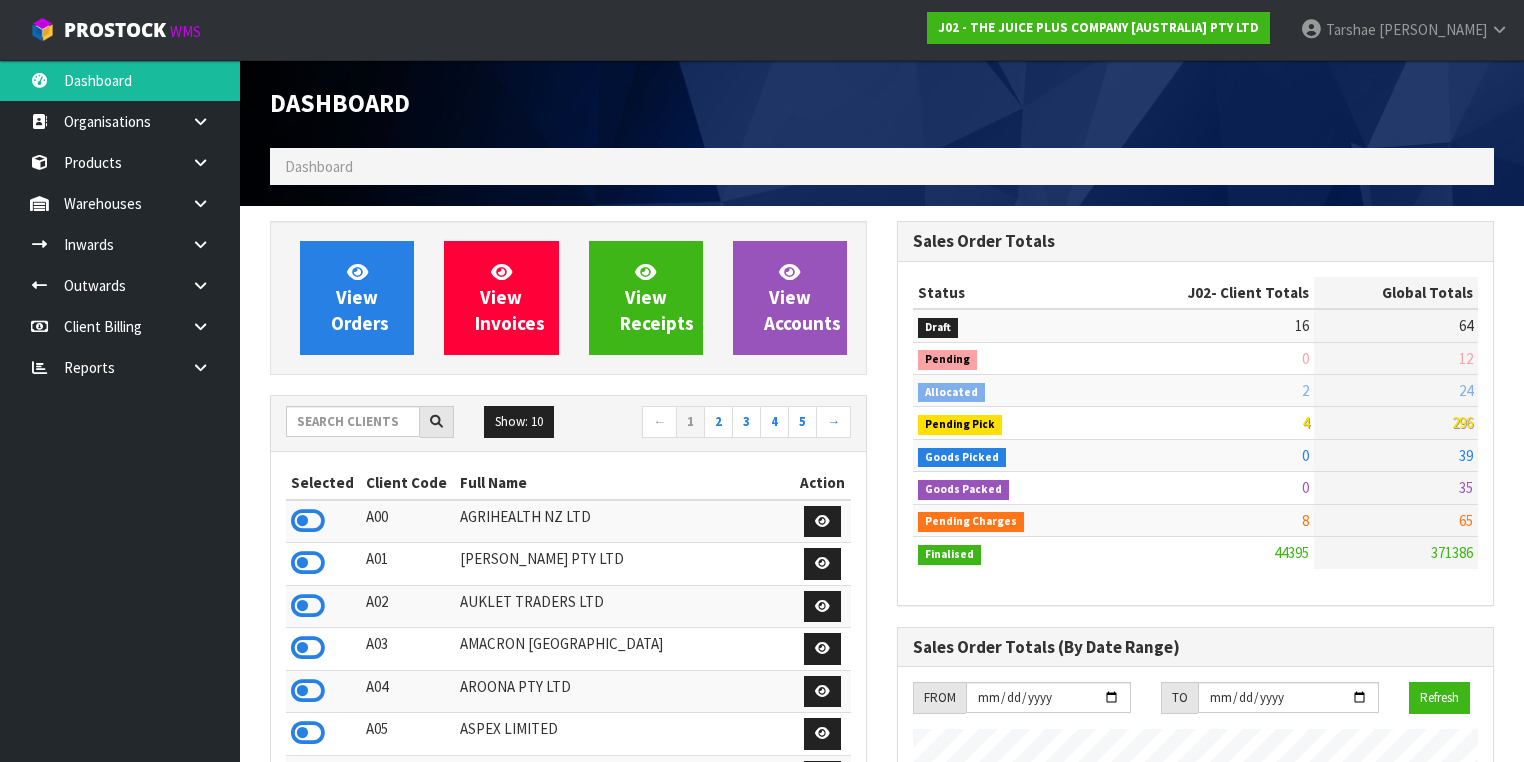 scroll, scrollTop: 0, scrollLeft: 0, axis: both 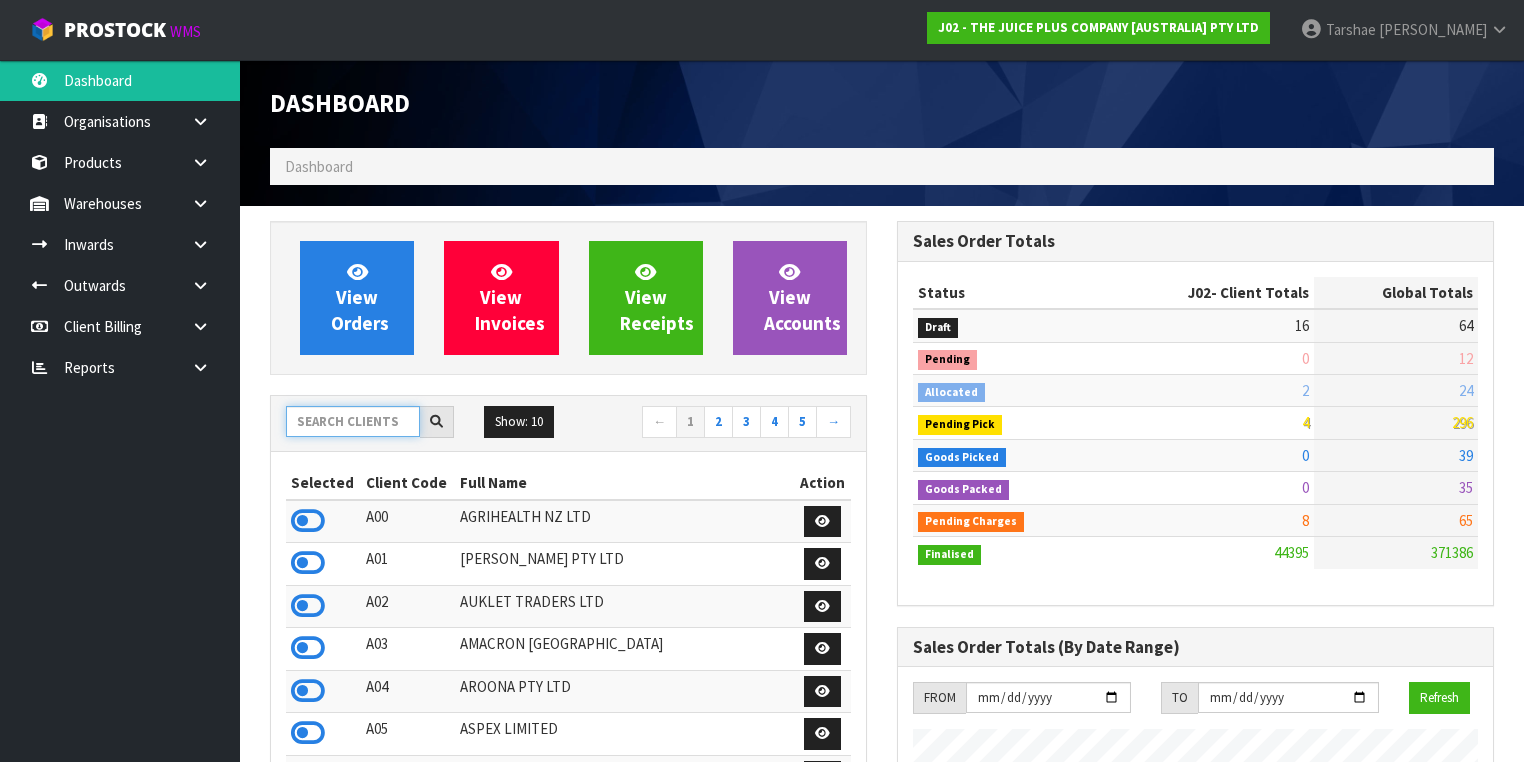 click at bounding box center (353, 421) 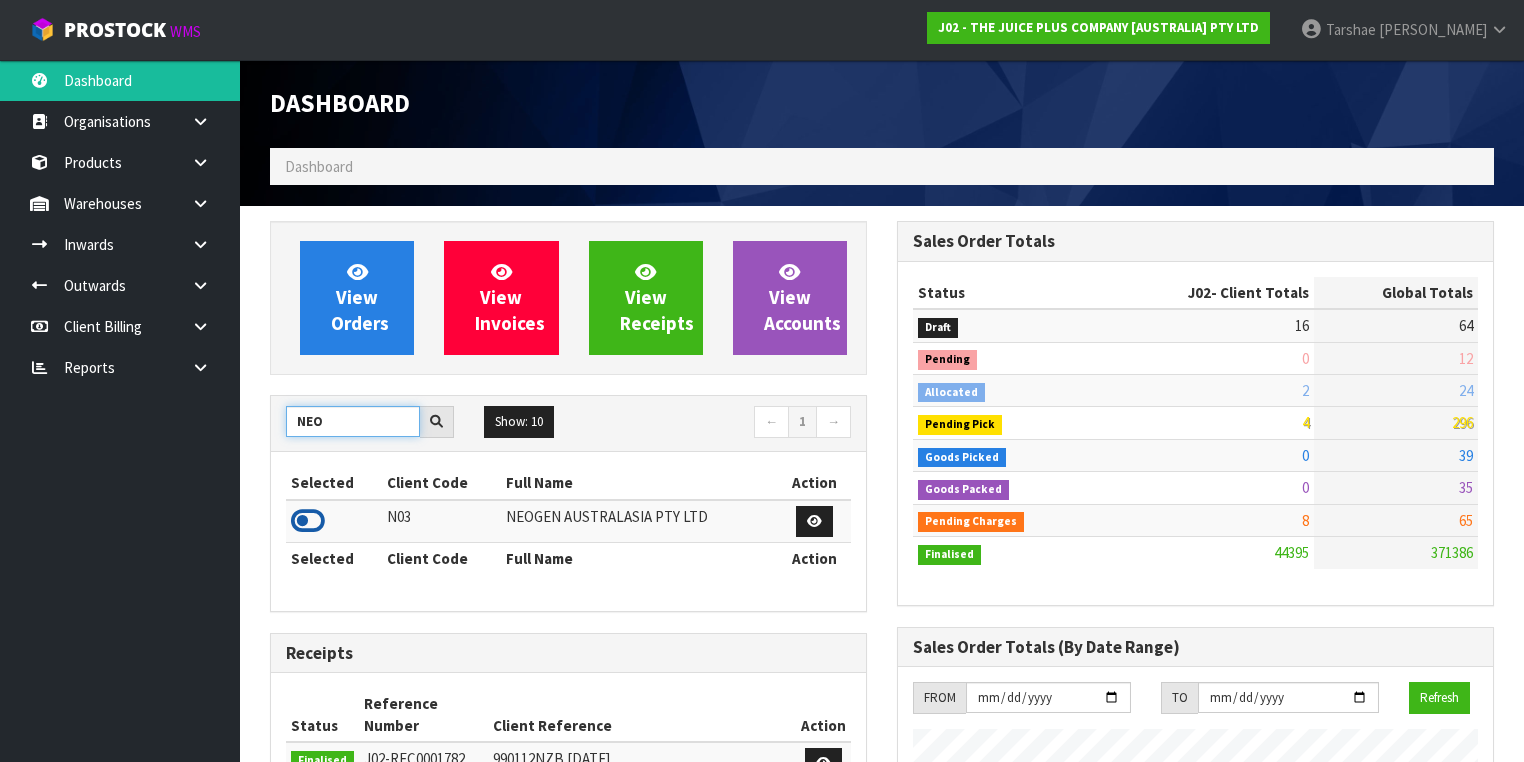 type on "NEO" 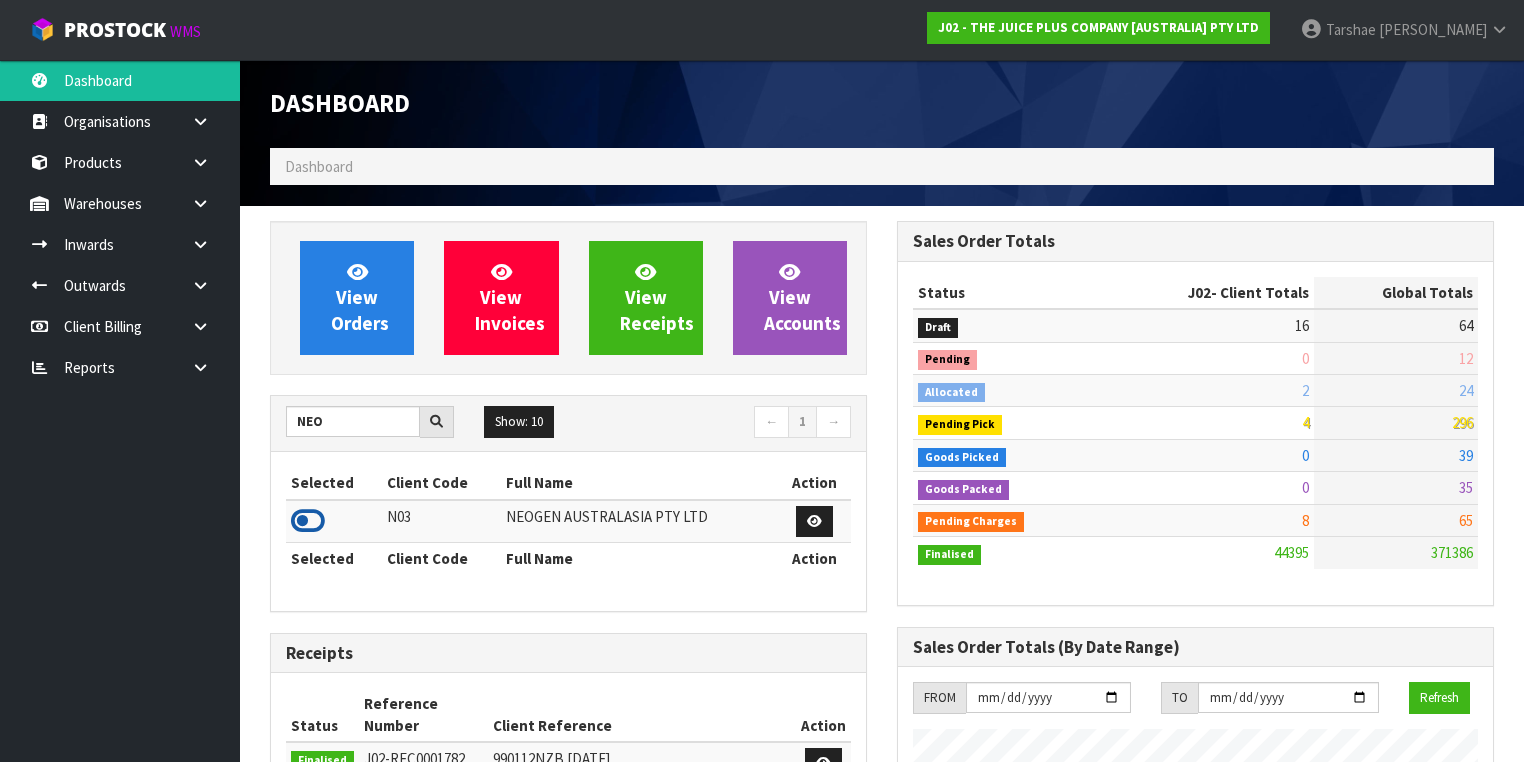 click at bounding box center (308, 521) 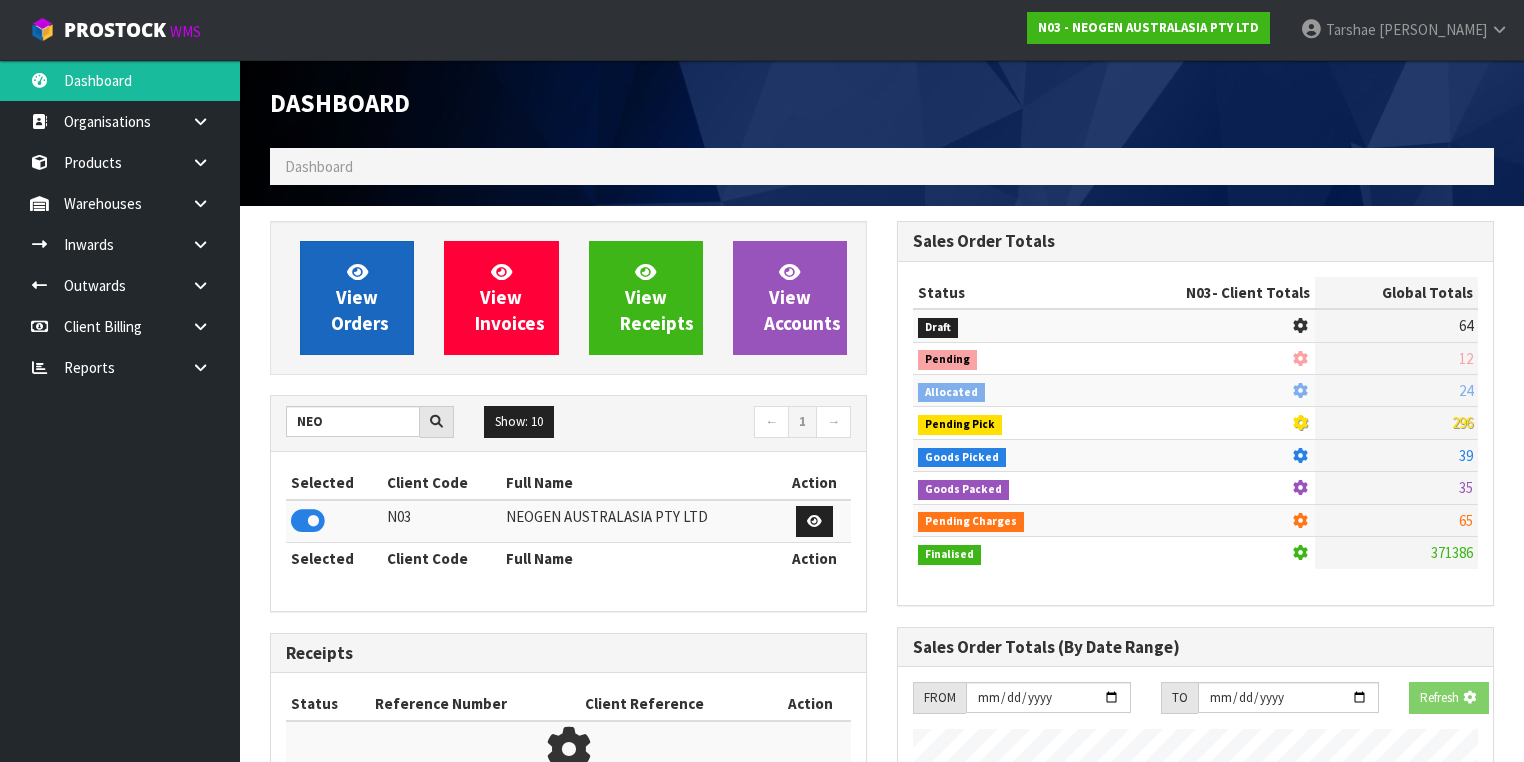 scroll, scrollTop: 1242, scrollLeft: 627, axis: both 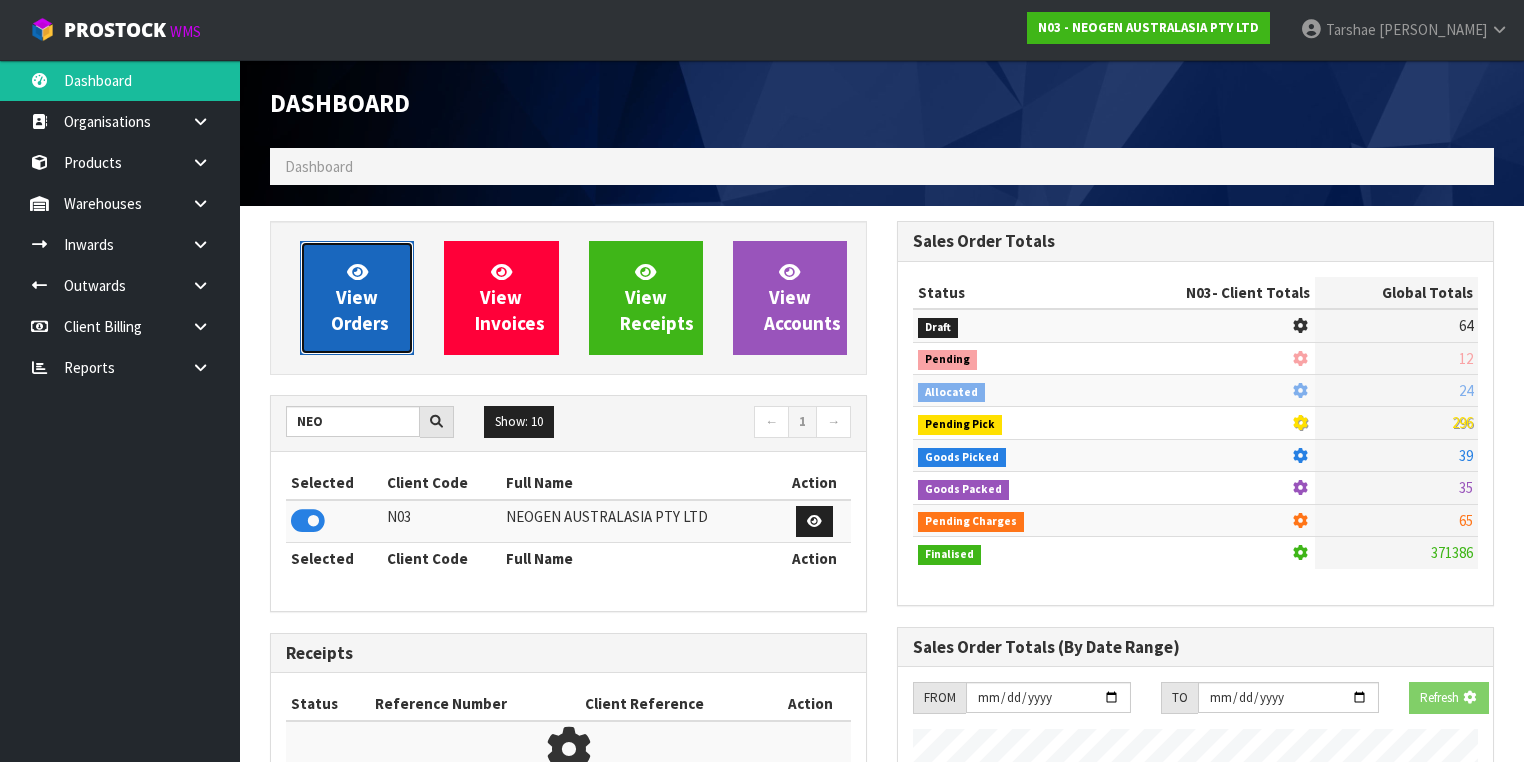 click on "View
Orders" at bounding box center (360, 297) 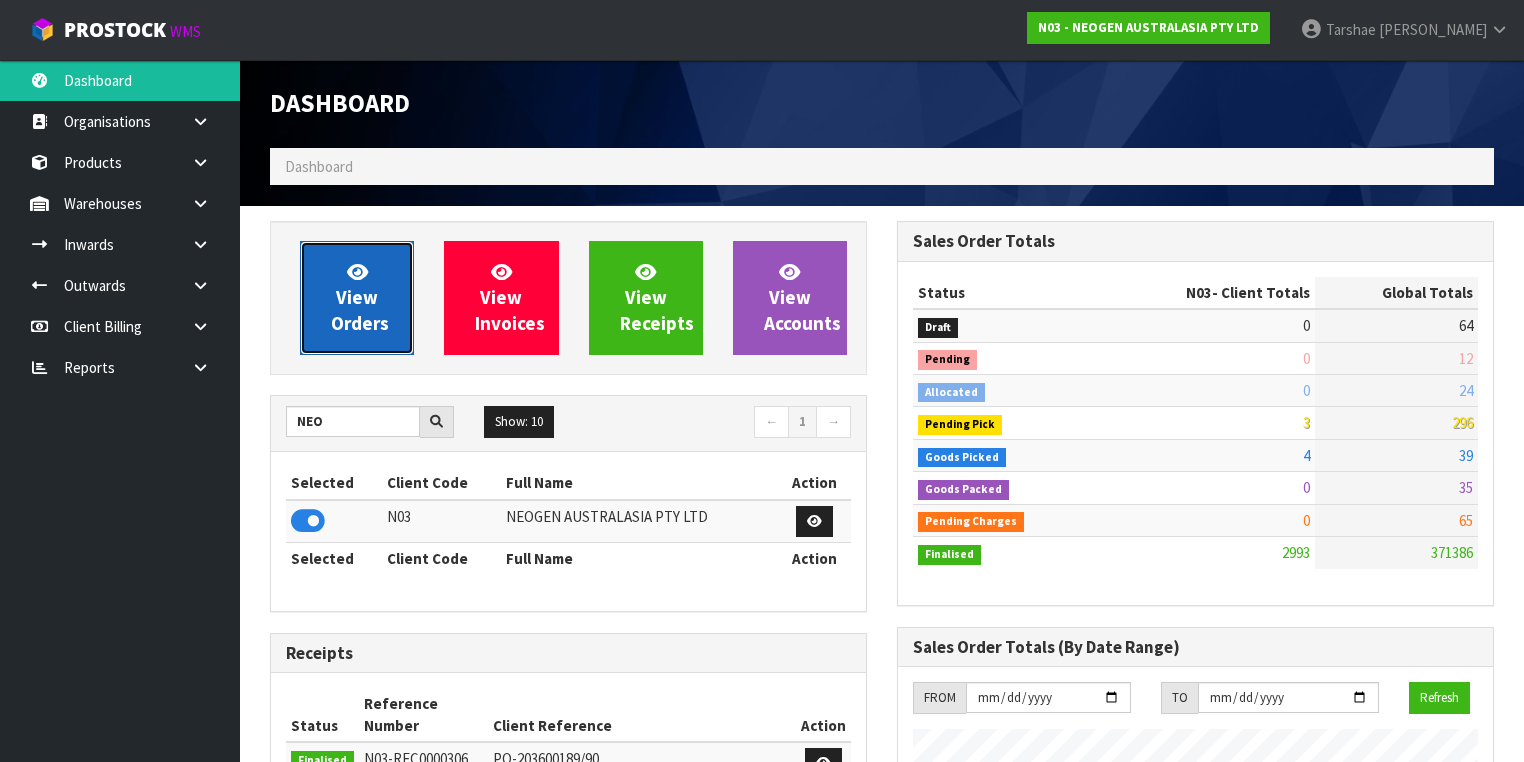 scroll, scrollTop: 998276, scrollLeft: 999372, axis: both 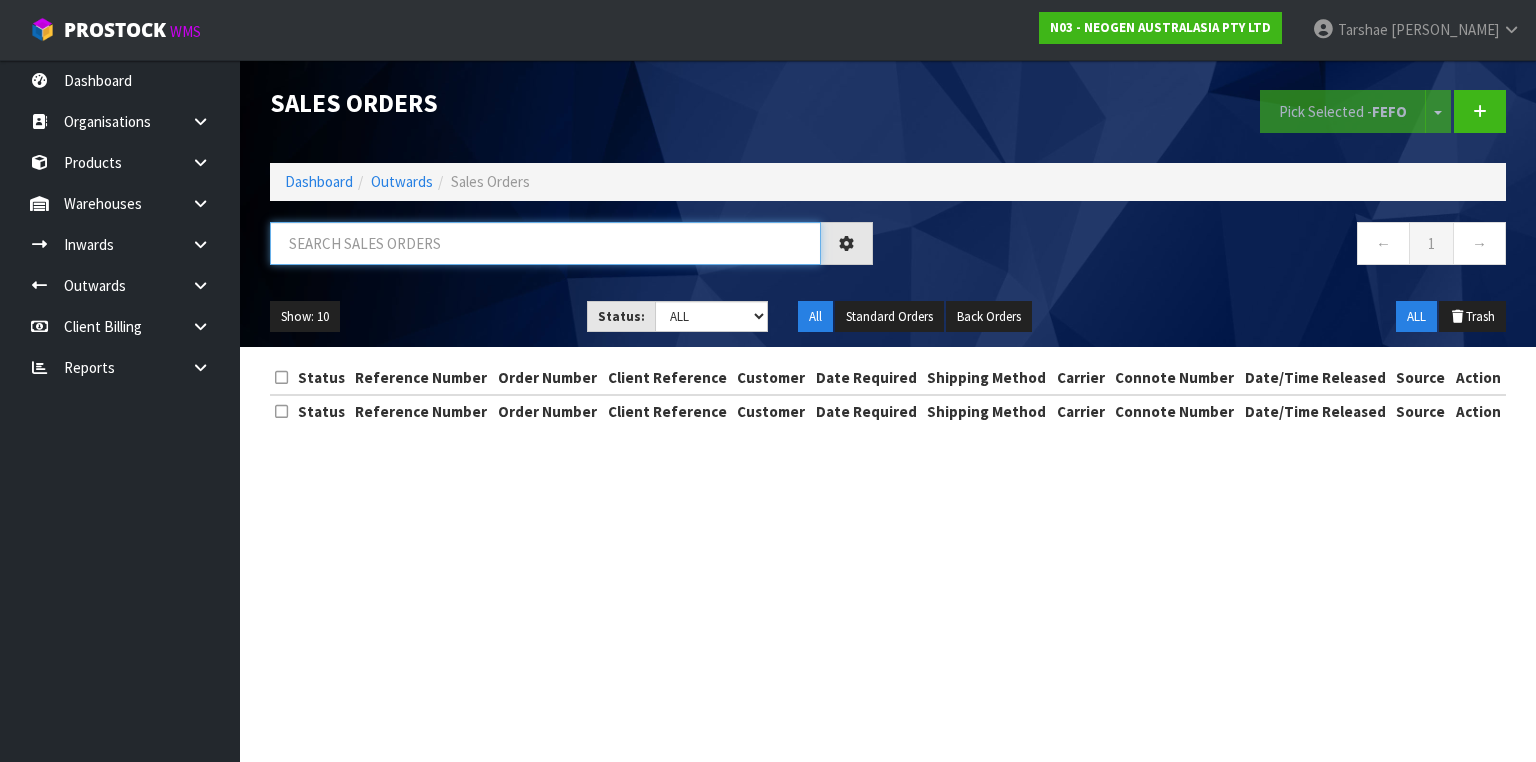 click at bounding box center [545, 243] 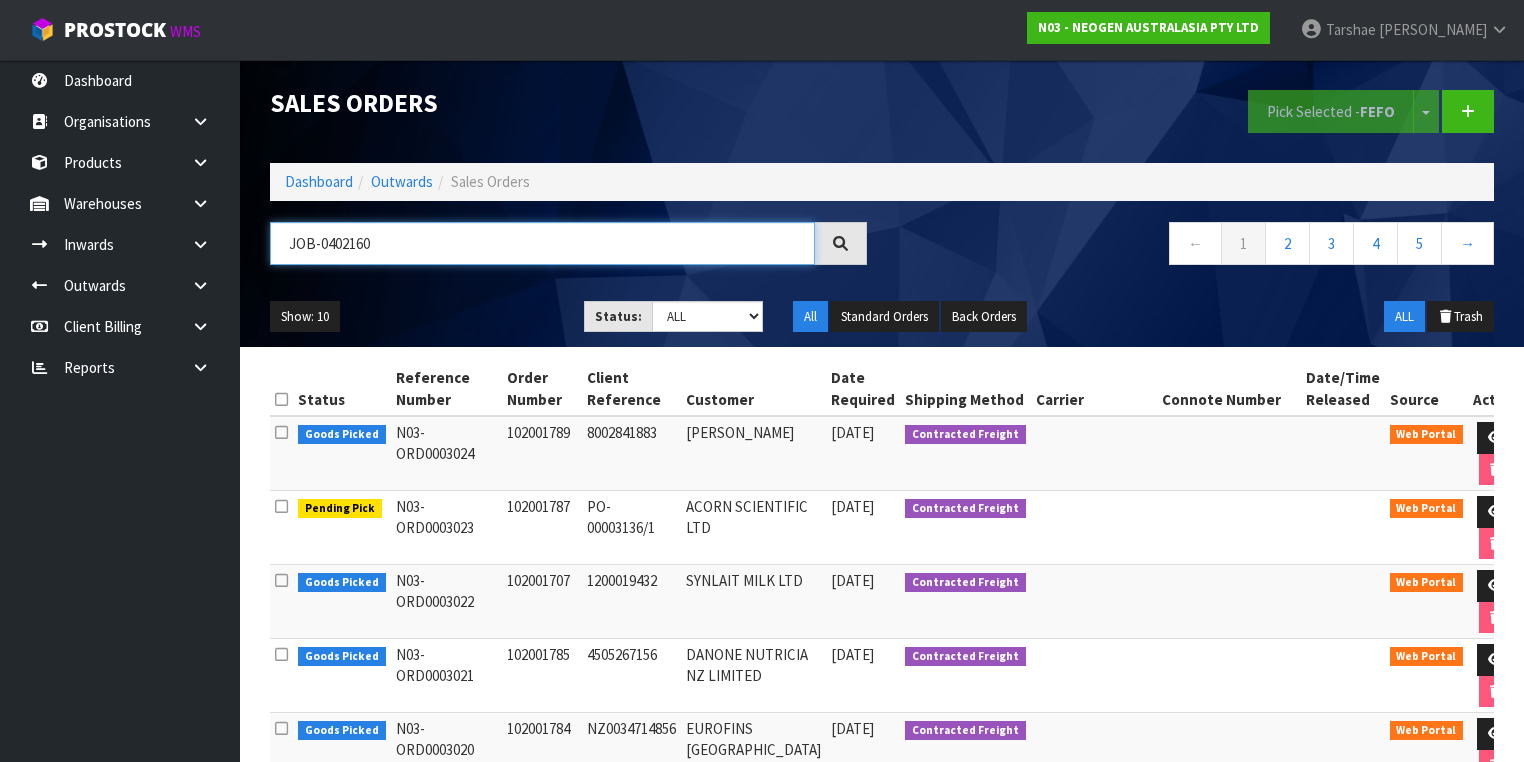 type on "JOB-0402160" 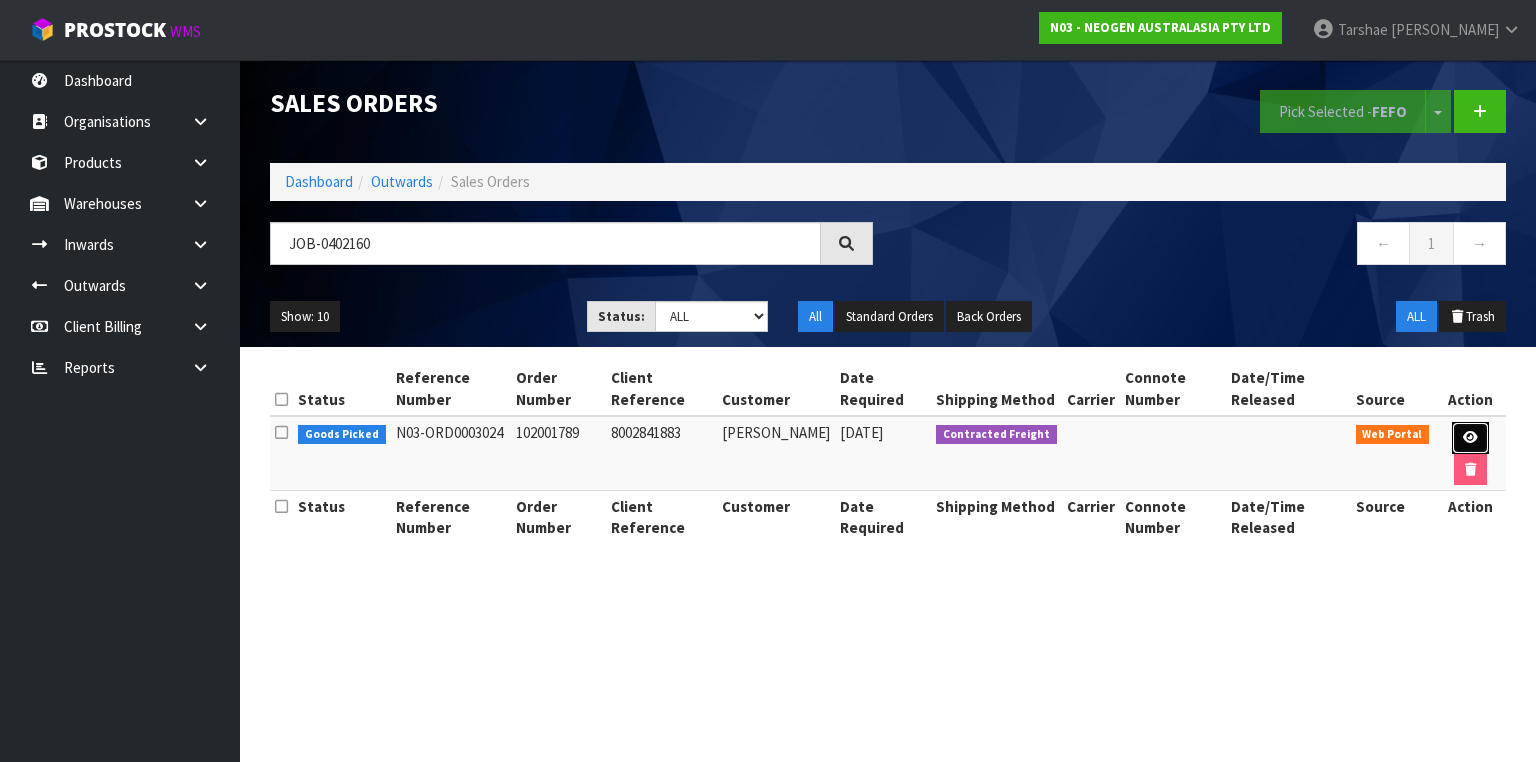 click at bounding box center [1470, 437] 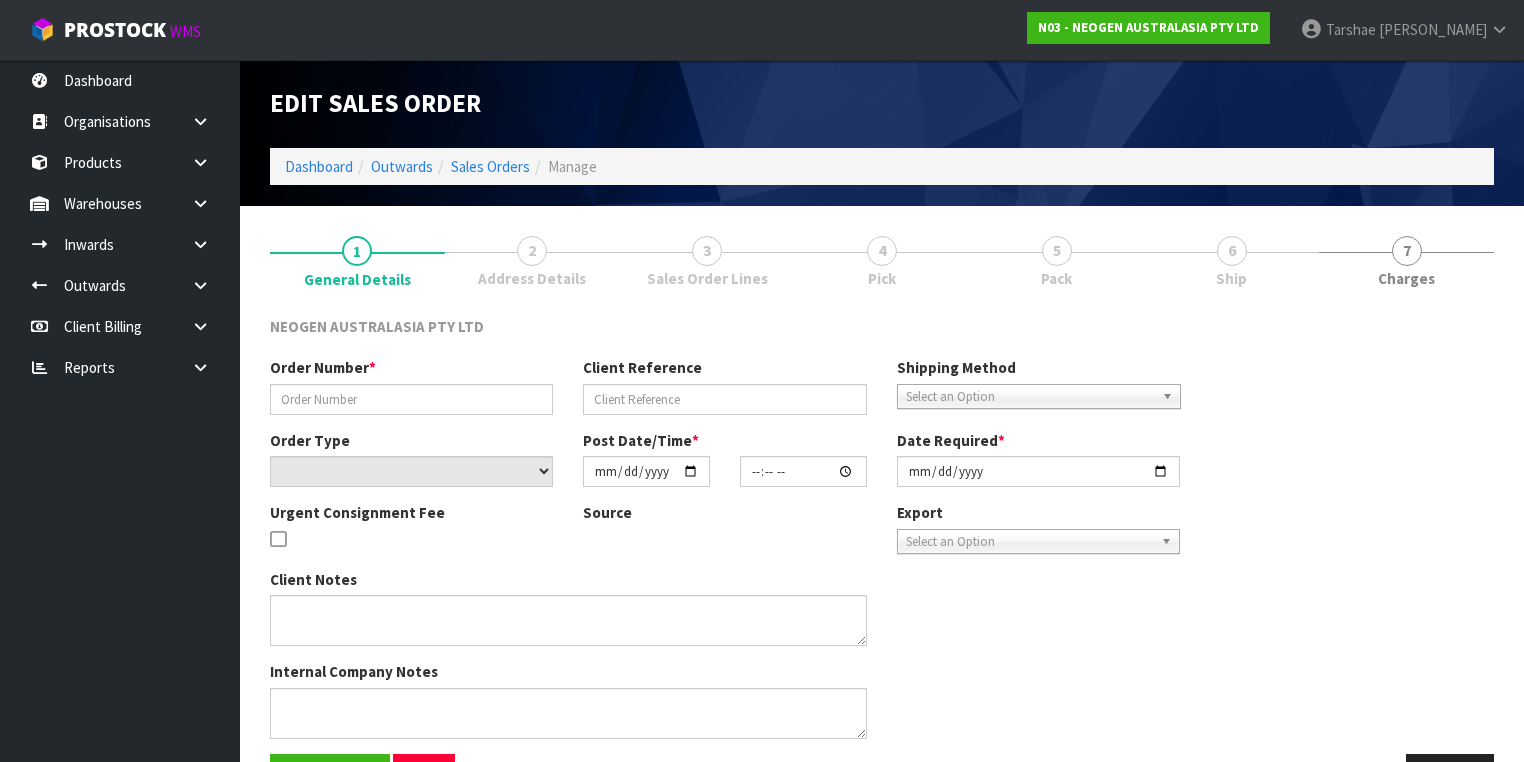type on "102001789" 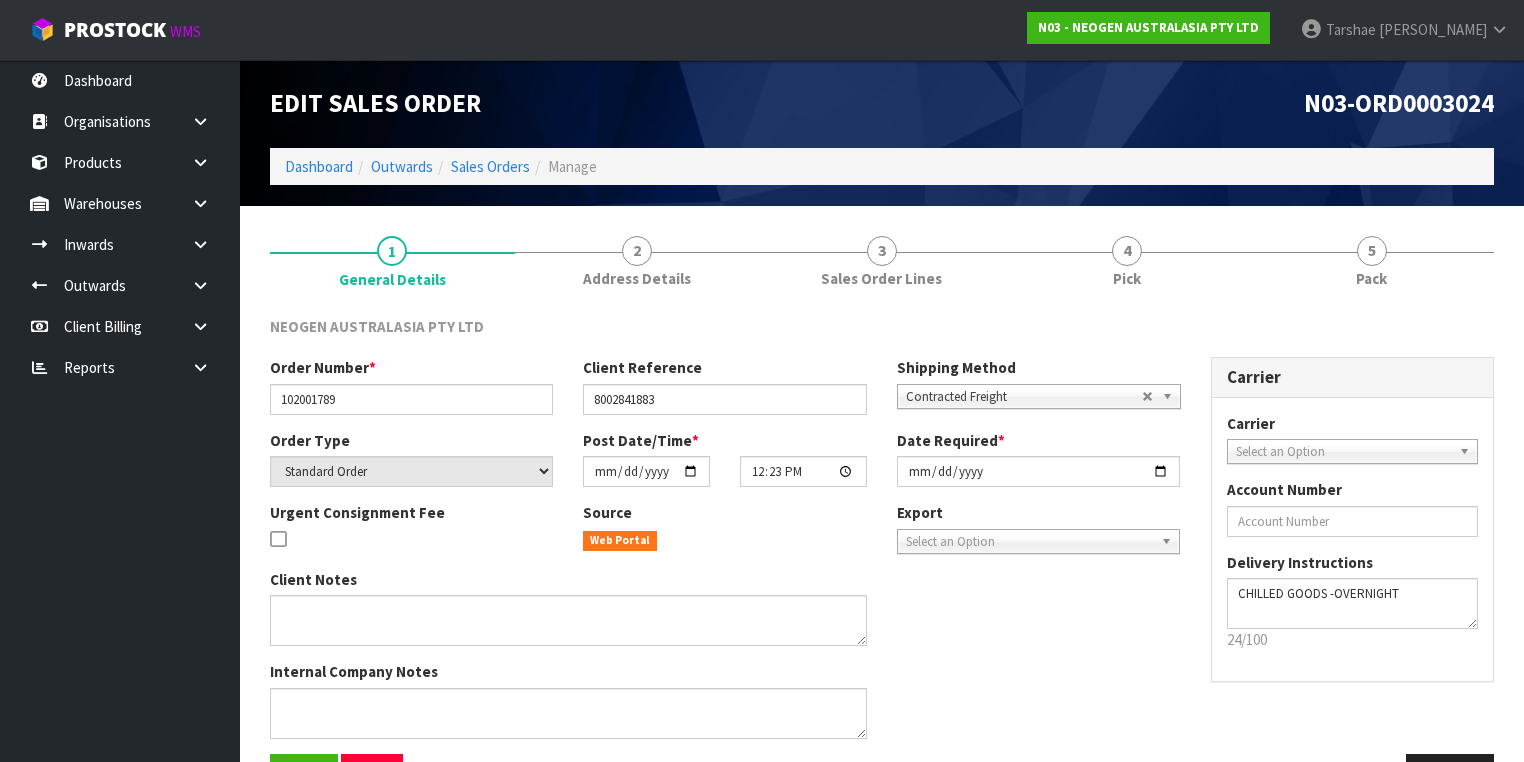 click on "Edit Sales Order
N03-ORD0003024
Dashboard Outwards Sales Orders Manage" at bounding box center (882, 133) 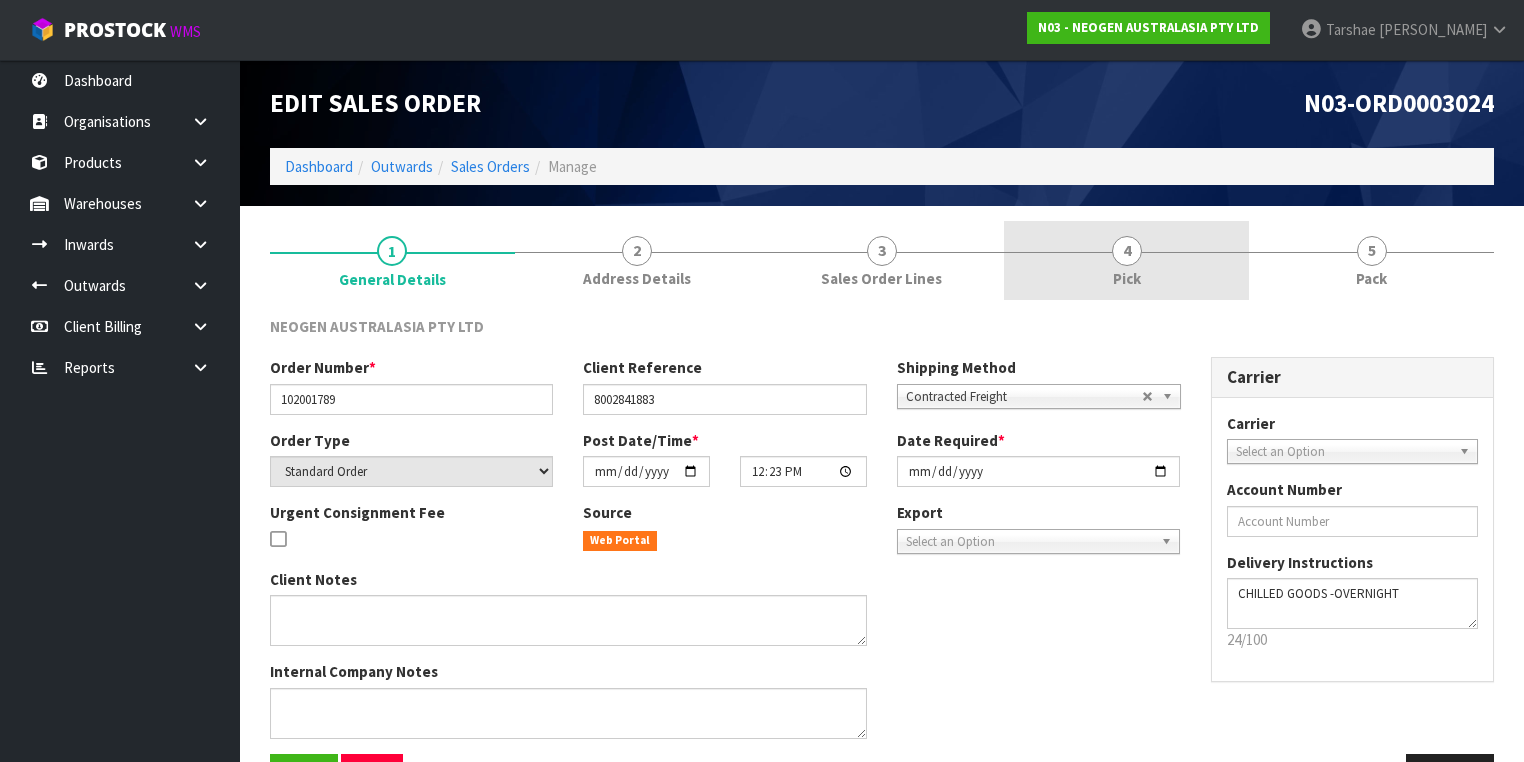 click on "4
Pick" at bounding box center [1126, 260] 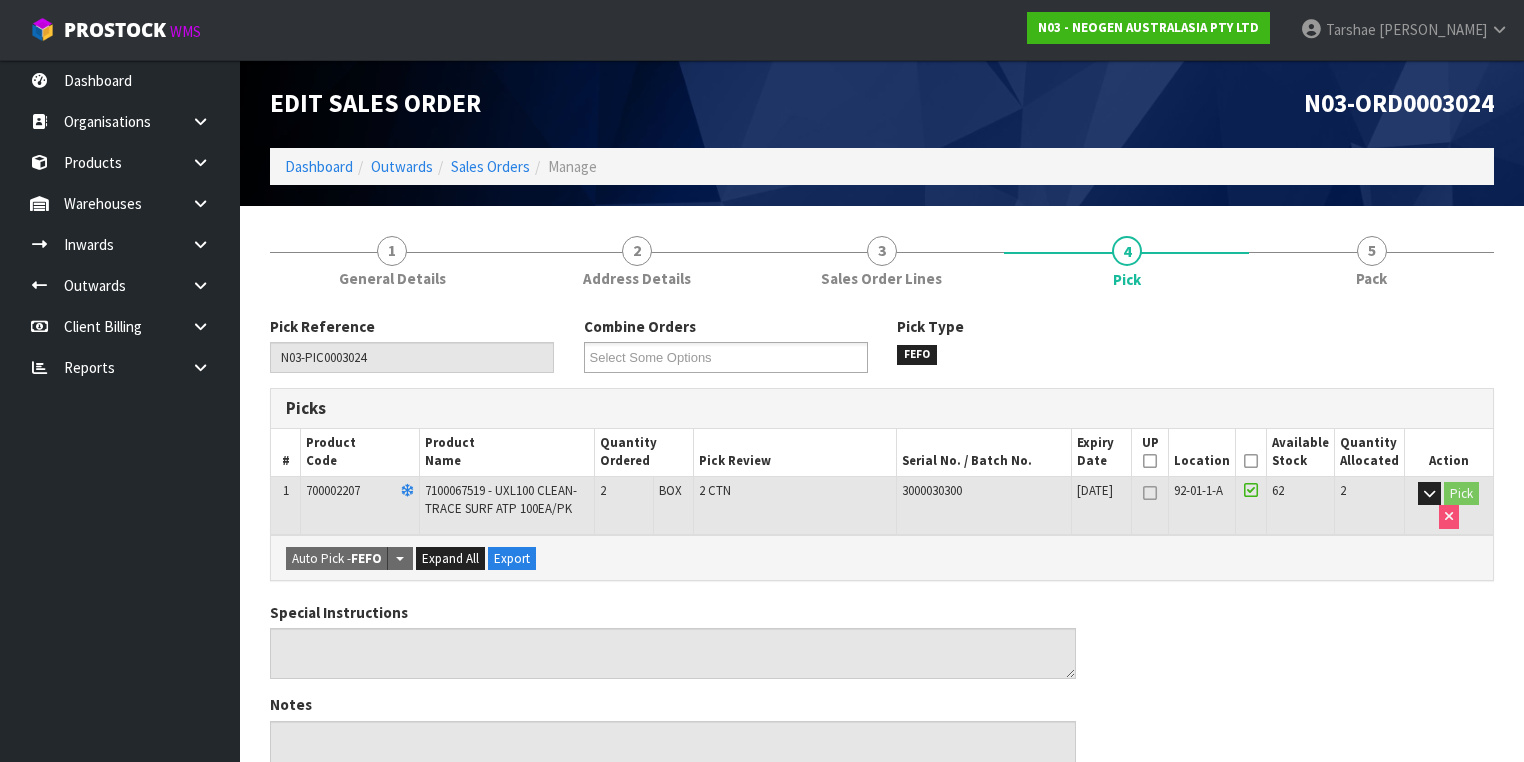 click at bounding box center (1251, 461) 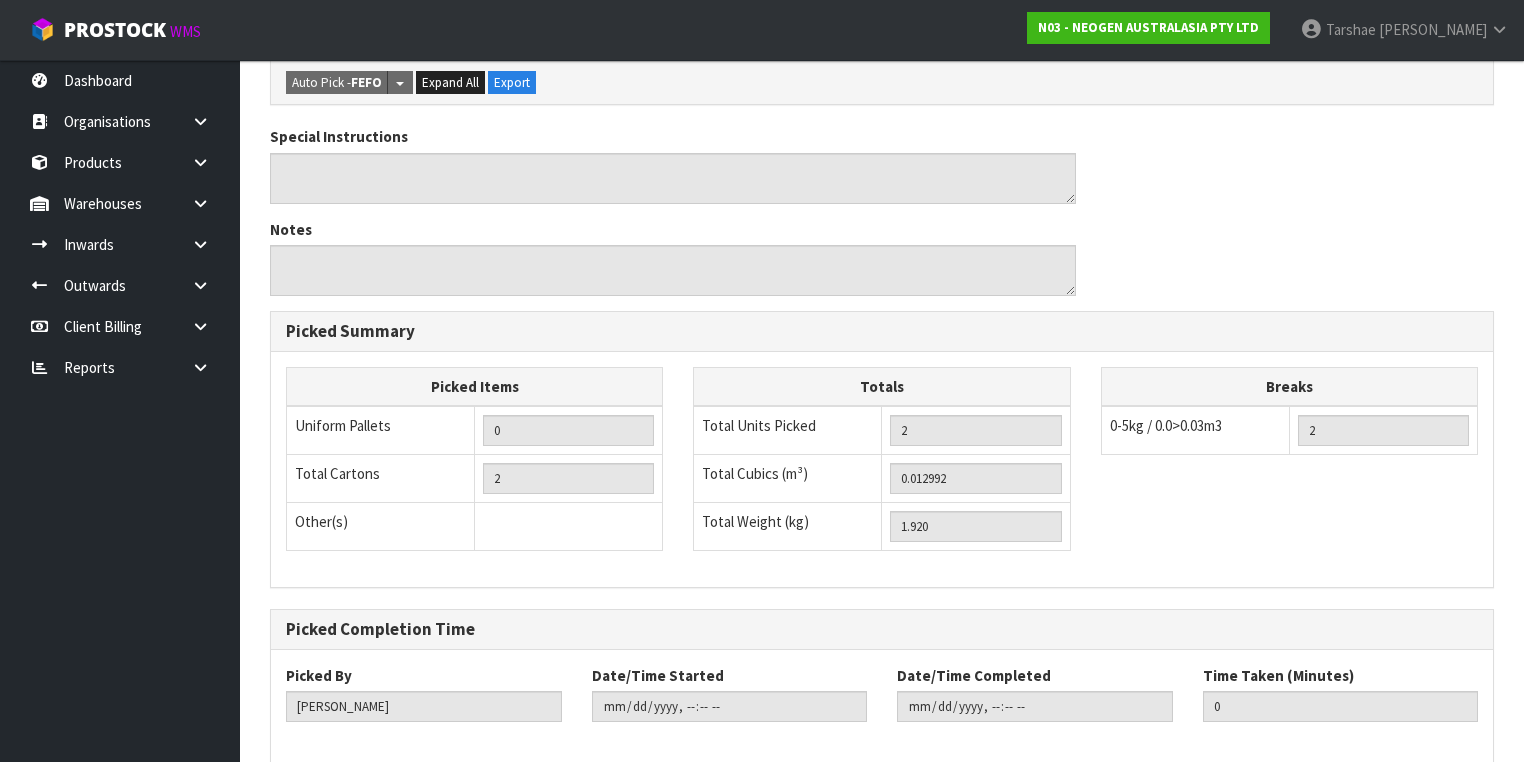 scroll, scrollTop: 641, scrollLeft: 0, axis: vertical 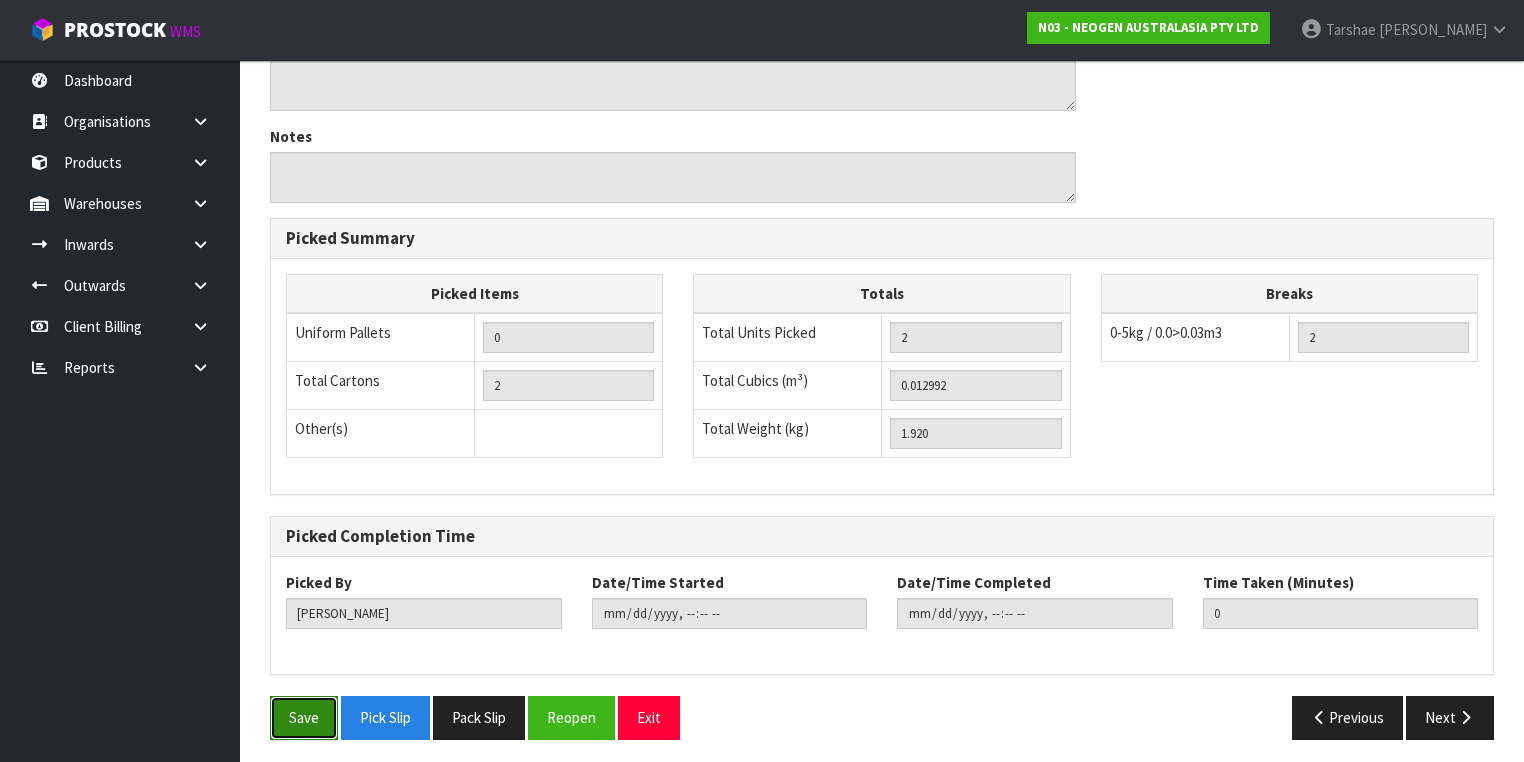 click on "Save" at bounding box center (304, 717) 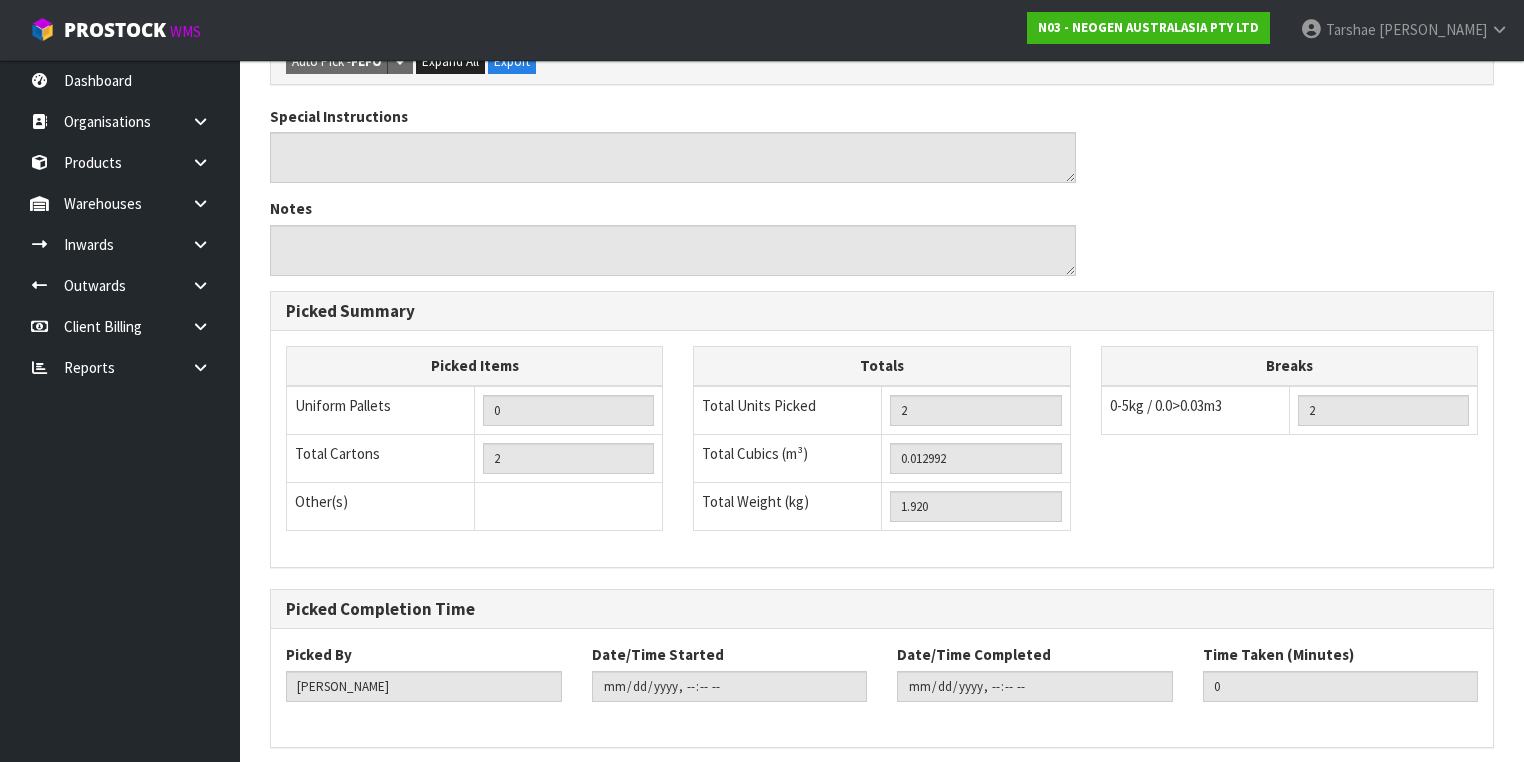 scroll, scrollTop: 0, scrollLeft: 0, axis: both 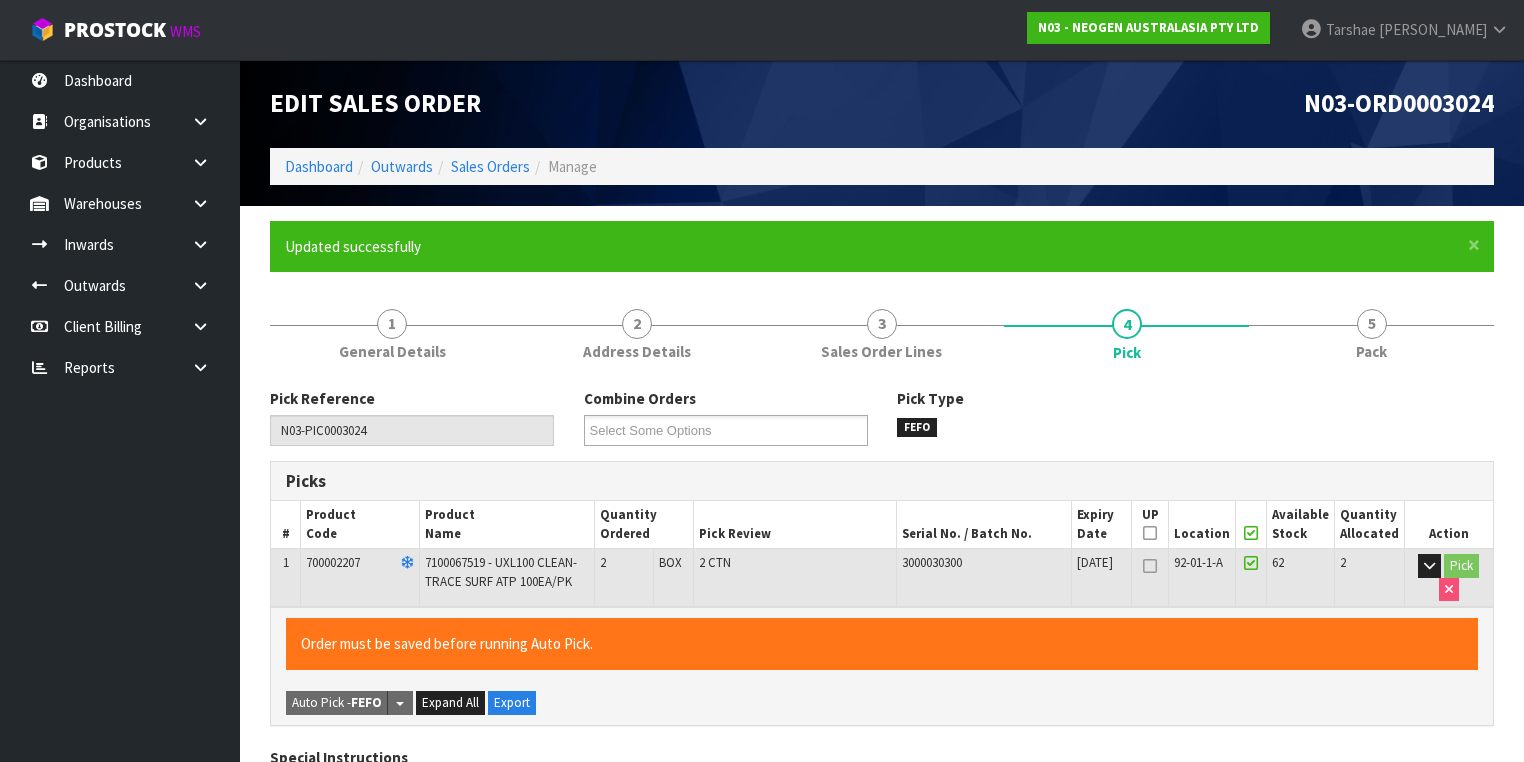 type on "[PERSON_NAME]" 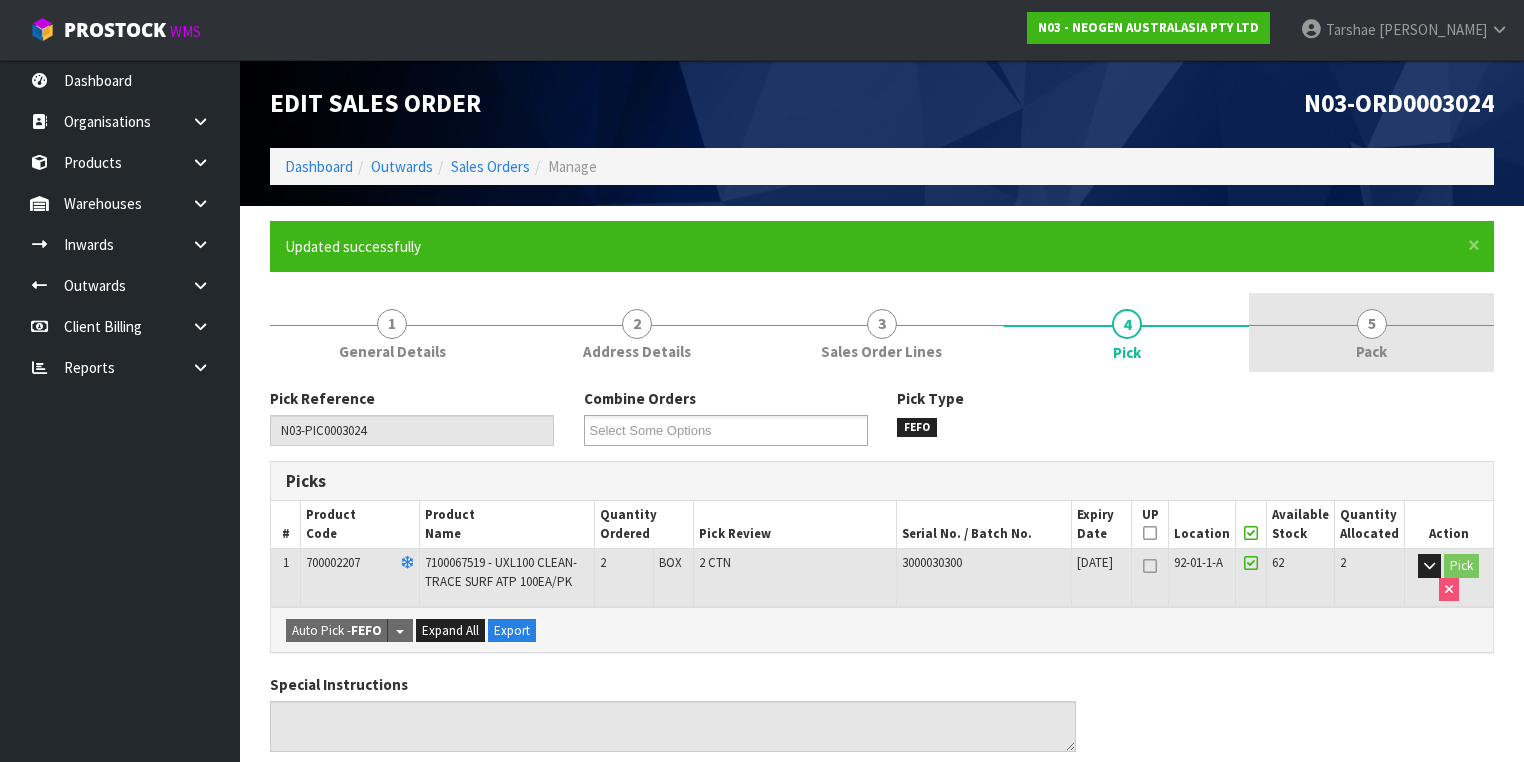 click on "5
Pack" at bounding box center [1371, 332] 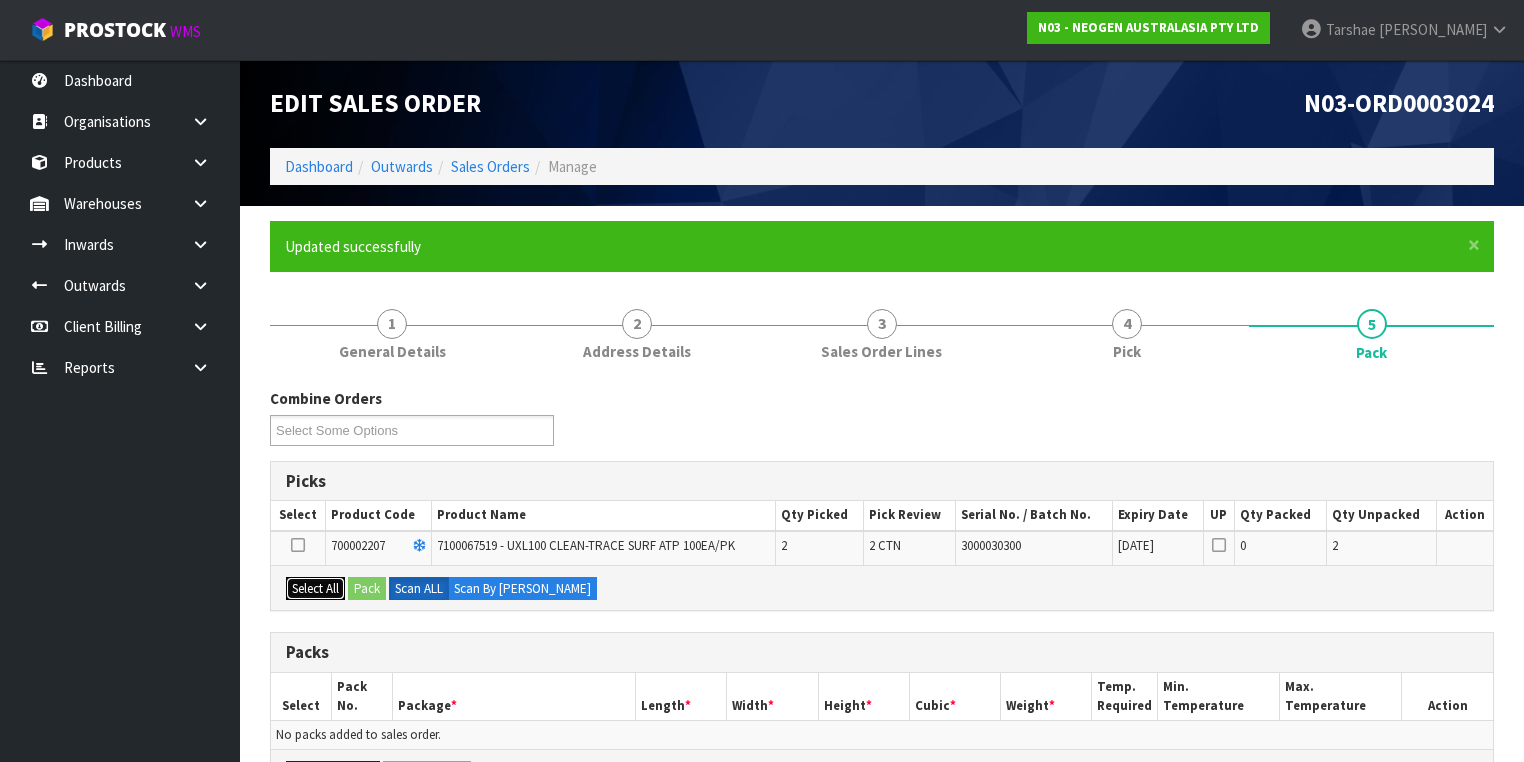 click on "Select All" at bounding box center (315, 589) 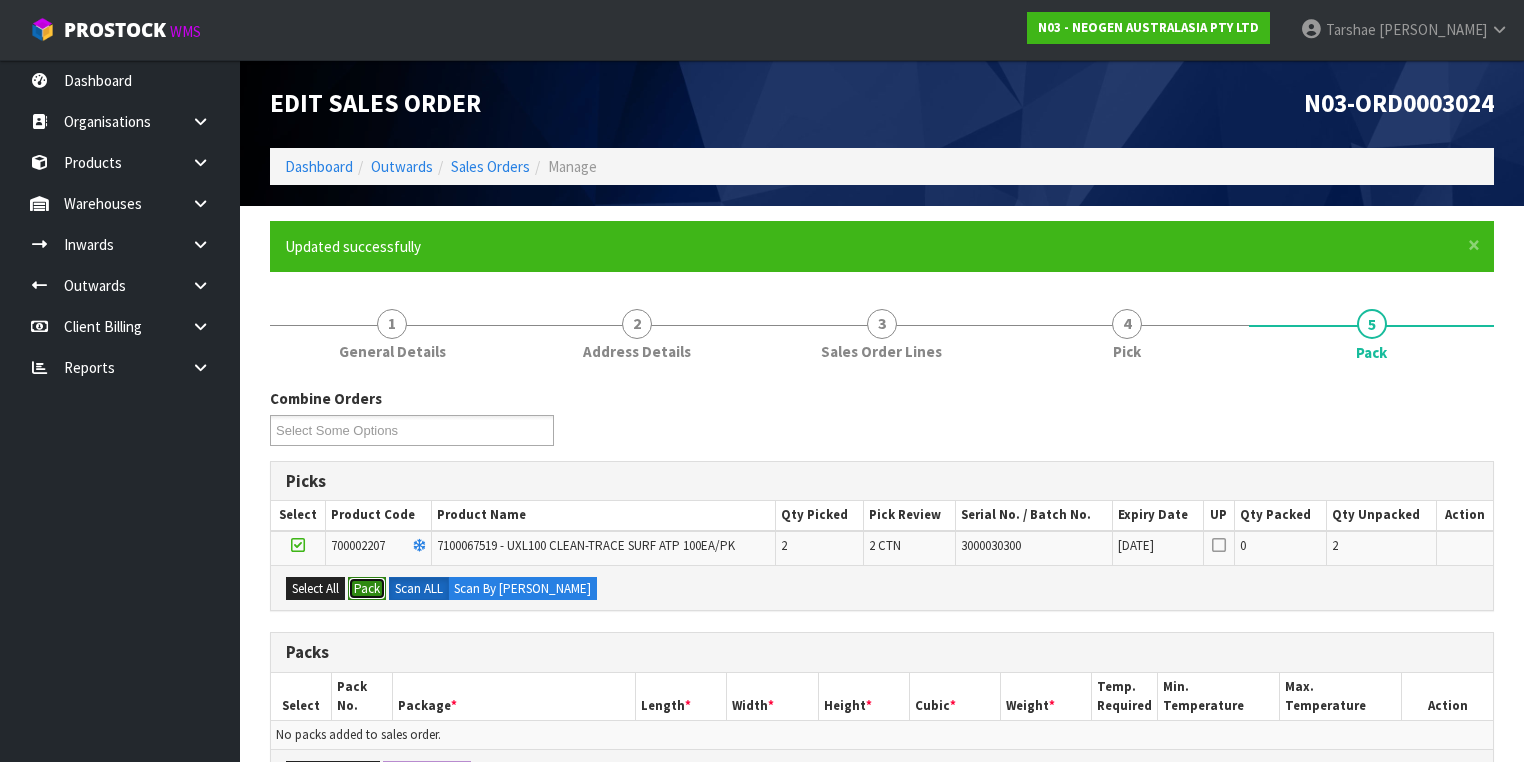 click on "Pack" at bounding box center (367, 589) 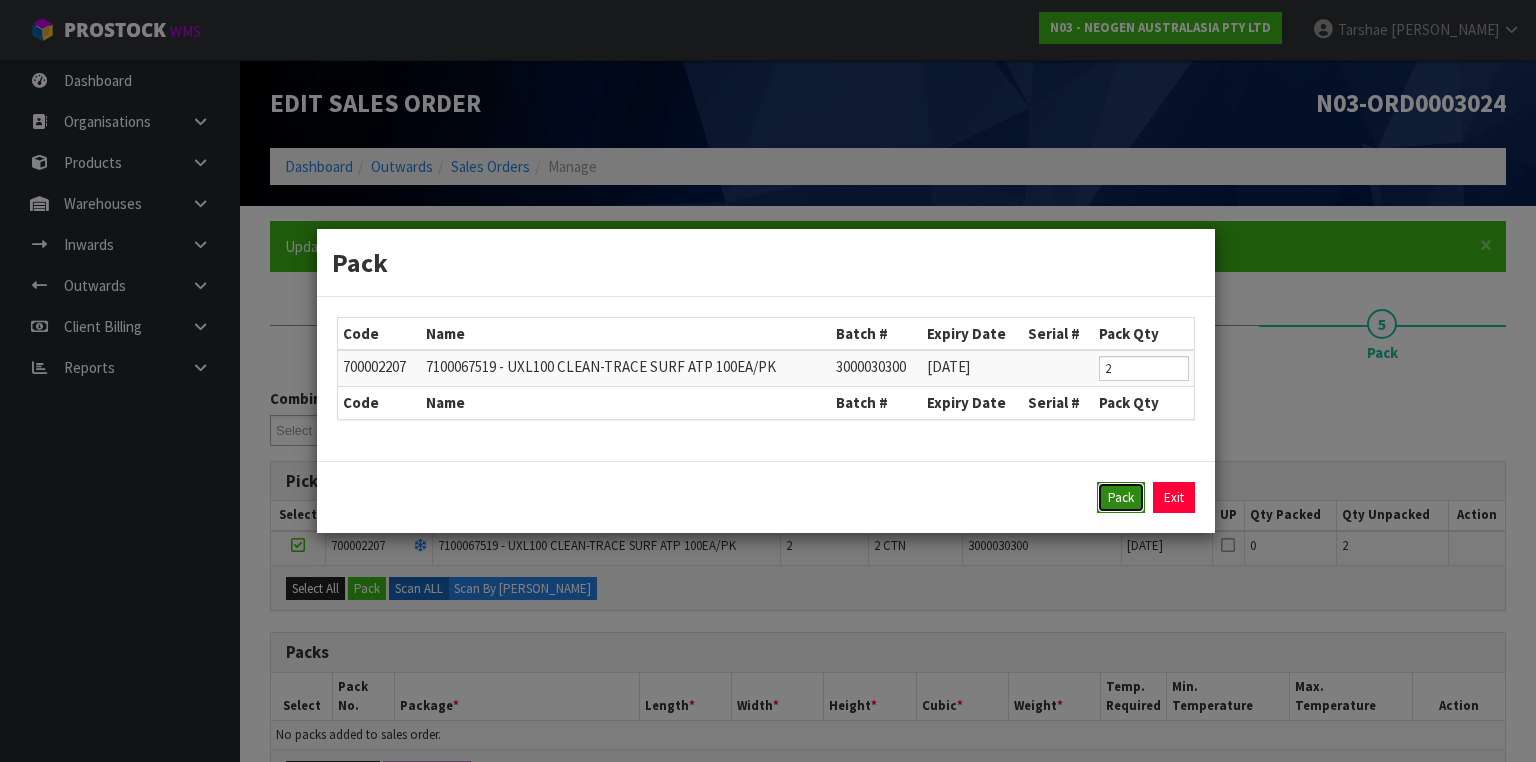 click on "Pack" at bounding box center [1121, 498] 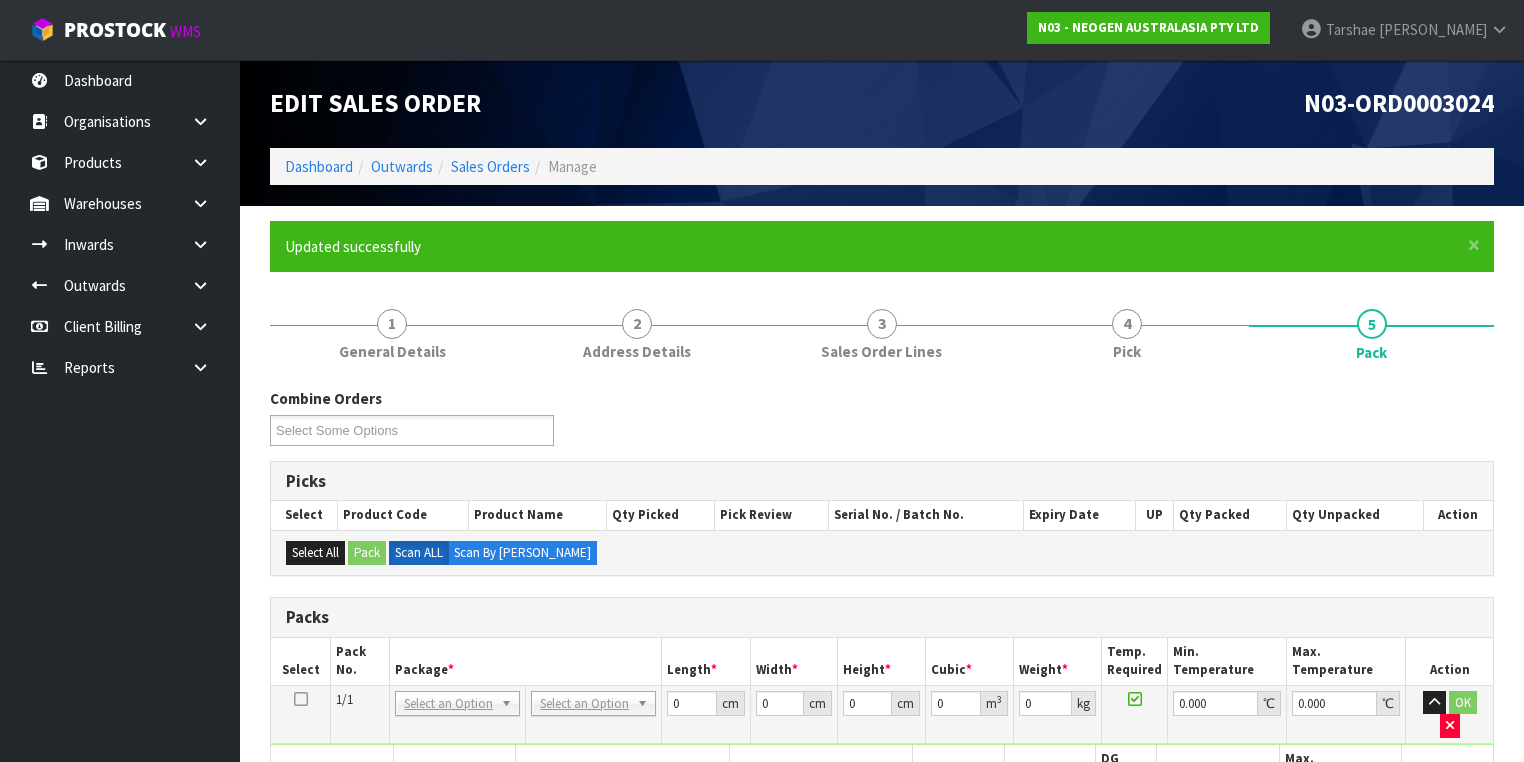scroll, scrollTop: 80, scrollLeft: 0, axis: vertical 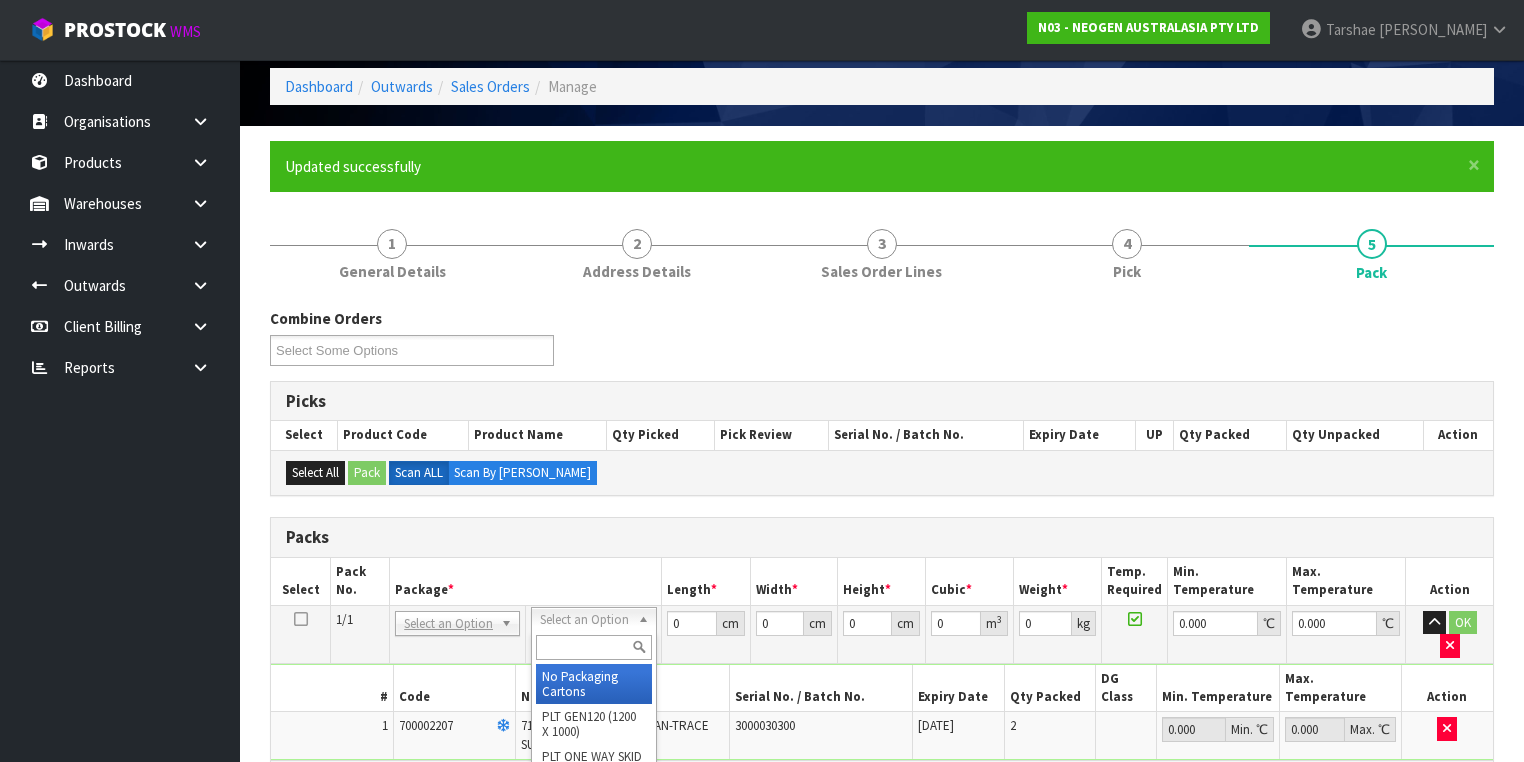 click at bounding box center (593, 647) 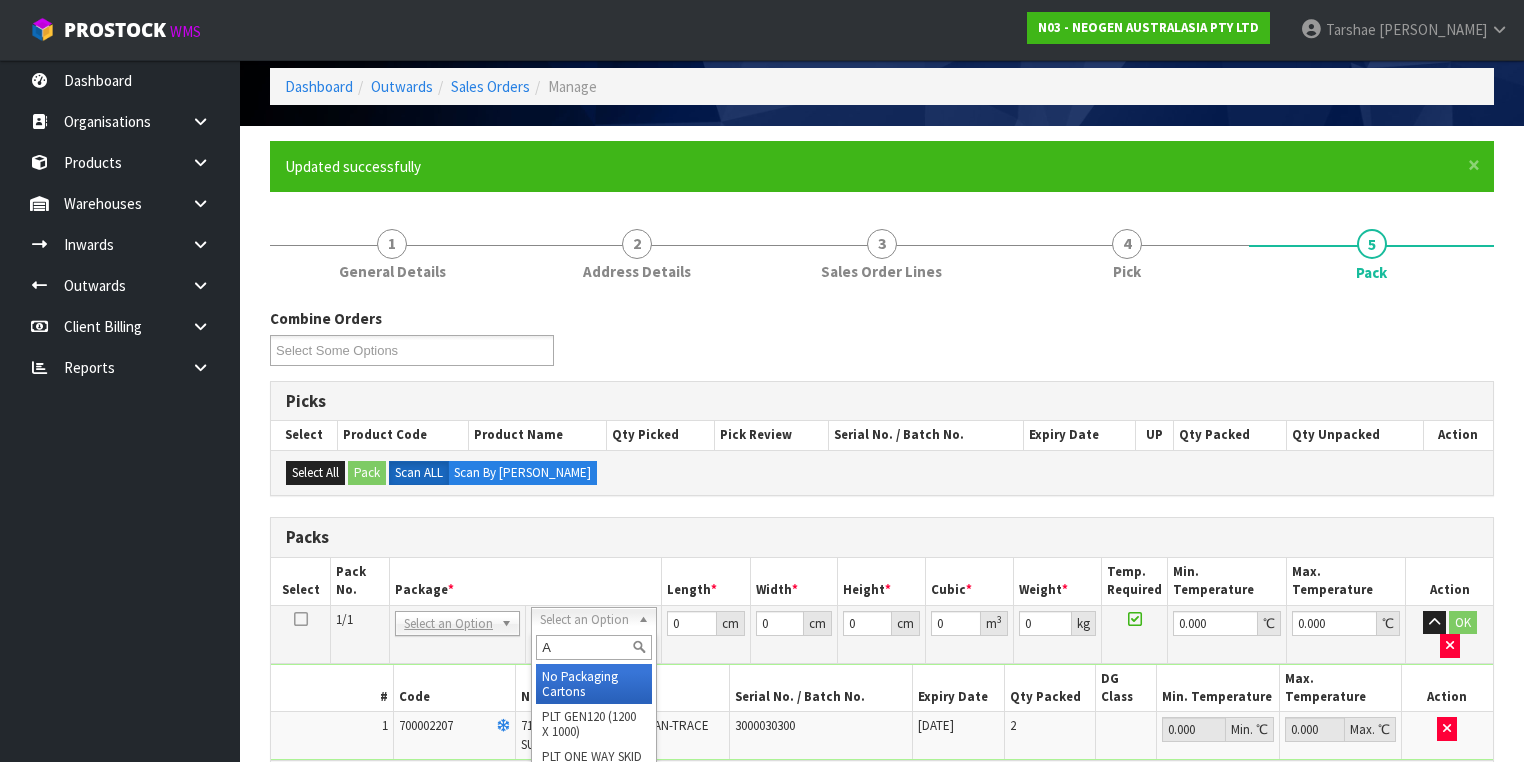 type on "A4" 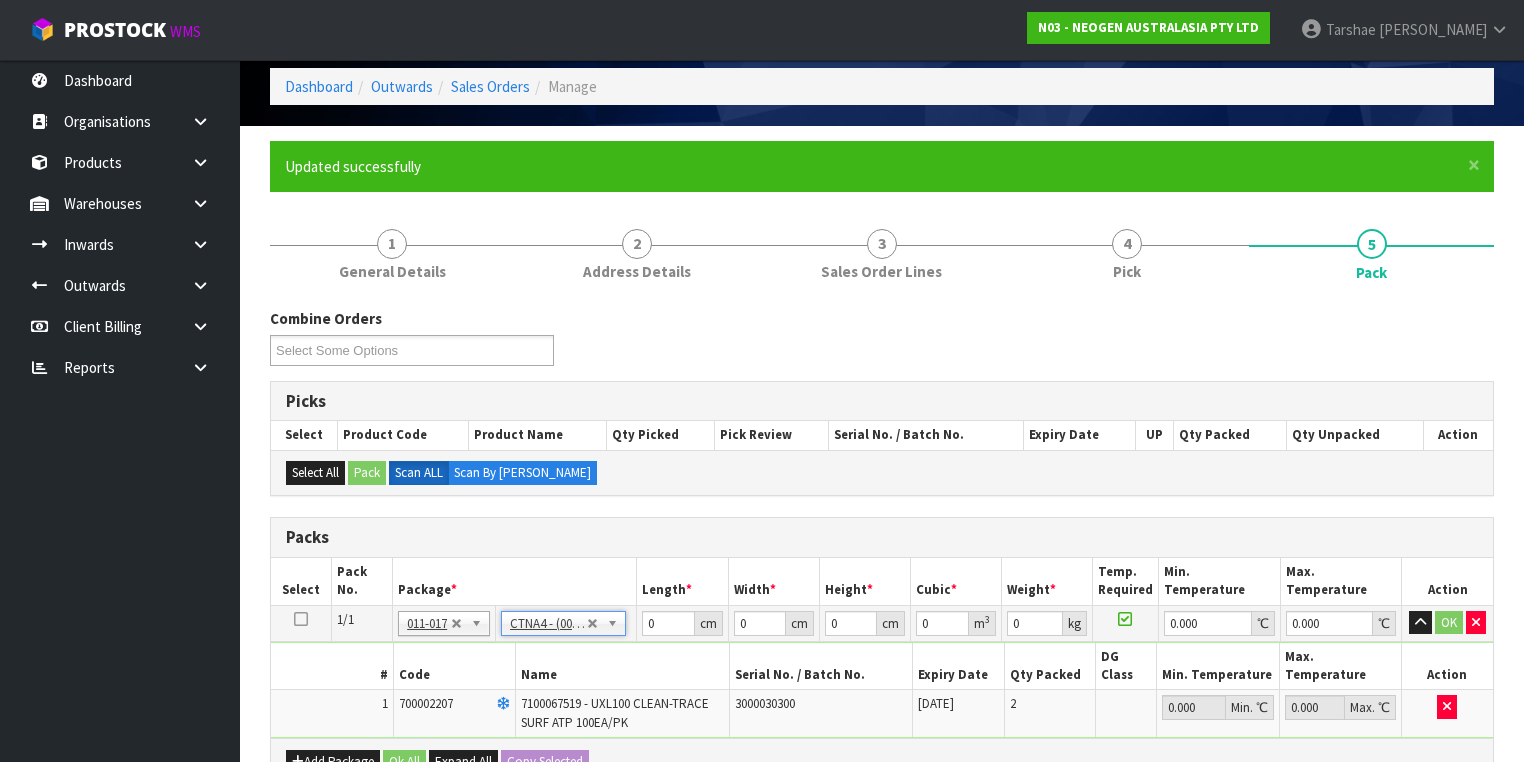 type on "31" 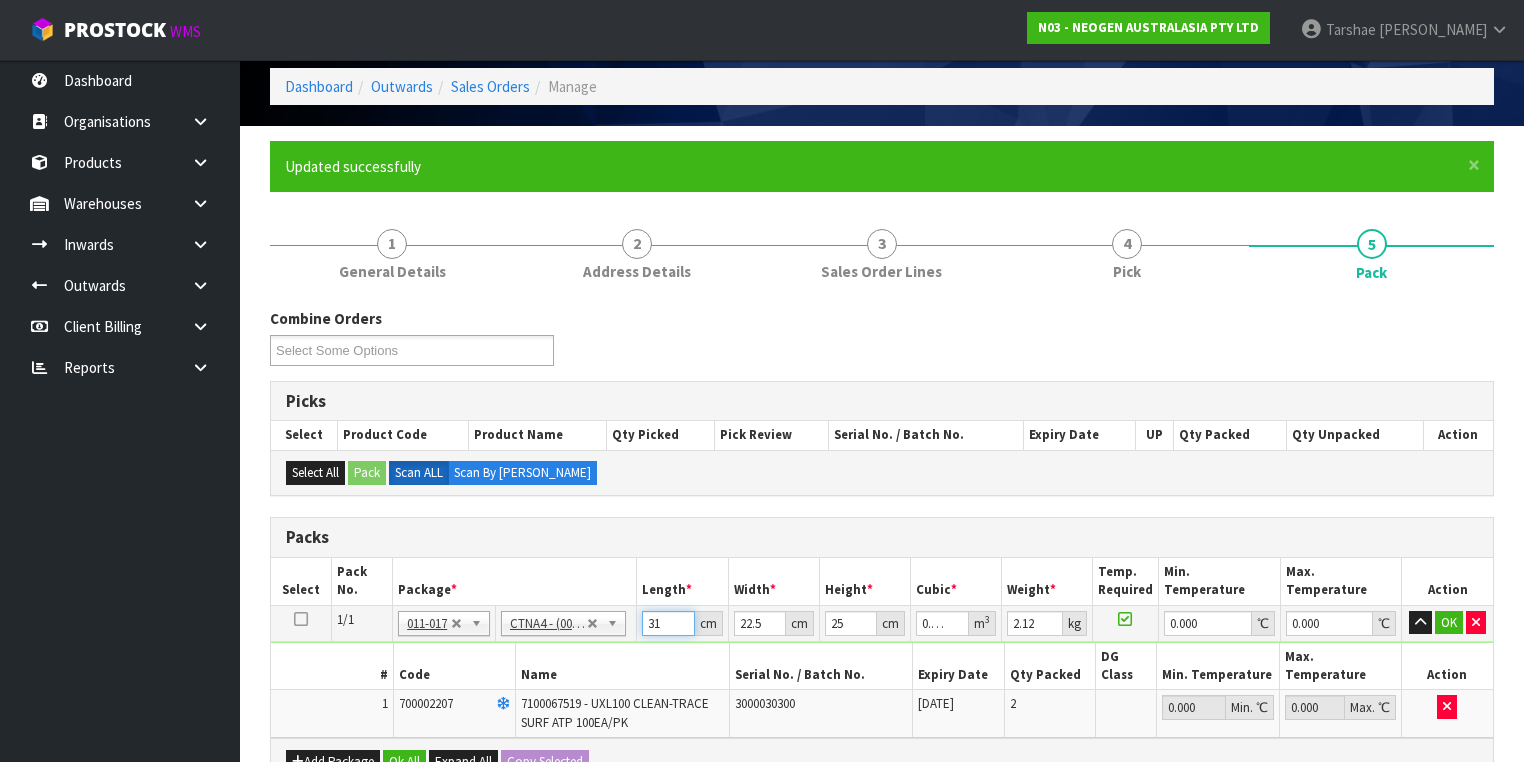 click on "31" at bounding box center [668, 623] 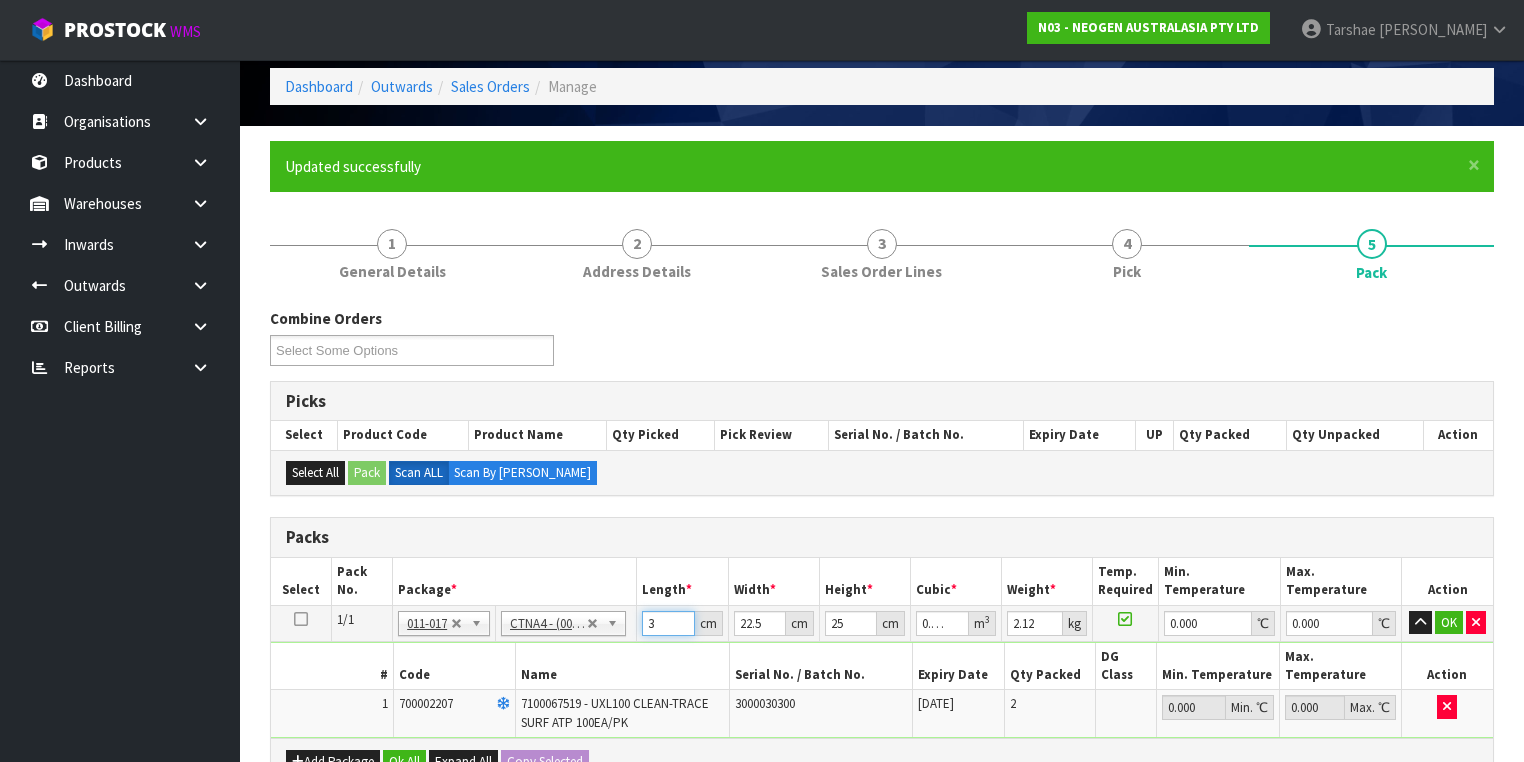 type on "32" 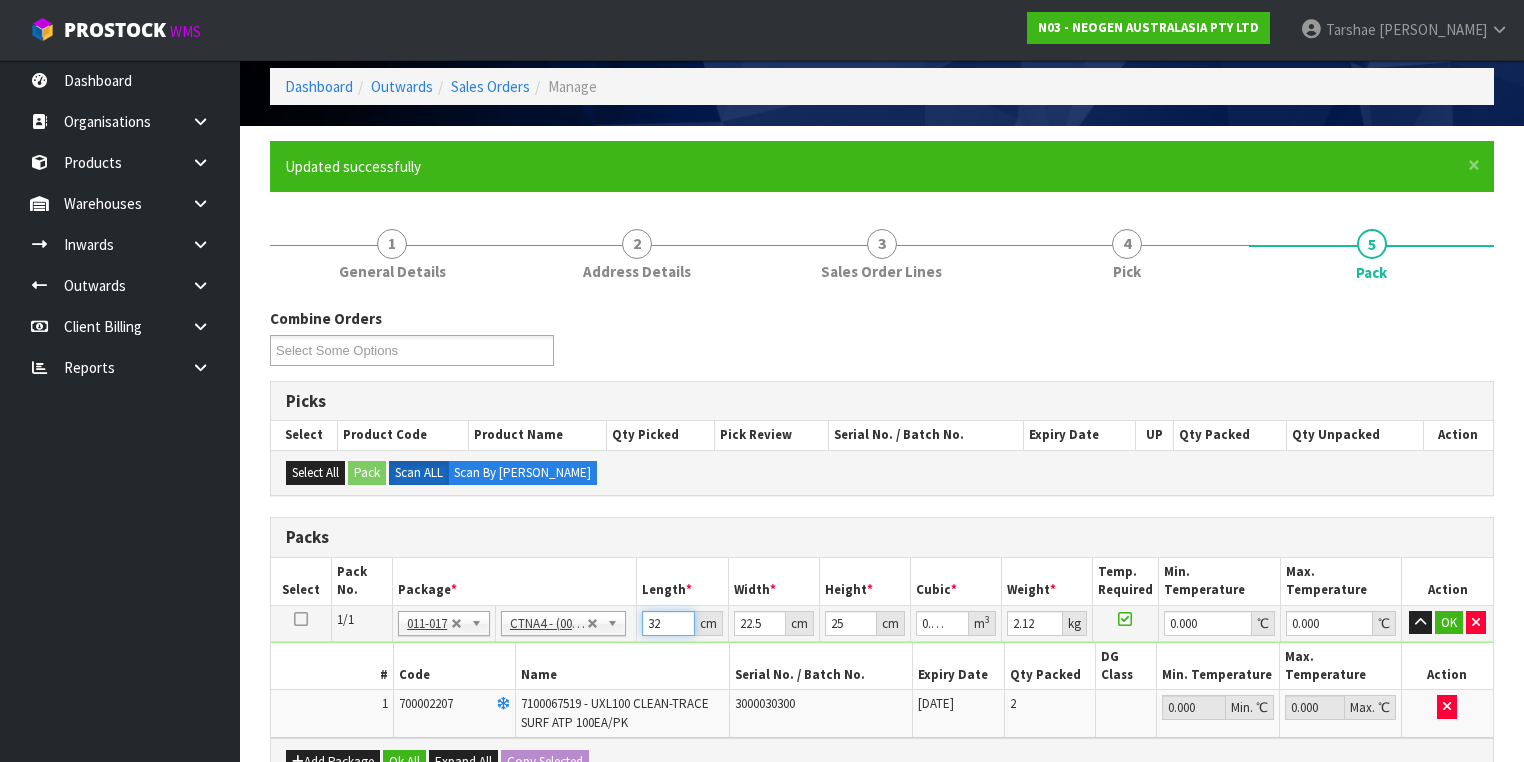 type on "32" 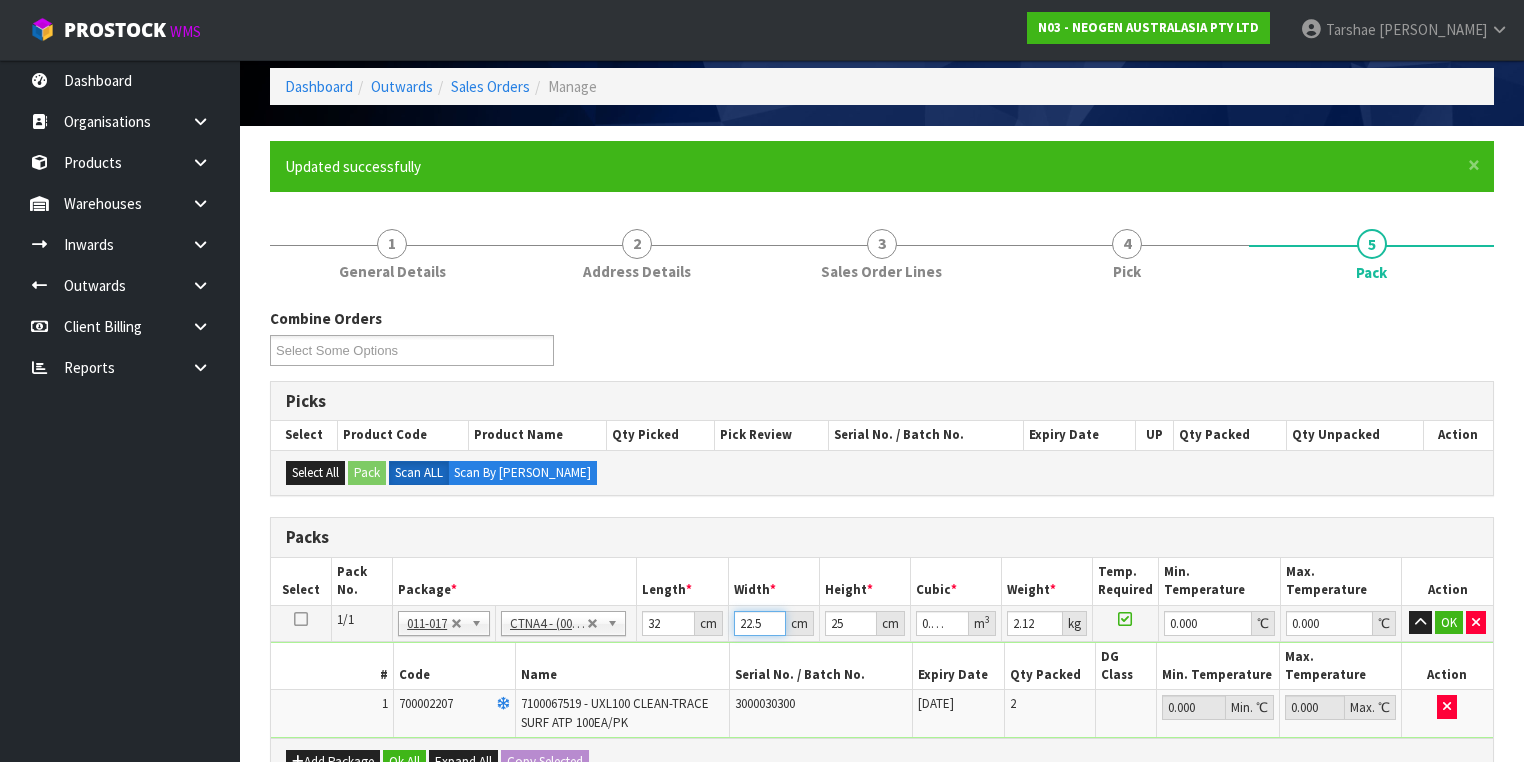type on "2" 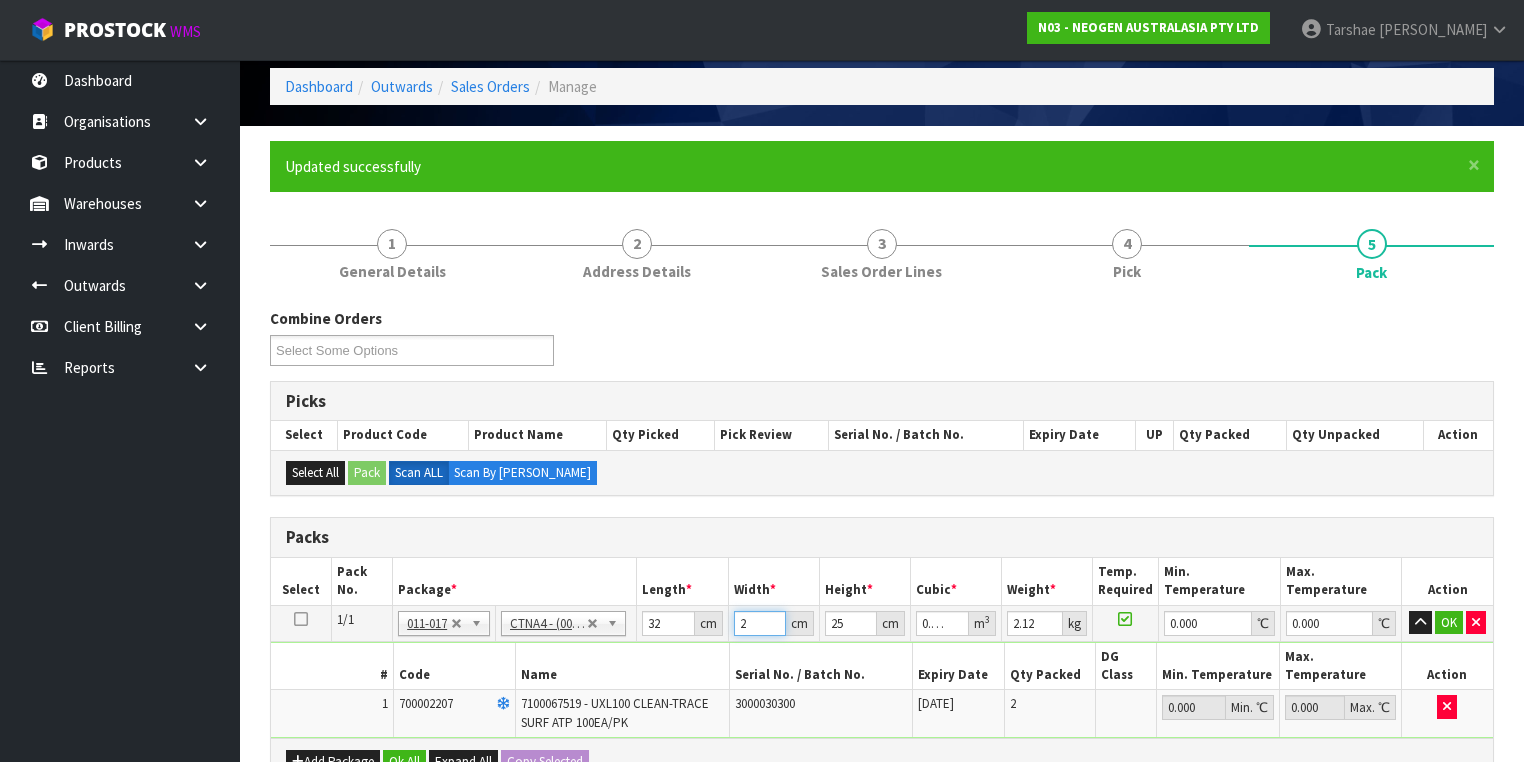 type on "24" 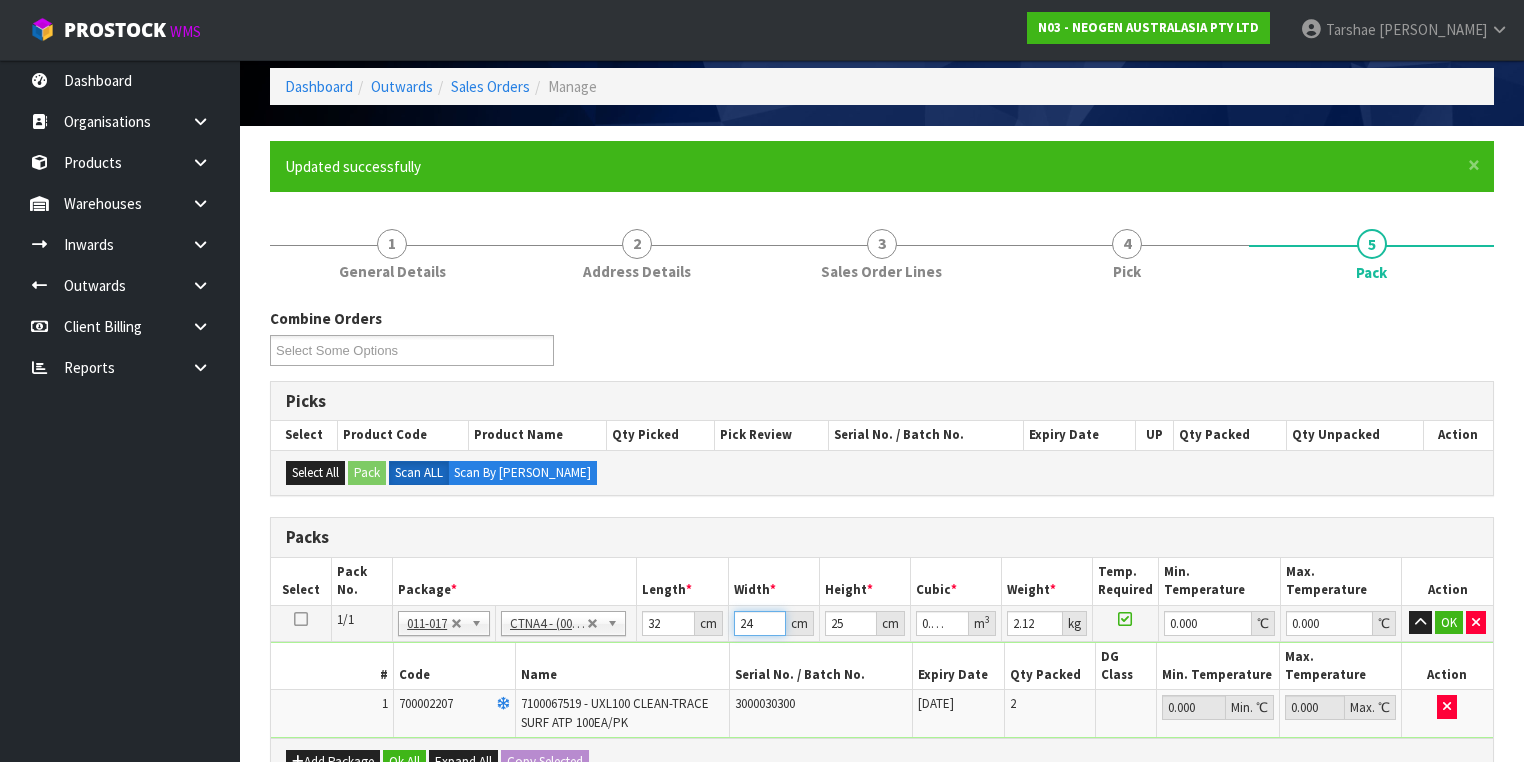 type on "24" 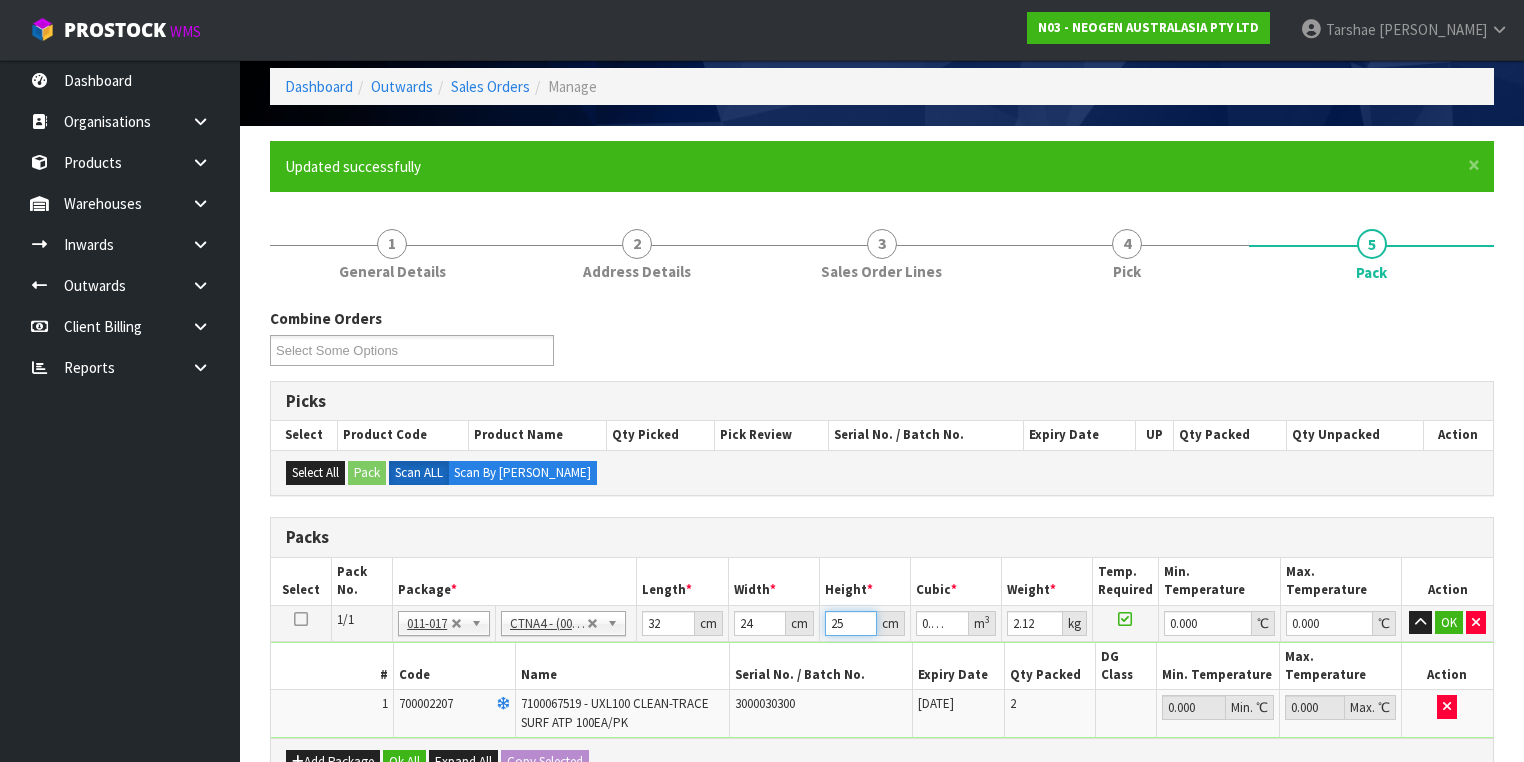 type on "2" 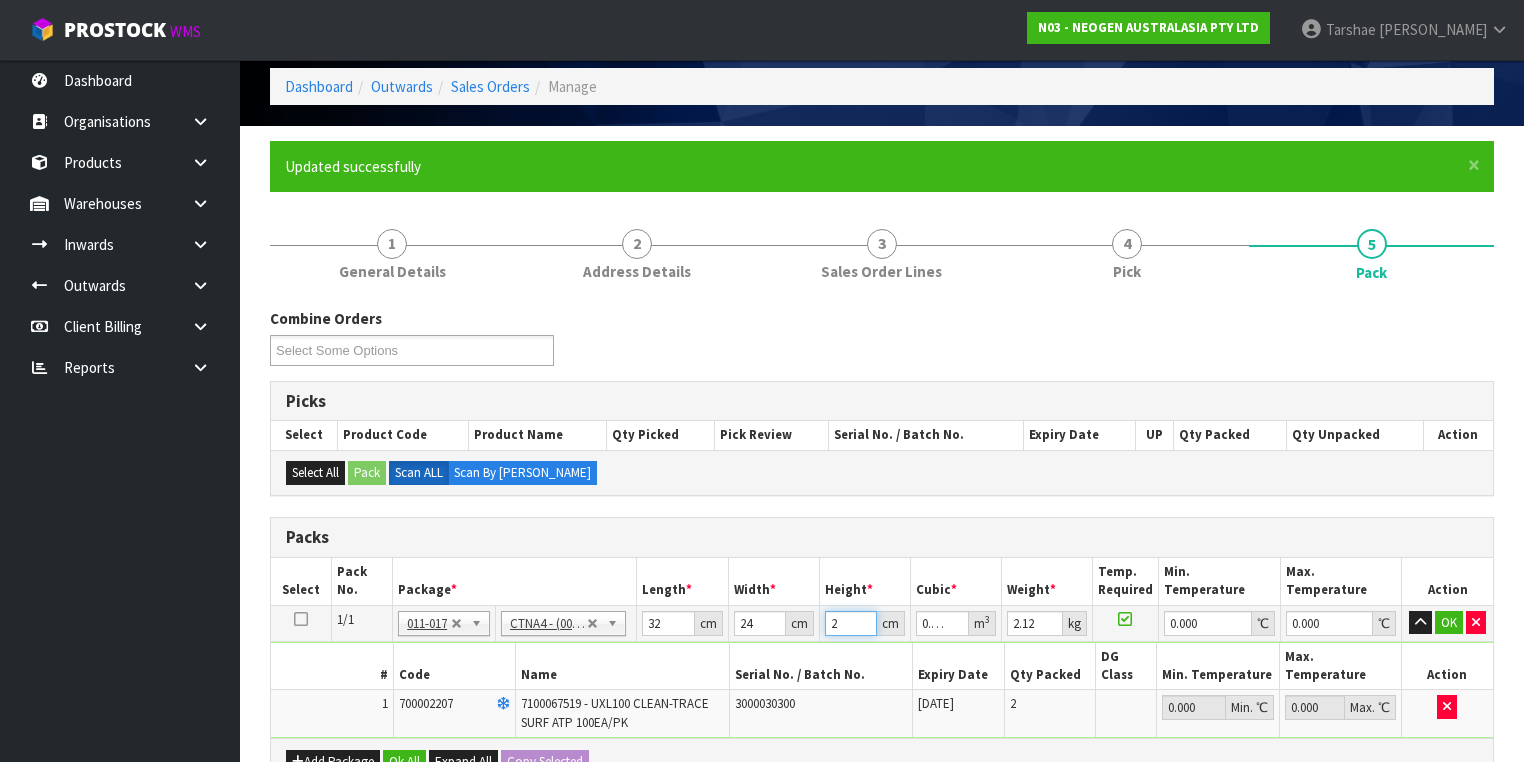 type on "28" 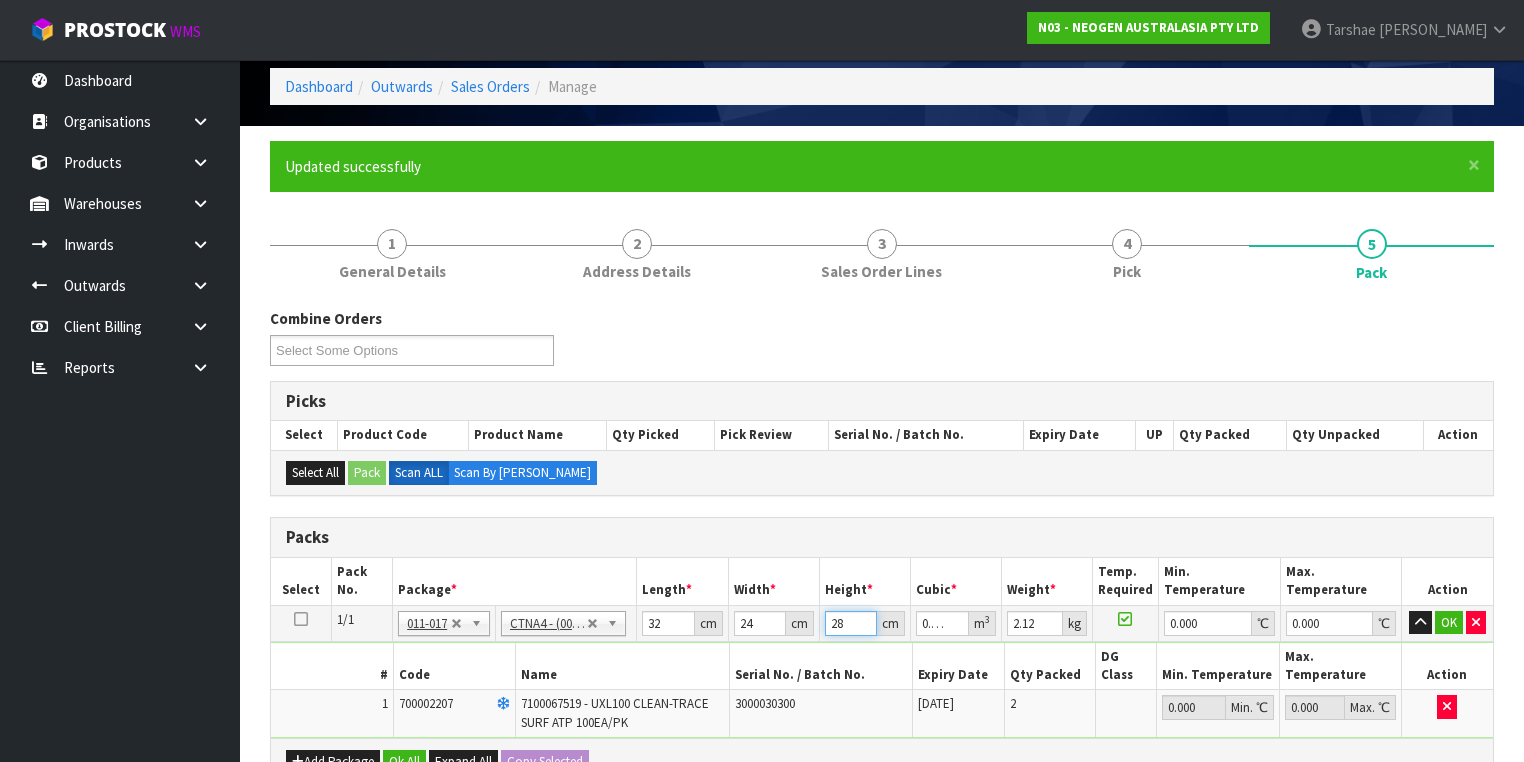 type on "28" 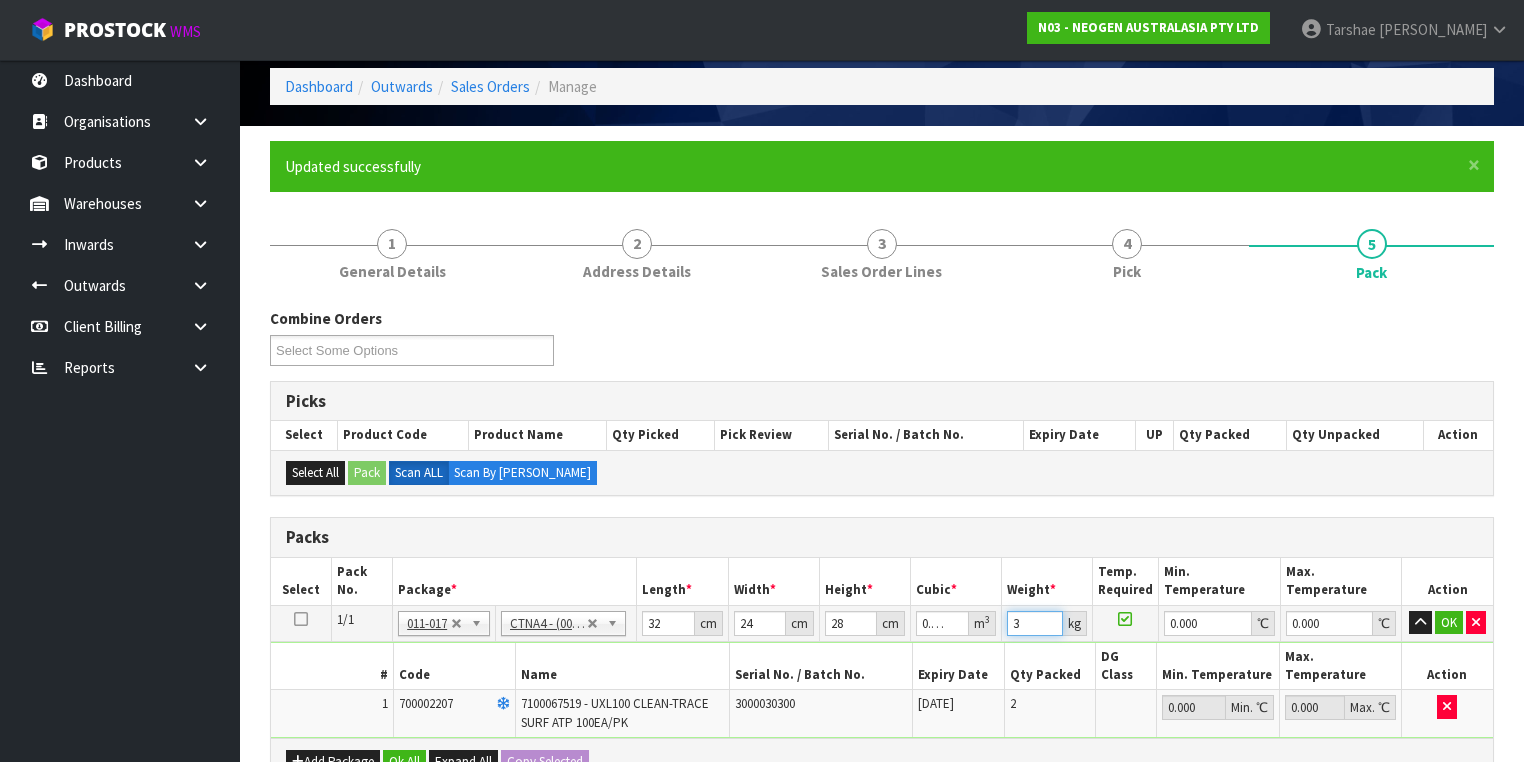 type on "3" 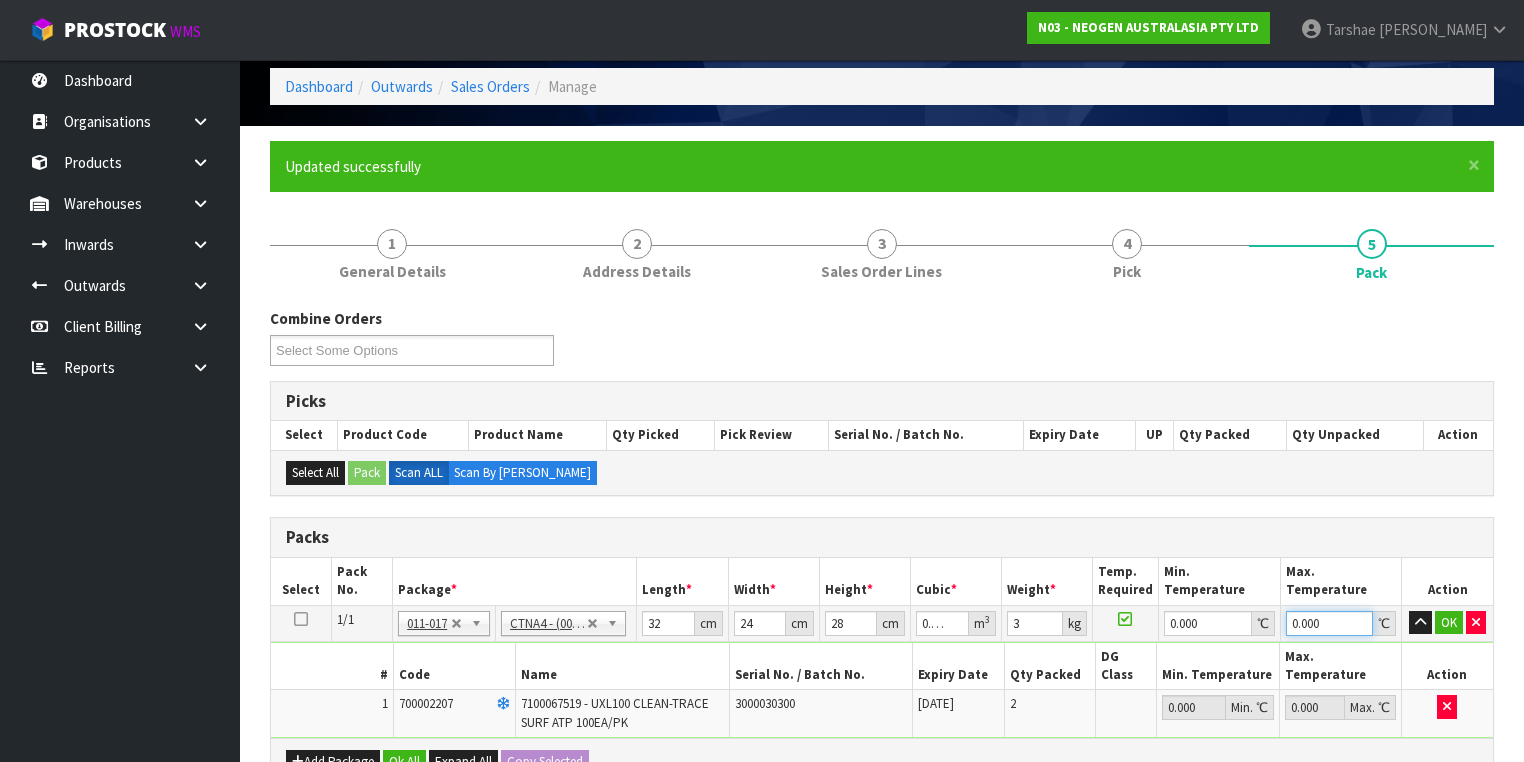 type on "0" 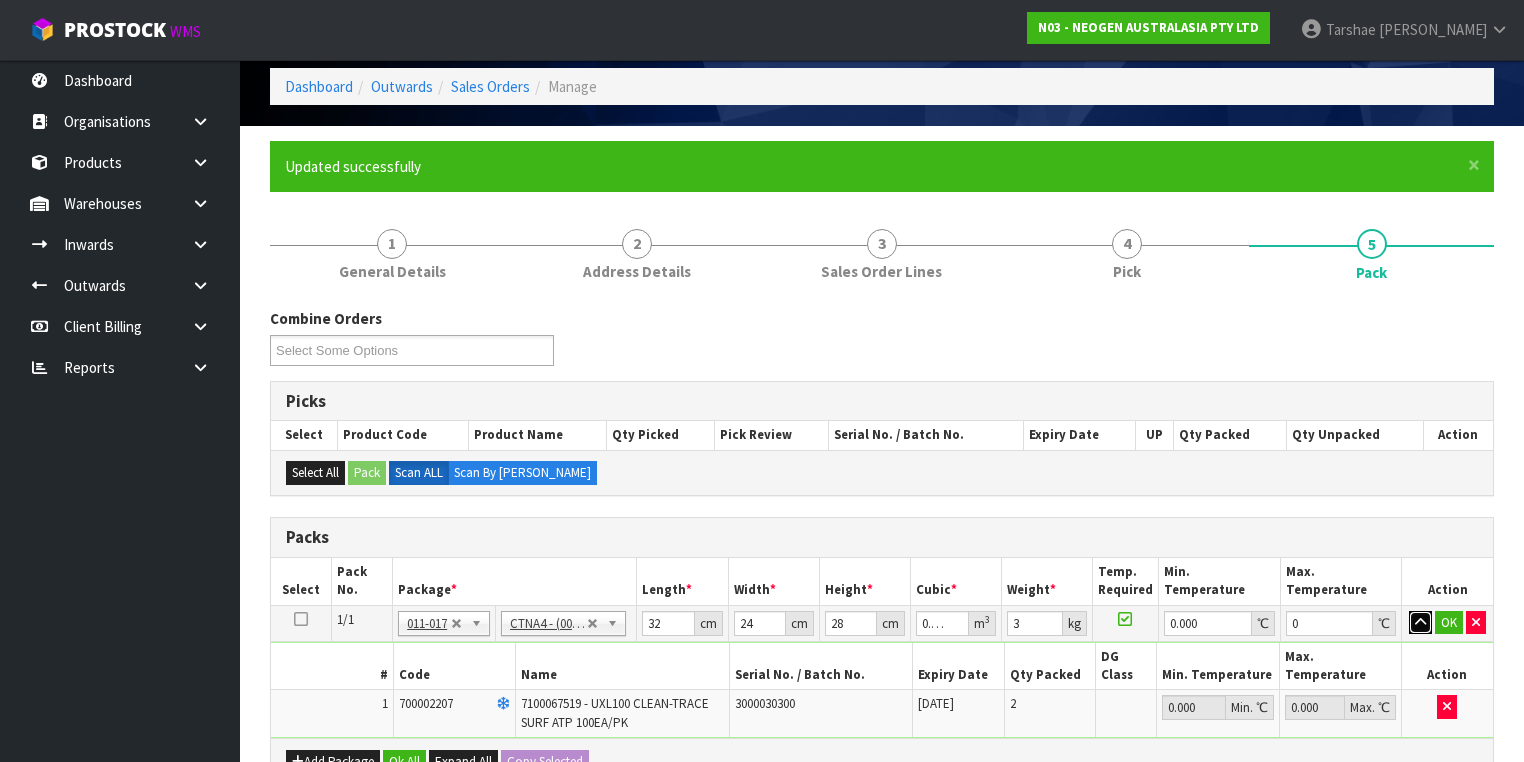 type 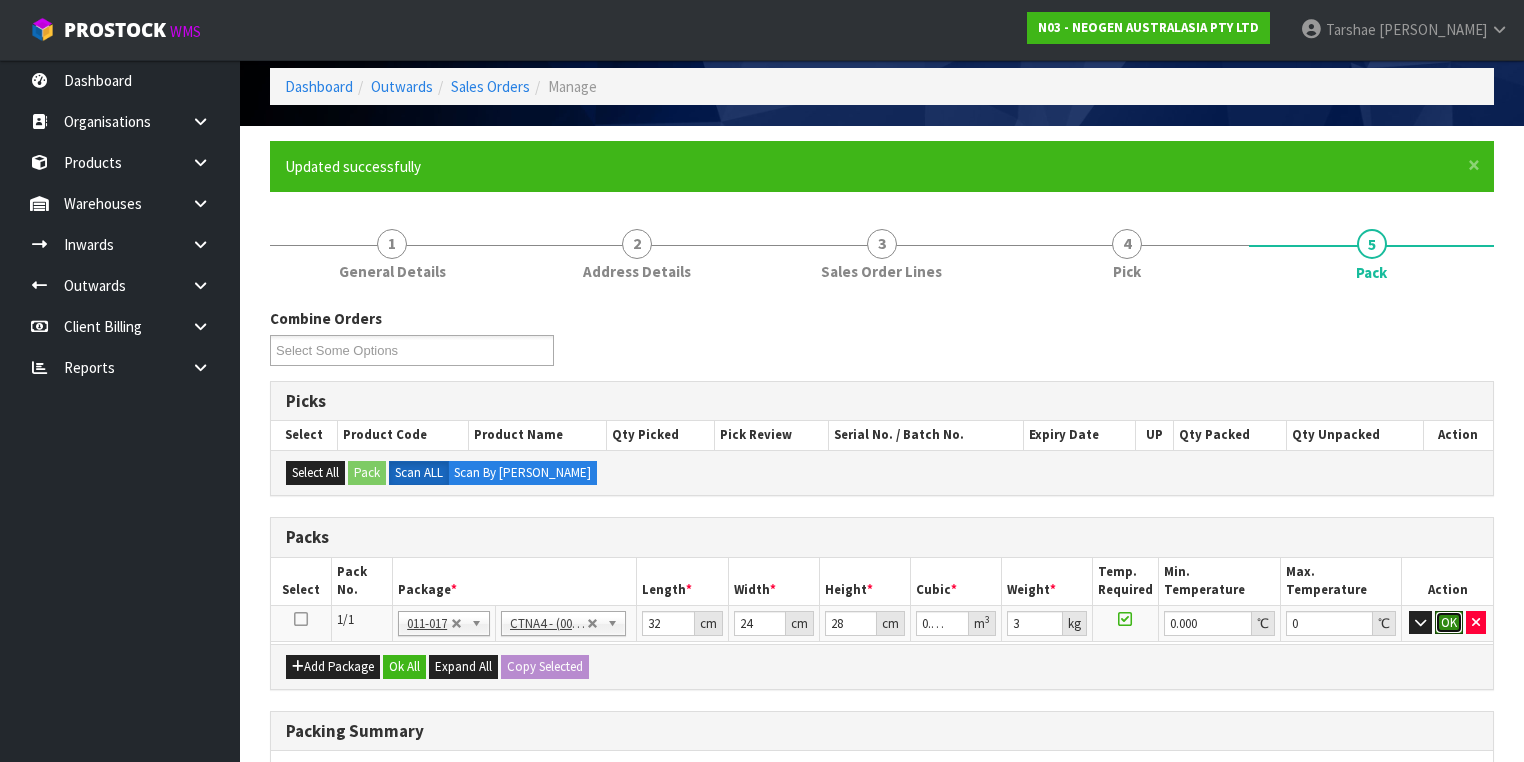 click on "OK" at bounding box center (1449, 623) 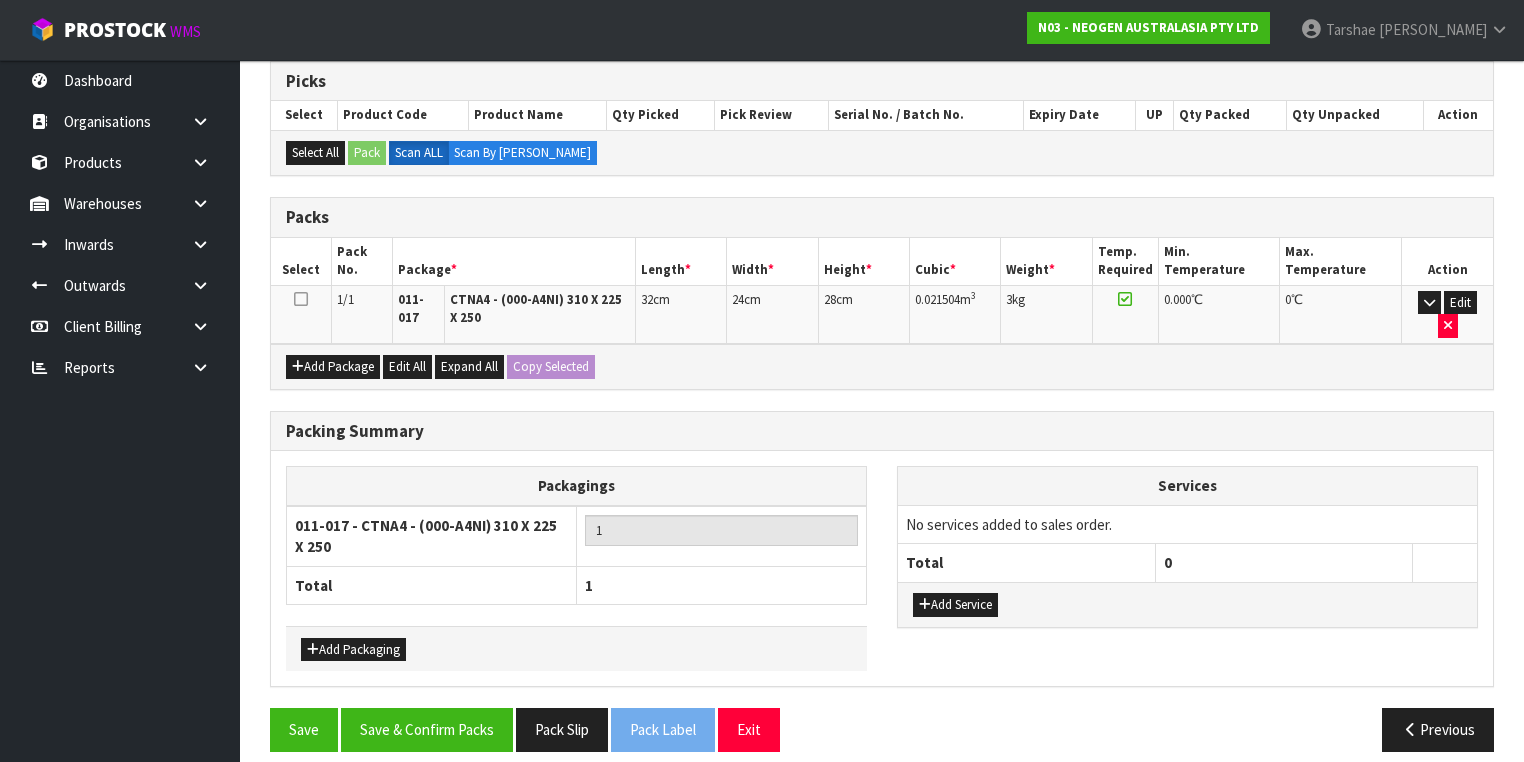 scroll, scrollTop: 400, scrollLeft: 0, axis: vertical 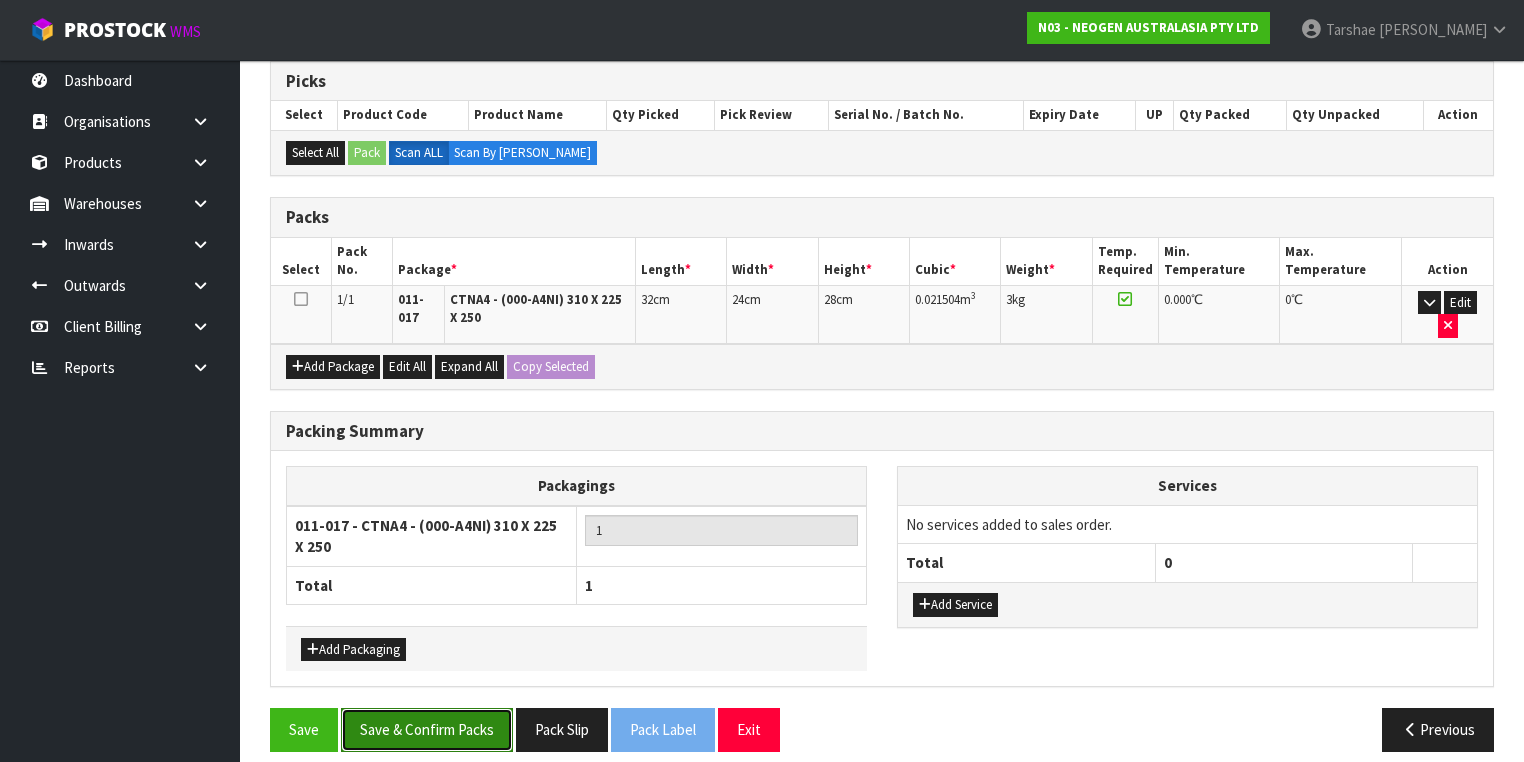 drag, startPoint x: 479, startPoint y: 729, endPoint x: 478, endPoint y: 717, distance: 12.0415945 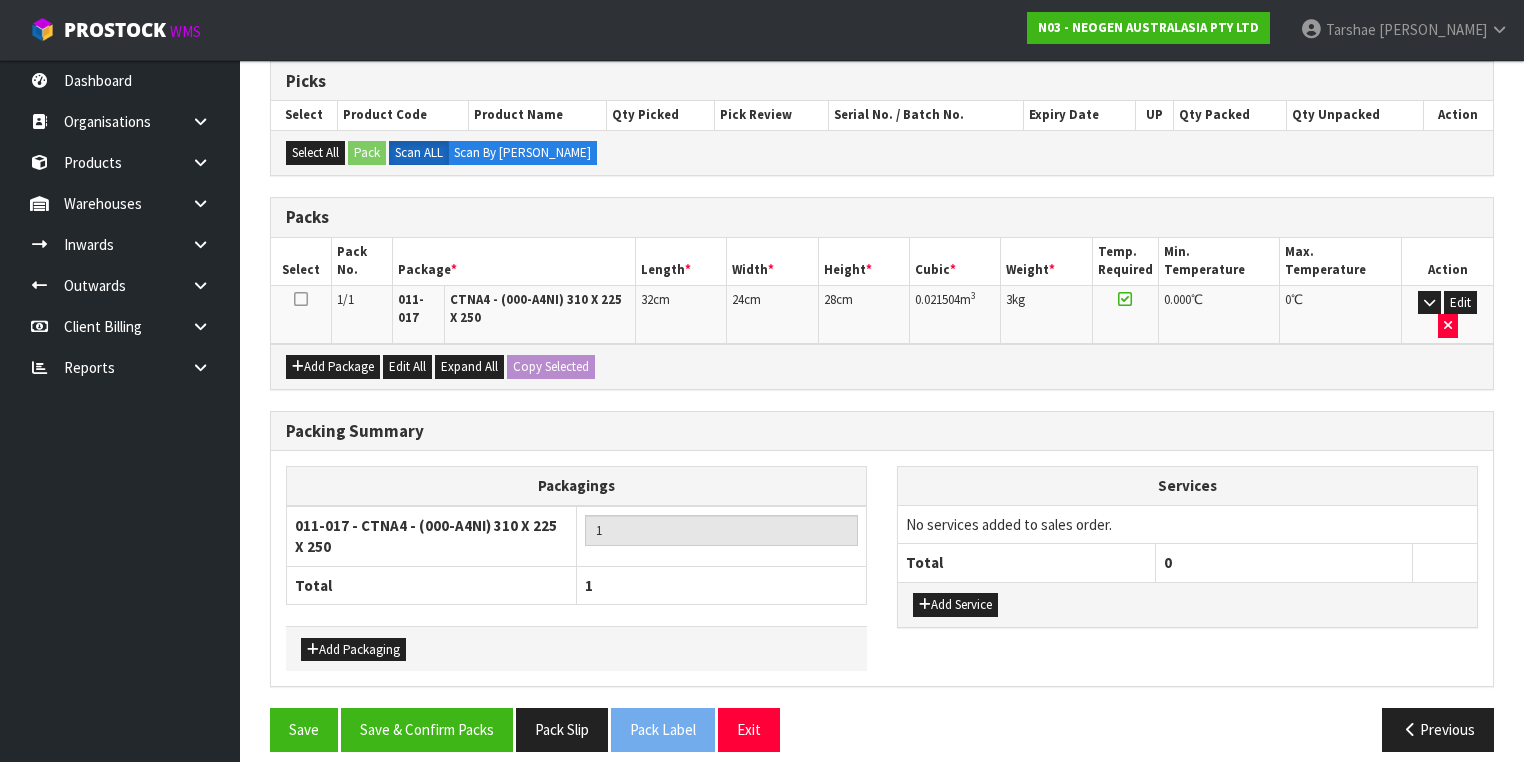 scroll, scrollTop: 0, scrollLeft: 0, axis: both 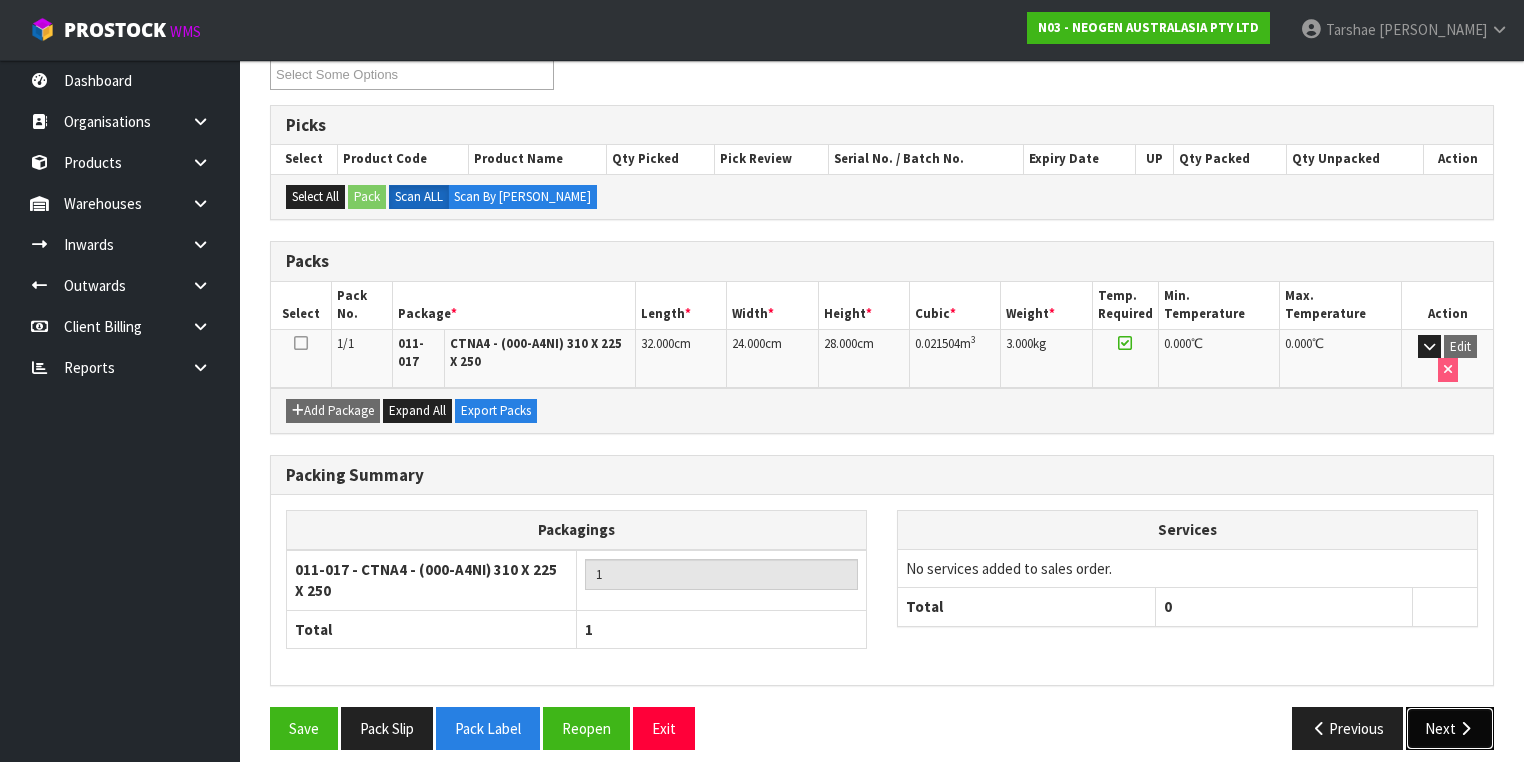 click at bounding box center (1465, 728) 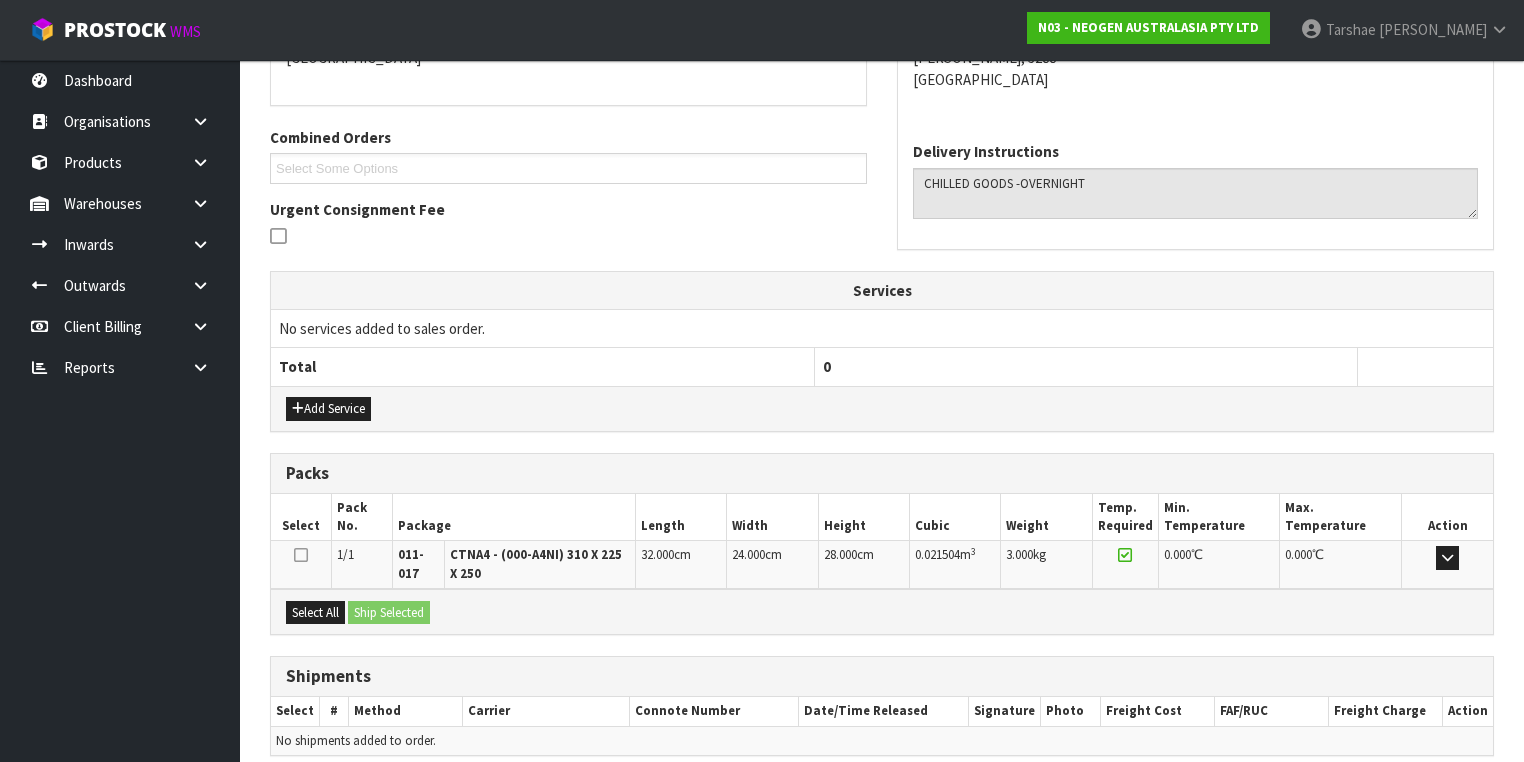 scroll, scrollTop: 542, scrollLeft: 0, axis: vertical 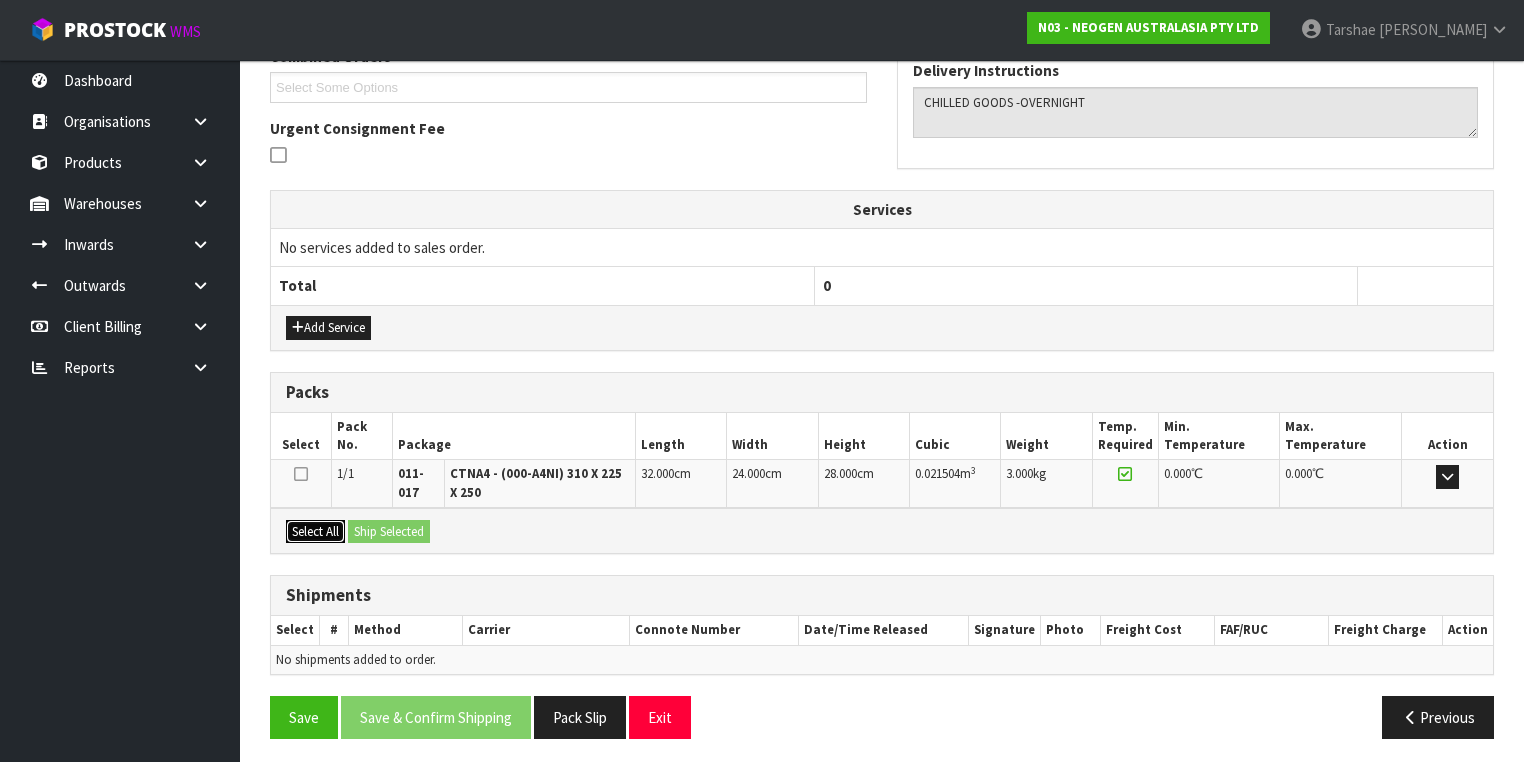 click on "Select All" at bounding box center (315, 532) 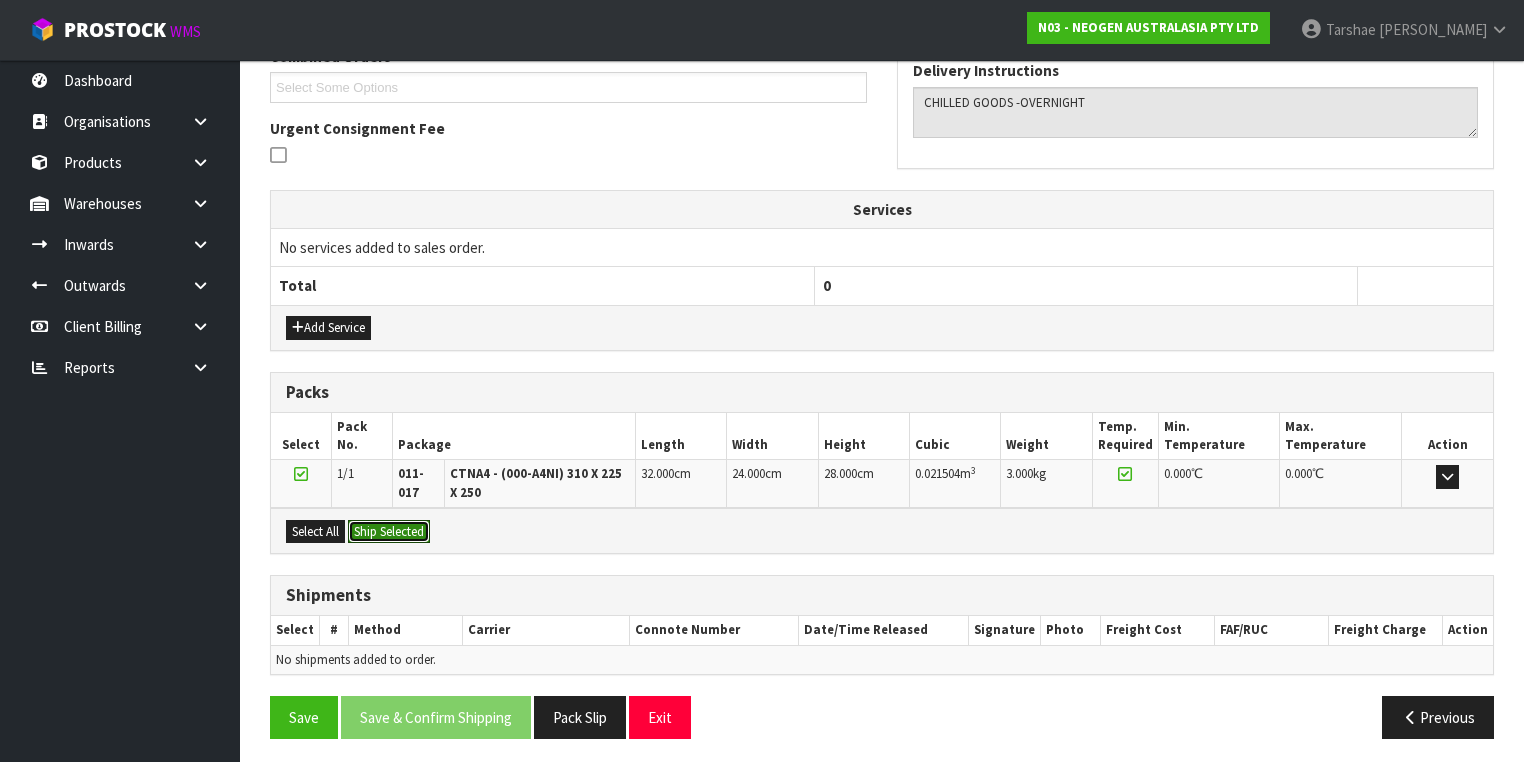 click on "Ship Selected" at bounding box center [389, 532] 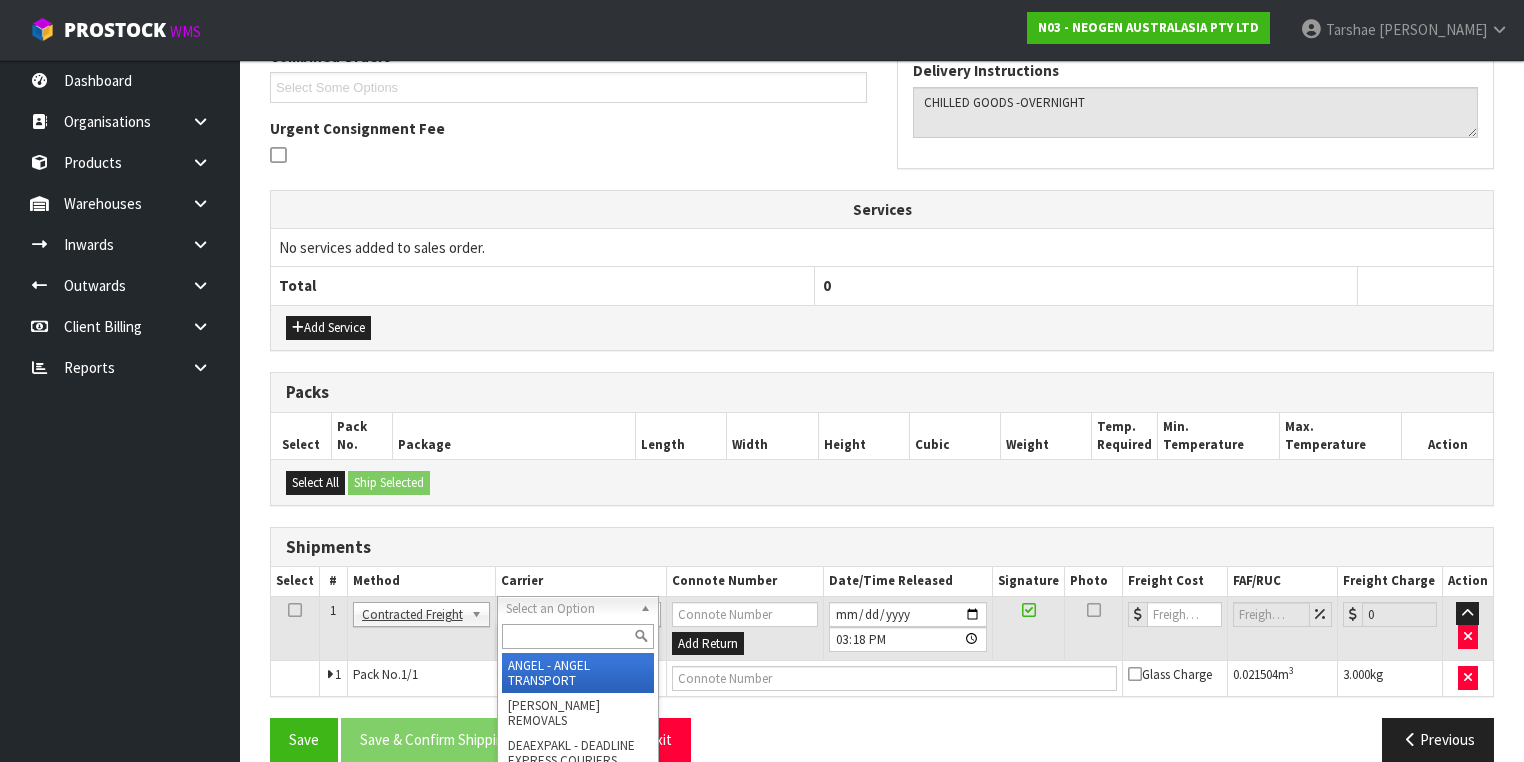 click at bounding box center (578, 636) 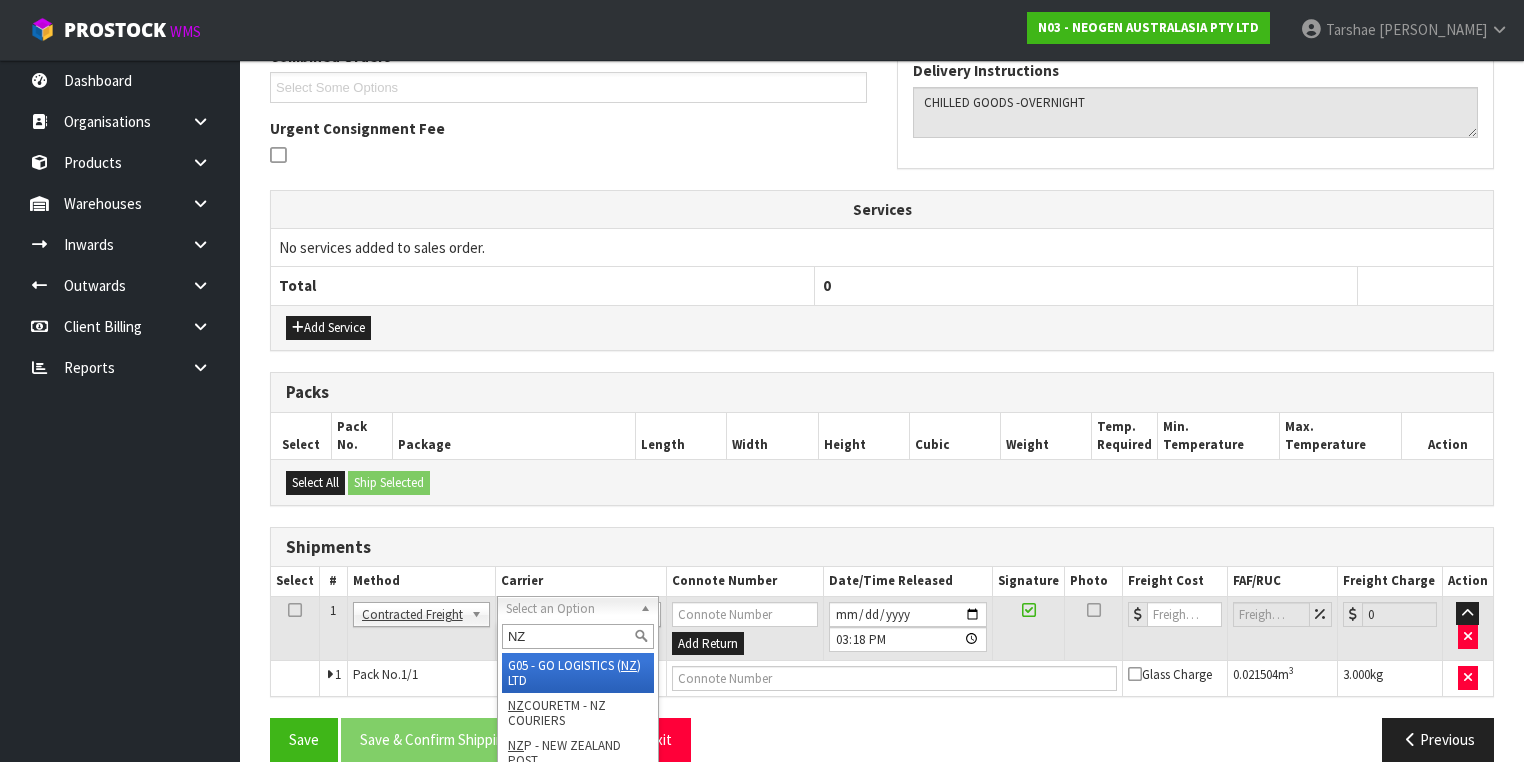 type on "NZP" 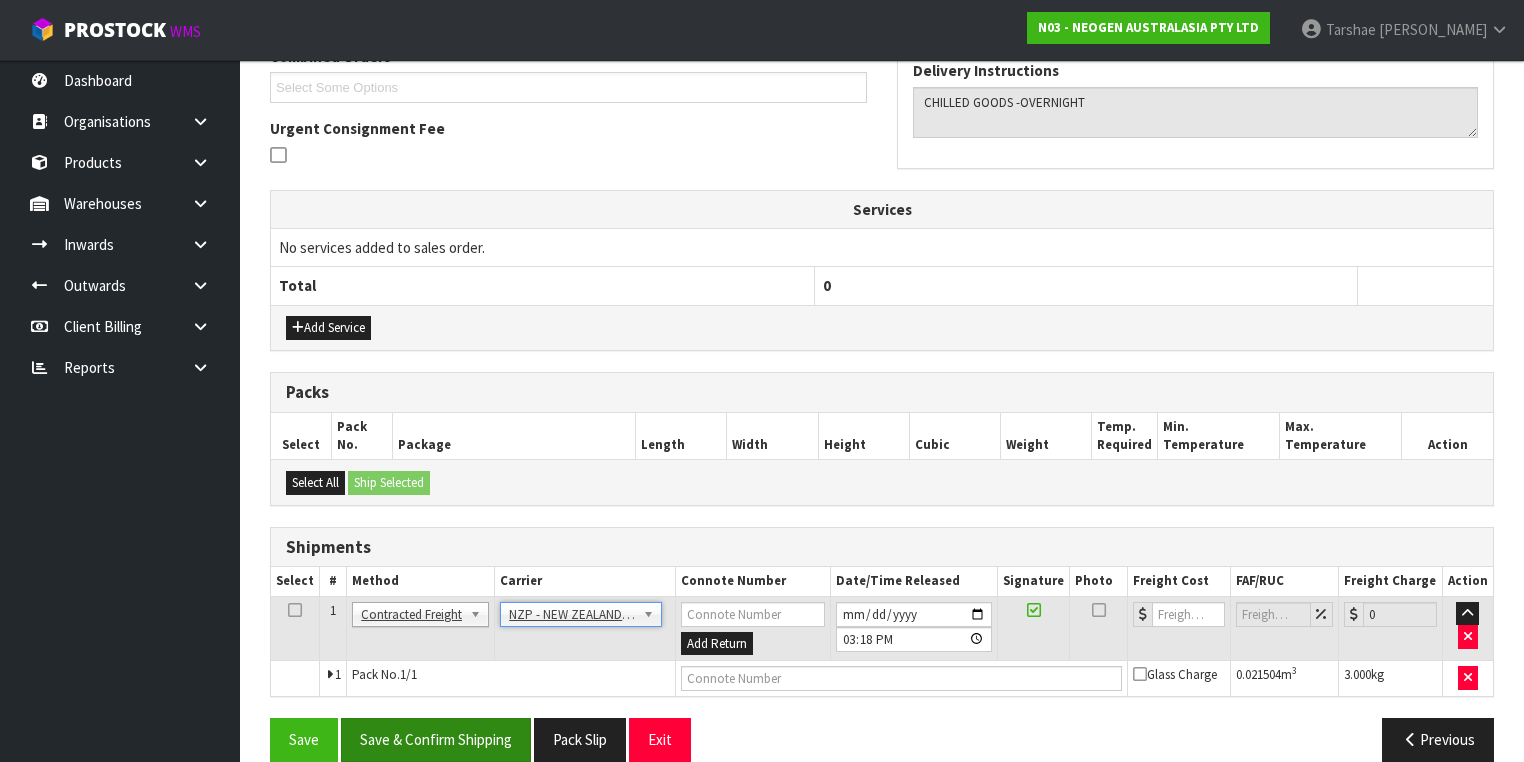 click on "From Address
CONTRACT WAREHOUSING & LOGISTICS [STREET_ADDRESS]
Combined Orders
N03-ORD0002977 N03-ORD0003019 N03-ORD0003020 N03-ORD0003021 N03-ORD0003022 N03-ORD0003023 N03-ORD0003024
Select Some Options
Urgent Consignment Fee
To Address
[GEOGRAPHIC_DATA][PERSON_NAME] STORE, [STREET_ADDRESS][PERSON_NAME][PERSON_NAME][PERSON_NAME]
Delivery Instructions
Services
No services added to sales order.
Total
0
Add Service
Packs
Select
Pack No.
Package" at bounding box center [882, 311] 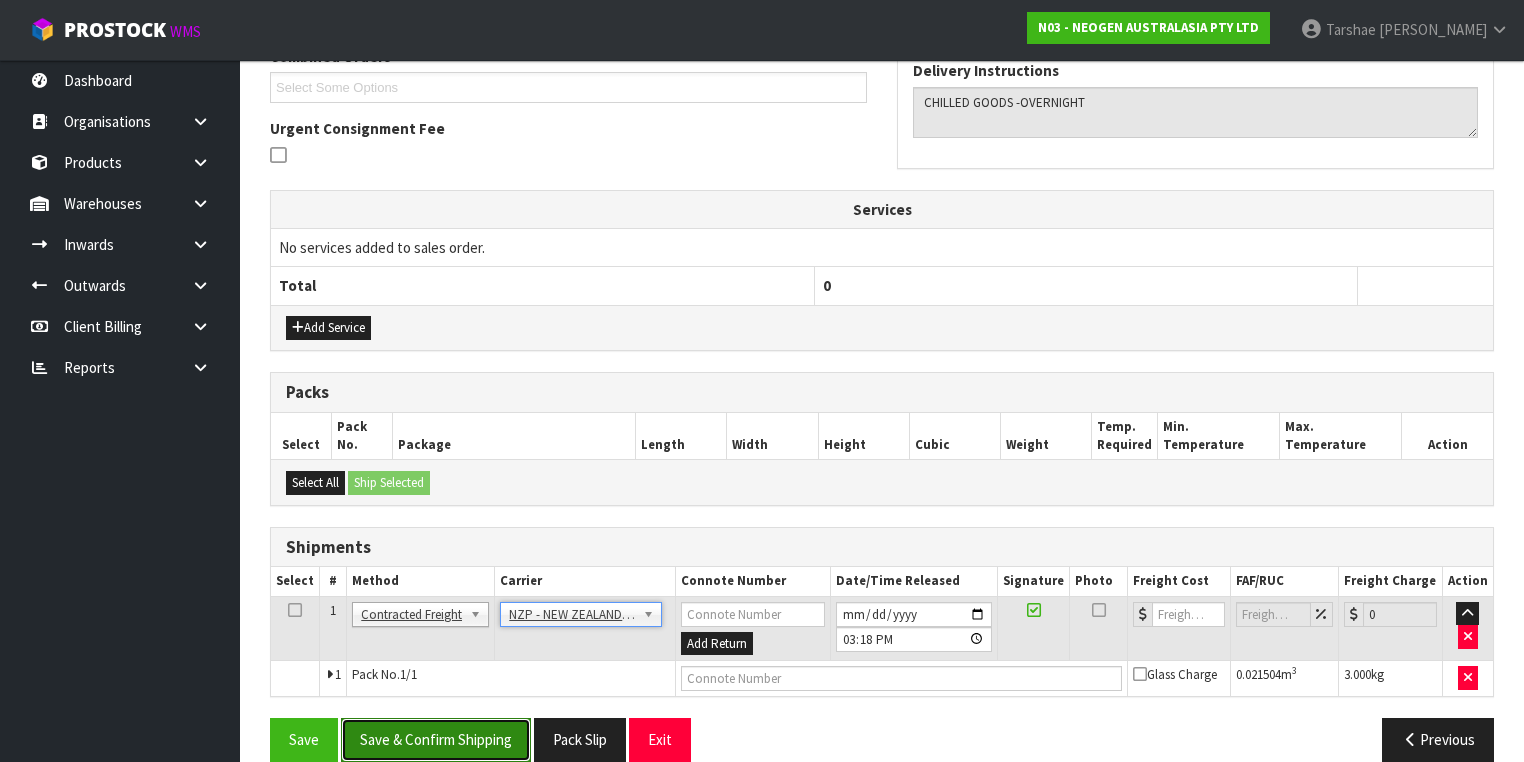 click on "Save & Confirm Shipping" at bounding box center [436, 739] 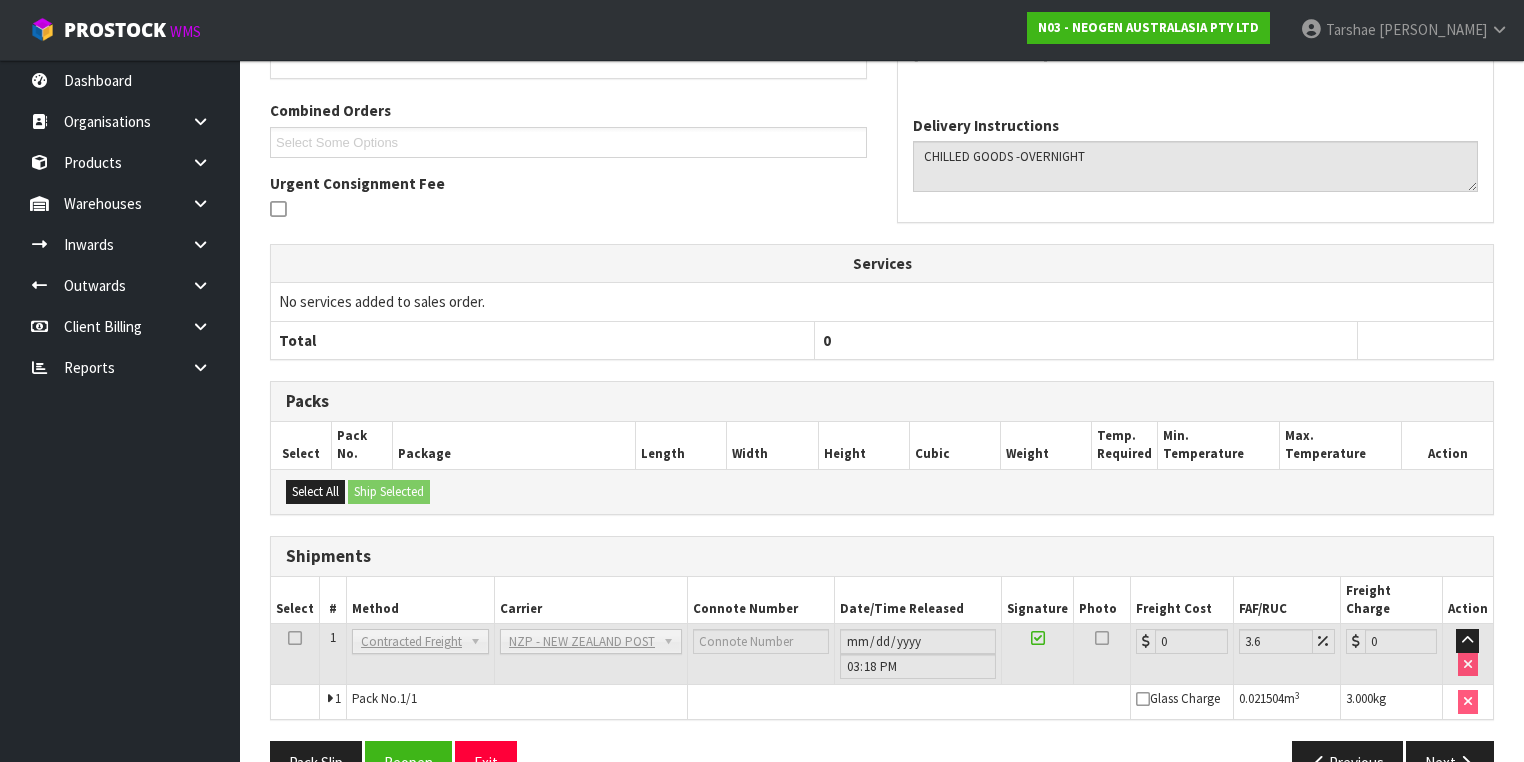 scroll, scrollTop: 536, scrollLeft: 0, axis: vertical 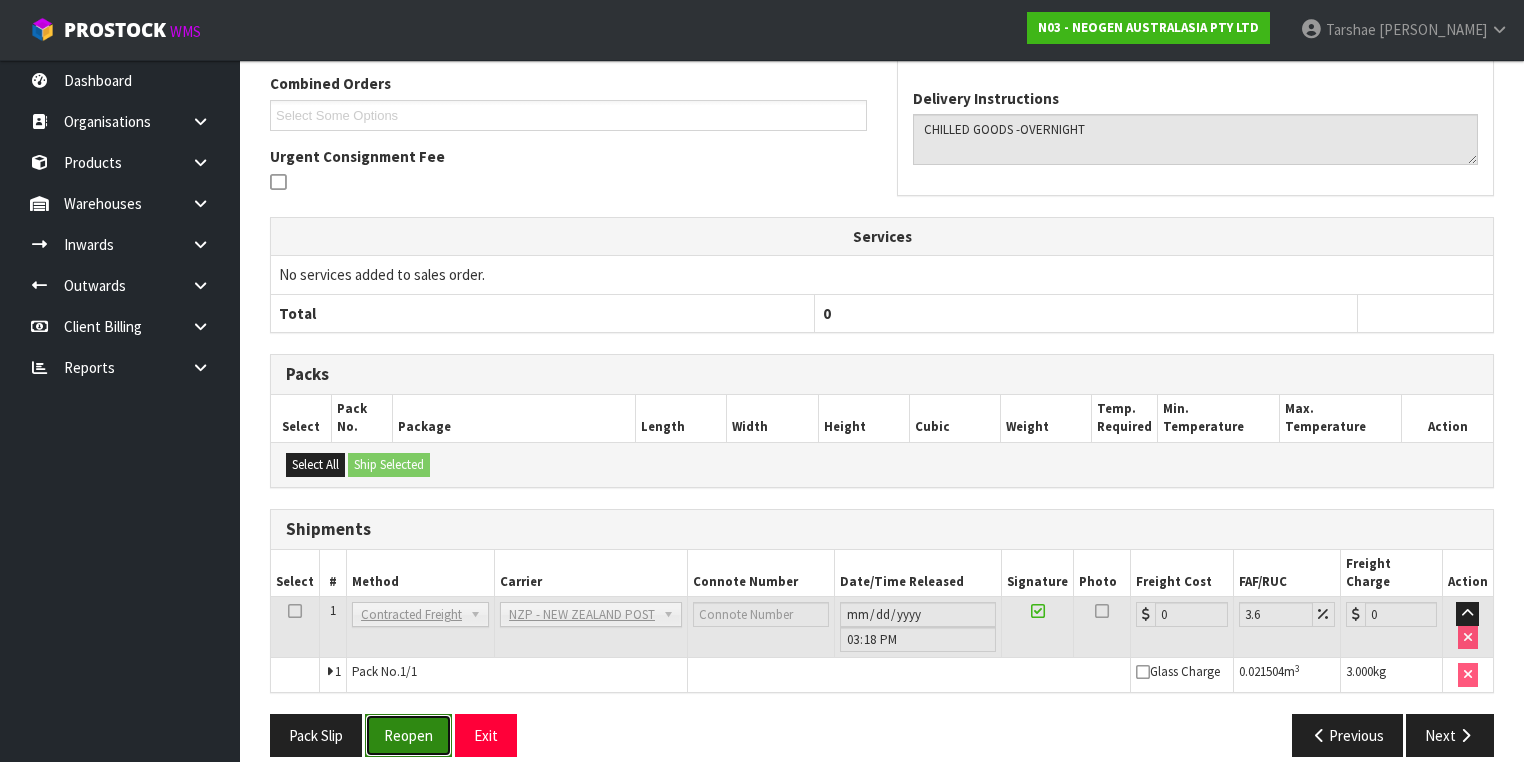 click on "Reopen" at bounding box center [408, 735] 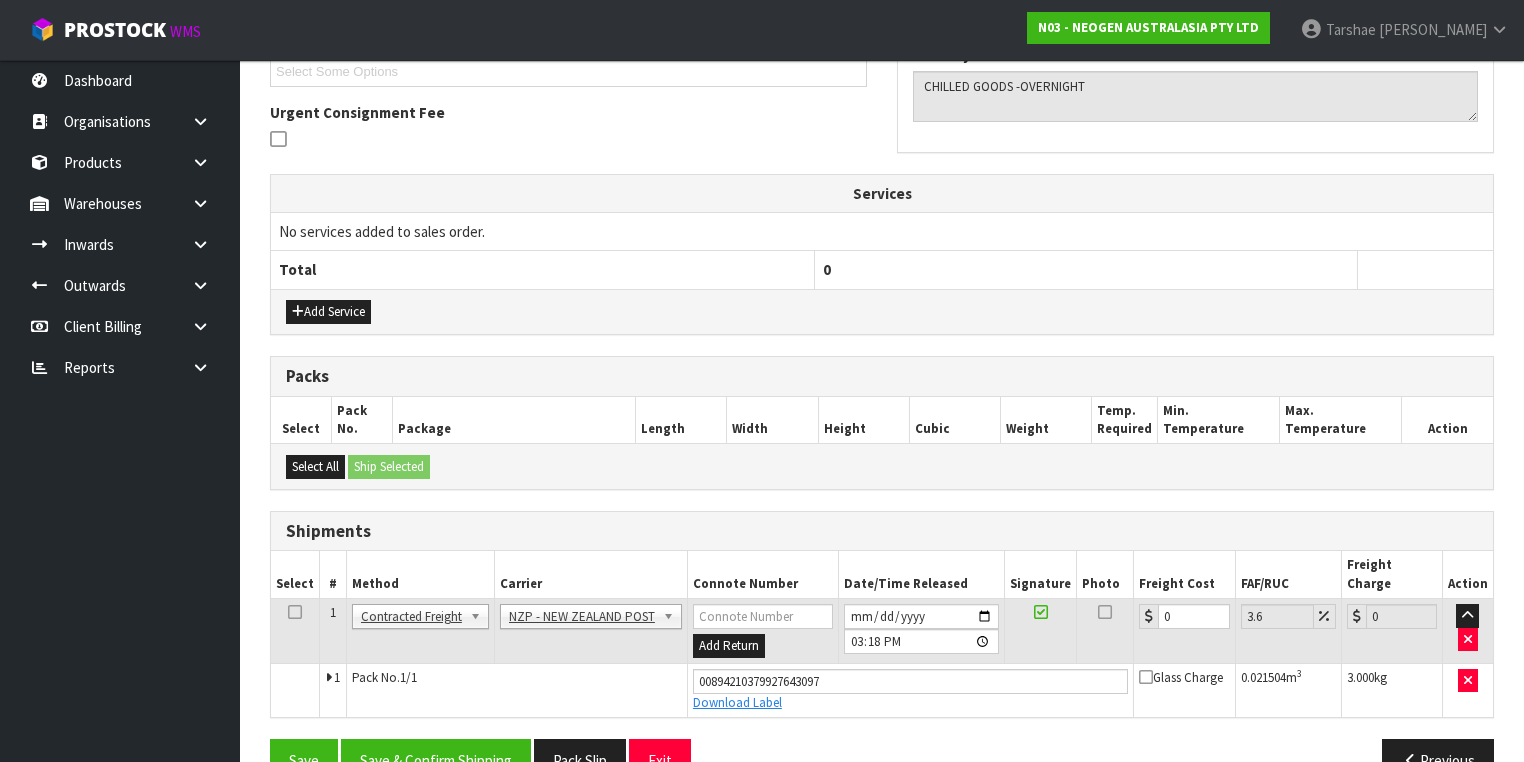 scroll, scrollTop: 582, scrollLeft: 0, axis: vertical 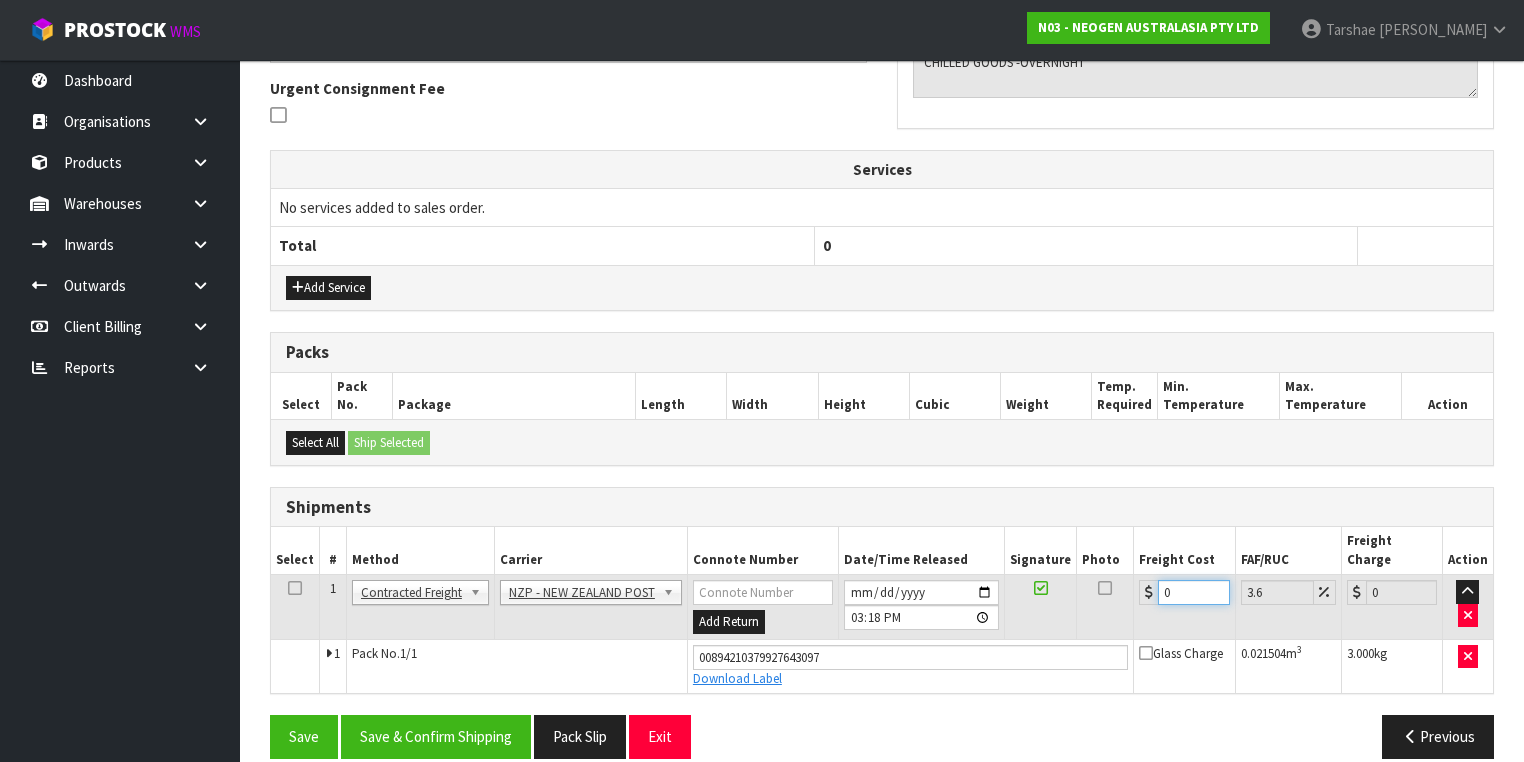 drag, startPoint x: 1169, startPoint y: 568, endPoint x: 1086, endPoint y: 572, distance: 83.09633 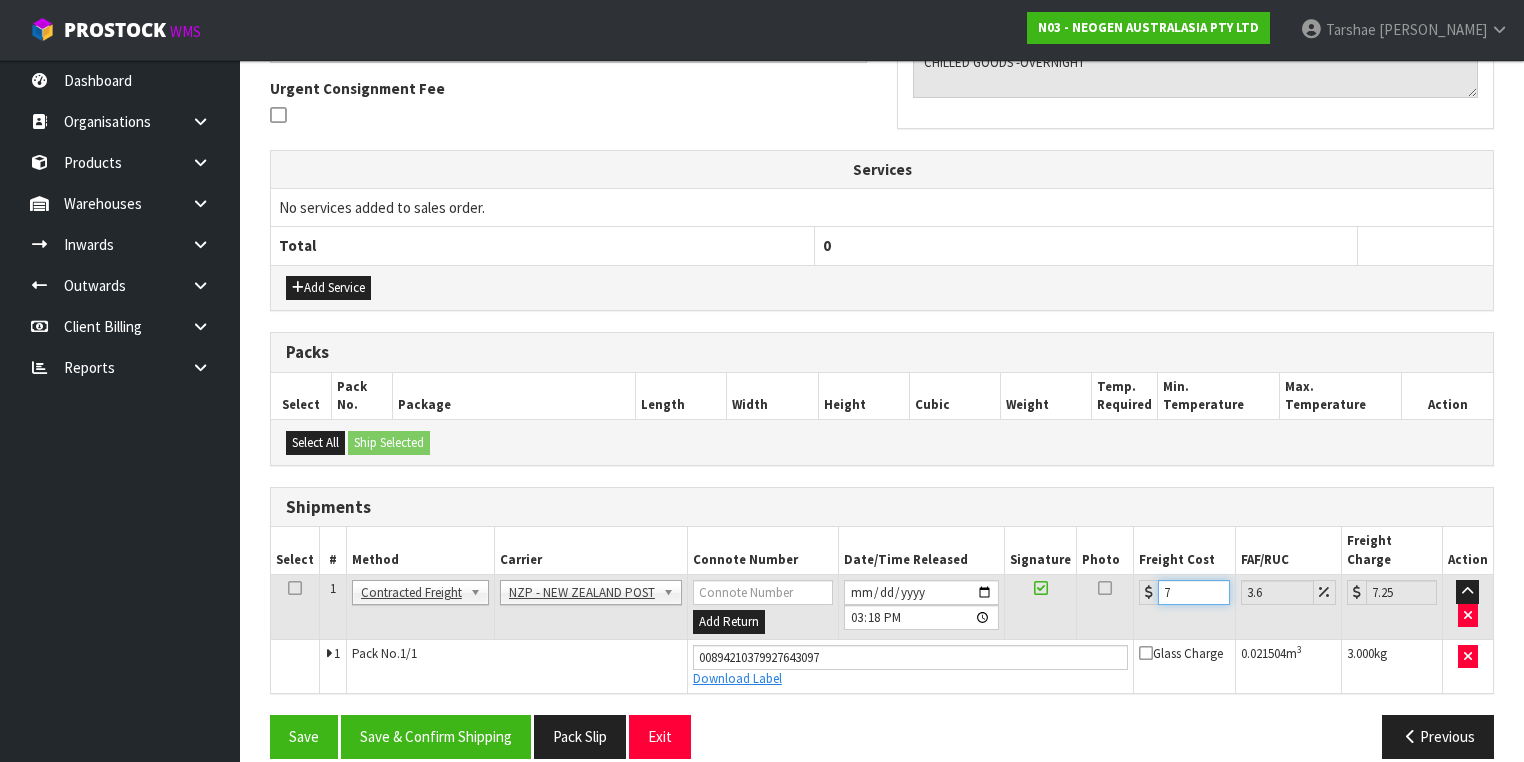 type on "7.3" 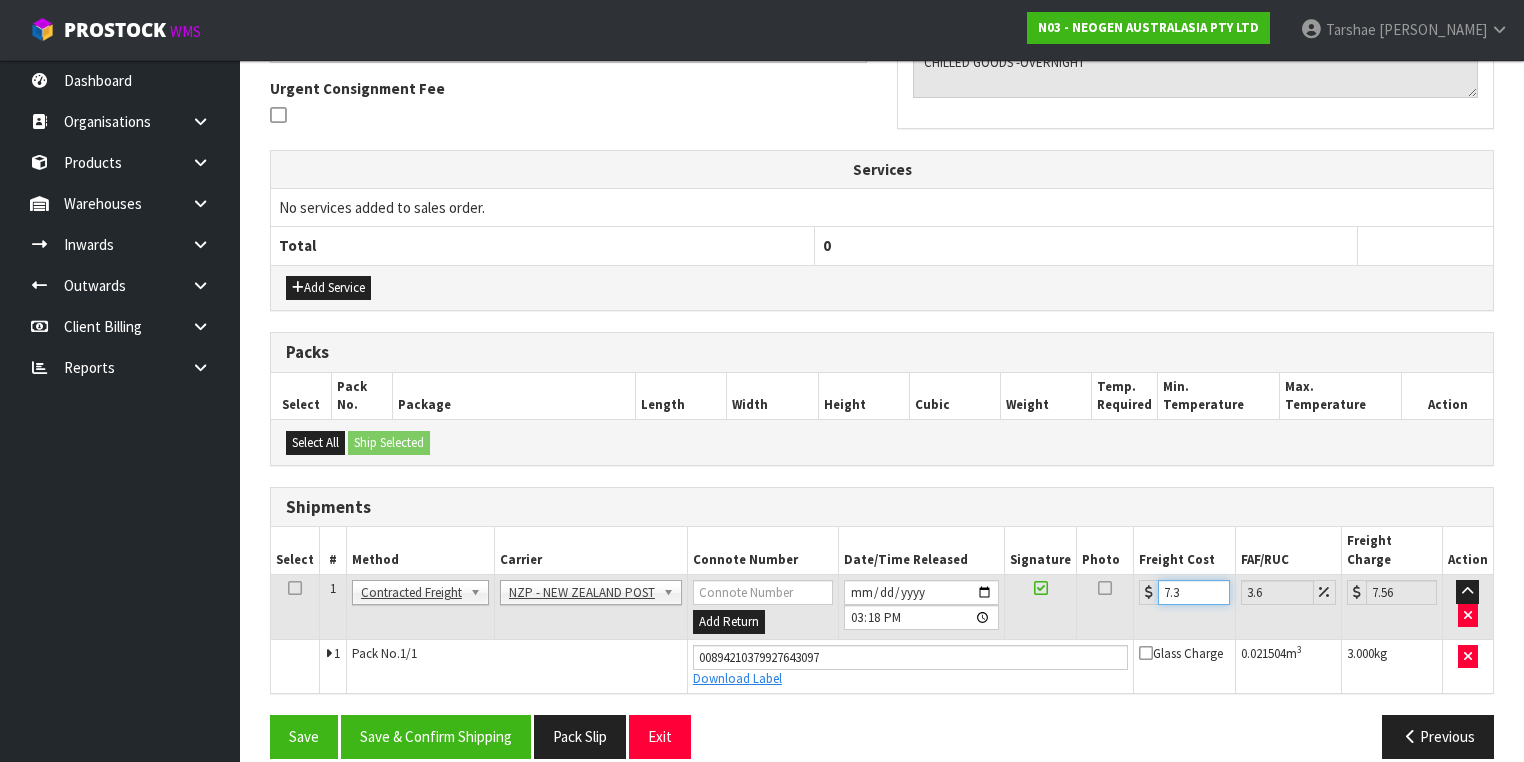 type on "7.31" 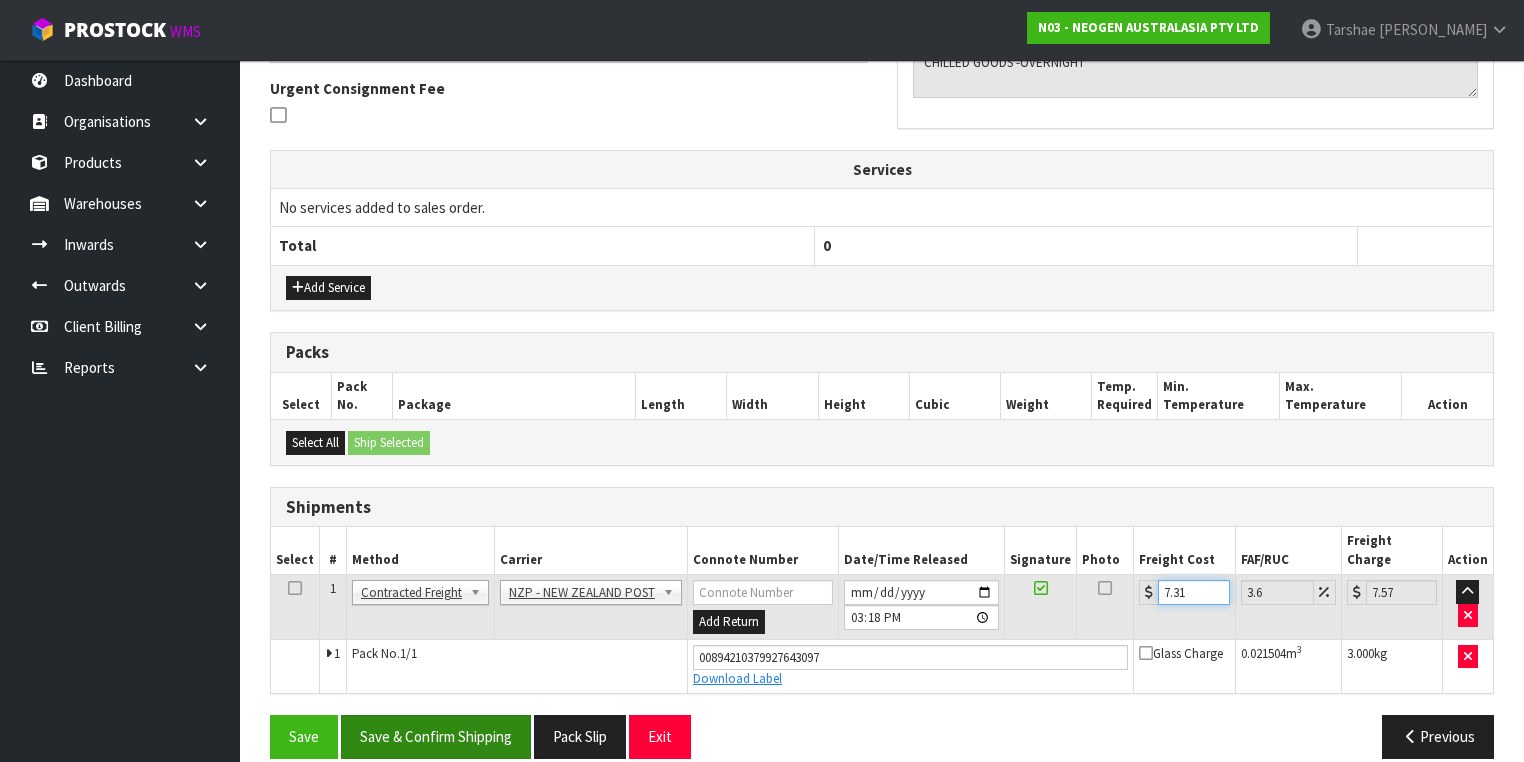 type on "7.31" 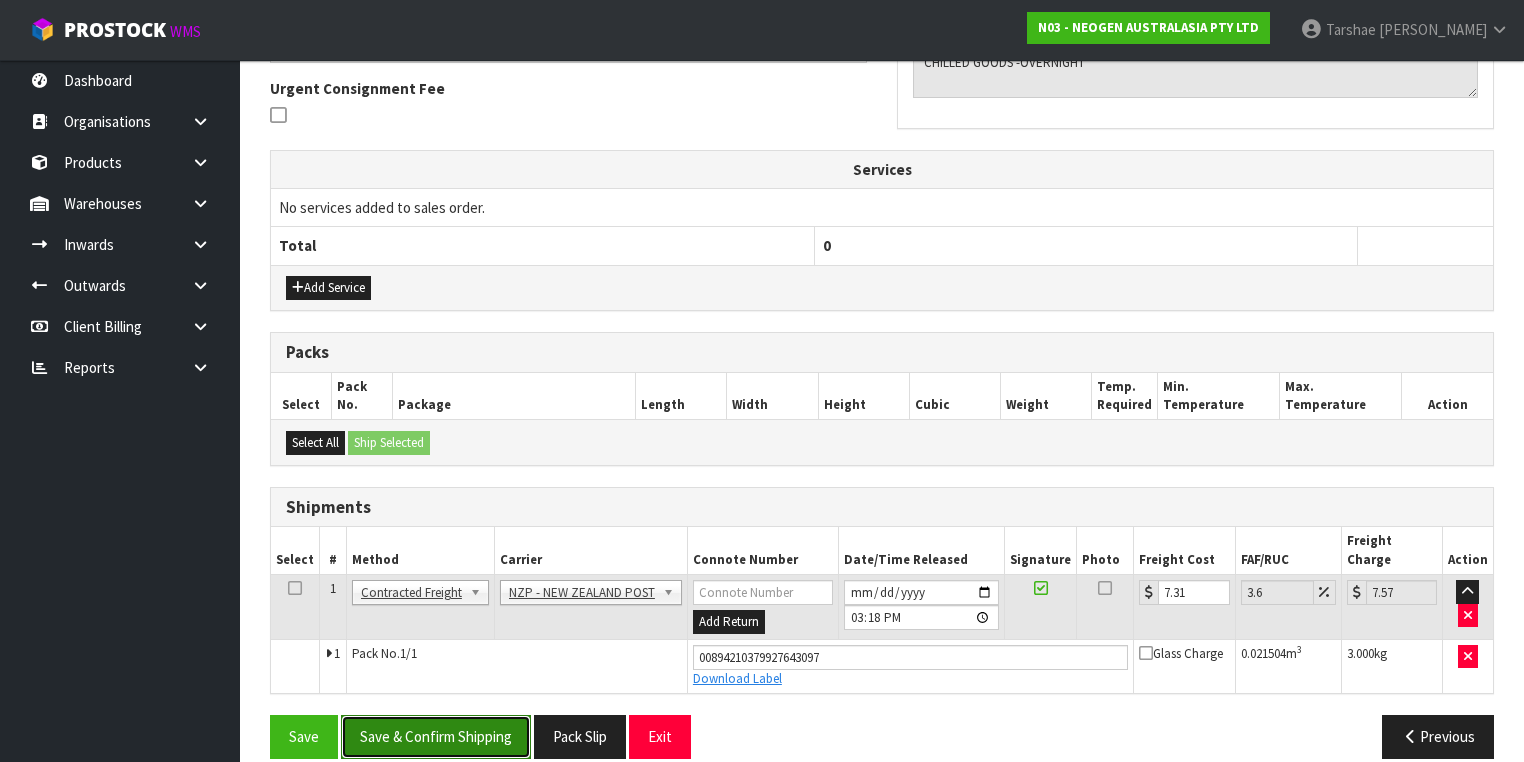 click on "Save & Confirm Shipping" at bounding box center (436, 736) 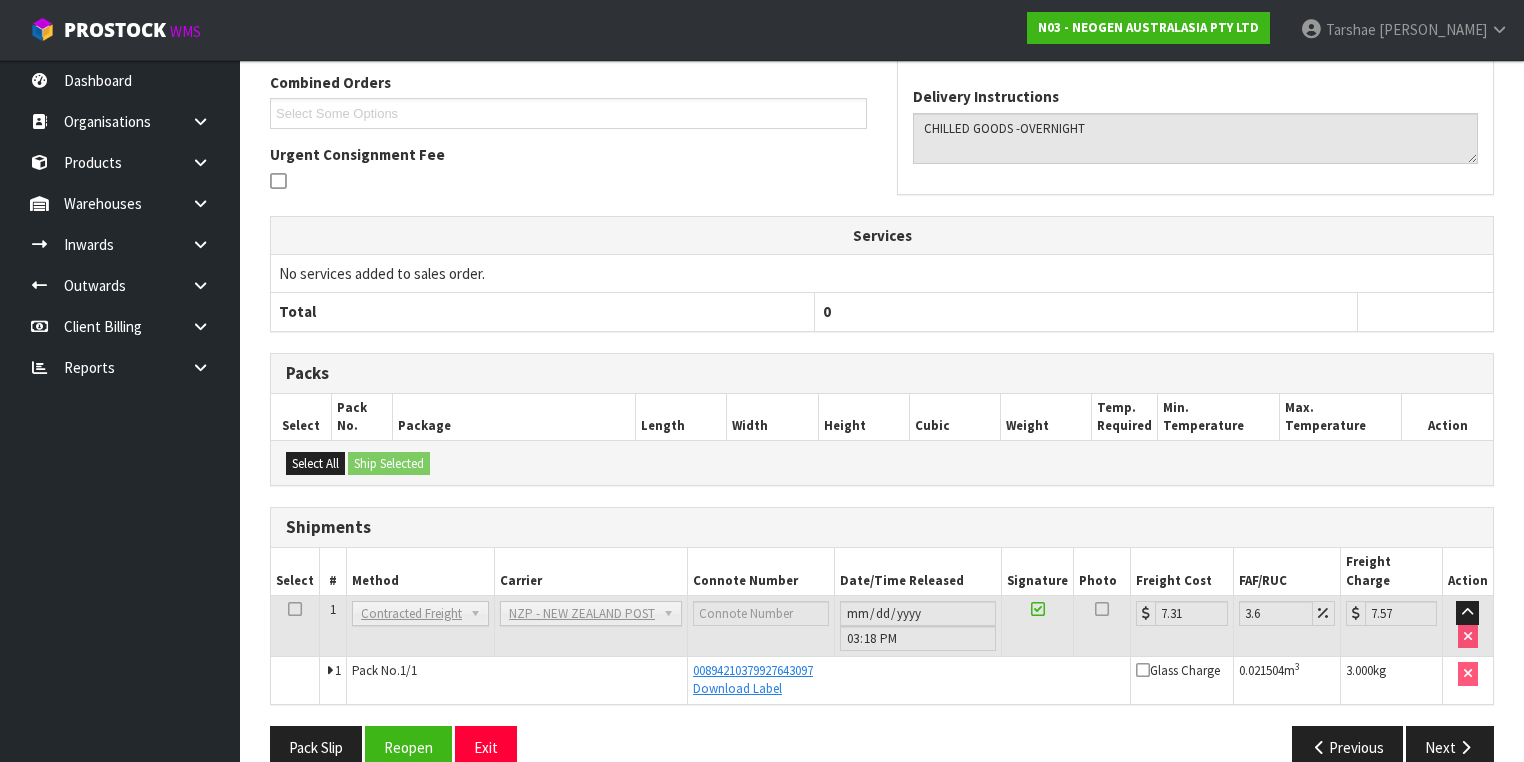 scroll, scrollTop: 528, scrollLeft: 0, axis: vertical 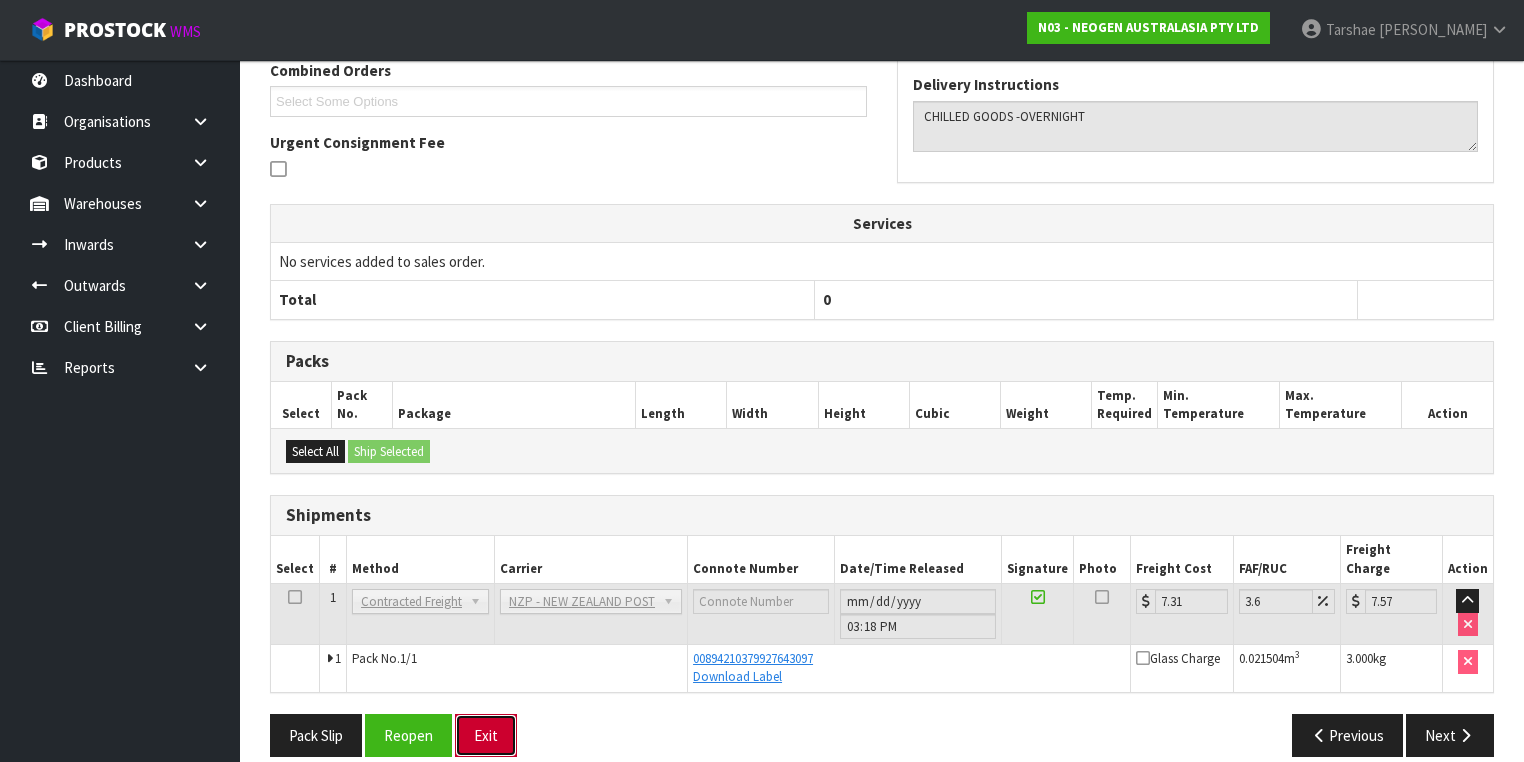 drag, startPoint x: 493, startPoint y: 727, endPoint x: 516, endPoint y: 346, distance: 381.6936 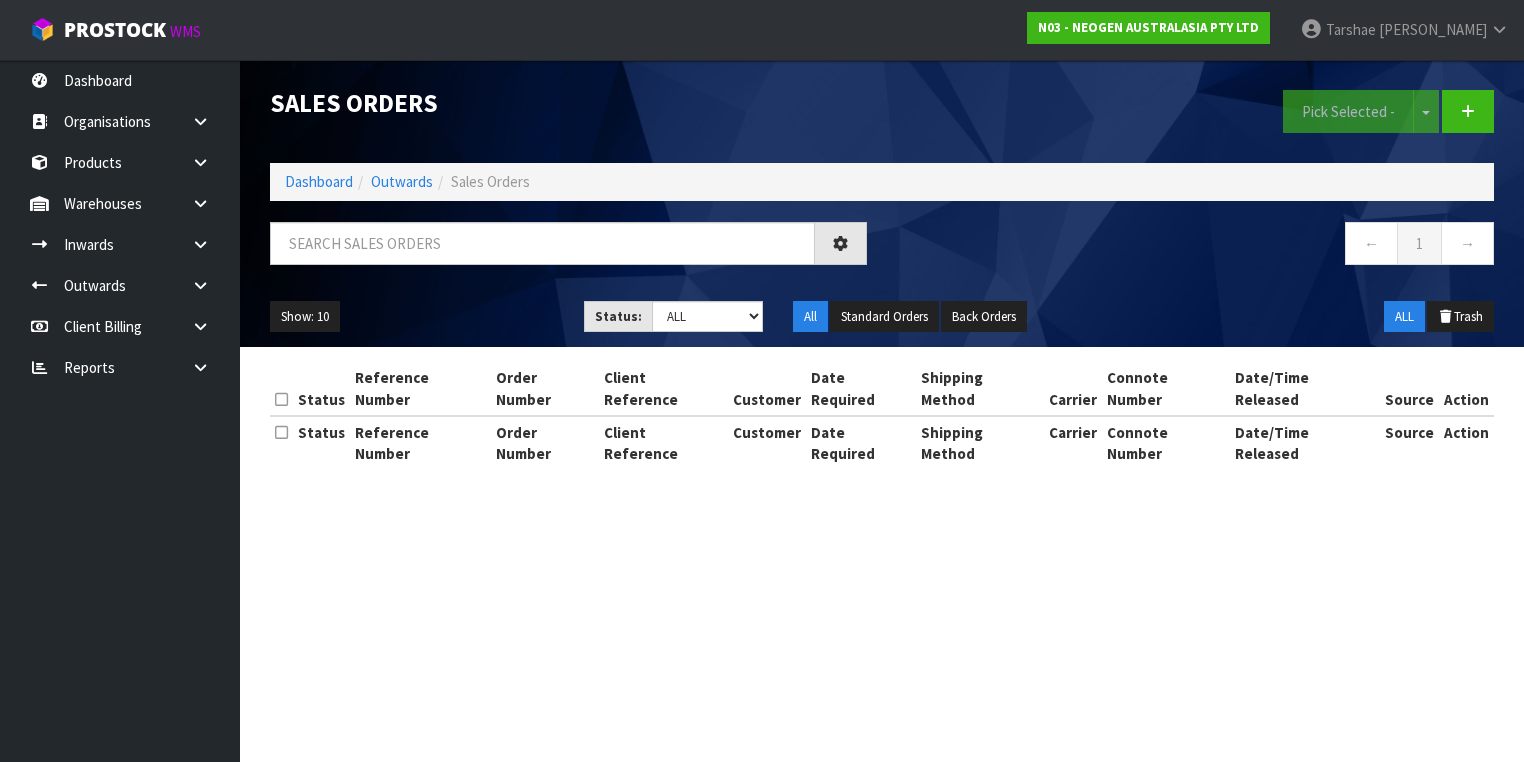 scroll, scrollTop: 0, scrollLeft: 0, axis: both 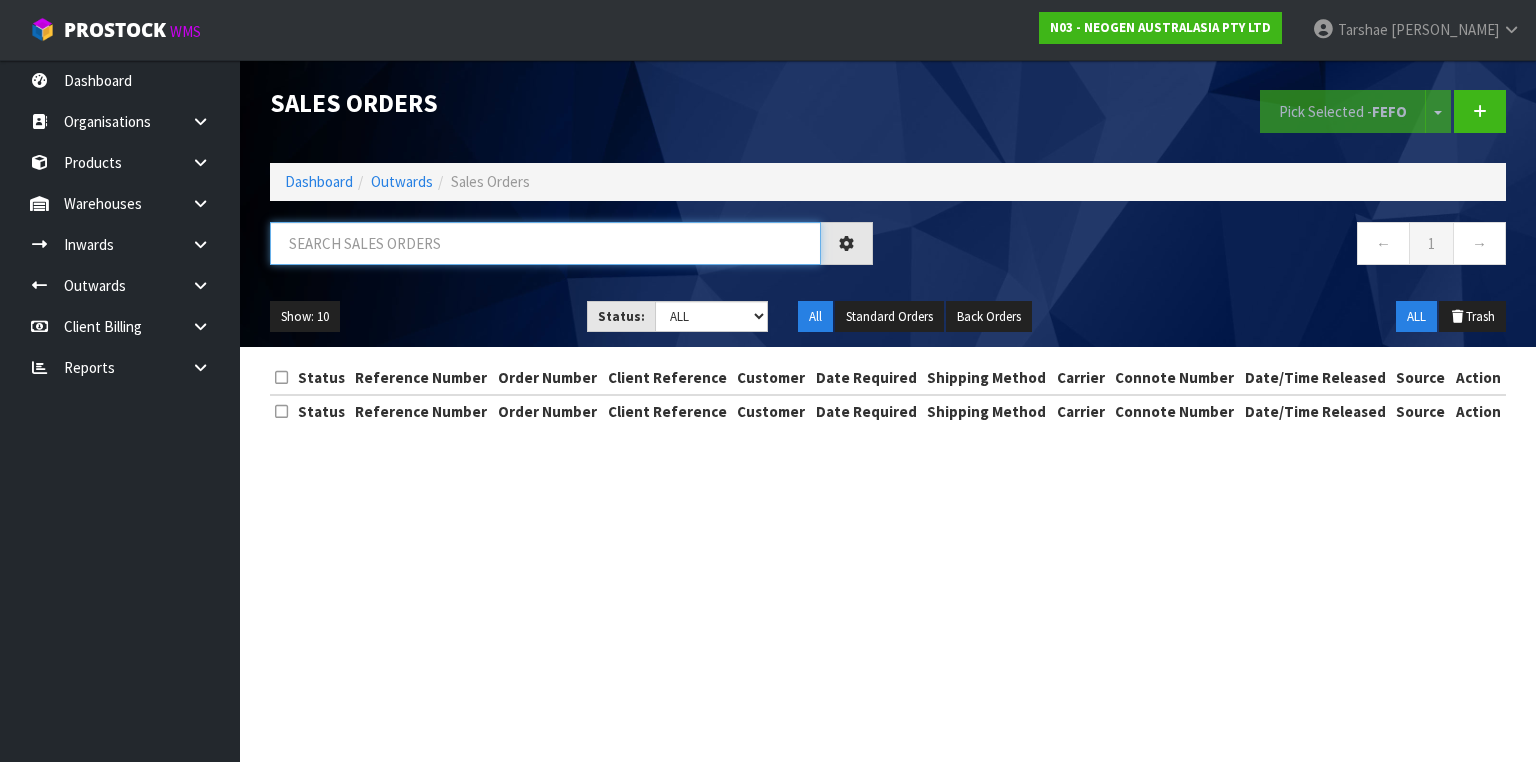 click at bounding box center [545, 243] 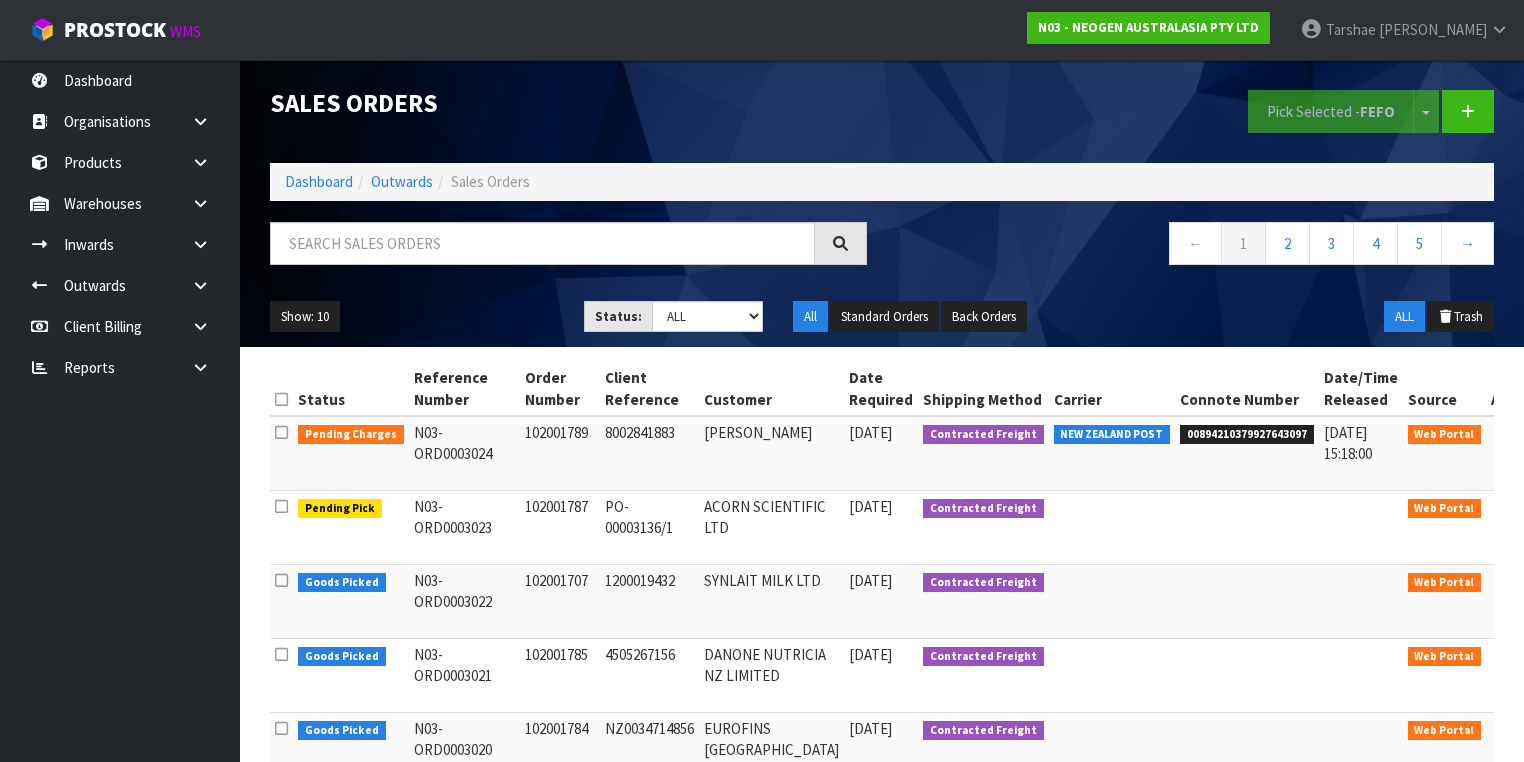 click on "Toggle navigation
ProStock   WMS
N03 - NEOGEN AUSTRALASIA PTY LTD
[PERSON_NAME]
Logout" at bounding box center (762, 30) 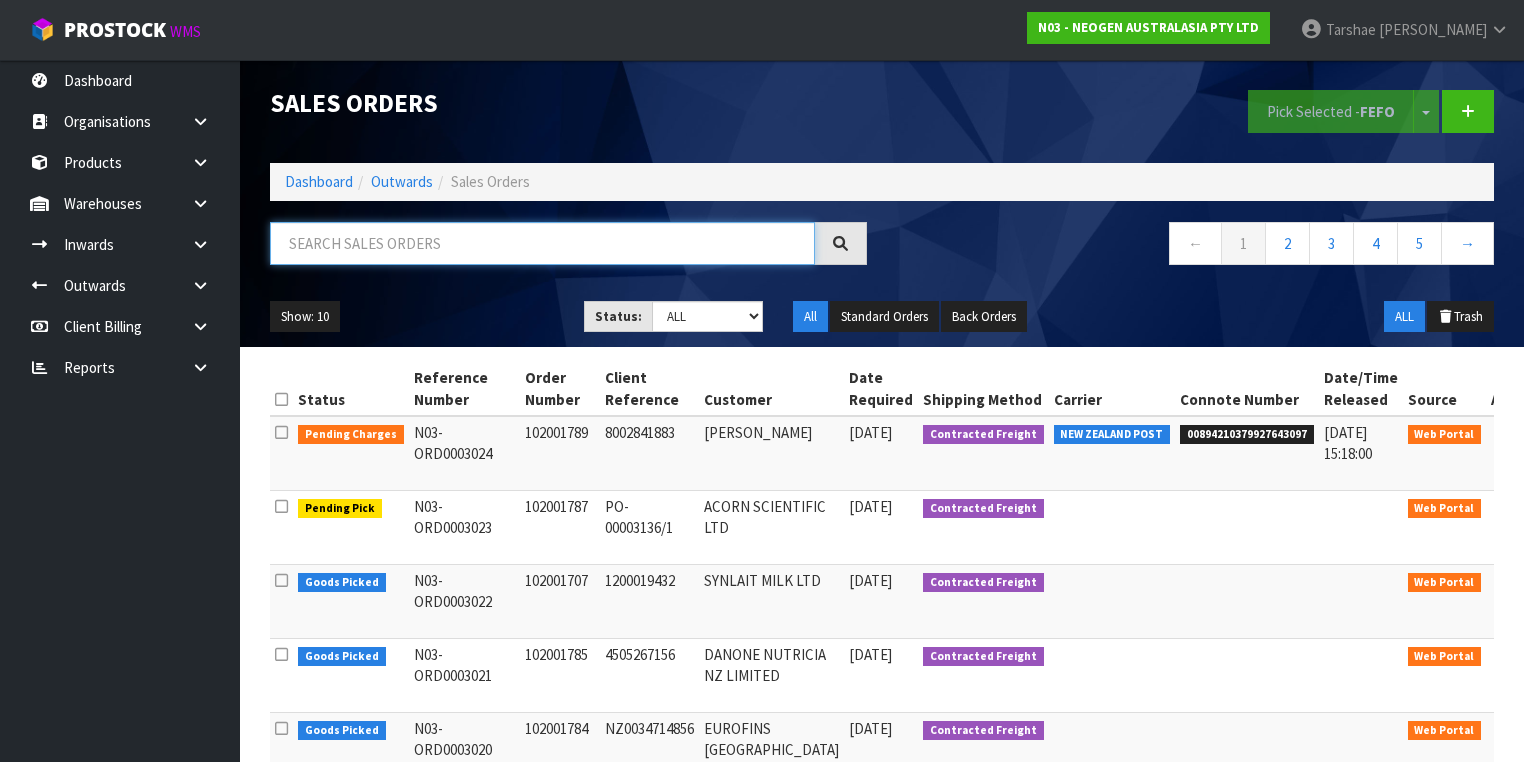 click at bounding box center [542, 243] 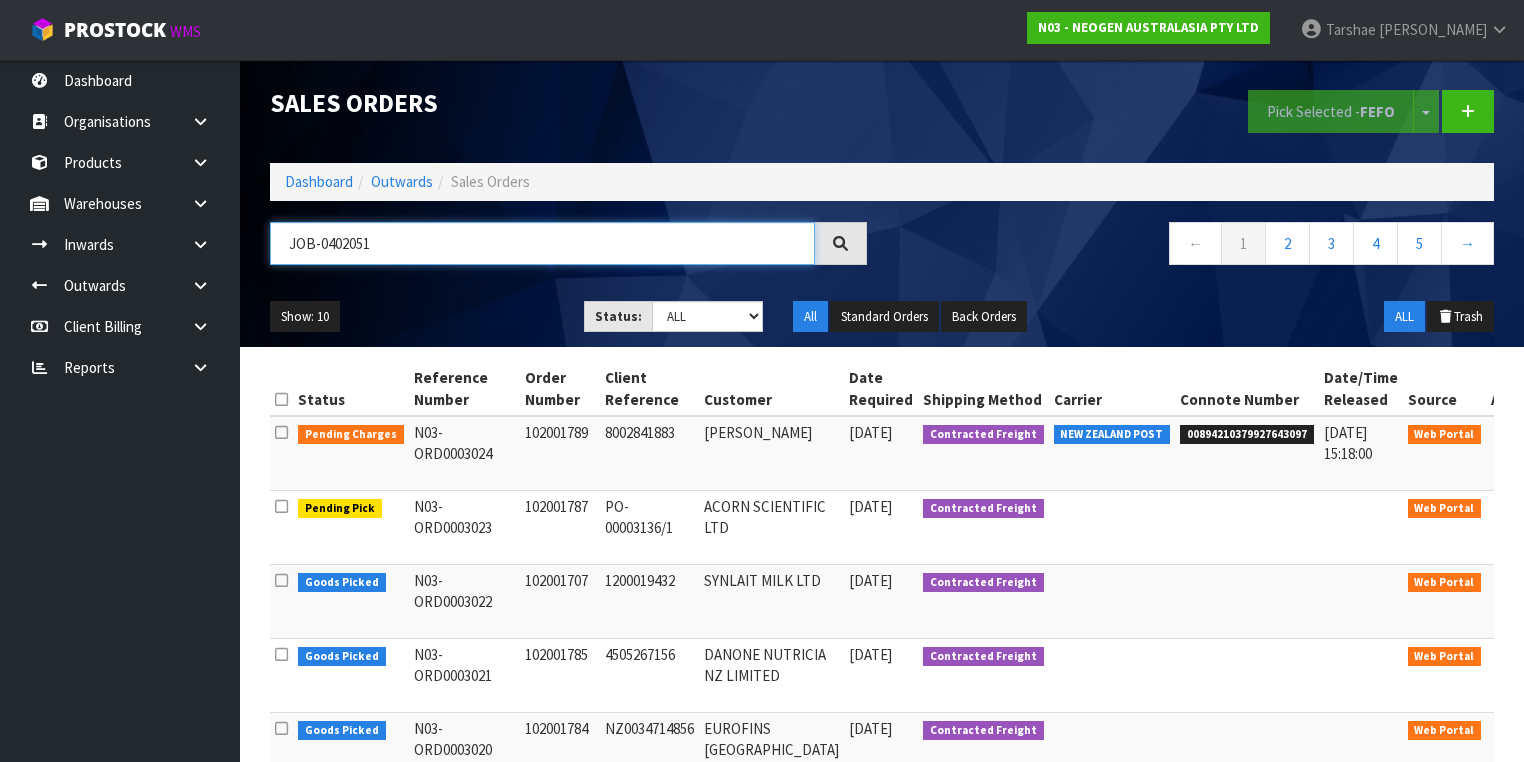 type on "JOB-0402051" 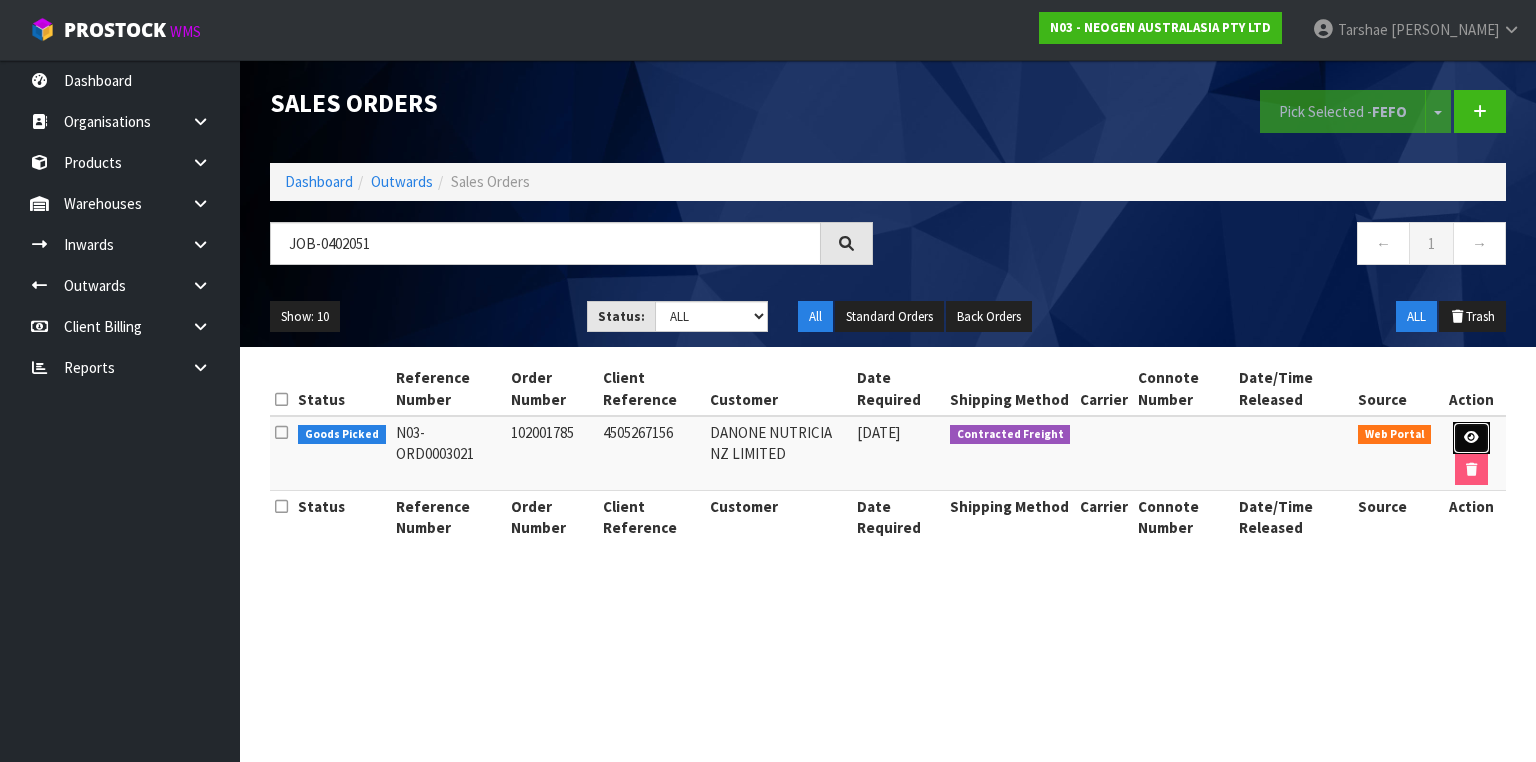 click at bounding box center [1471, 438] 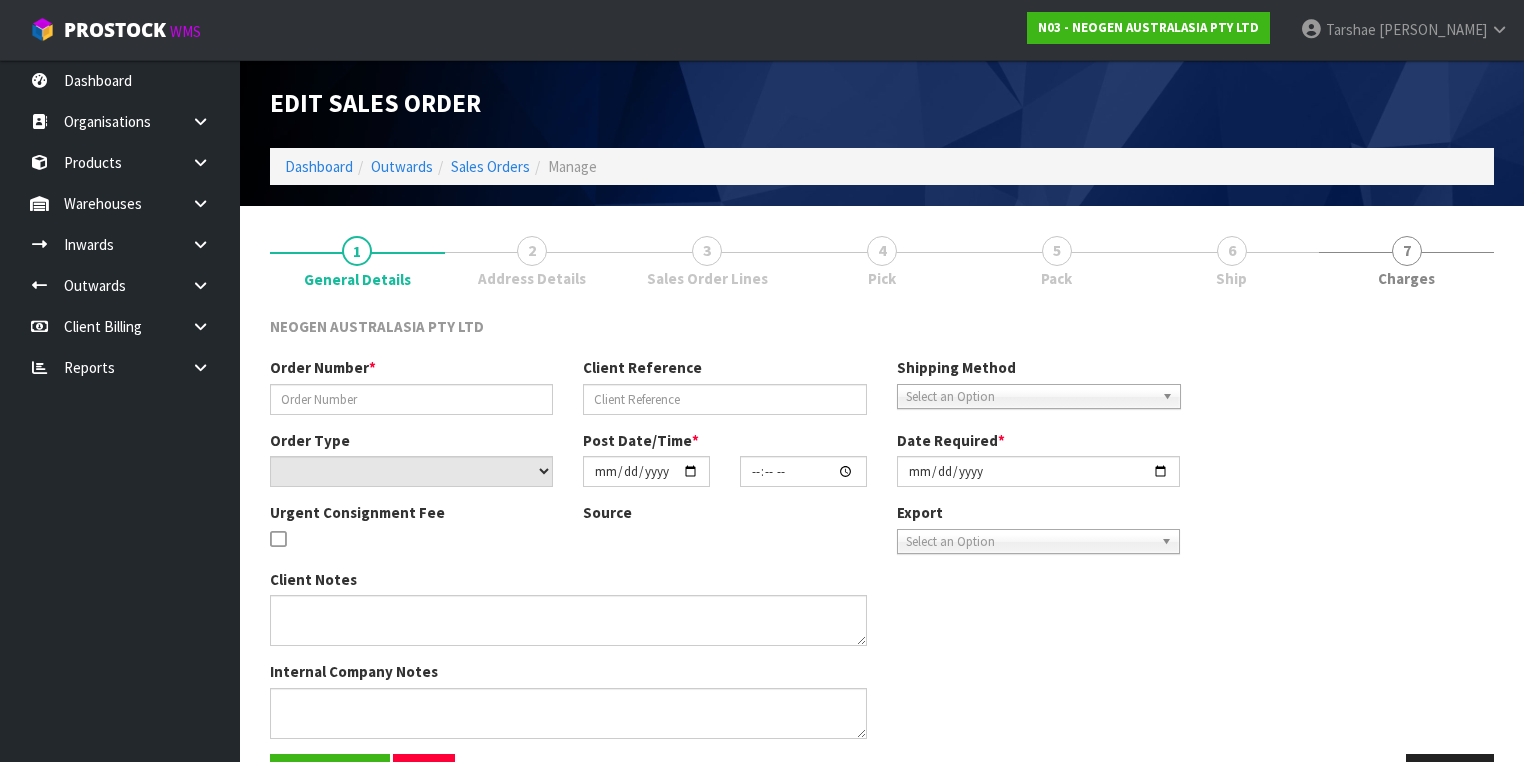 type on "102001785" 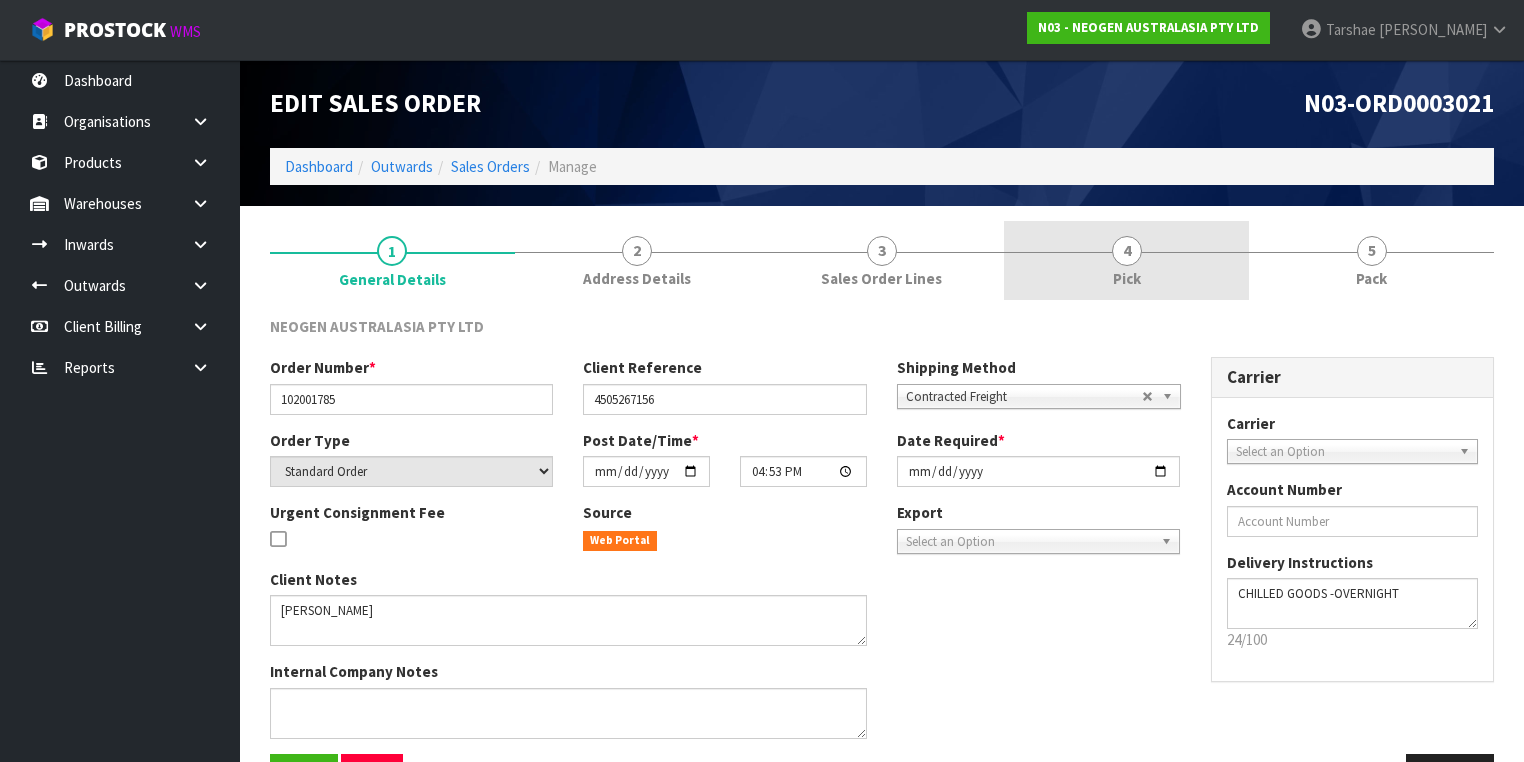 drag, startPoint x: 1073, startPoint y: 270, endPoint x: 1191, endPoint y: 301, distance: 122.0041 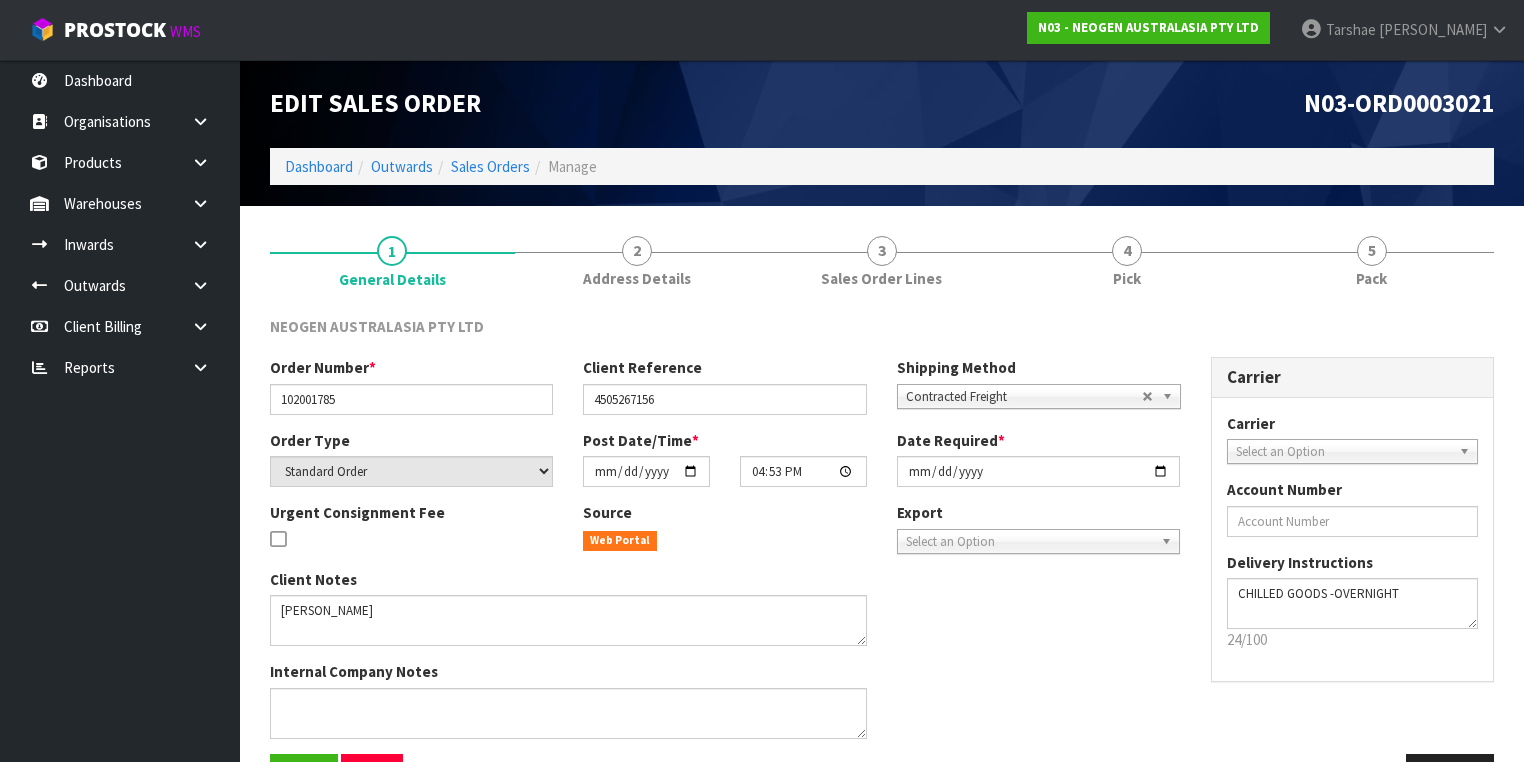 click on "4
Pick" at bounding box center (1126, 260) 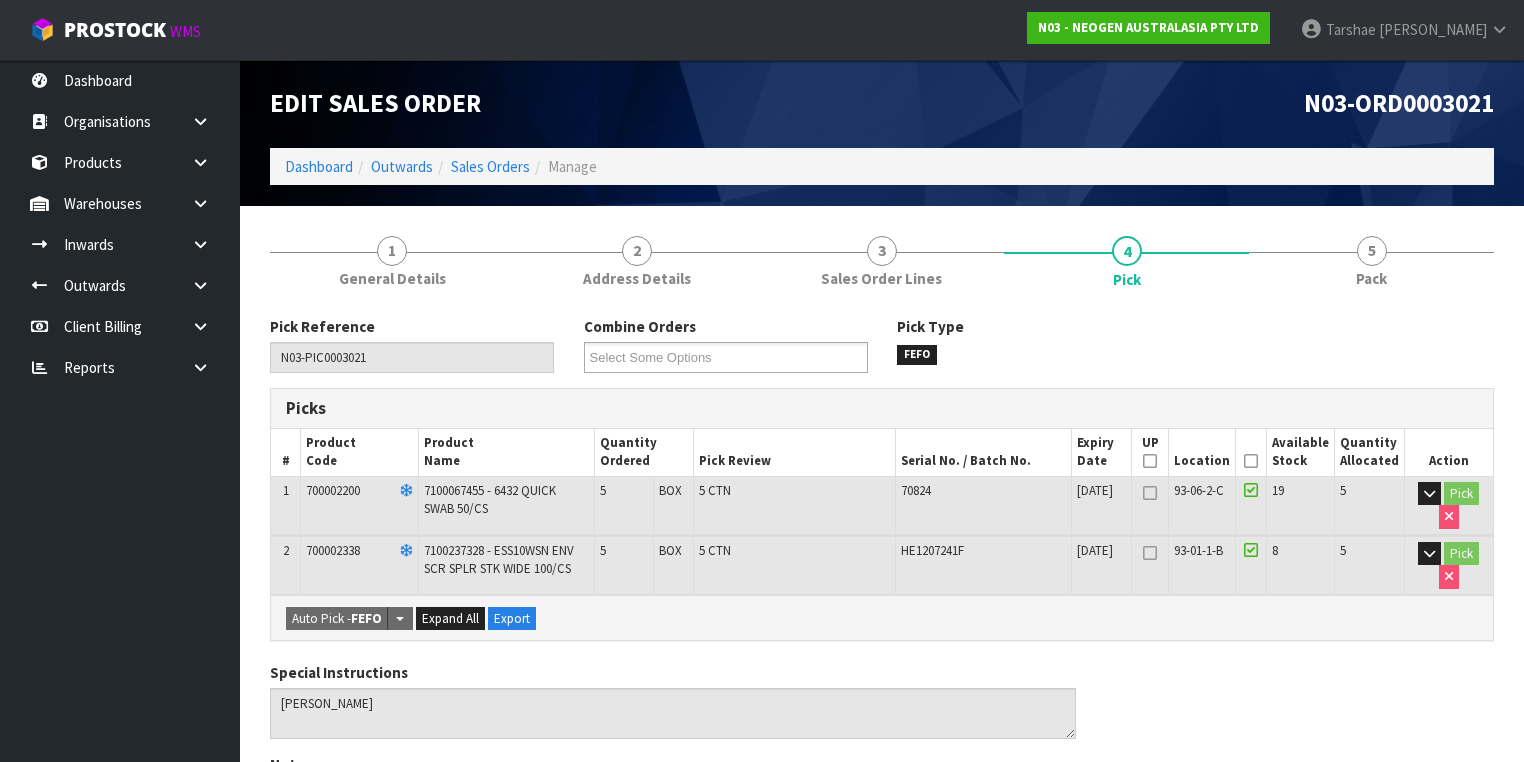 click on "Picked" at bounding box center (1251, 452) 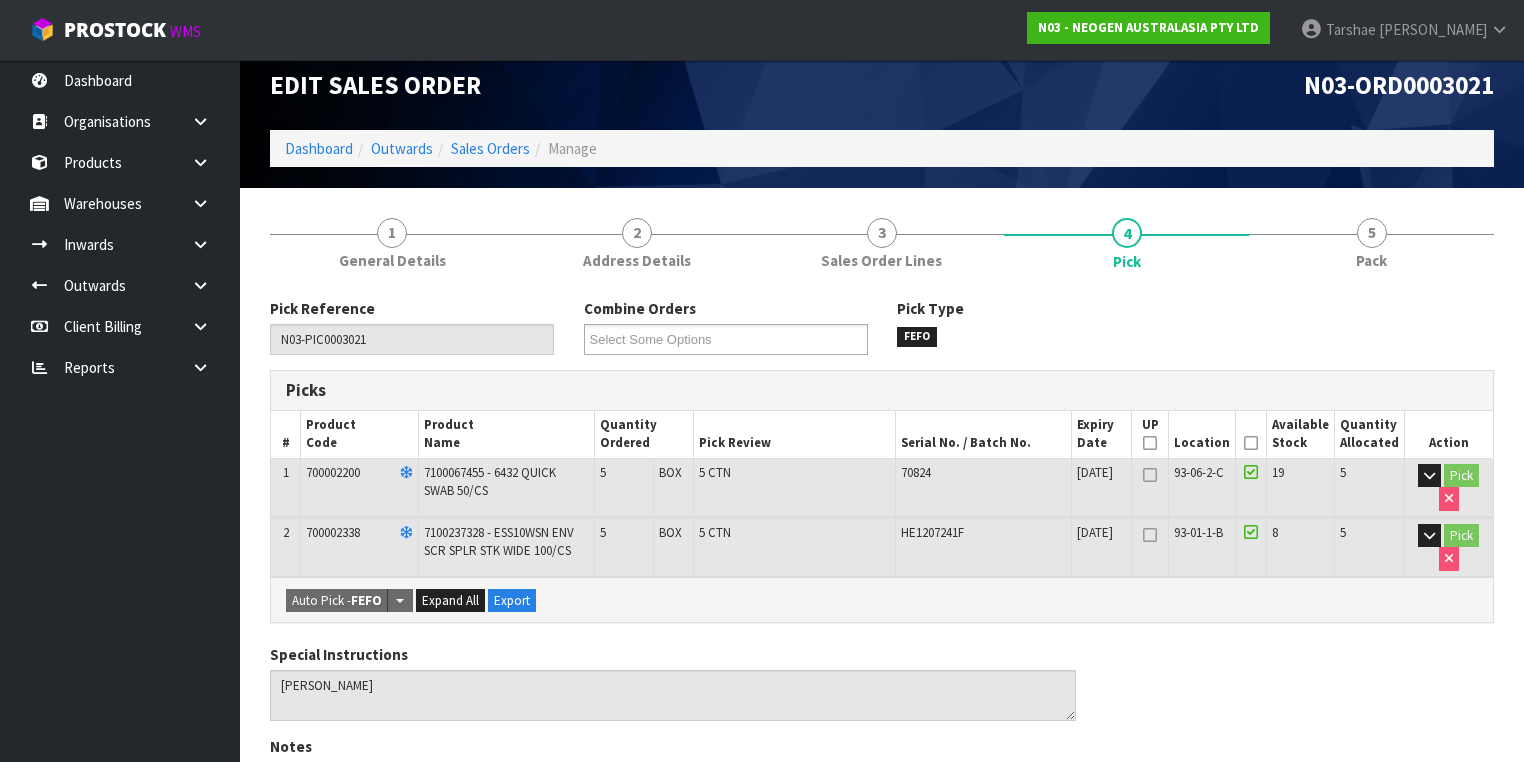 scroll, scrollTop: 80, scrollLeft: 0, axis: vertical 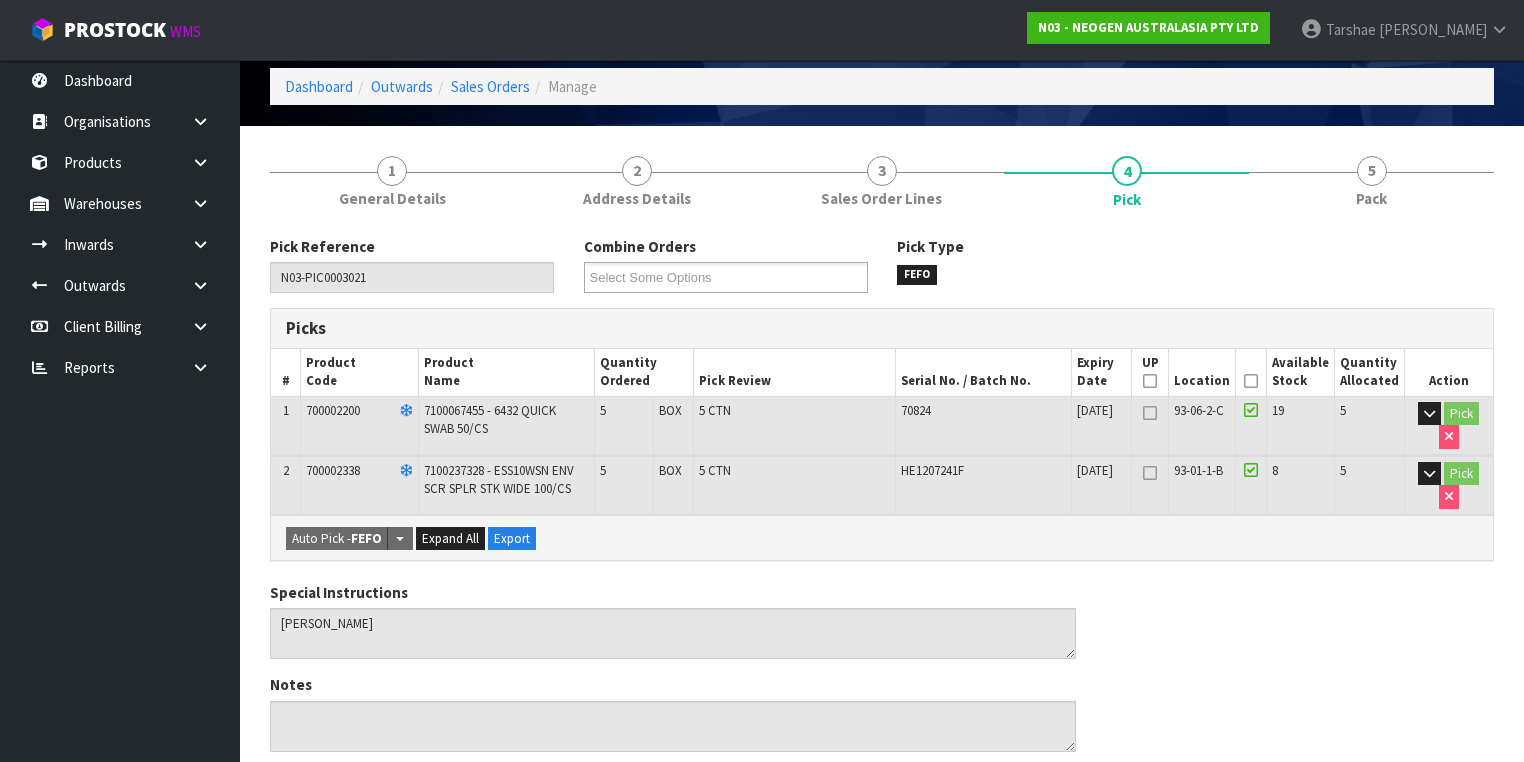 click at bounding box center [1251, 381] 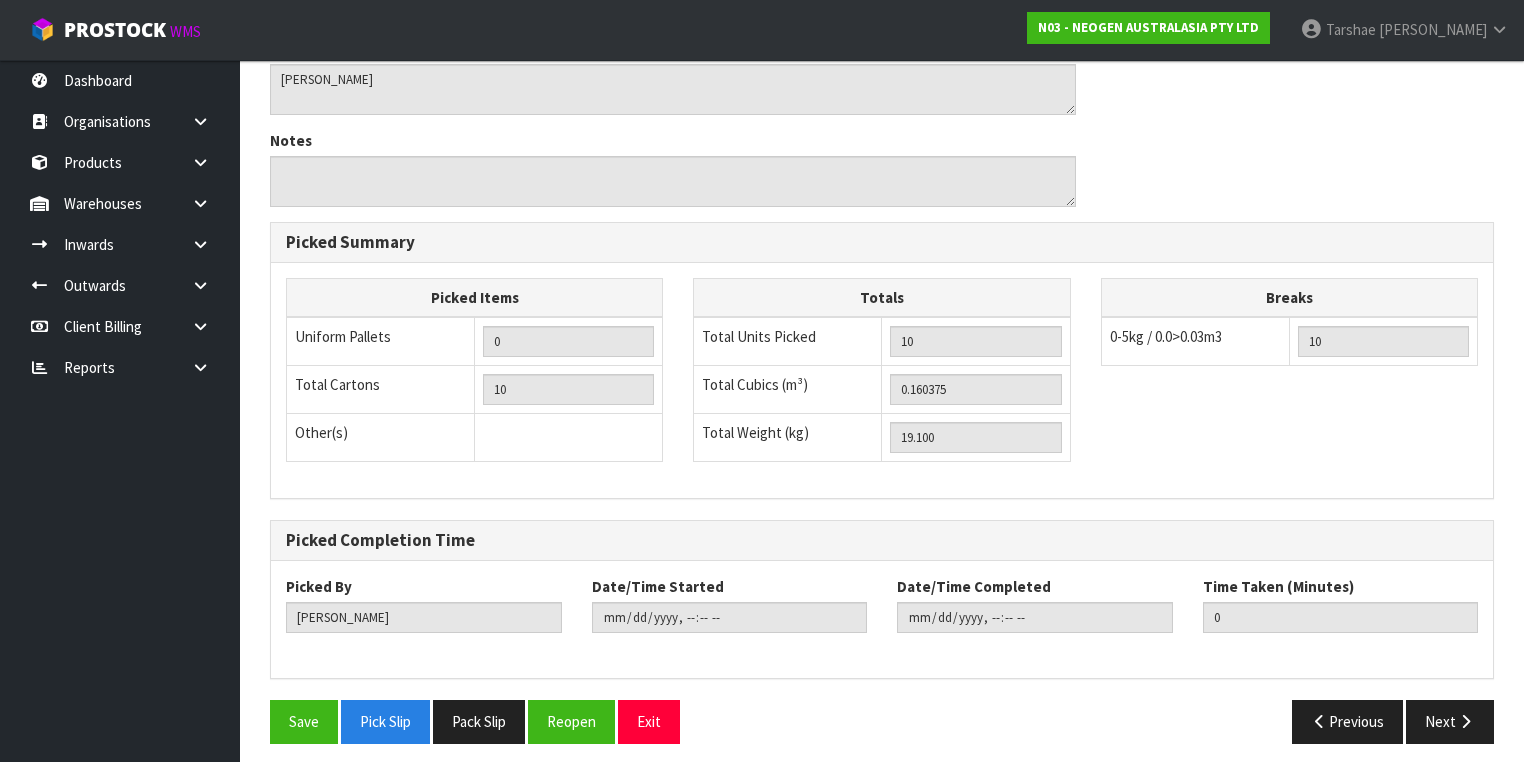 scroll, scrollTop: 700, scrollLeft: 0, axis: vertical 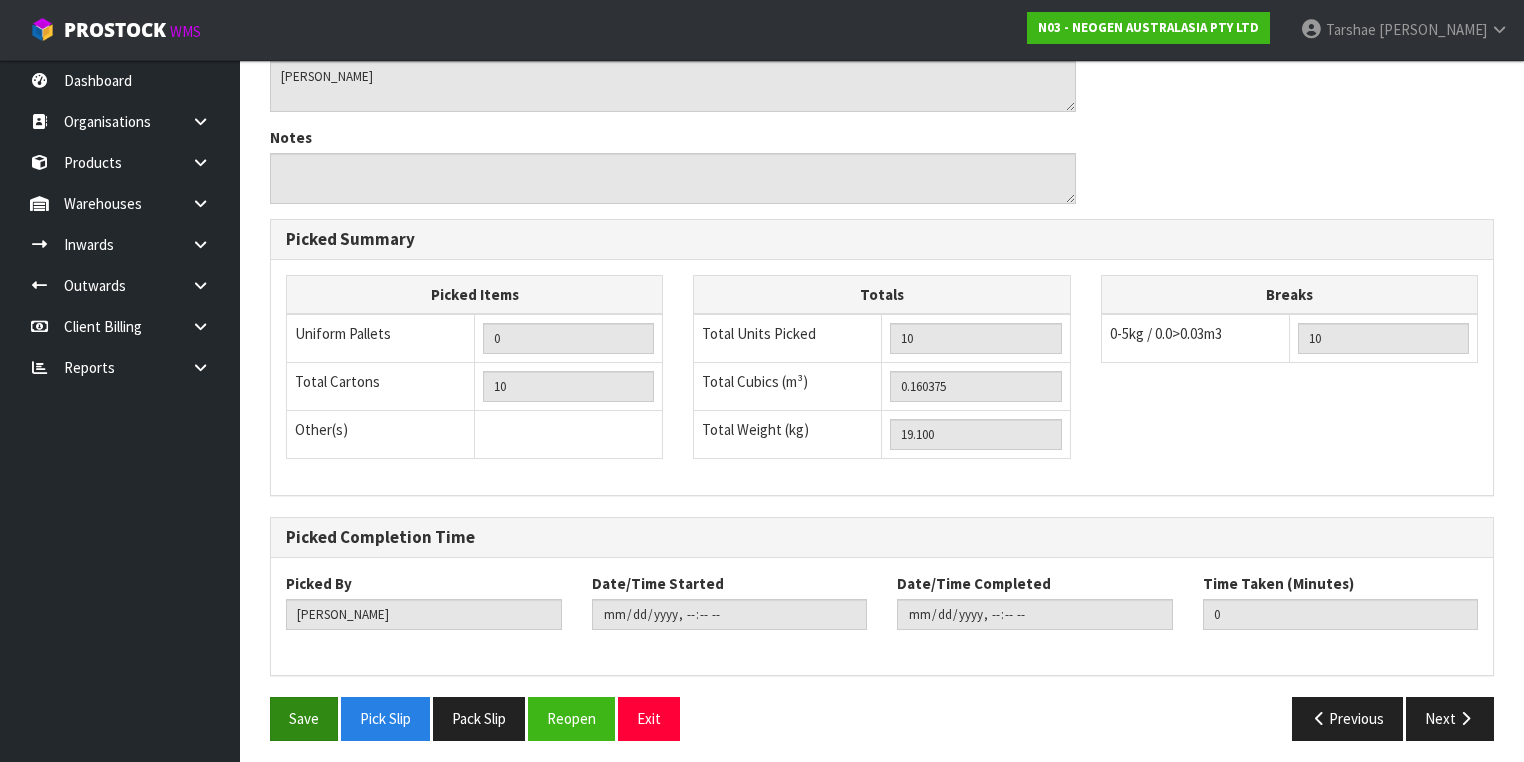 drag, startPoint x: 268, startPoint y: 728, endPoint x: 316, endPoint y: 719, distance: 48.83646 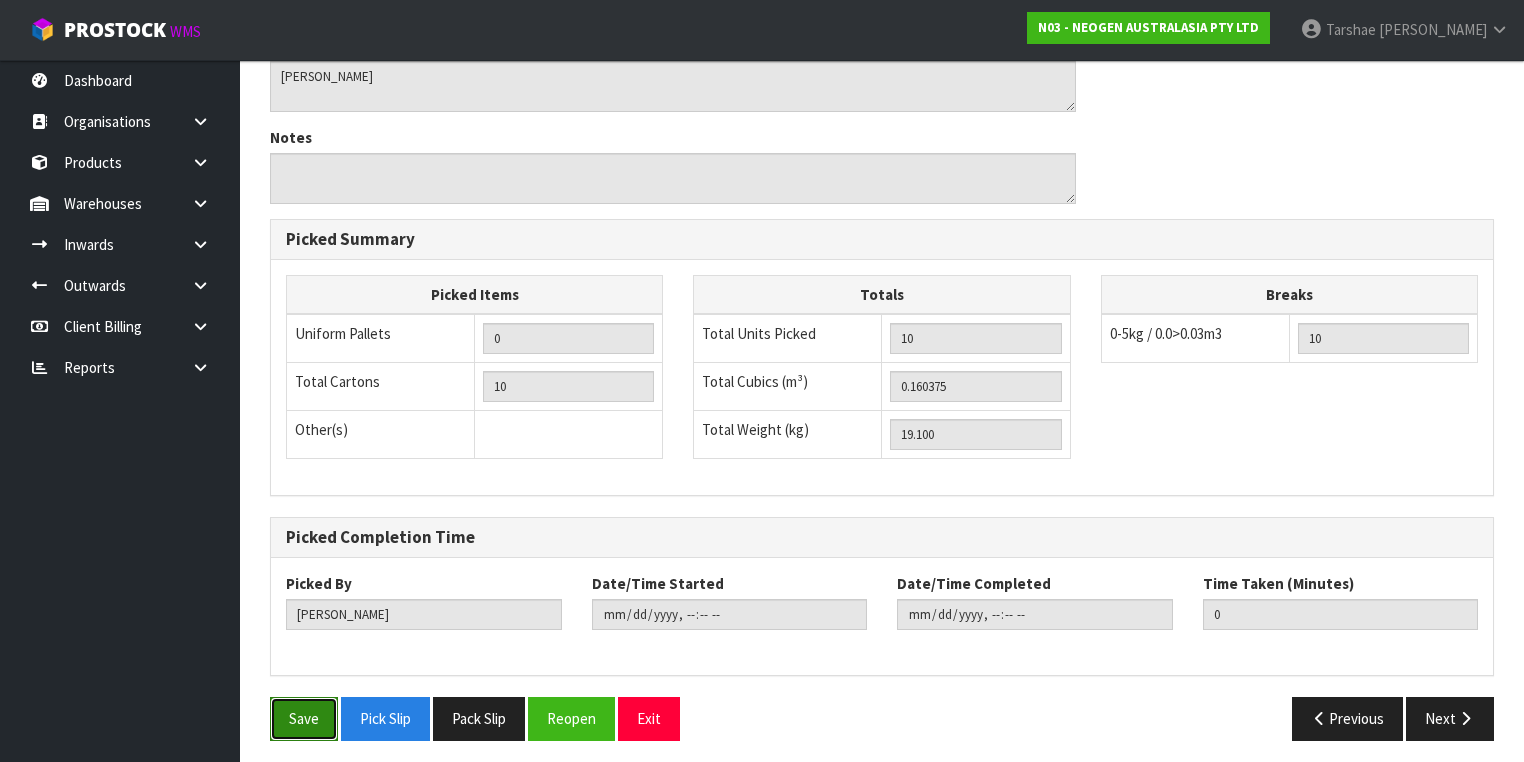 click on "Save" at bounding box center [304, 718] 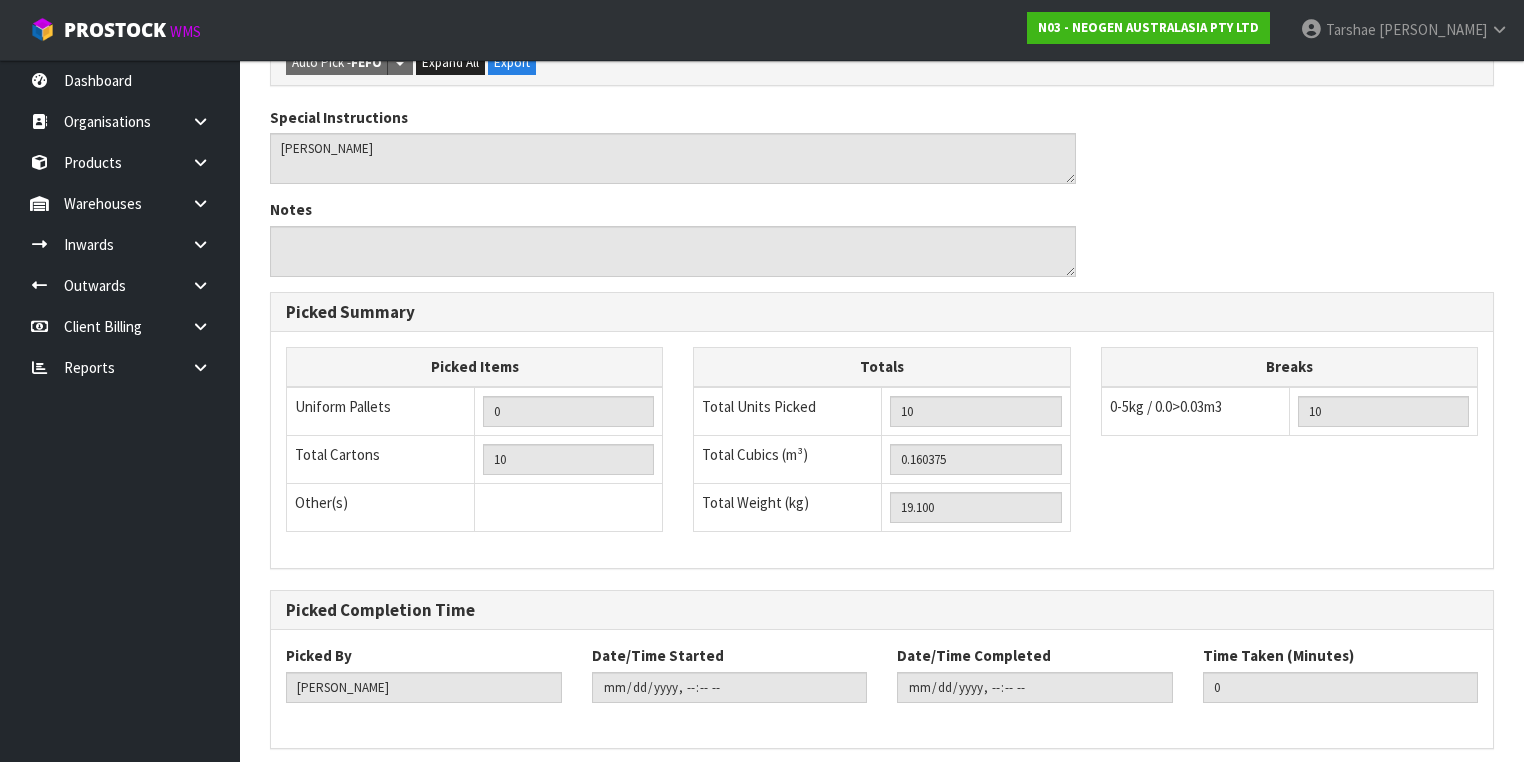 scroll, scrollTop: 0, scrollLeft: 0, axis: both 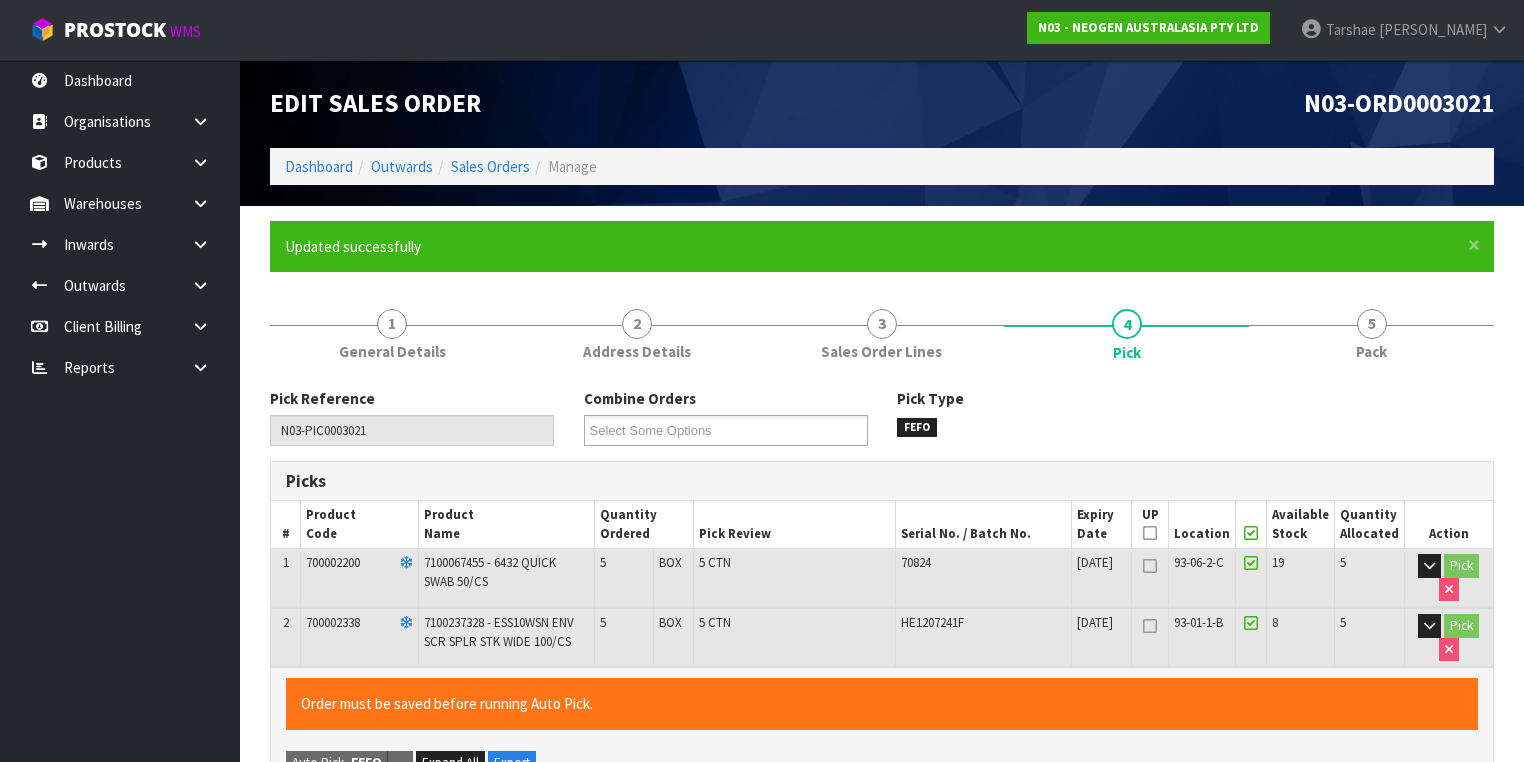 type on "[PERSON_NAME]" 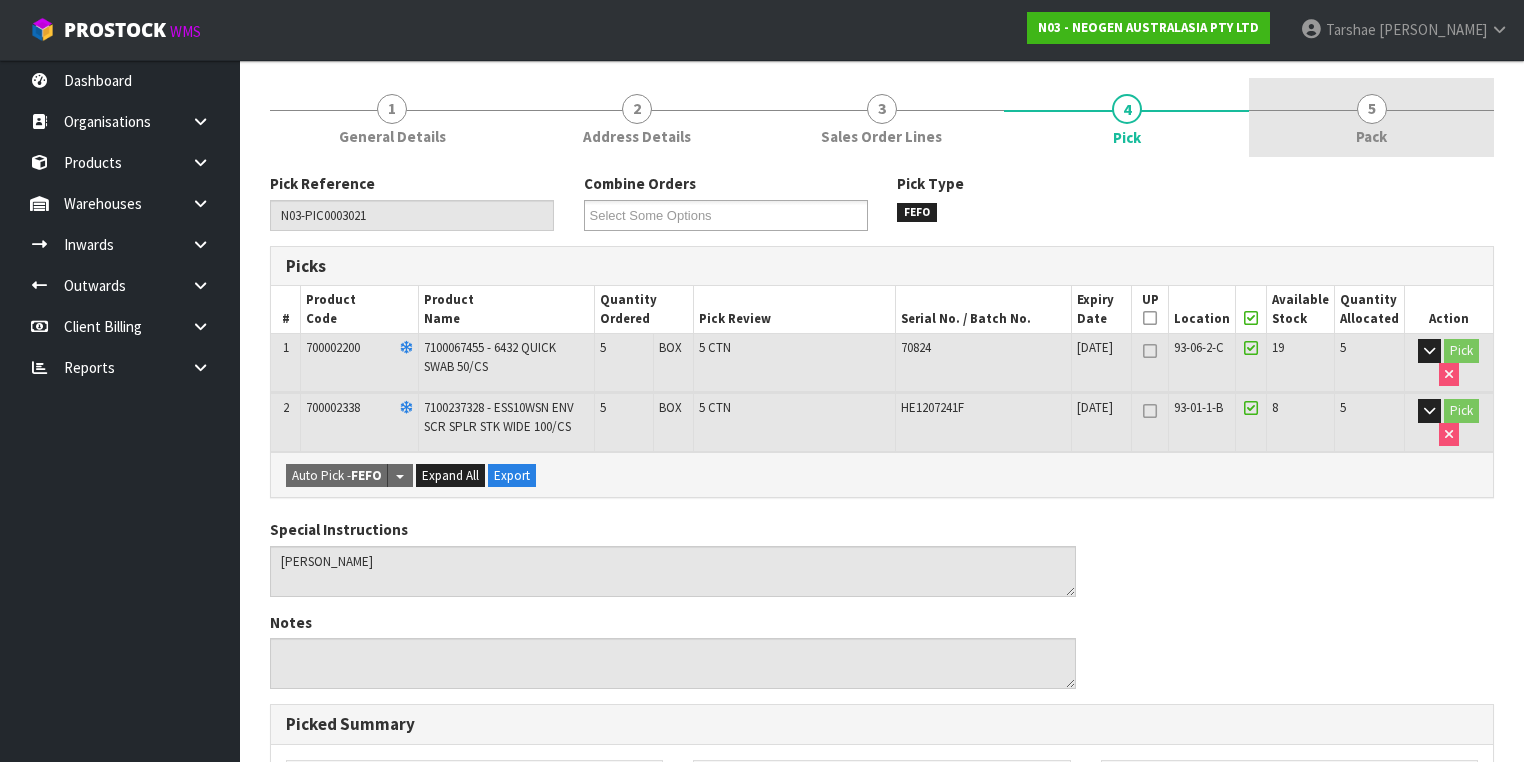 scroll, scrollTop: 160, scrollLeft: 0, axis: vertical 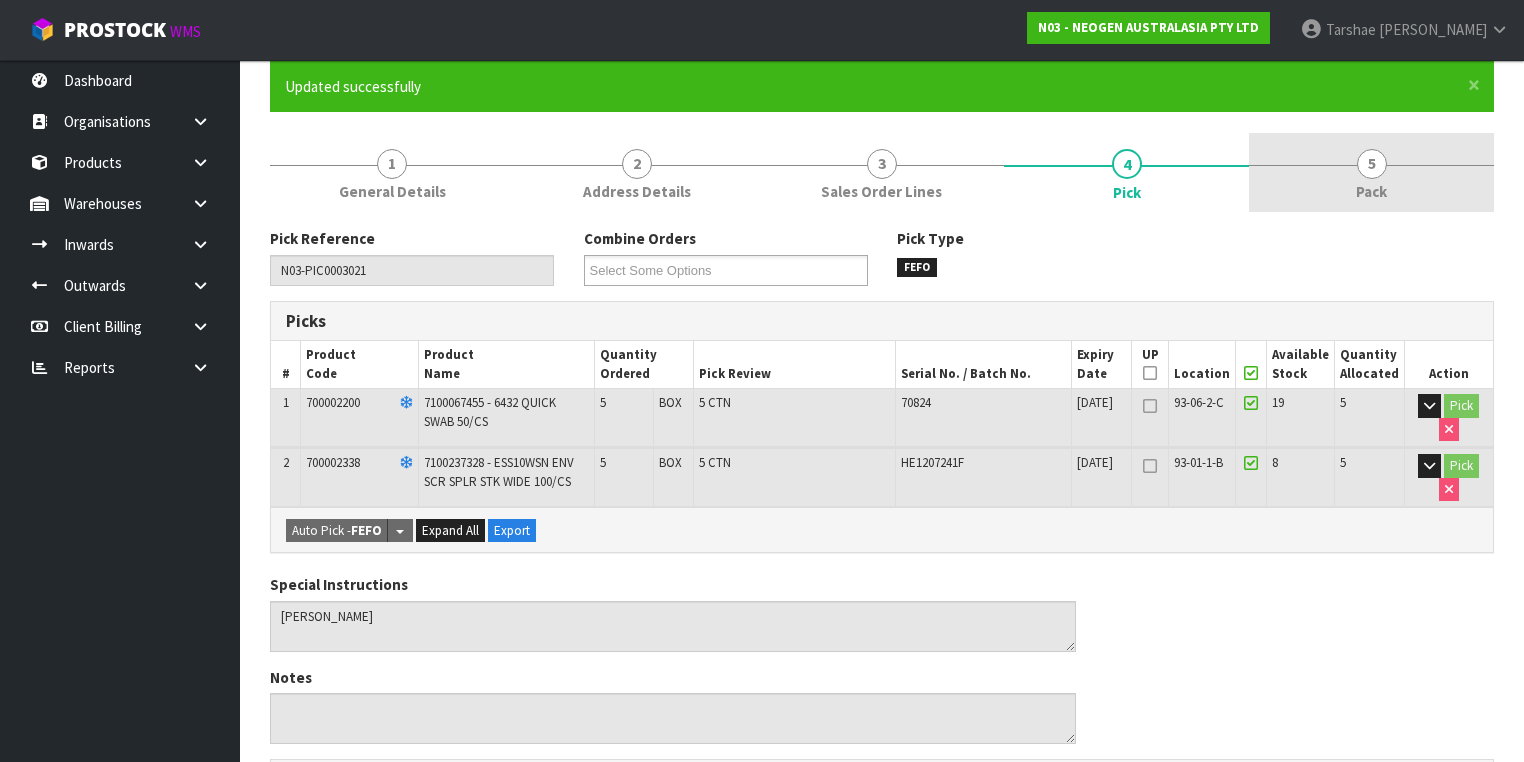 click on "5
Pack" at bounding box center [1371, 172] 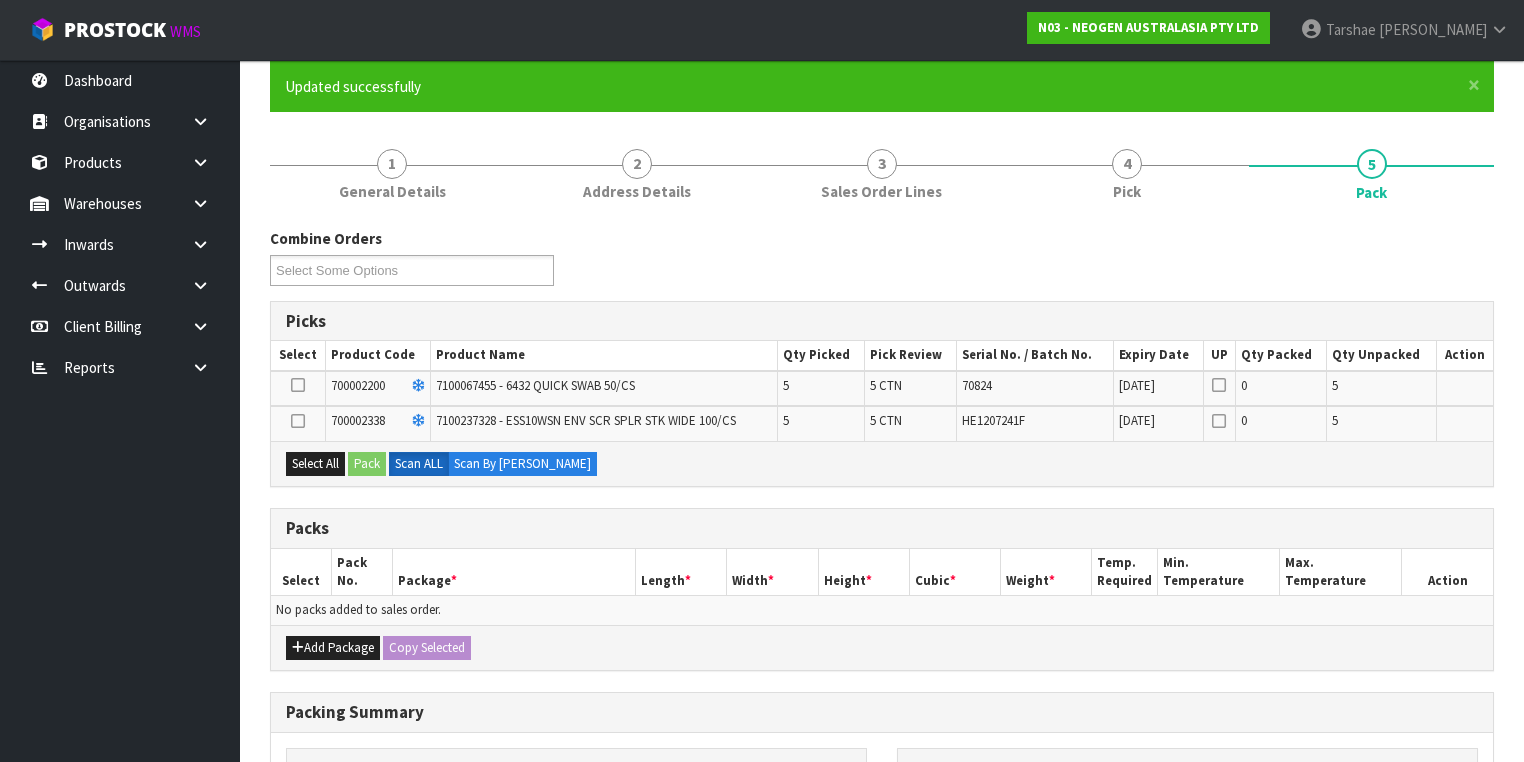 click at bounding box center (298, 385) 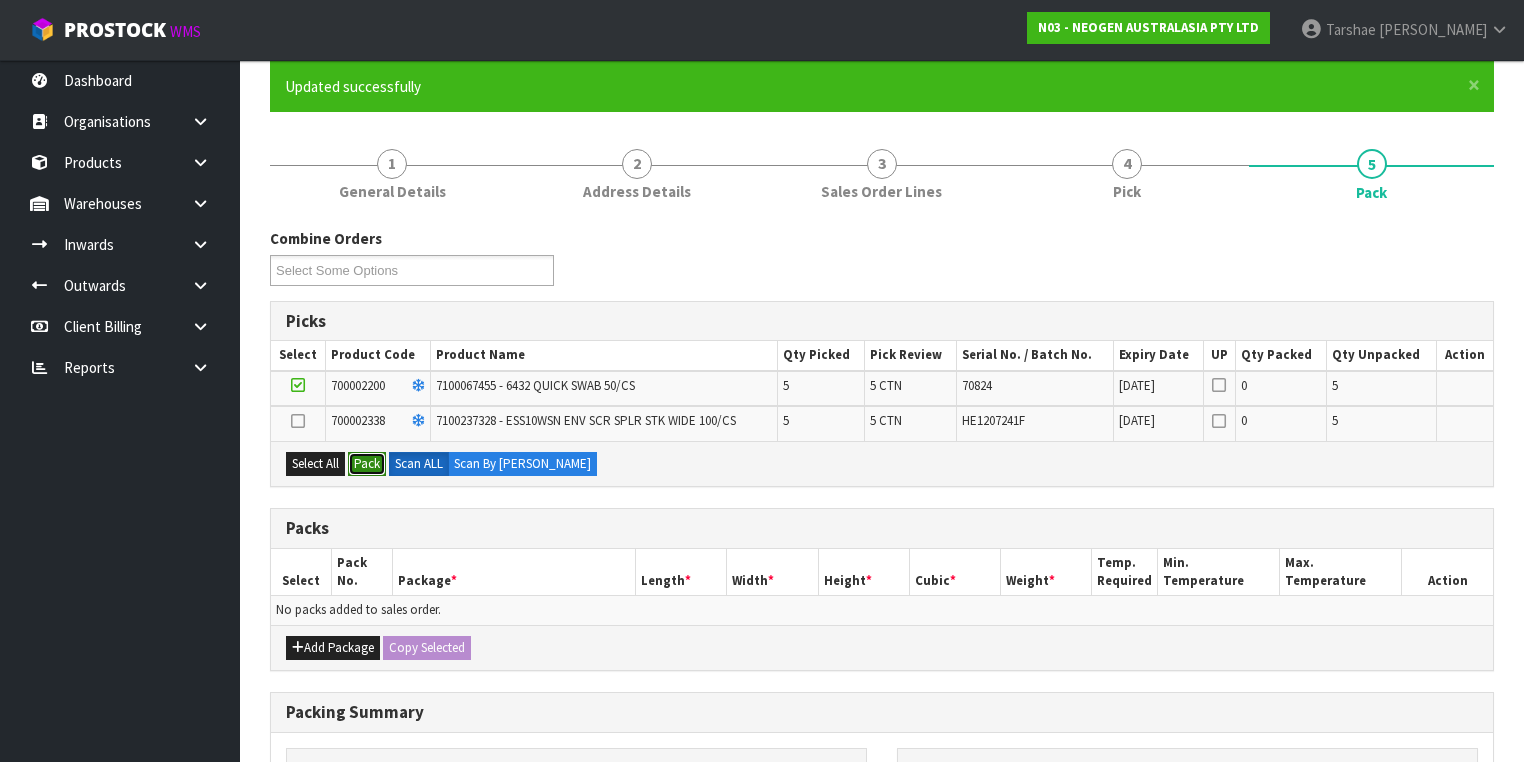 click on "Pack" at bounding box center (367, 464) 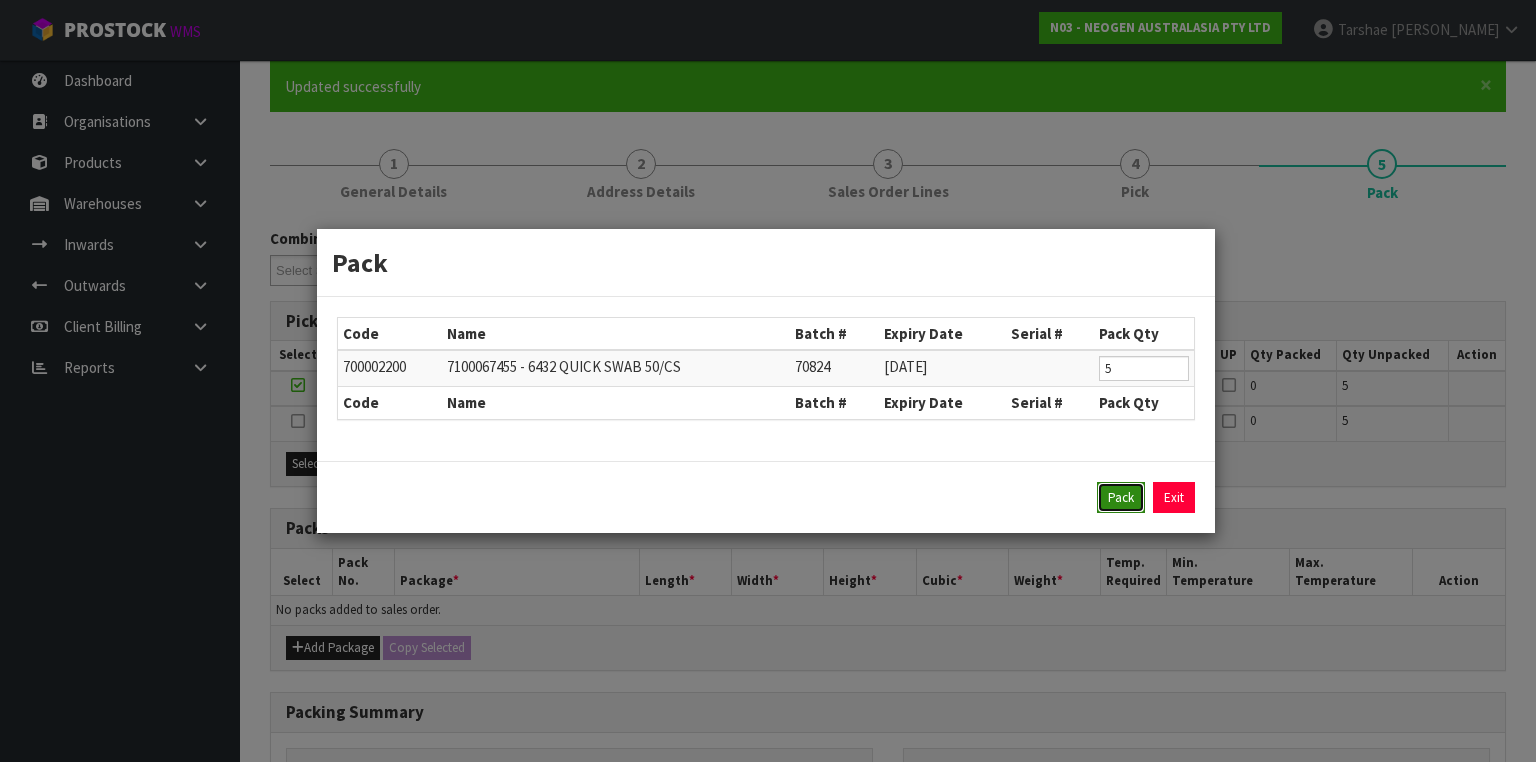 drag, startPoint x: 1119, startPoint y: 504, endPoint x: 948, endPoint y: 504, distance: 171 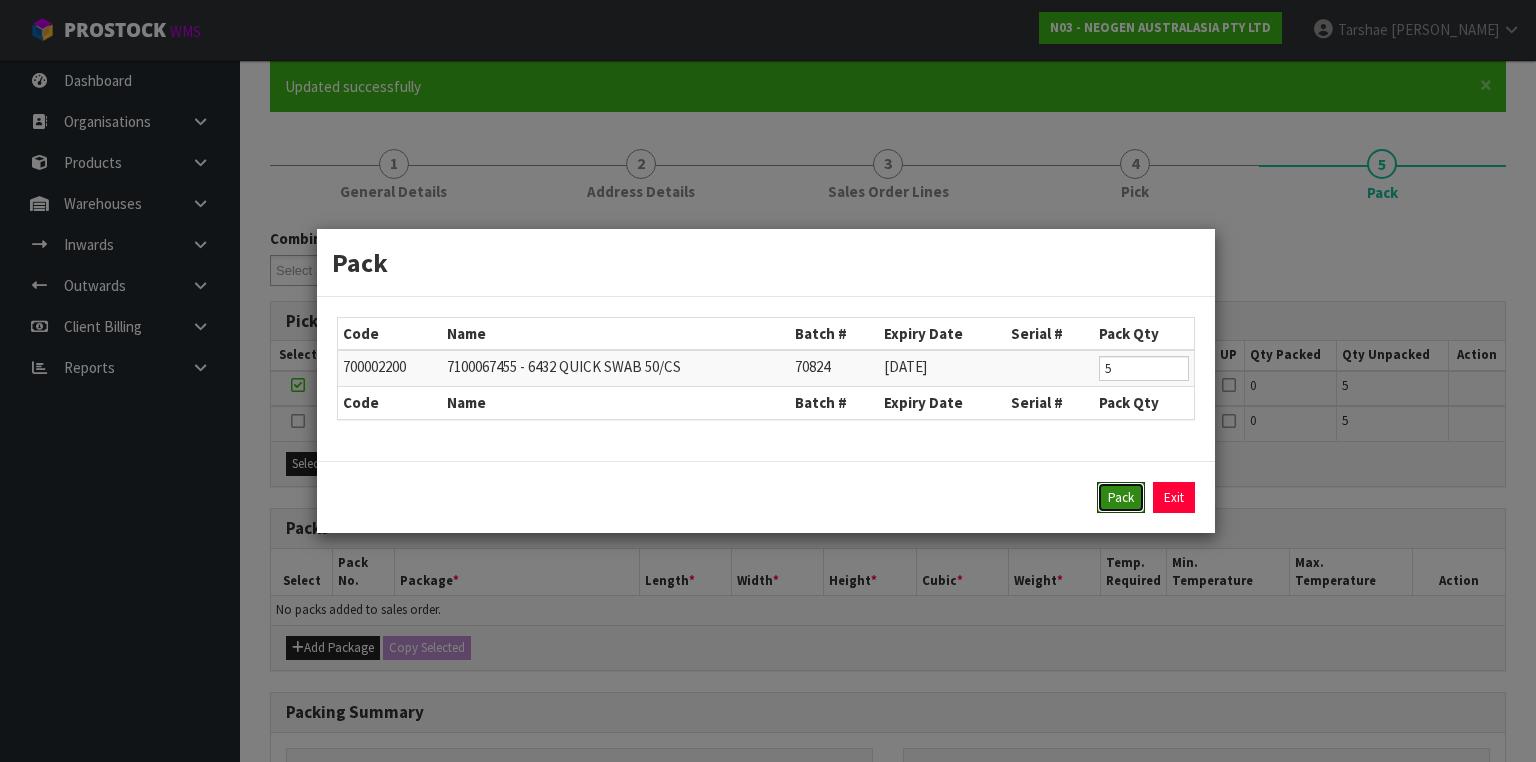 click on "Pack" at bounding box center [1121, 498] 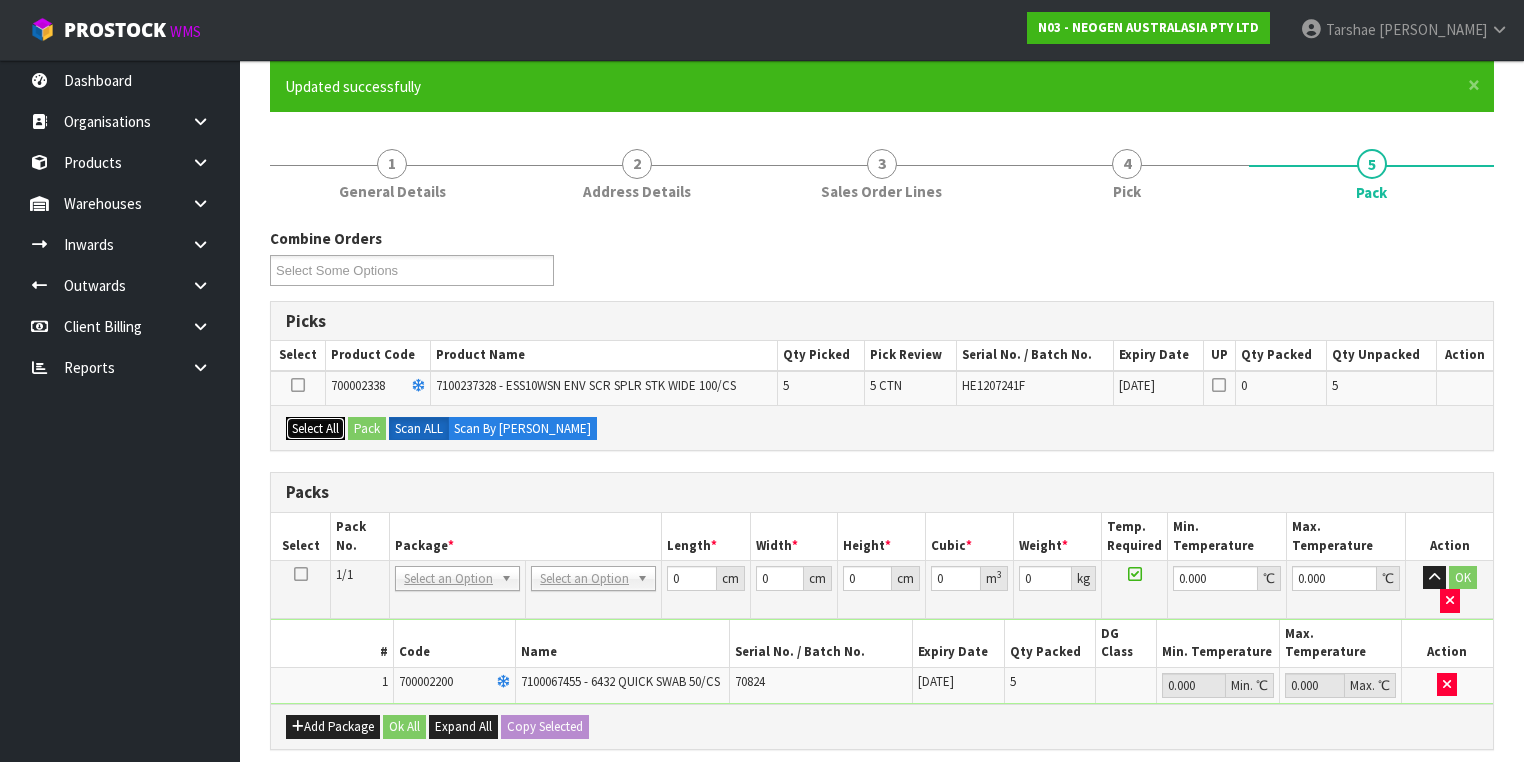 drag, startPoint x: 344, startPoint y: 429, endPoint x: 377, endPoint y: 423, distance: 33.54102 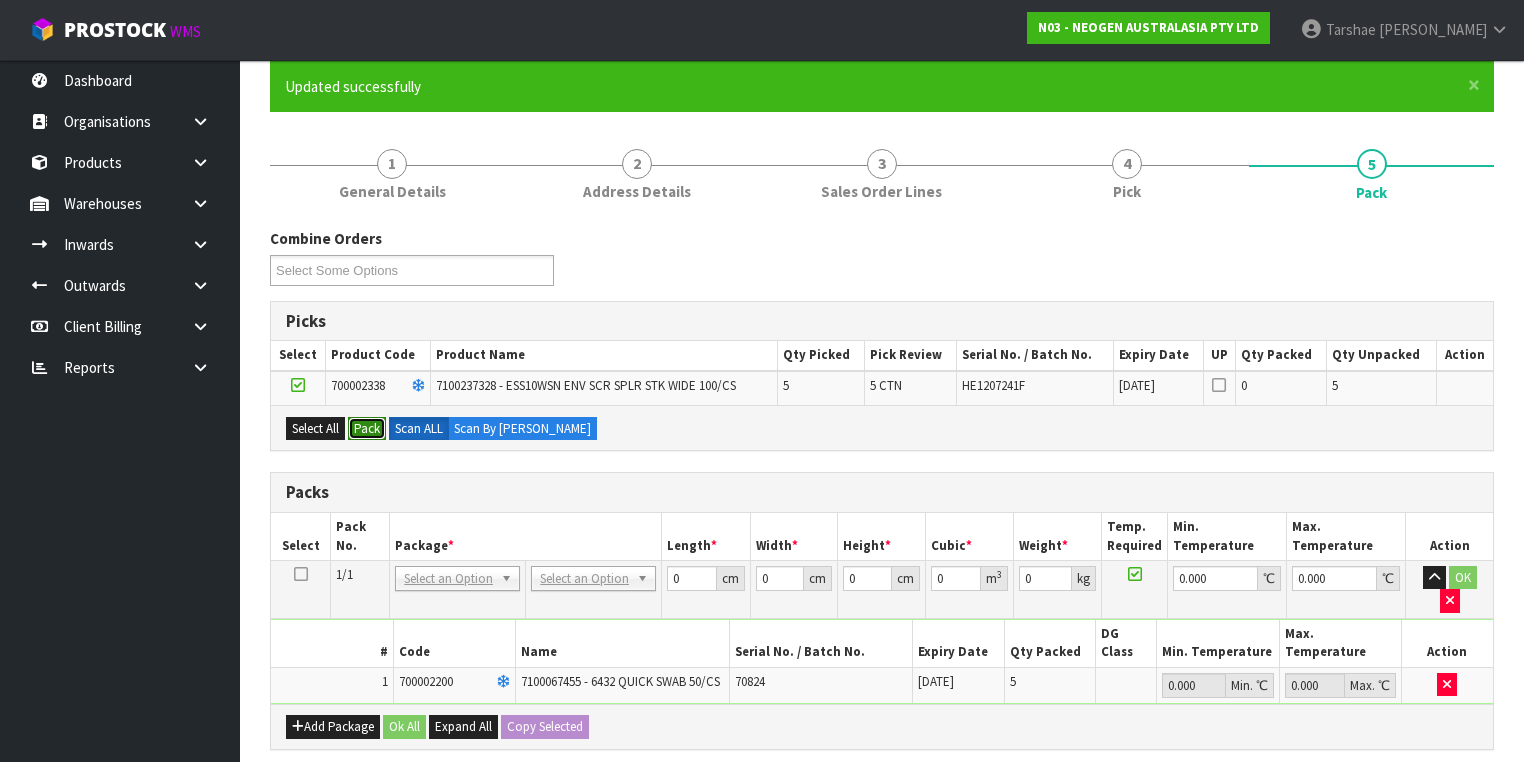 click on "Pack" at bounding box center (367, 429) 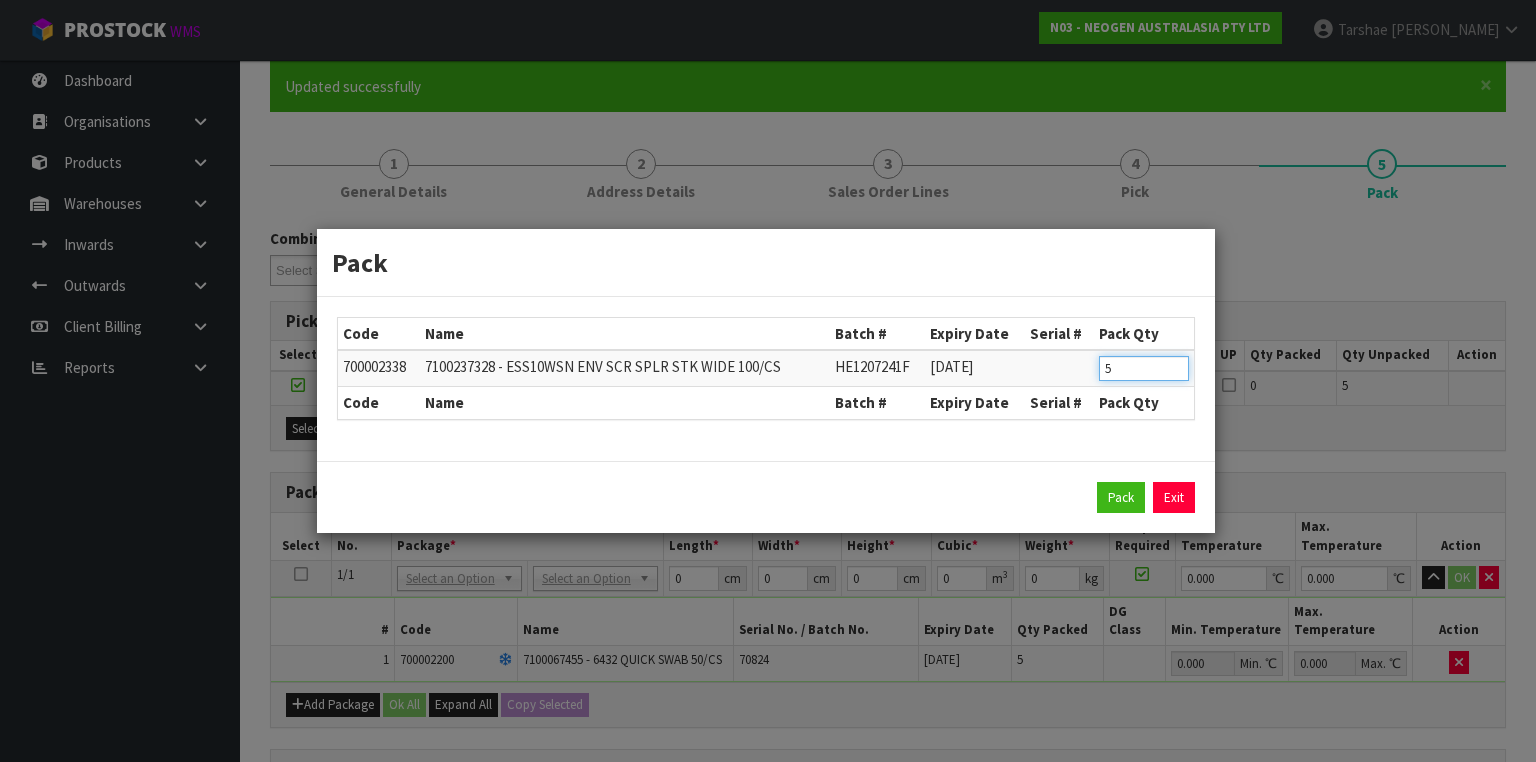 drag, startPoint x: 1141, startPoint y: 375, endPoint x: 839, endPoint y: 368, distance: 302.08112 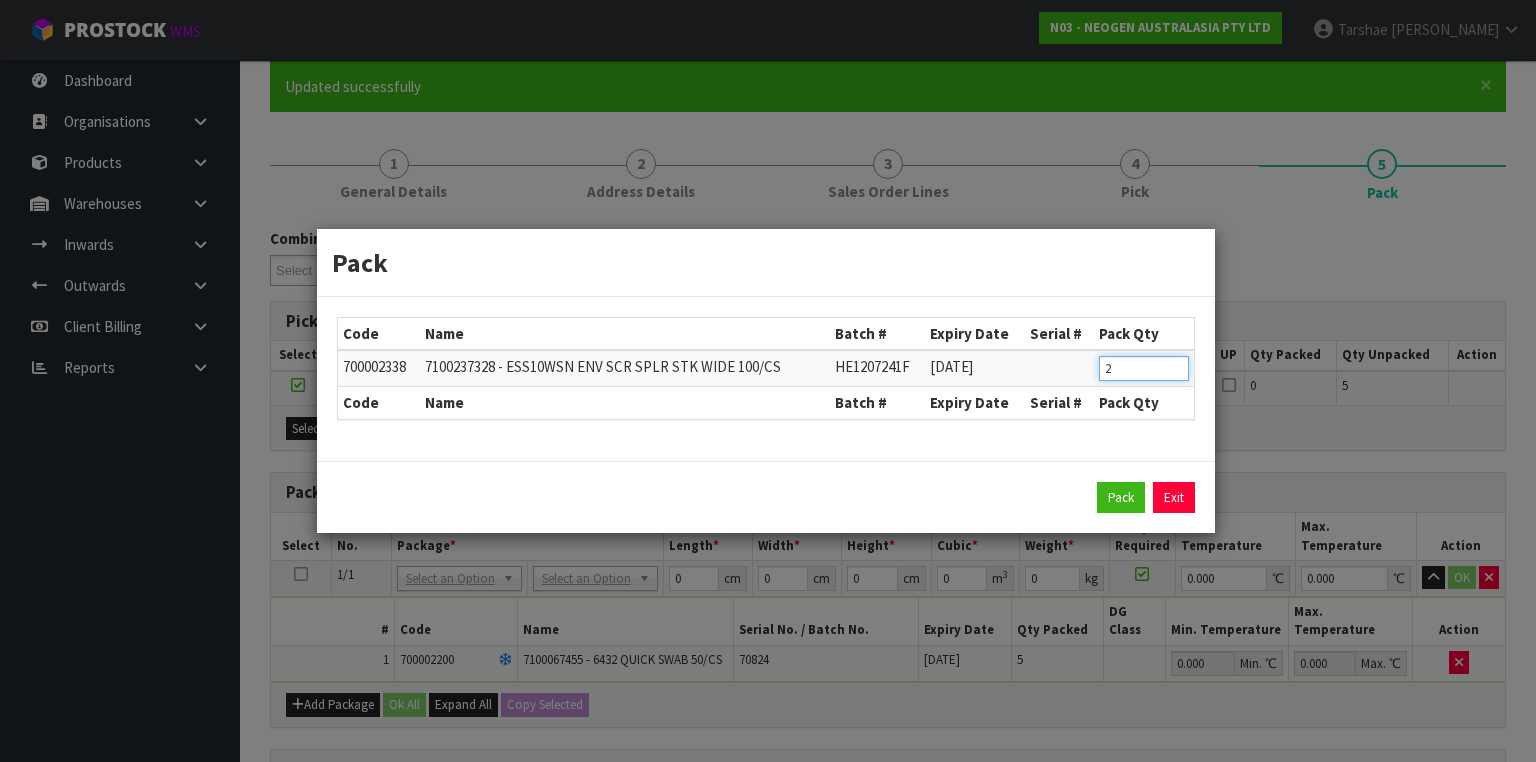 click on "Pack" at bounding box center [1121, 498] 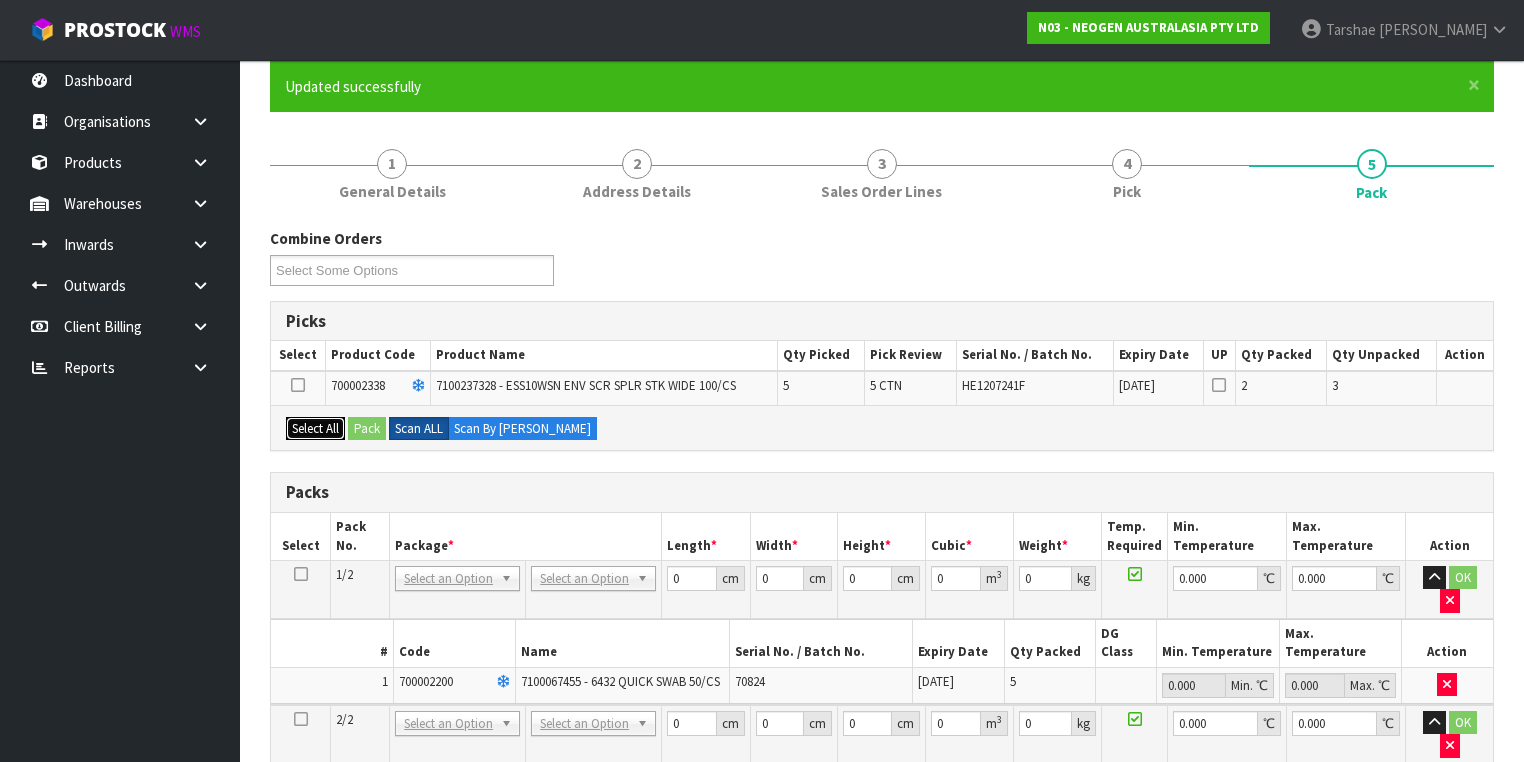 drag, startPoint x: 312, startPoint y: 424, endPoint x: 390, endPoint y: 423, distance: 78.00641 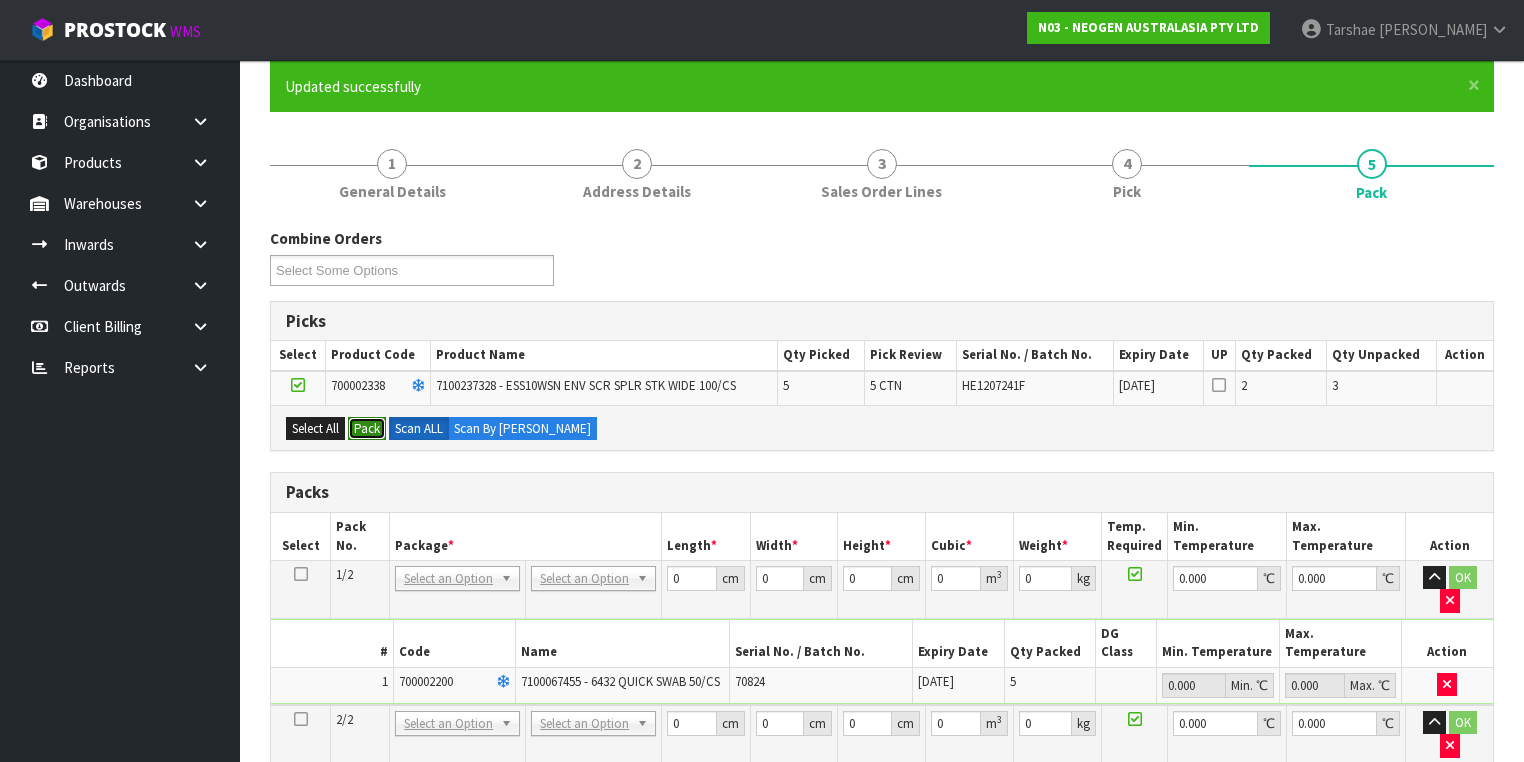 click on "Pack" at bounding box center (367, 429) 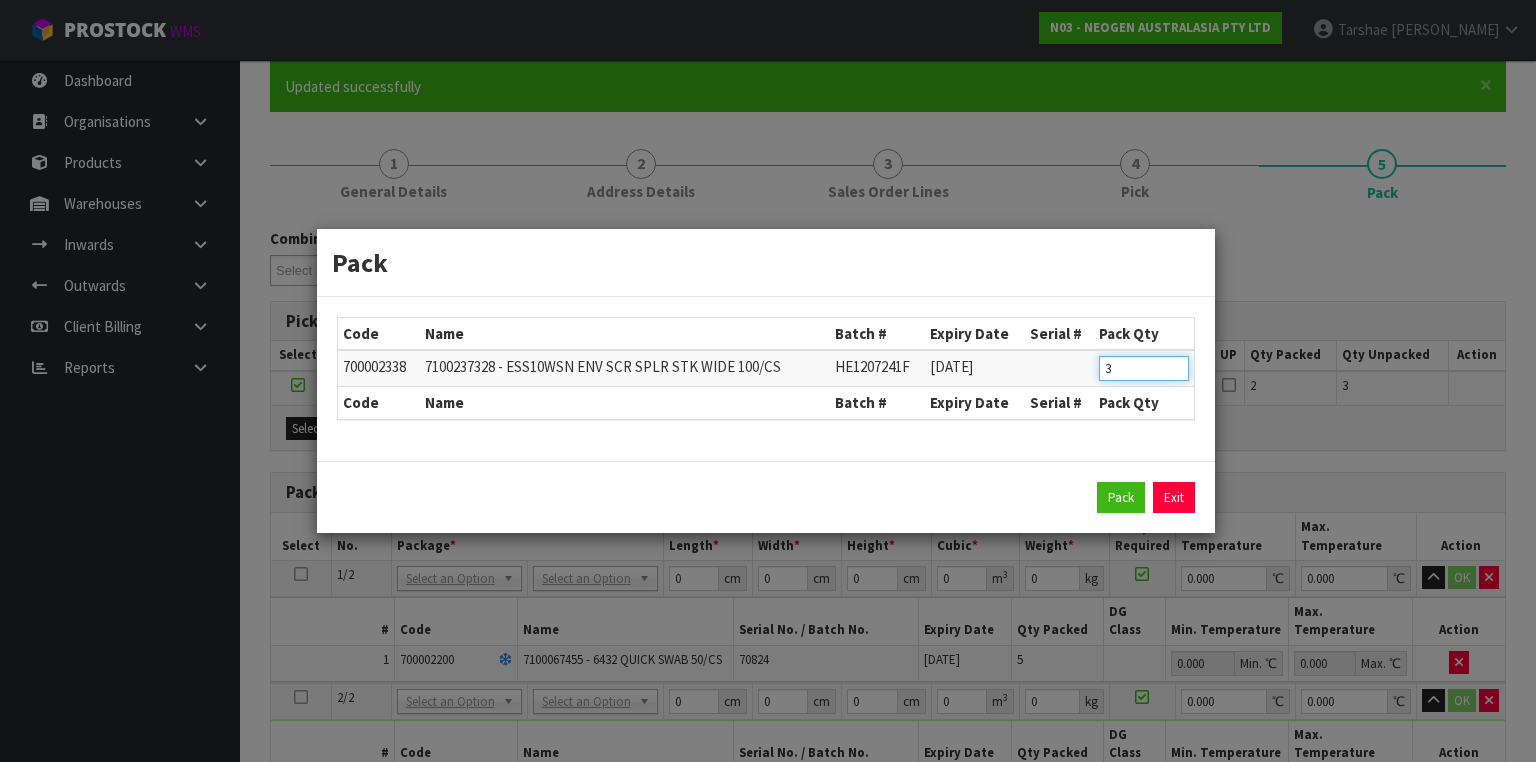 drag, startPoint x: 1135, startPoint y: 369, endPoint x: 932, endPoint y: 339, distance: 205.20477 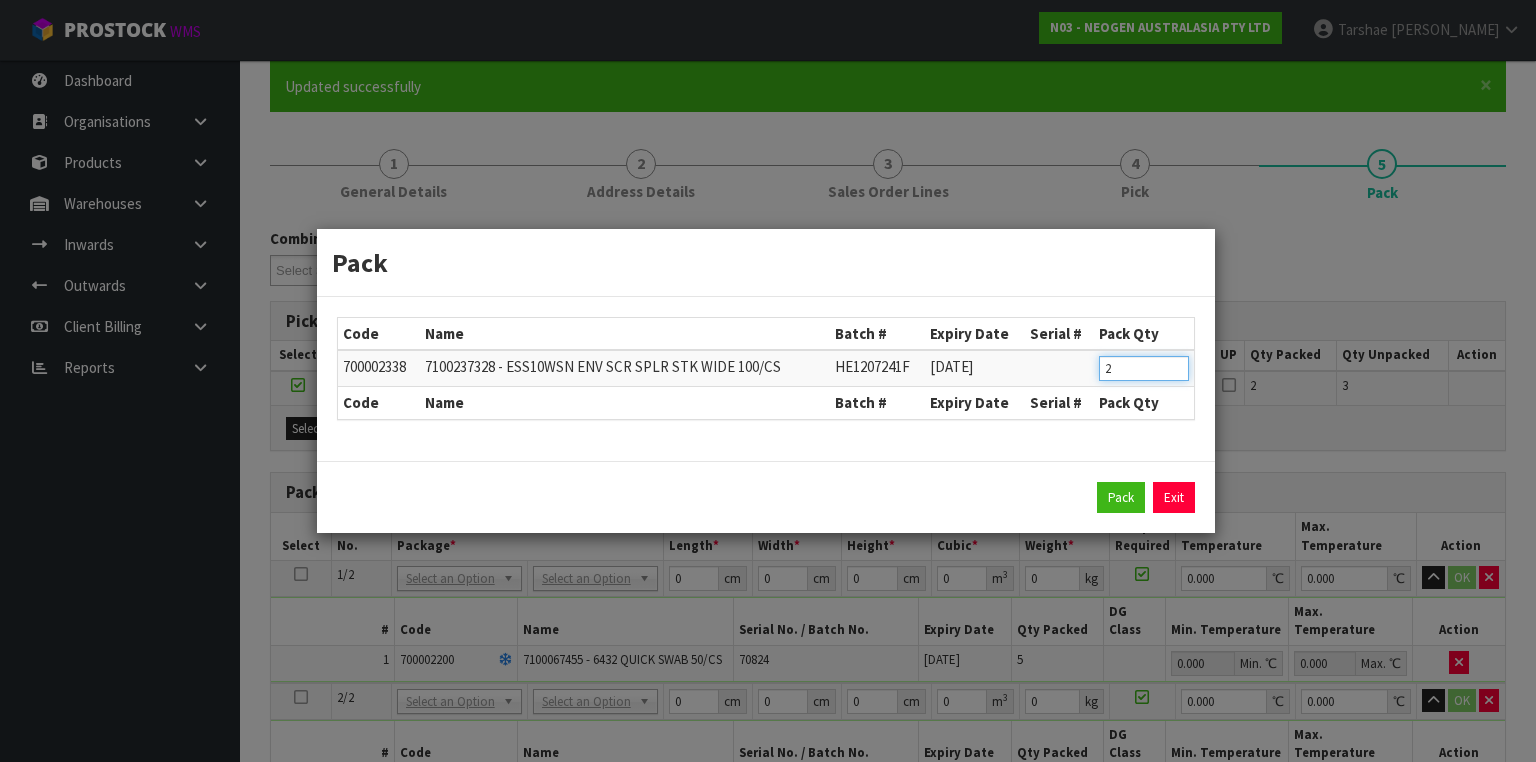 click on "Pack" at bounding box center (1121, 498) 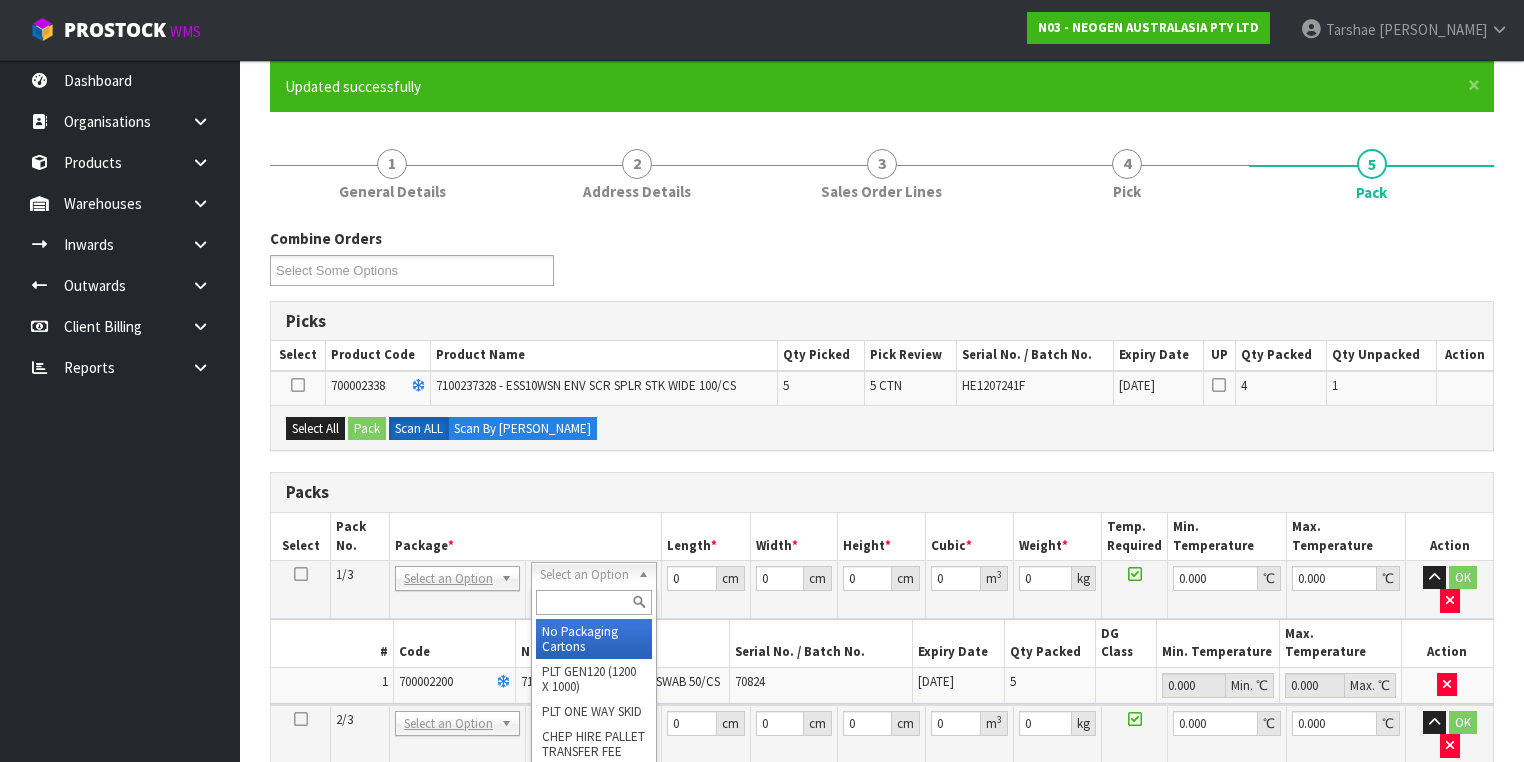 click at bounding box center (593, 602) 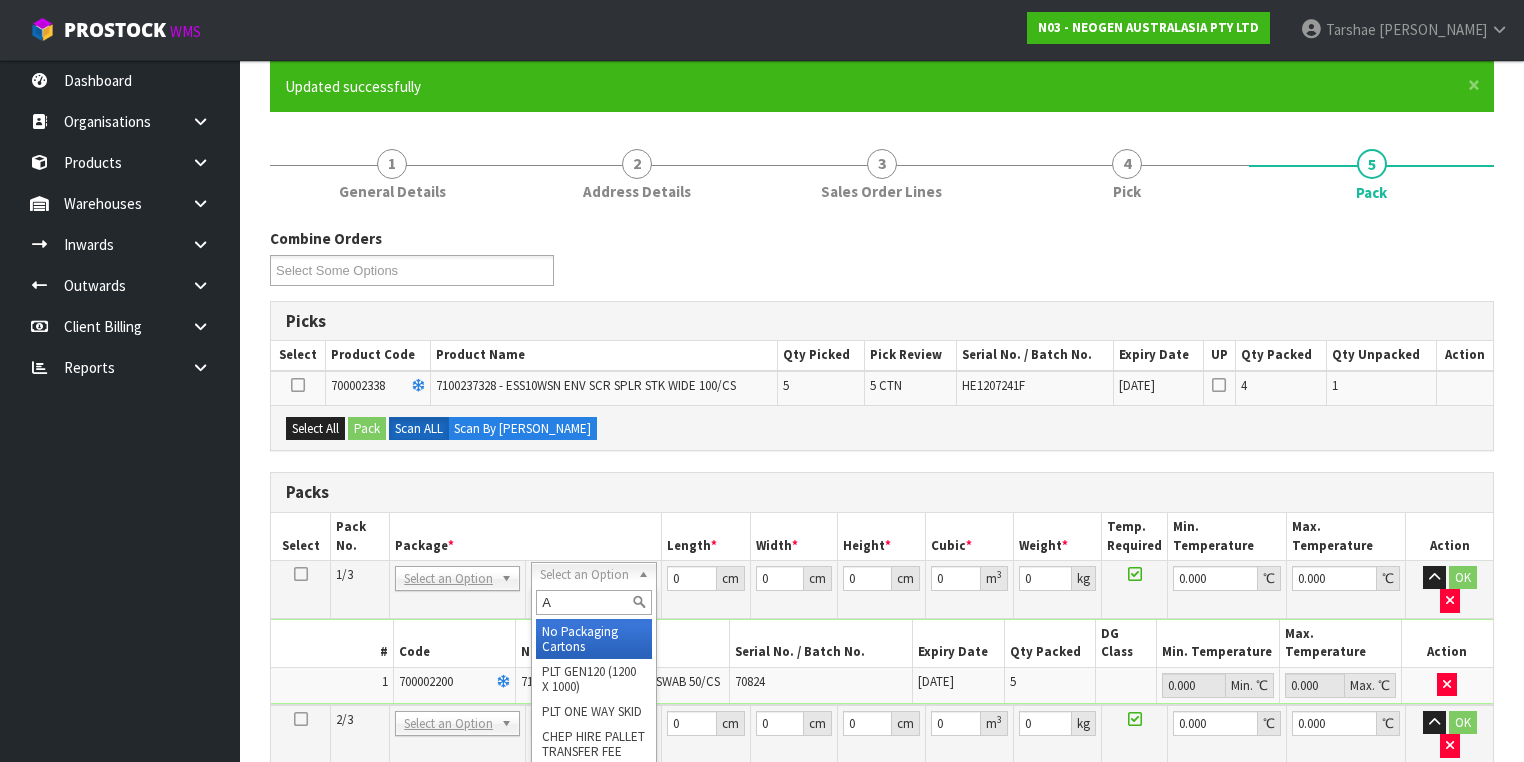 type on "A4" 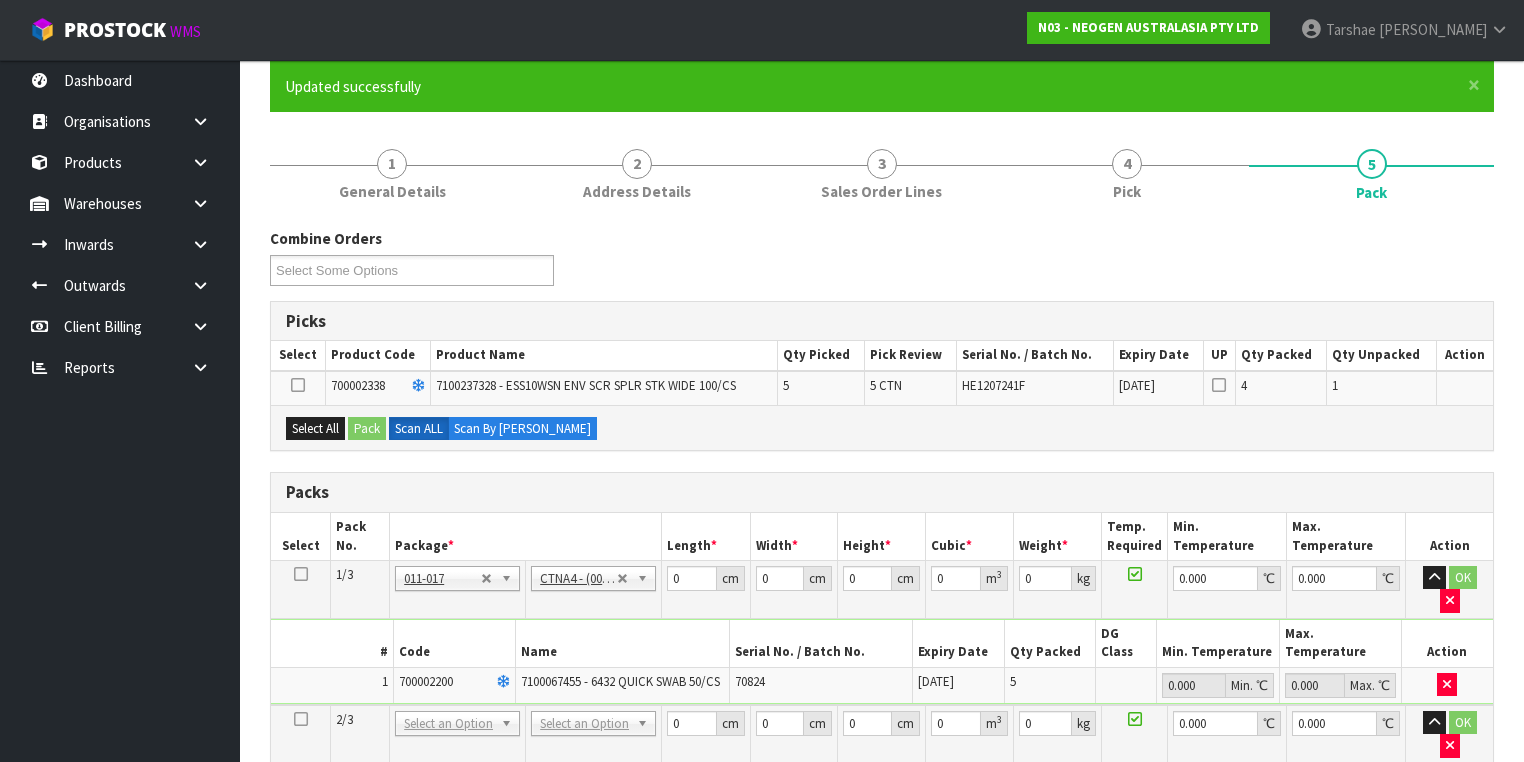 type on "31" 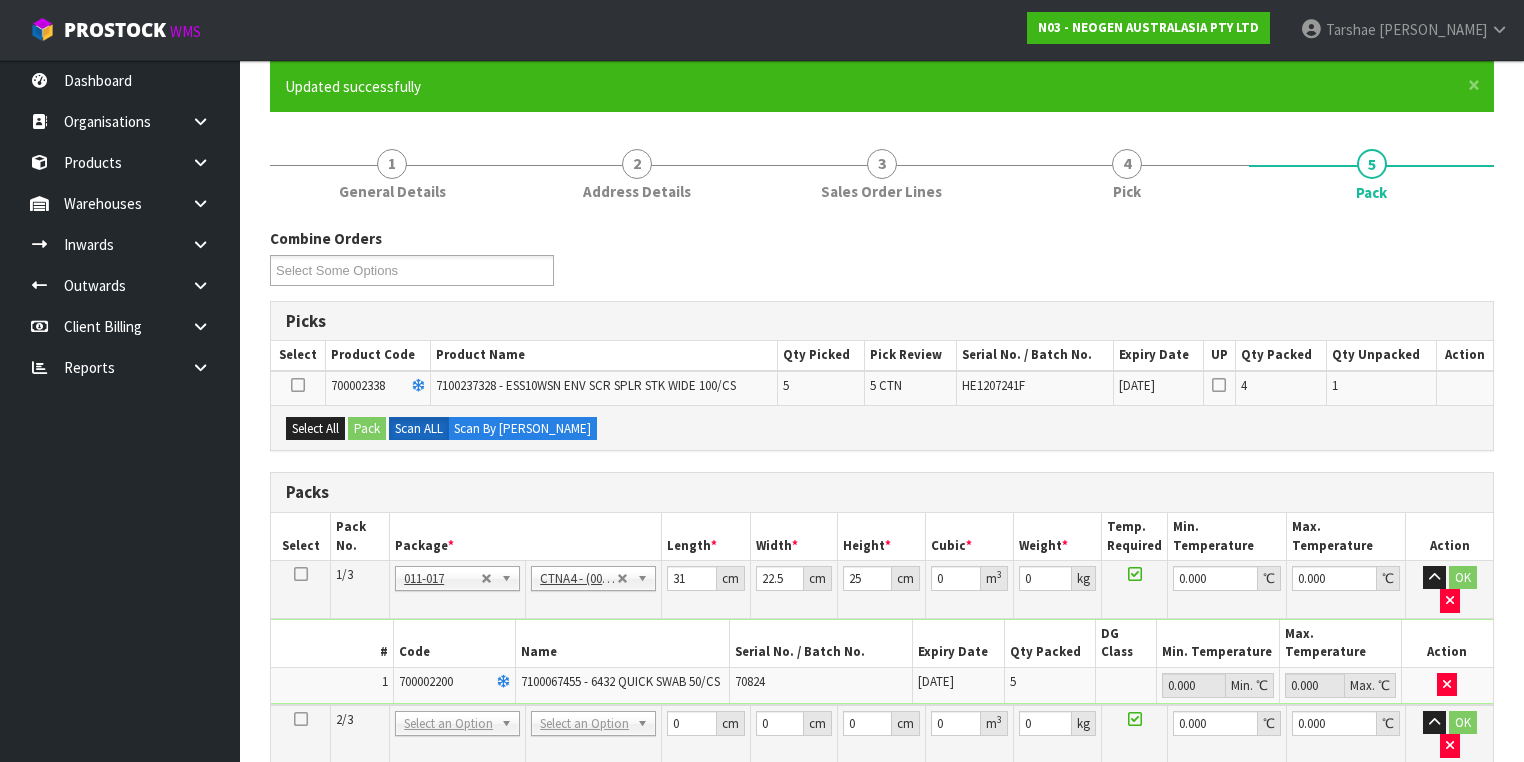 type on "0.017438" 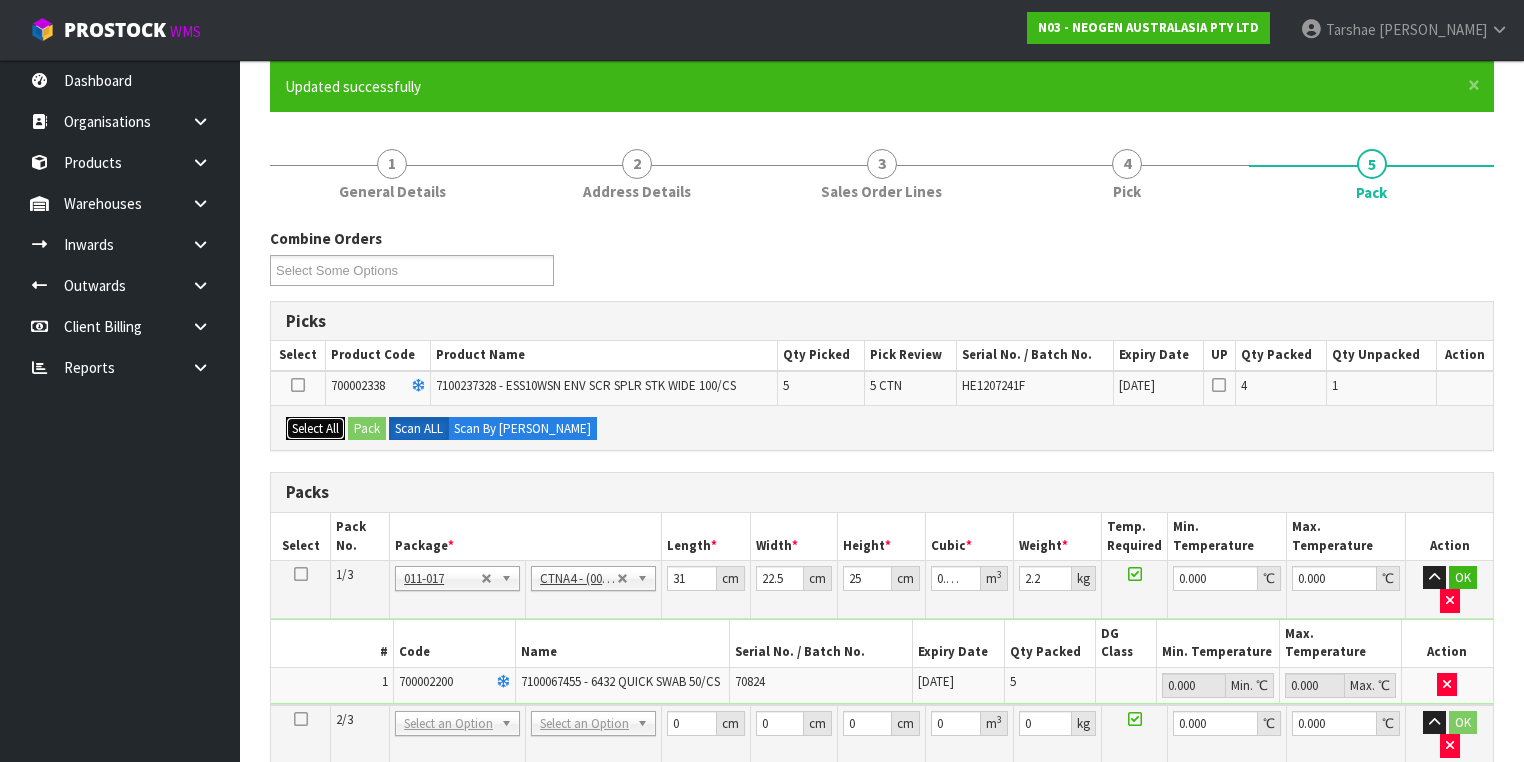 drag, startPoint x: 308, startPoint y: 428, endPoint x: 343, endPoint y: 427, distance: 35.014282 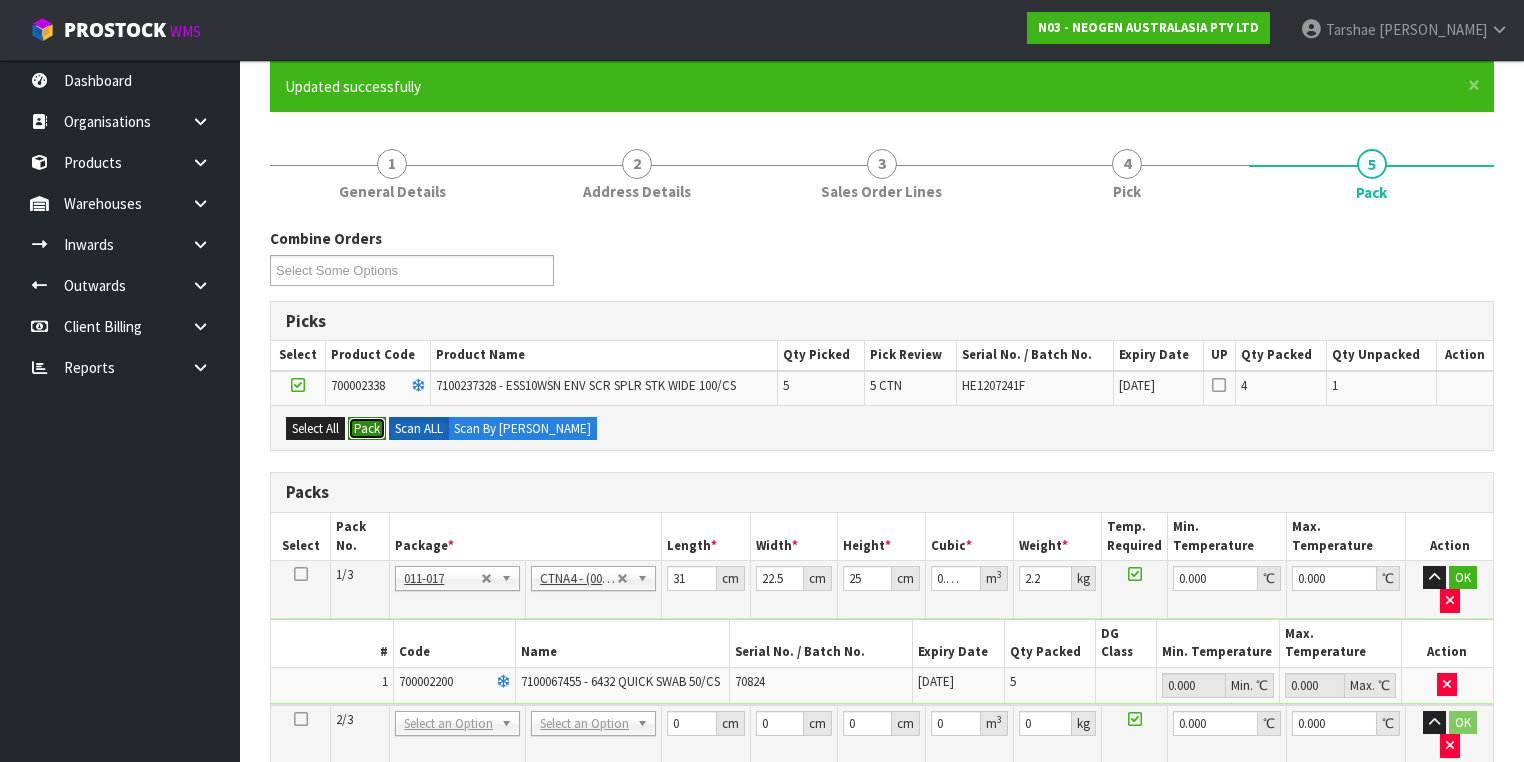 click on "Pack" at bounding box center [367, 429] 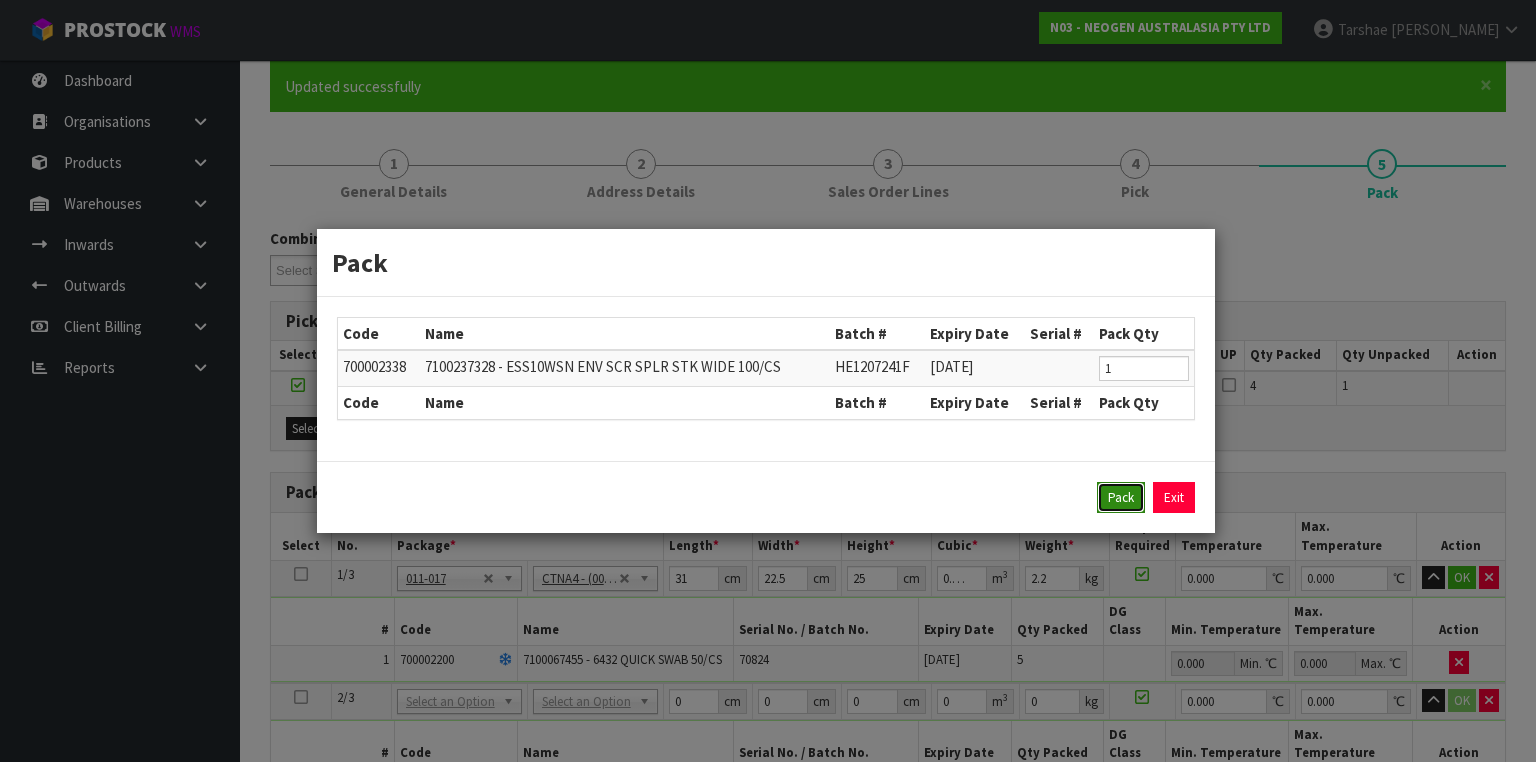 click on "Pack" at bounding box center (1121, 498) 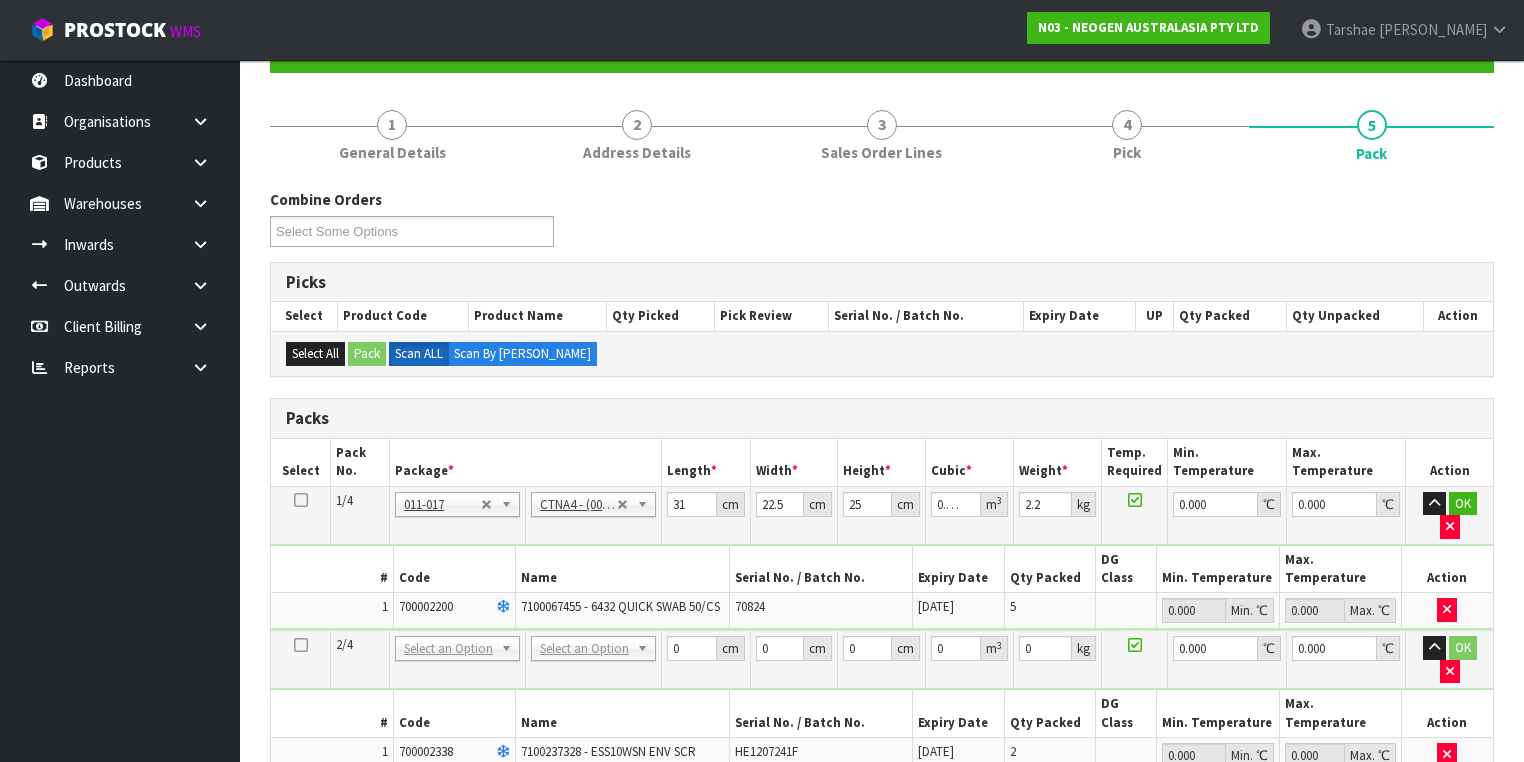 scroll, scrollTop: 480, scrollLeft: 0, axis: vertical 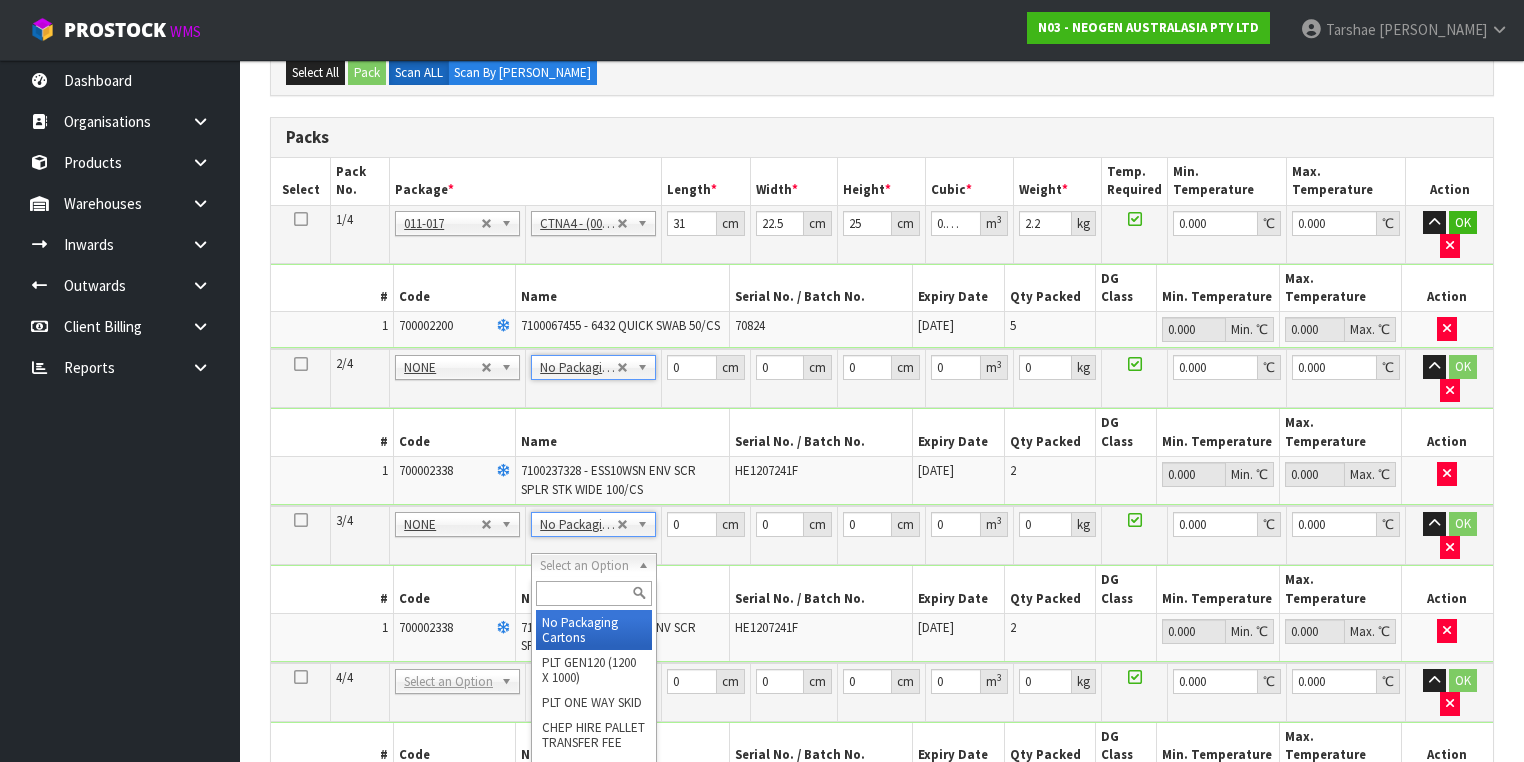 drag, startPoint x: 603, startPoint y: 556, endPoint x: 614, endPoint y: 603, distance: 48.270073 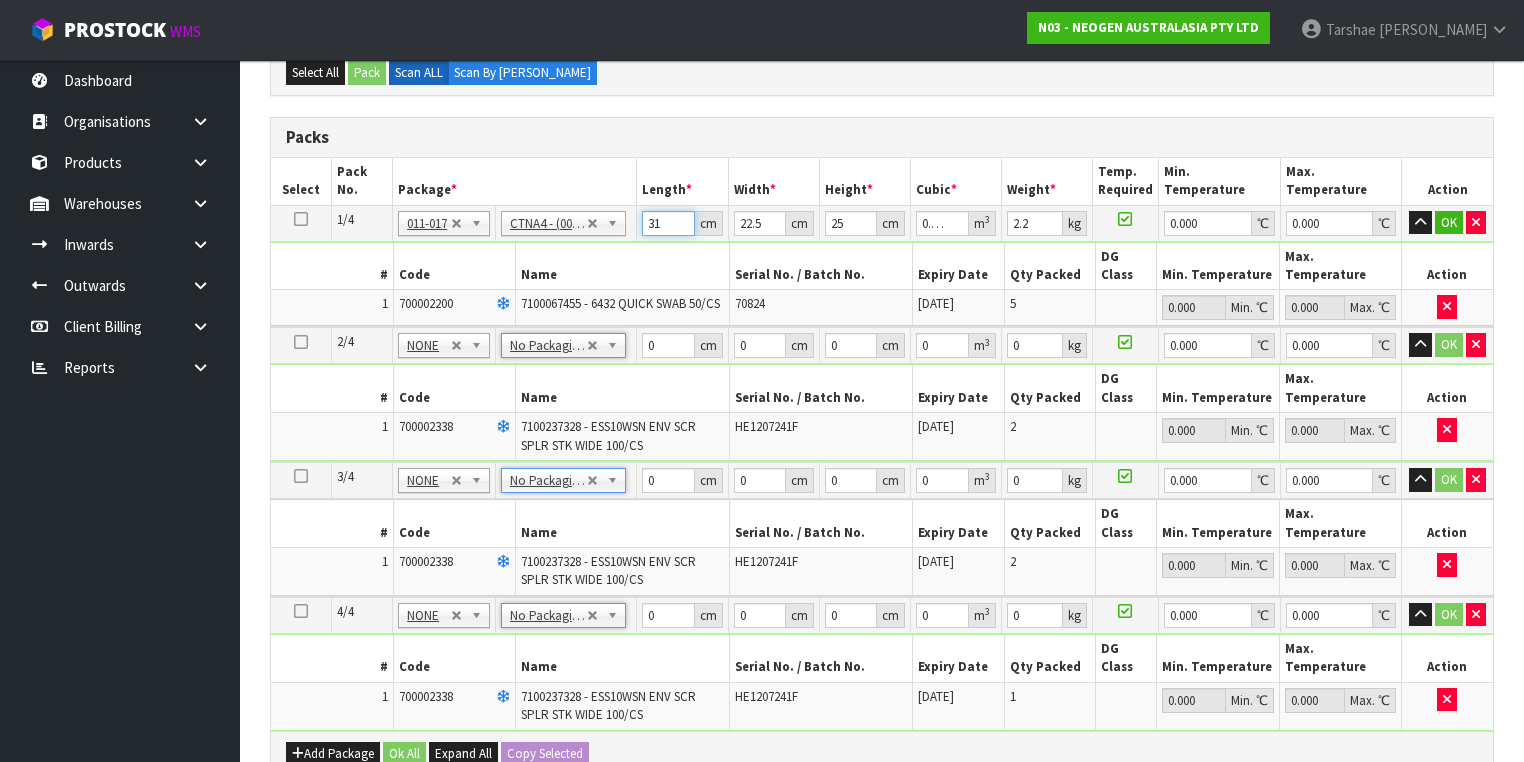 click on "31" at bounding box center [668, 223] 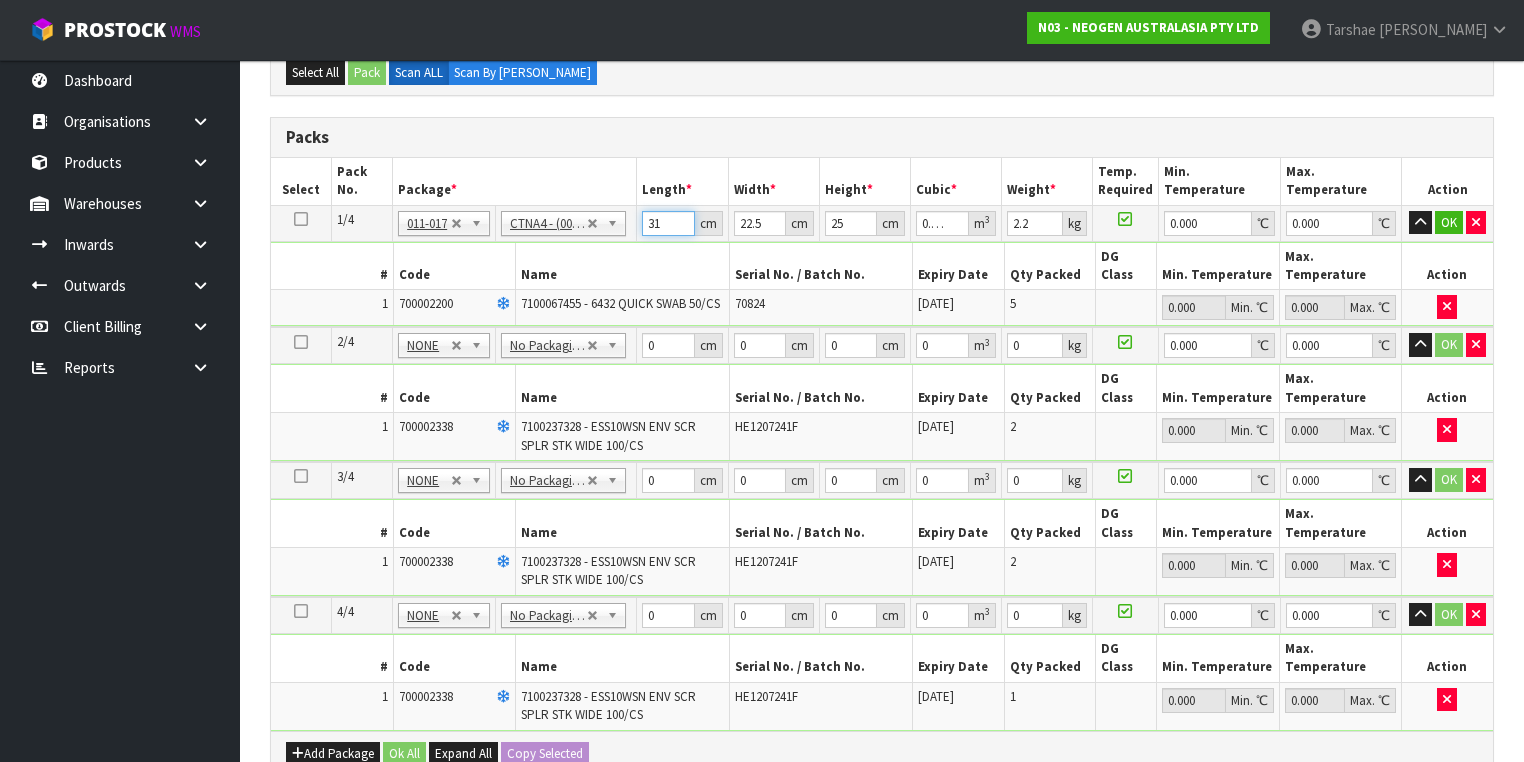 click on "31" at bounding box center (668, 223) 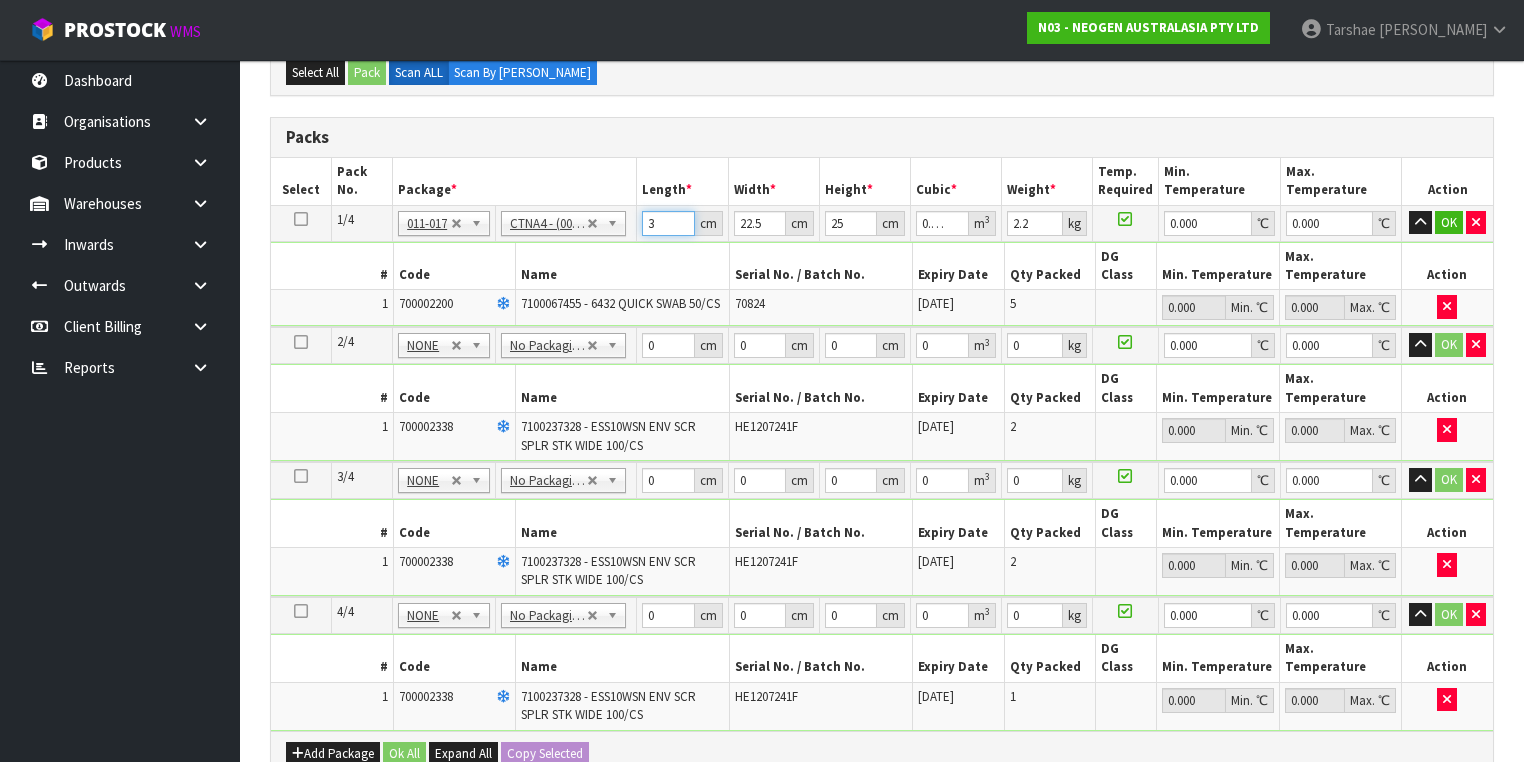 type on "33" 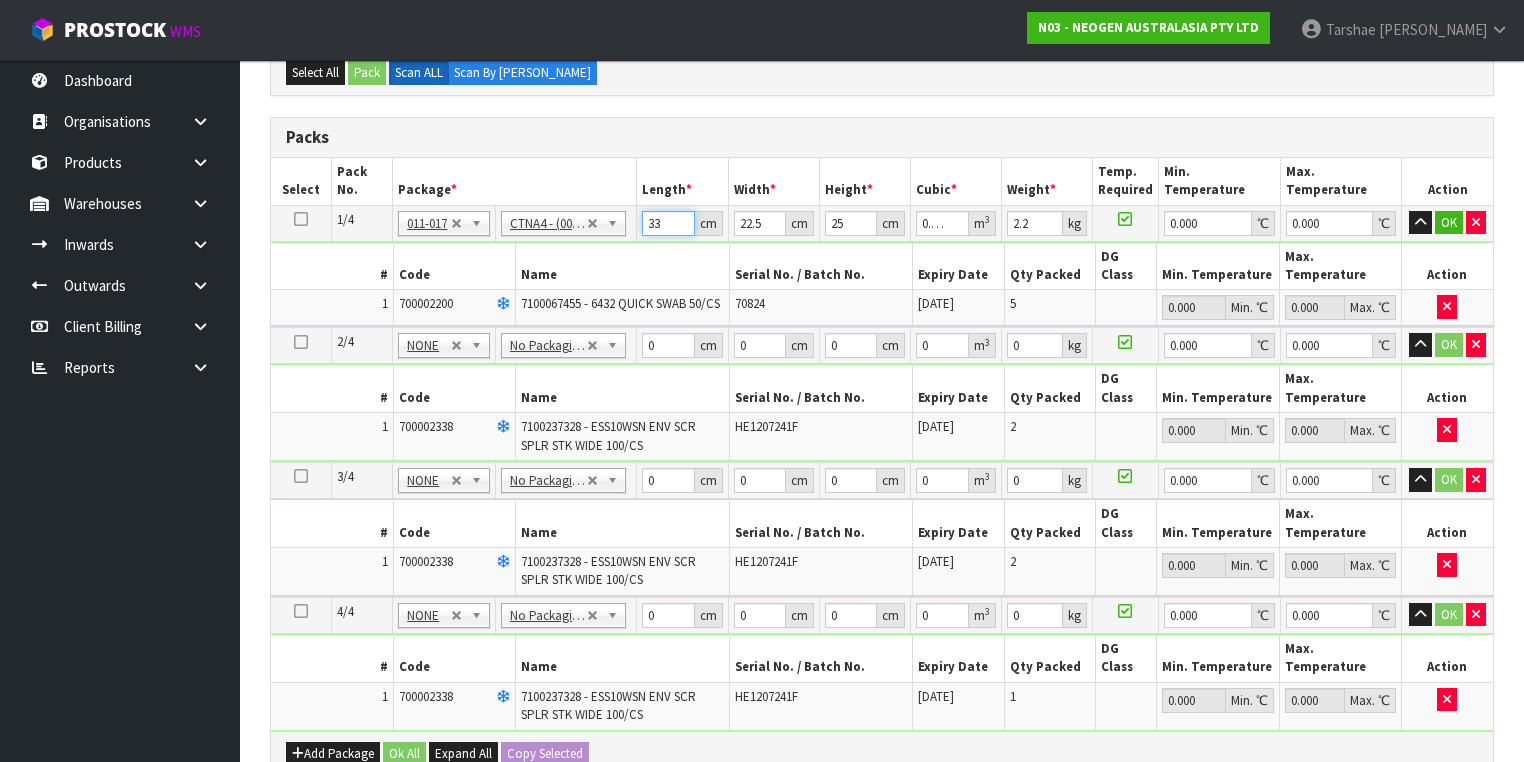 type on "33" 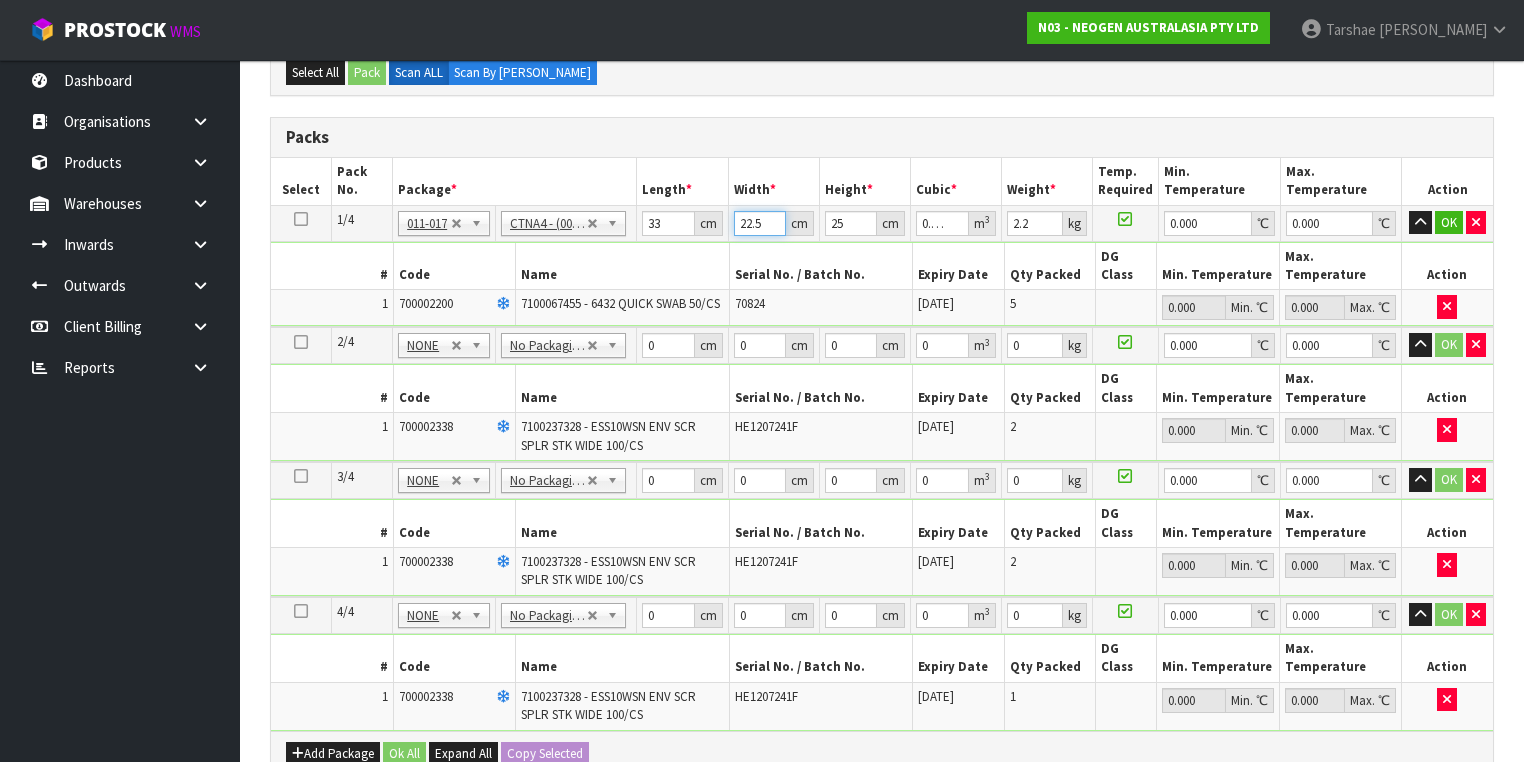 type on "2" 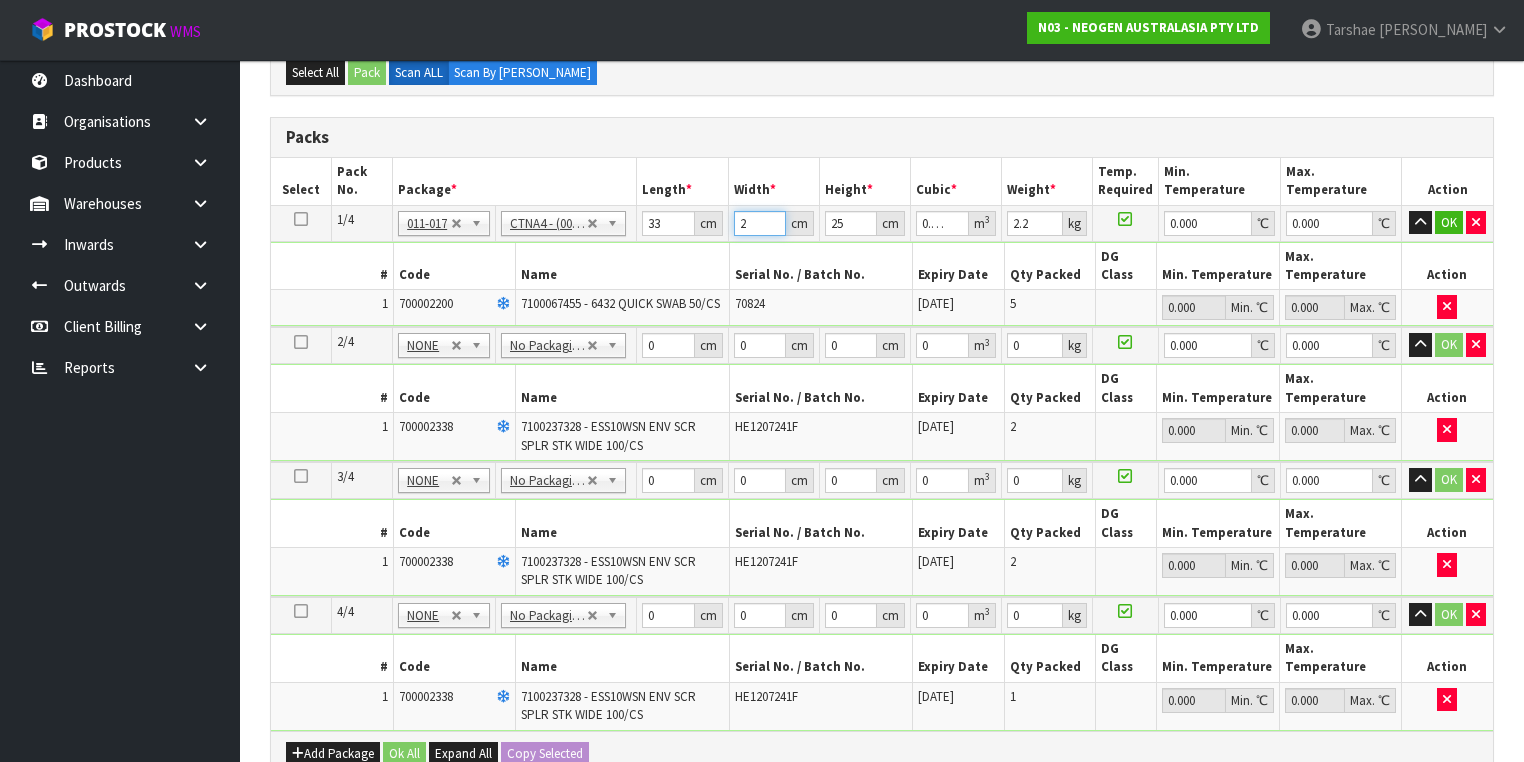 type on "24" 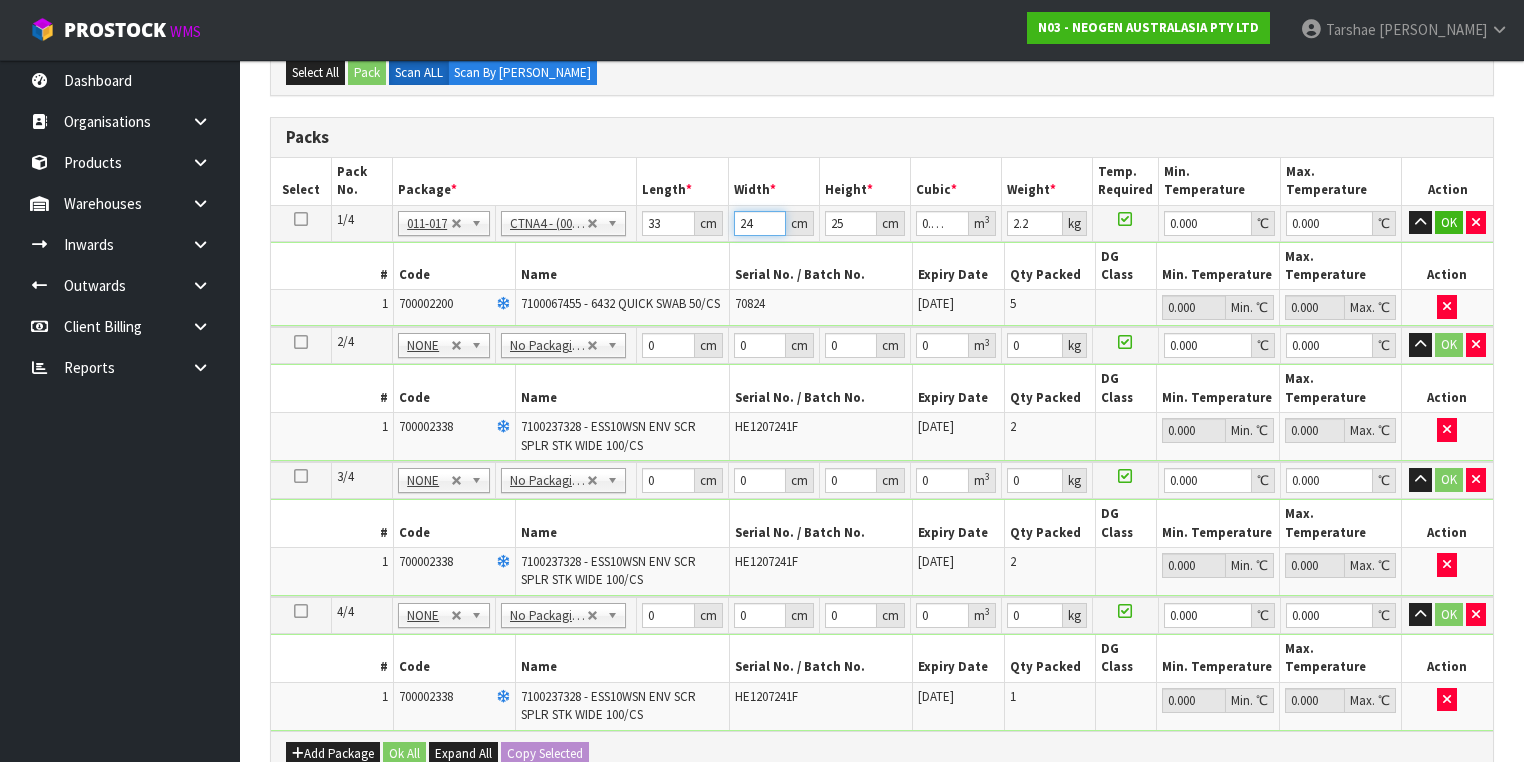 type on "24" 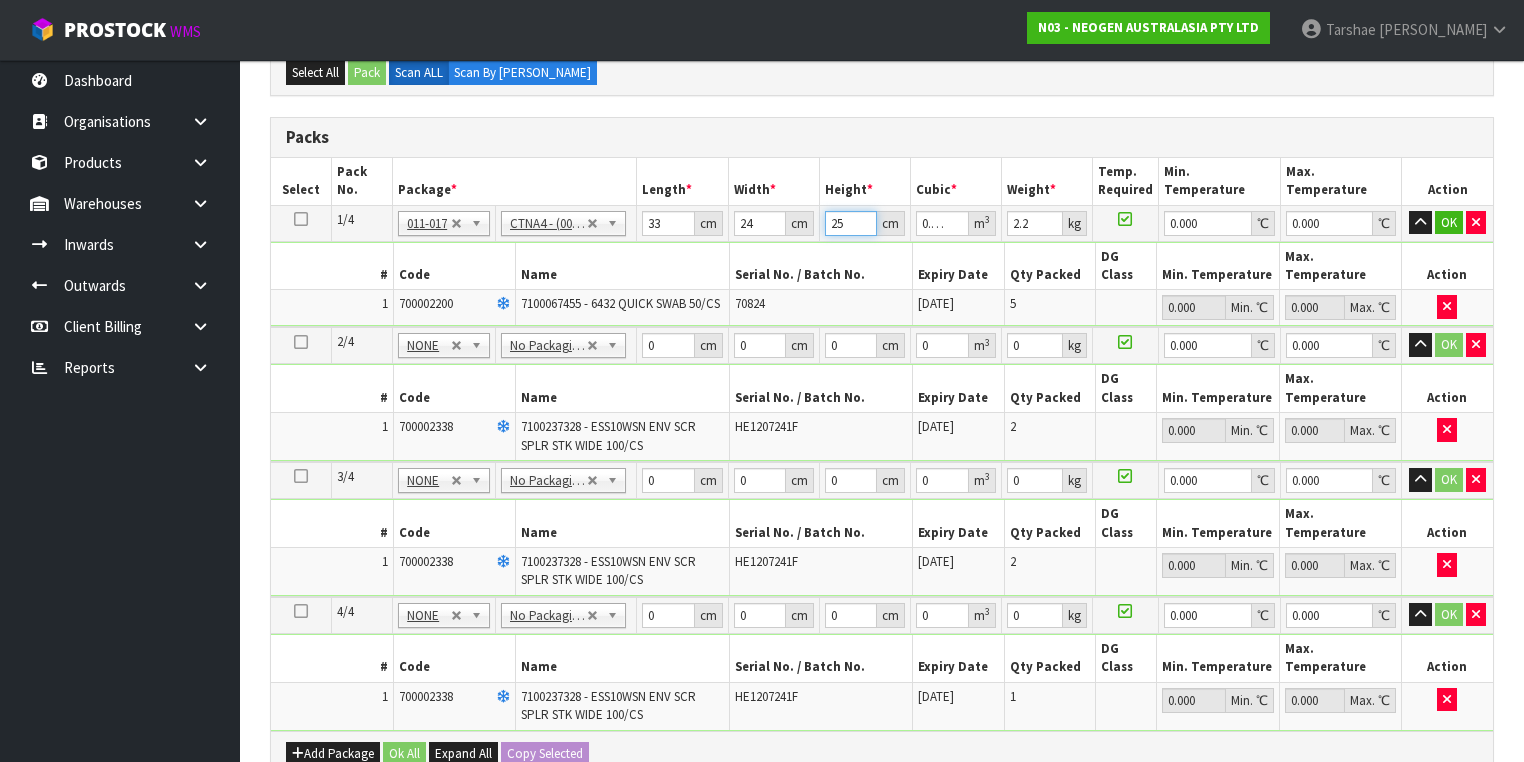 type on "2" 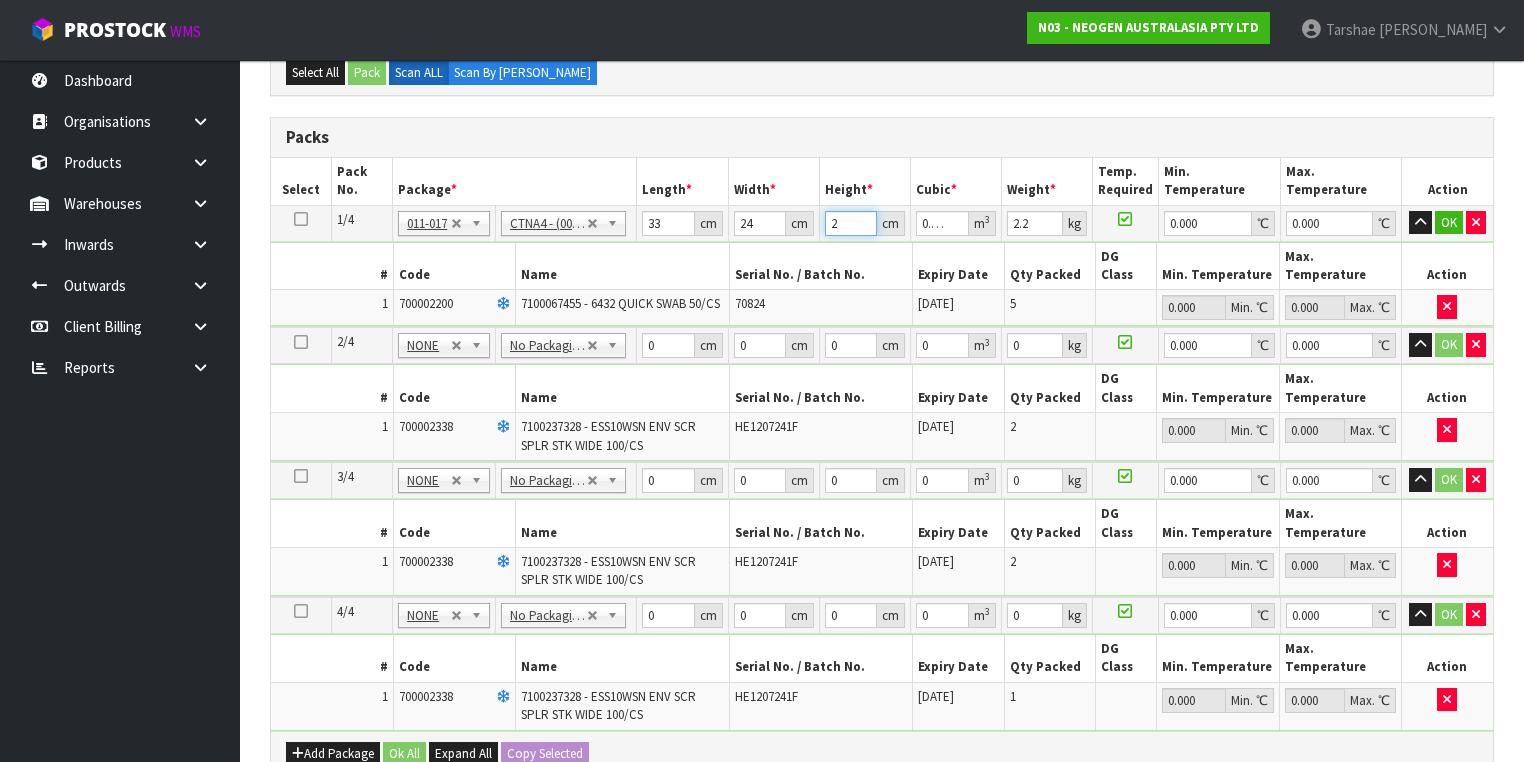 type on "27" 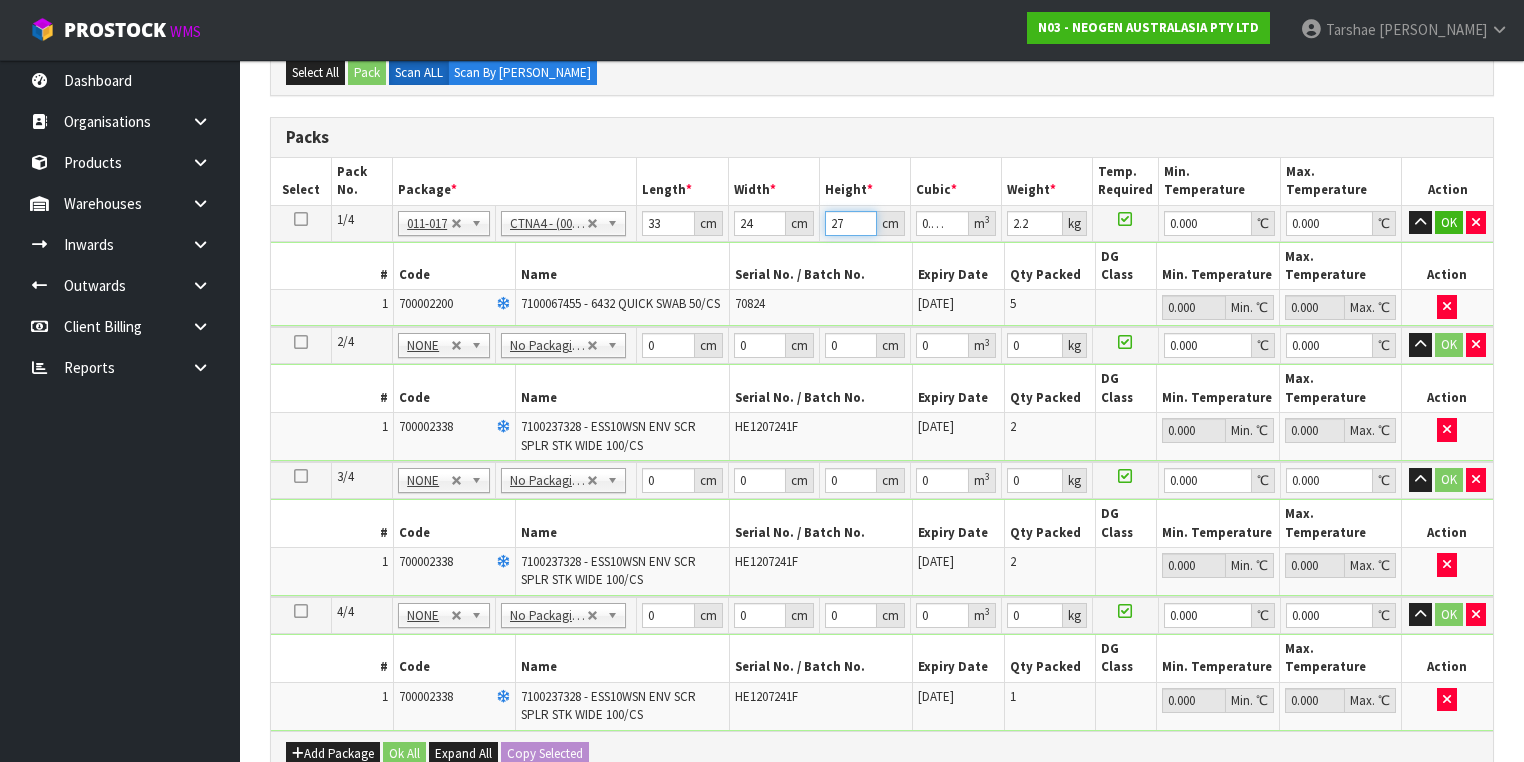 type on "27" 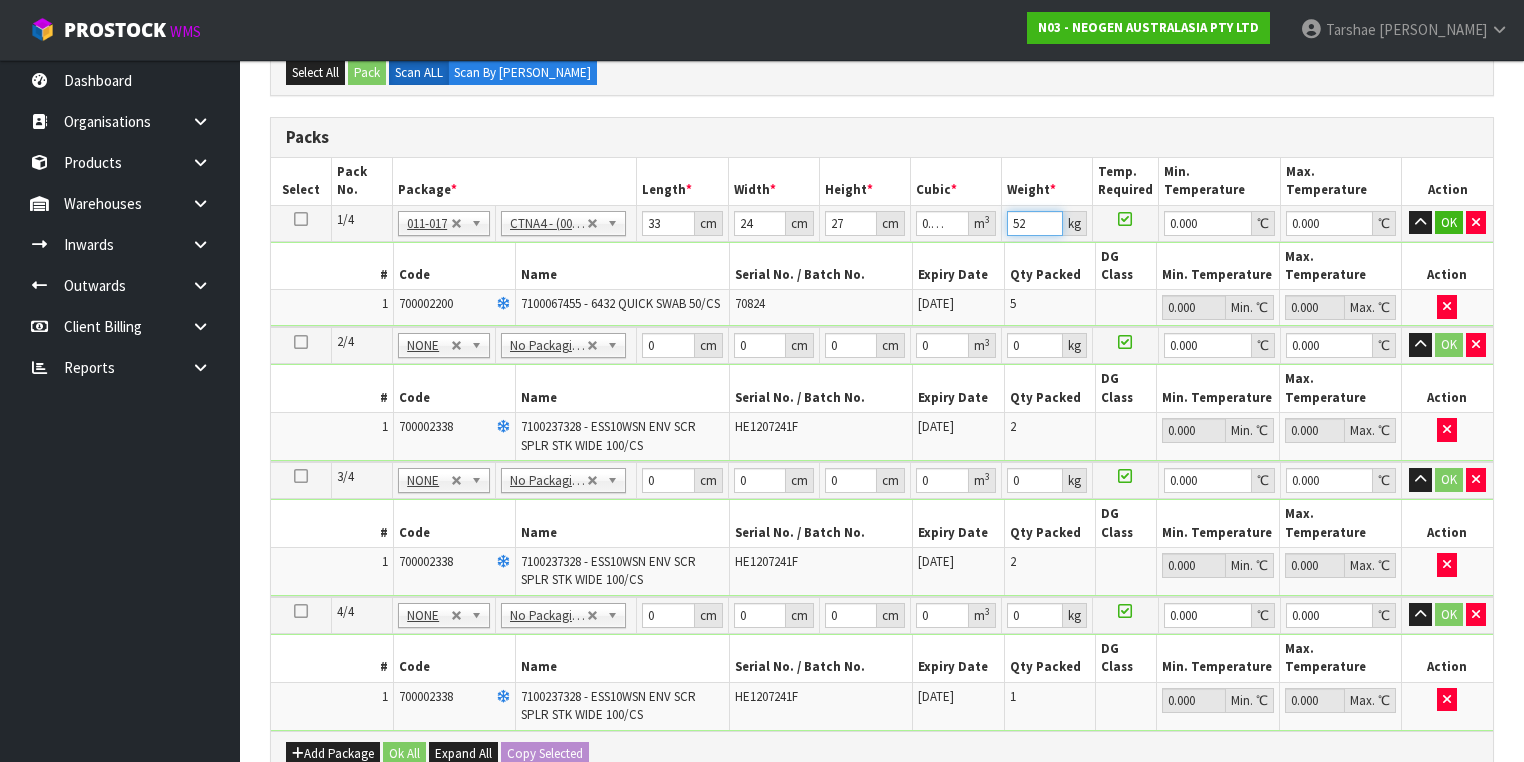 type on "5" 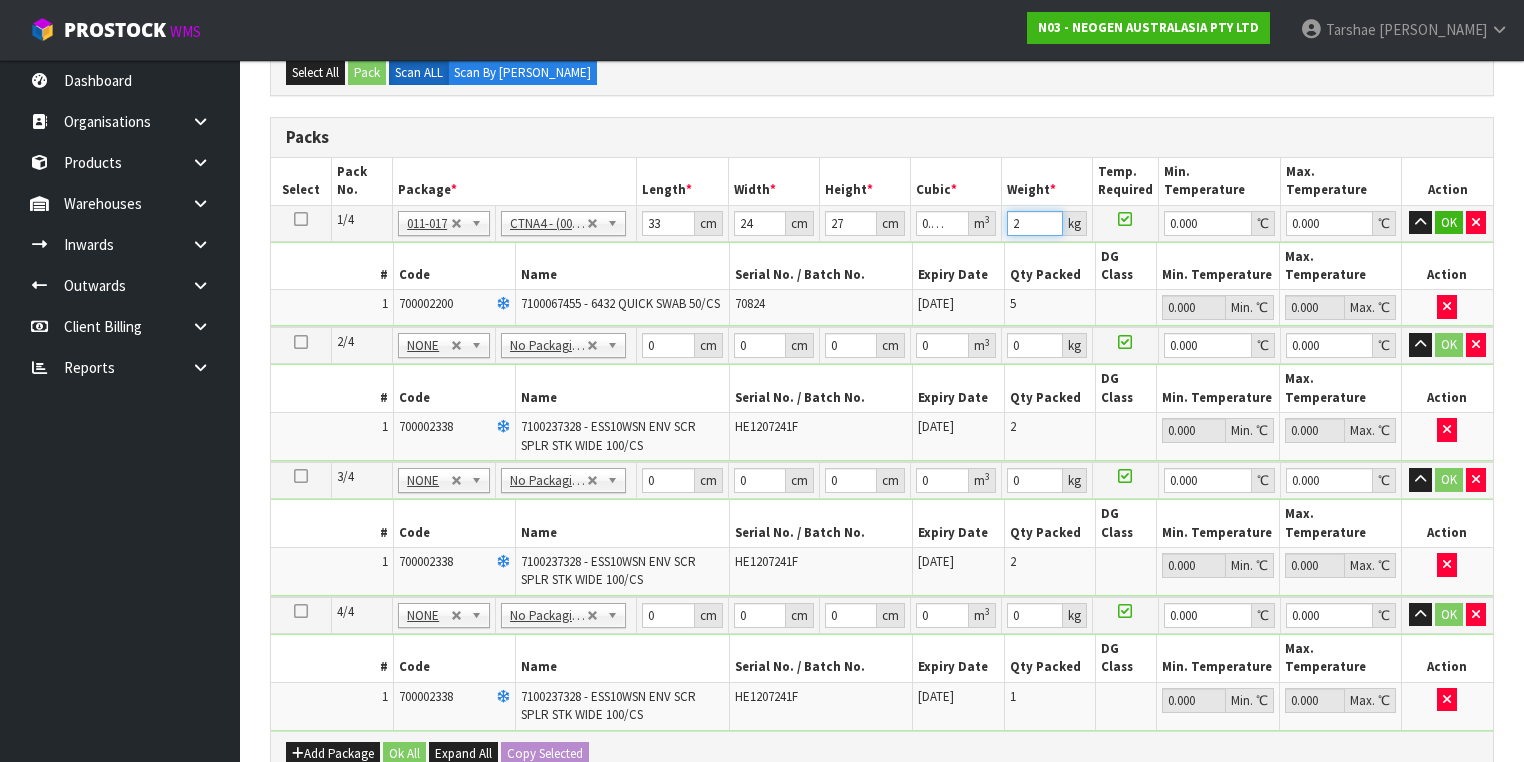 type on "2" 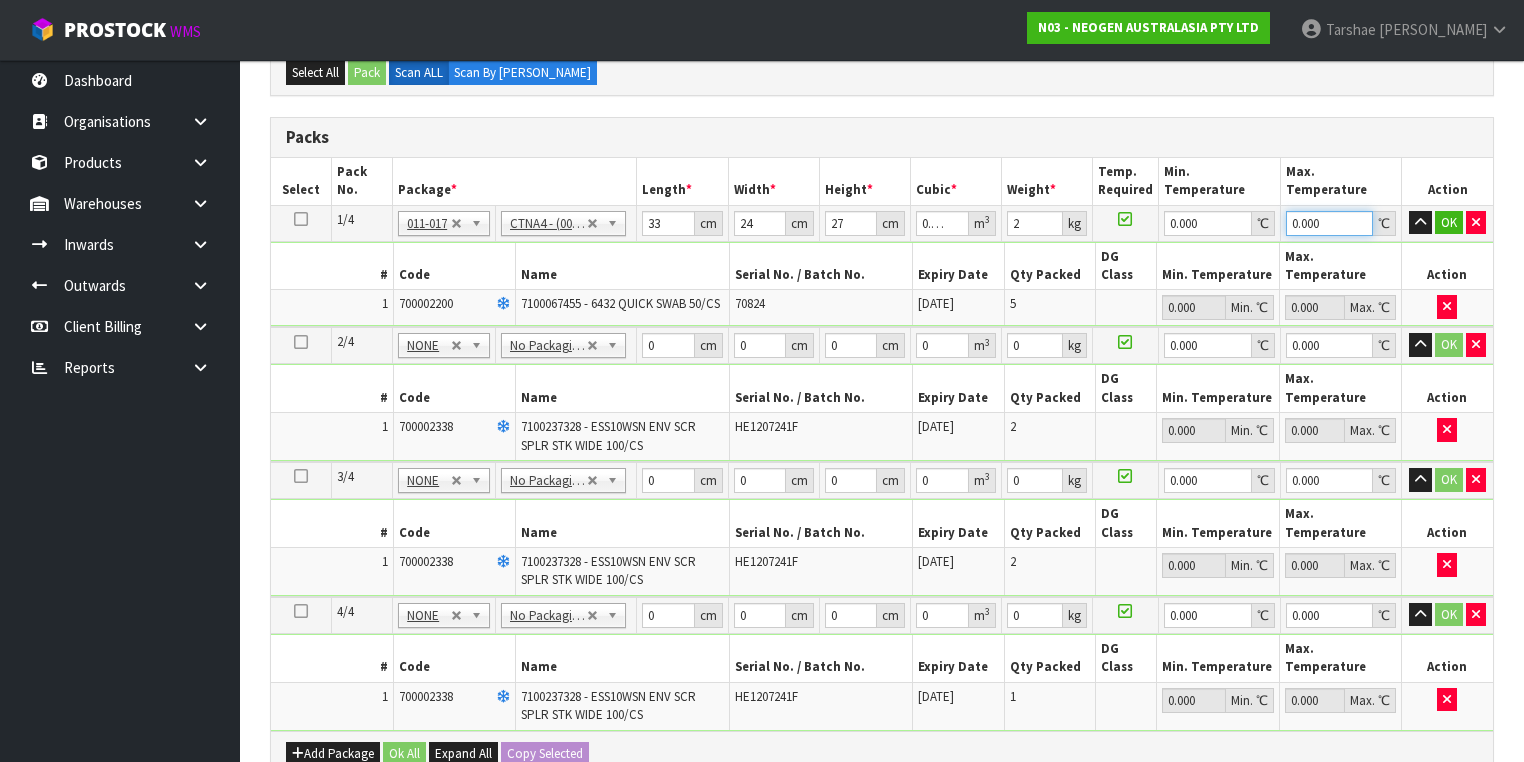 type on "0" 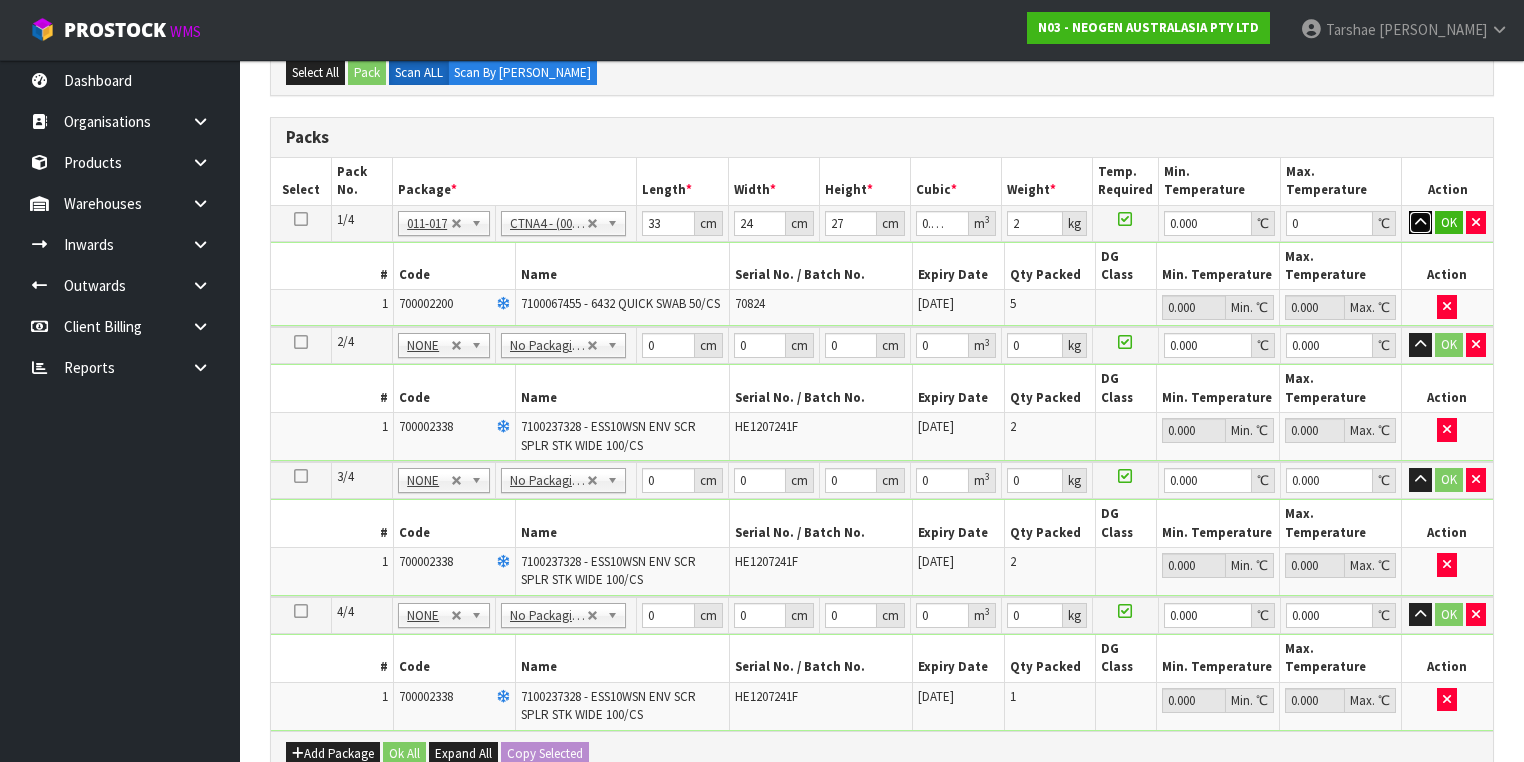 type 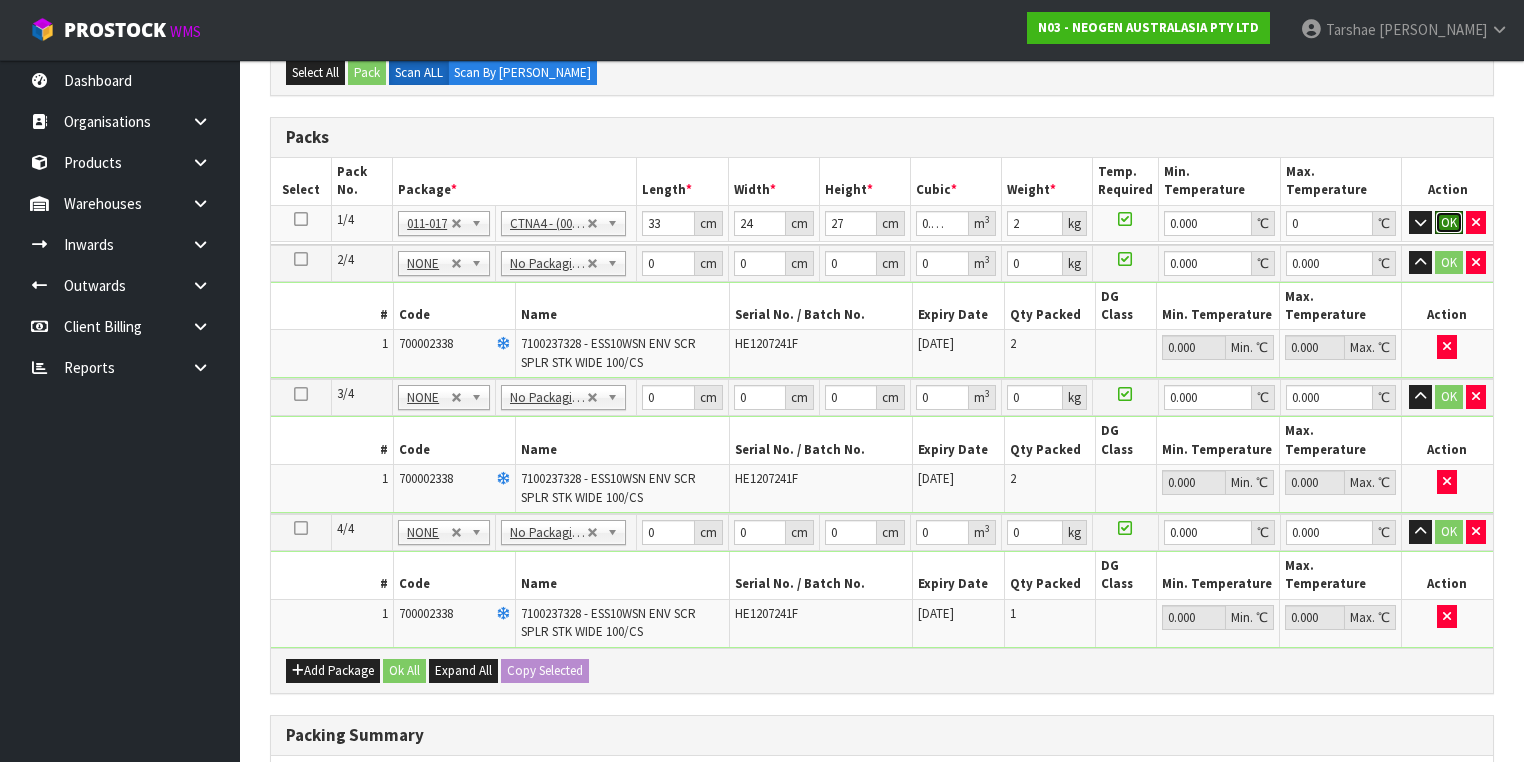 type 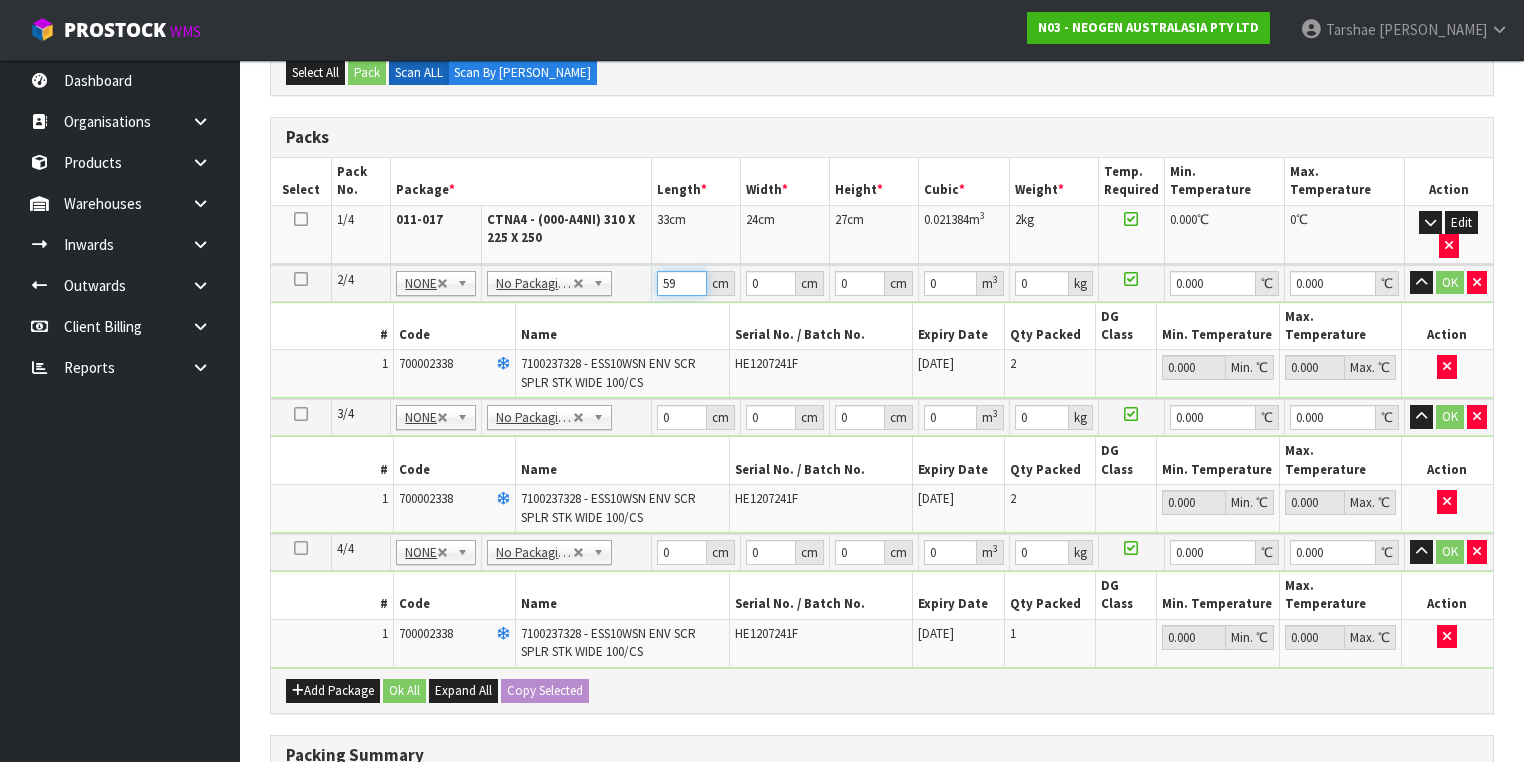 type on "59" 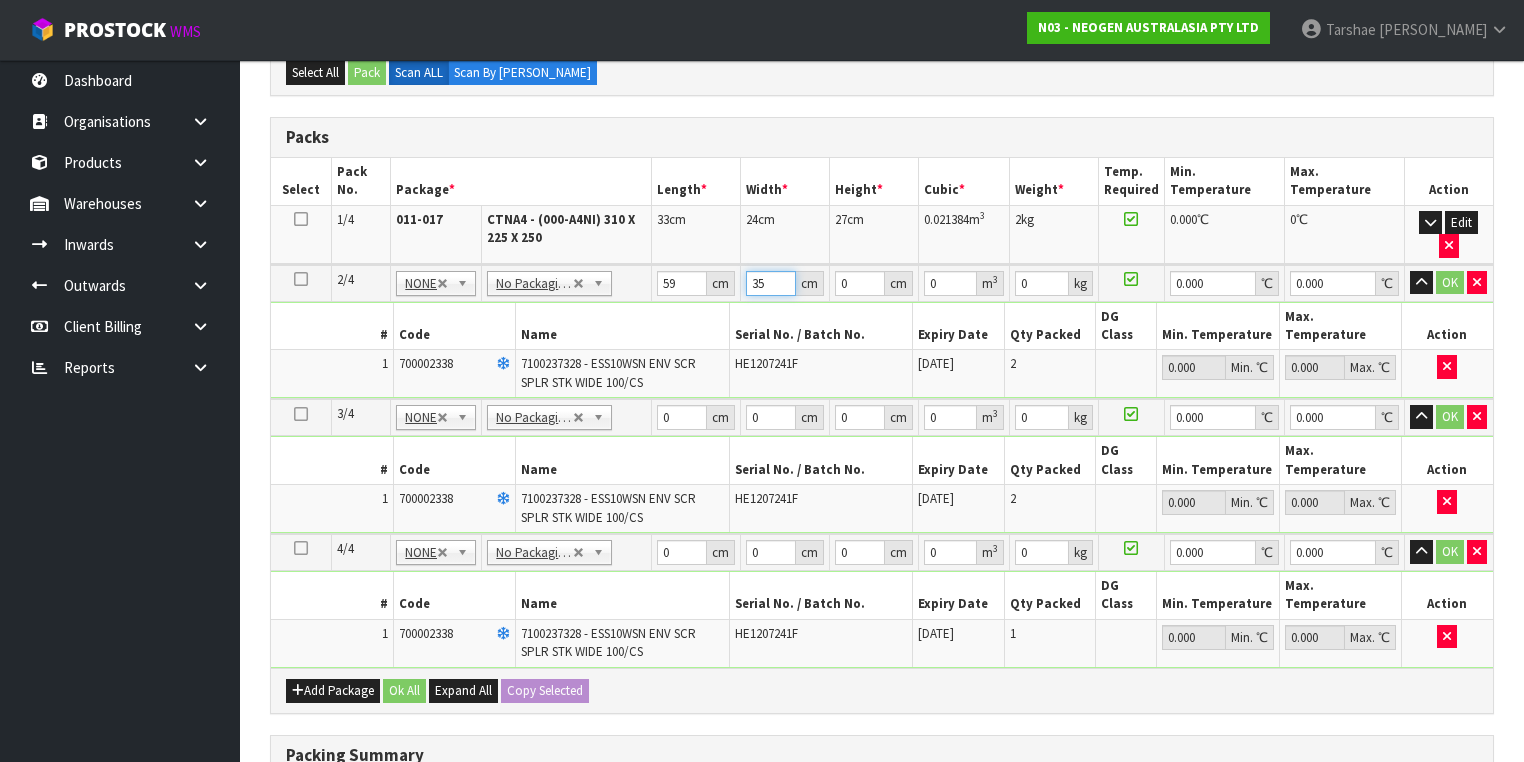 type on "35" 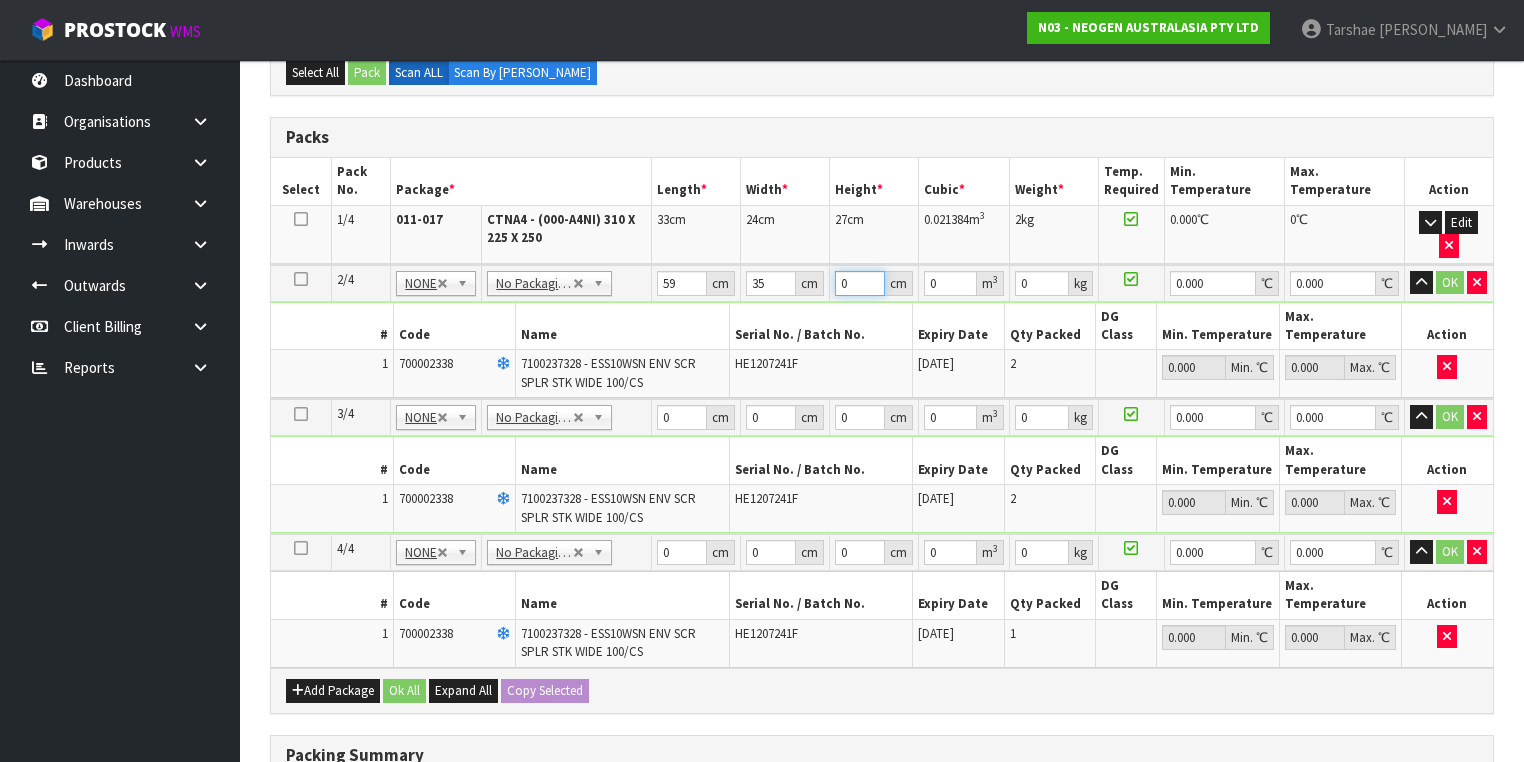 type on "3" 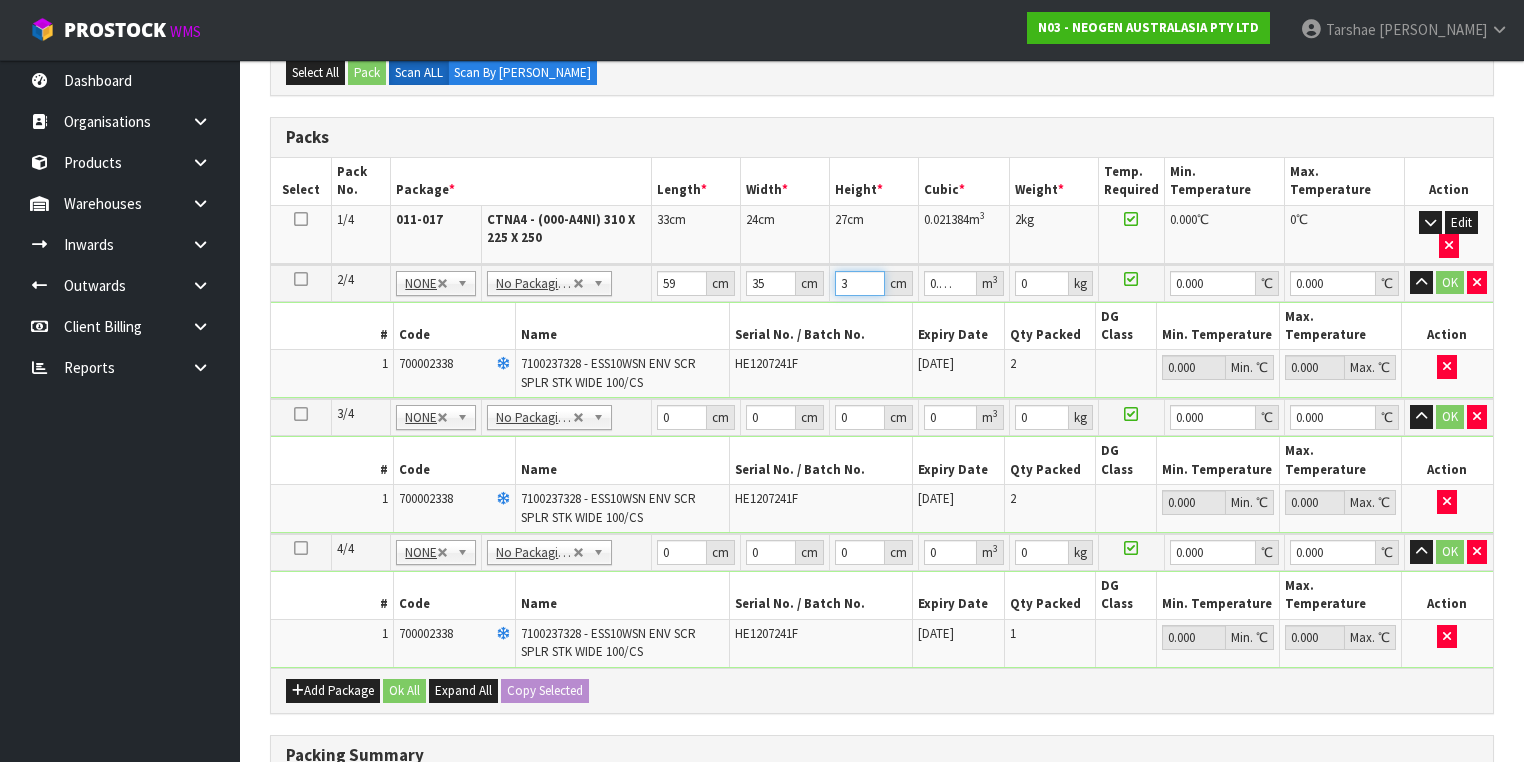 type on "31" 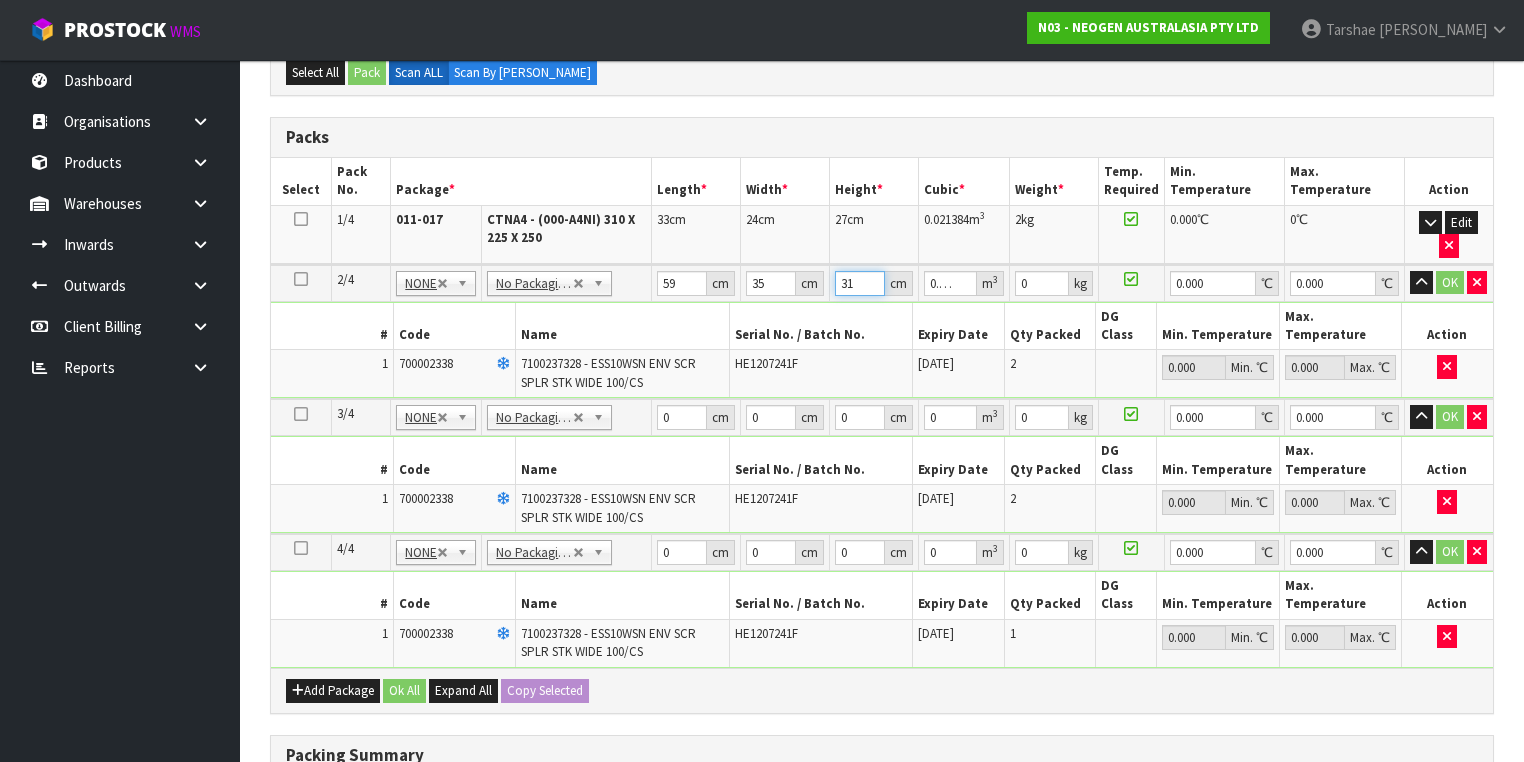 type on "31" 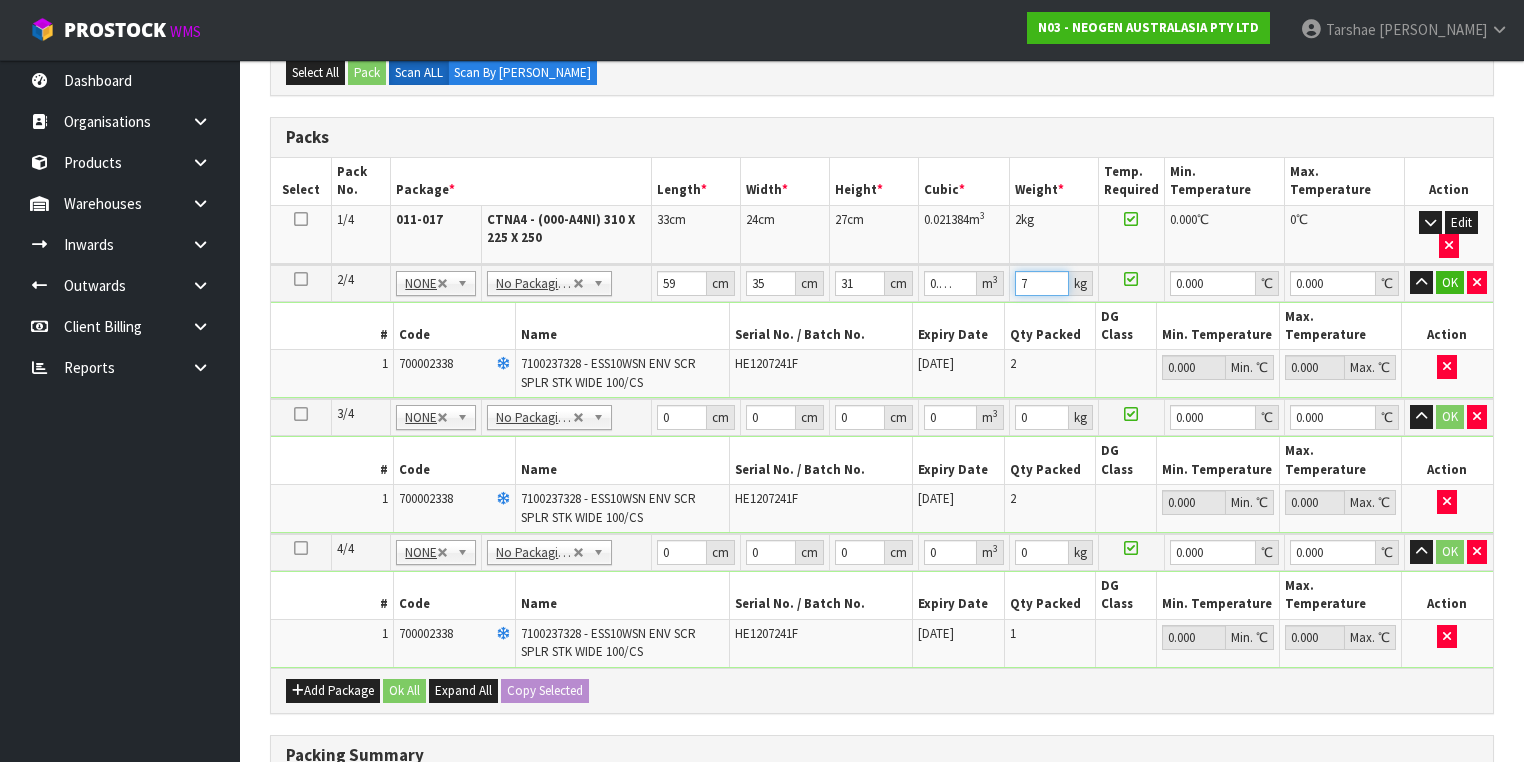 type on "7" 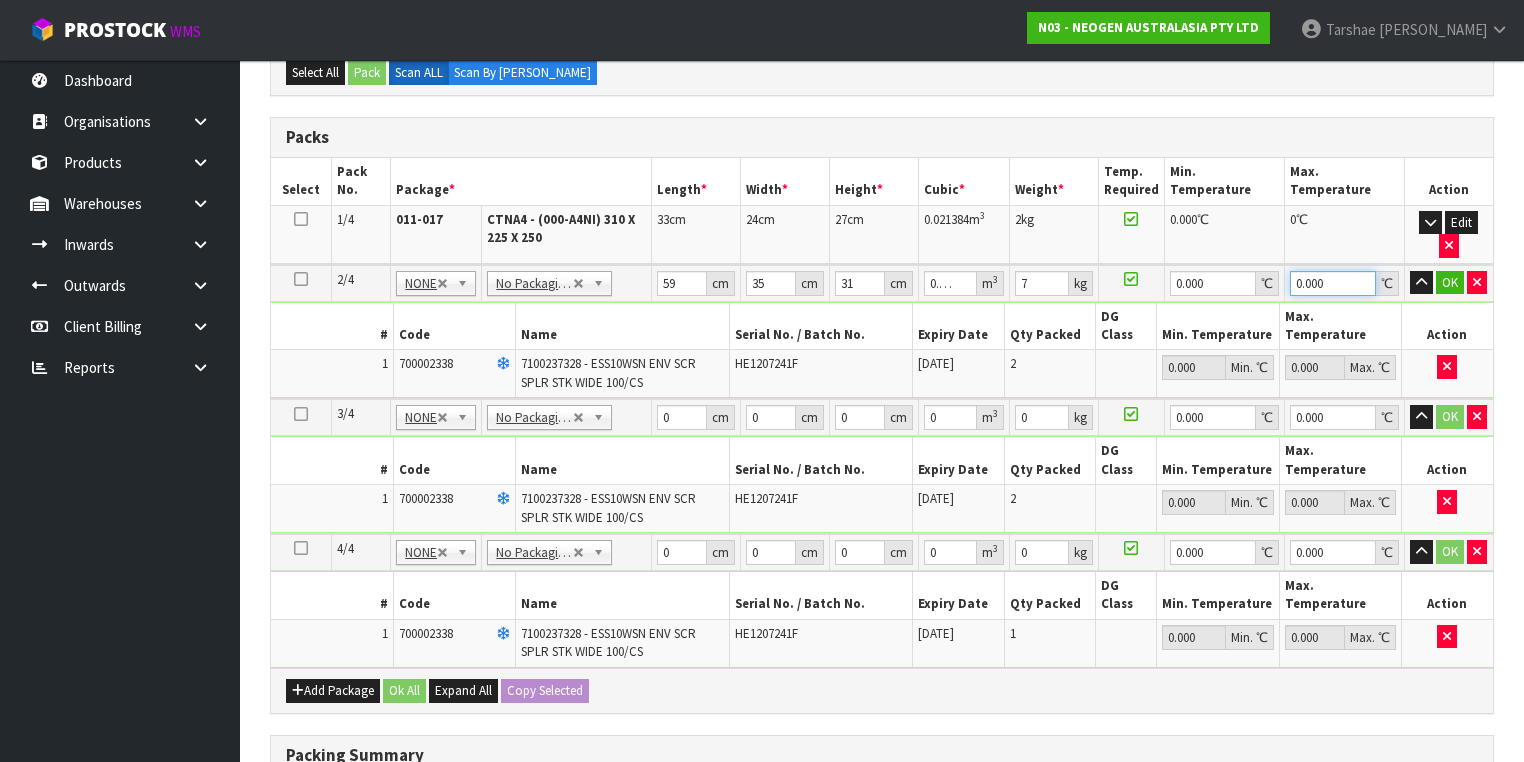 type on "0" 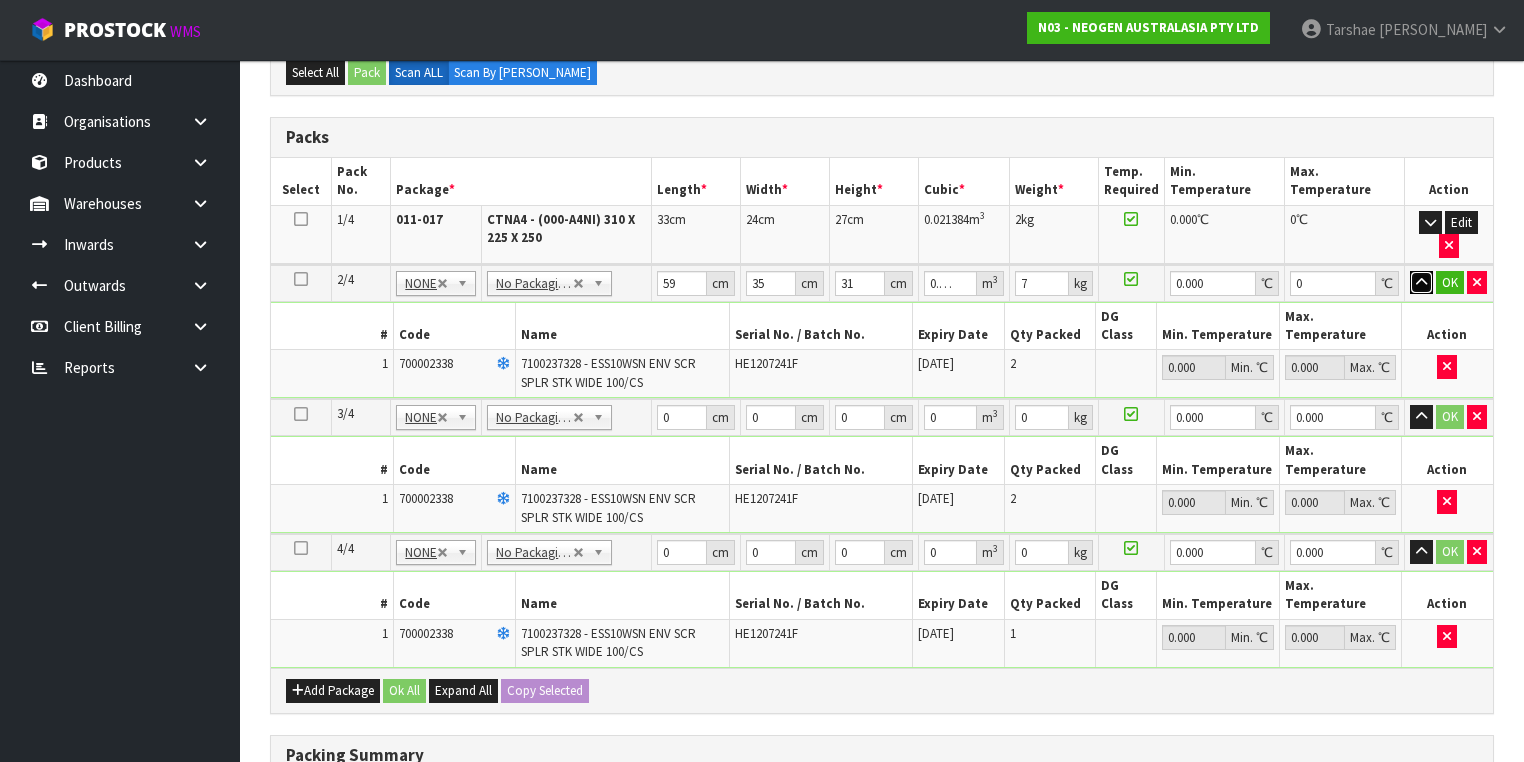 type 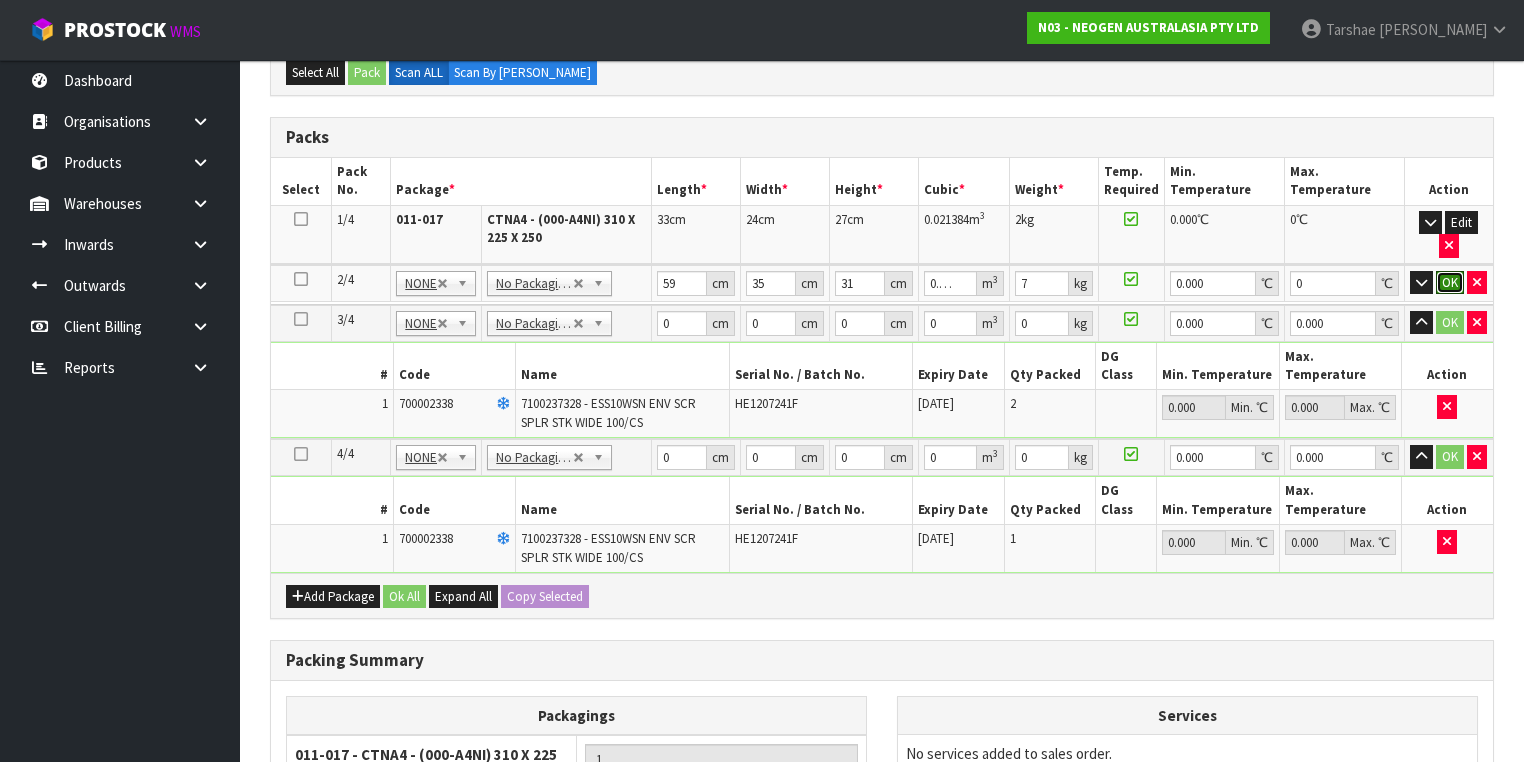 click on "OK" at bounding box center [1450, 283] 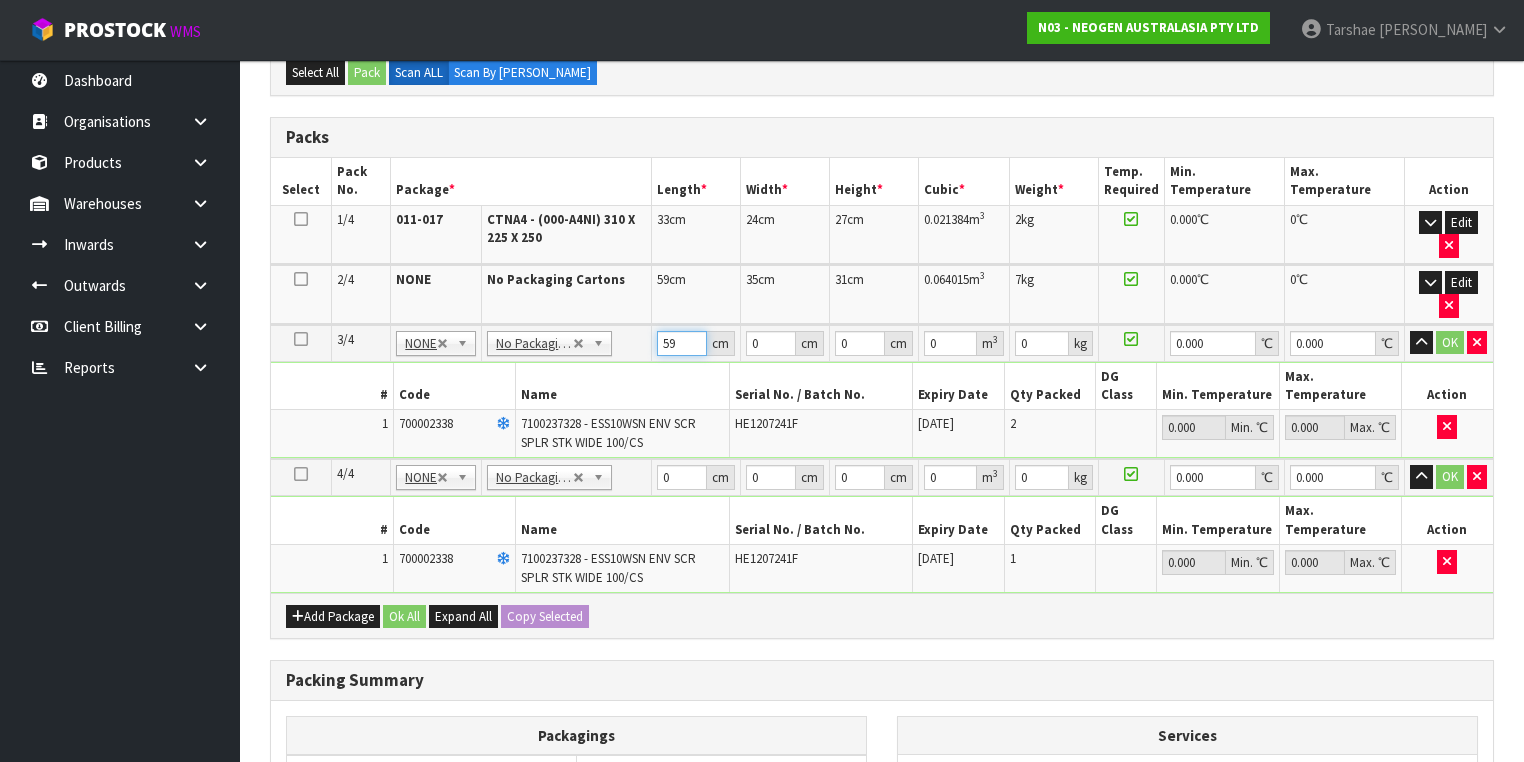 type on "59" 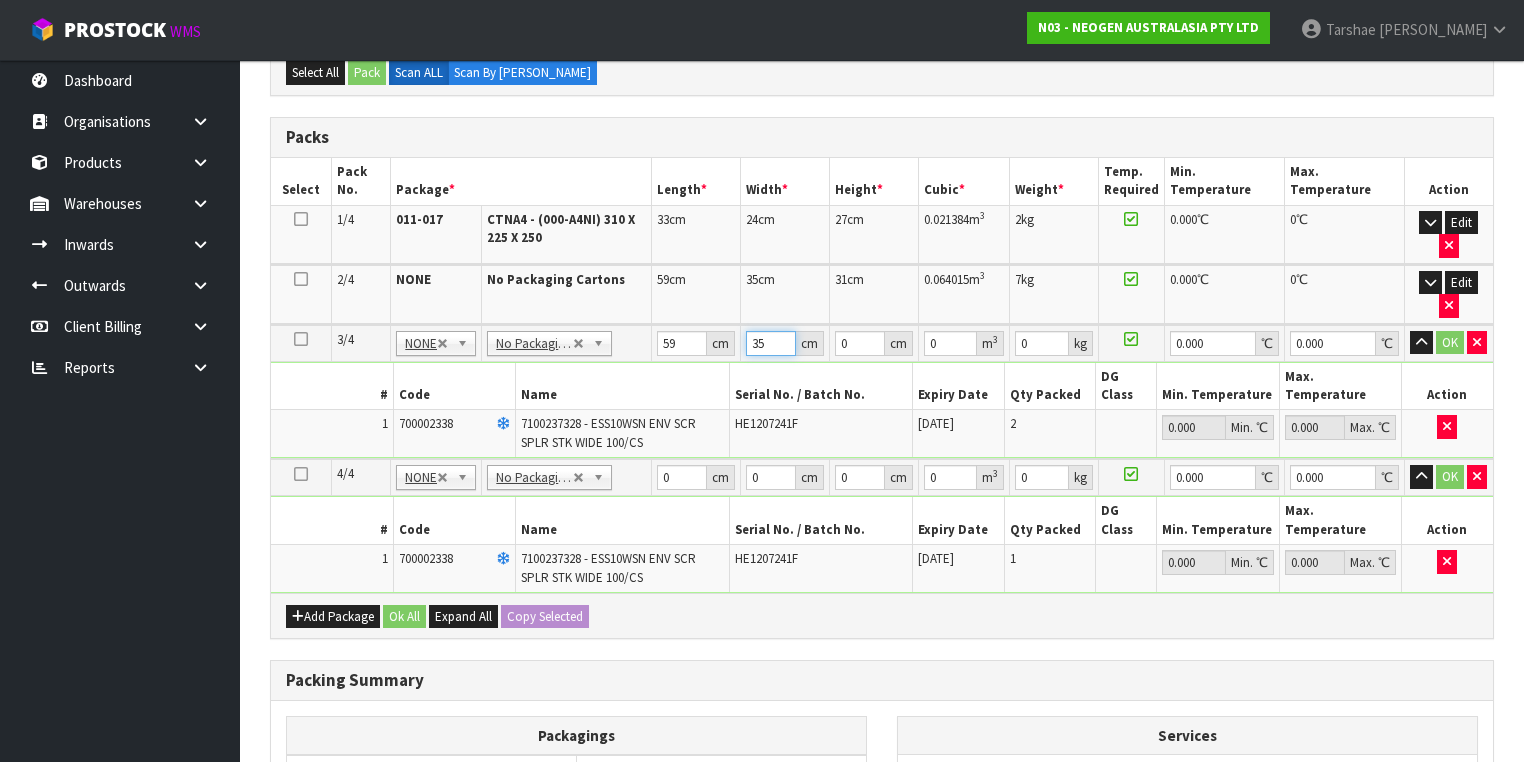 type on "35" 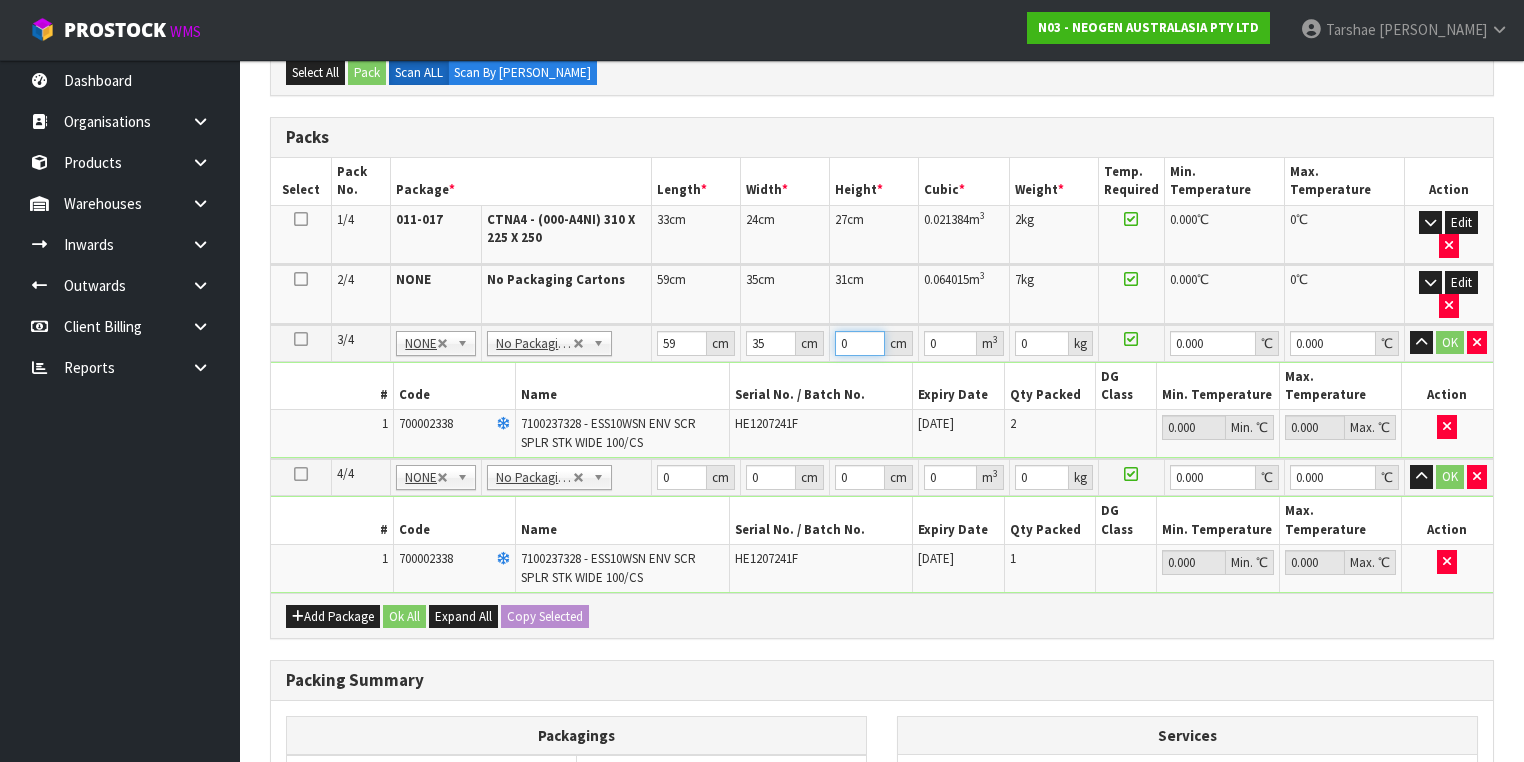 type on "2" 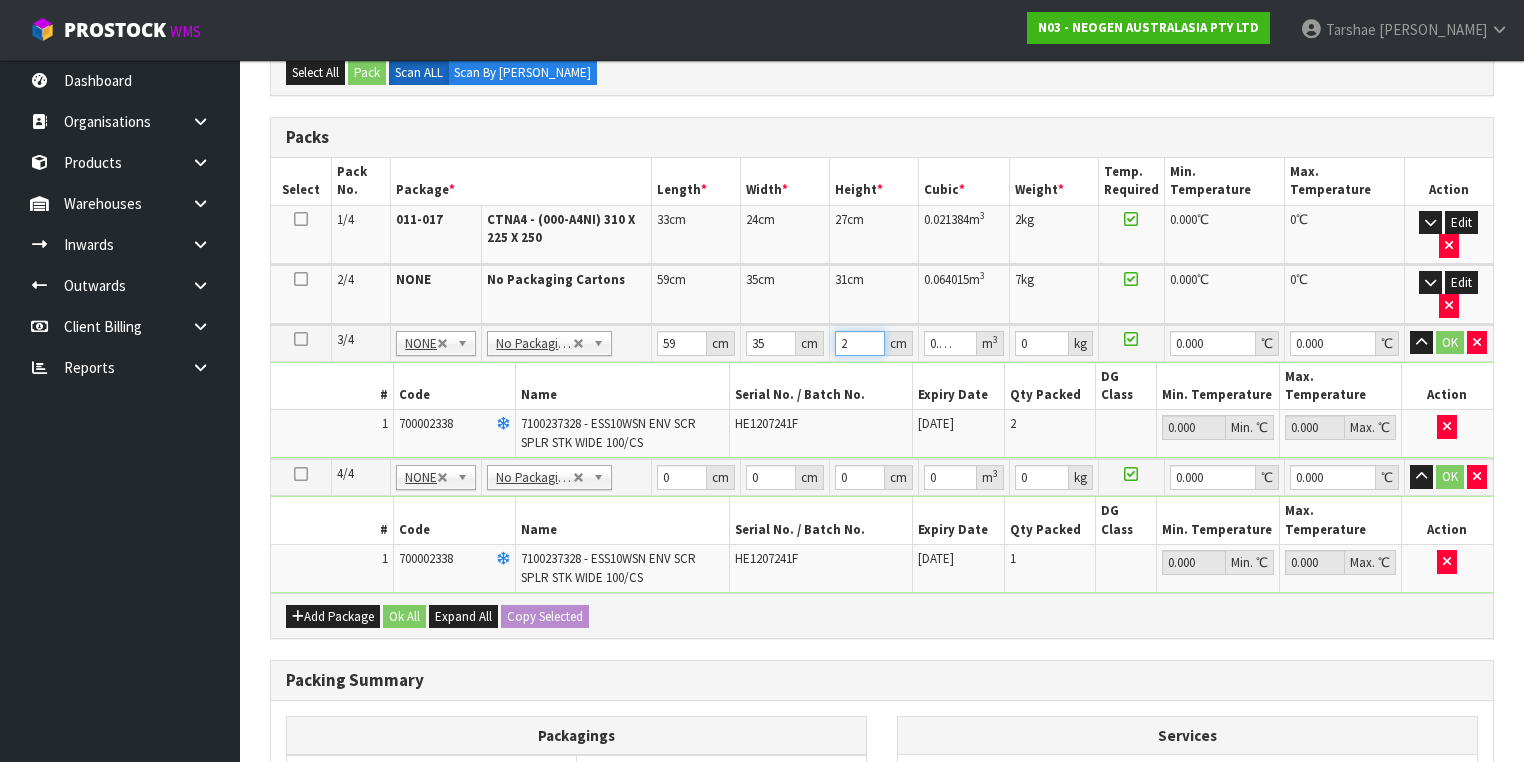 type 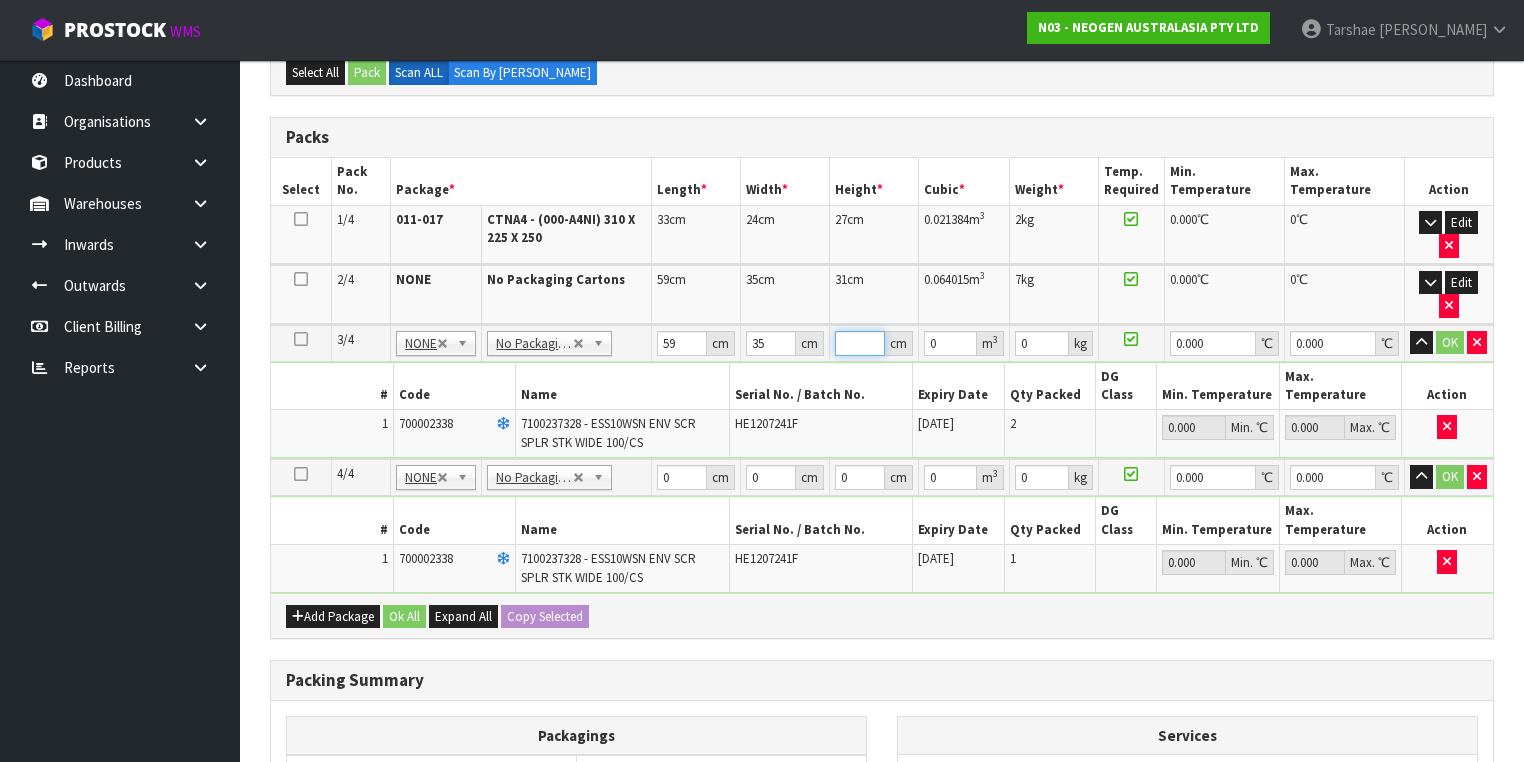 type on "3" 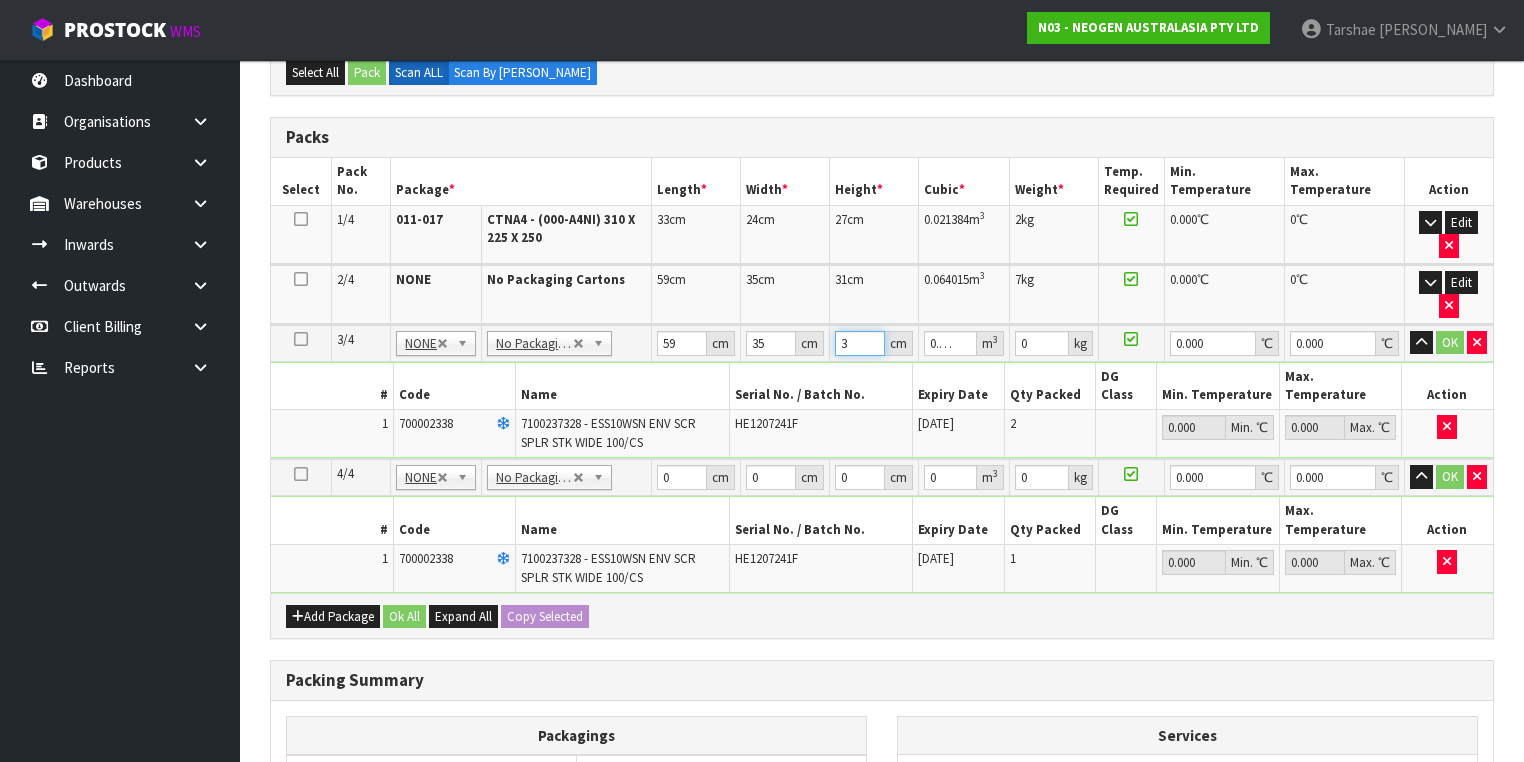 type on "31" 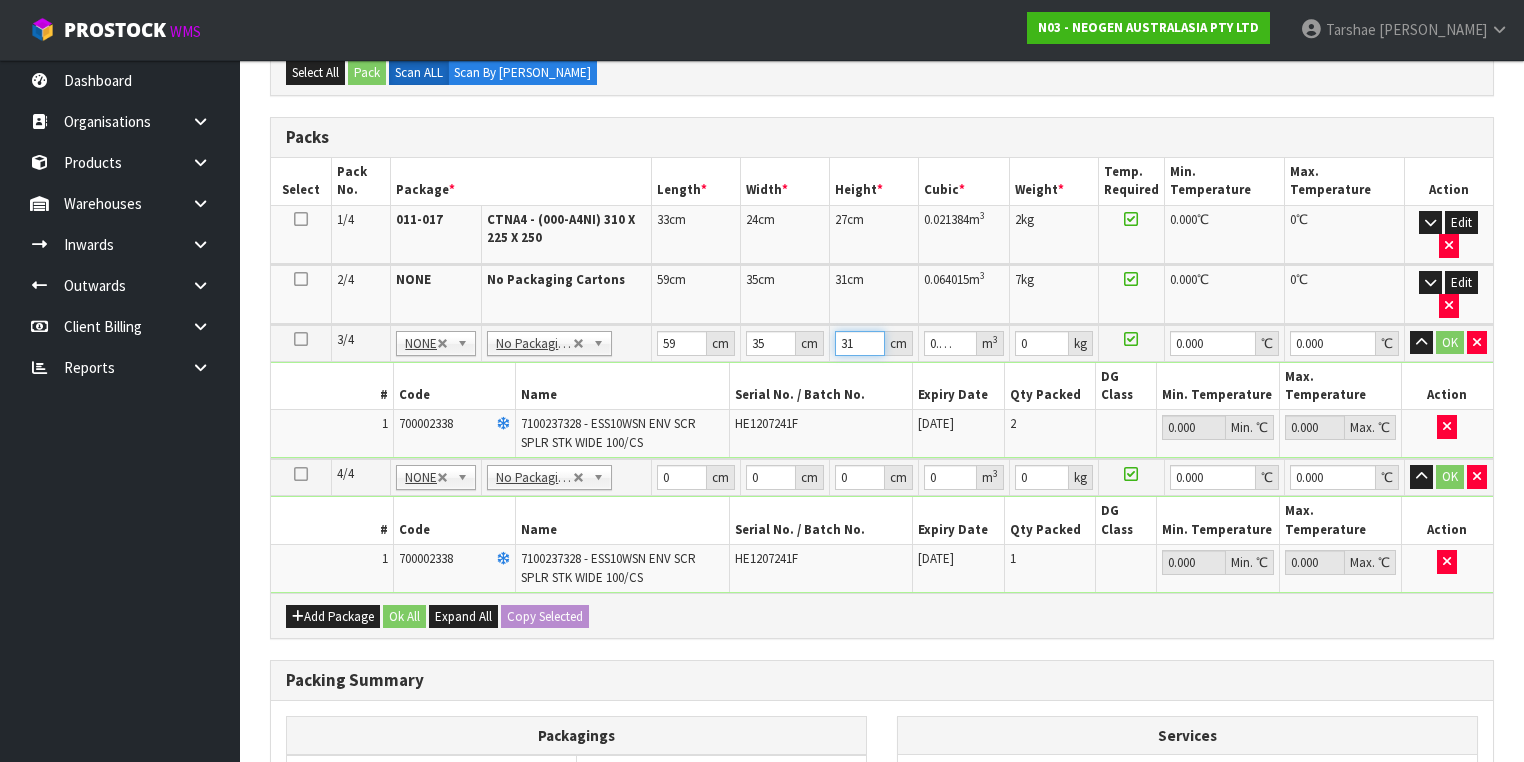 type on "31" 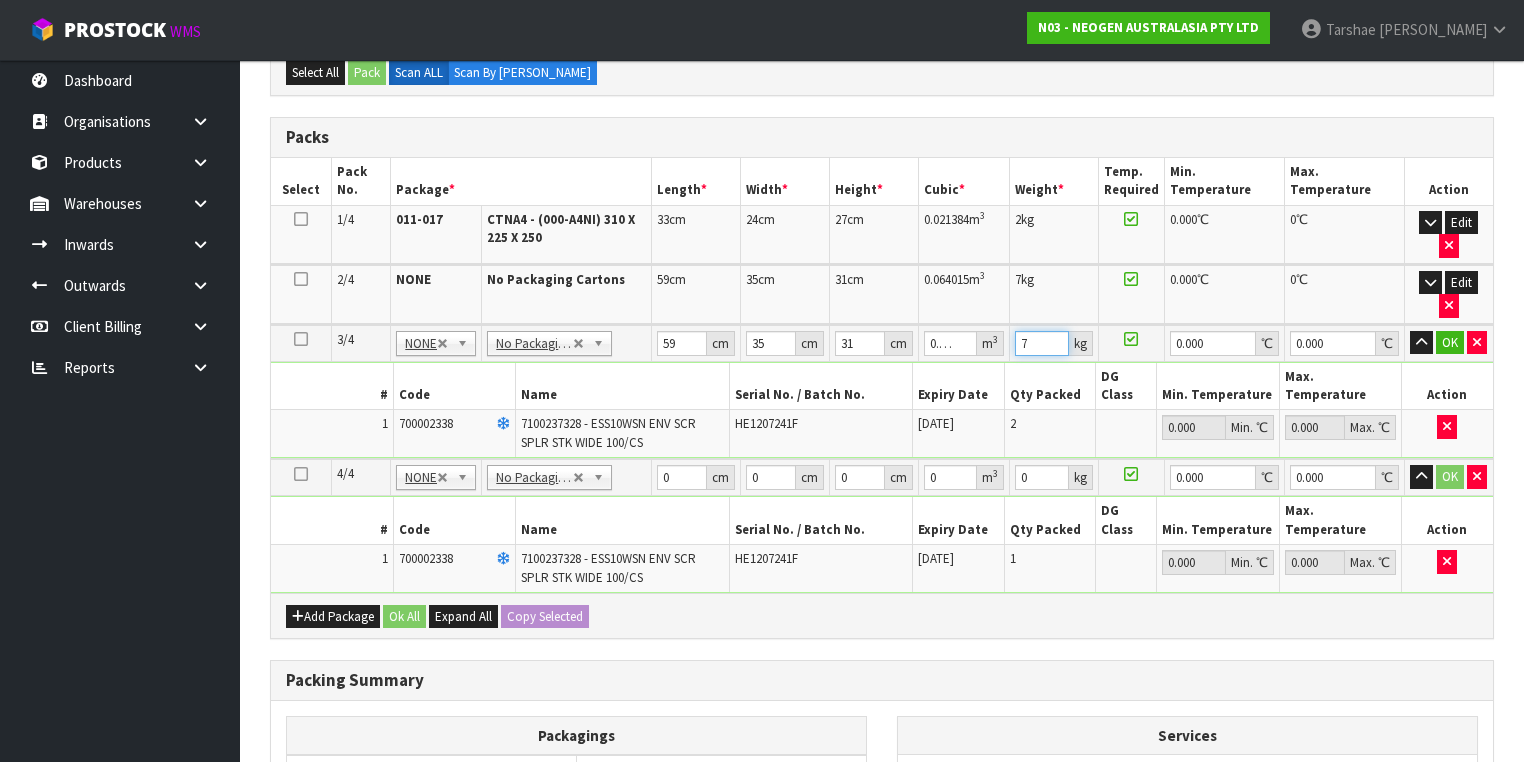 type on "7" 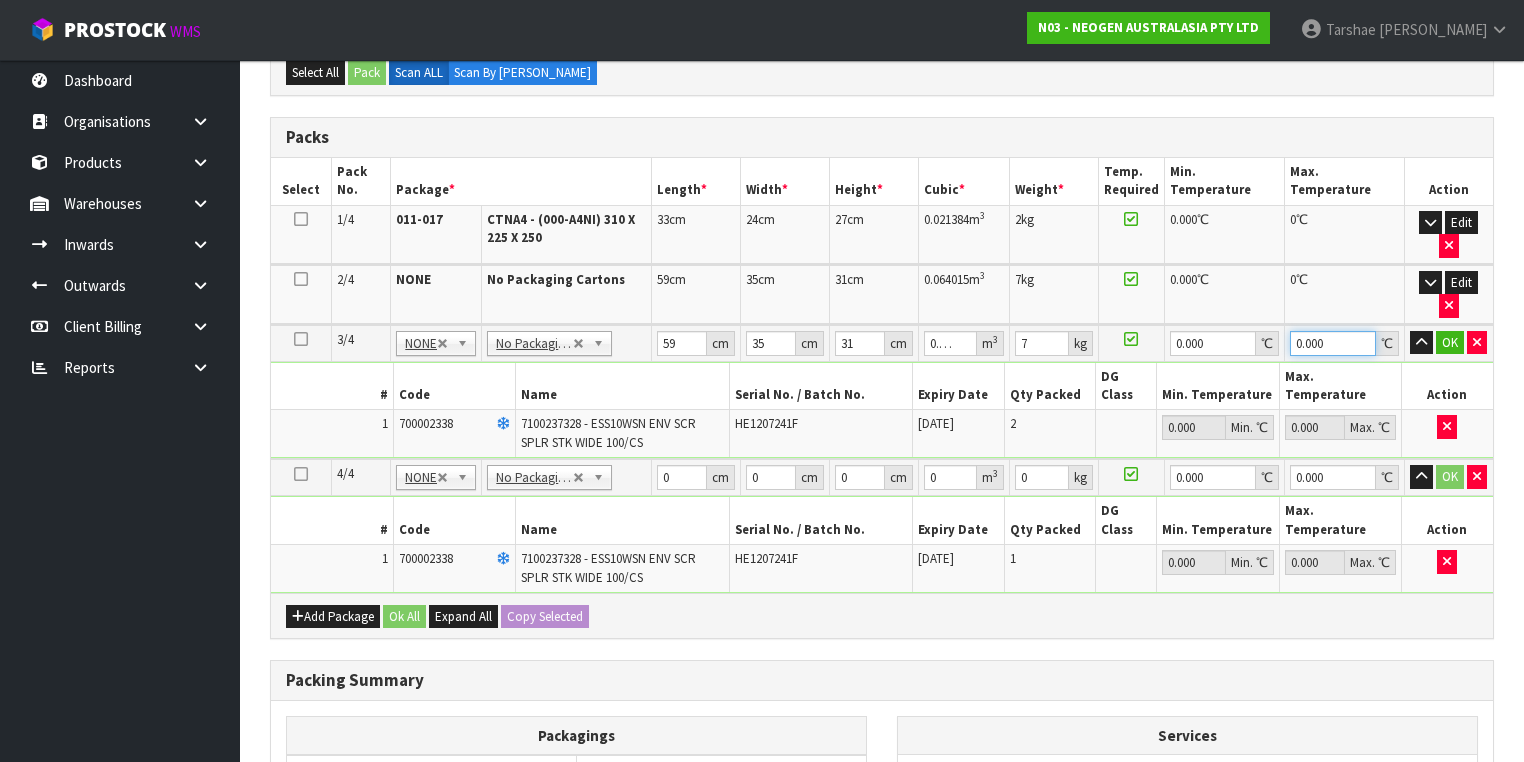 type on "0" 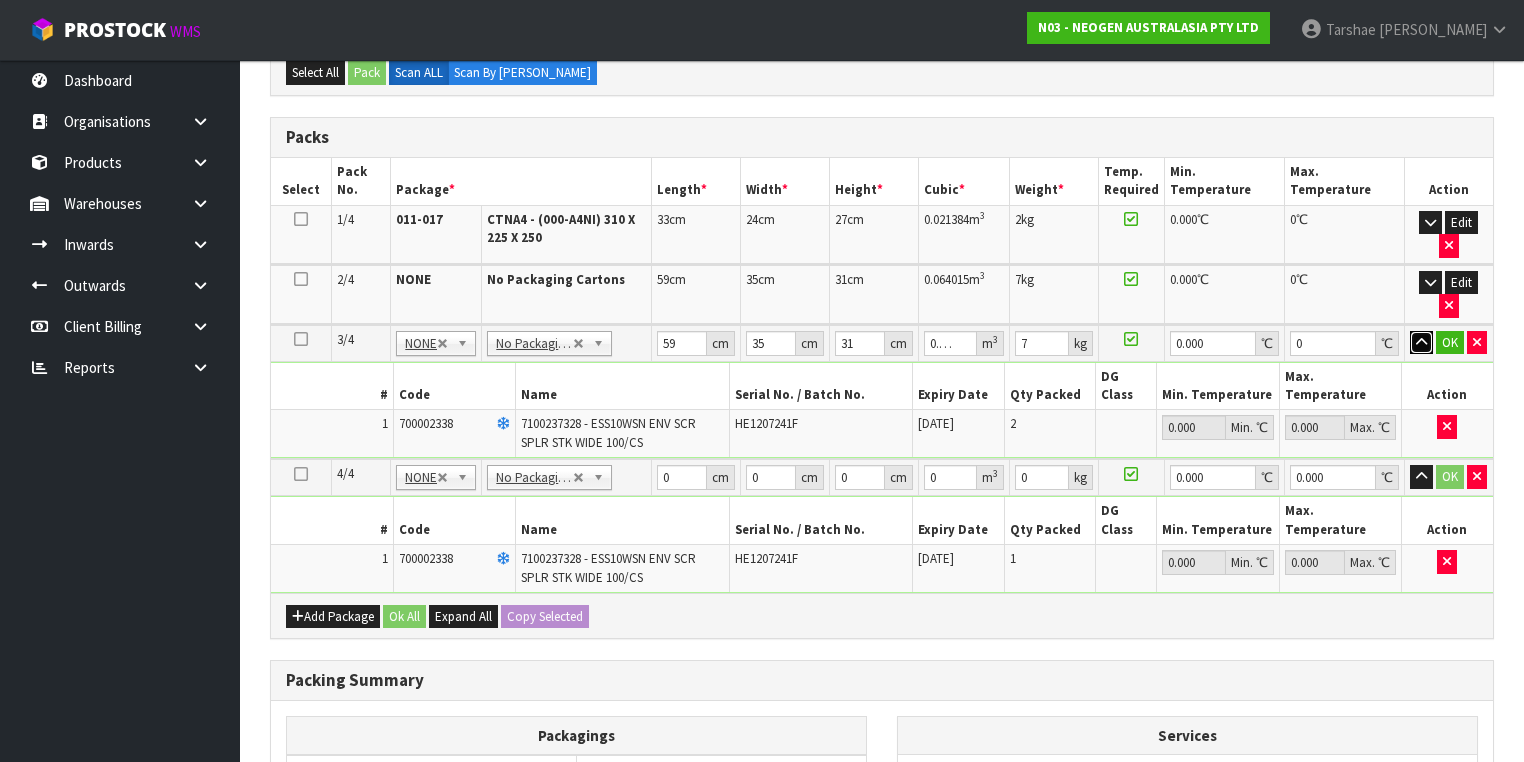 type 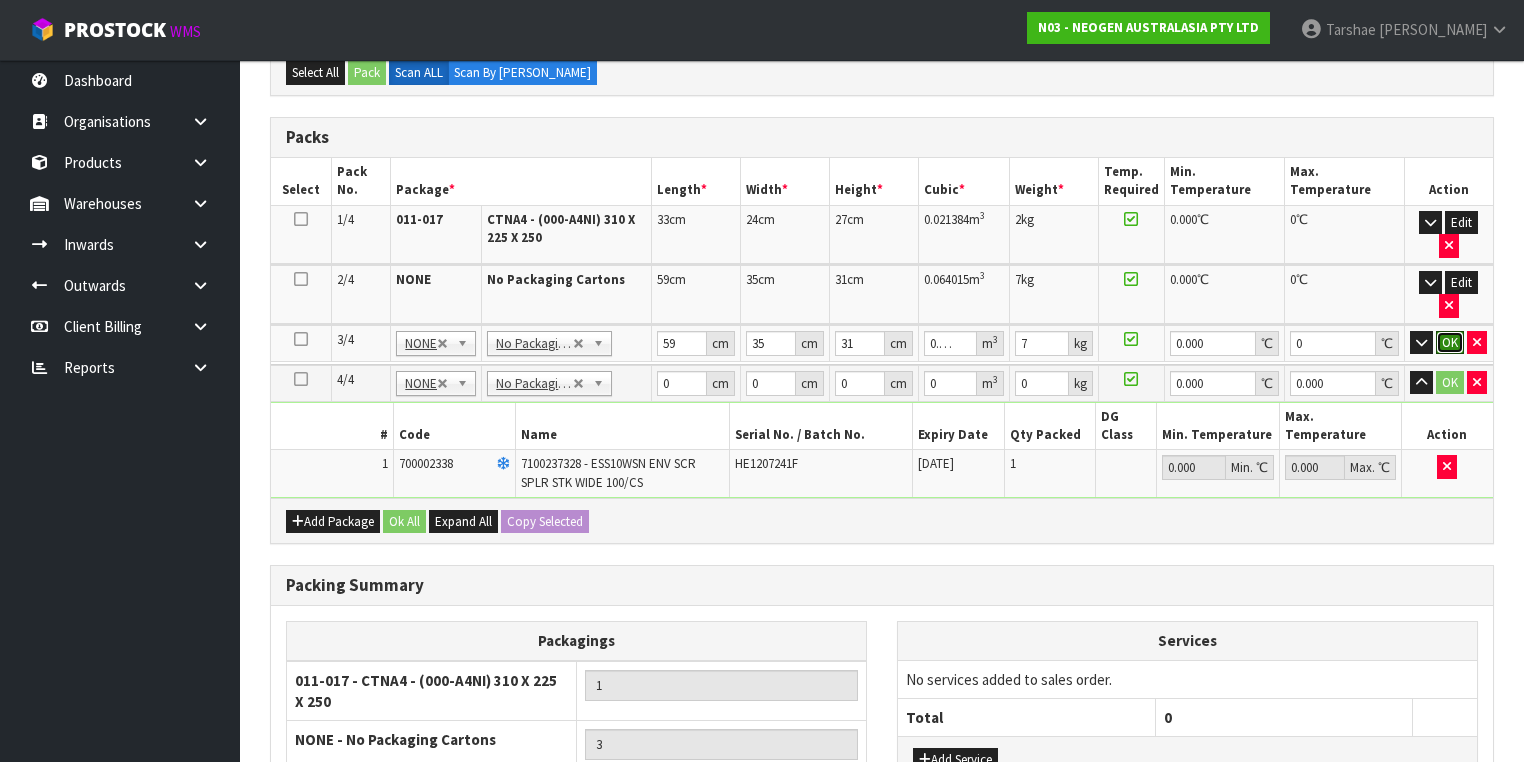 type 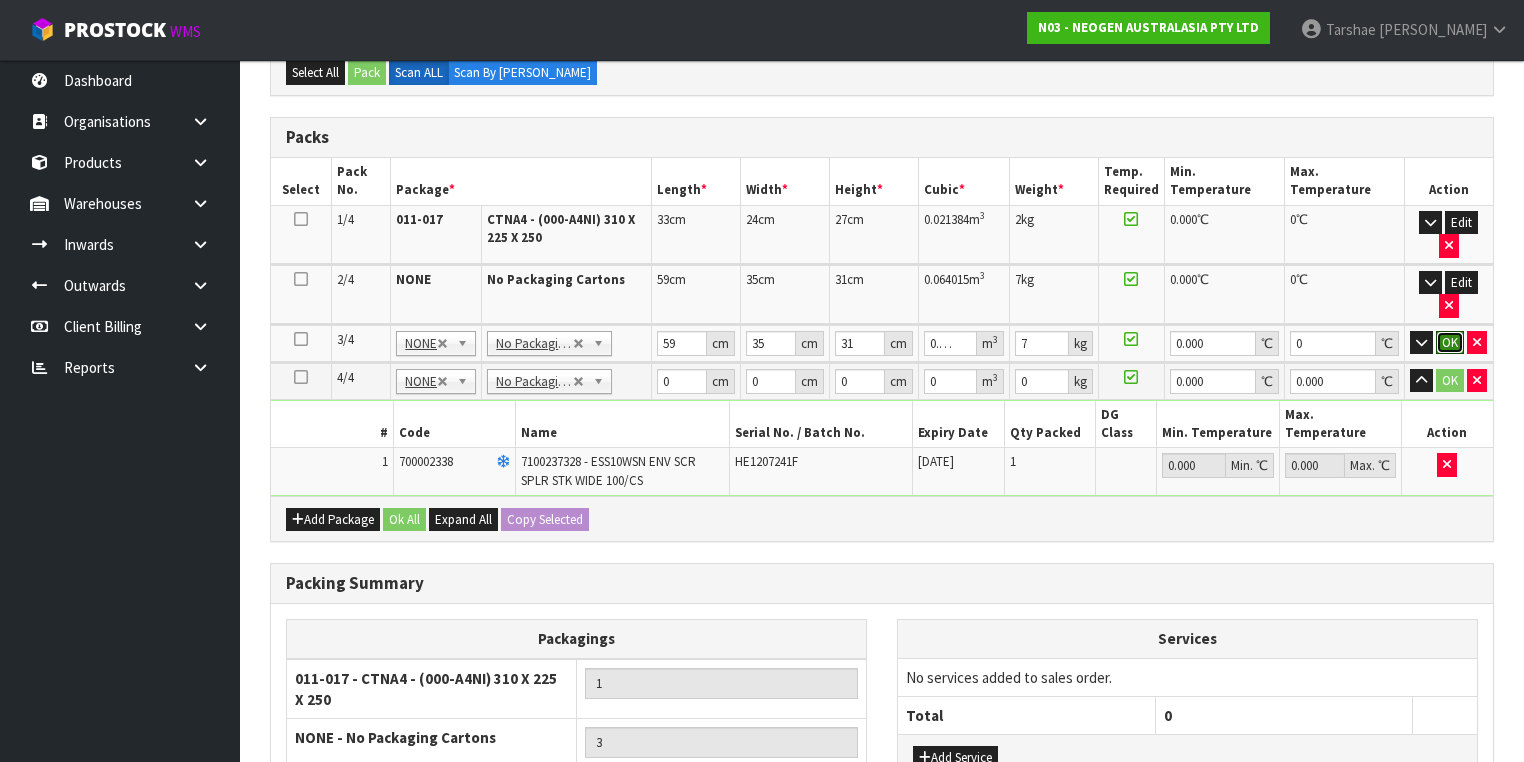 click on "OK" at bounding box center (1450, 343) 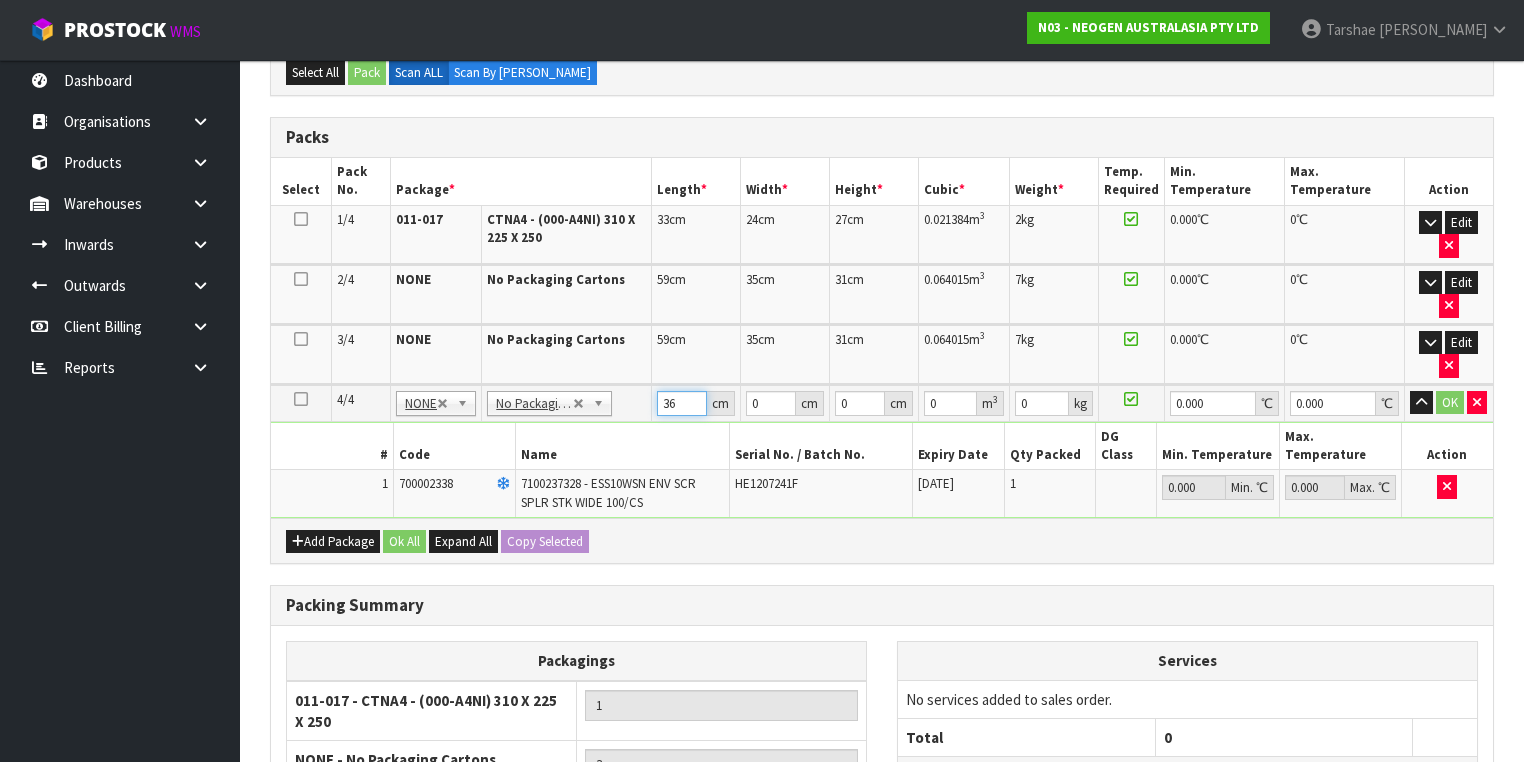 type on "36" 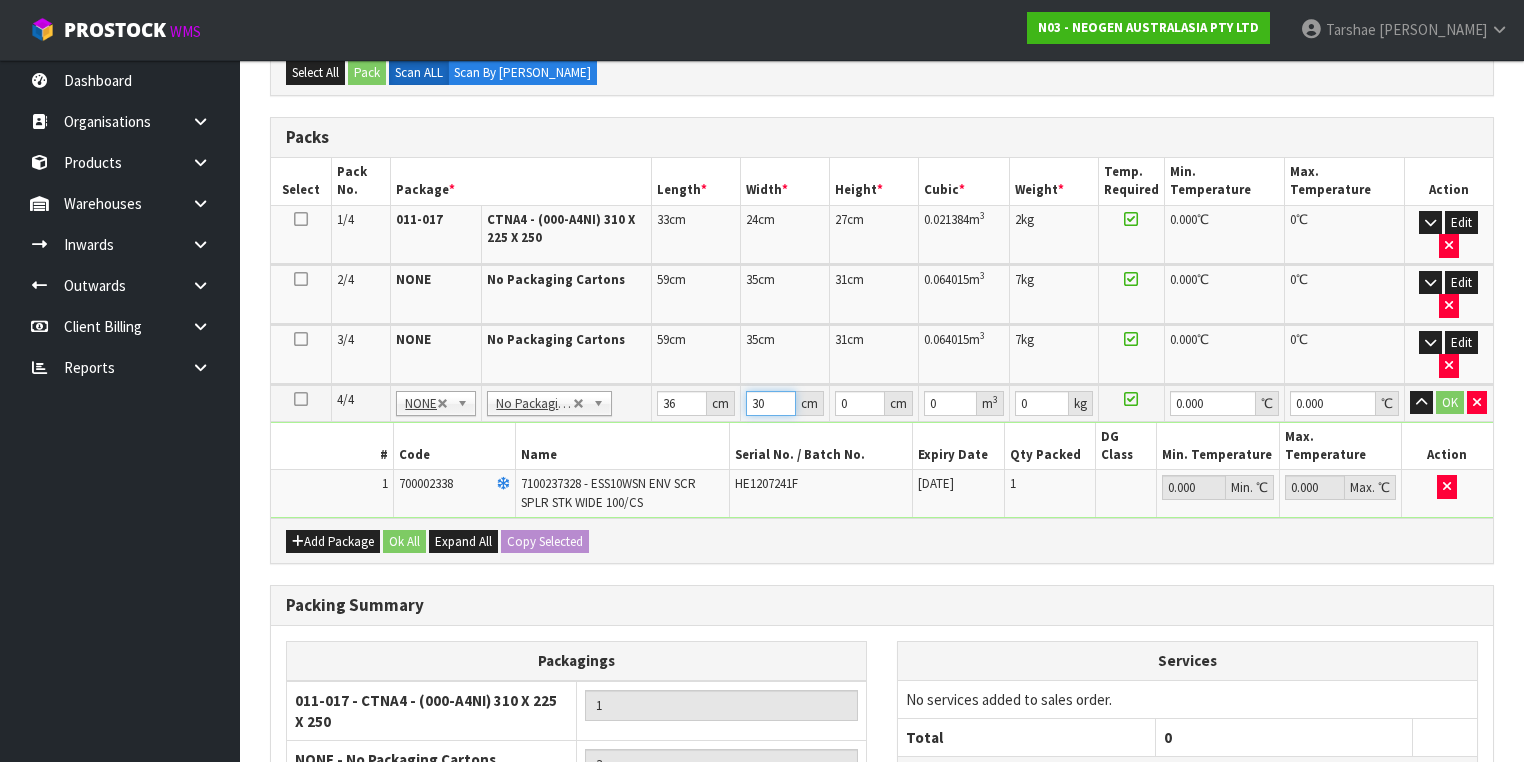 type on "30" 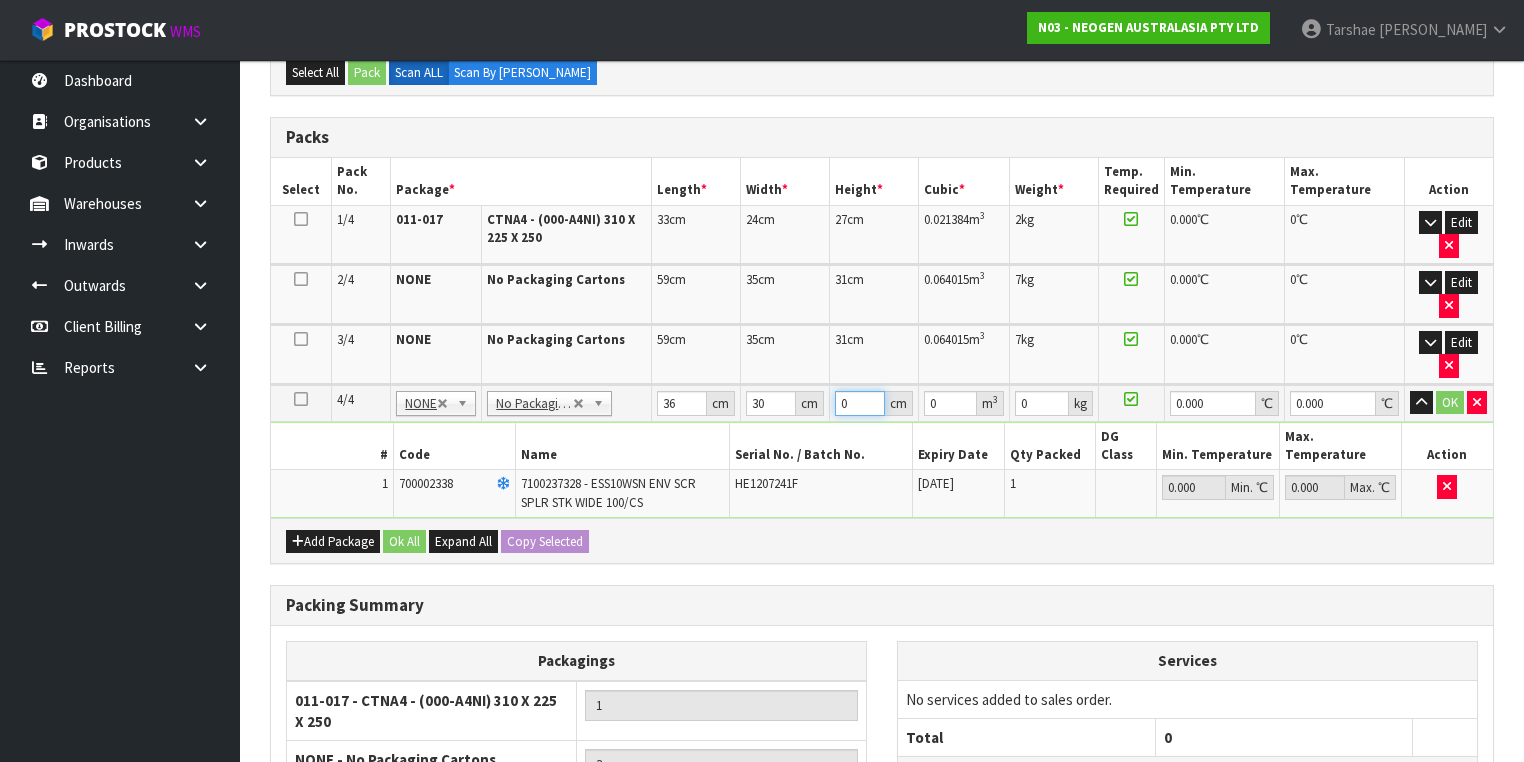 type on "3" 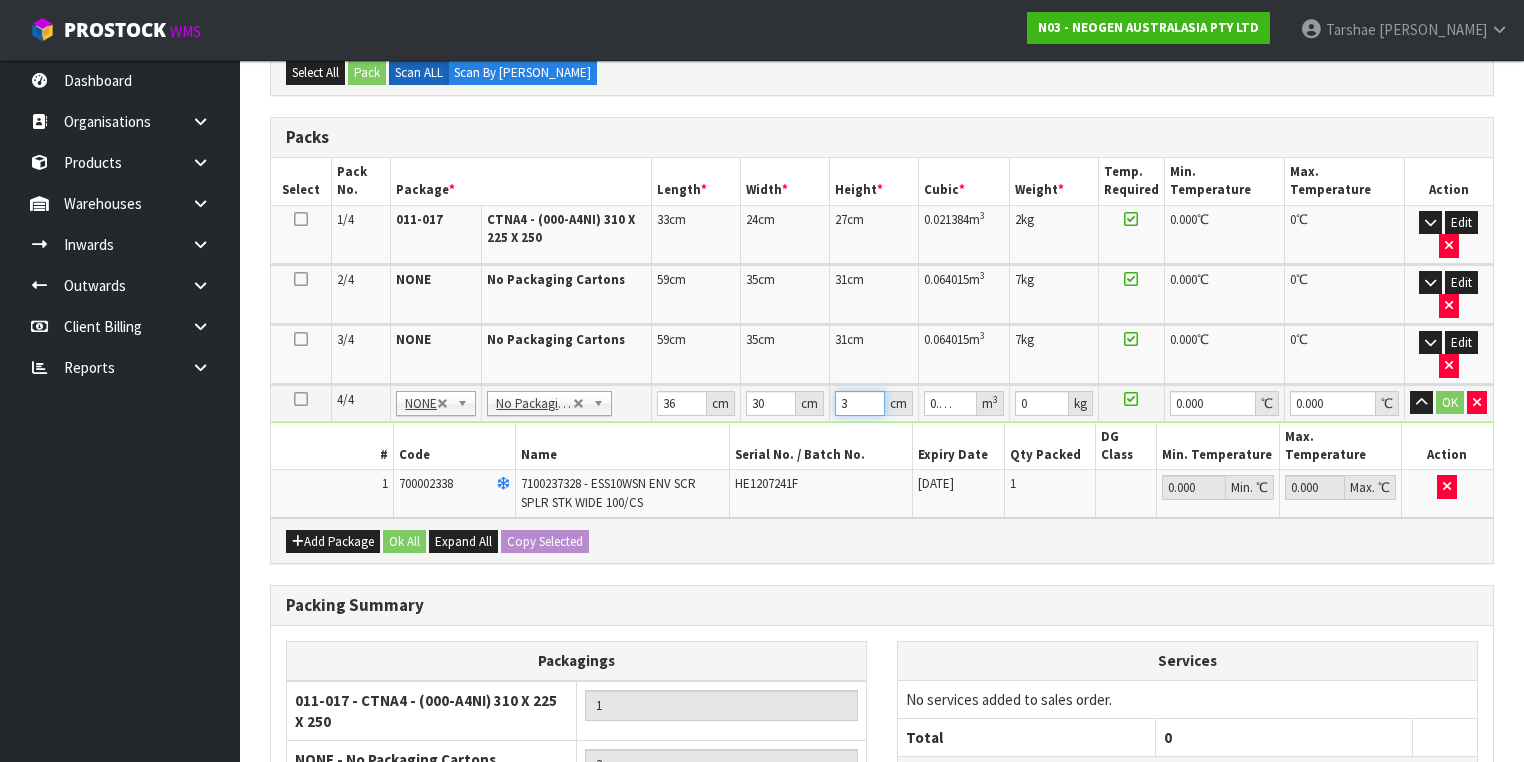type on "31" 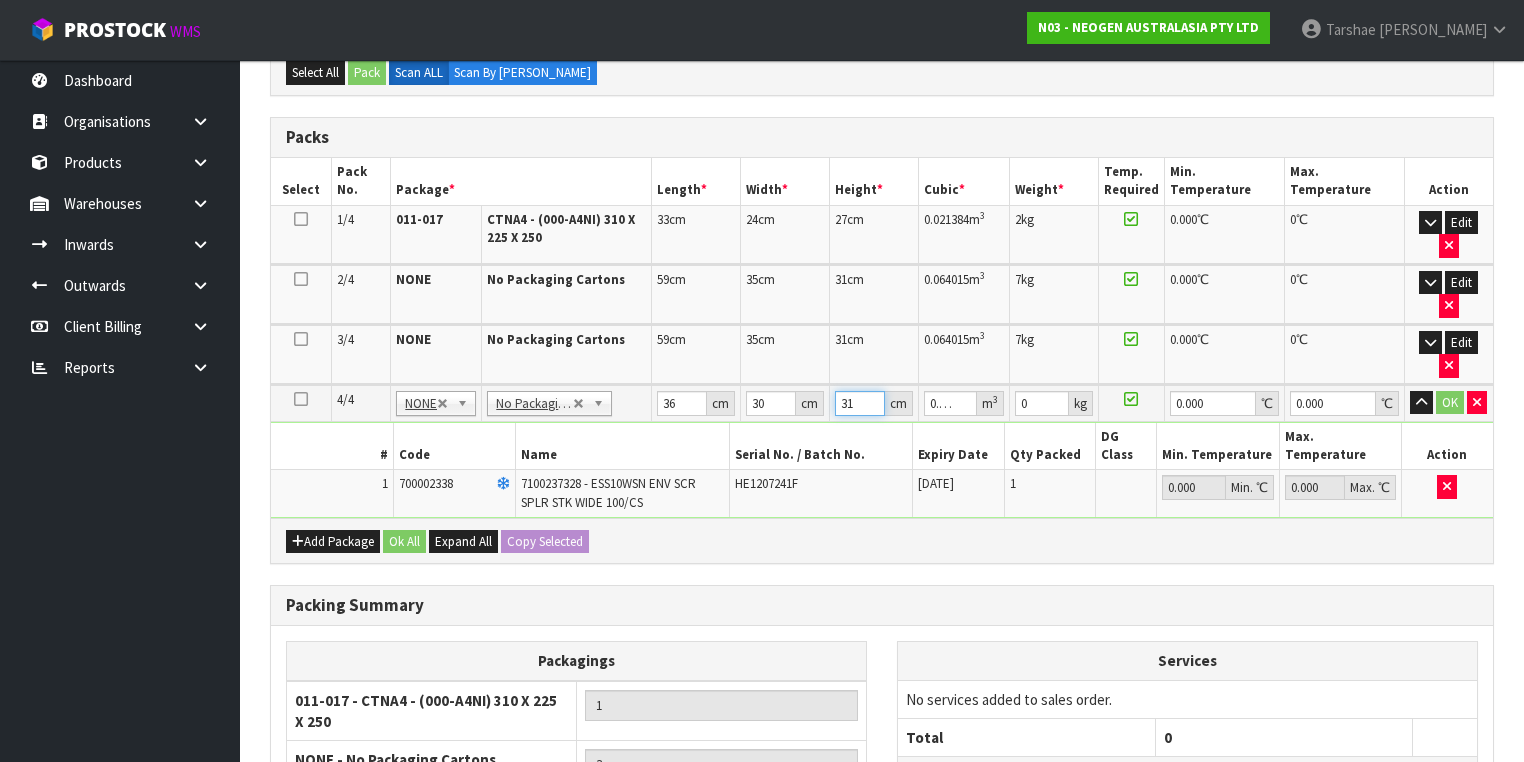 type on "0.03348" 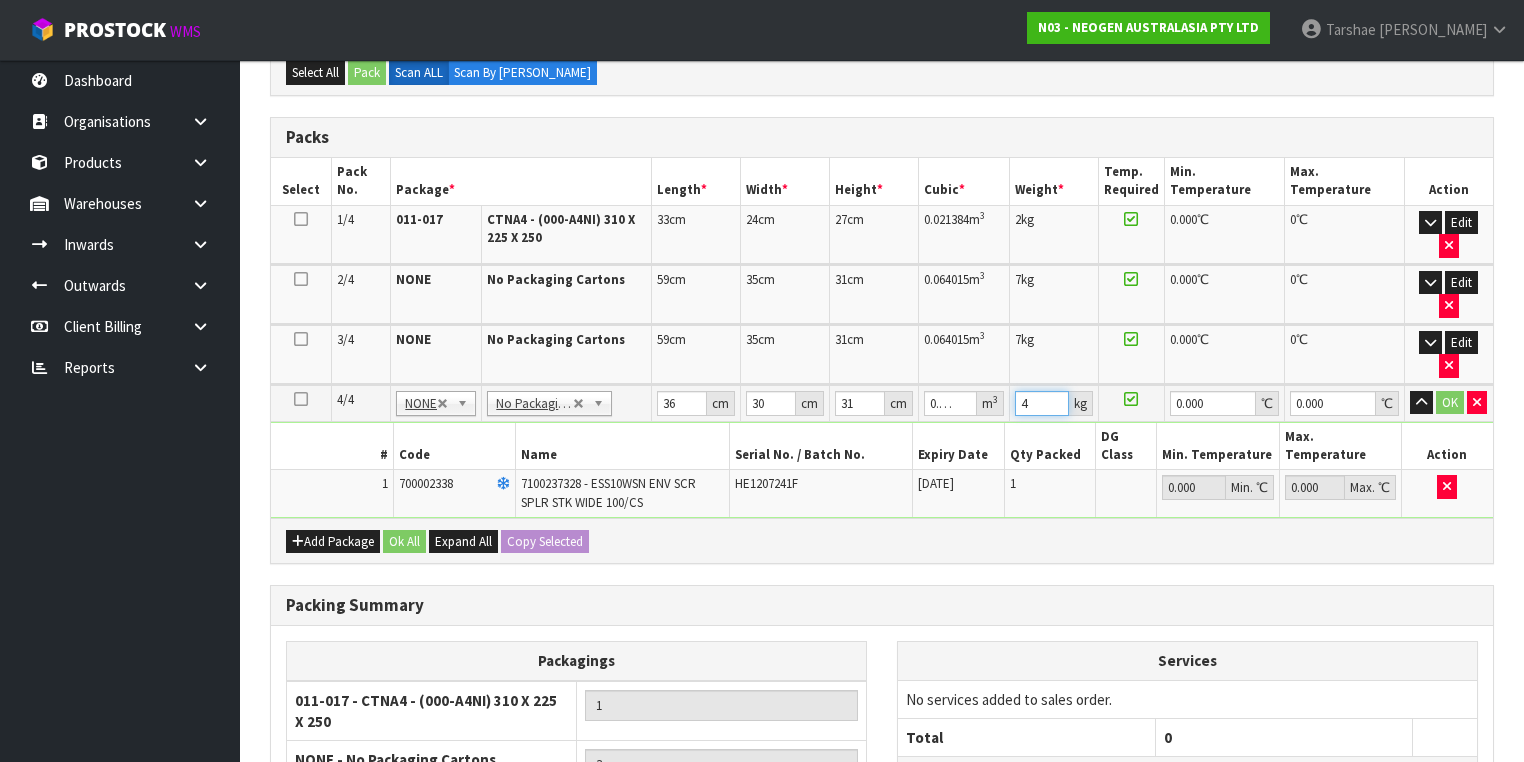 type on "4" 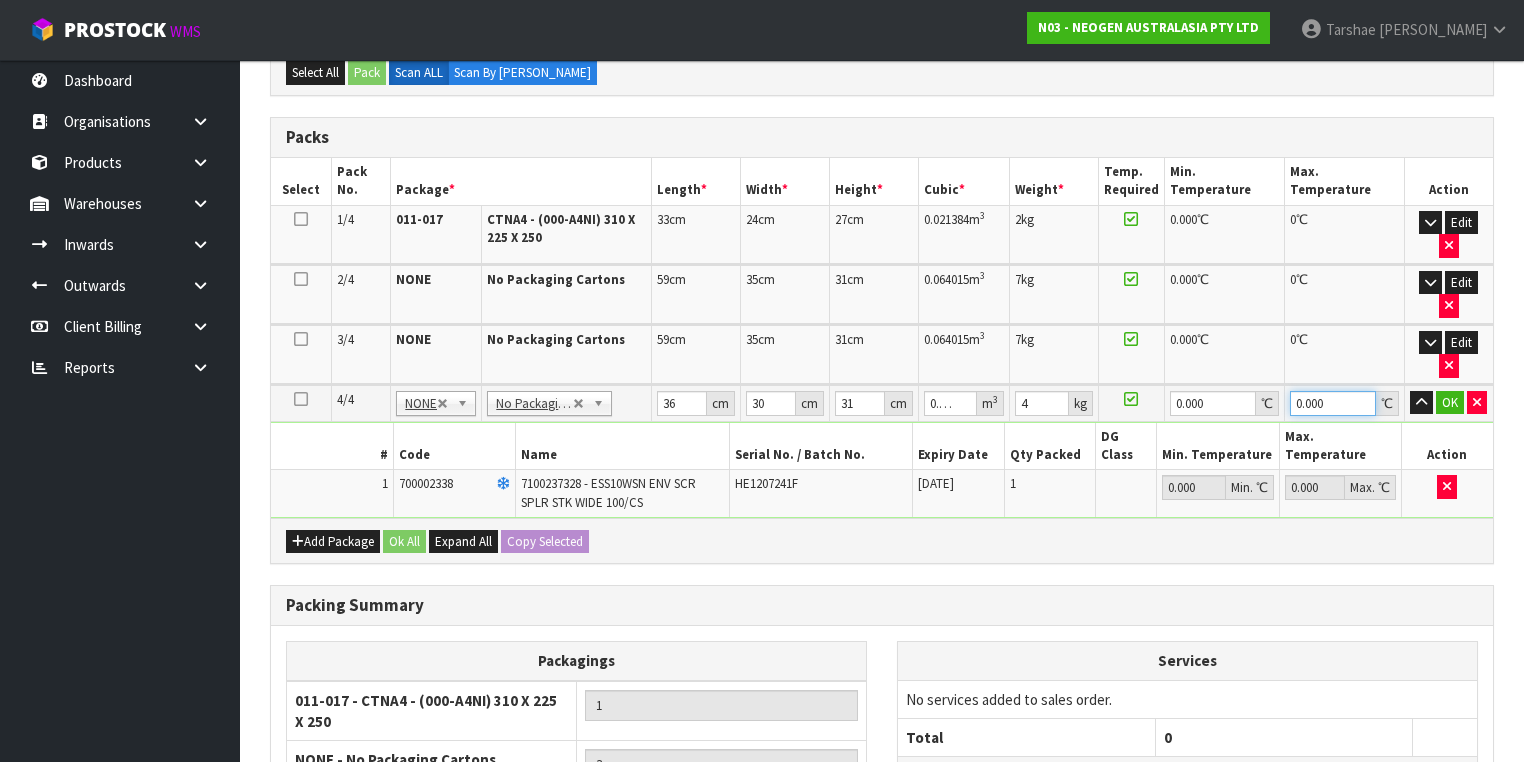 type on "0" 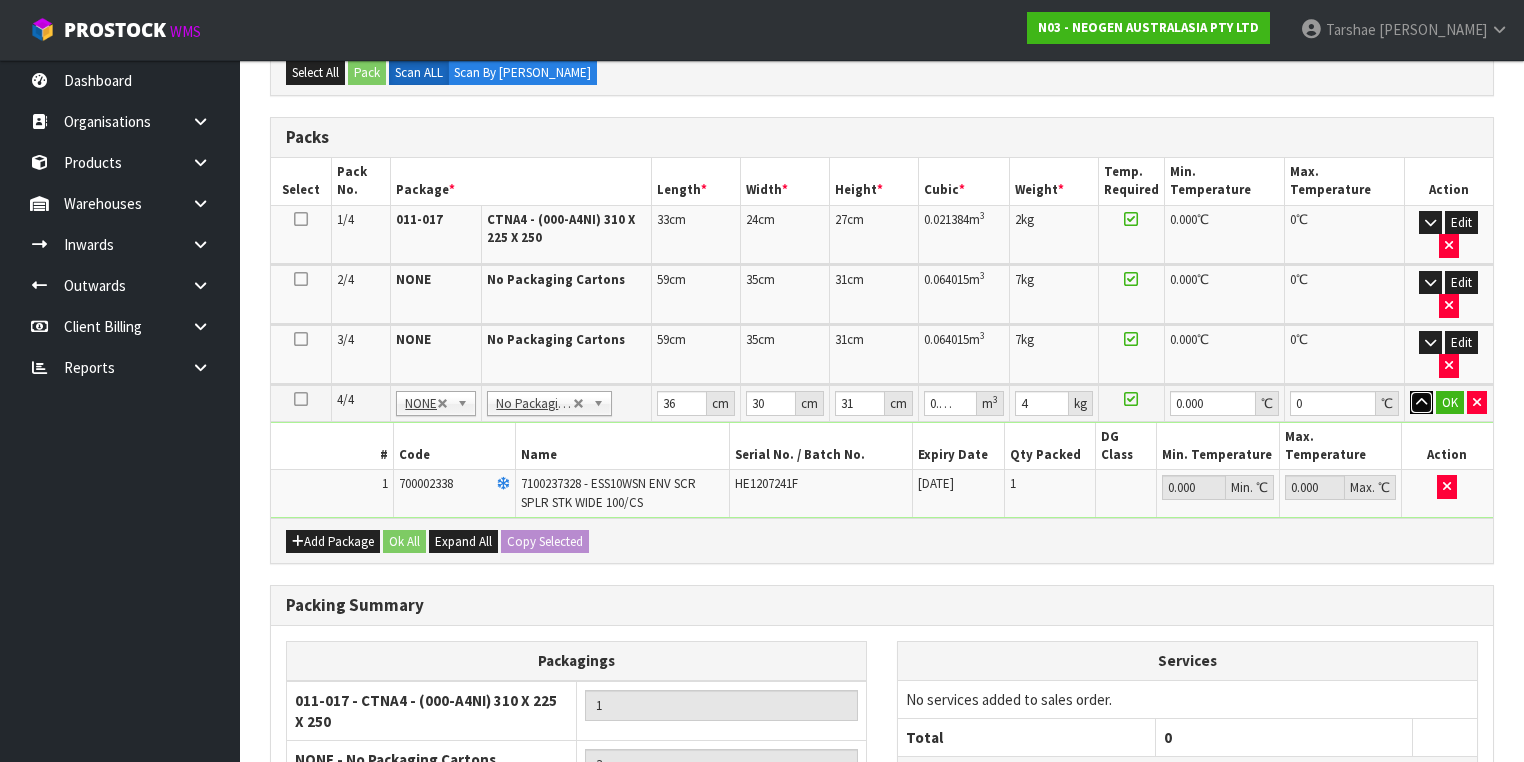 type 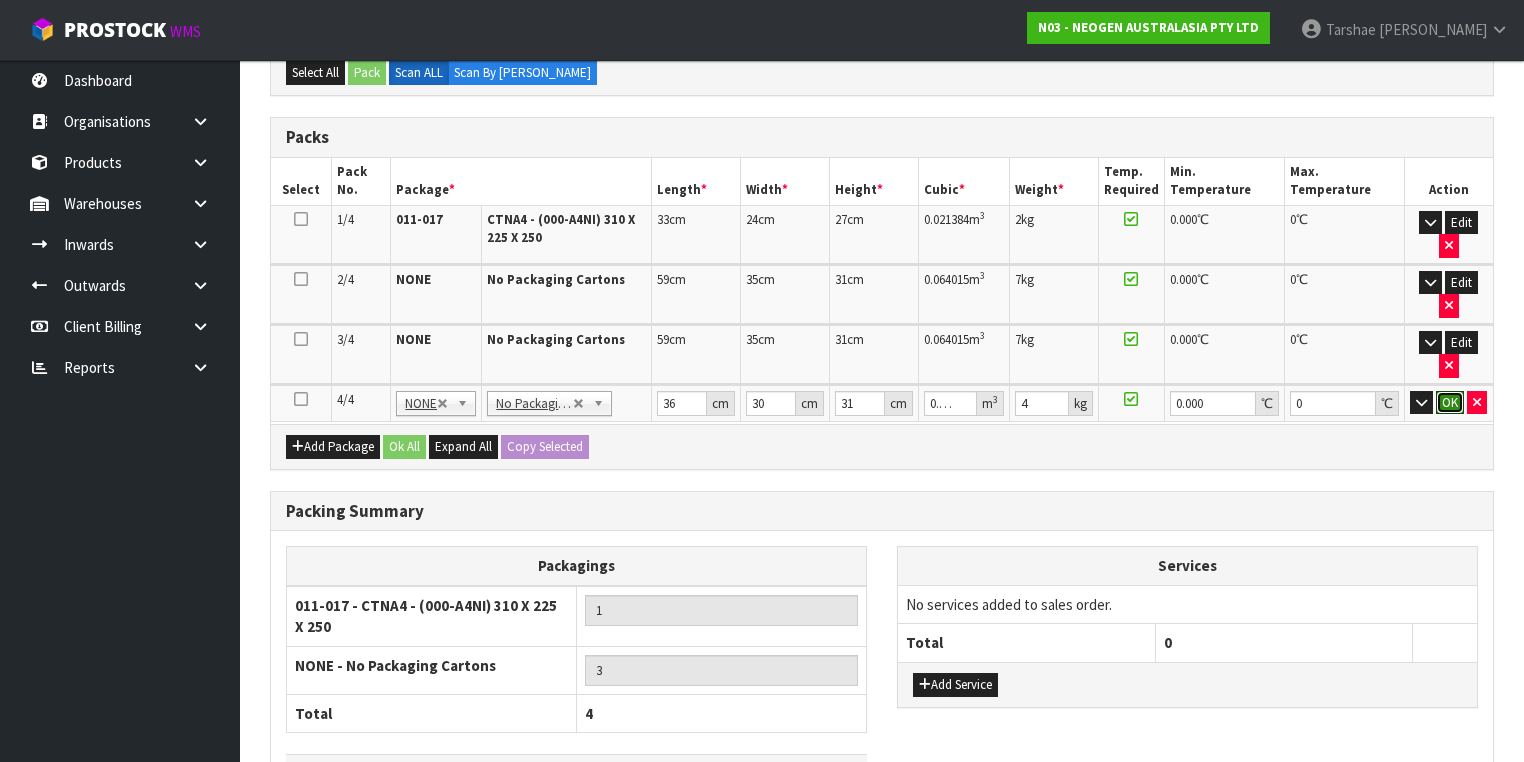 click on "OK" at bounding box center (1450, 403) 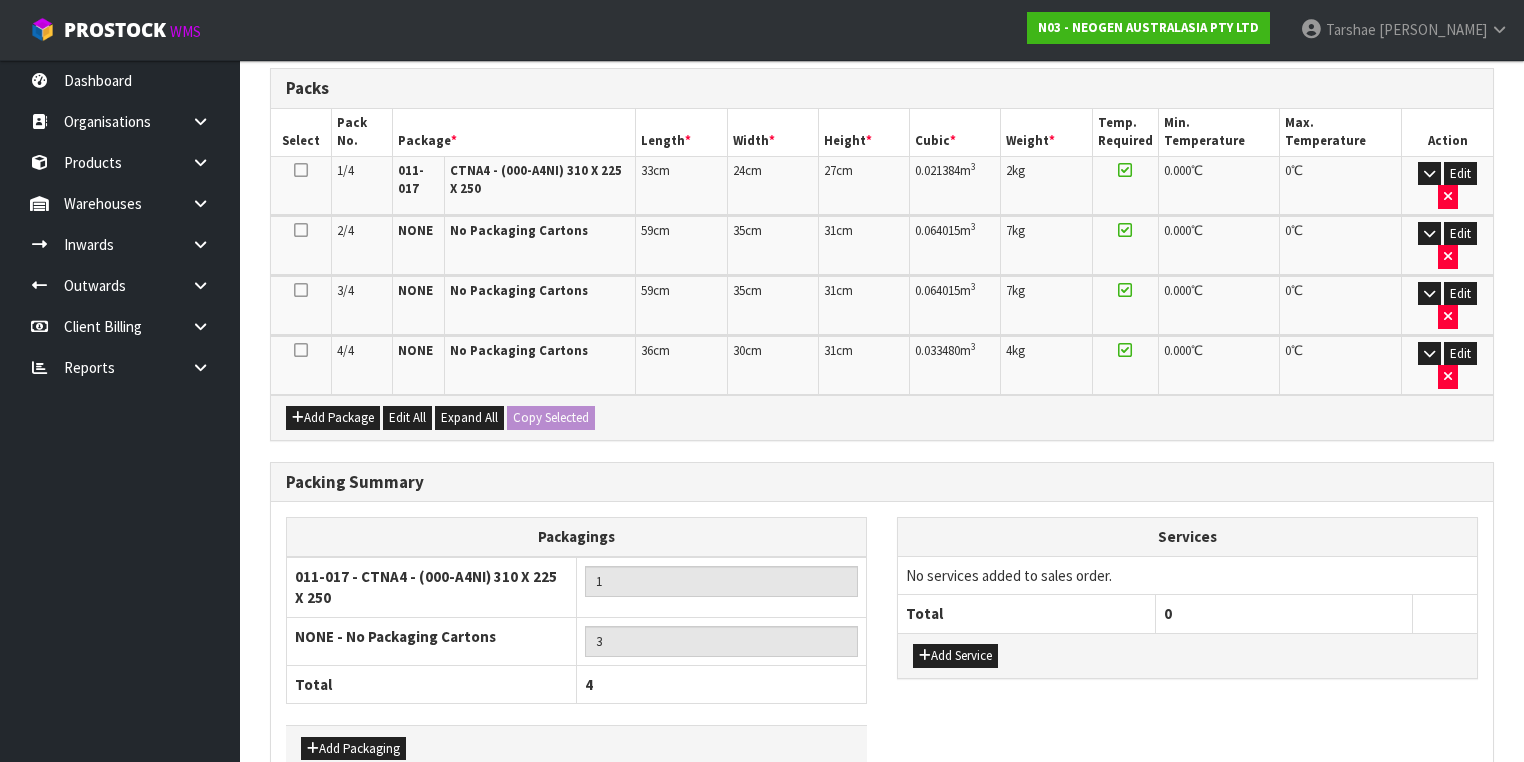 scroll, scrollTop: 556, scrollLeft: 0, axis: vertical 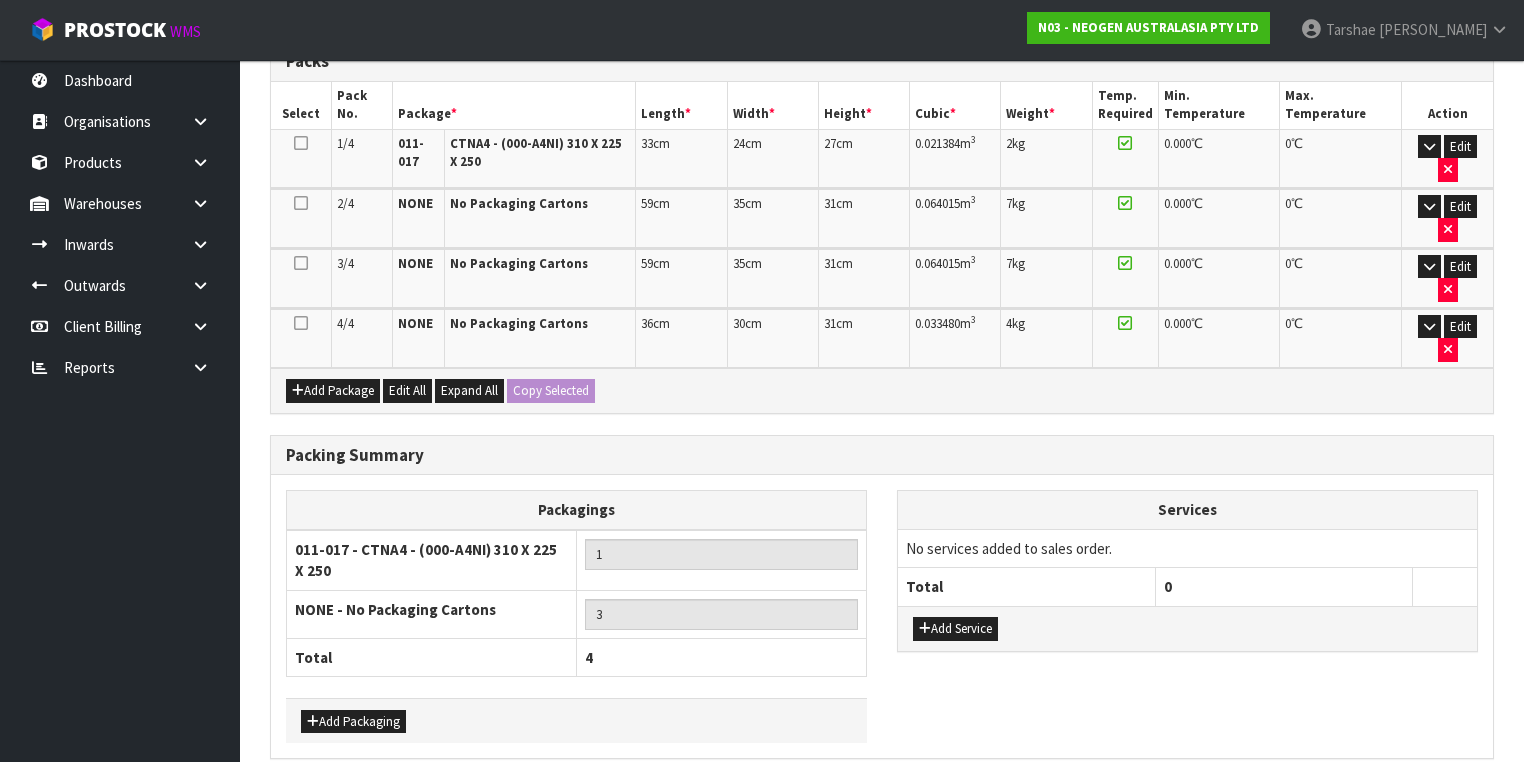 click on "Save & Confirm Packs" at bounding box center (427, 801) 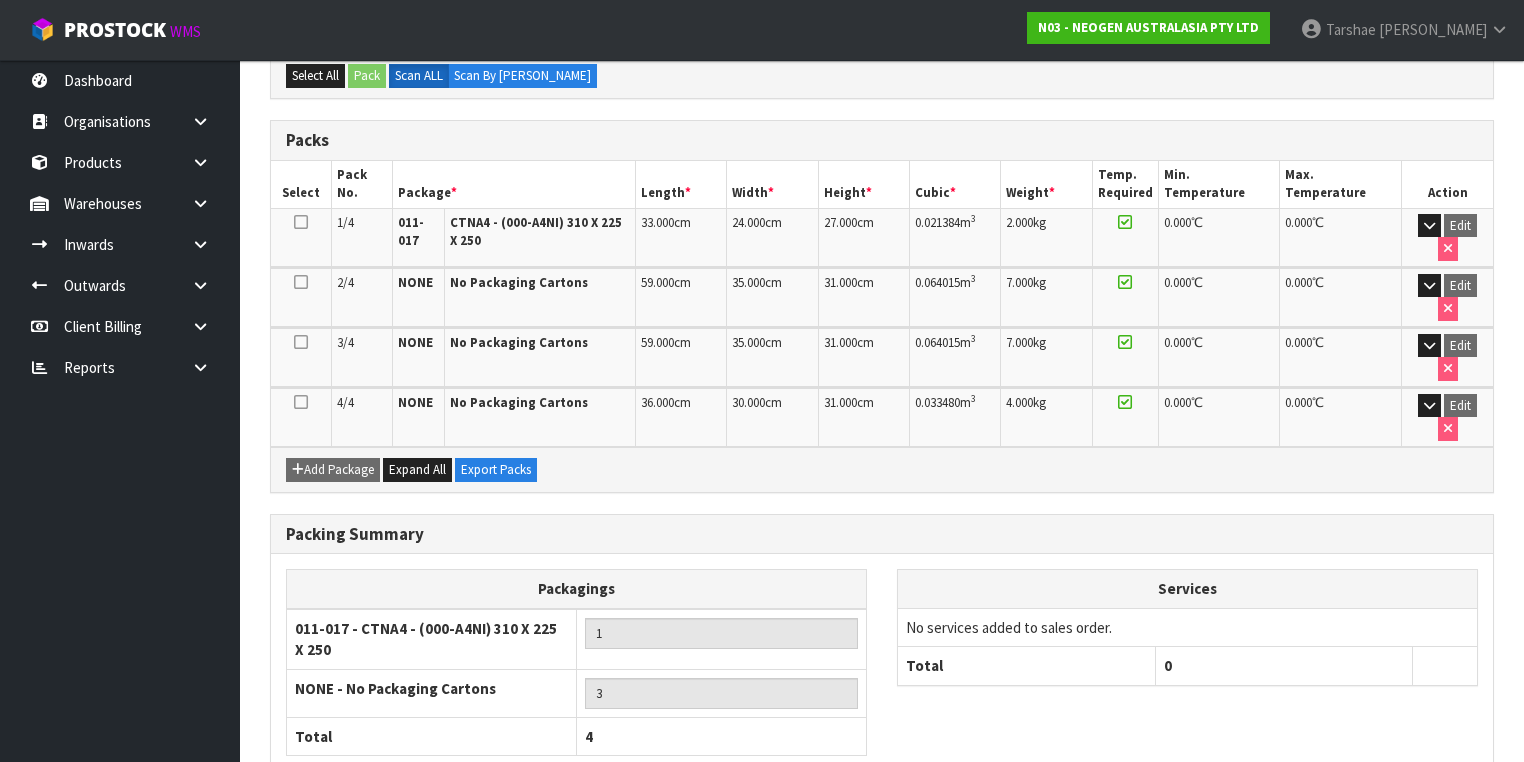 scroll, scrollTop: 512, scrollLeft: 0, axis: vertical 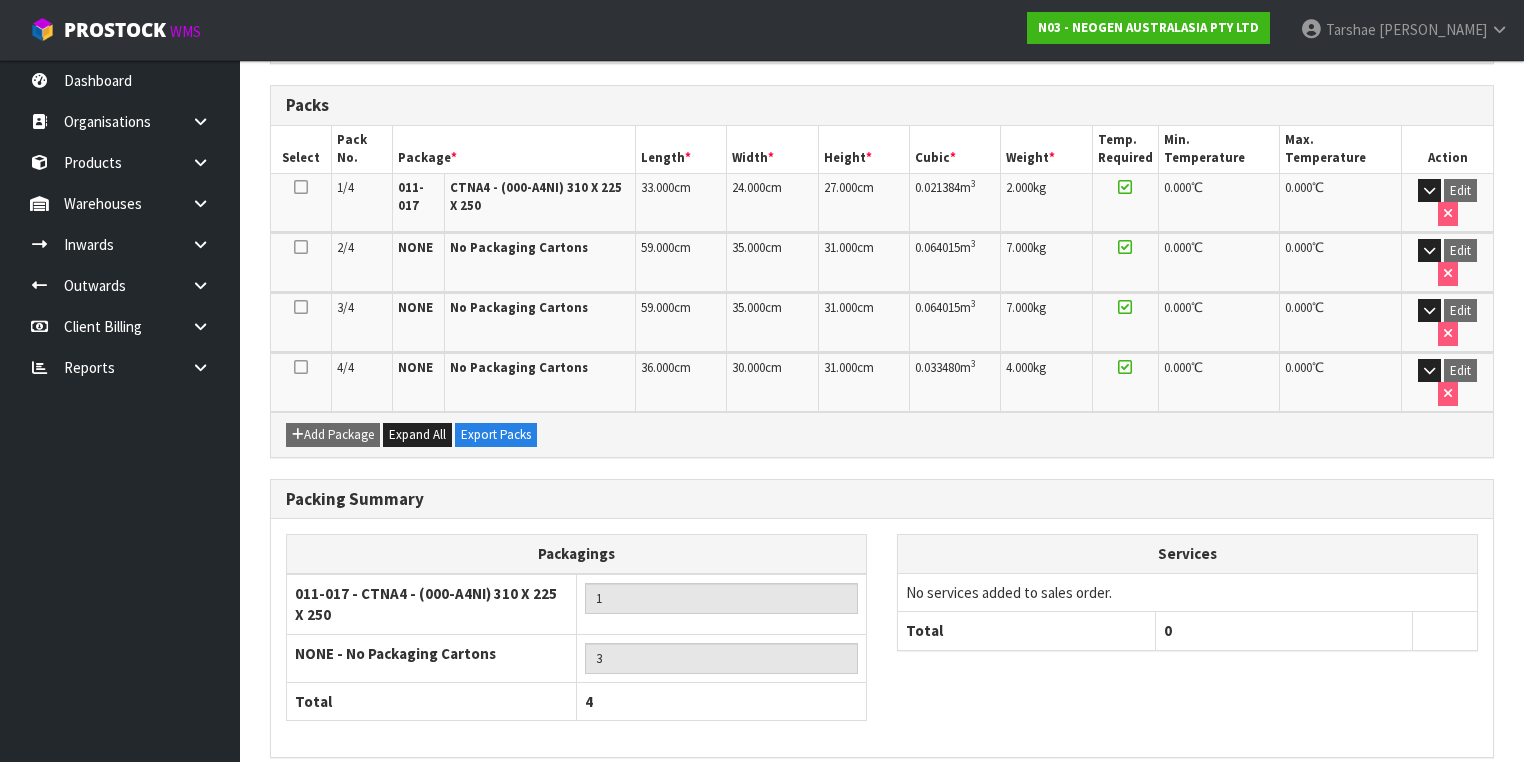 click on "Next" at bounding box center [1450, 800] 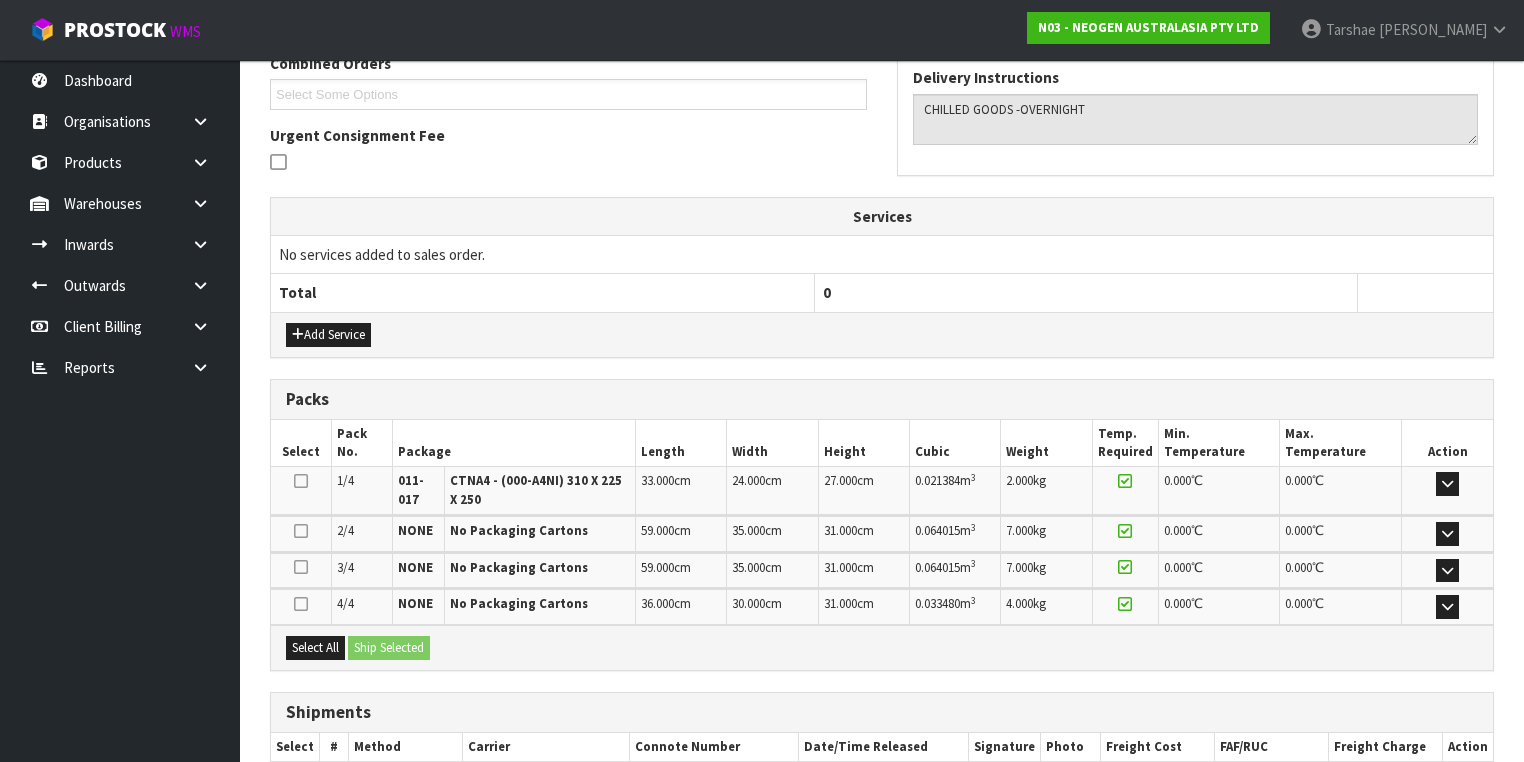 scroll, scrollTop: 649, scrollLeft: 0, axis: vertical 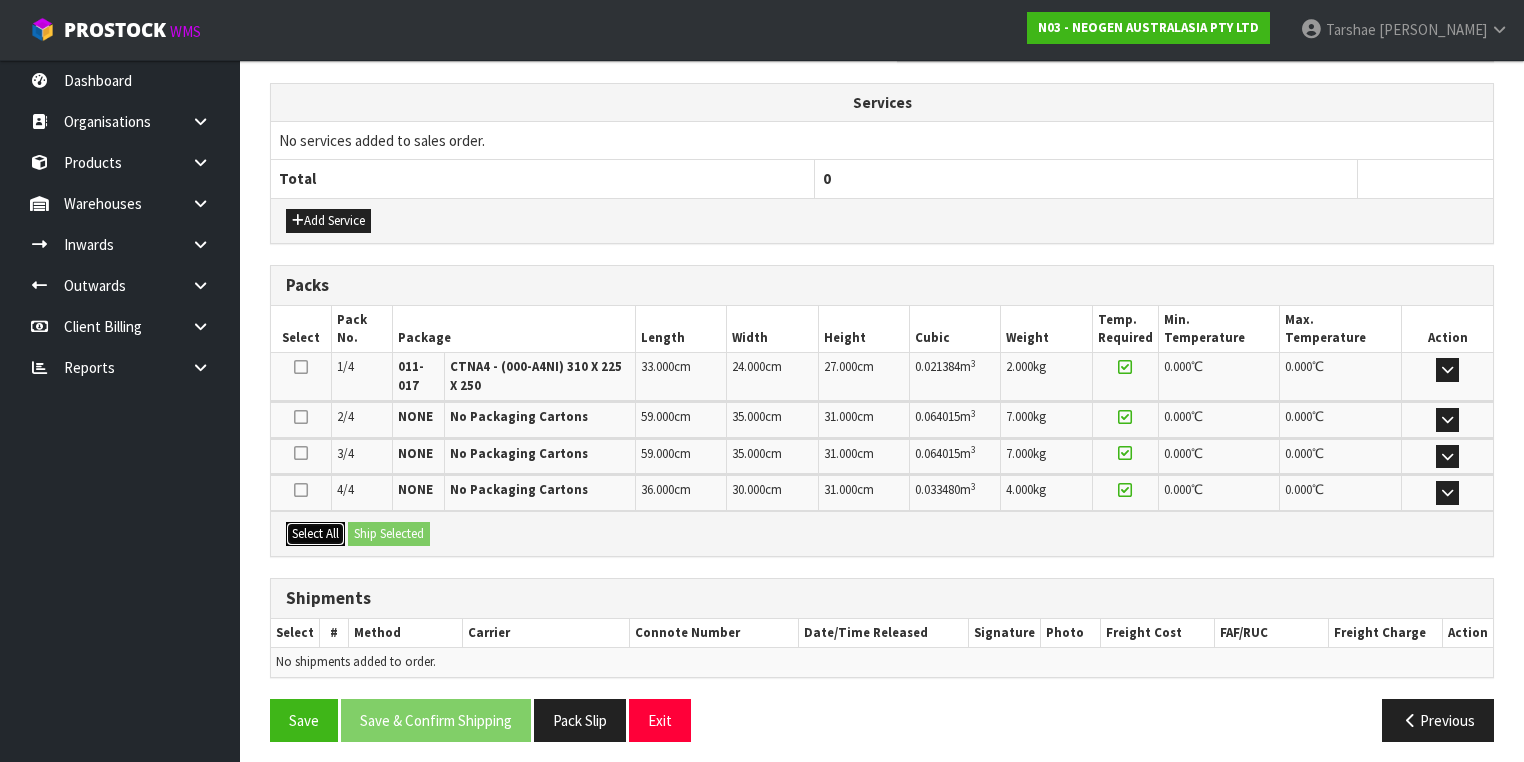 click on "Select All" at bounding box center (315, 534) 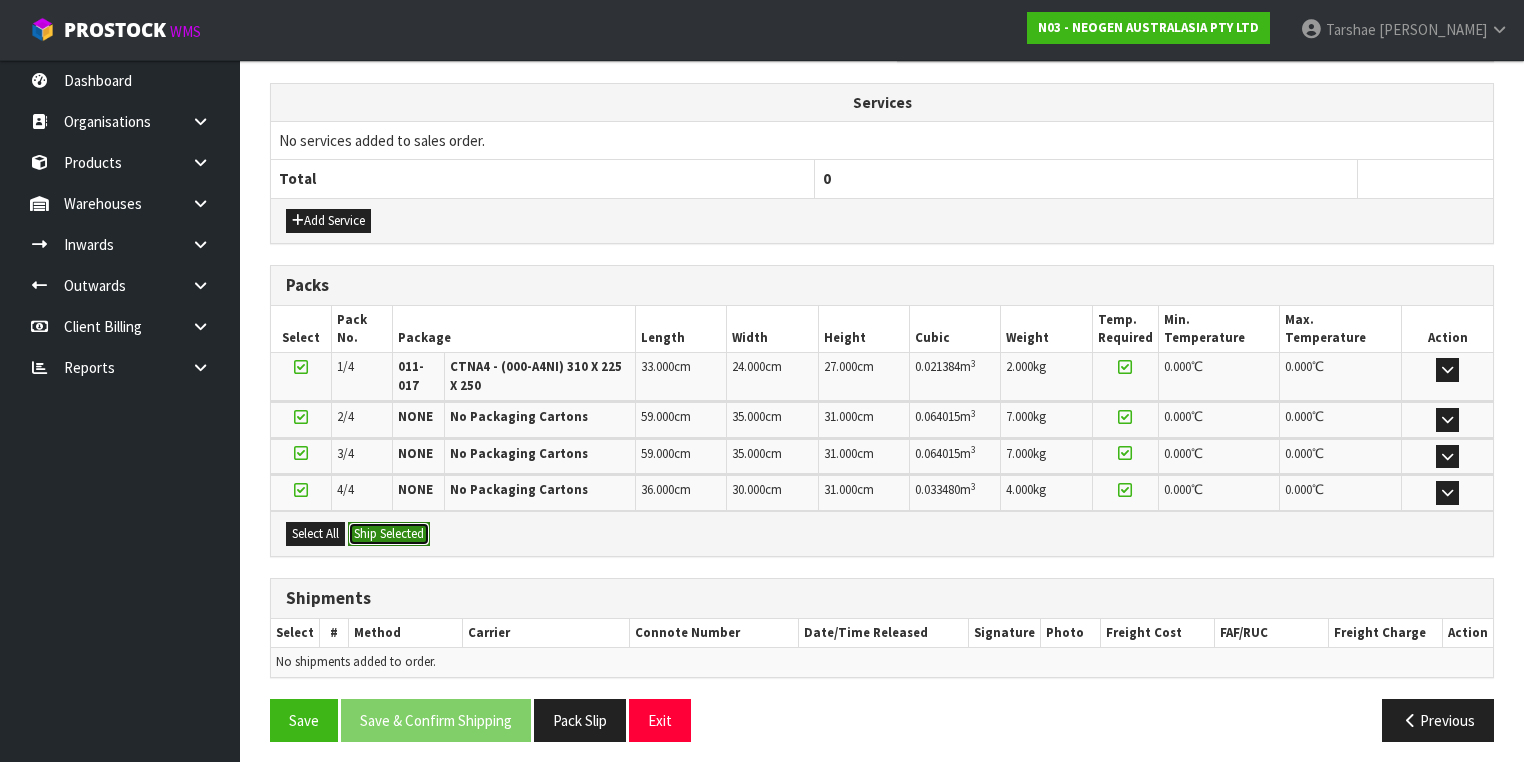 click on "Ship Selected" at bounding box center (389, 534) 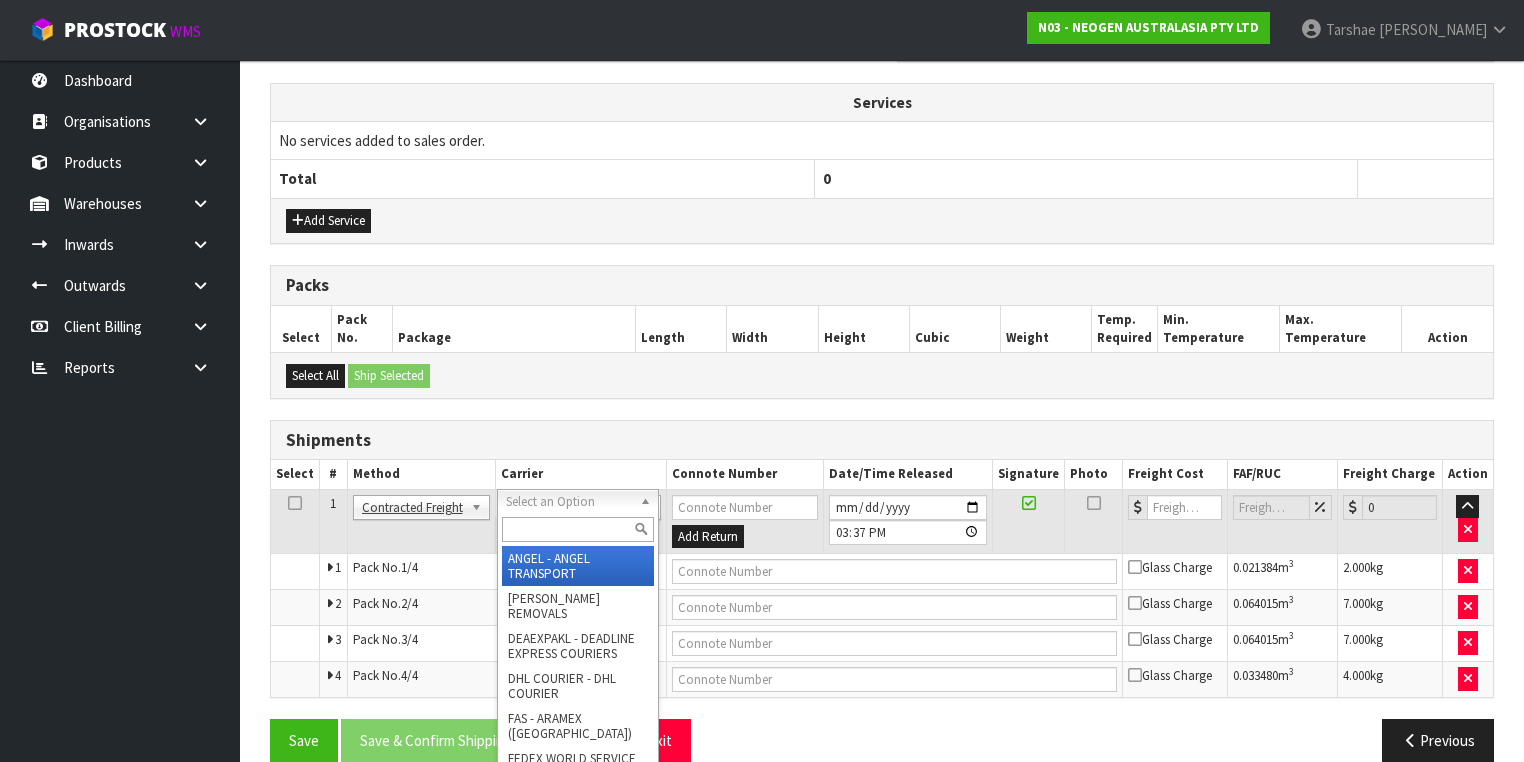 click at bounding box center (578, 529) 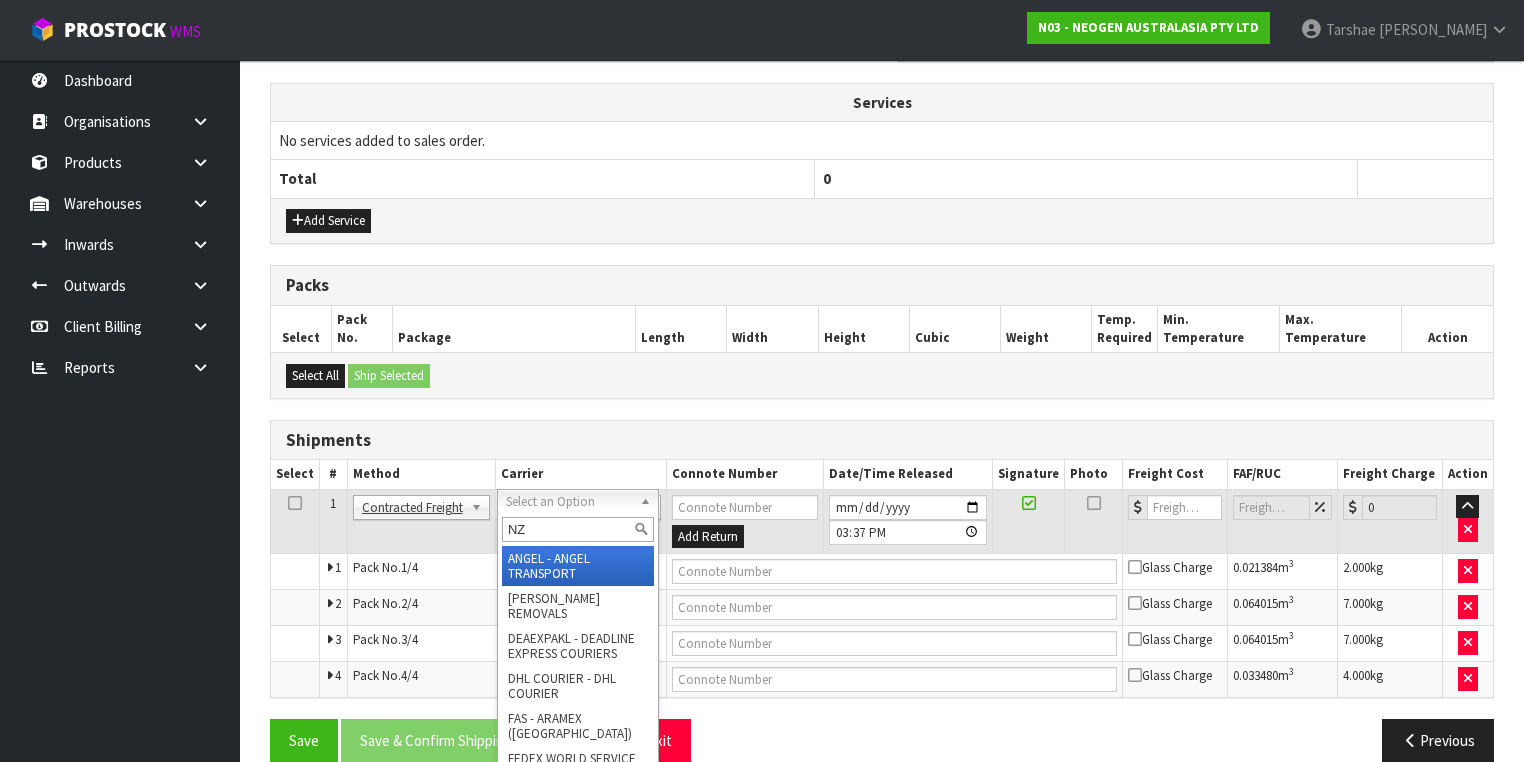 type on "NZP" 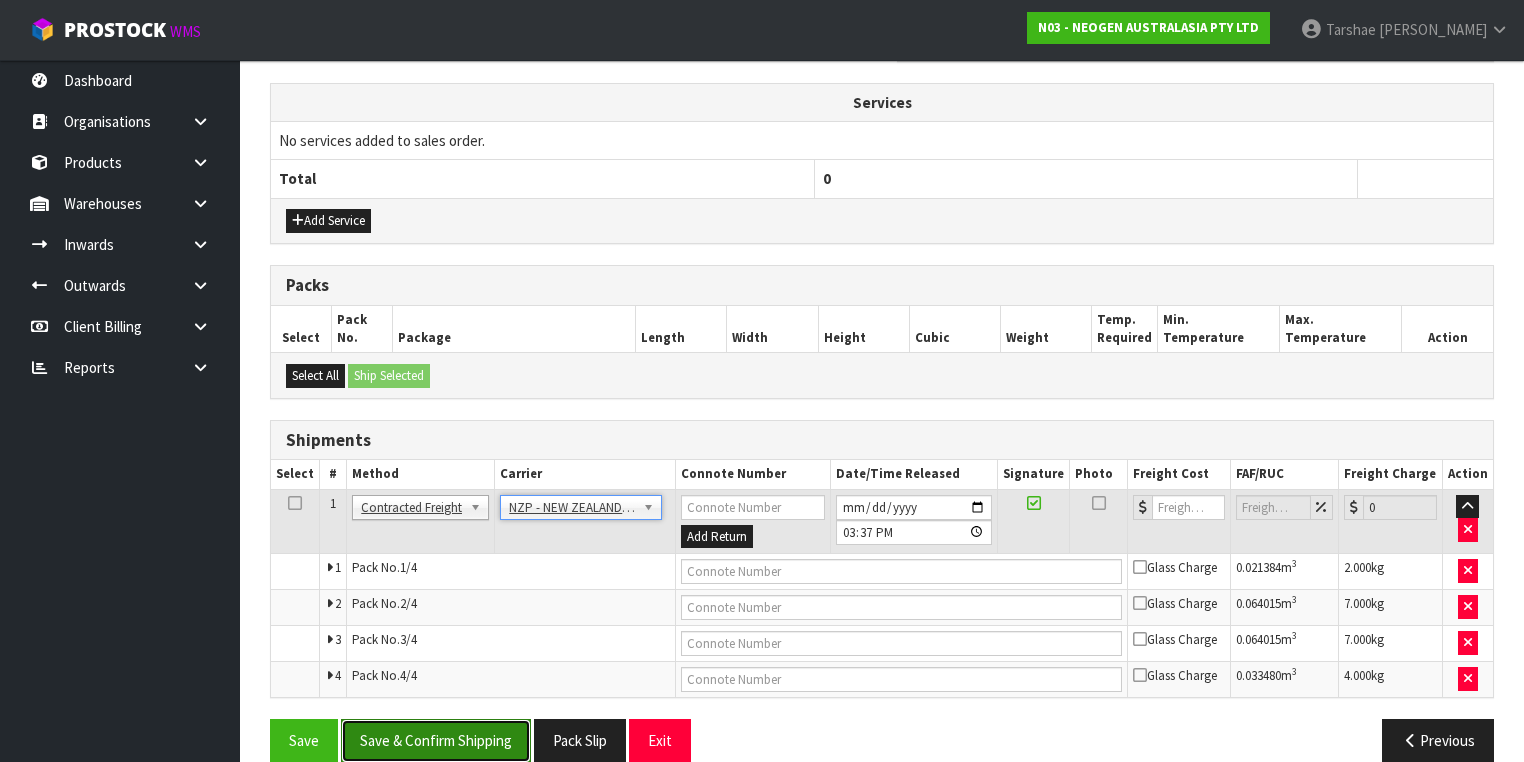 click on "Save & Confirm Shipping" at bounding box center [436, 740] 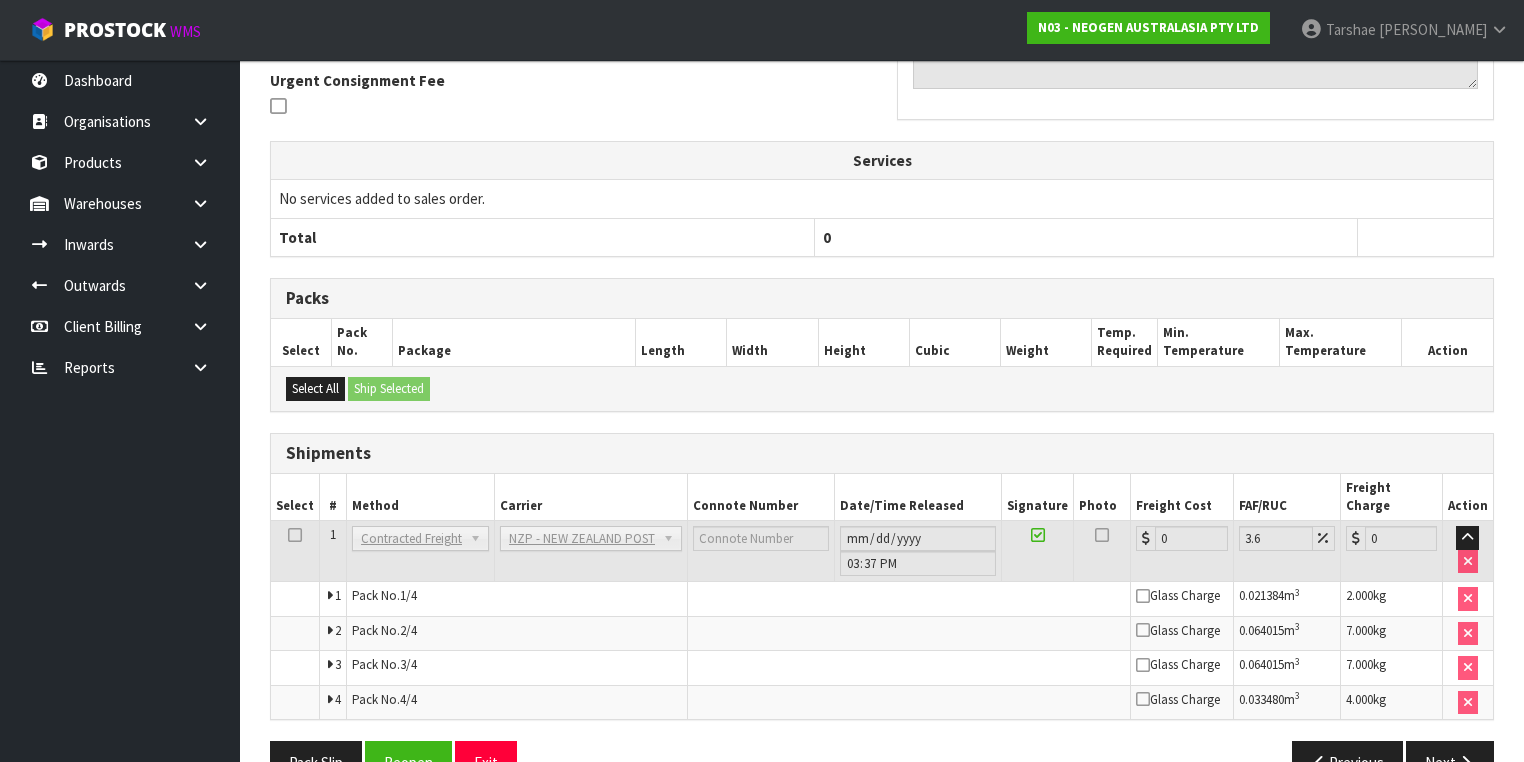 scroll, scrollTop: 638, scrollLeft: 0, axis: vertical 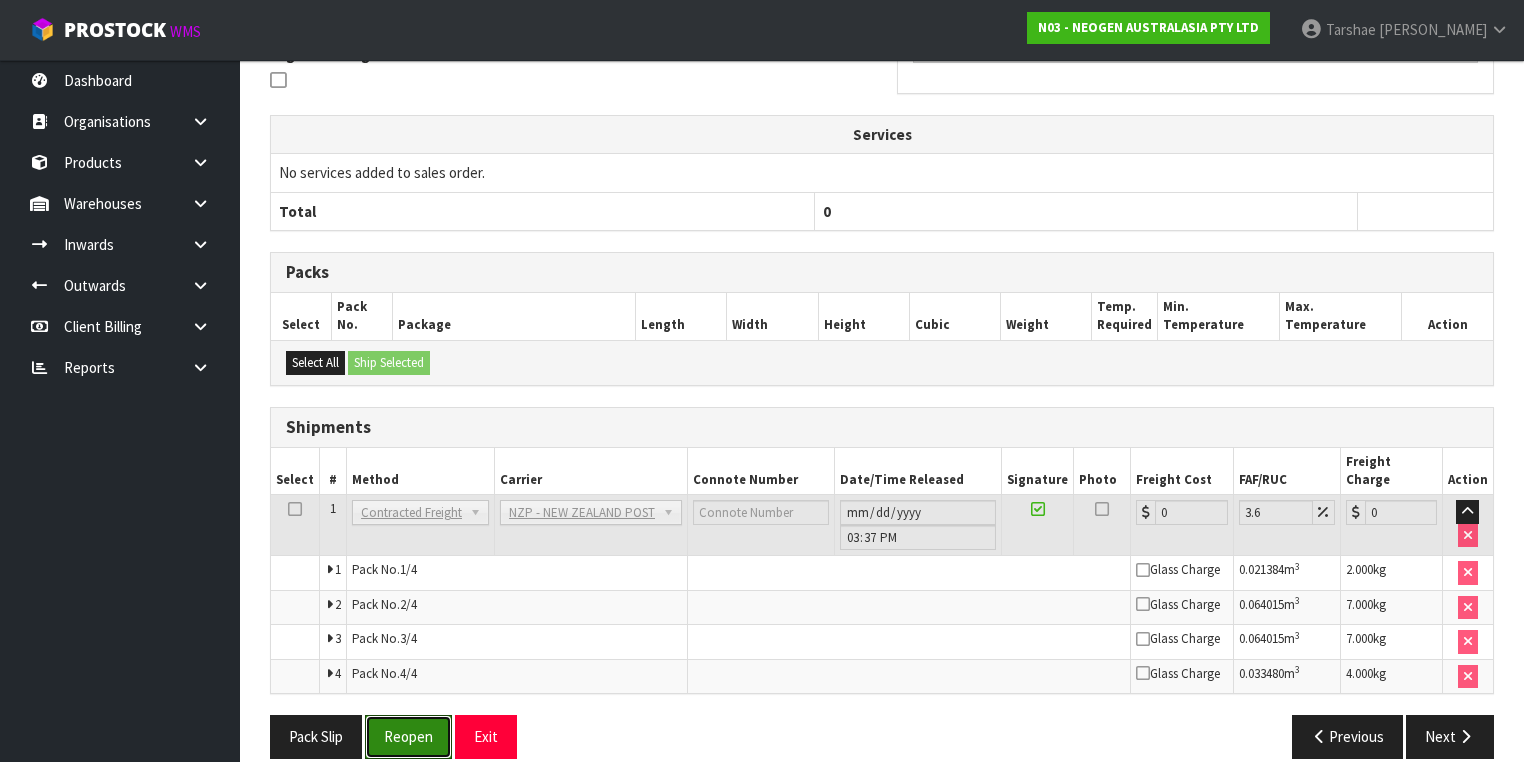 drag, startPoint x: 421, startPoint y: 700, endPoint x: 519, endPoint y: 674, distance: 101.390335 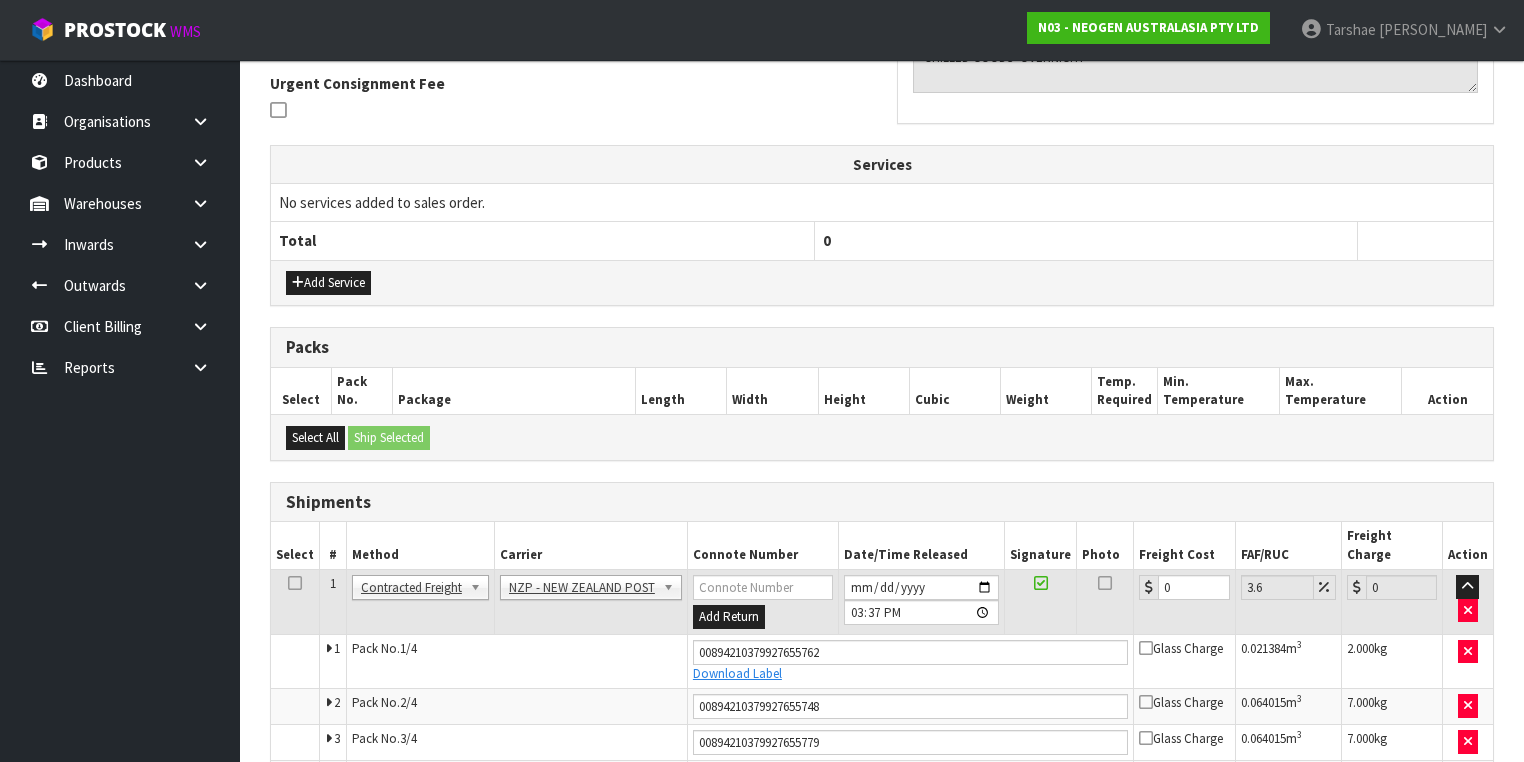 scroll, scrollTop: 690, scrollLeft: 0, axis: vertical 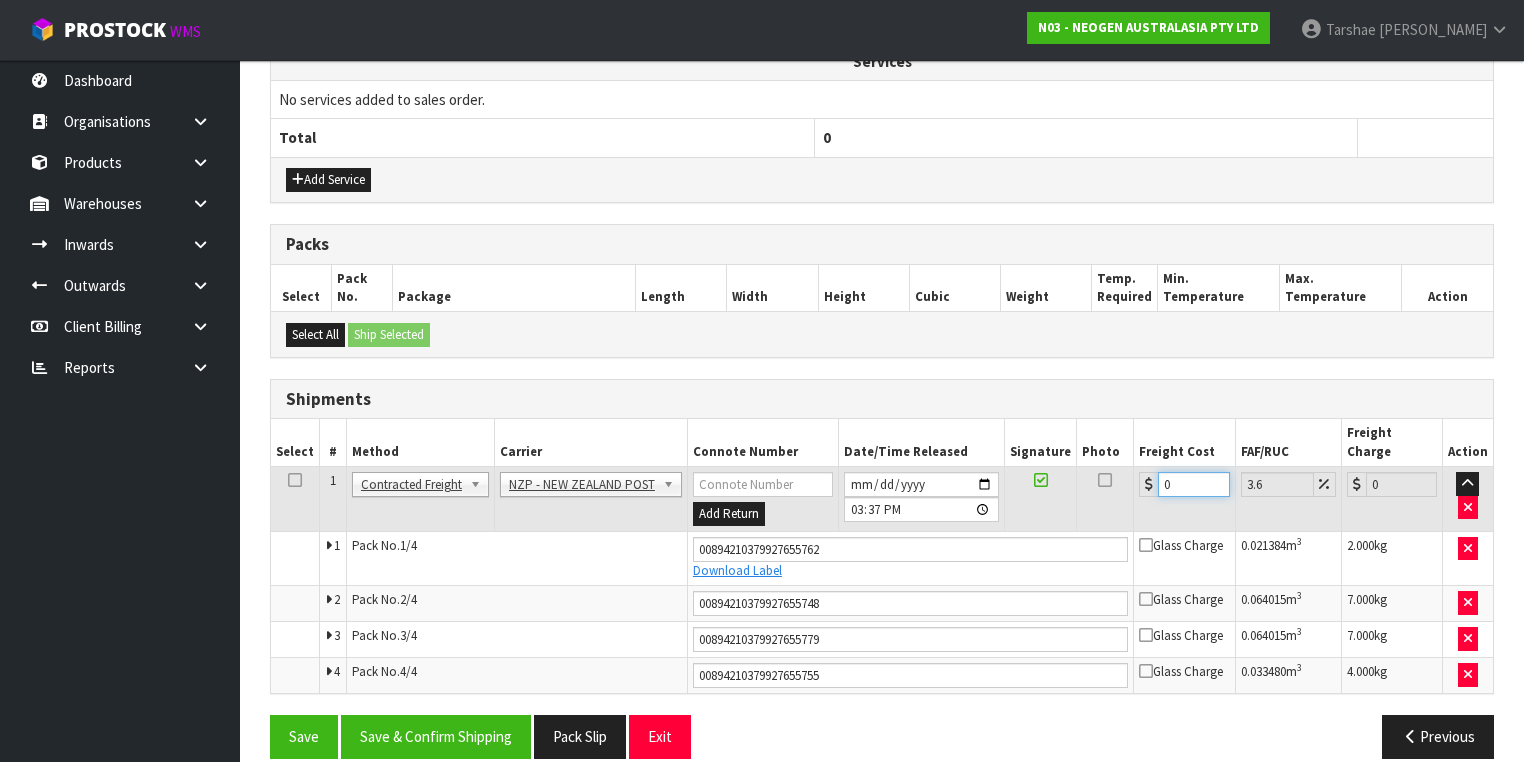 drag, startPoint x: 1167, startPoint y: 468, endPoint x: 1084, endPoint y: 449, distance: 85.146935 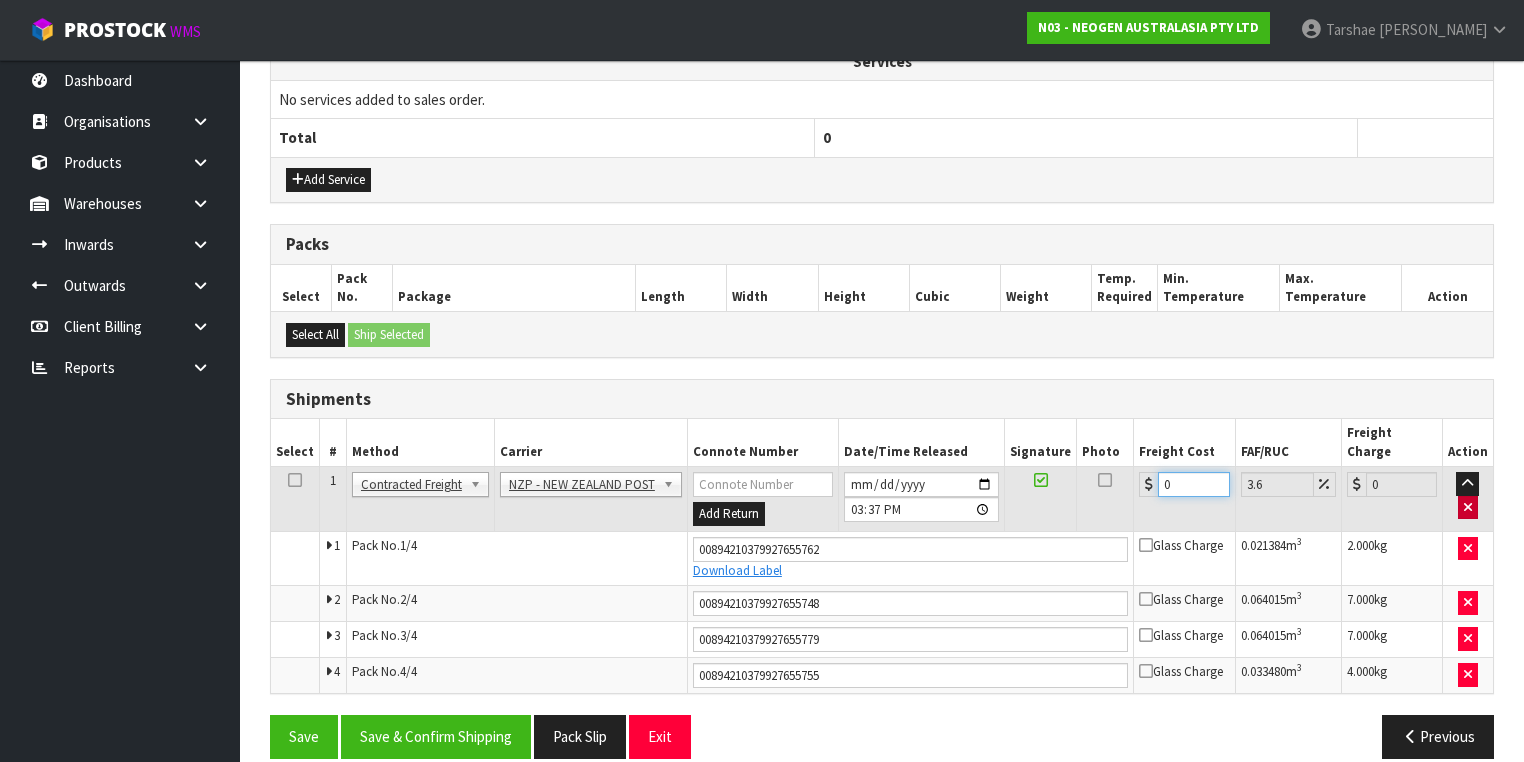 type on "1" 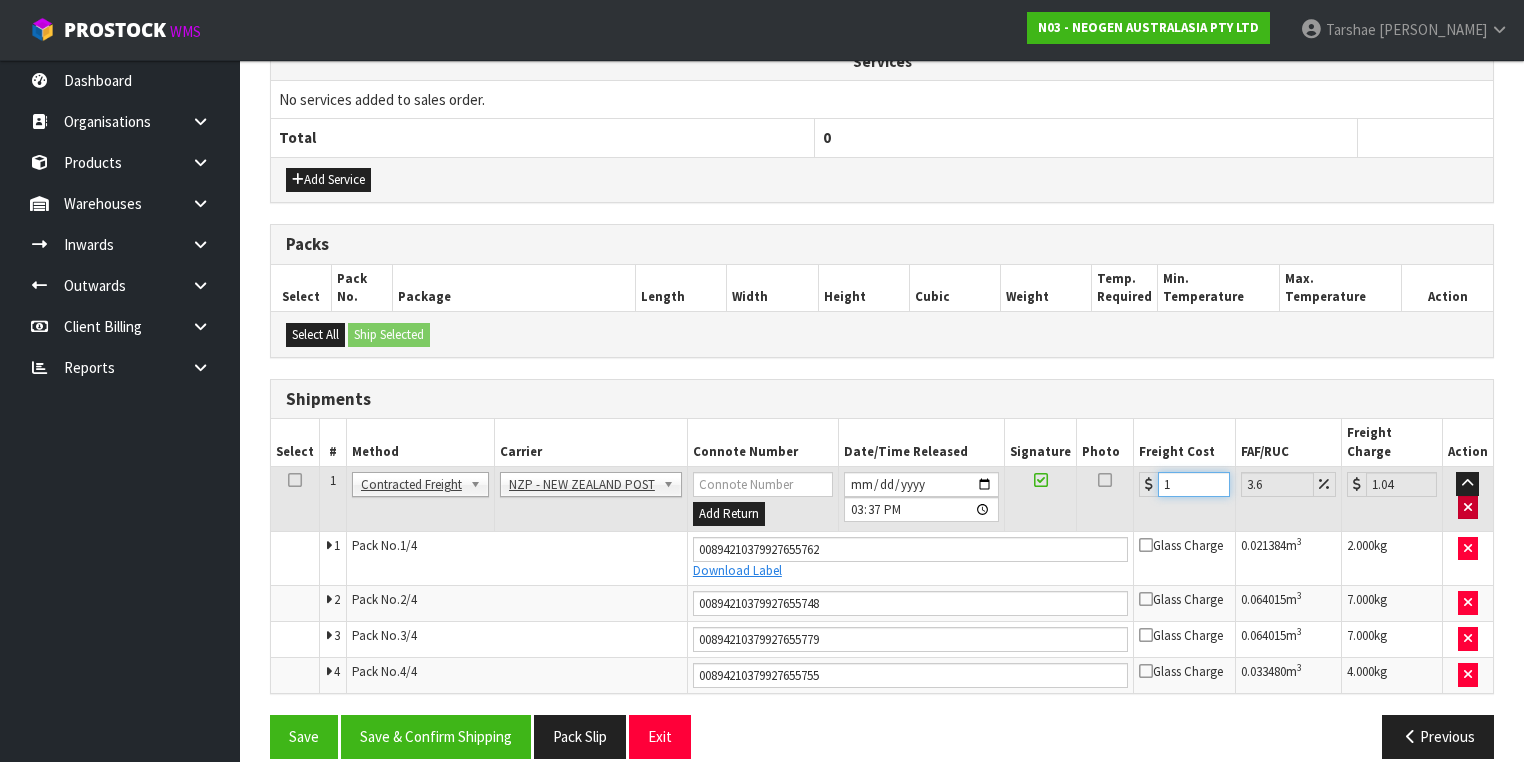 type on "15" 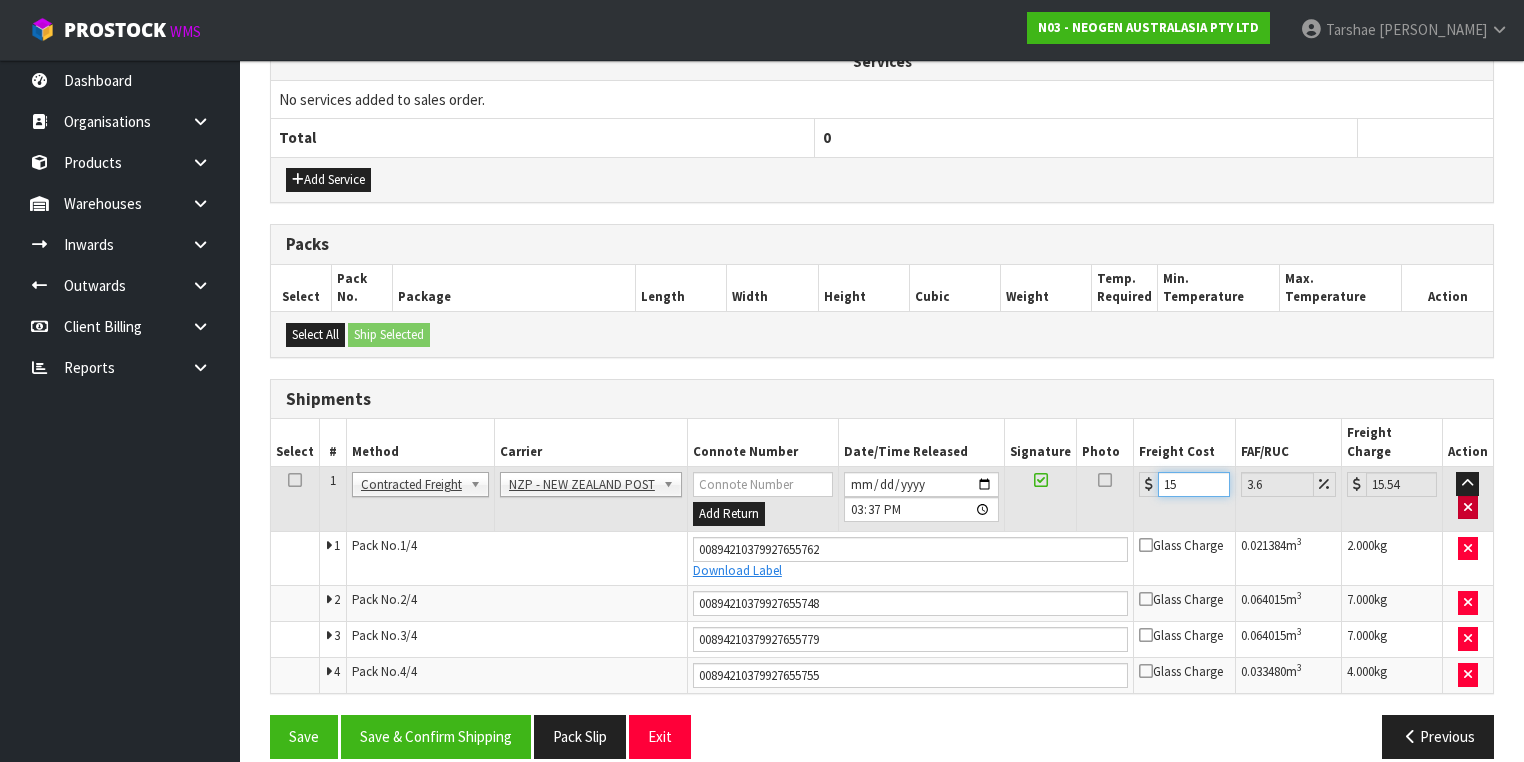 type on "153" 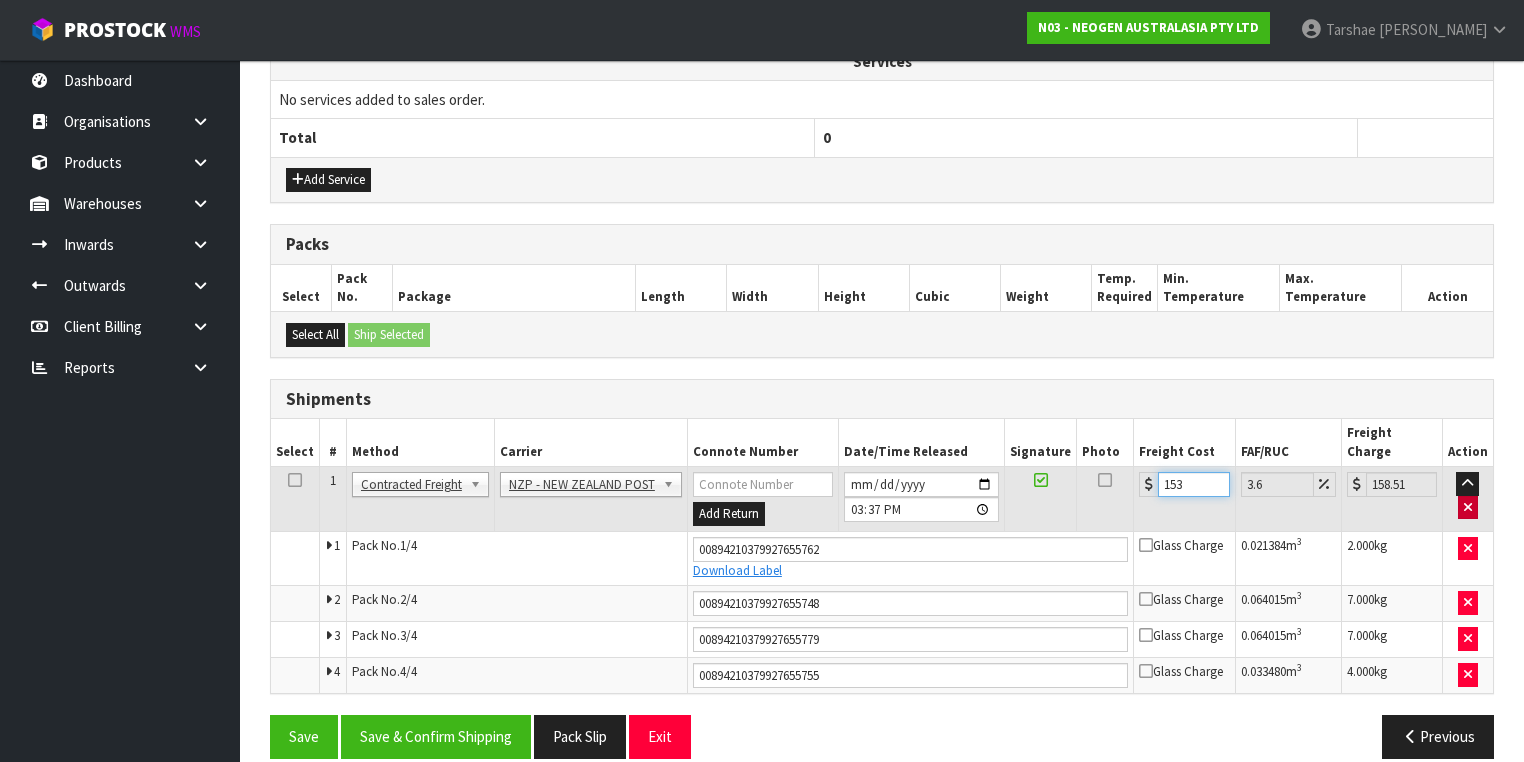 type on "153.2" 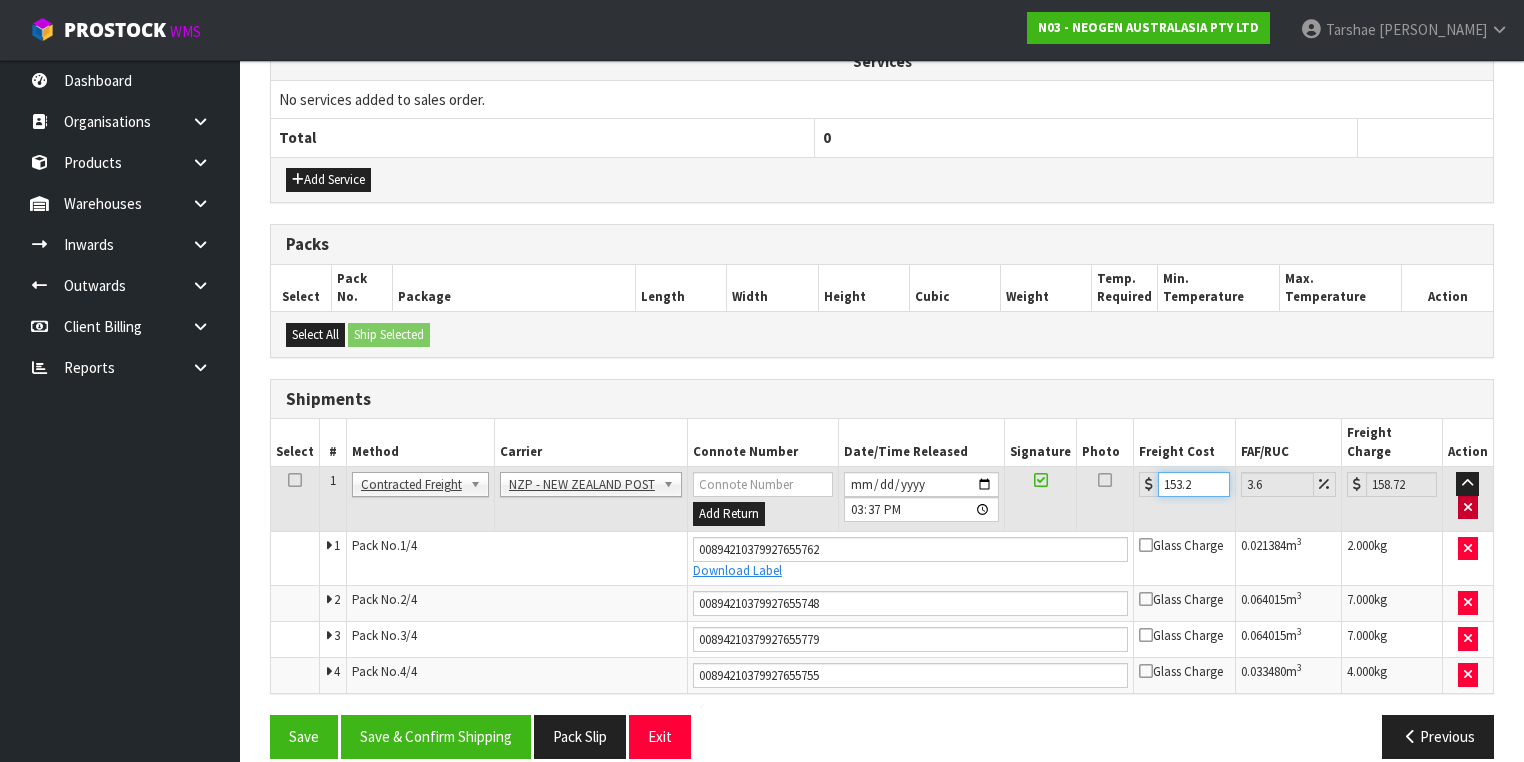 type on "153.22" 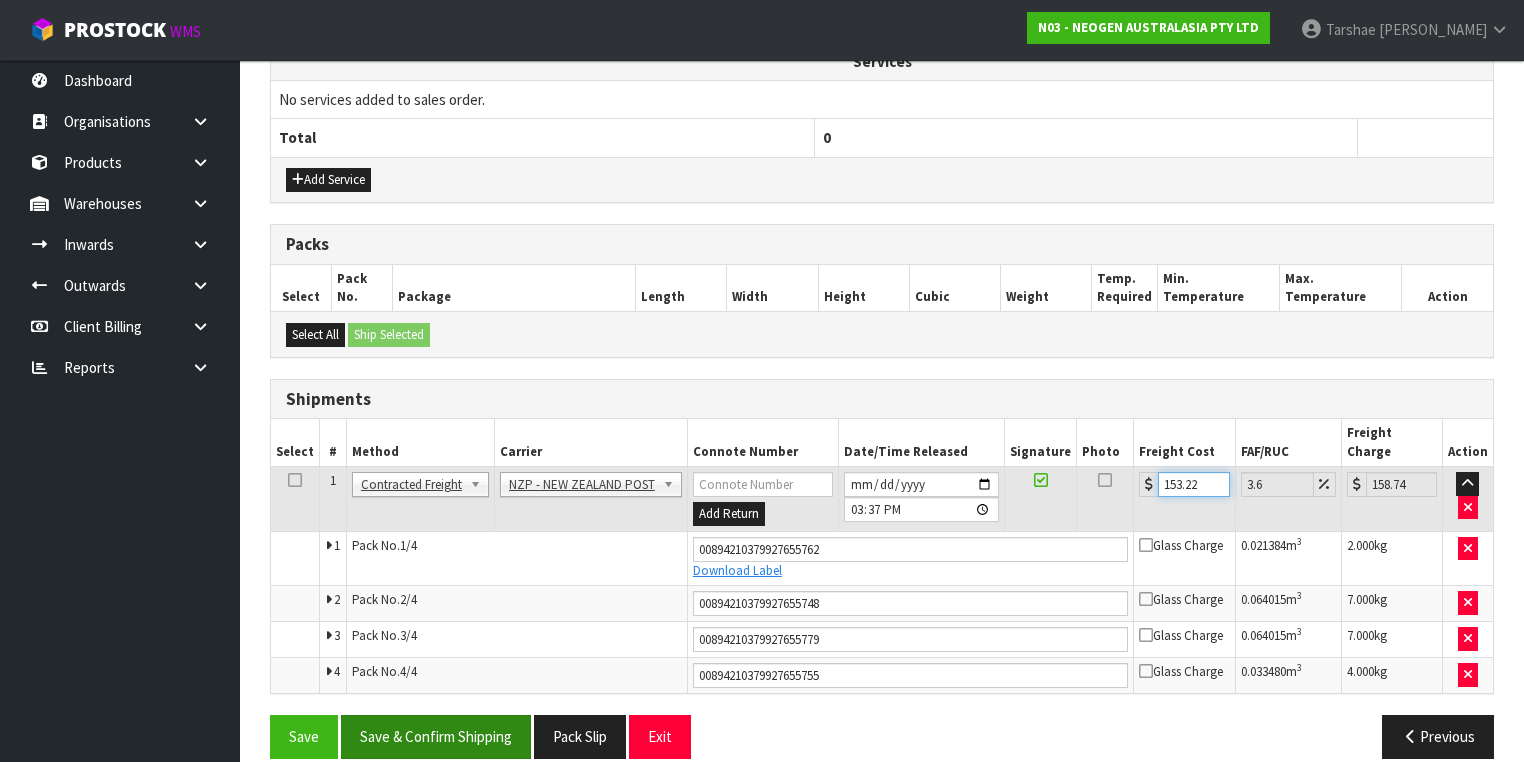 type on "153.22" 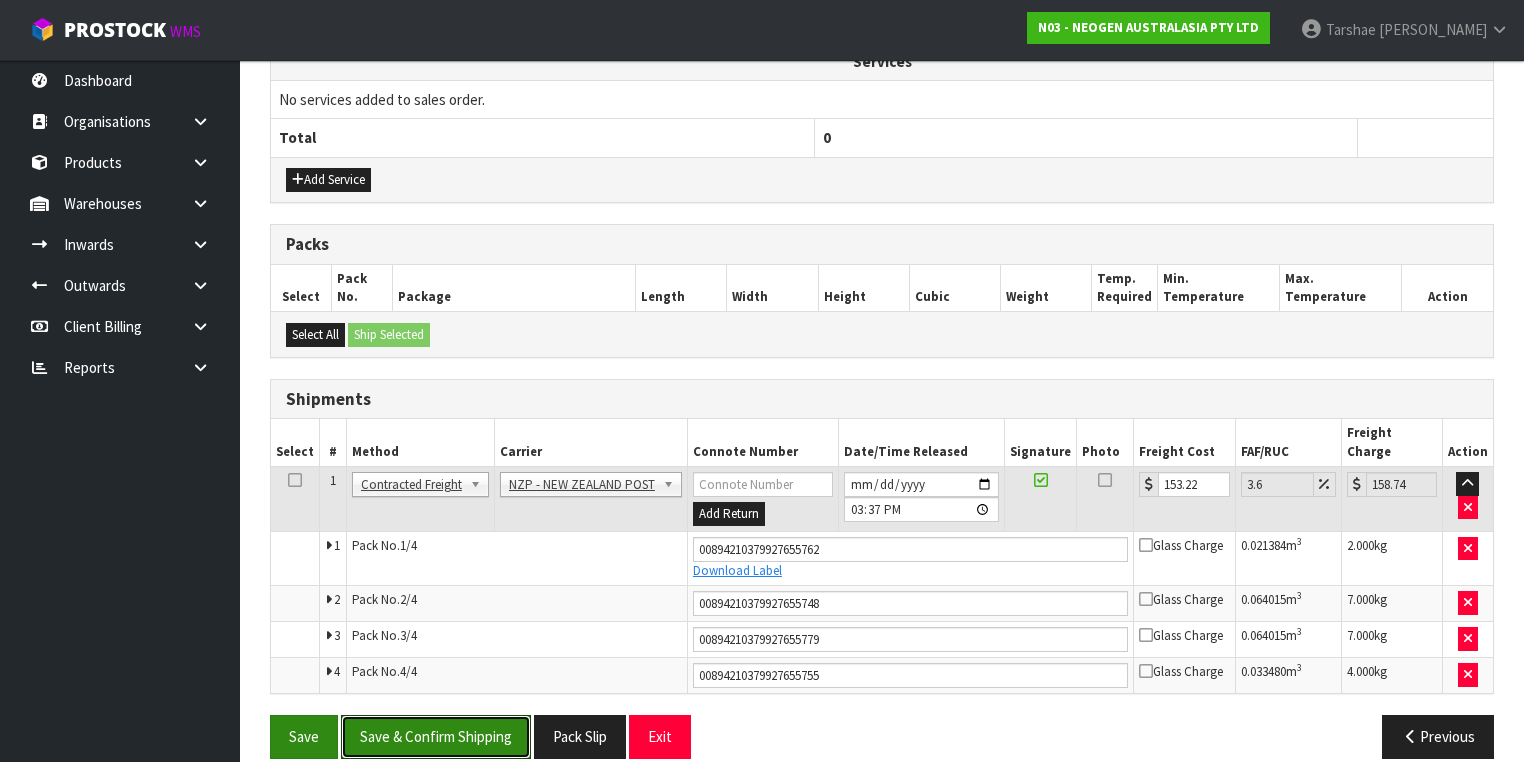 click on "Save & Confirm Shipping" at bounding box center [436, 736] 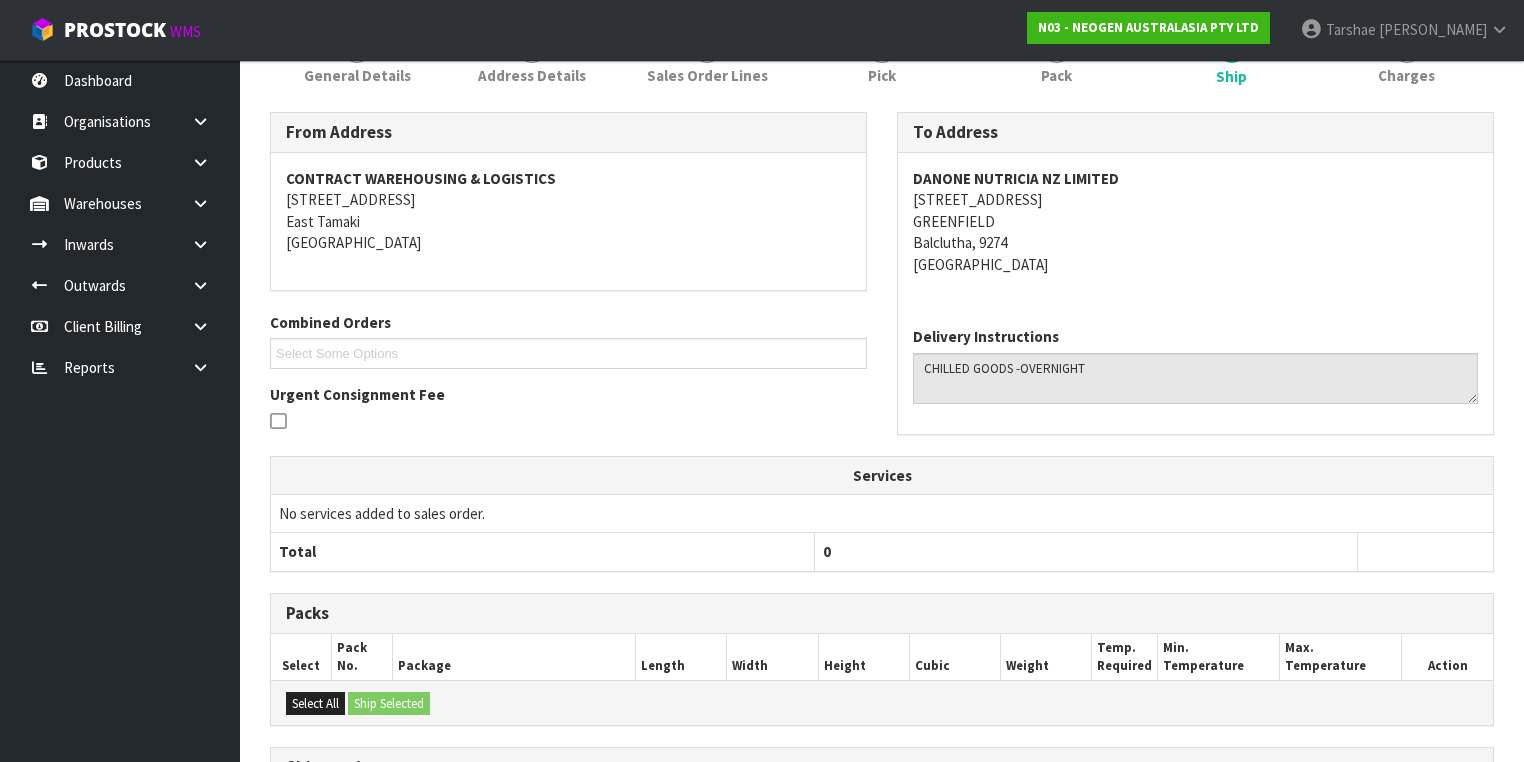 scroll, scrollTop: 631, scrollLeft: 0, axis: vertical 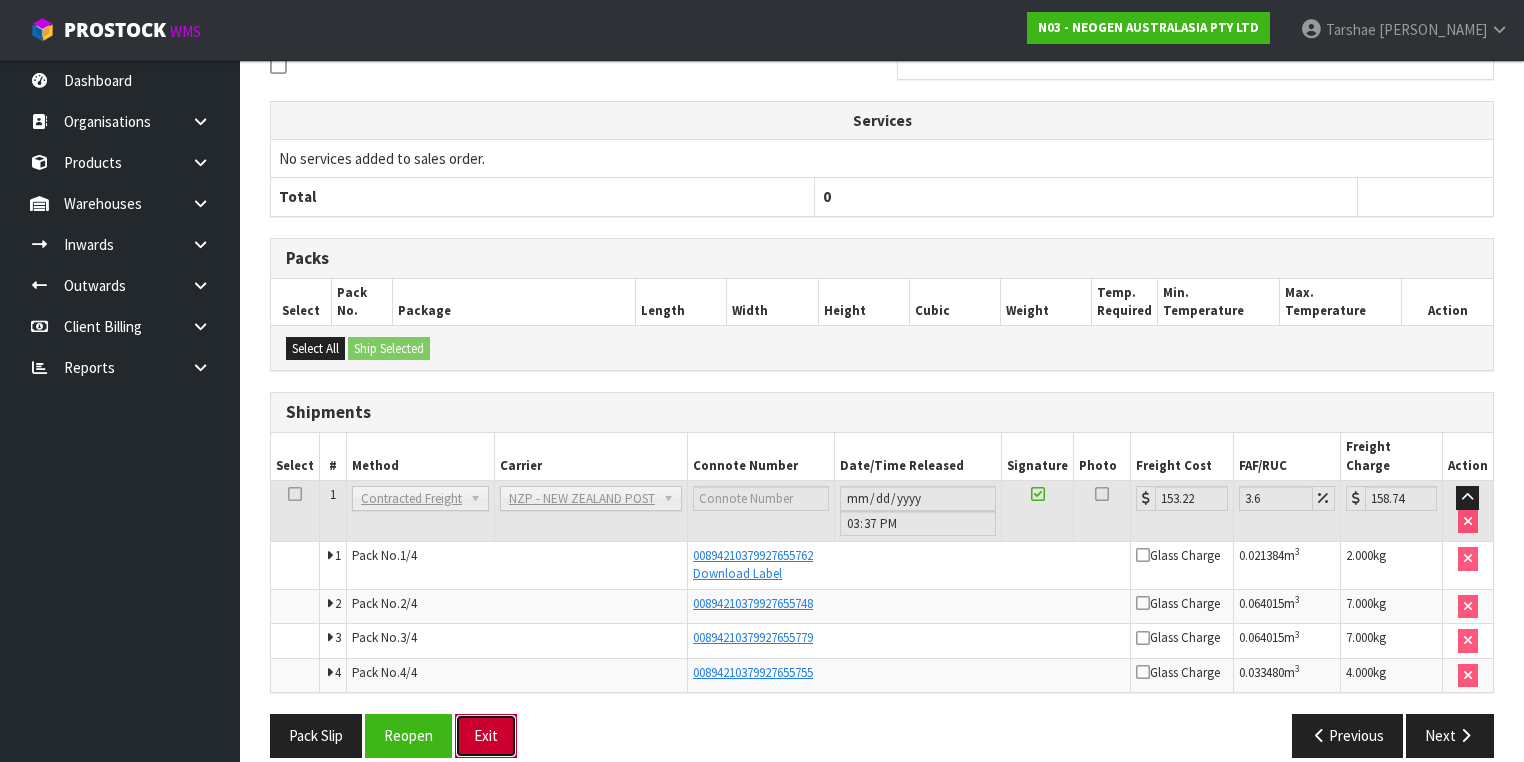 click on "Exit" at bounding box center (486, 735) 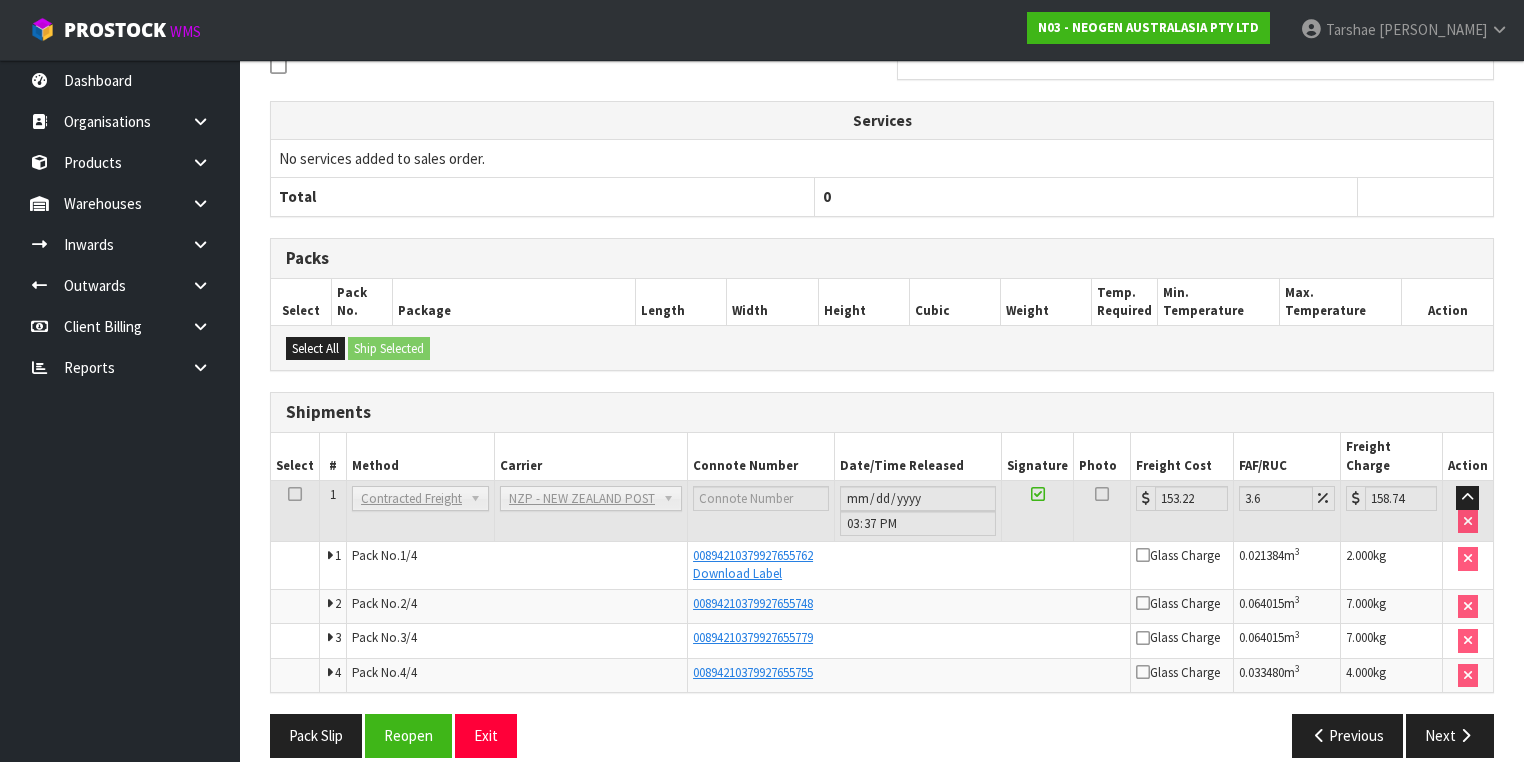 scroll, scrollTop: 0, scrollLeft: 0, axis: both 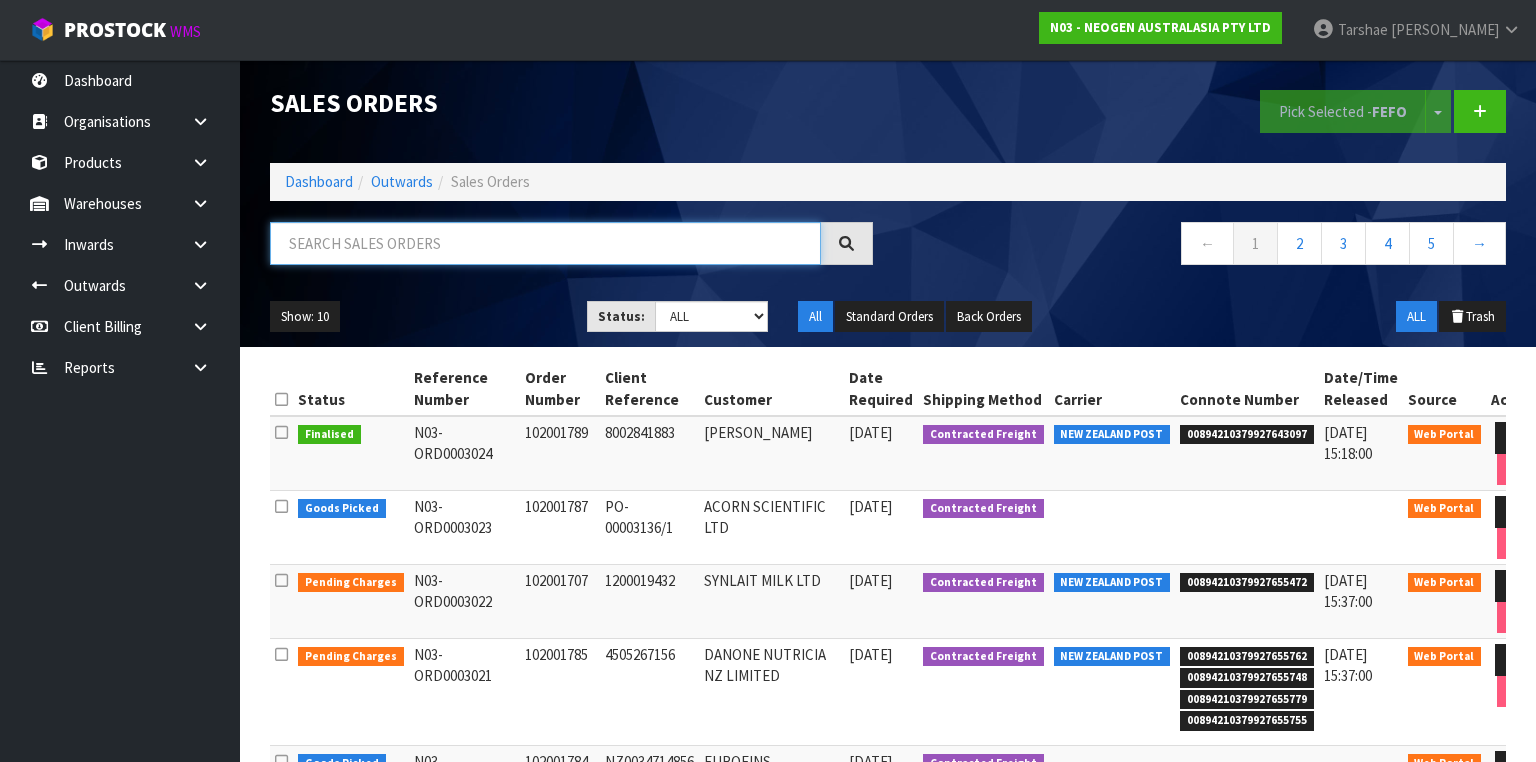 click at bounding box center (545, 243) 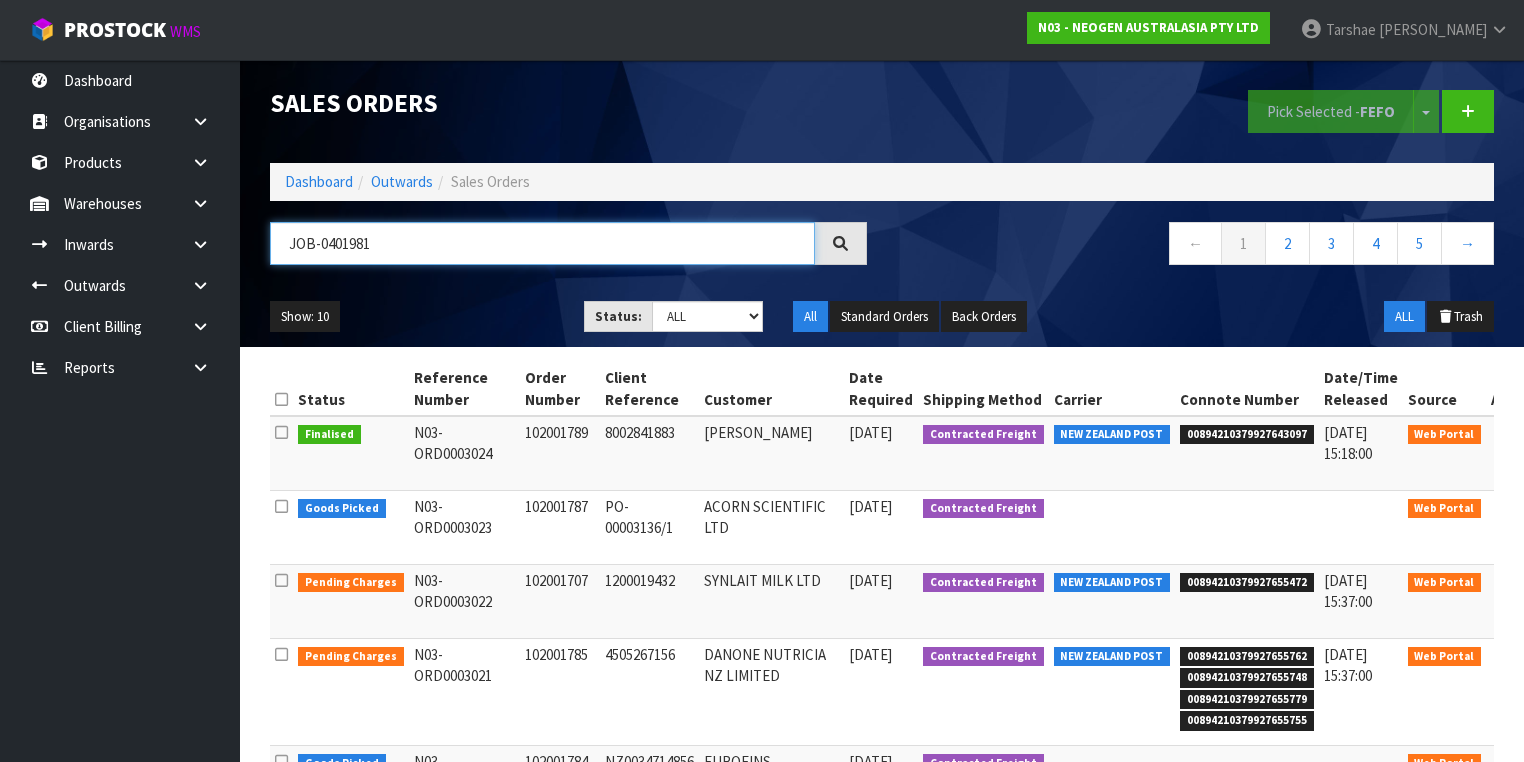 type on "JOB-0401981" 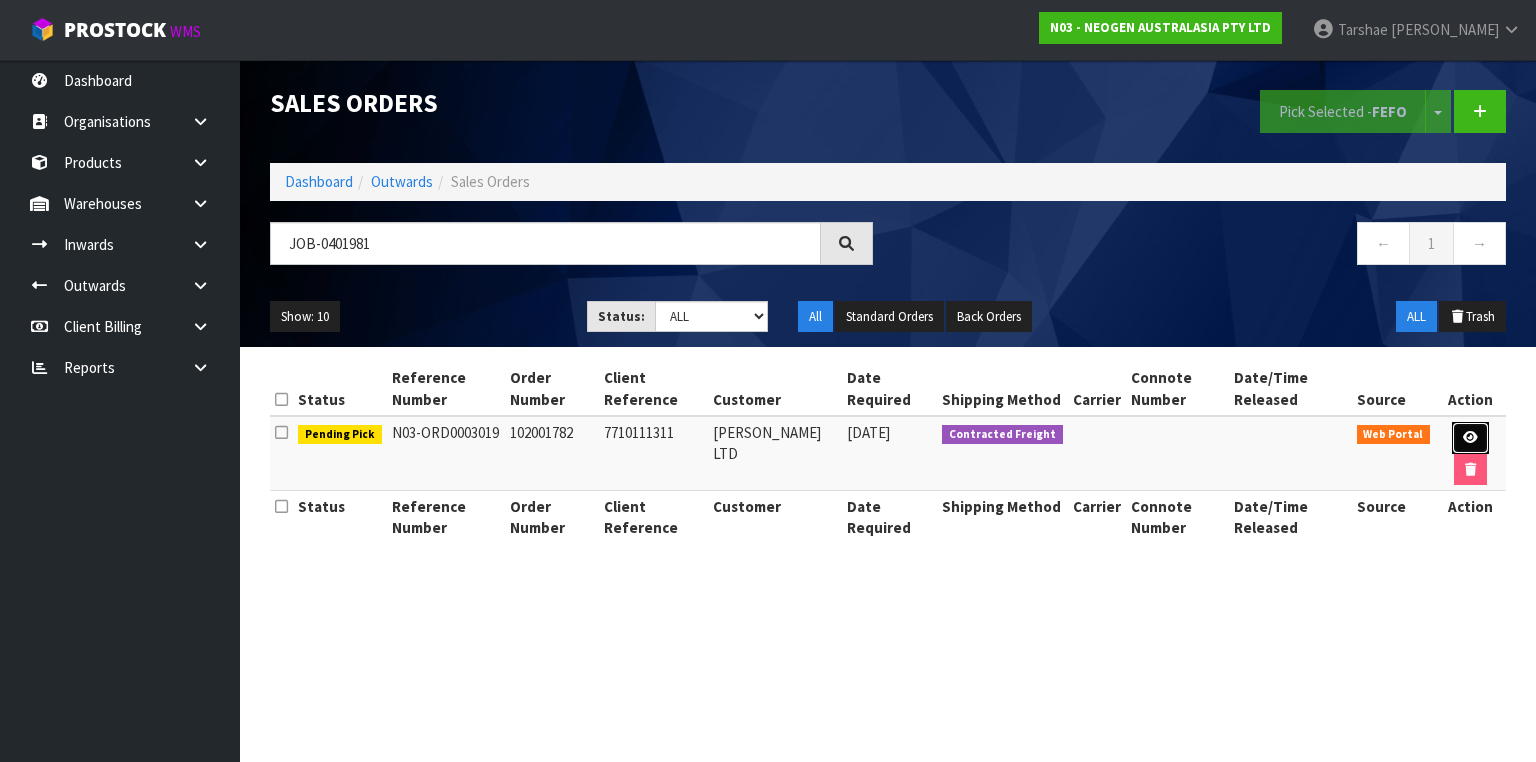 click at bounding box center [1470, 437] 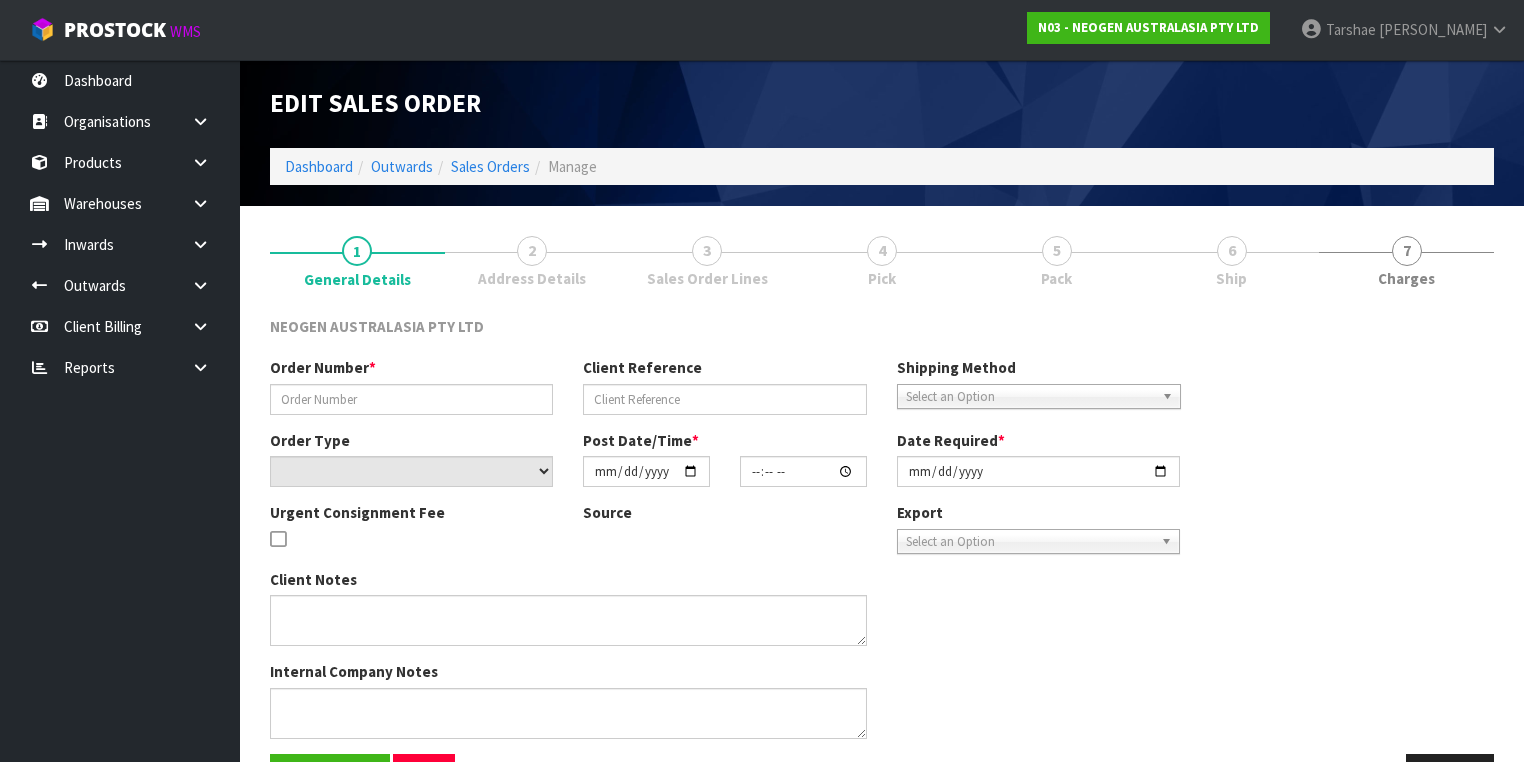 type on "102001782" 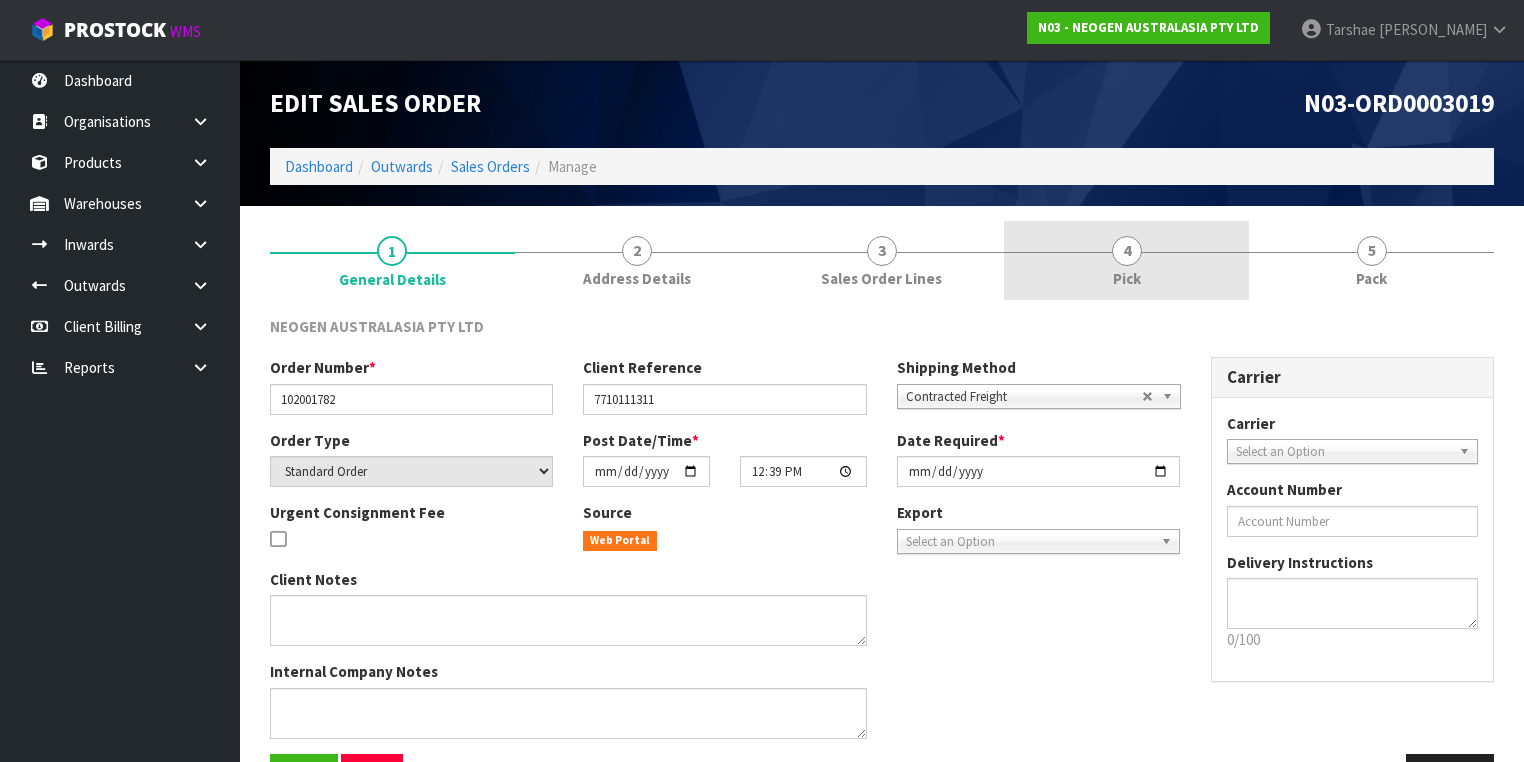 click on "4
Pick" at bounding box center (1126, 260) 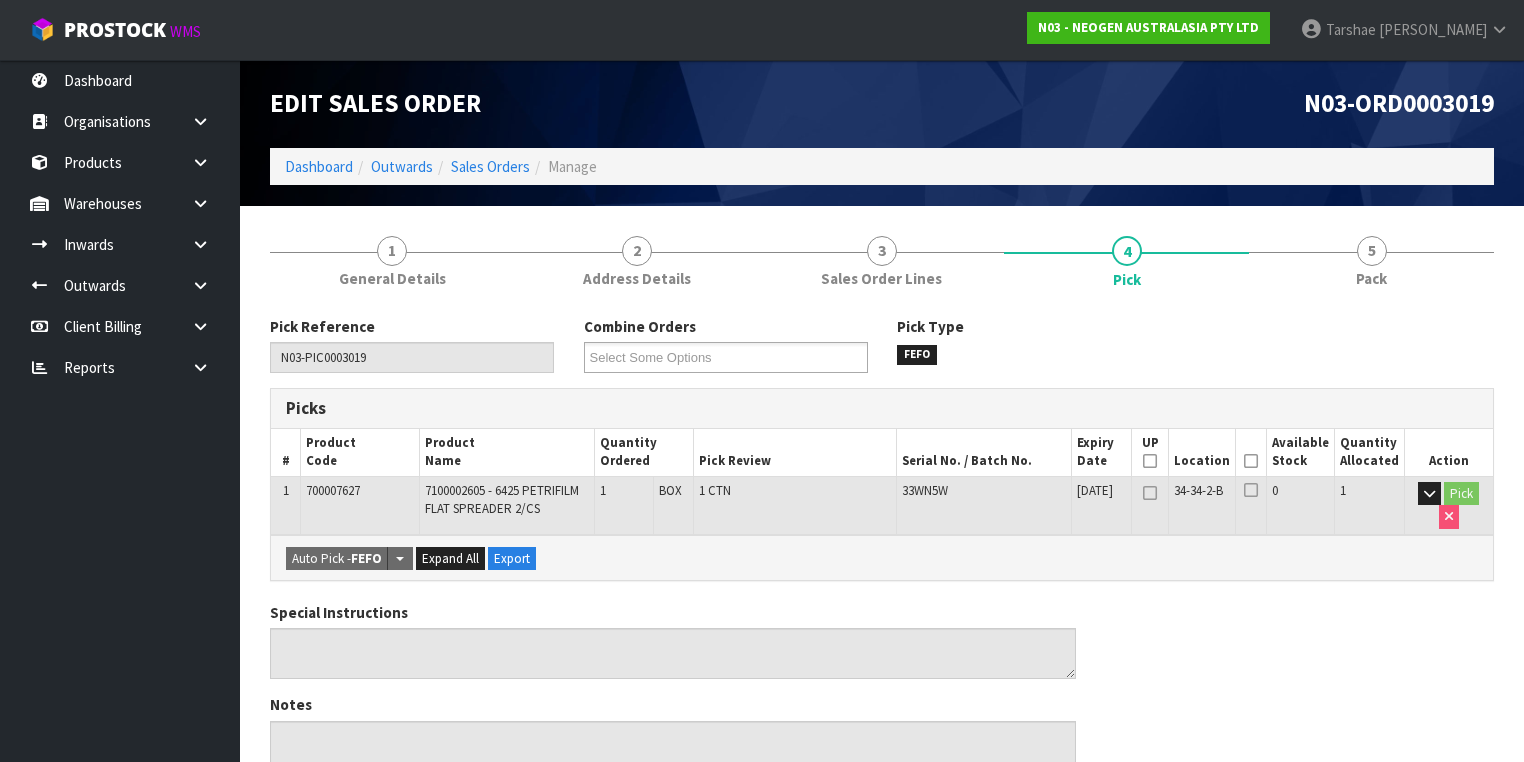 click at bounding box center (1251, 461) 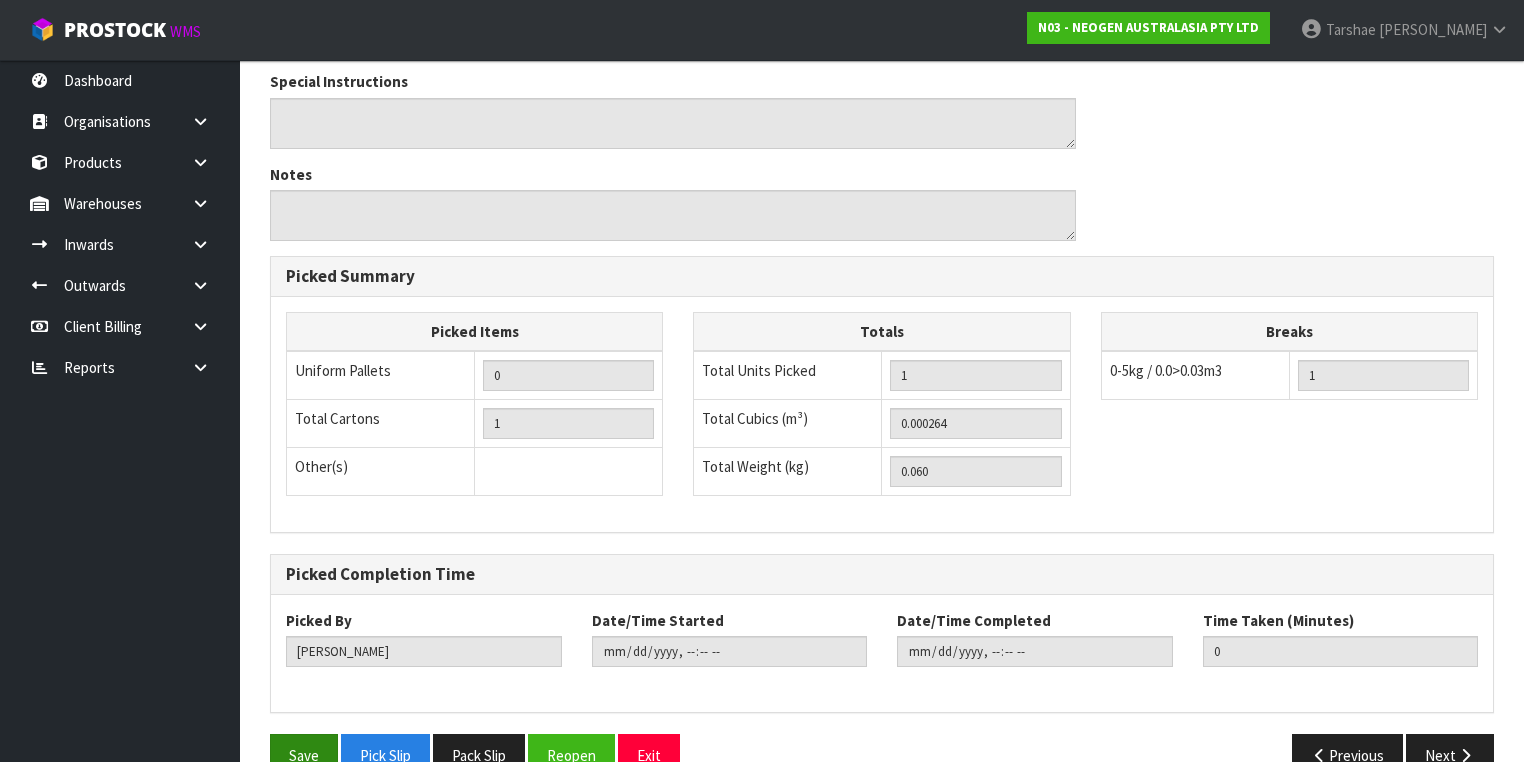 scroll, scrollTop: 641, scrollLeft: 0, axis: vertical 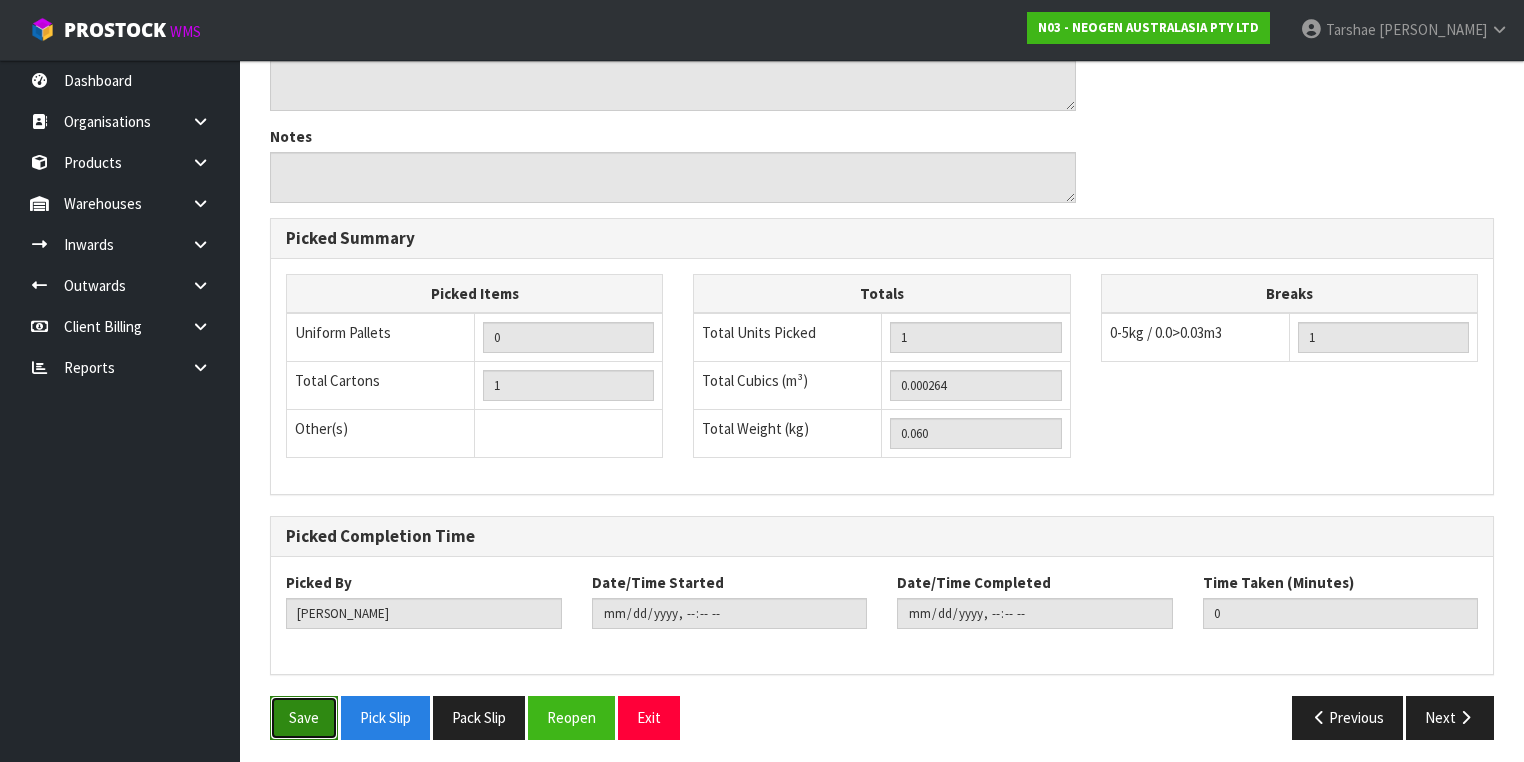 click on "Save" at bounding box center (304, 717) 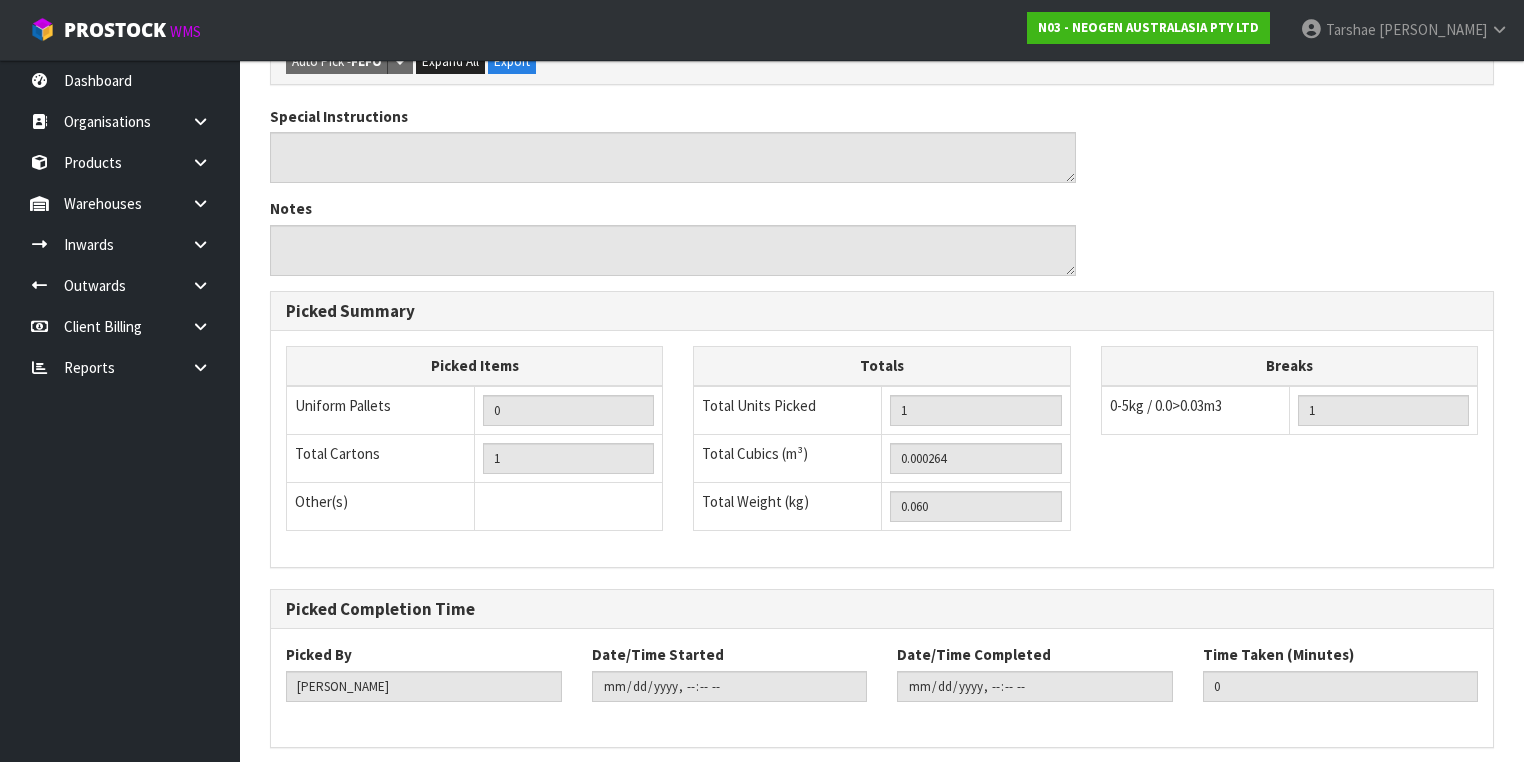 scroll, scrollTop: 0, scrollLeft: 0, axis: both 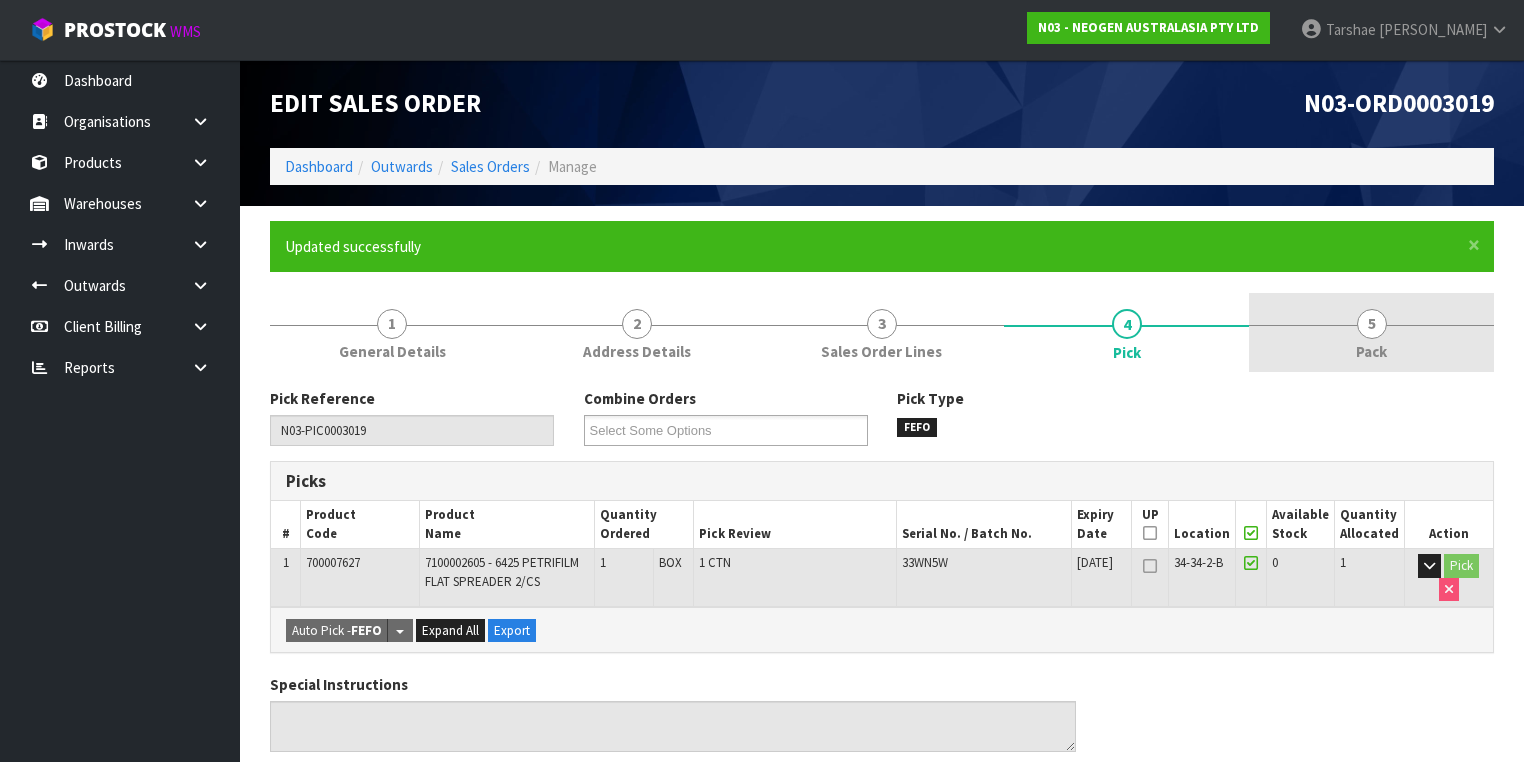 click on "5
Pack" at bounding box center (1371, 332) 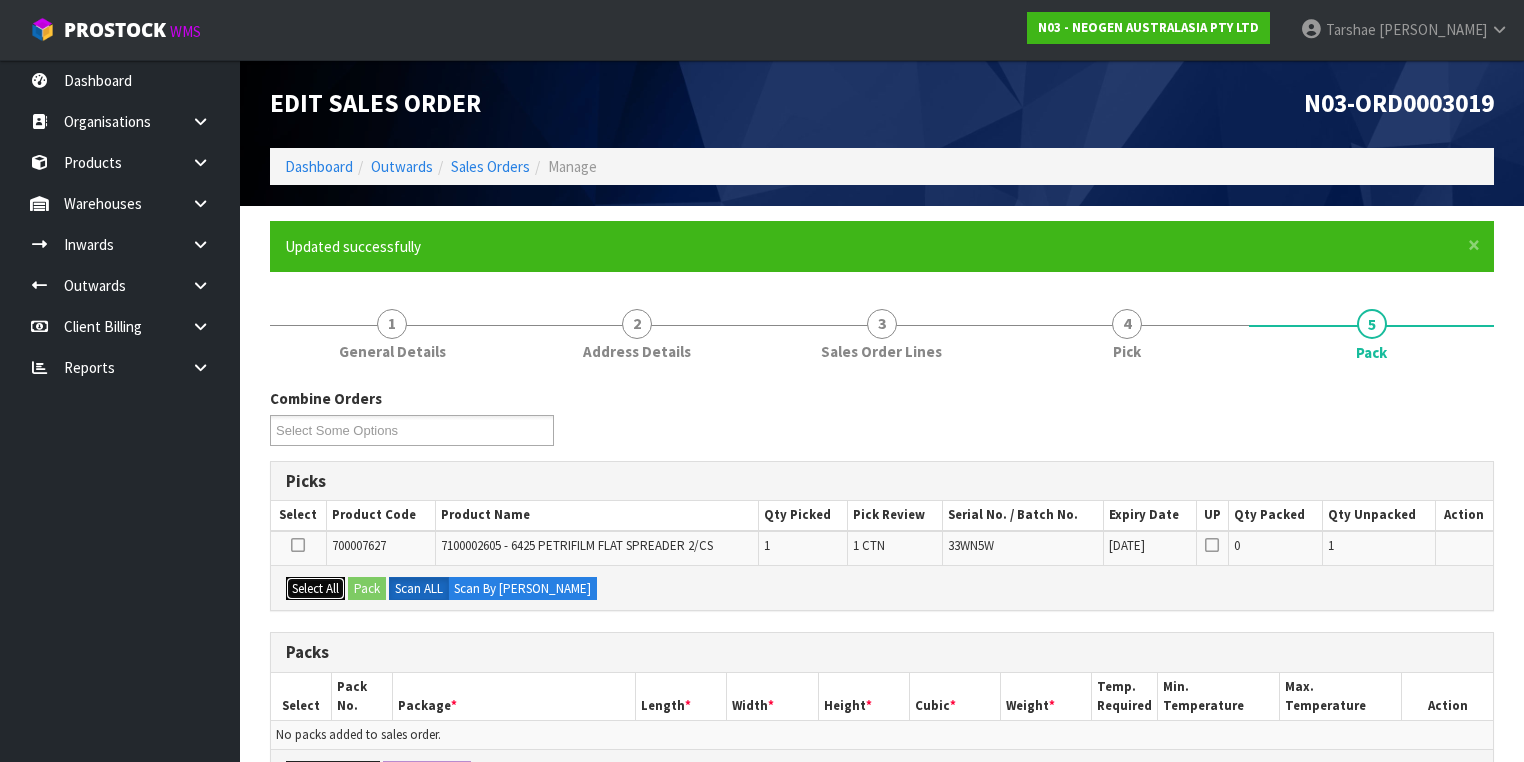 click on "Select All" at bounding box center [315, 589] 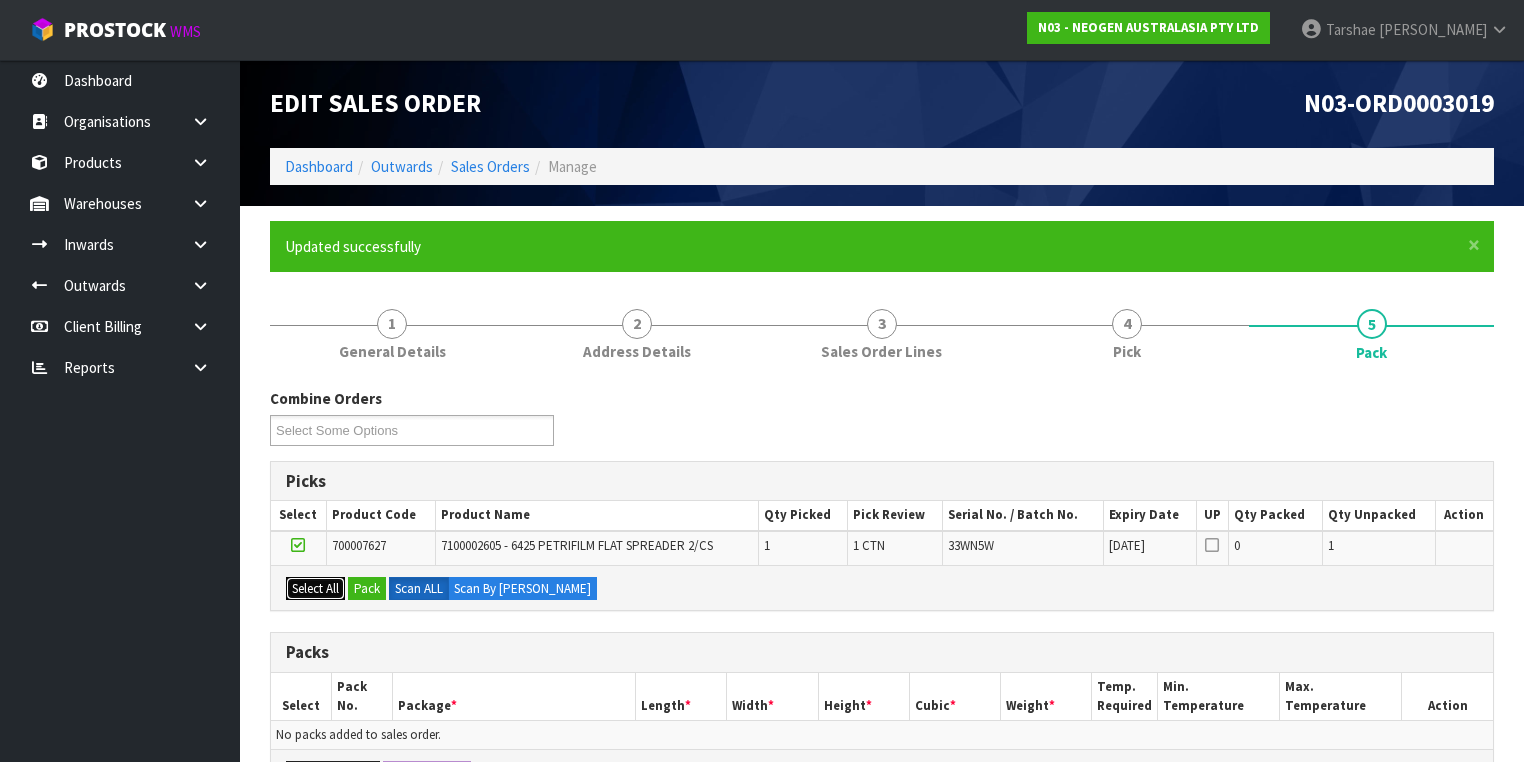click on "Select All" at bounding box center [315, 589] 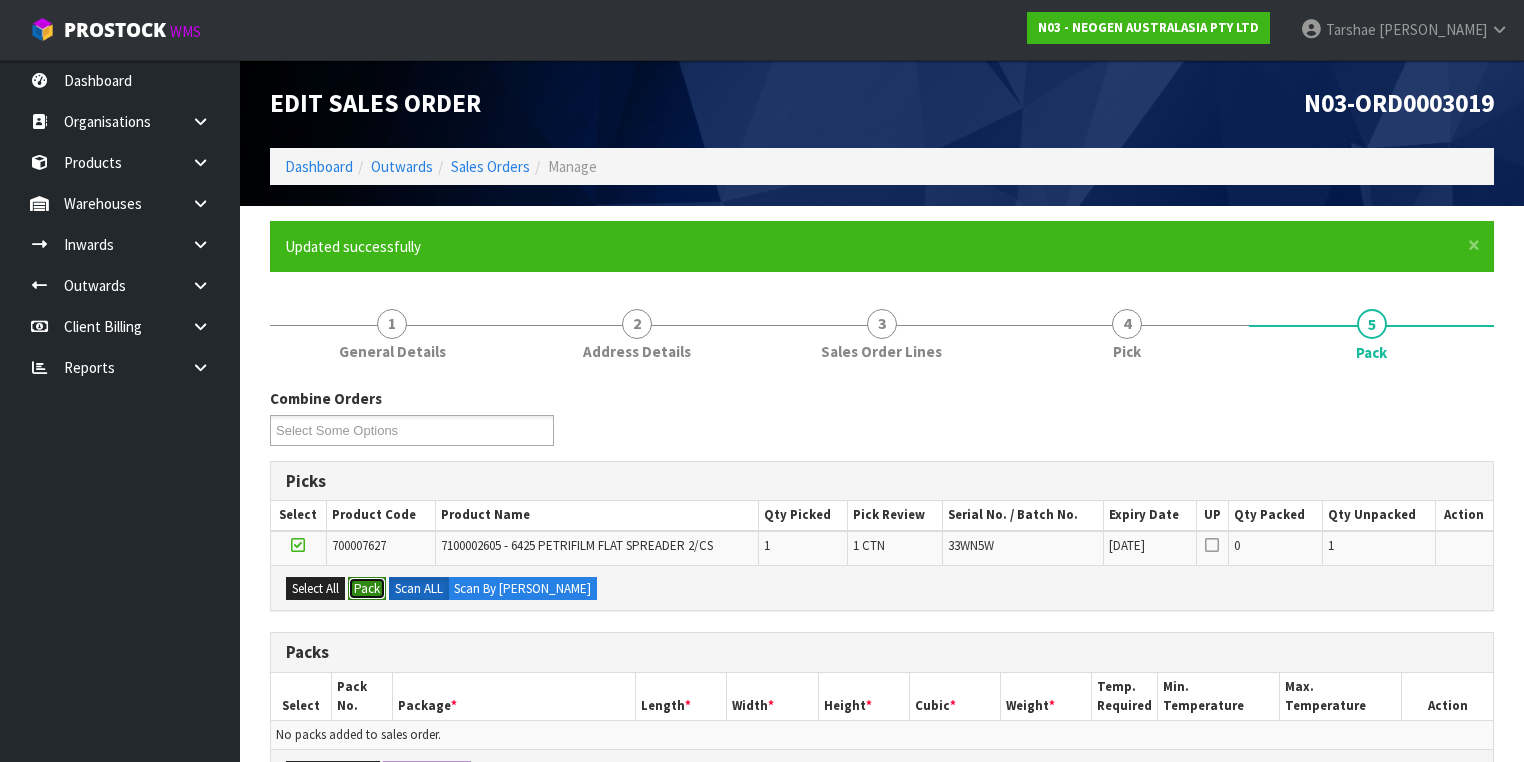 click on "Pack" at bounding box center [367, 589] 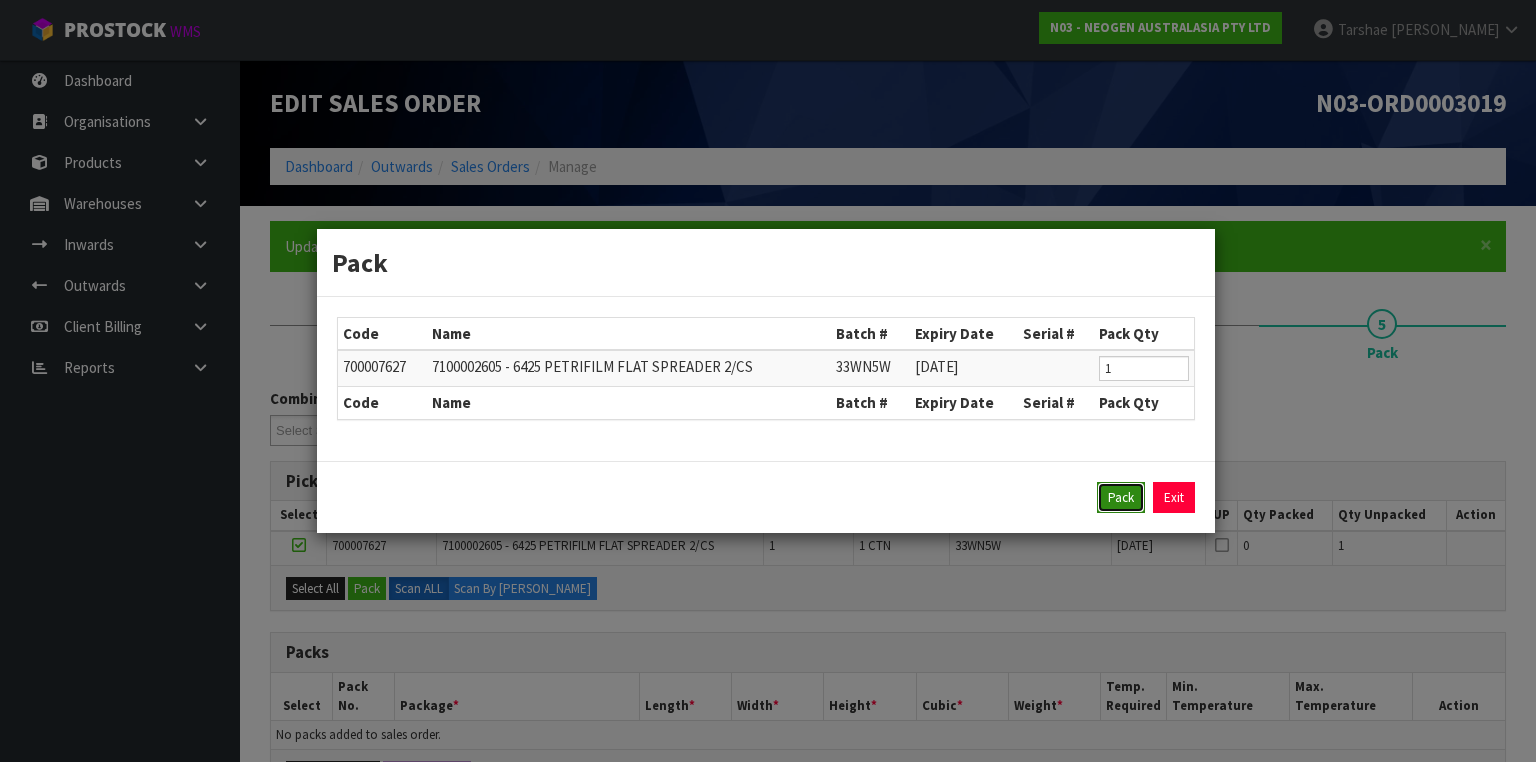 click on "Pack" at bounding box center (1121, 498) 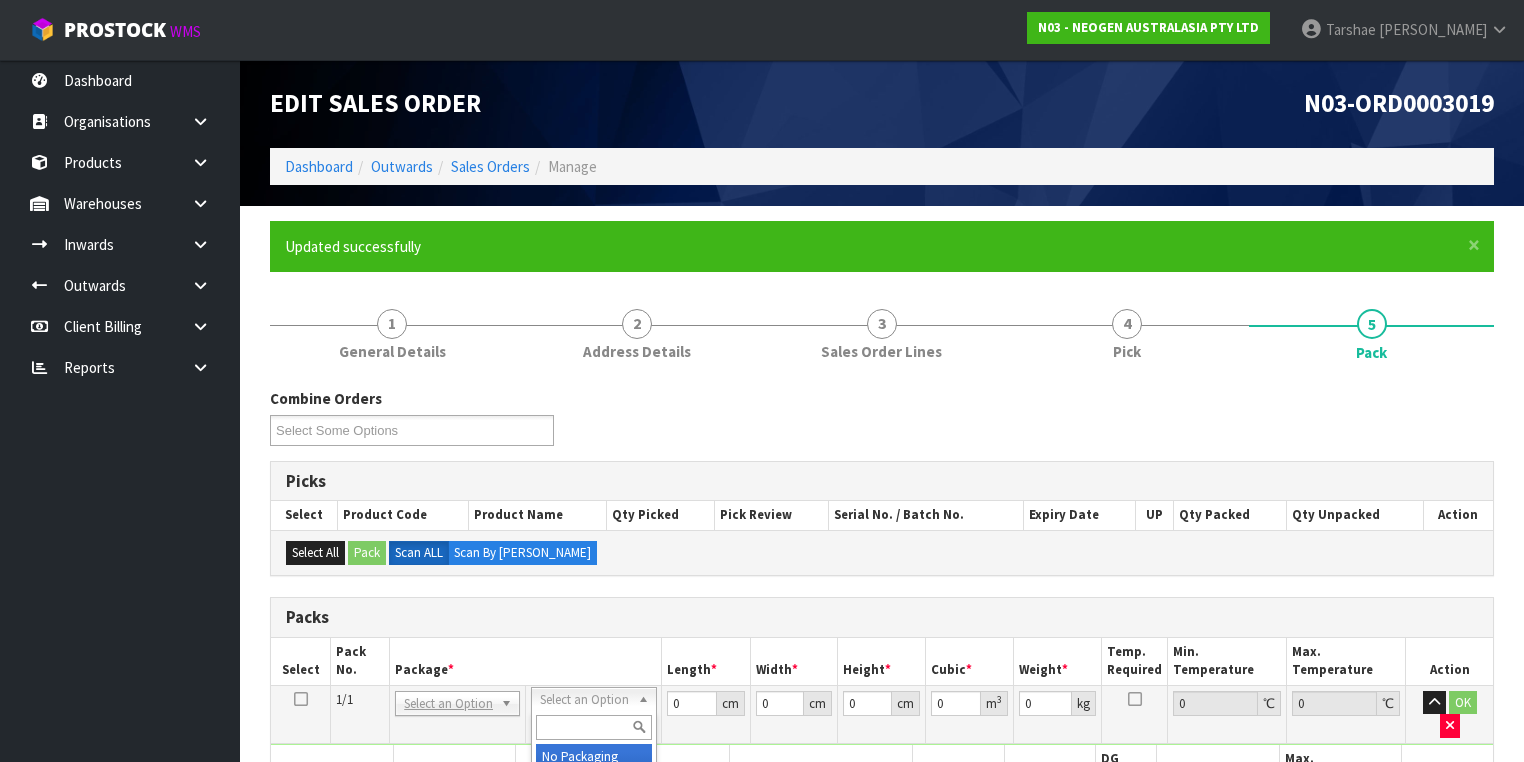 drag, startPoint x: 580, startPoint y: 700, endPoint x: 576, endPoint y: 735, distance: 35.22783 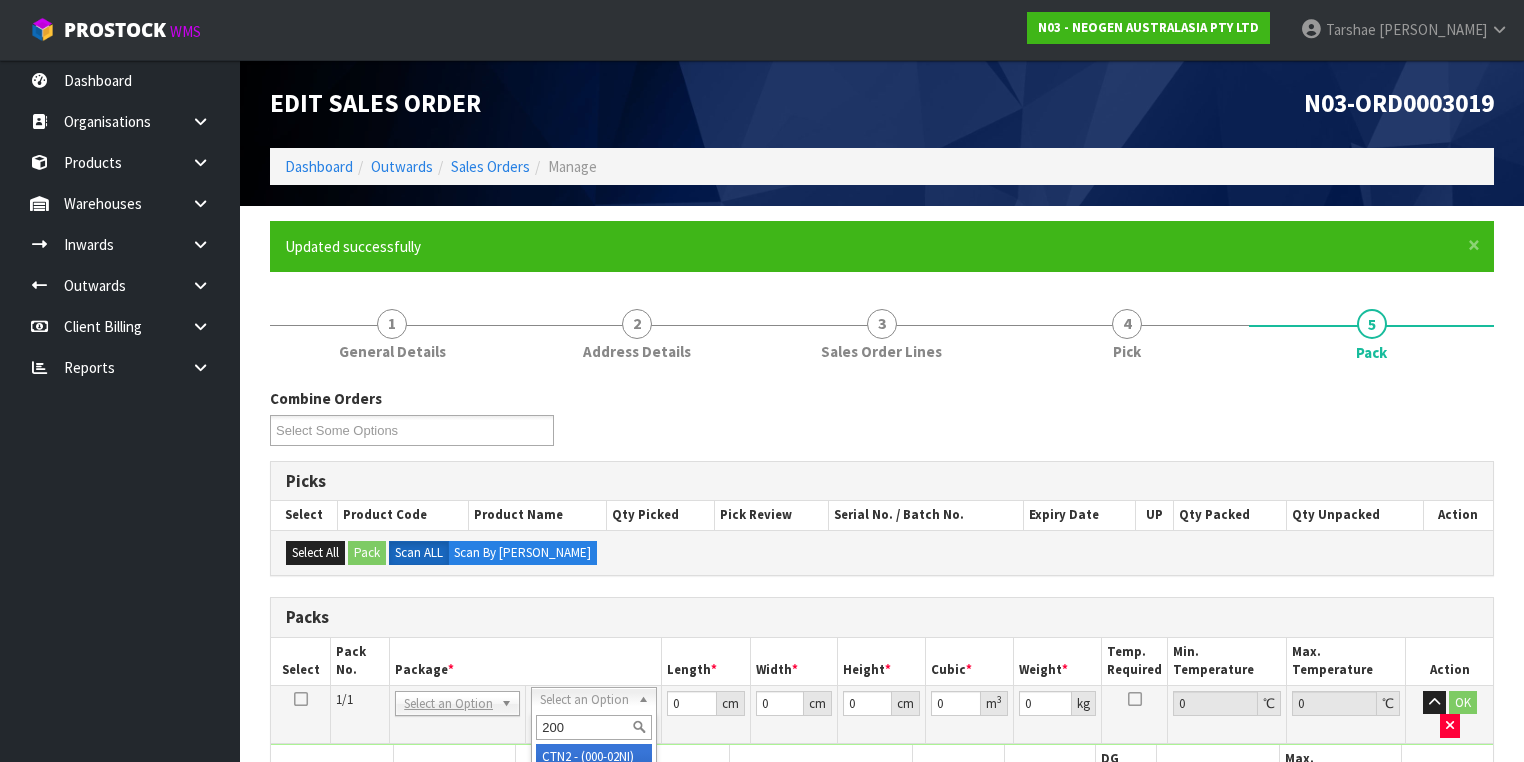 type on "200" 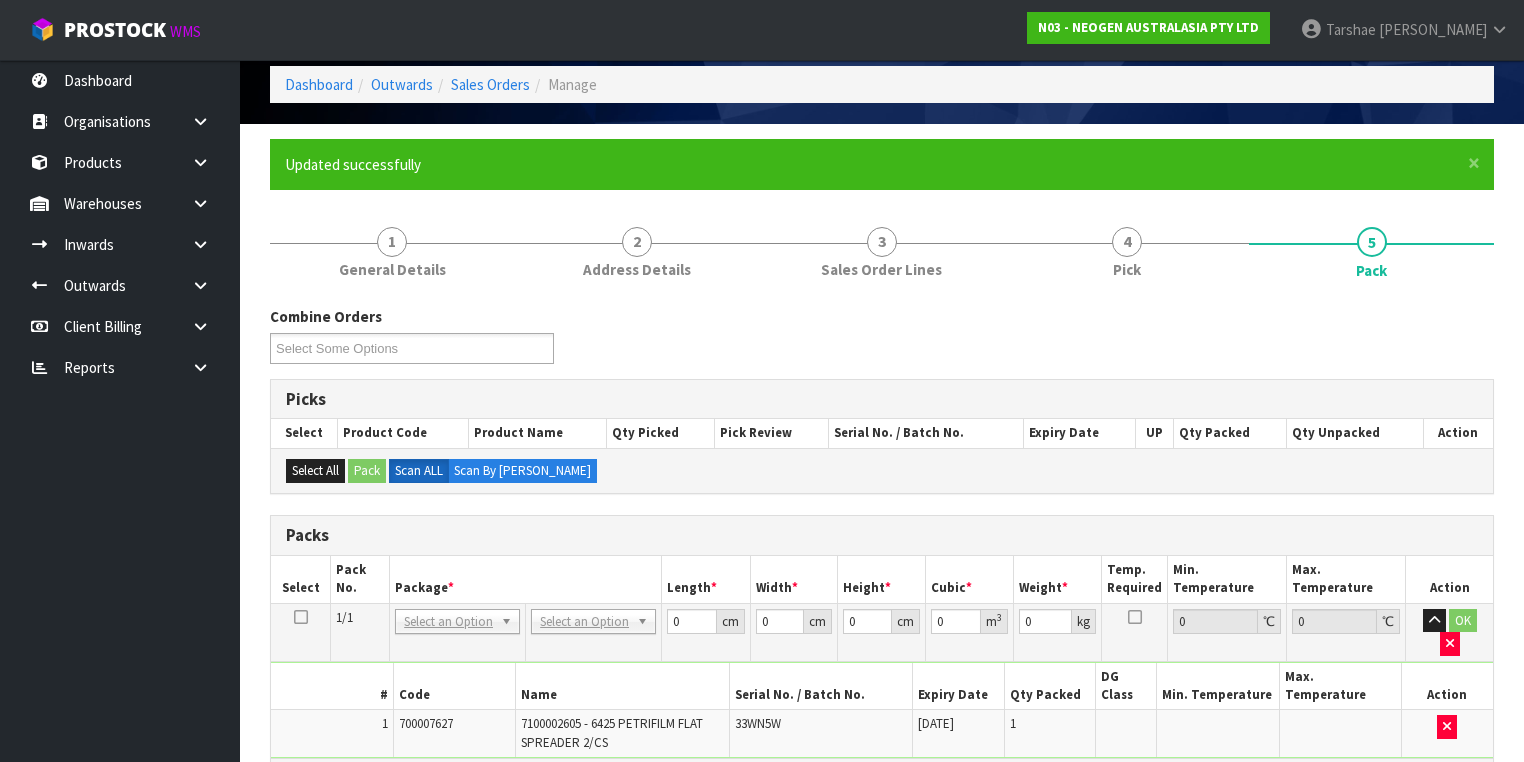 scroll, scrollTop: 160, scrollLeft: 0, axis: vertical 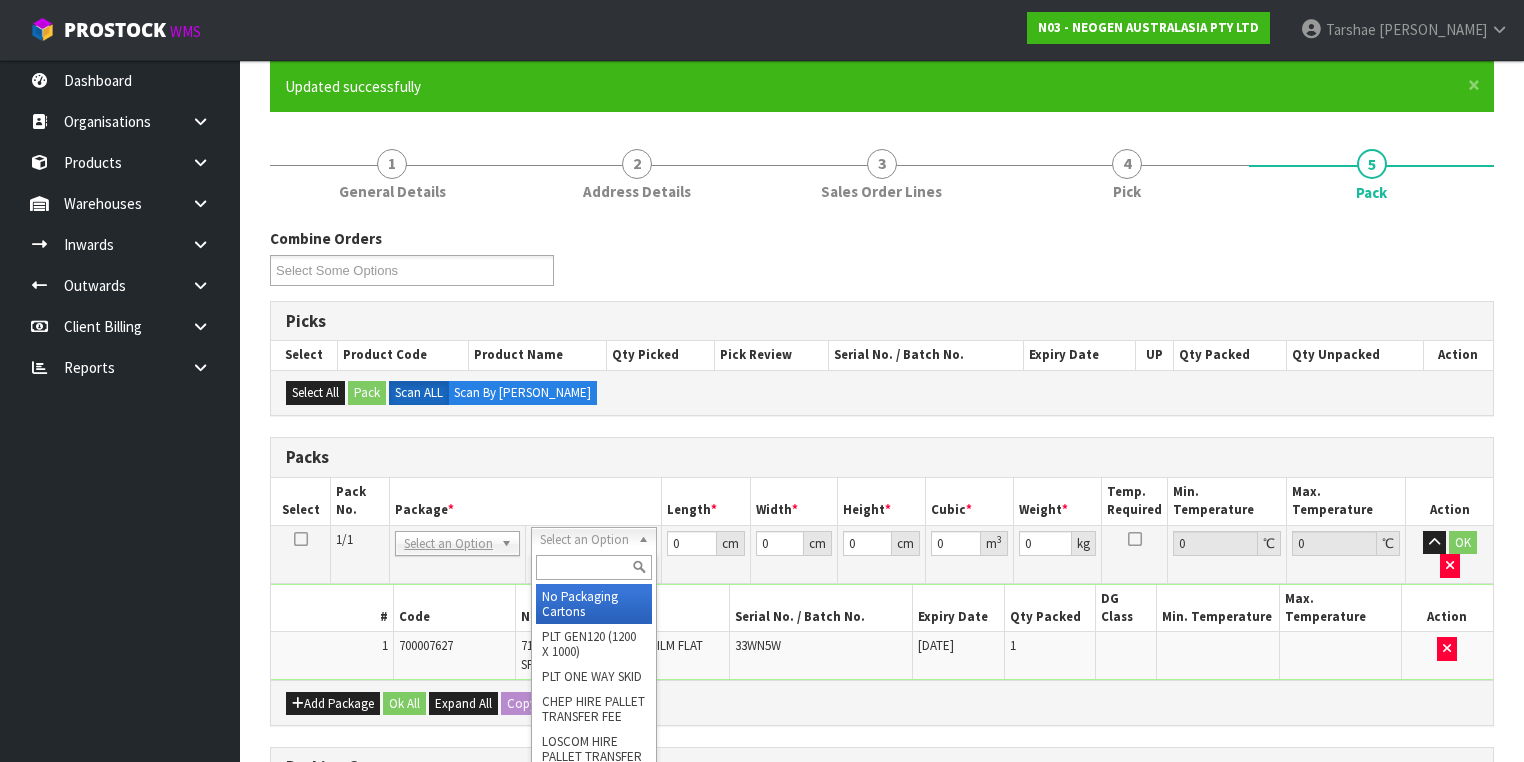 click at bounding box center [593, 567] 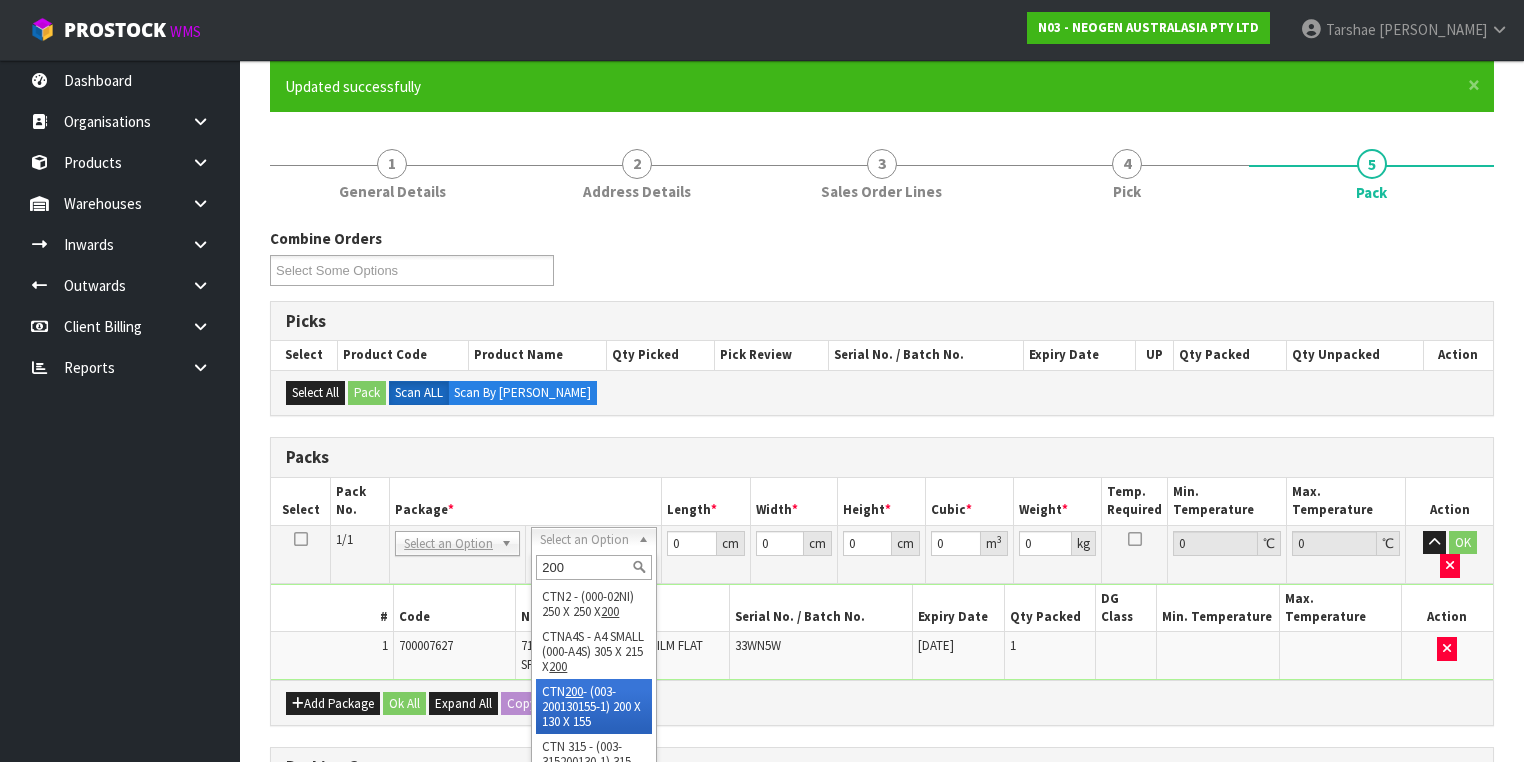 type on "200" 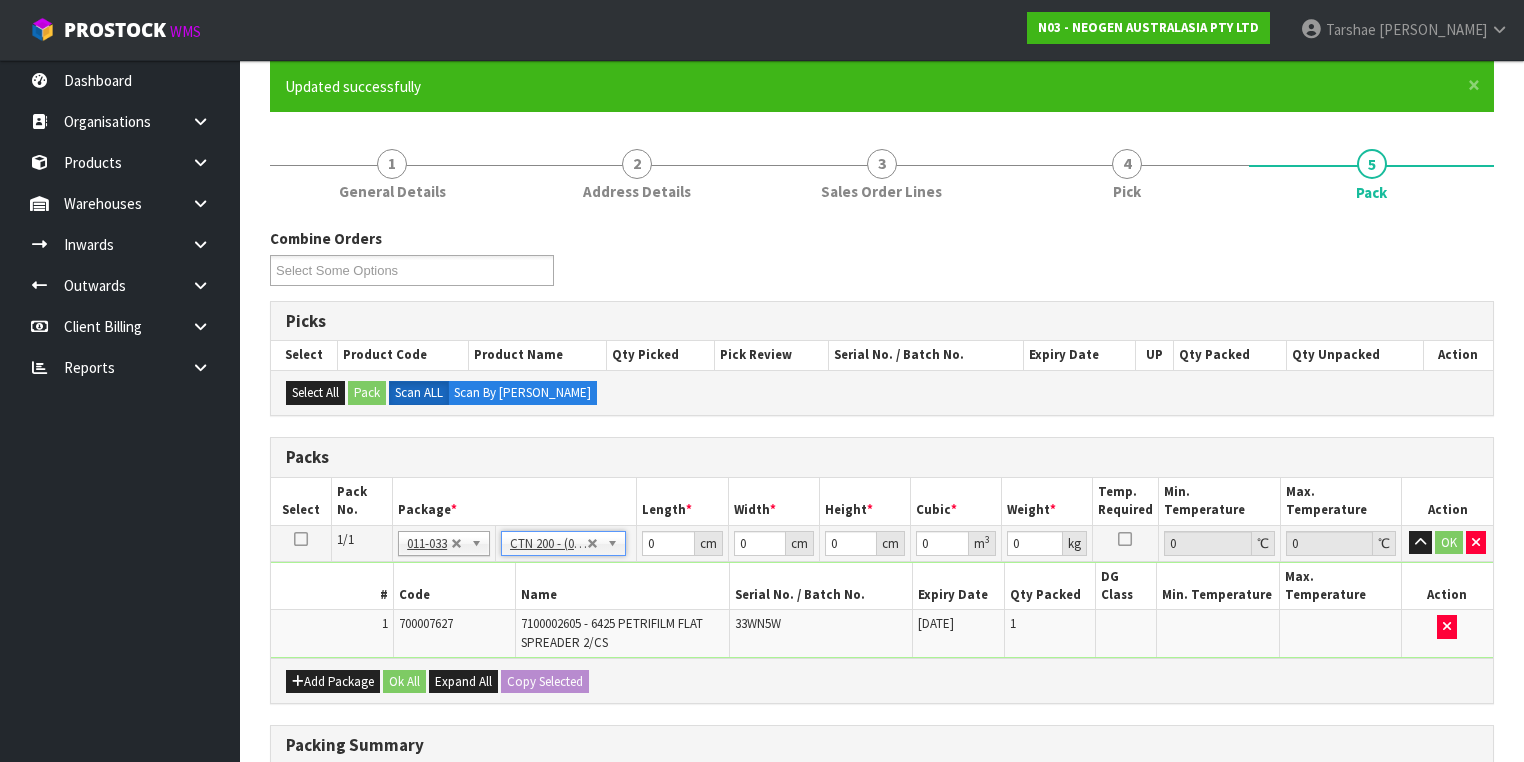 type on "20" 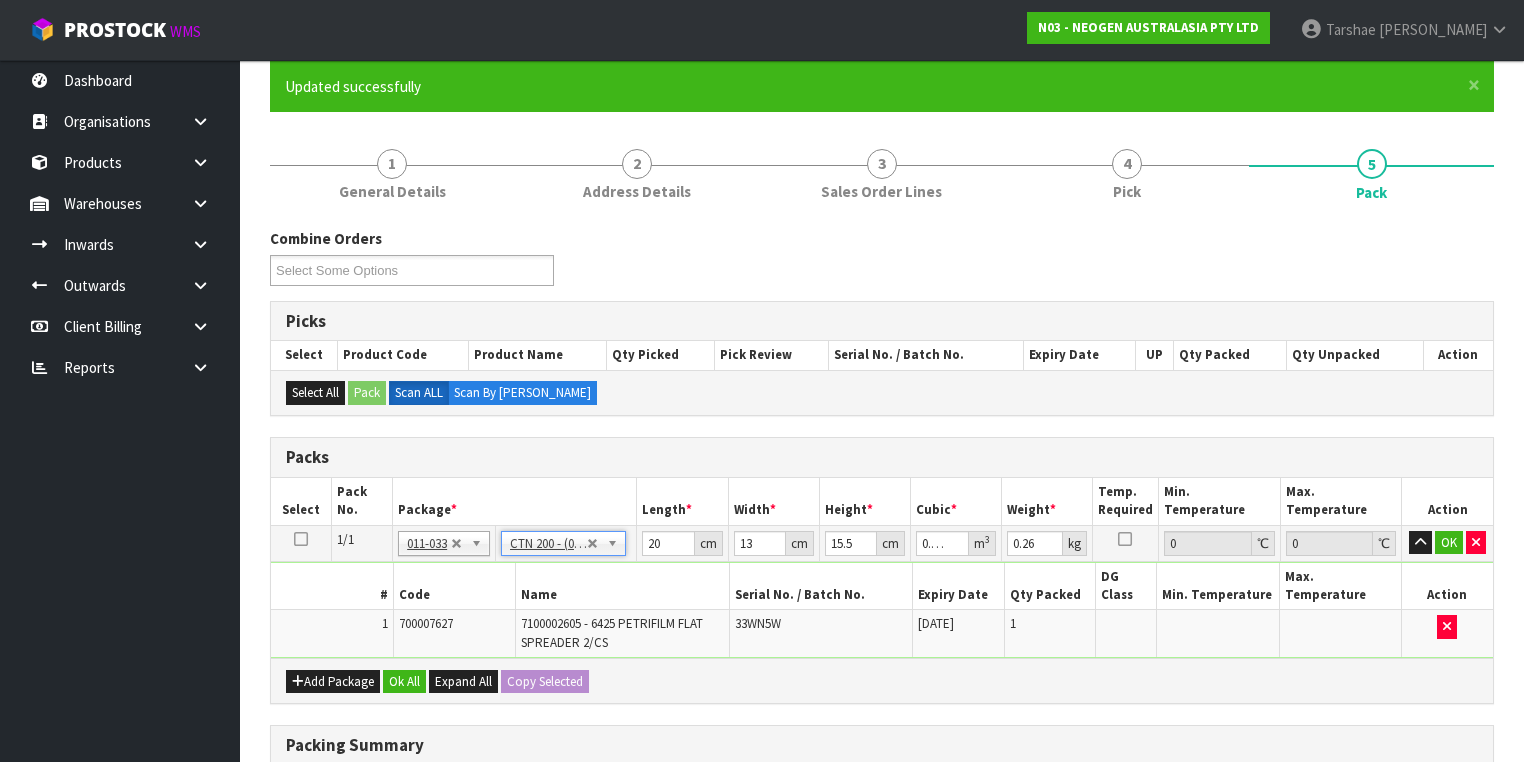 click on "Add Package
Ok All
Expand All
Copy Selected" at bounding box center (882, 680) 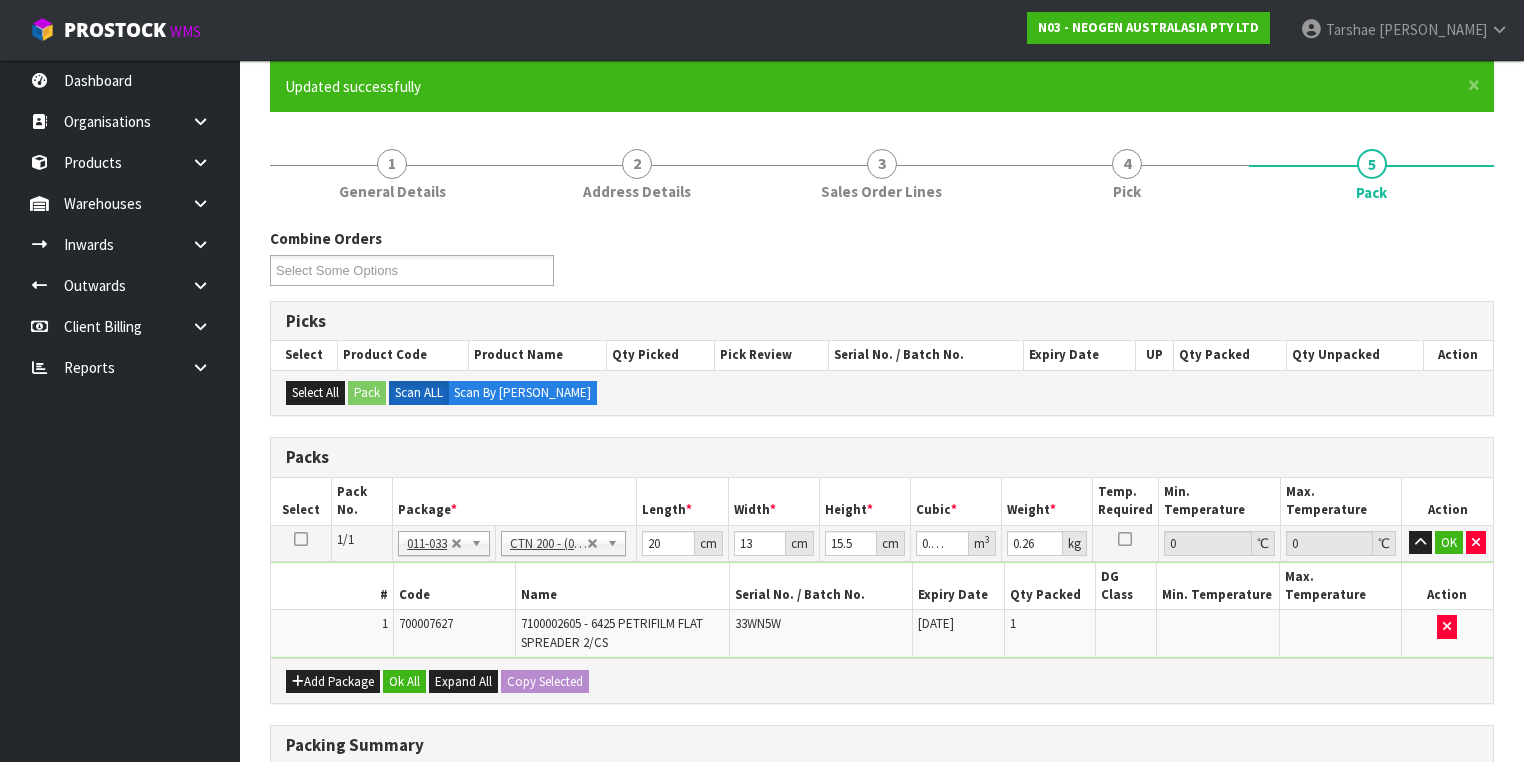 click on "20
cm" at bounding box center [682, 543] 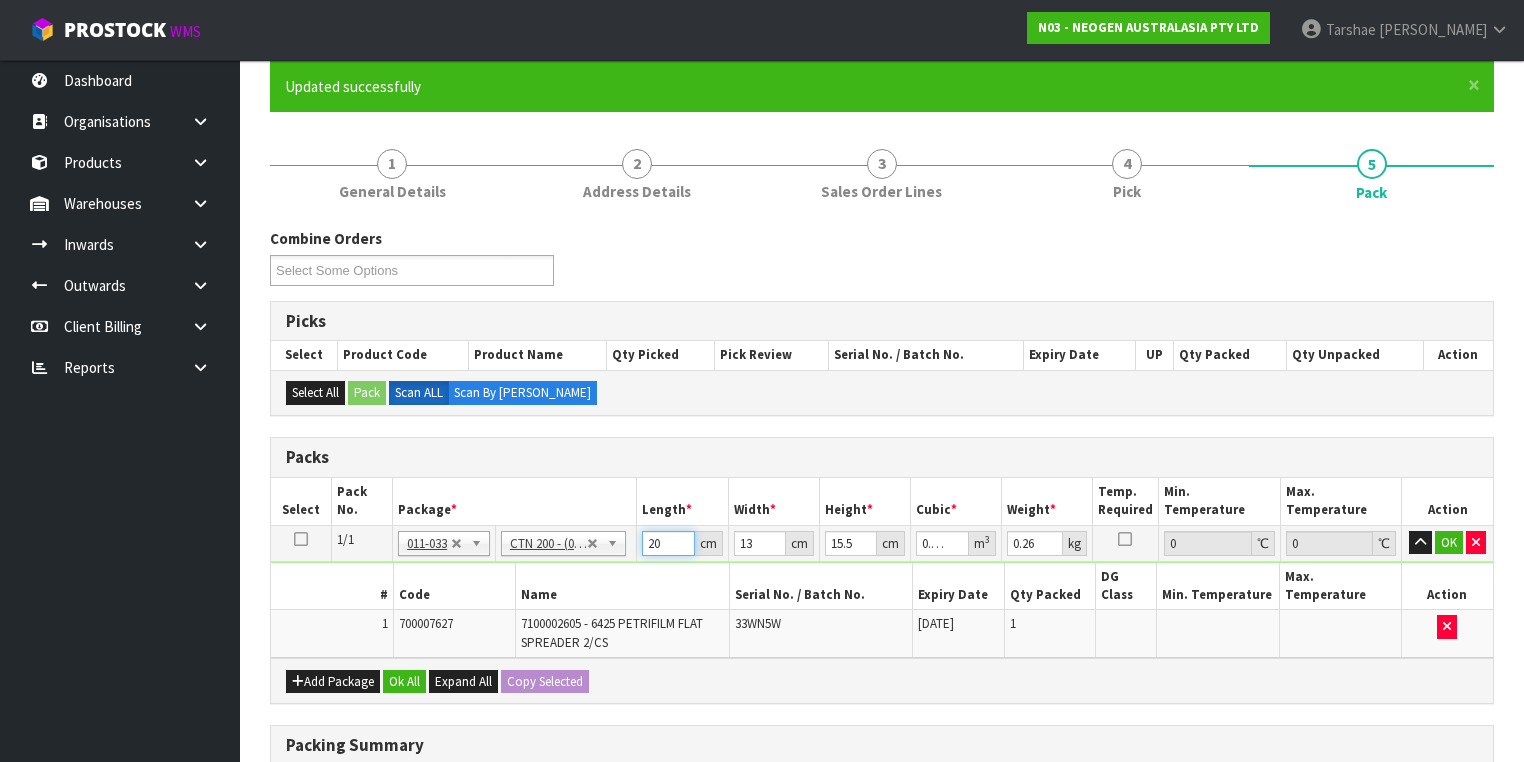 click on "20" at bounding box center (668, 543) 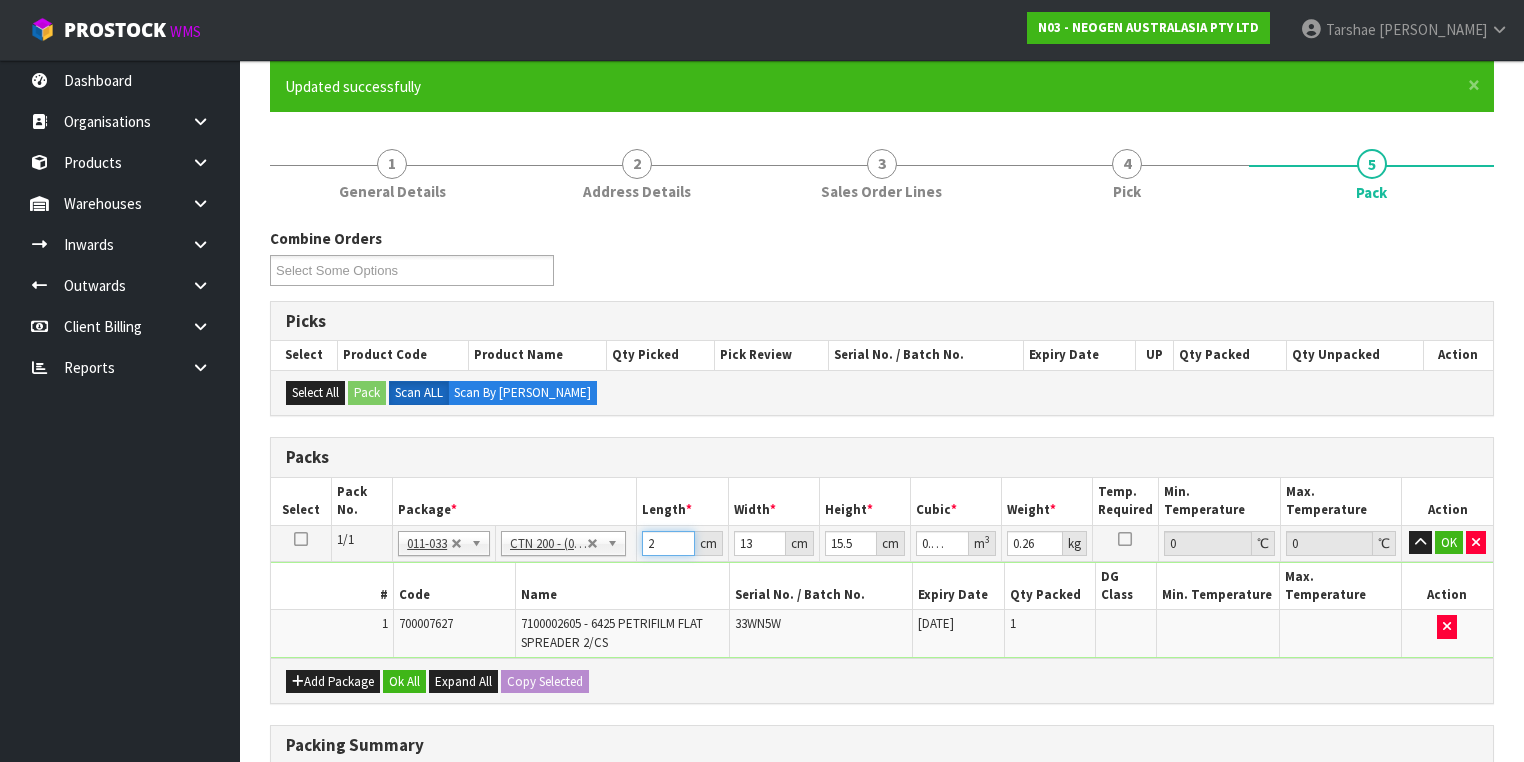 type on "20" 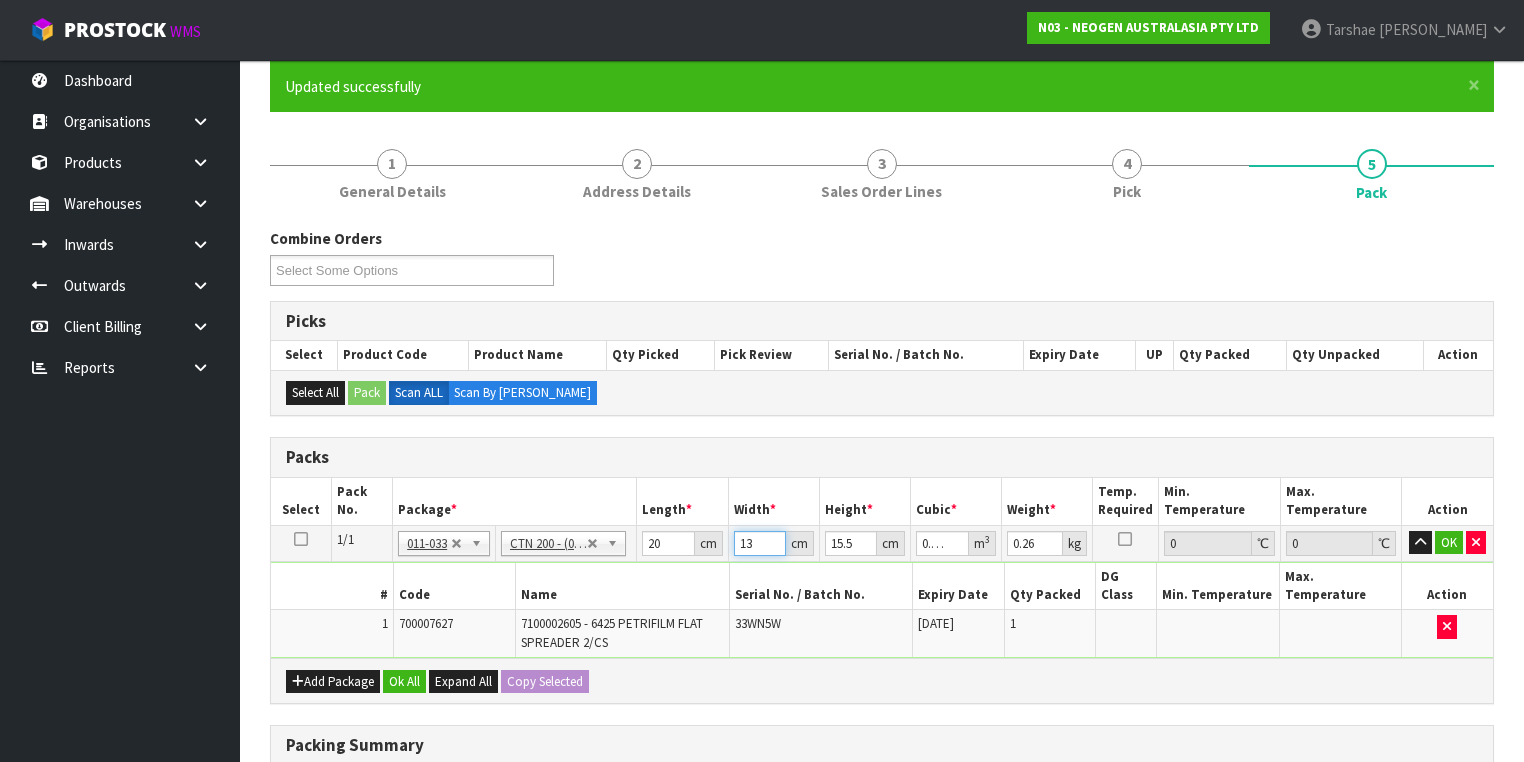 type on "1" 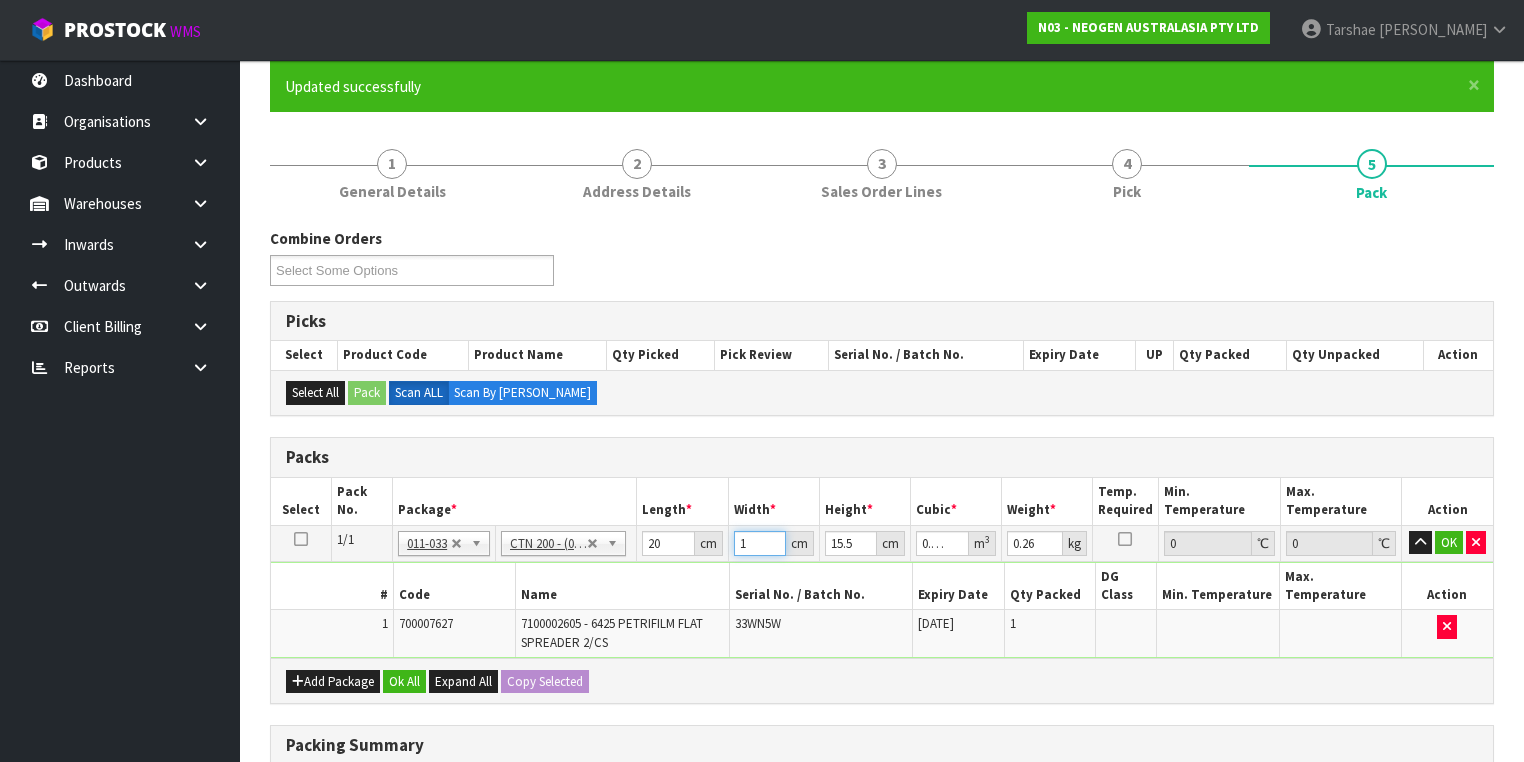 type on "15" 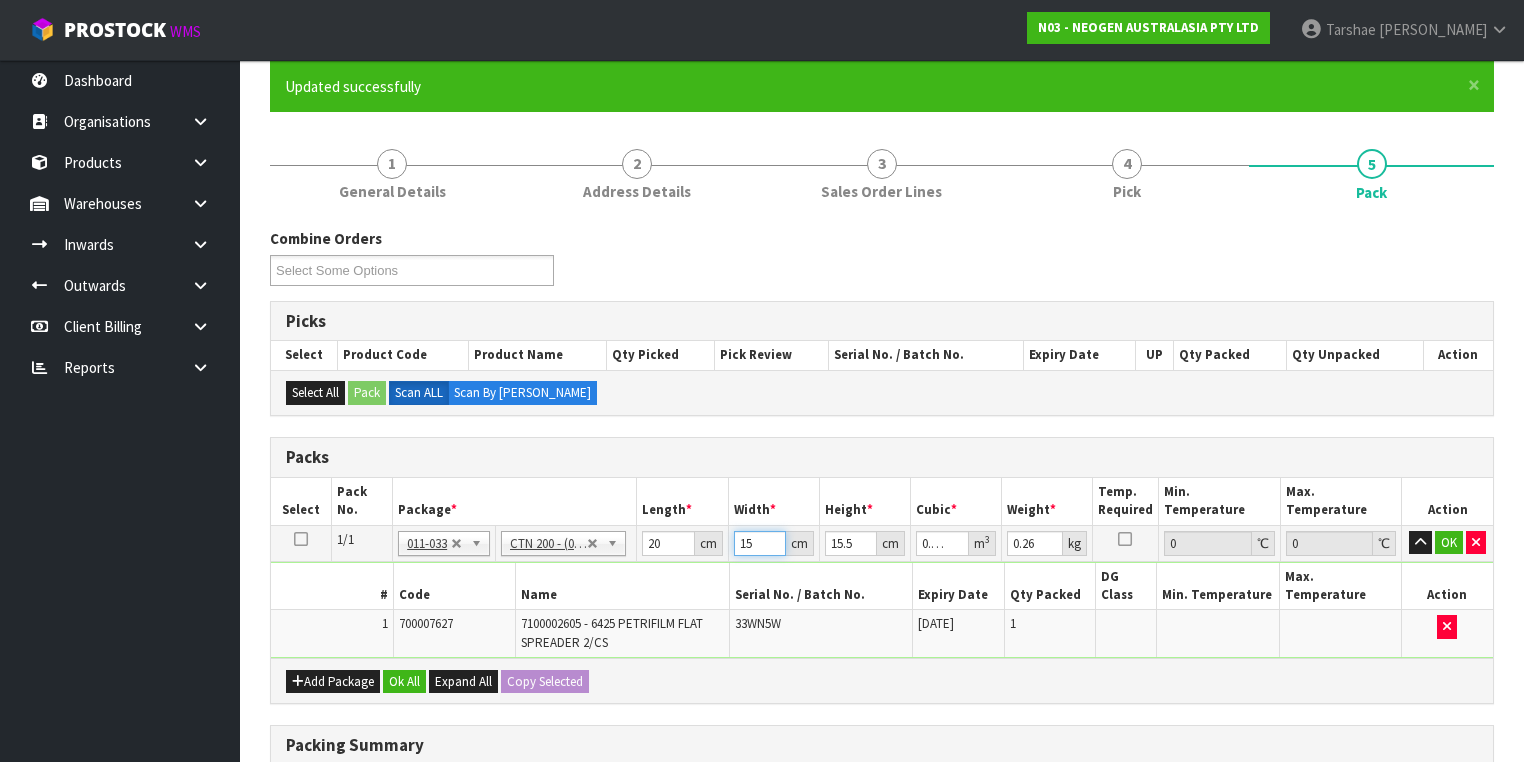 type on "15" 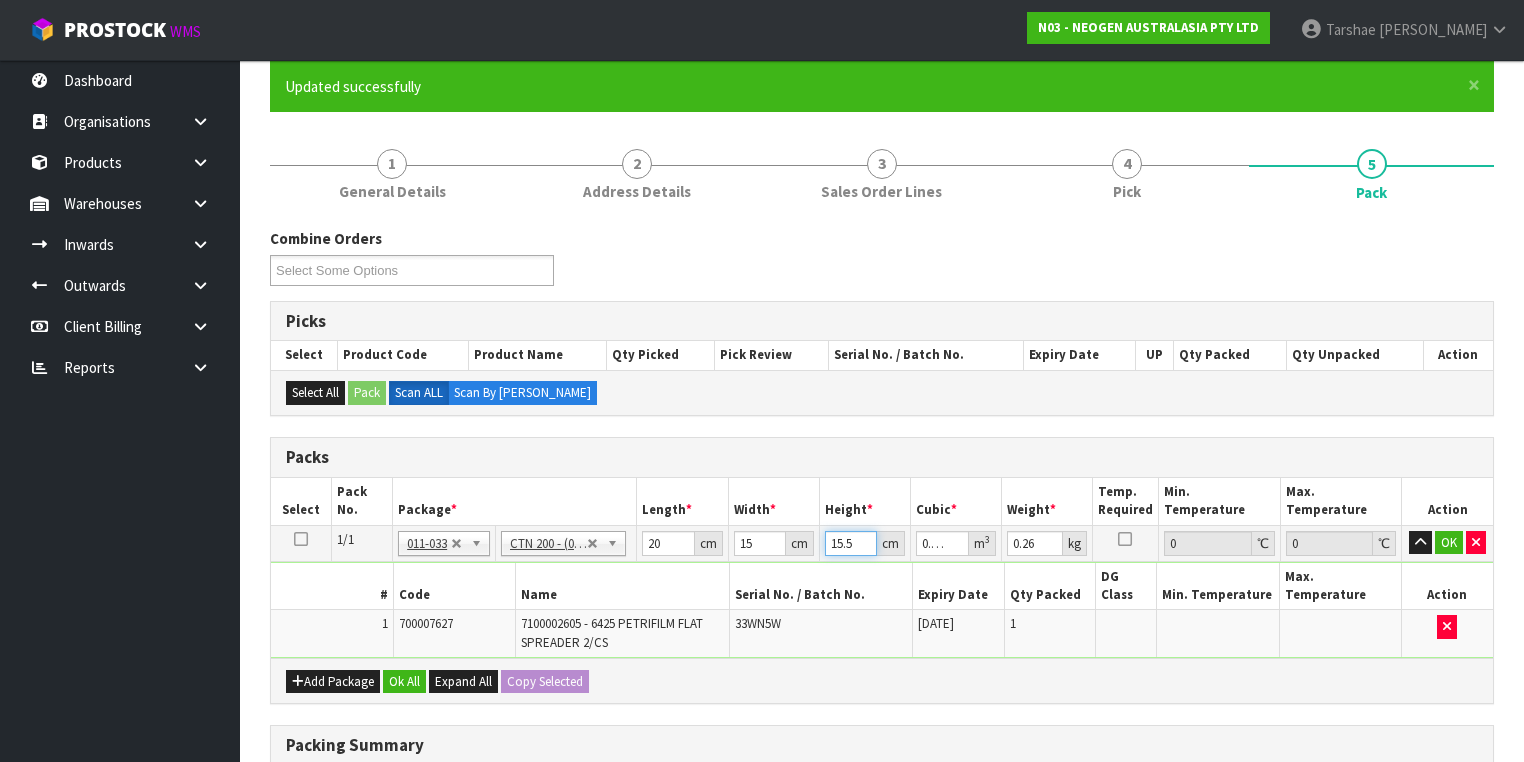 type on "4" 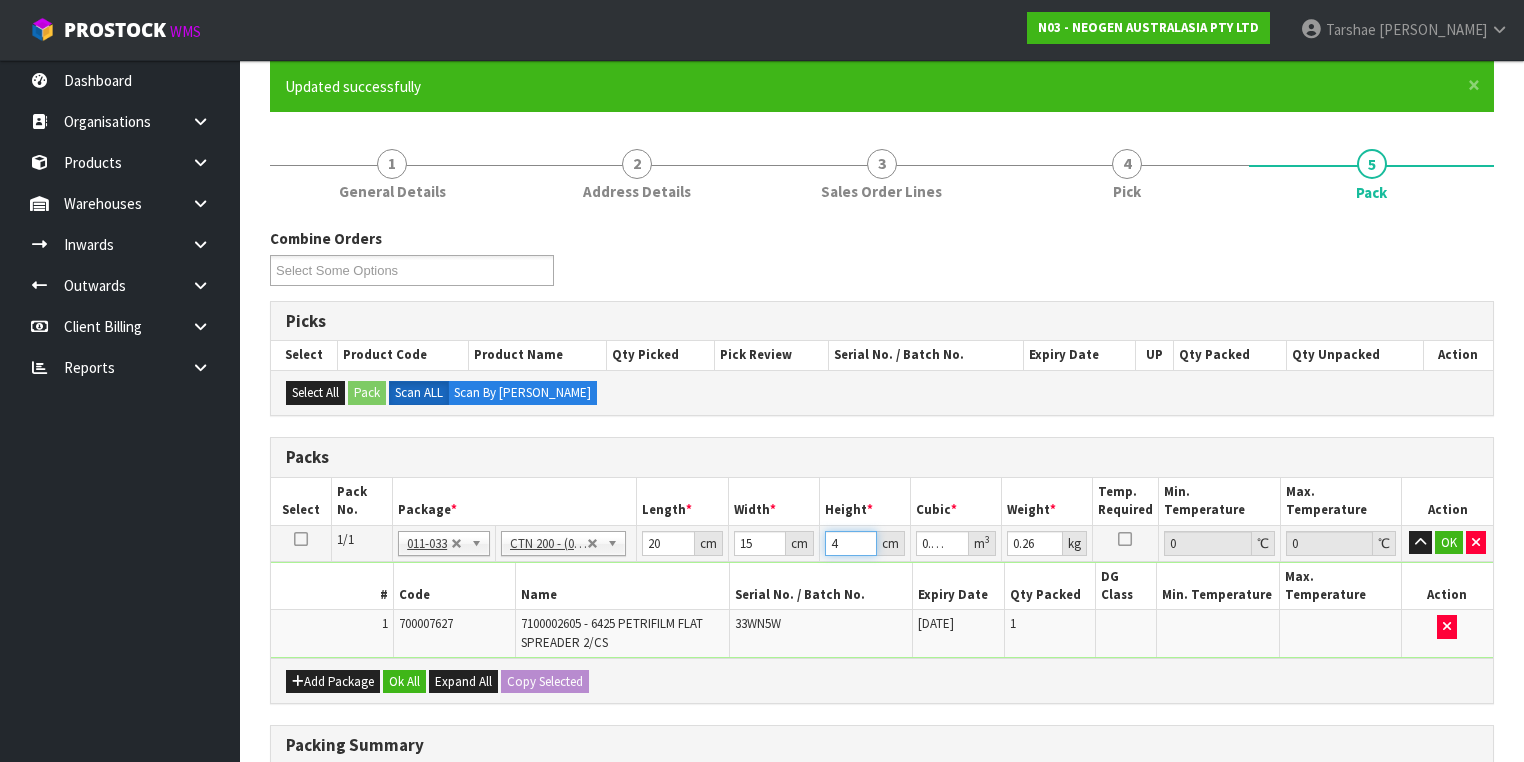 type on "4" 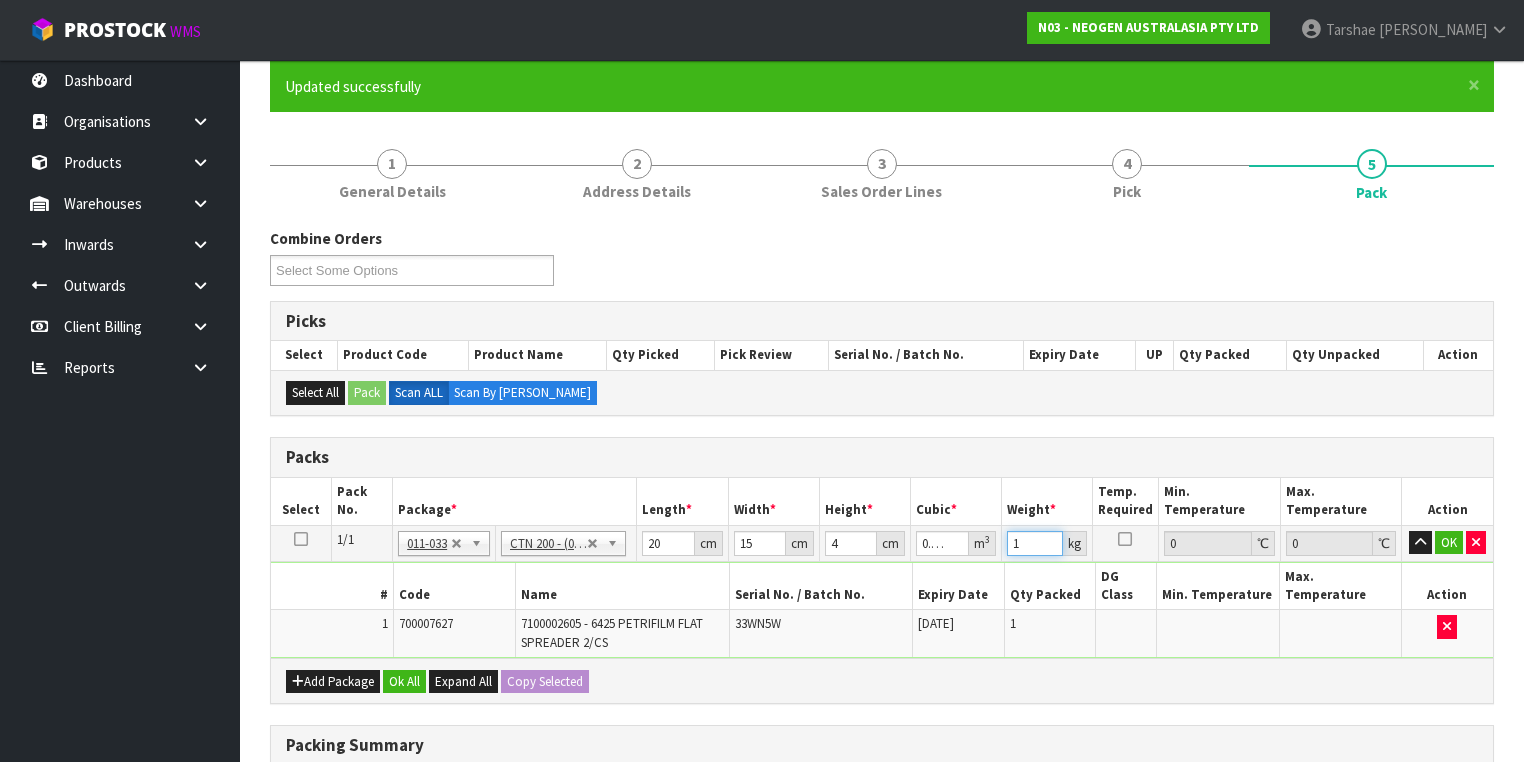 type on "1" 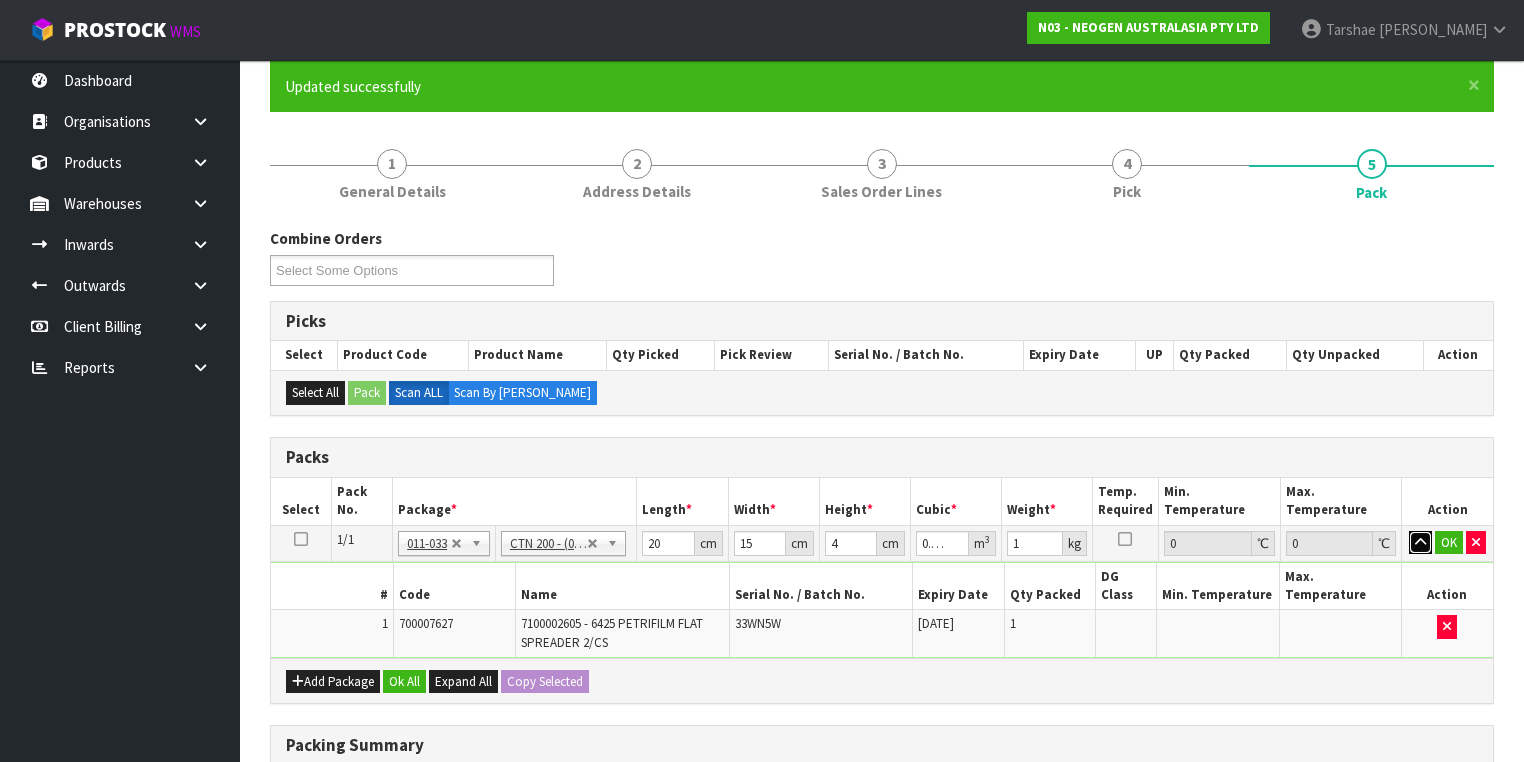 type 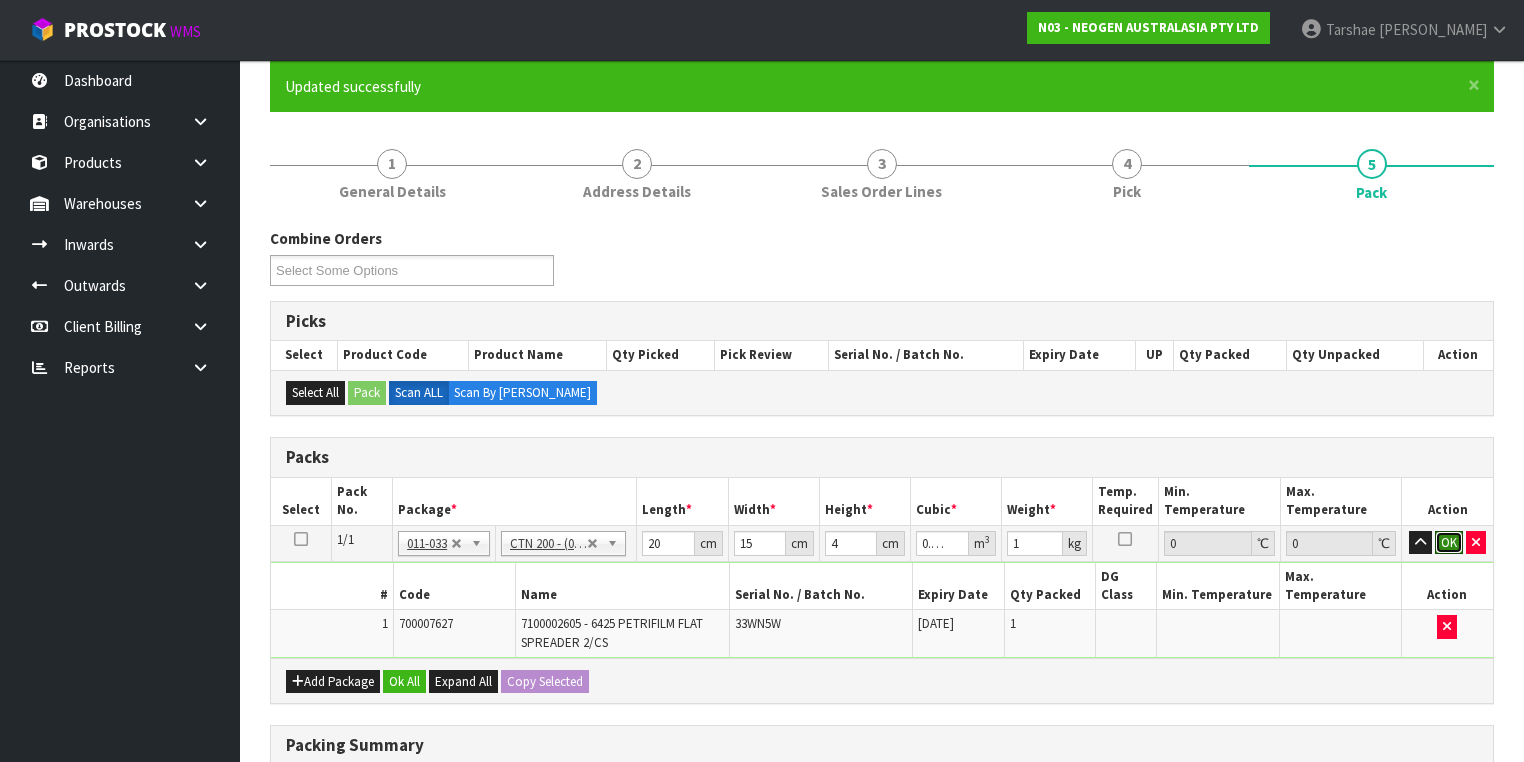 click on "OK" at bounding box center [1449, 543] 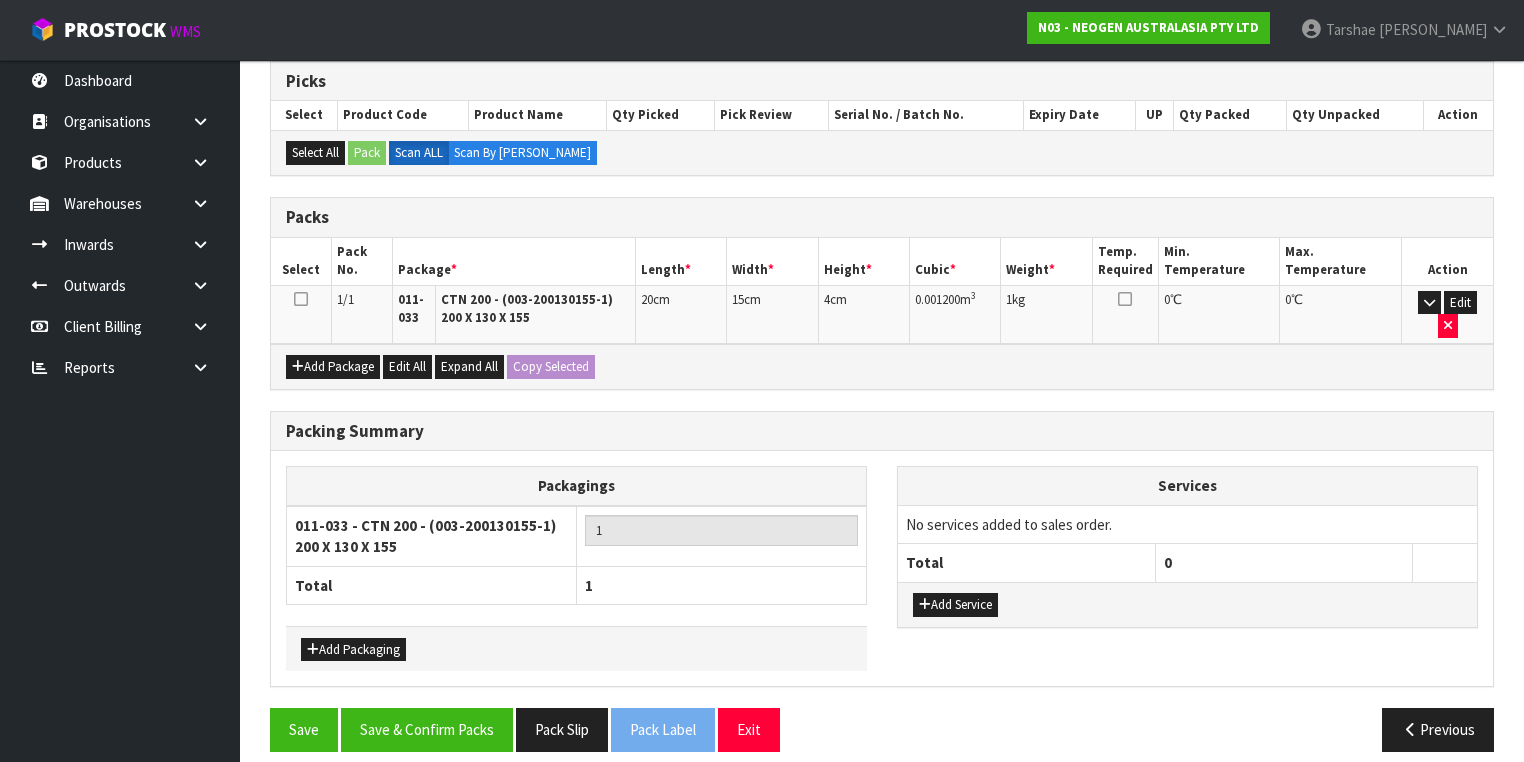 scroll, scrollTop: 400, scrollLeft: 0, axis: vertical 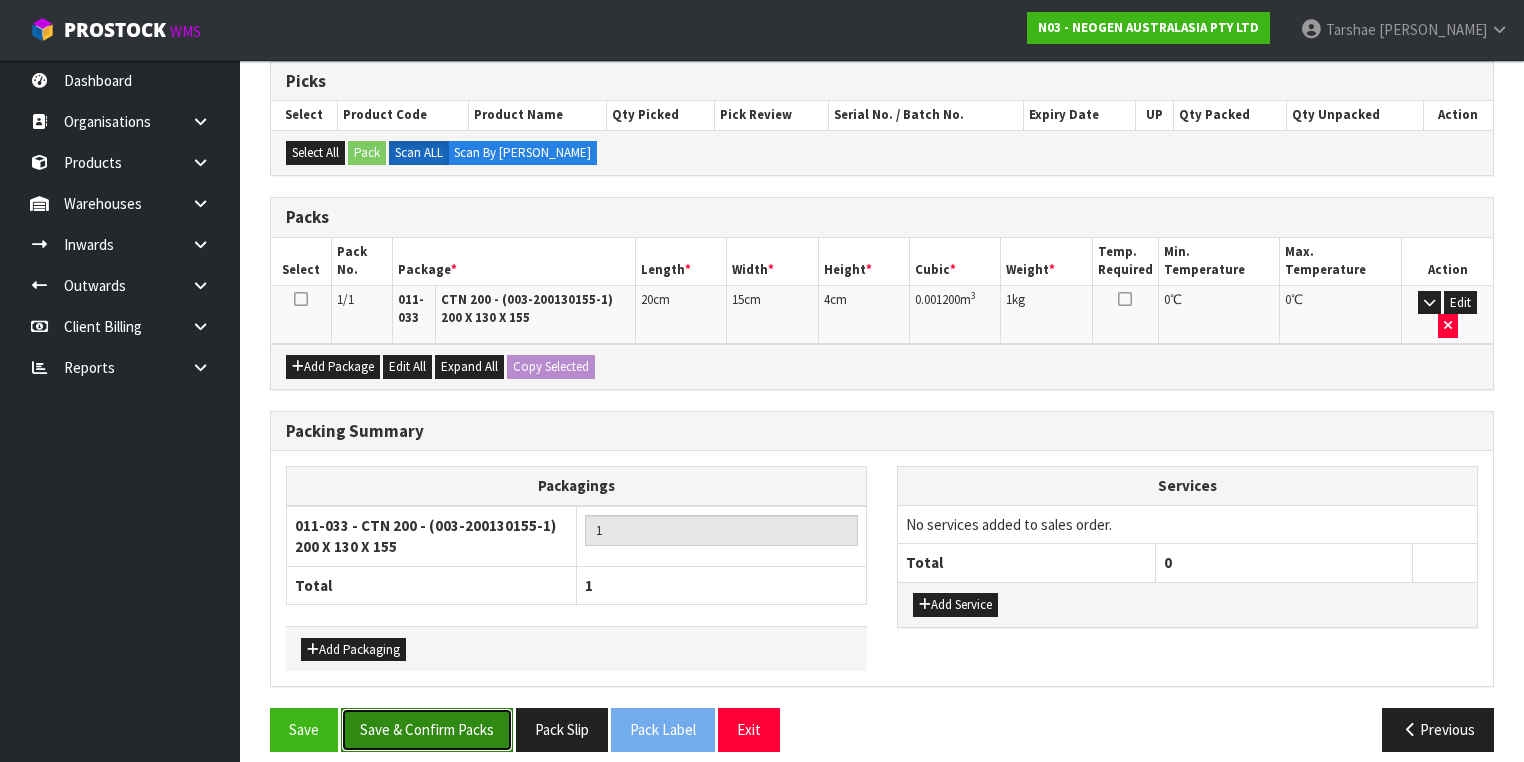 click on "Save & Confirm Packs" at bounding box center (427, 729) 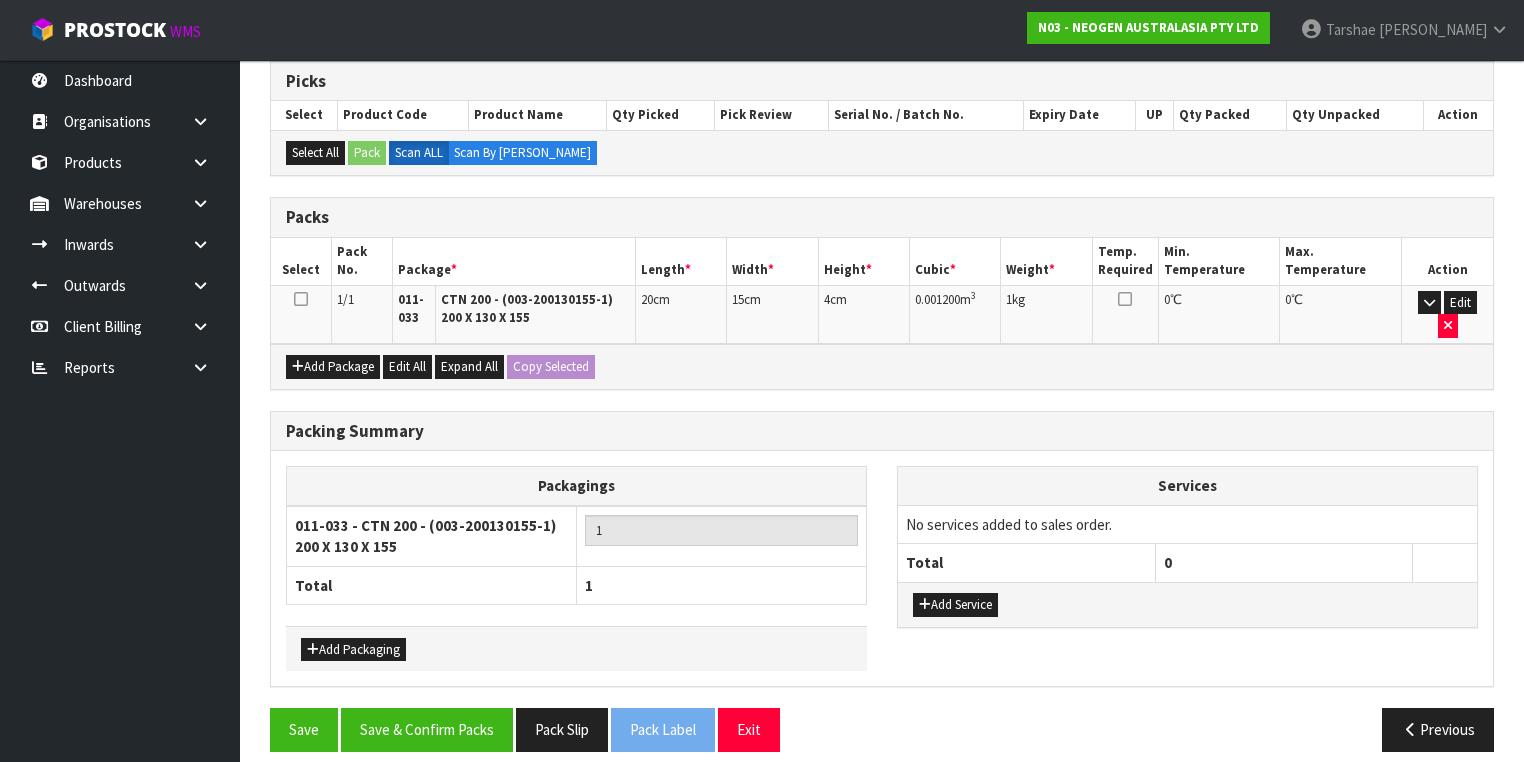 scroll, scrollTop: 0, scrollLeft: 0, axis: both 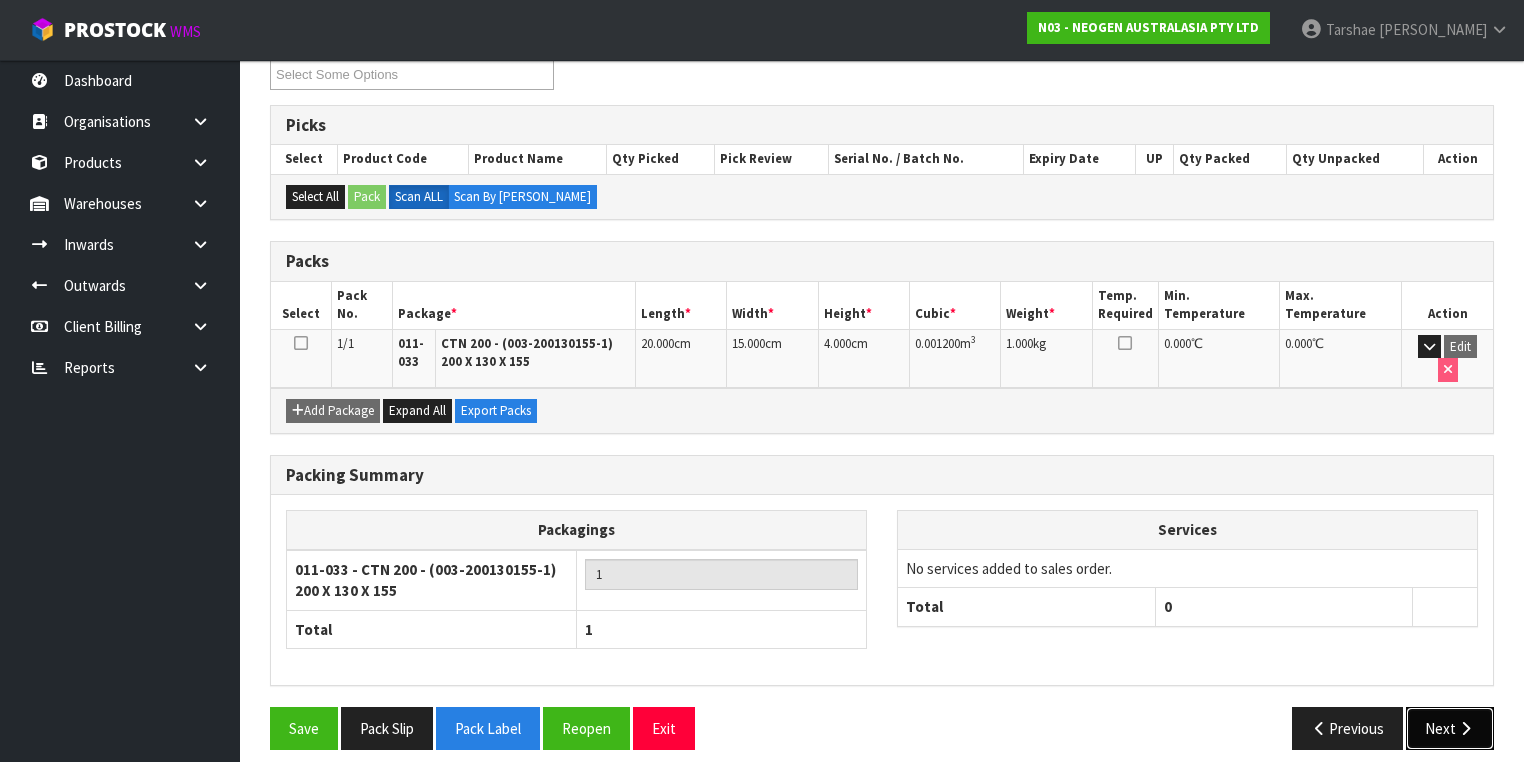 click on "Next" at bounding box center (1450, 728) 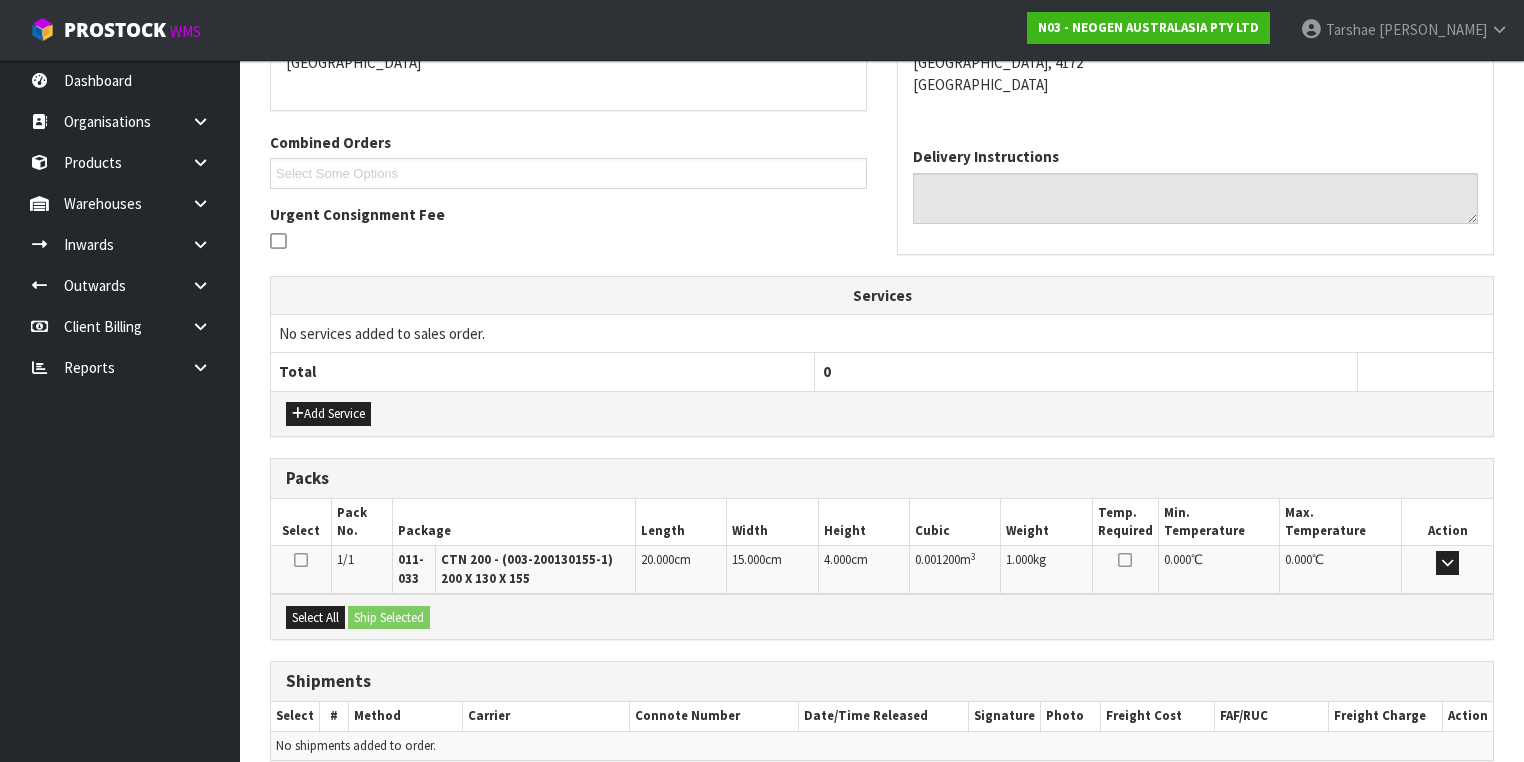 scroll, scrollTop: 542, scrollLeft: 0, axis: vertical 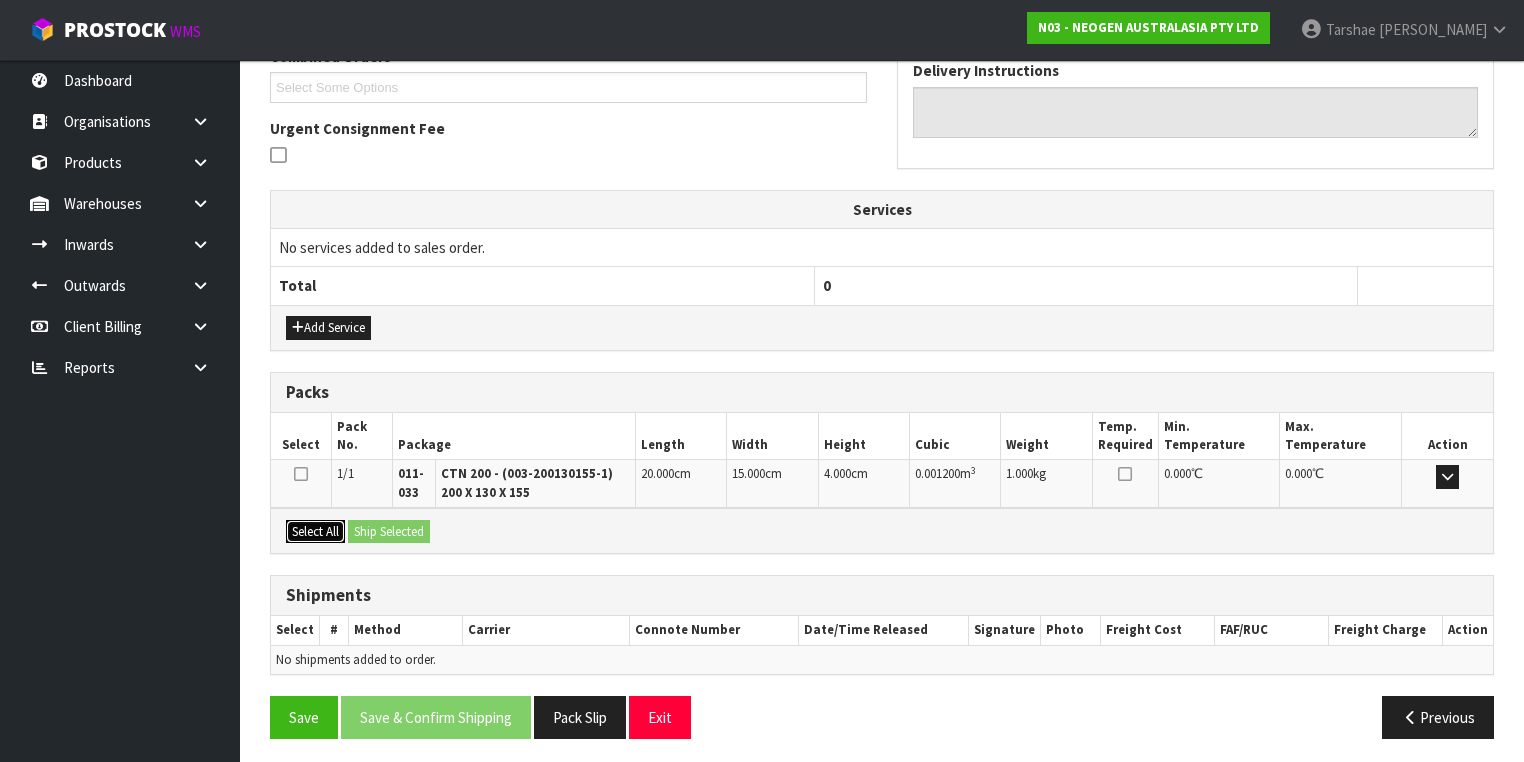 drag, startPoint x: 331, startPoint y: 522, endPoint x: 404, endPoint y: 528, distance: 73.24616 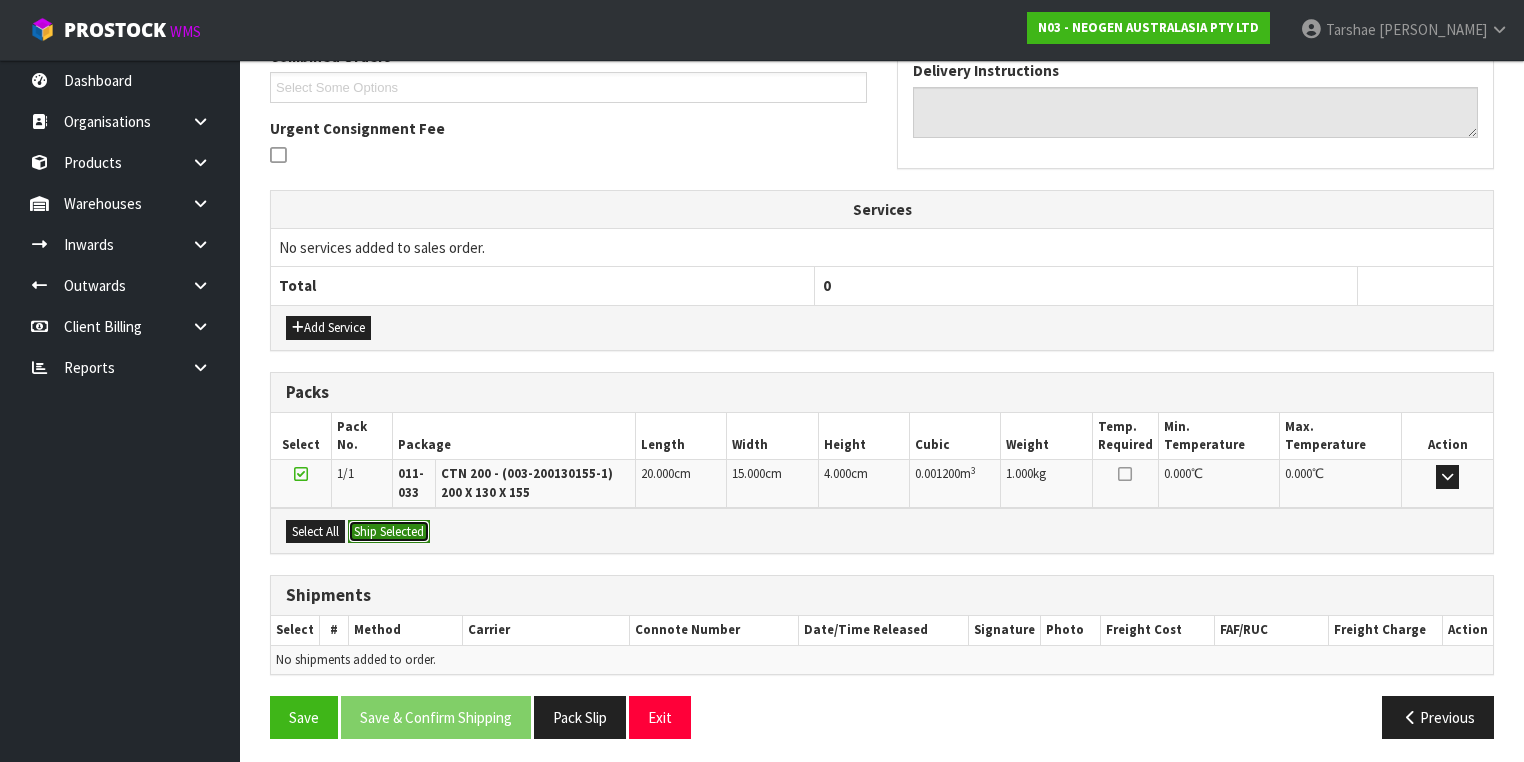 click on "Ship Selected" at bounding box center [389, 532] 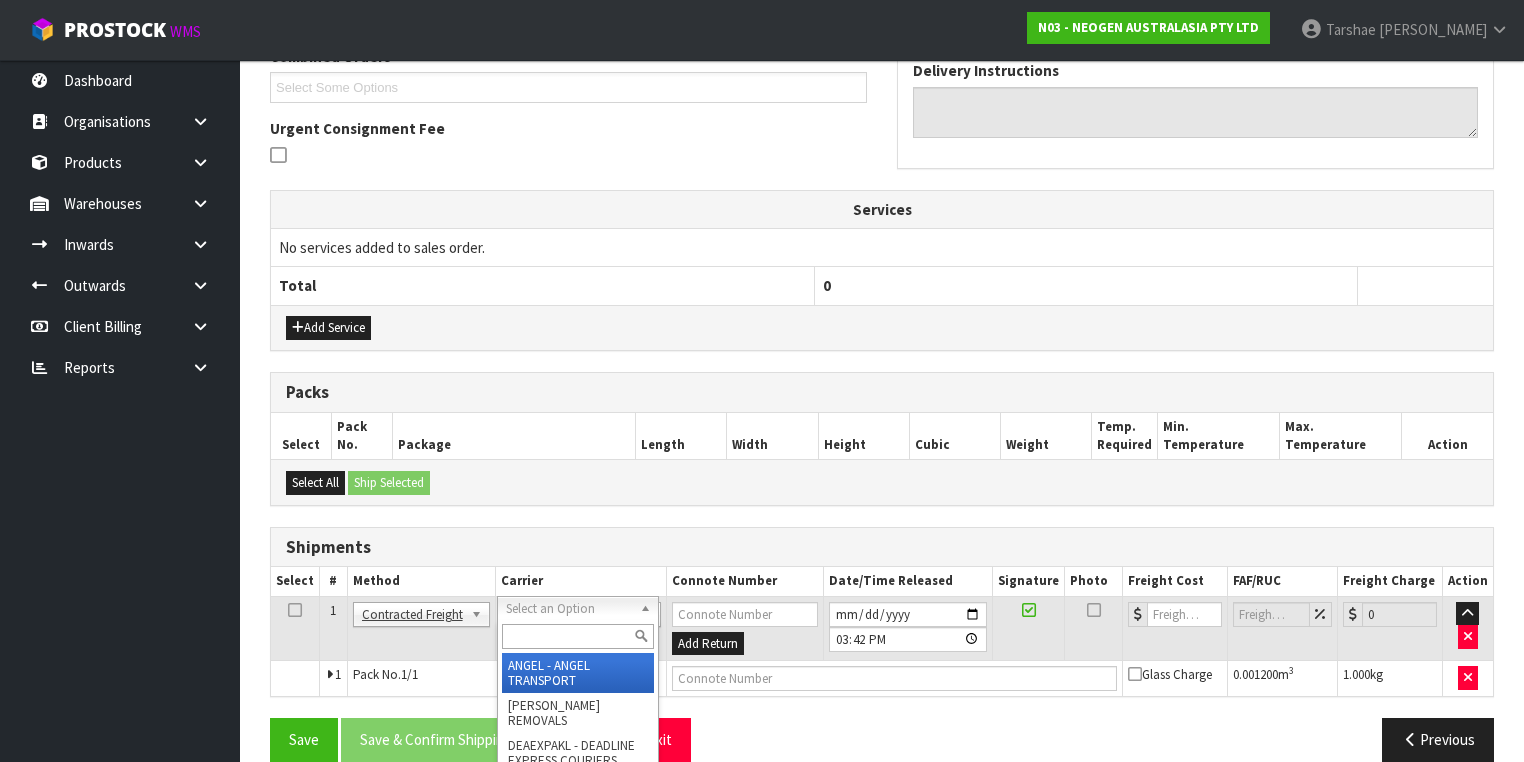 click at bounding box center (578, 636) 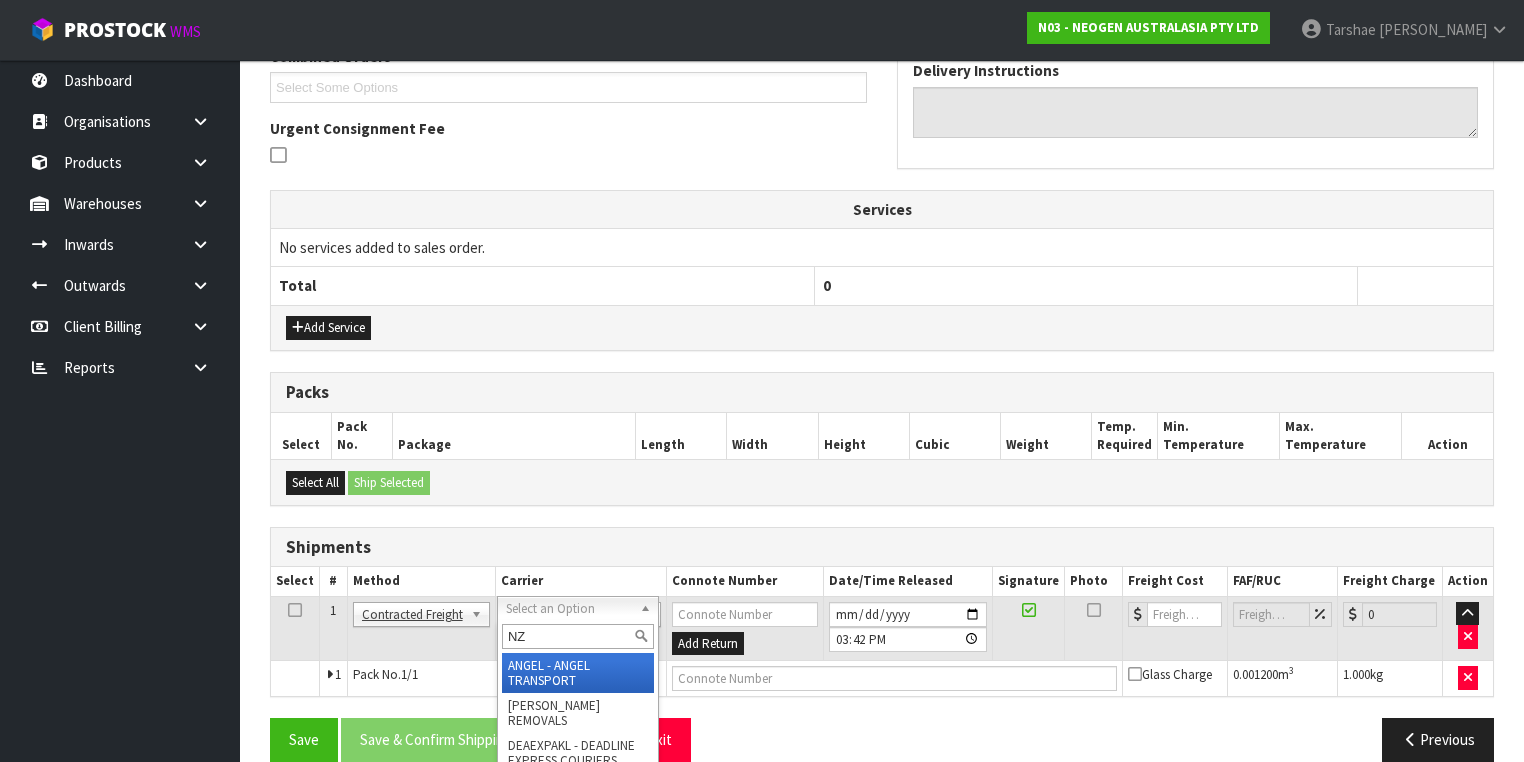 type on "NZP" 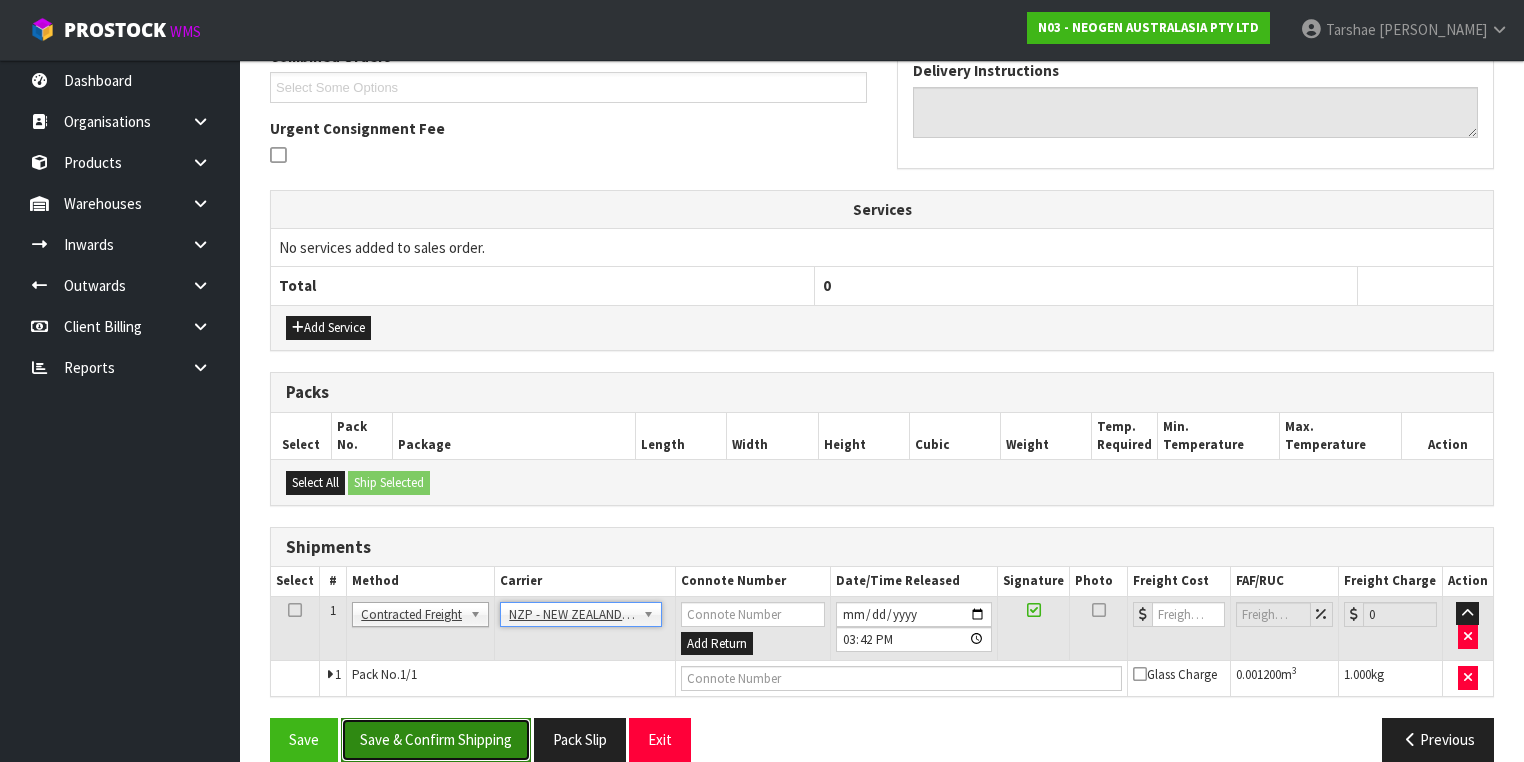 click on "Save & Confirm Shipping" at bounding box center [436, 739] 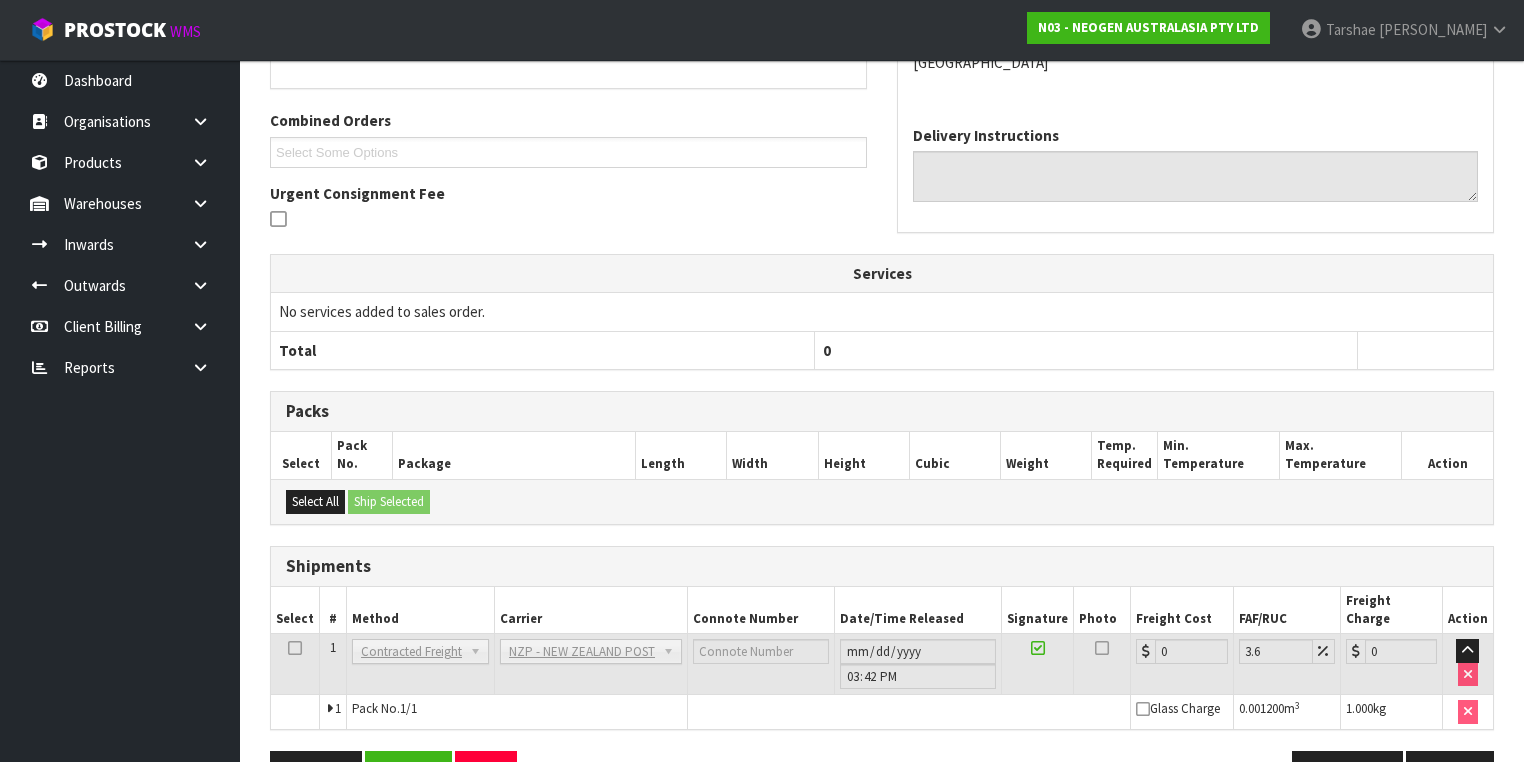 scroll, scrollTop: 536, scrollLeft: 0, axis: vertical 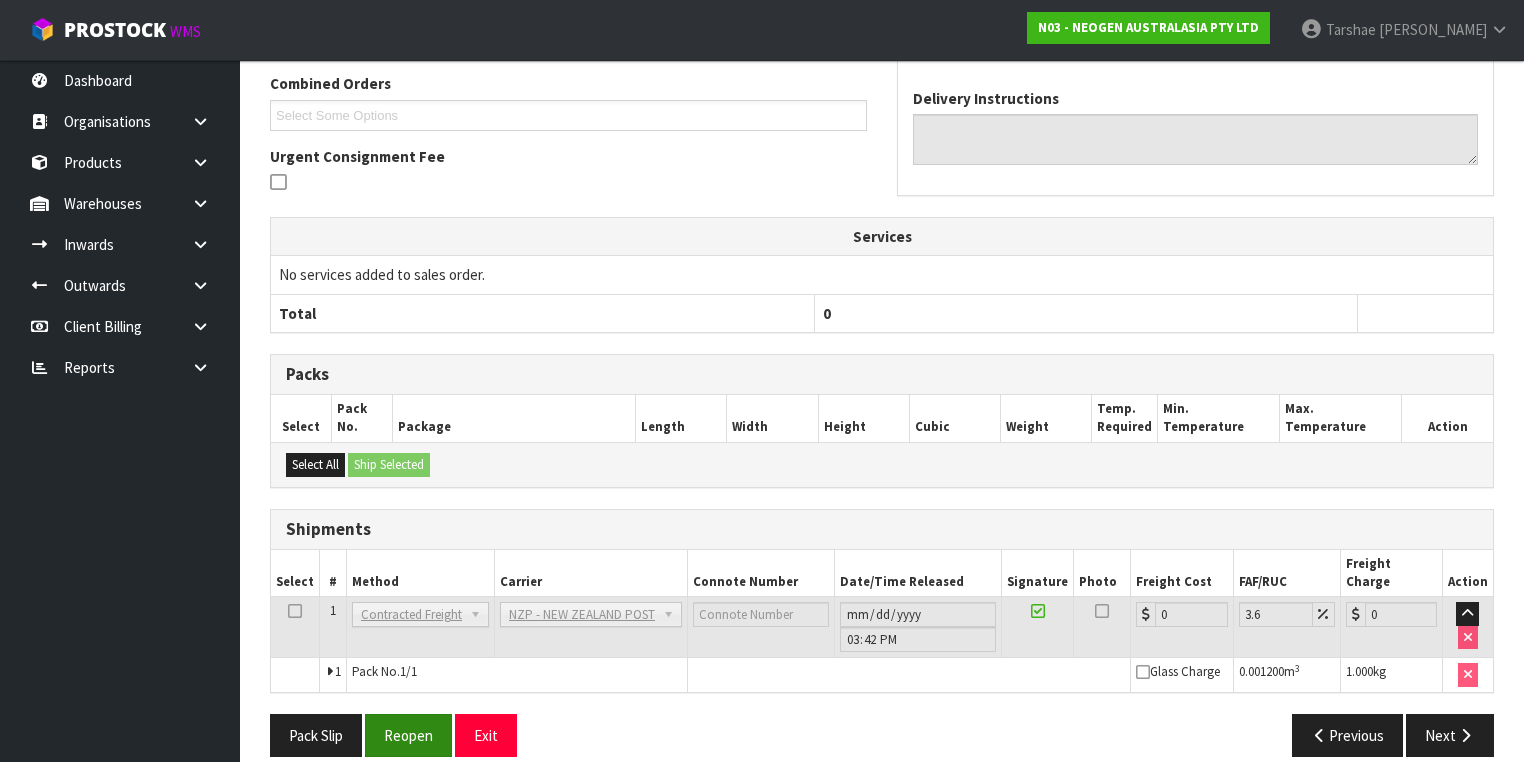 drag, startPoint x: 378, startPoint y: 733, endPoint x: 389, endPoint y: 712, distance: 23.70654 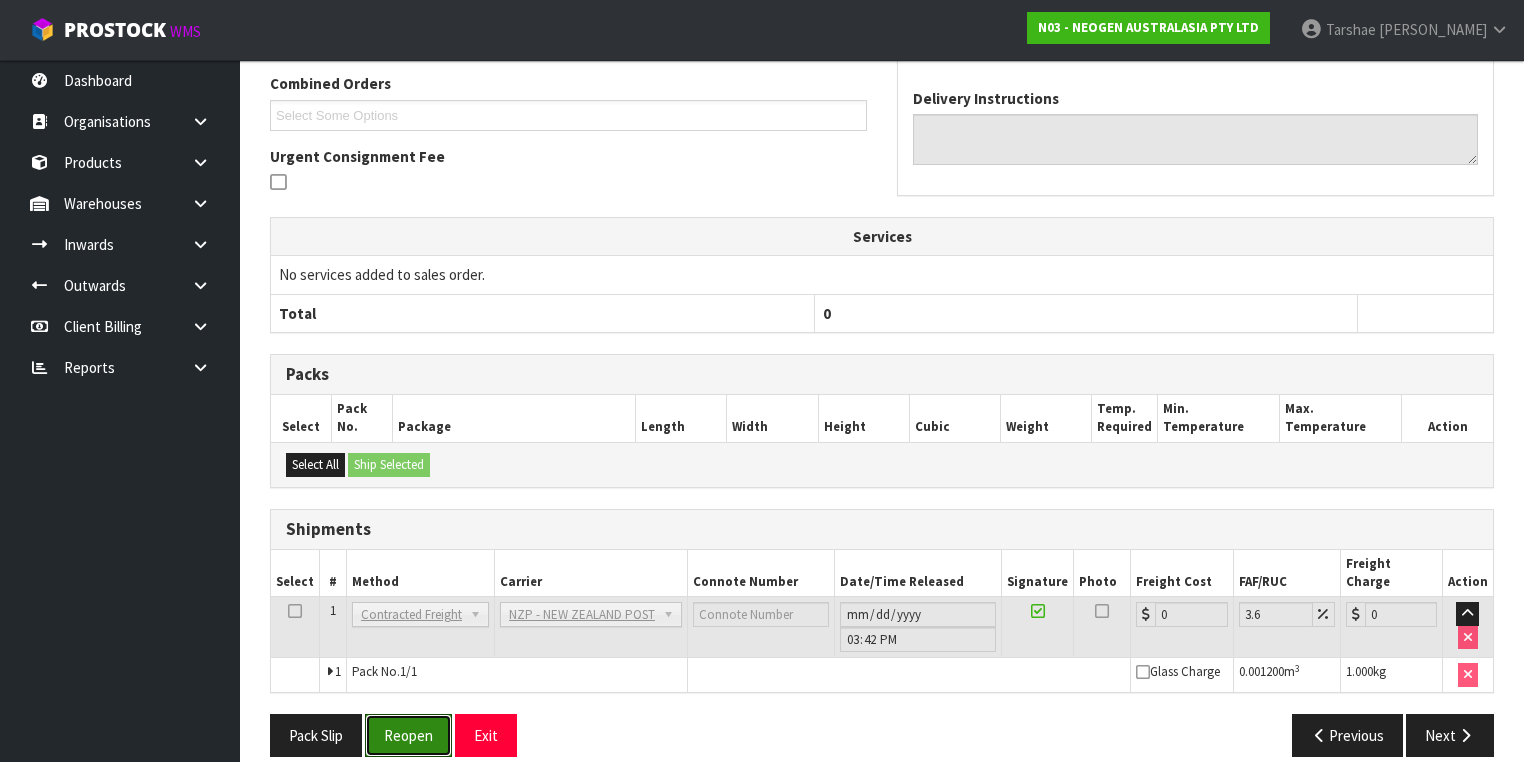 drag, startPoint x: 391, startPoint y: 699, endPoint x: 513, endPoint y: 638, distance: 136.40015 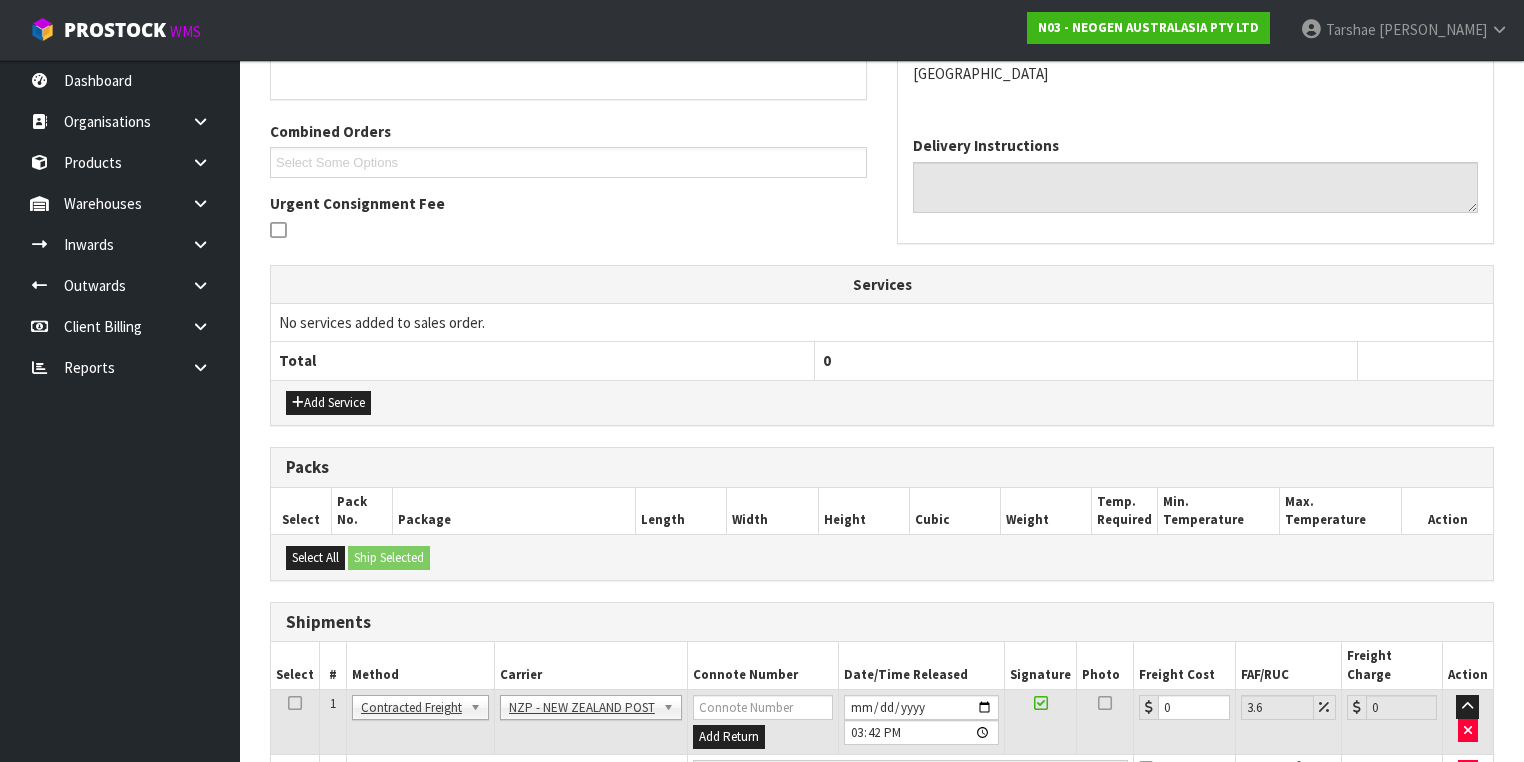 scroll, scrollTop: 582, scrollLeft: 0, axis: vertical 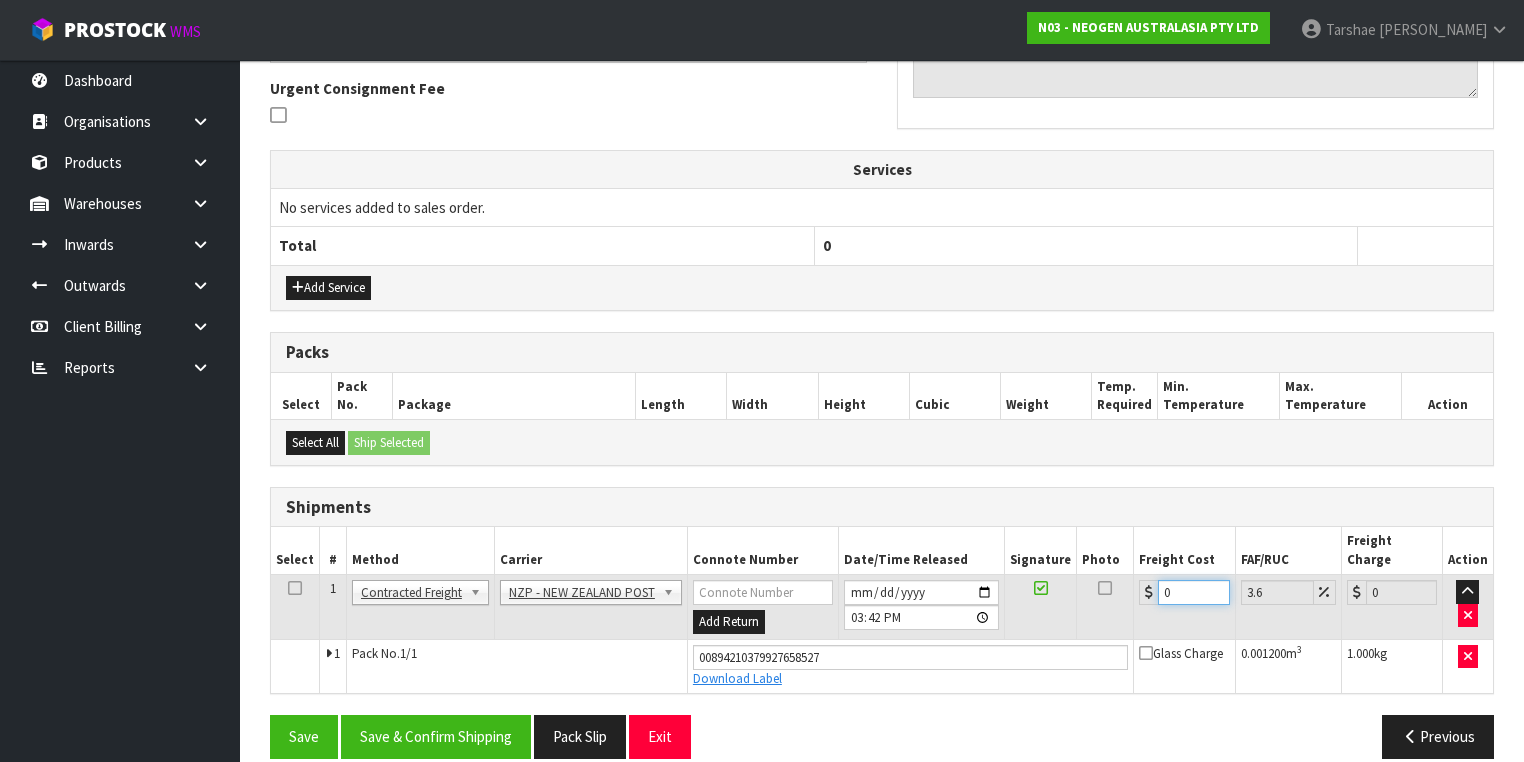 click on "1
Client Local Pickup Customer Local Pickup Company Freight Contracted Freight Client Organised Freight
Contracted Freight
ANGEL - ANGEL TRANSPORT [PERSON_NAME] REMOVALS DEAEXPAKL - DEADLINE EXPRESS COURIERS DHL COURIER - DHL COURIER FAS - ARAMEX ([GEOGRAPHIC_DATA]) FEDEX WORLD SERVICE CENTER - FEDEX WORLD SERVICE CENTER FLUIDEX - FLUIDEX TRANSPORT LTD FREIGHT PLUS - FREIGHT PLUS LTD G05 - GO LOGISTICS (NZ) LTD KIWI EXP - KIWI EXPRESS COURIERS M2H - MAINFREIGHT 2 HOME CONWLA14 MAIN STREAM - MAINSTREAM MAINFREIGHT PORT - MAINFREIGHT PORT OPERATIONS (CONWL88) MFL - MAINFREIGHT TRANSPORT LTD -CONWLA NZCOURETM - NZ COURIERS NZP - NEW ZEALAND POST NZP INT - NEW ZEALAND POST INTERNATIONAL ONS - ON SEND OPZEELAND TRANSPORT - OPZEELAND TRANSPORT PBC - NZ POST - PBT COURIERS ACCOUNT PBT - PBT TRANSPORT LTD PRODUCE - THE PRODUCE CONNECTION ROADWAYS TRANSPORT - ROADWAYS TRANSPORT" at bounding box center (882, 607) 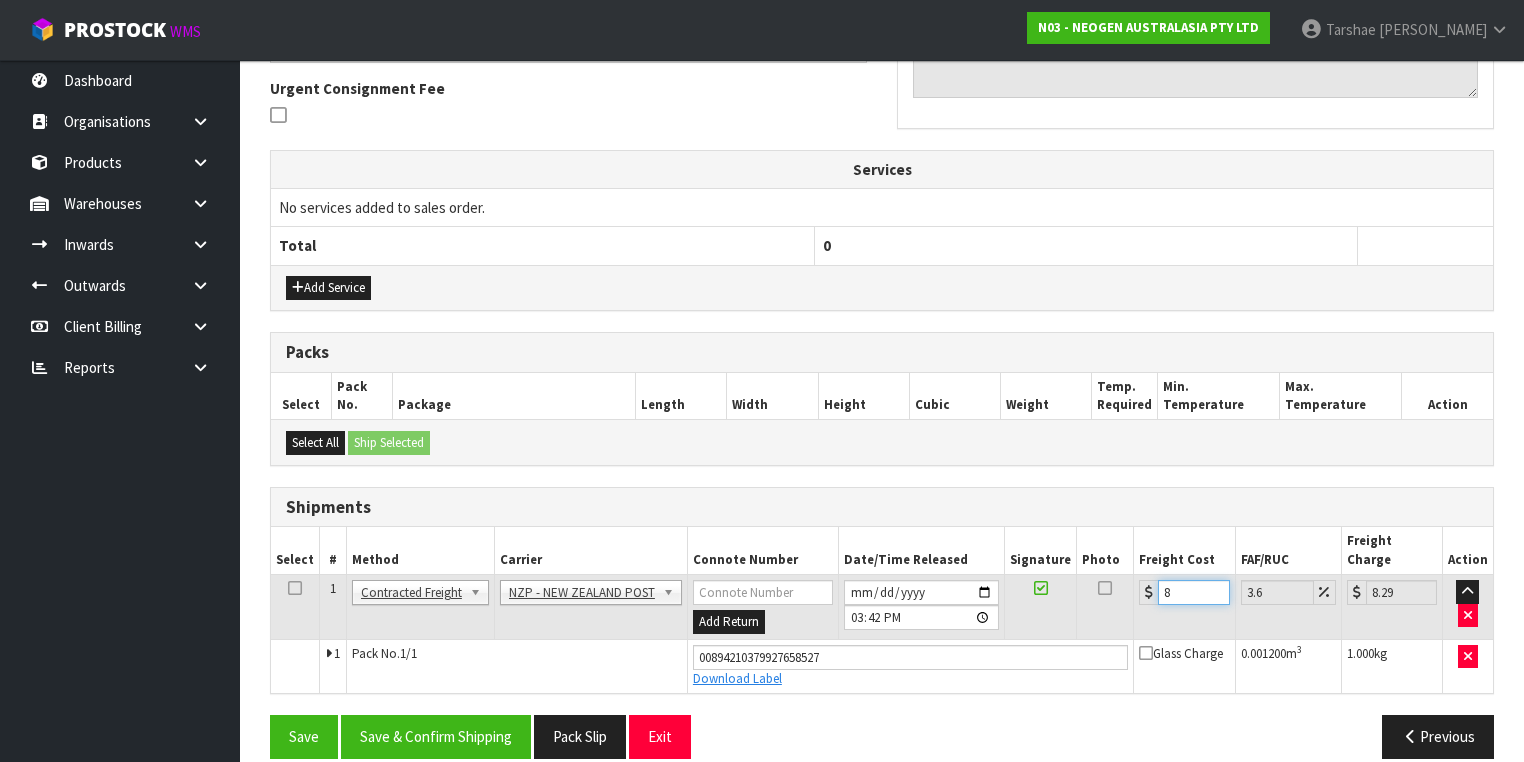 type on "8.4" 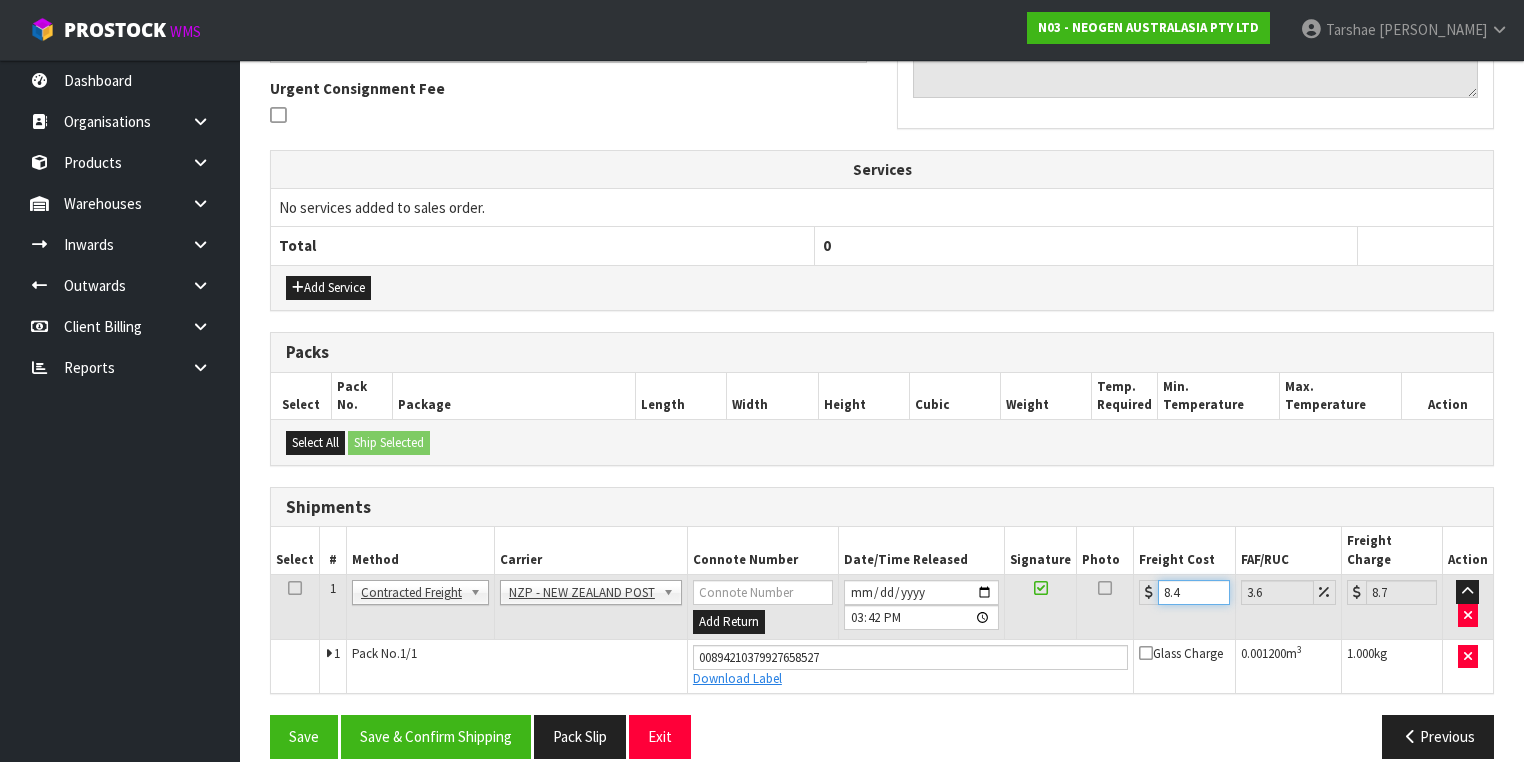 type on "8.45" 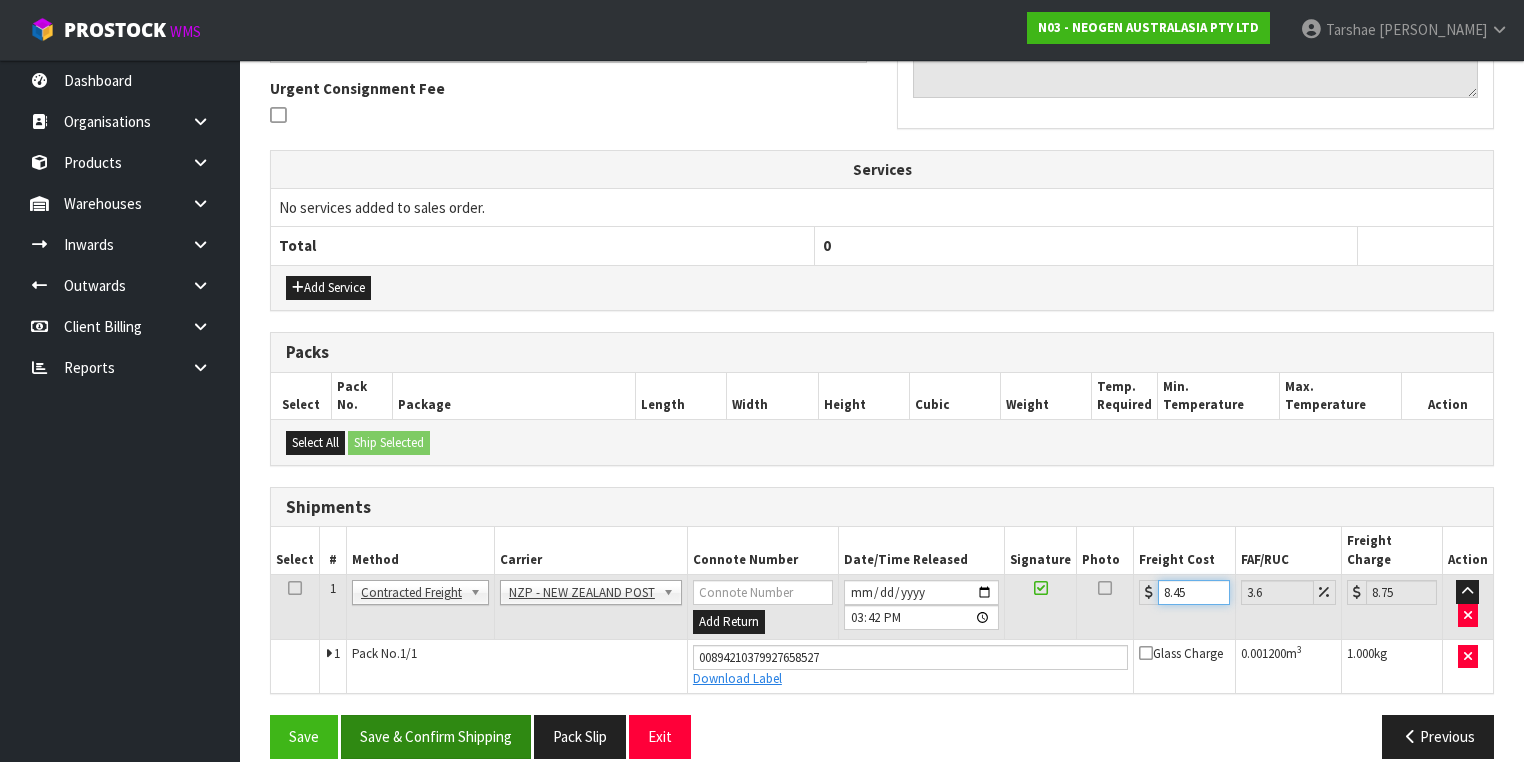 type on "8.45" 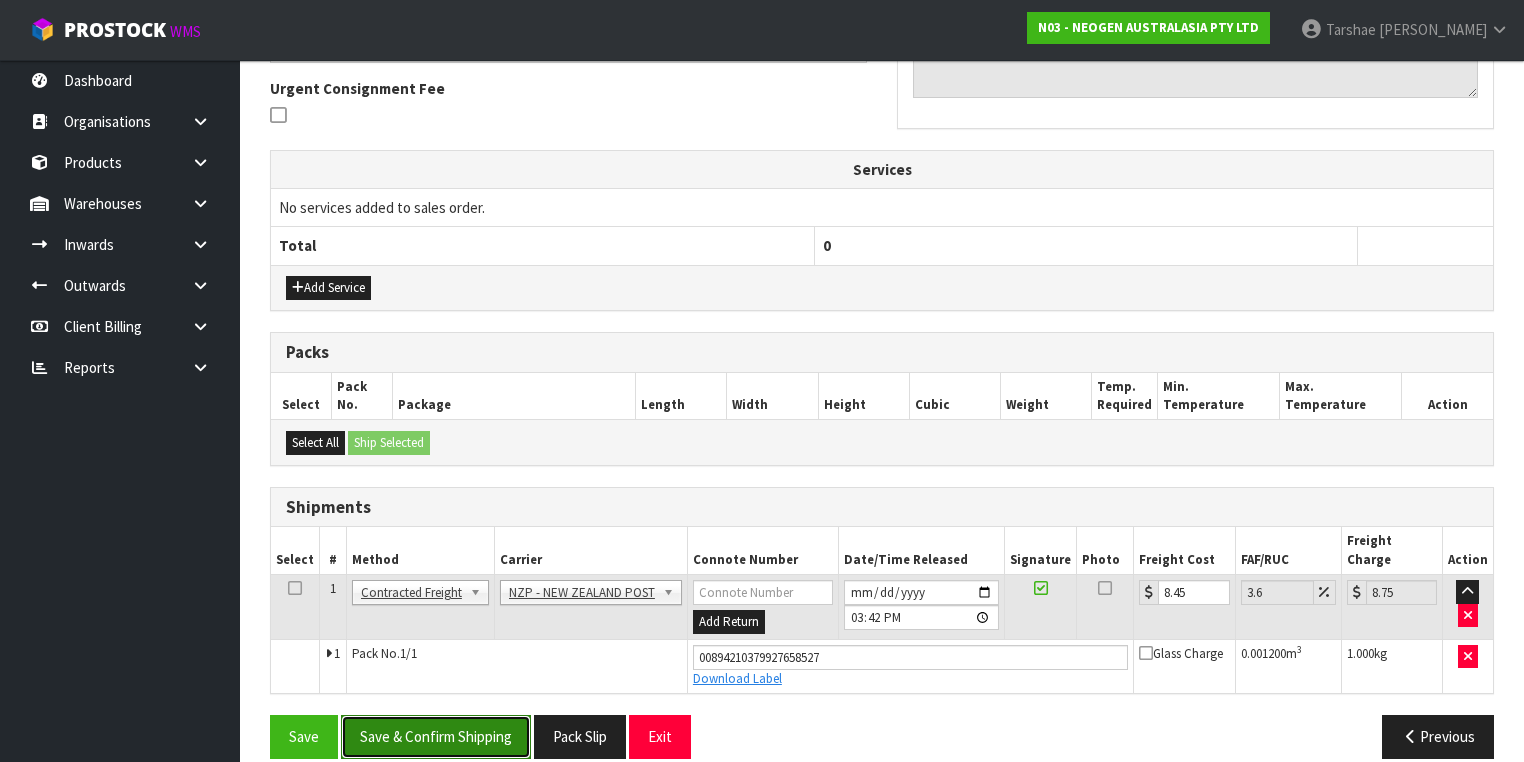 click on "Save & Confirm Shipping" at bounding box center (436, 736) 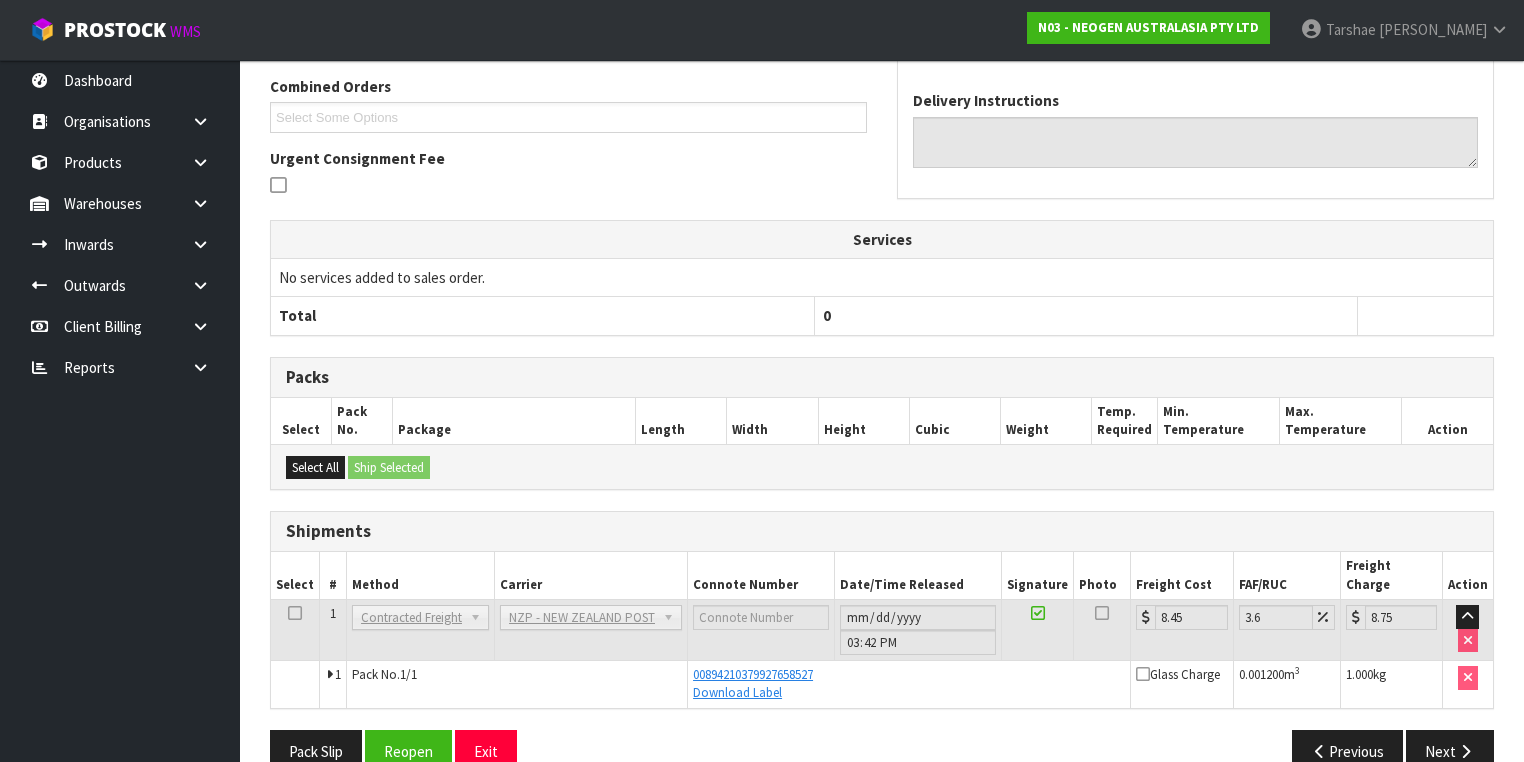 scroll, scrollTop: 528, scrollLeft: 0, axis: vertical 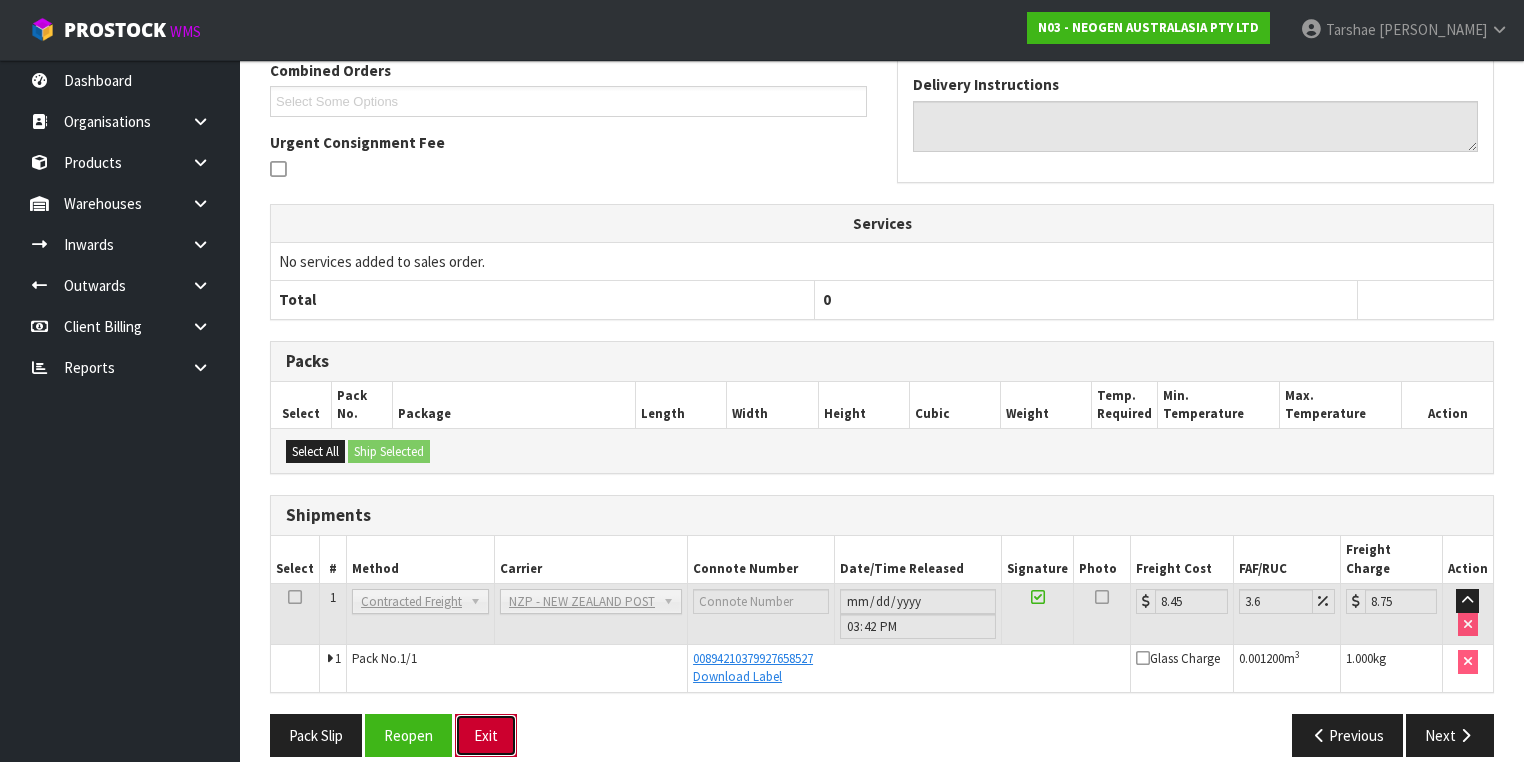 click on "Exit" at bounding box center [486, 735] 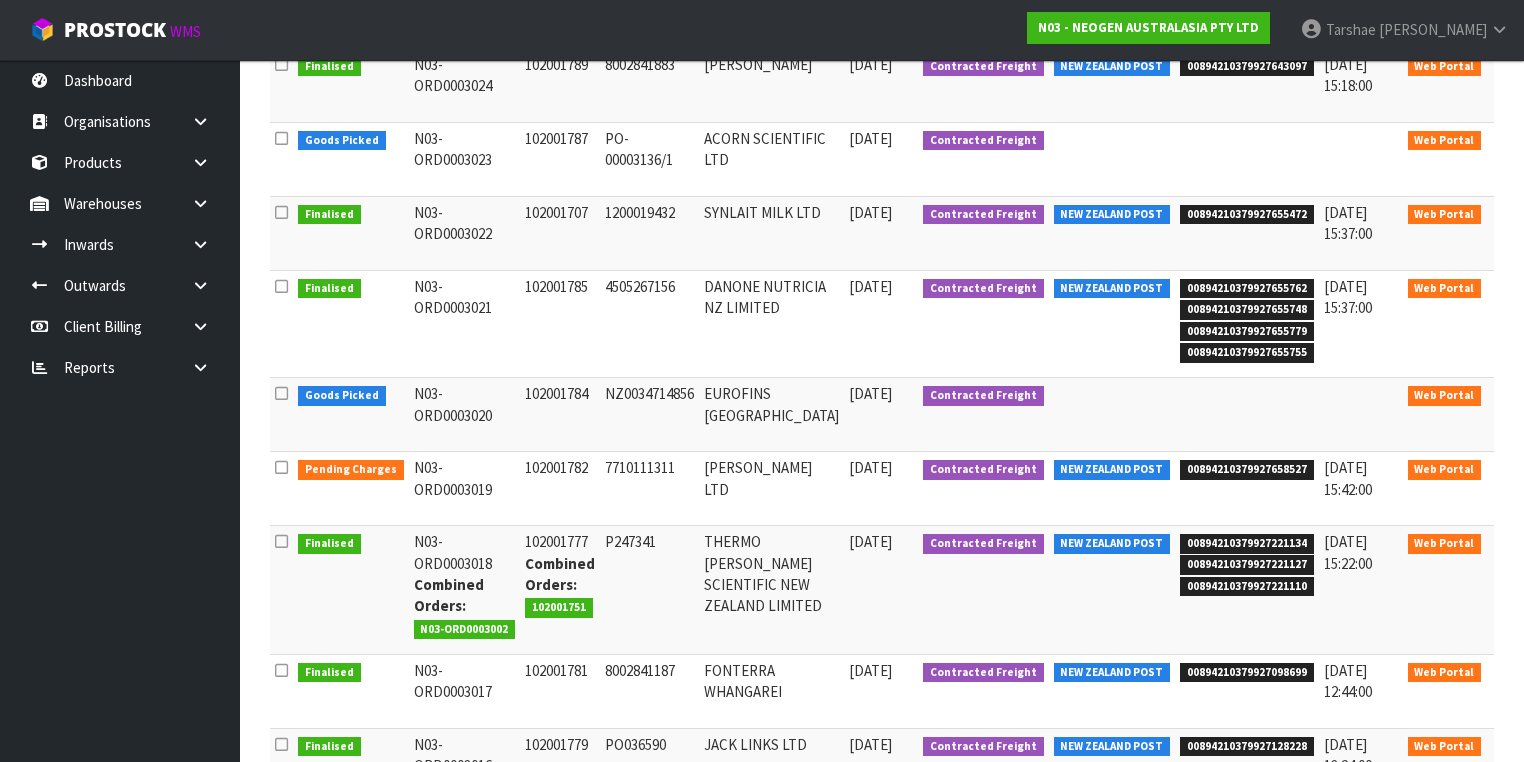 scroll, scrollTop: 0, scrollLeft: 0, axis: both 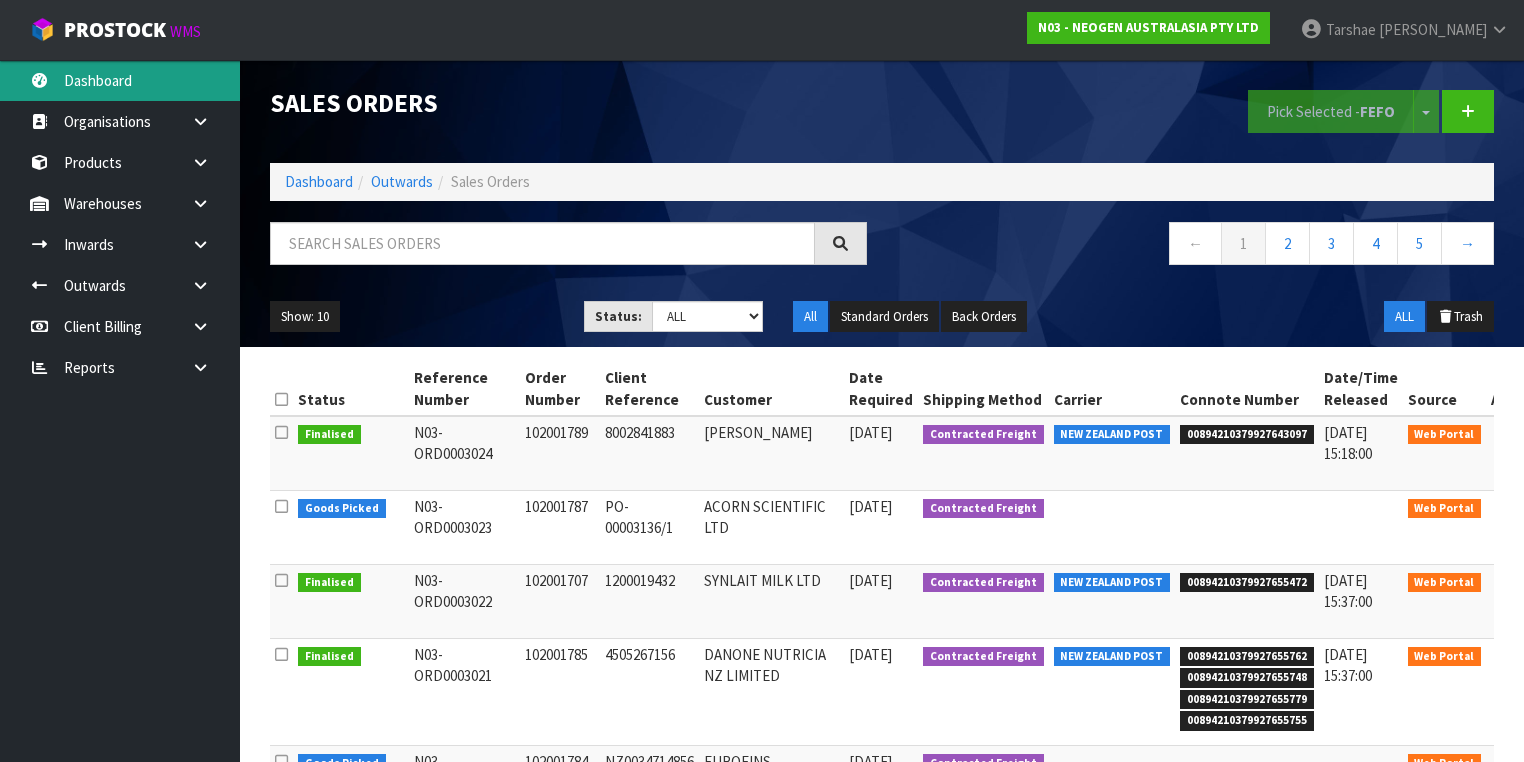 click on "Dashboard" at bounding box center [120, 80] 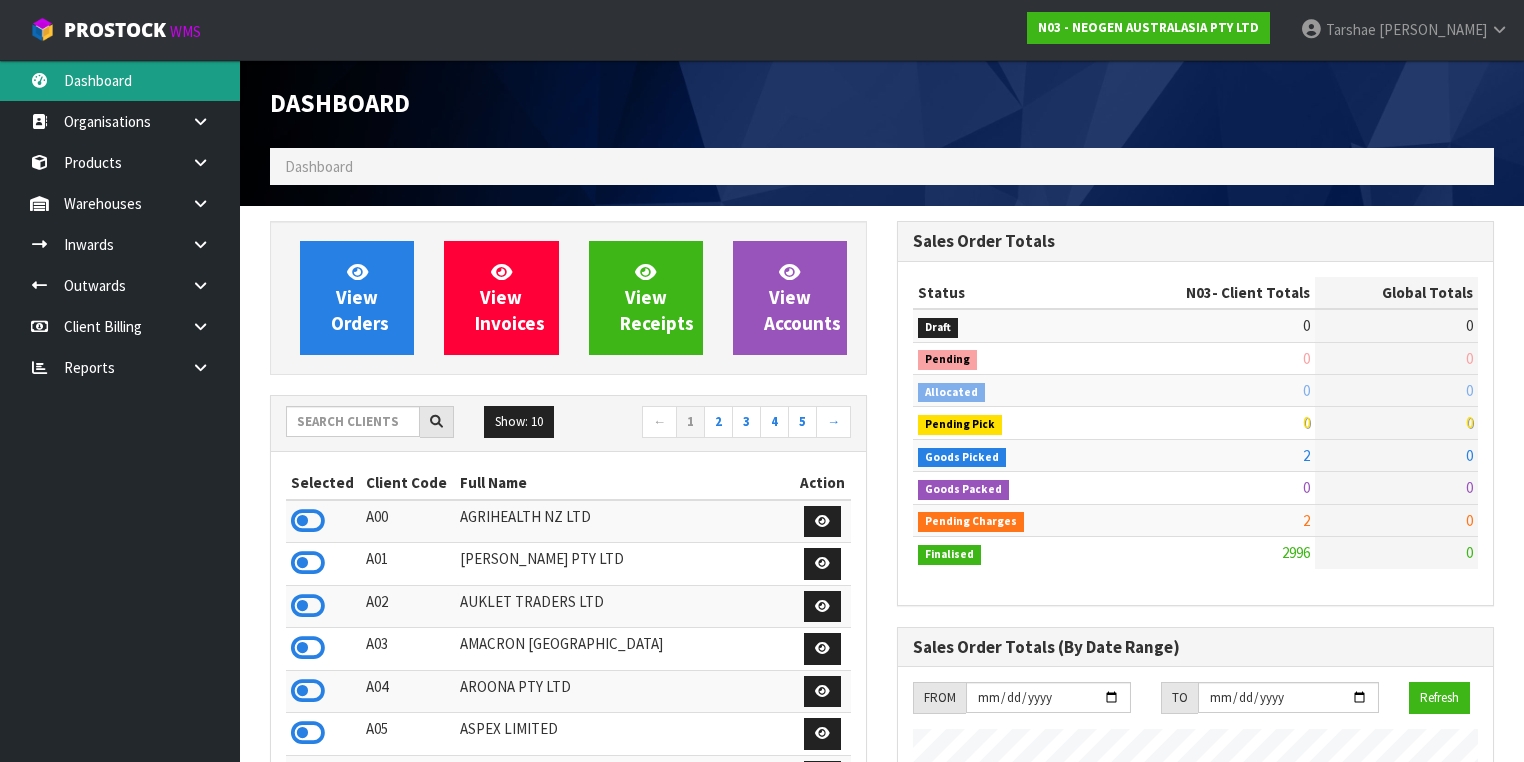 scroll, scrollTop: 998255, scrollLeft: 999372, axis: both 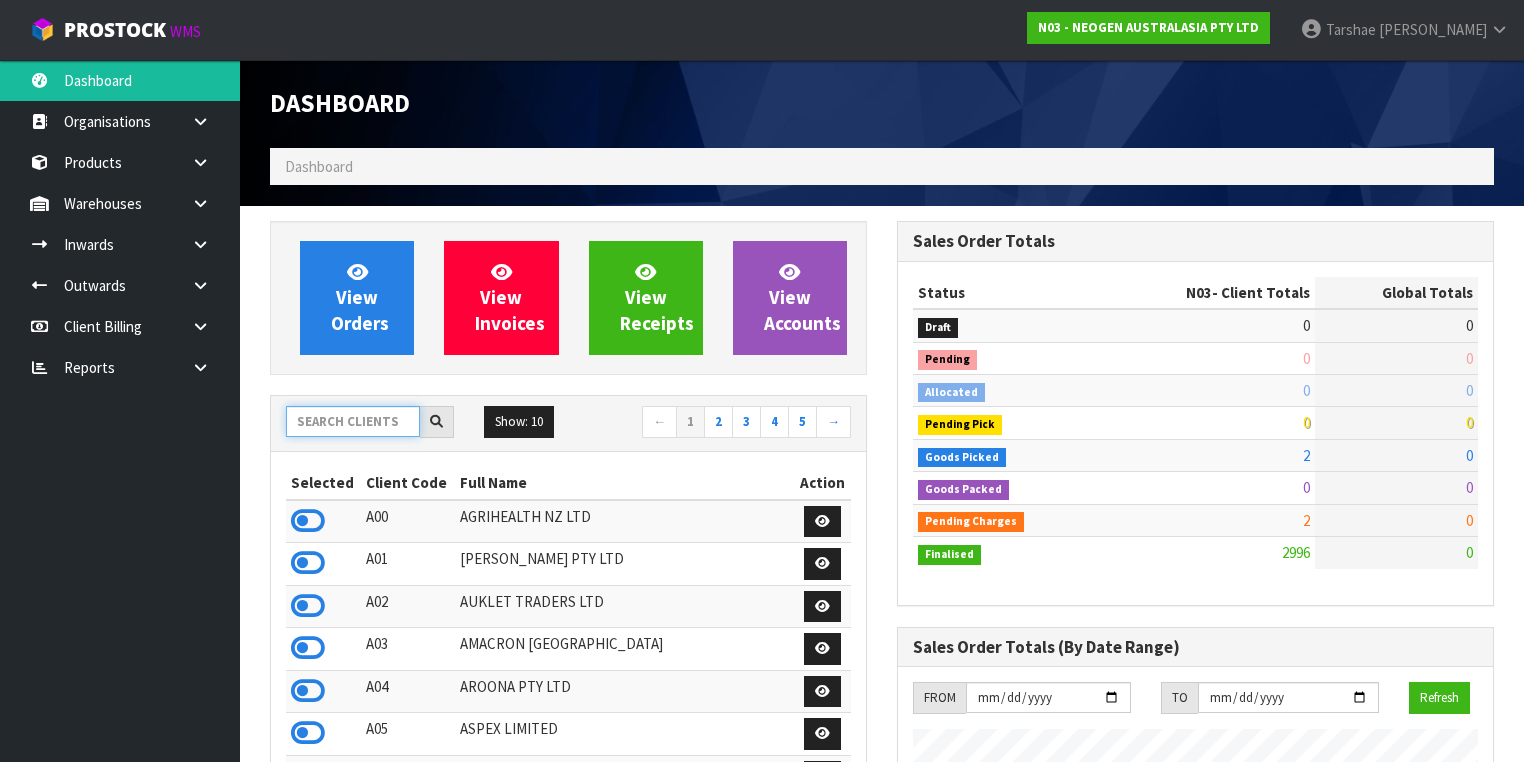 click at bounding box center (353, 421) 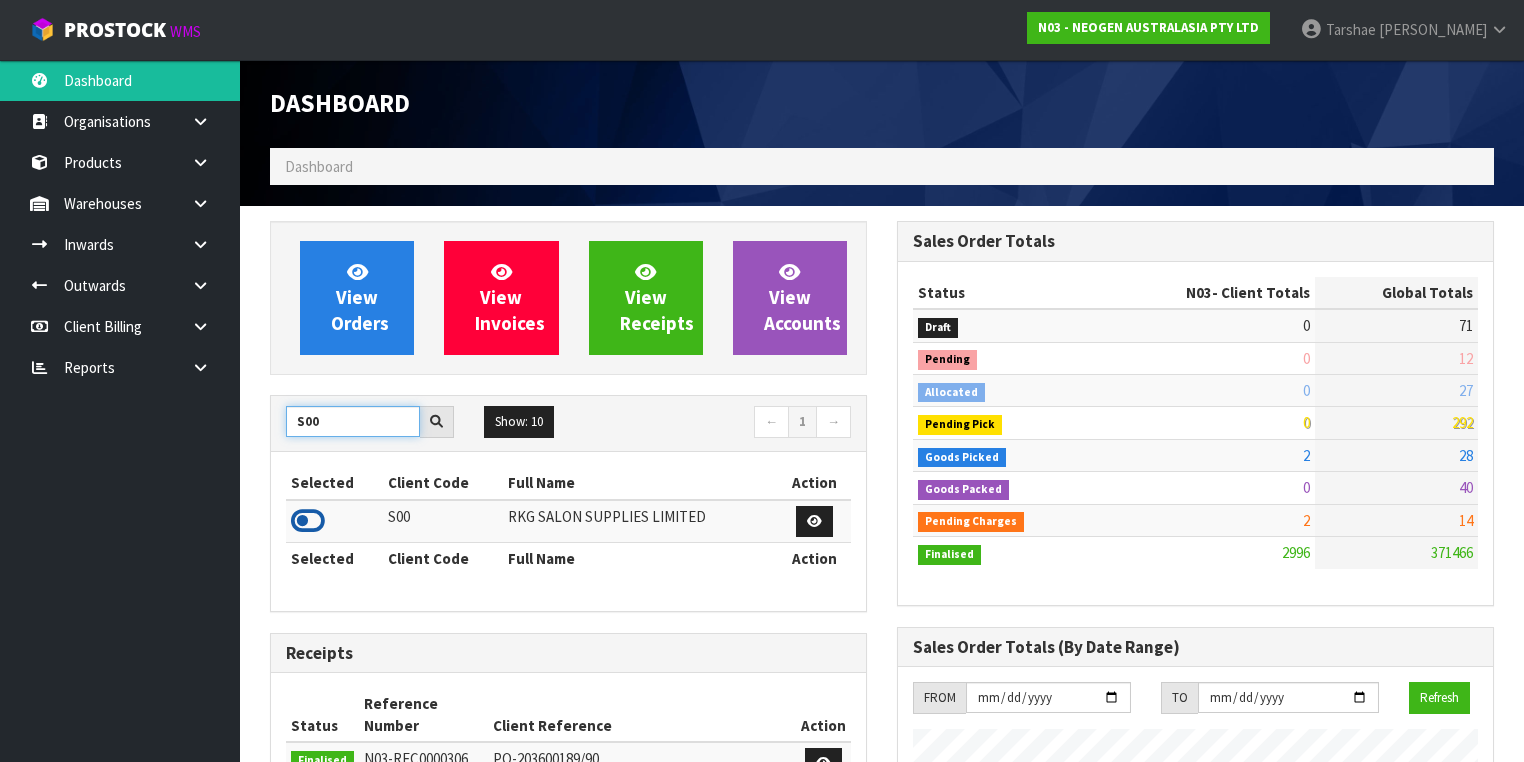 type on "S00" 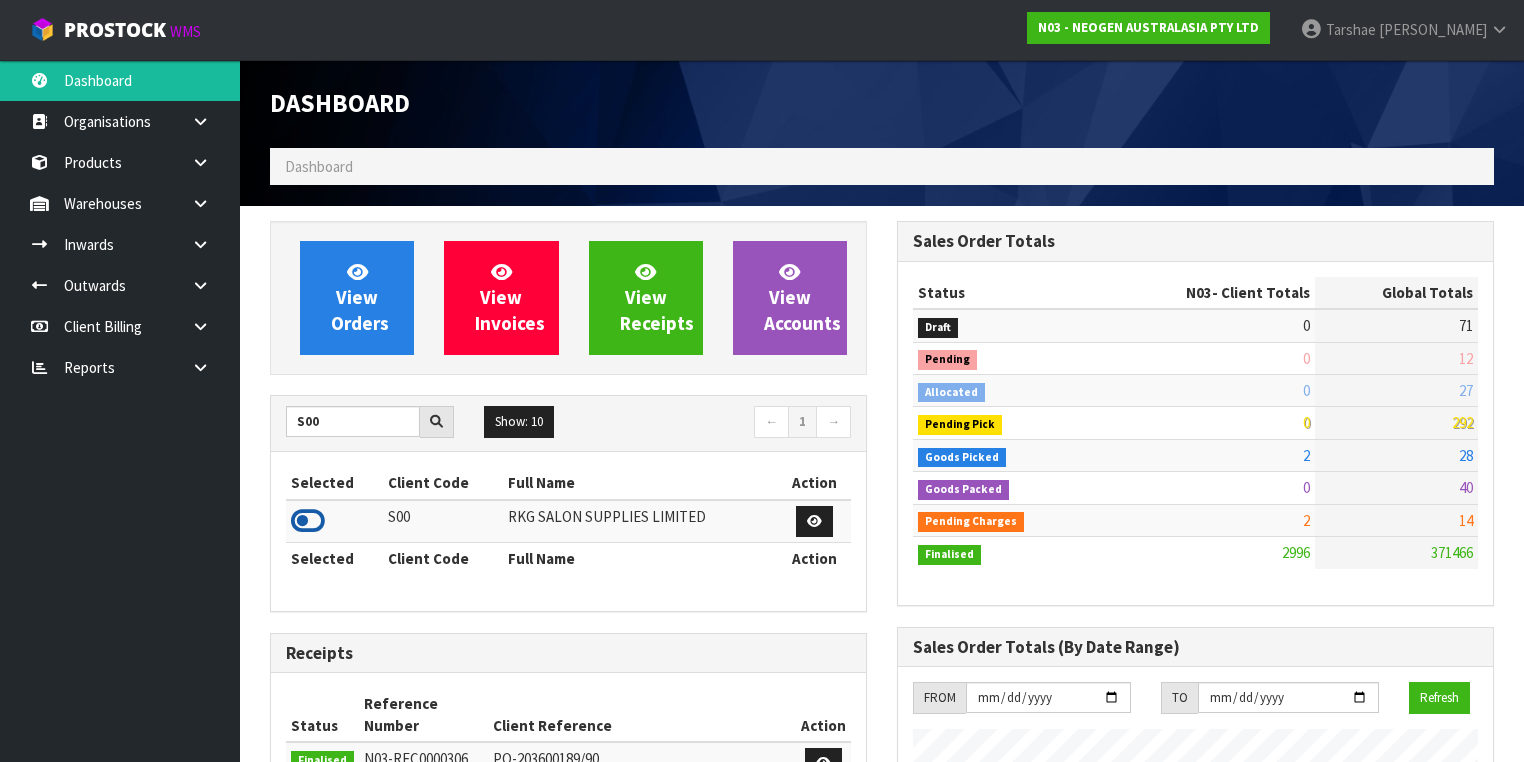 click at bounding box center [308, 521] 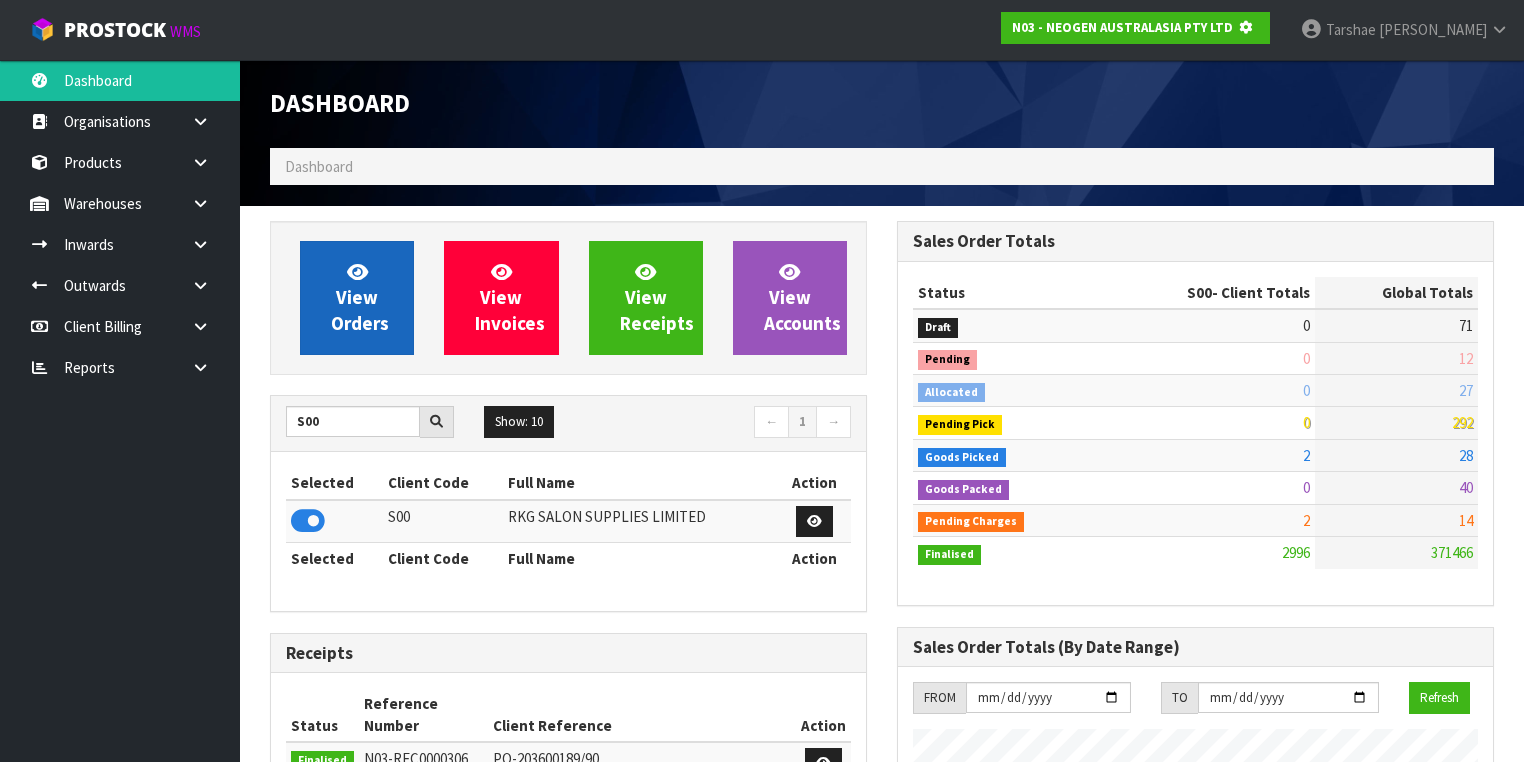 scroll, scrollTop: 1242, scrollLeft: 627, axis: both 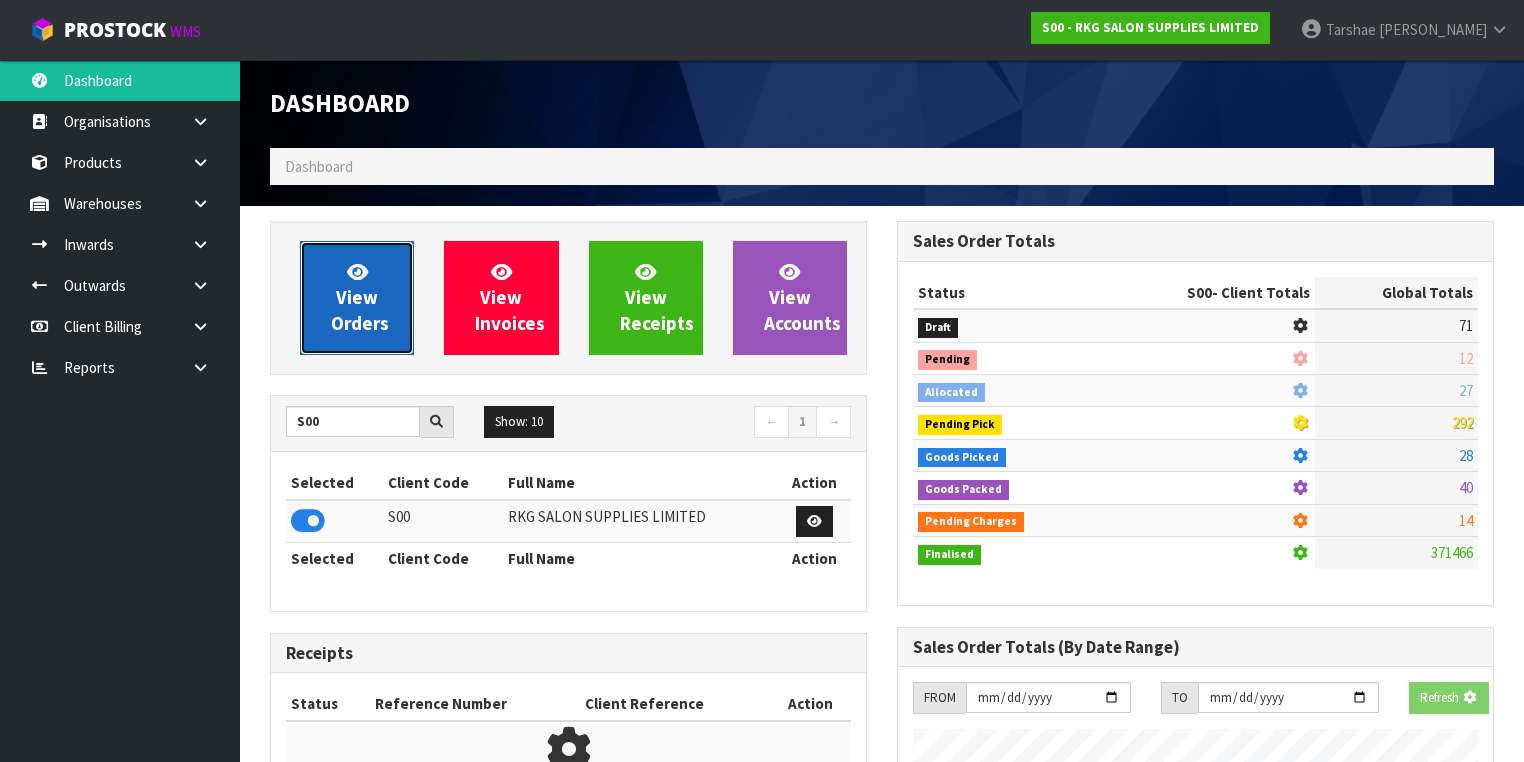 drag, startPoint x: 352, startPoint y: 319, endPoint x: 359, endPoint y: 307, distance: 13.892444 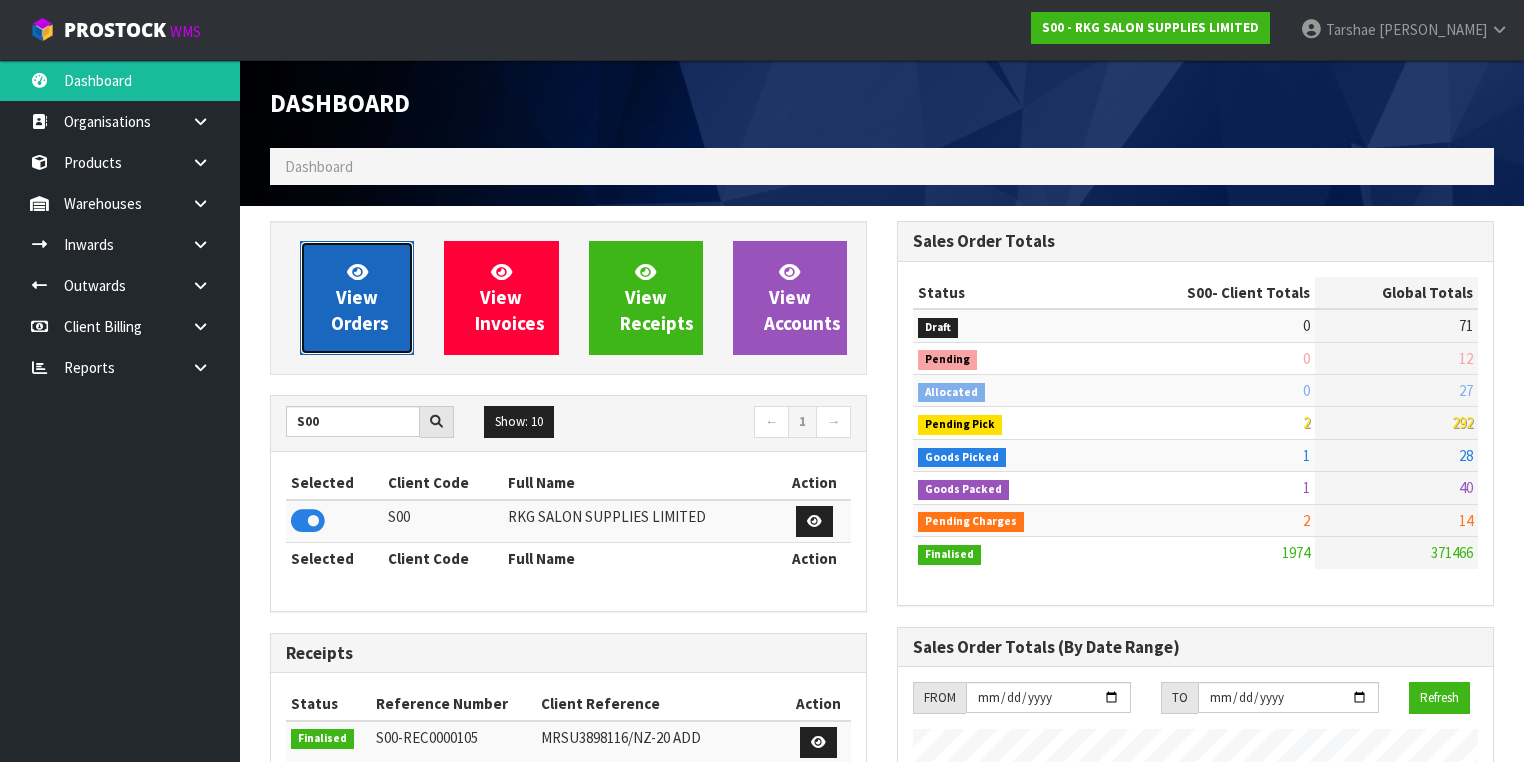 scroll, scrollTop: 998362, scrollLeft: 999372, axis: both 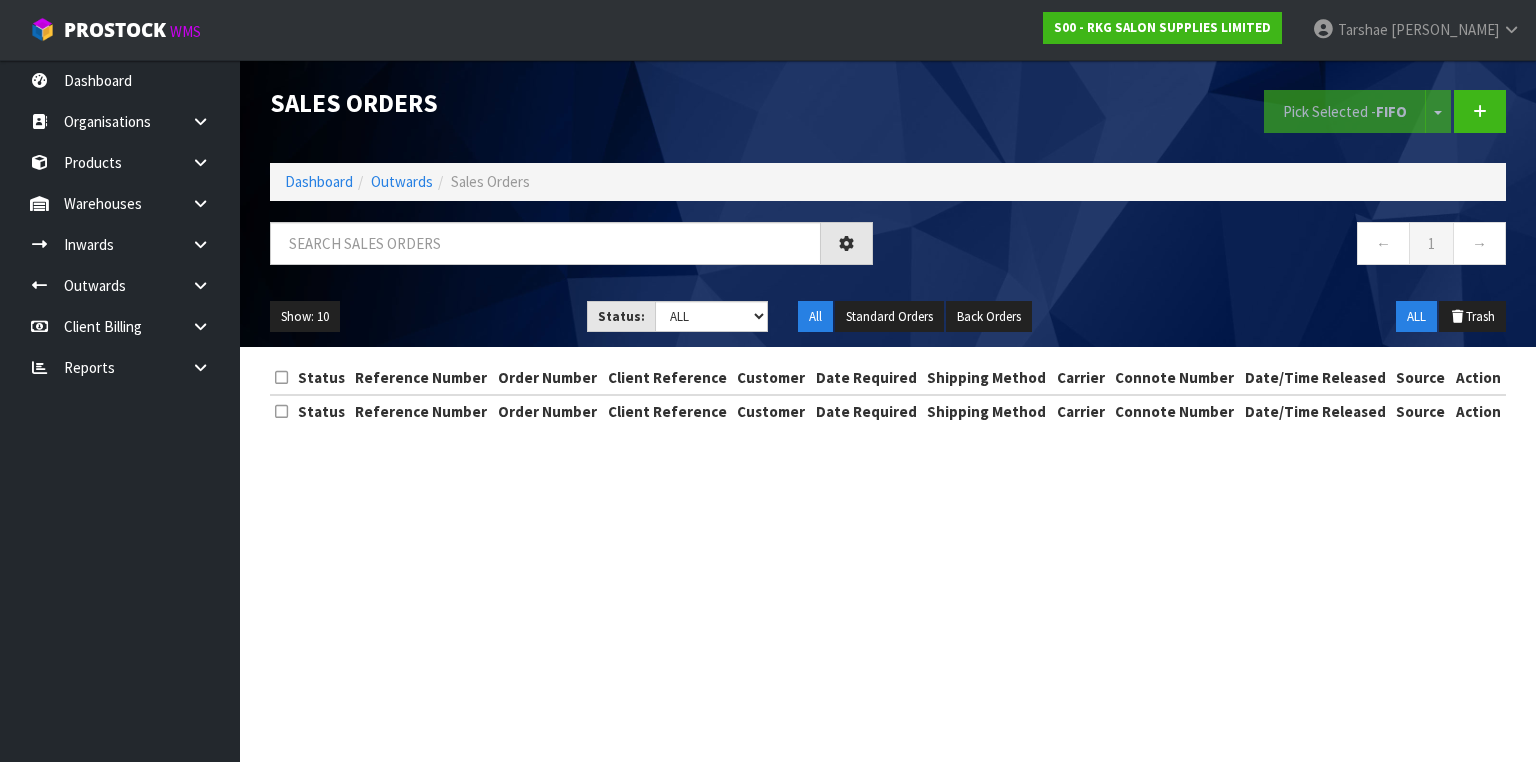 click at bounding box center (545, 243) 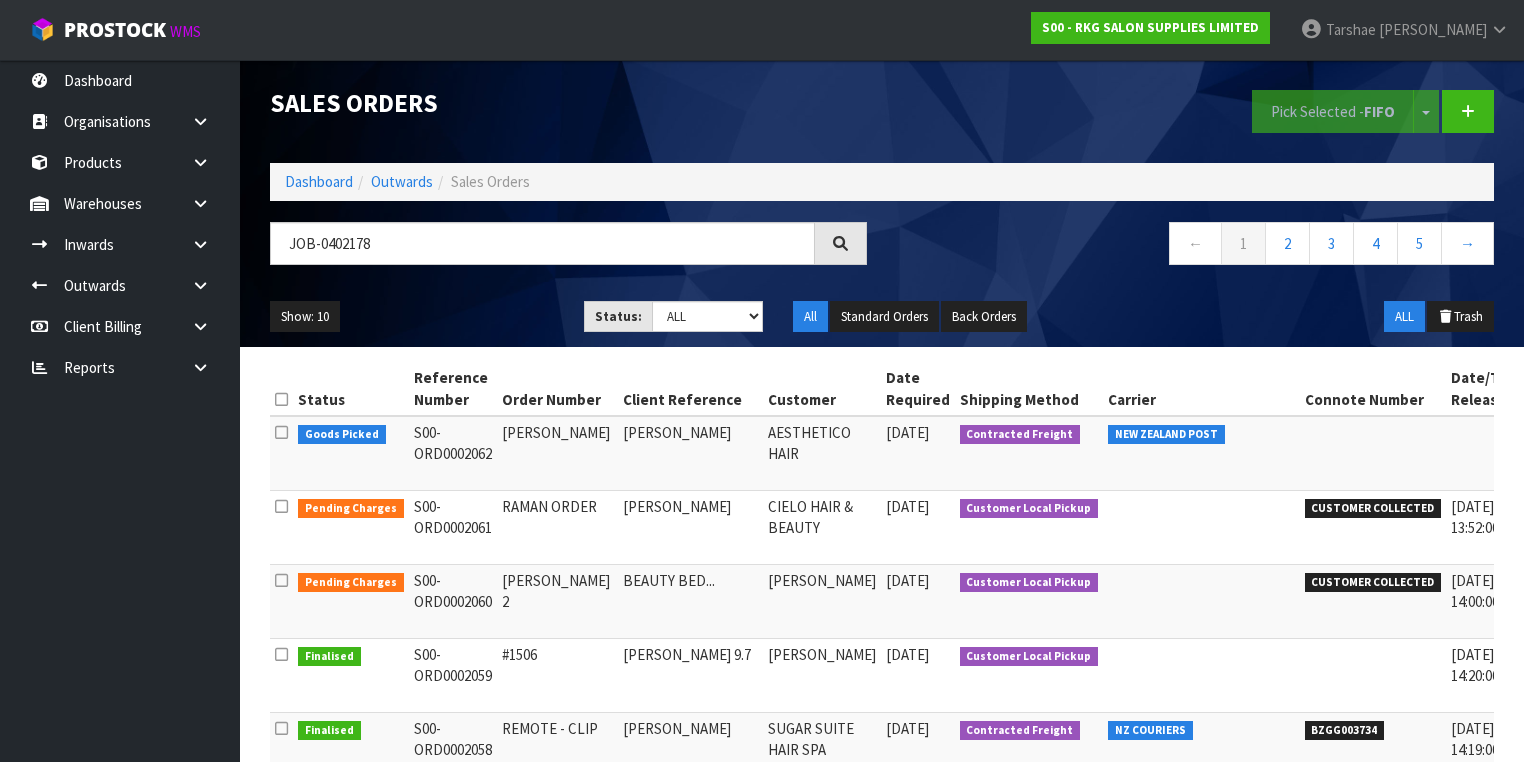 type on "JOB-0402178" 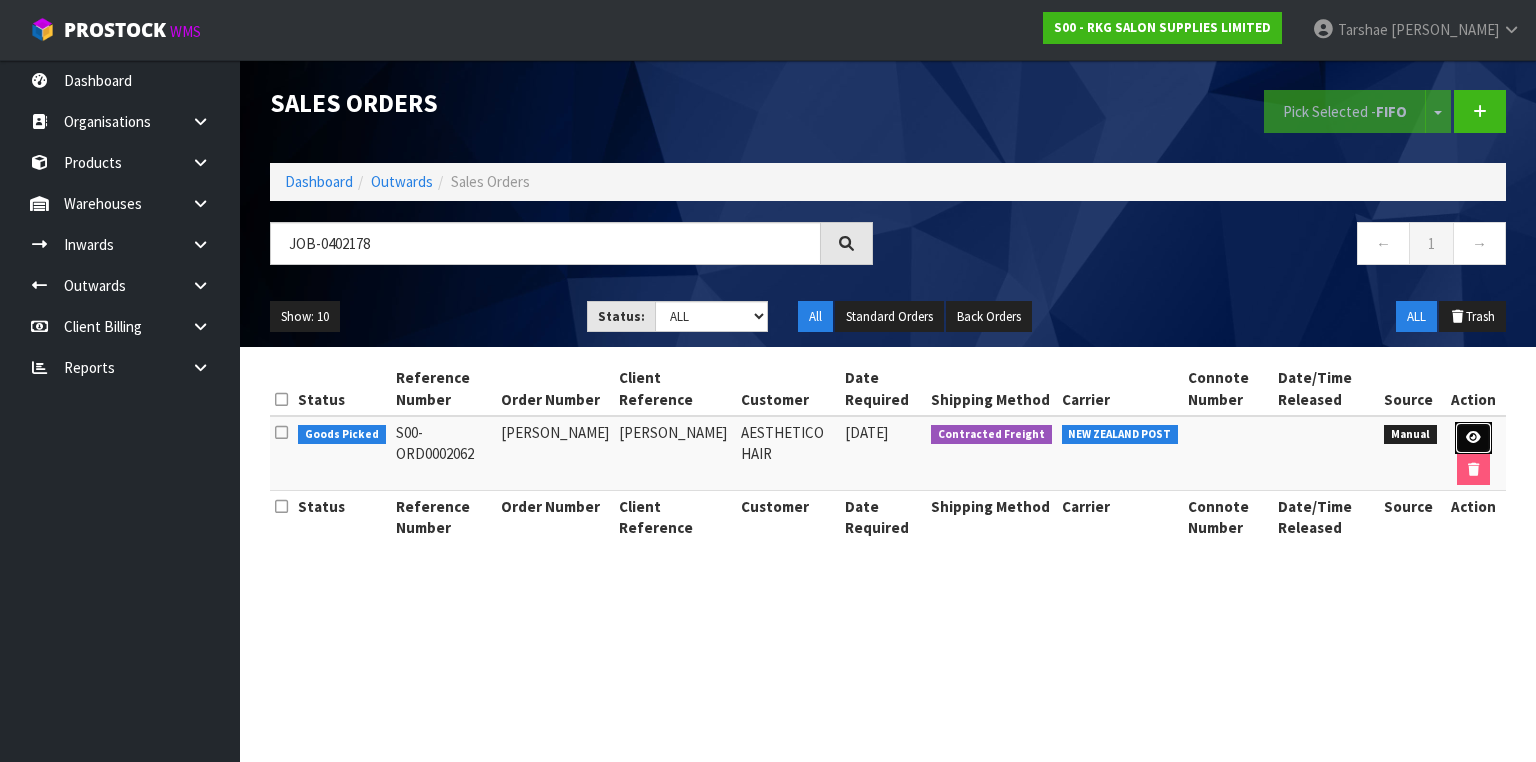 click at bounding box center [1473, 438] 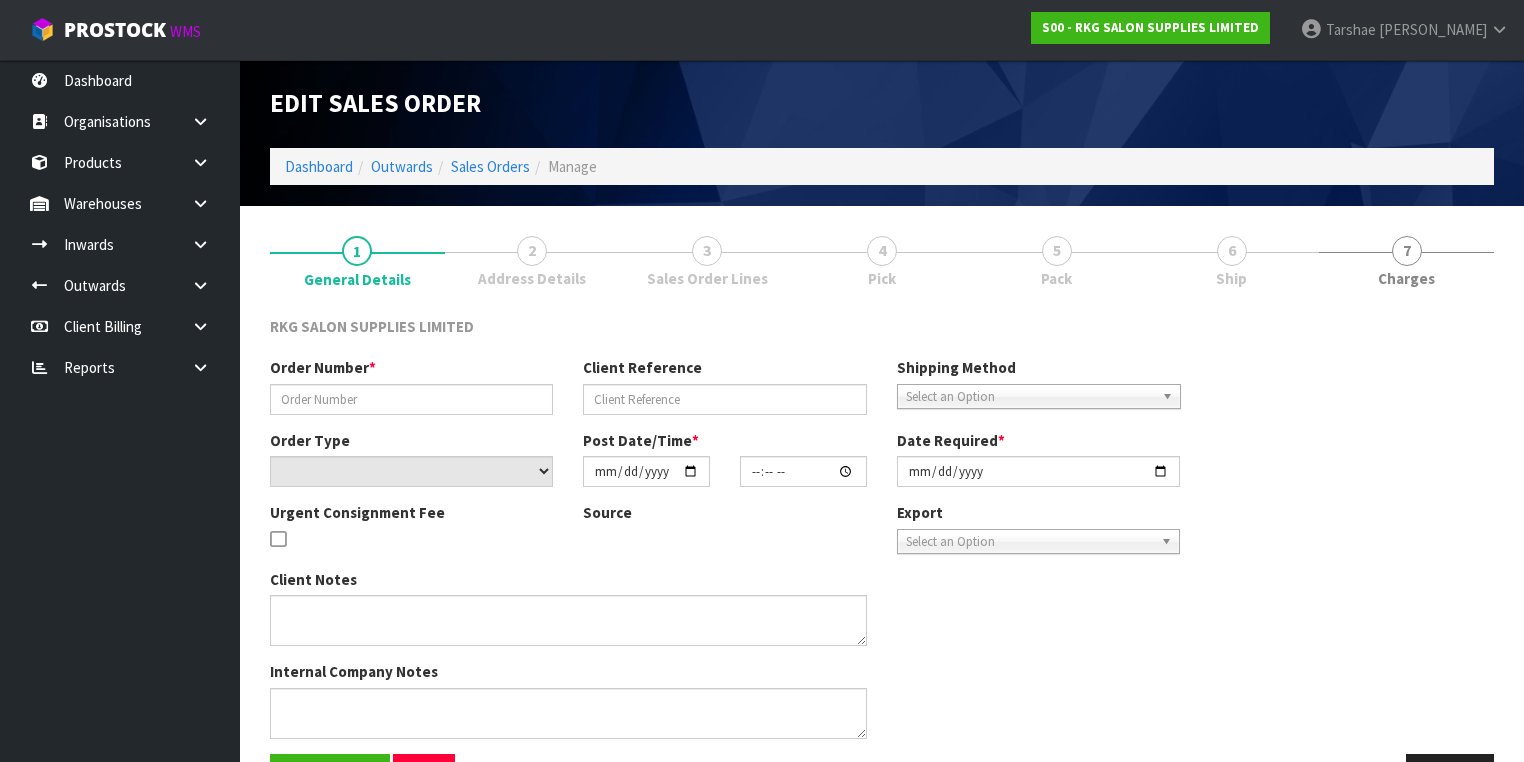 type on "[PERSON_NAME]" 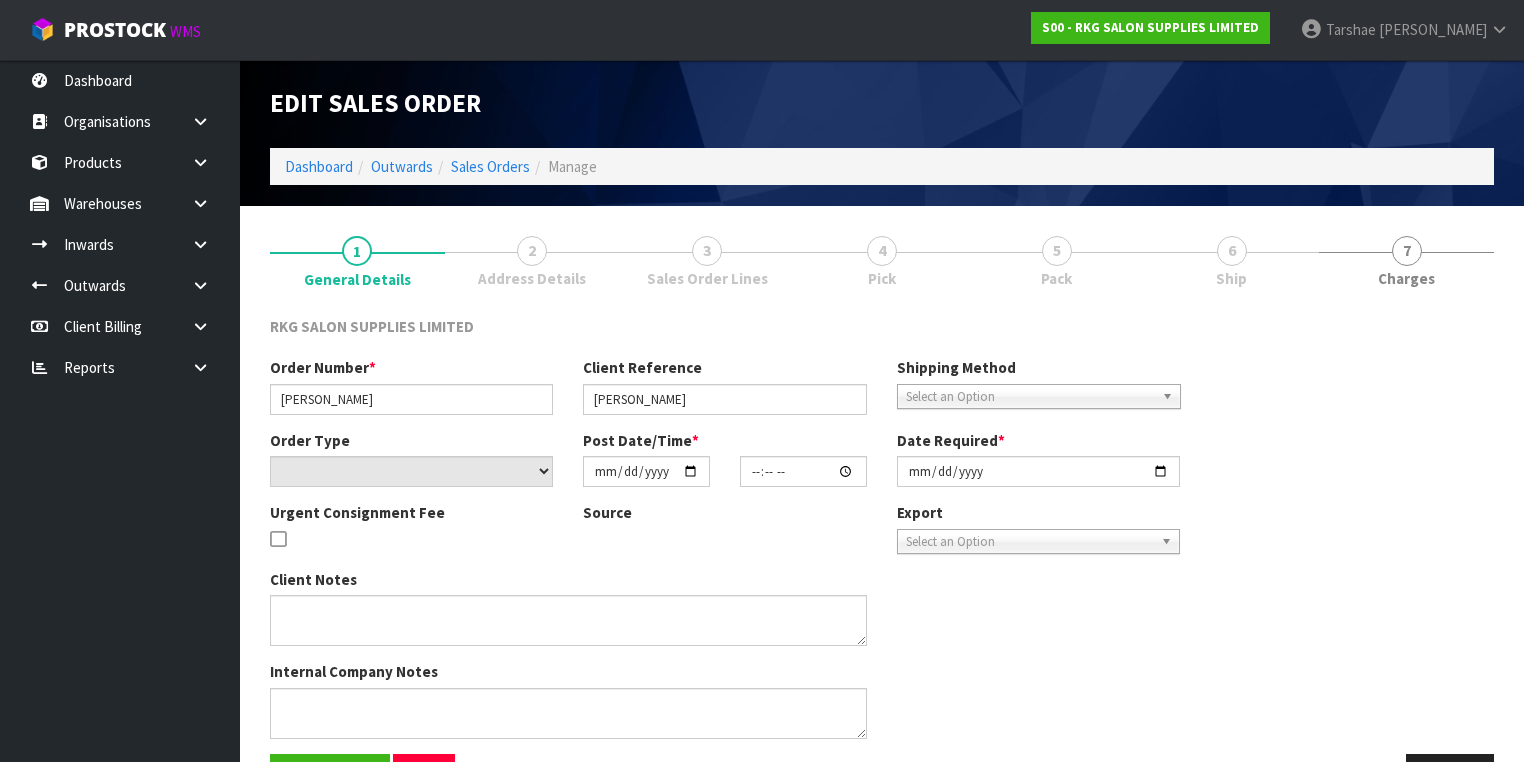 select on "number:0" 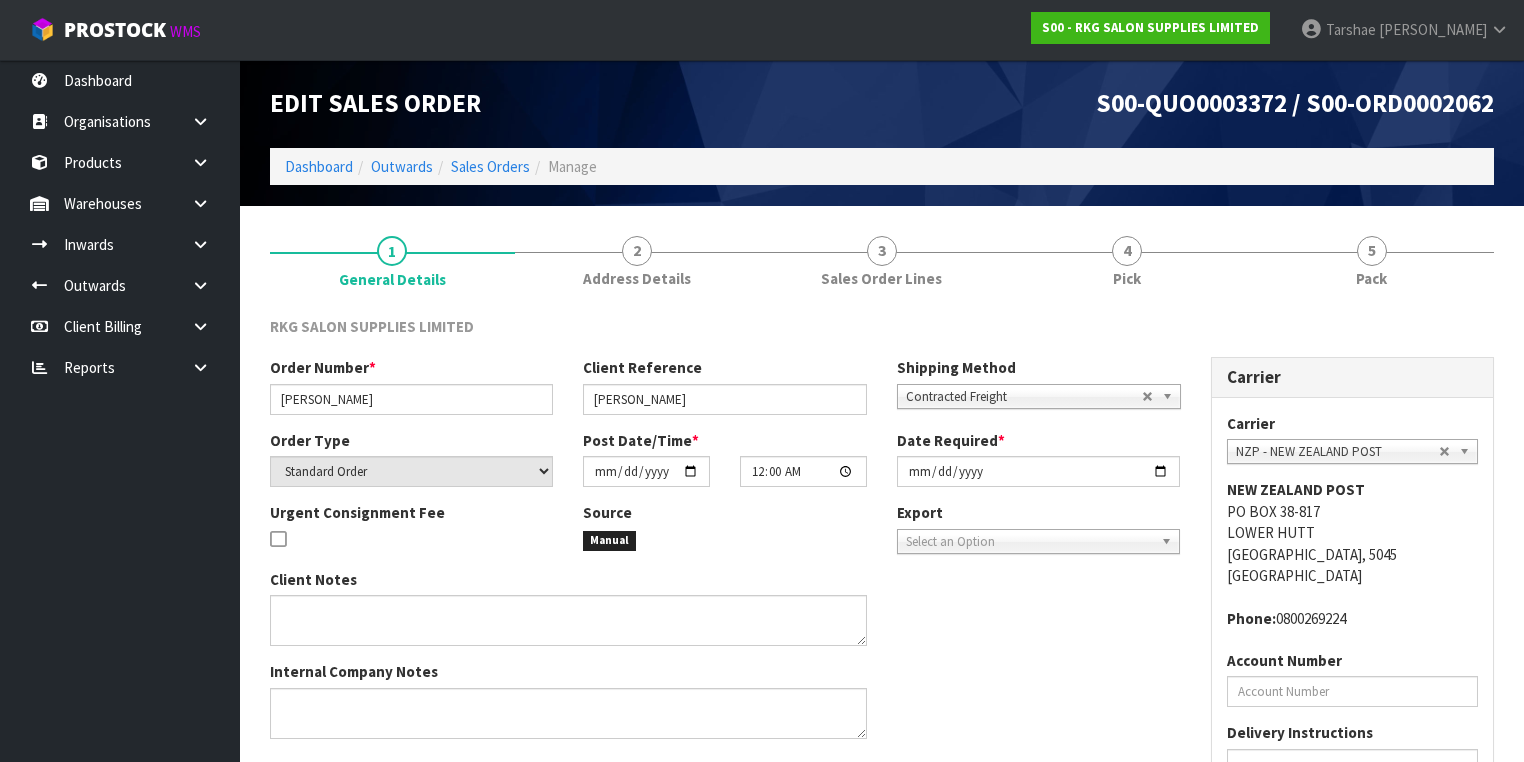 drag, startPoint x: 1044, startPoint y: 279, endPoint x: 1280, endPoint y: 326, distance: 240.63458 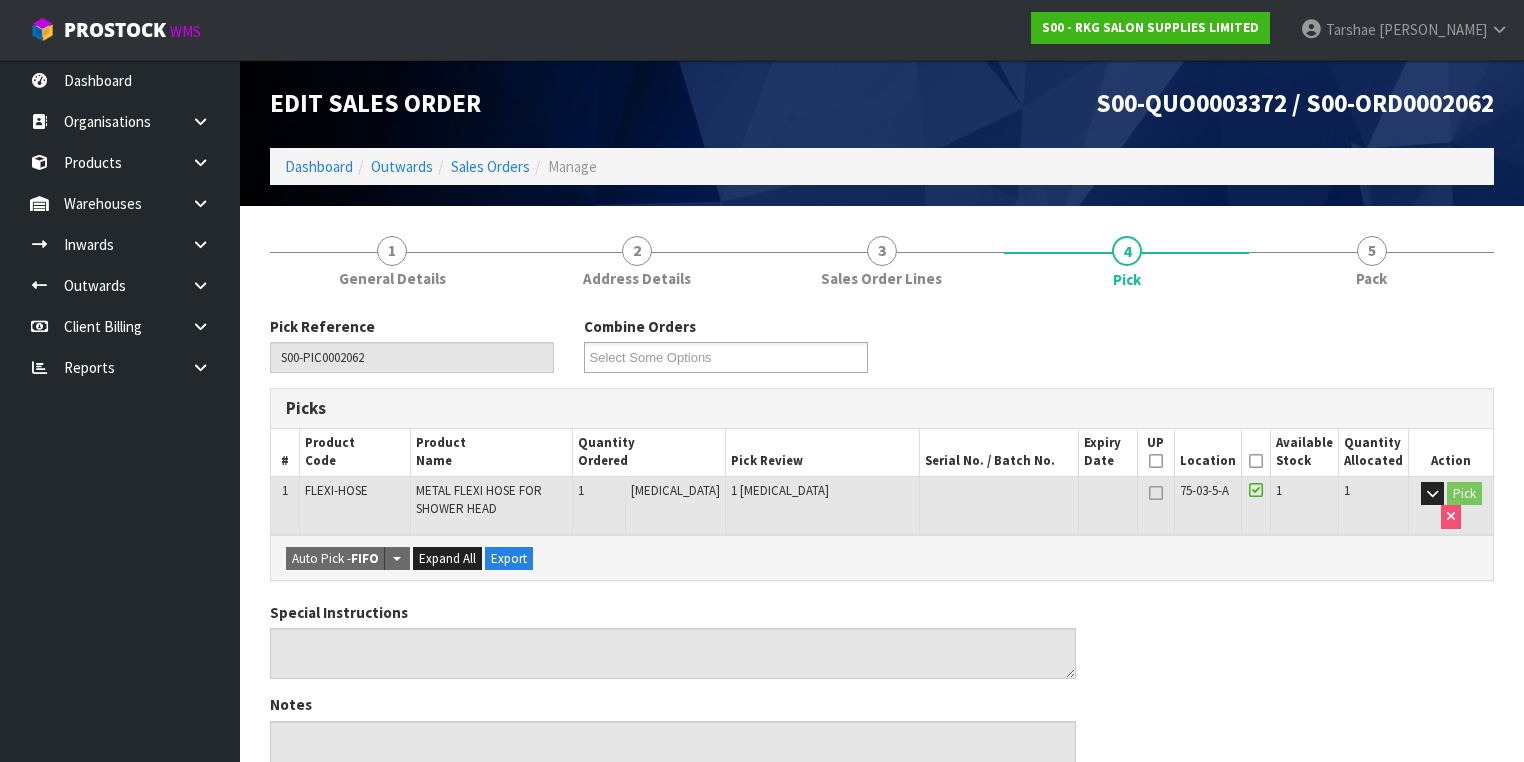 click at bounding box center [1256, 461] 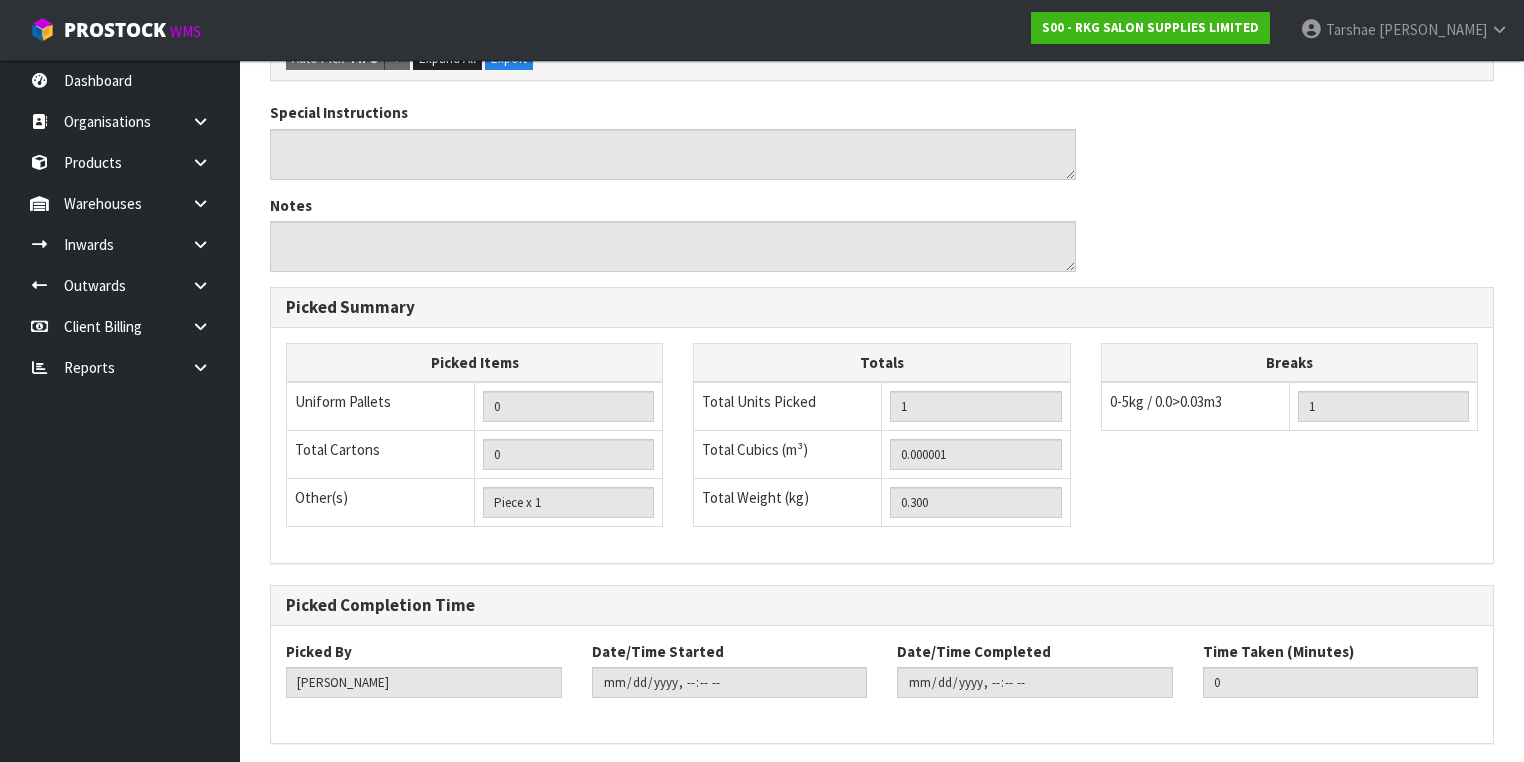 scroll, scrollTop: 641, scrollLeft: 0, axis: vertical 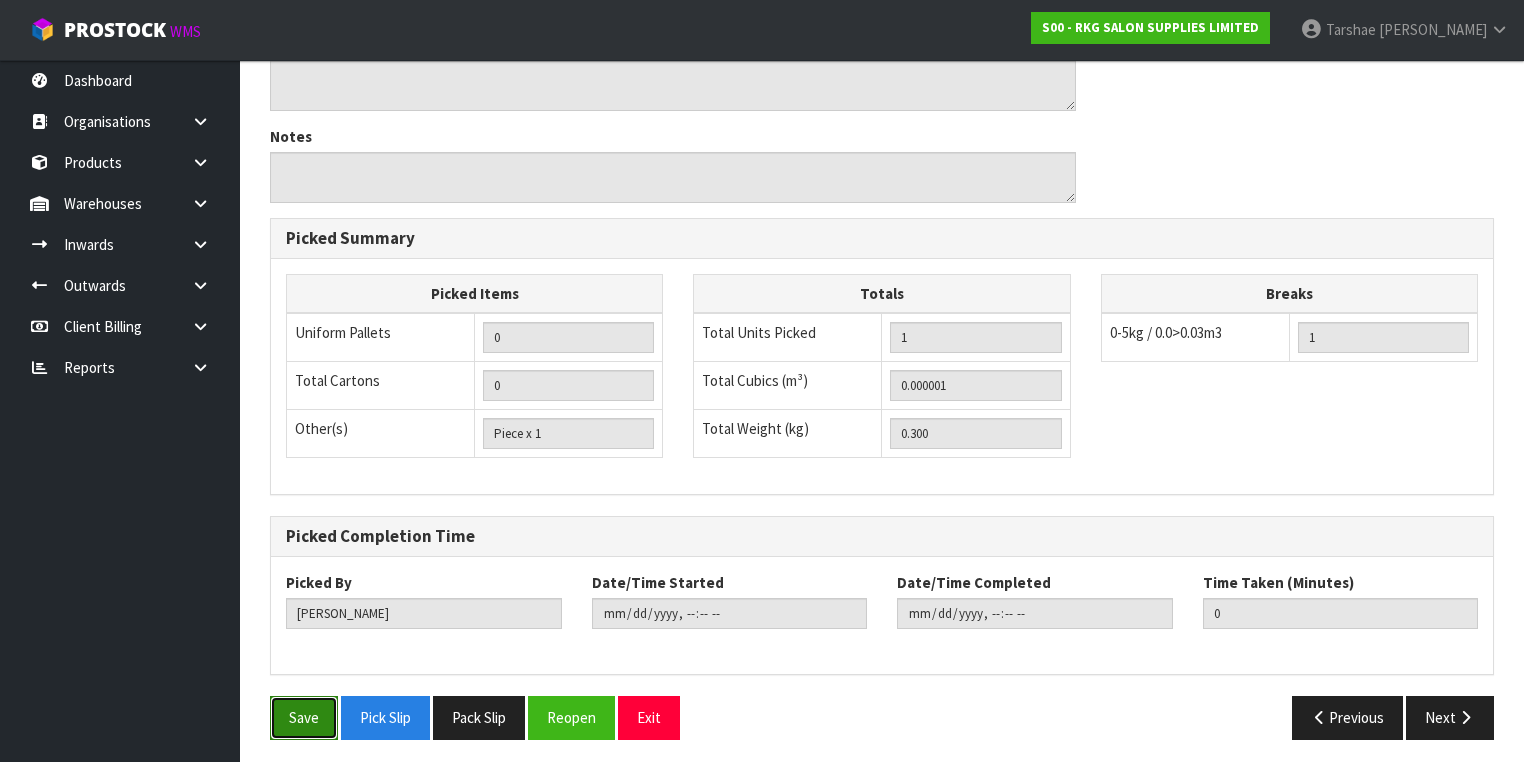 click on "Save" at bounding box center [304, 717] 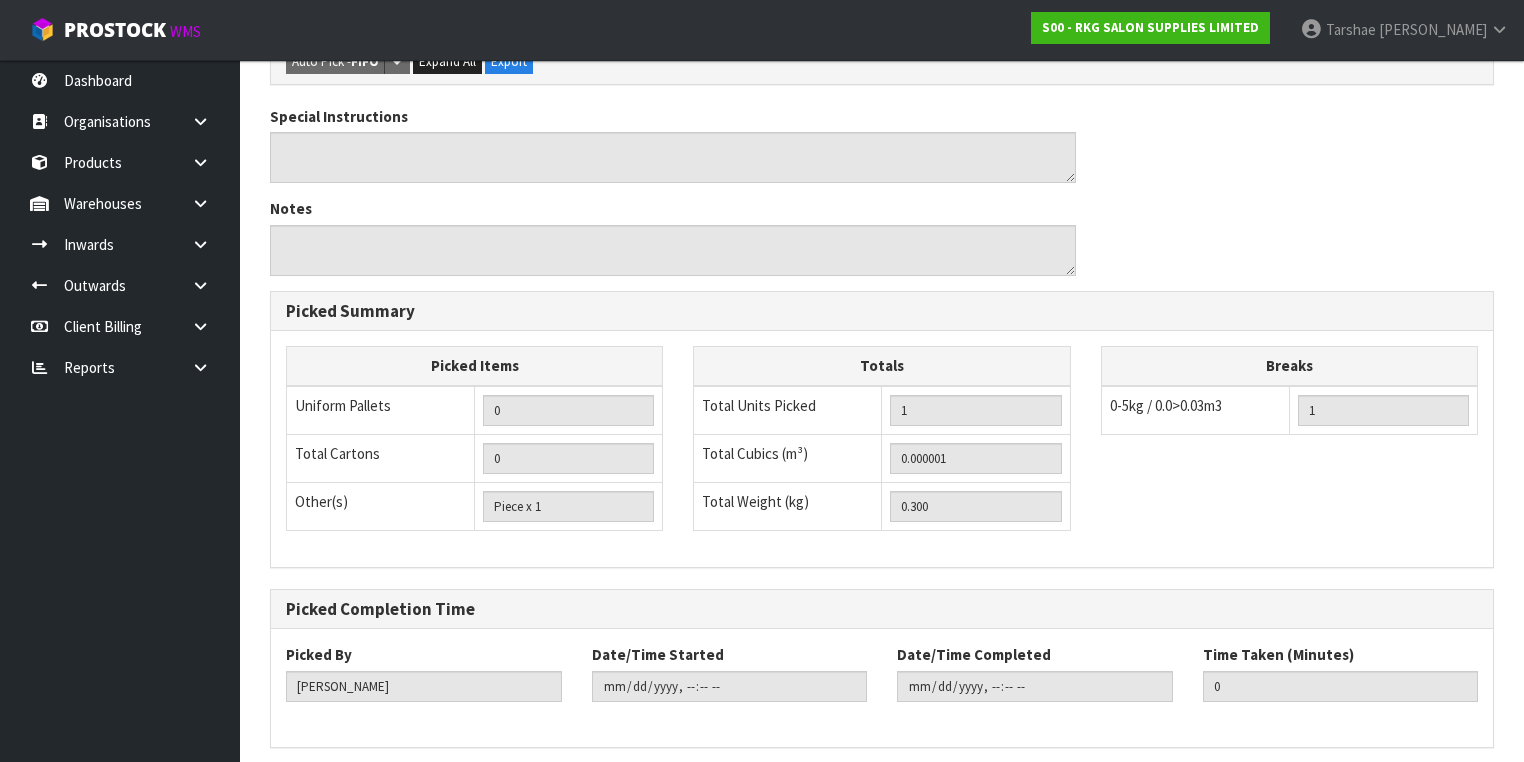 scroll, scrollTop: 0, scrollLeft: 0, axis: both 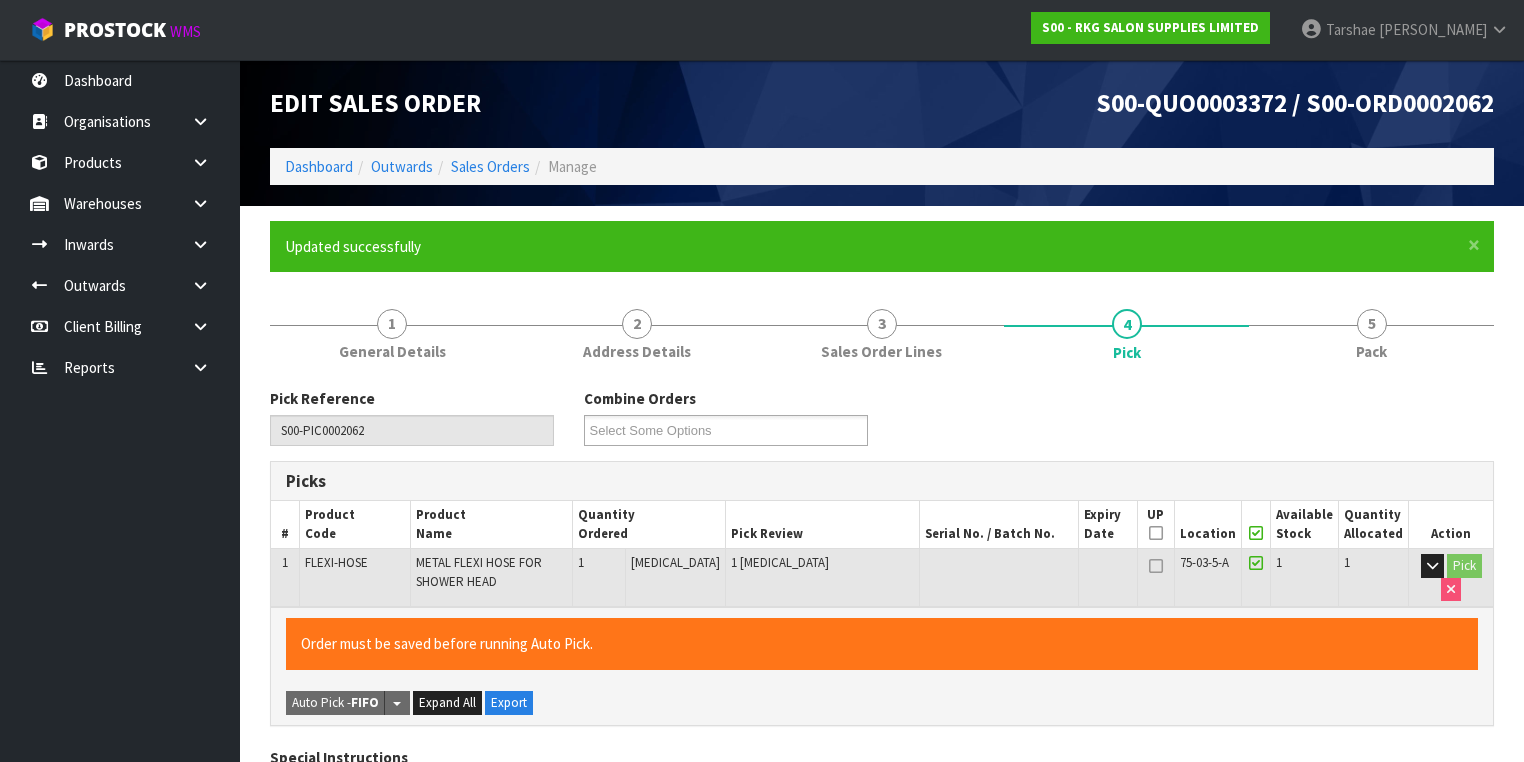 type on "[PERSON_NAME]" 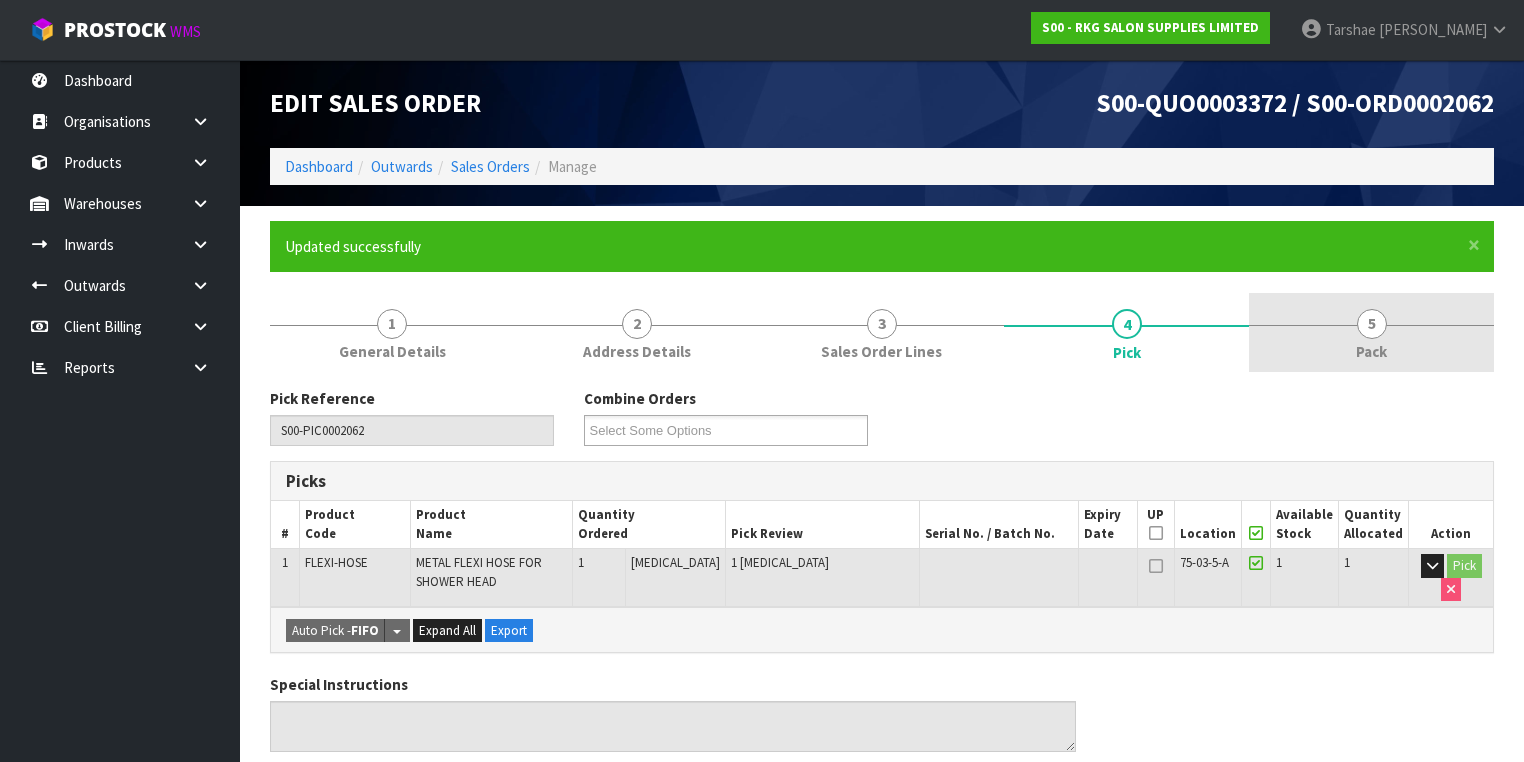 click on "5" at bounding box center (1372, 324) 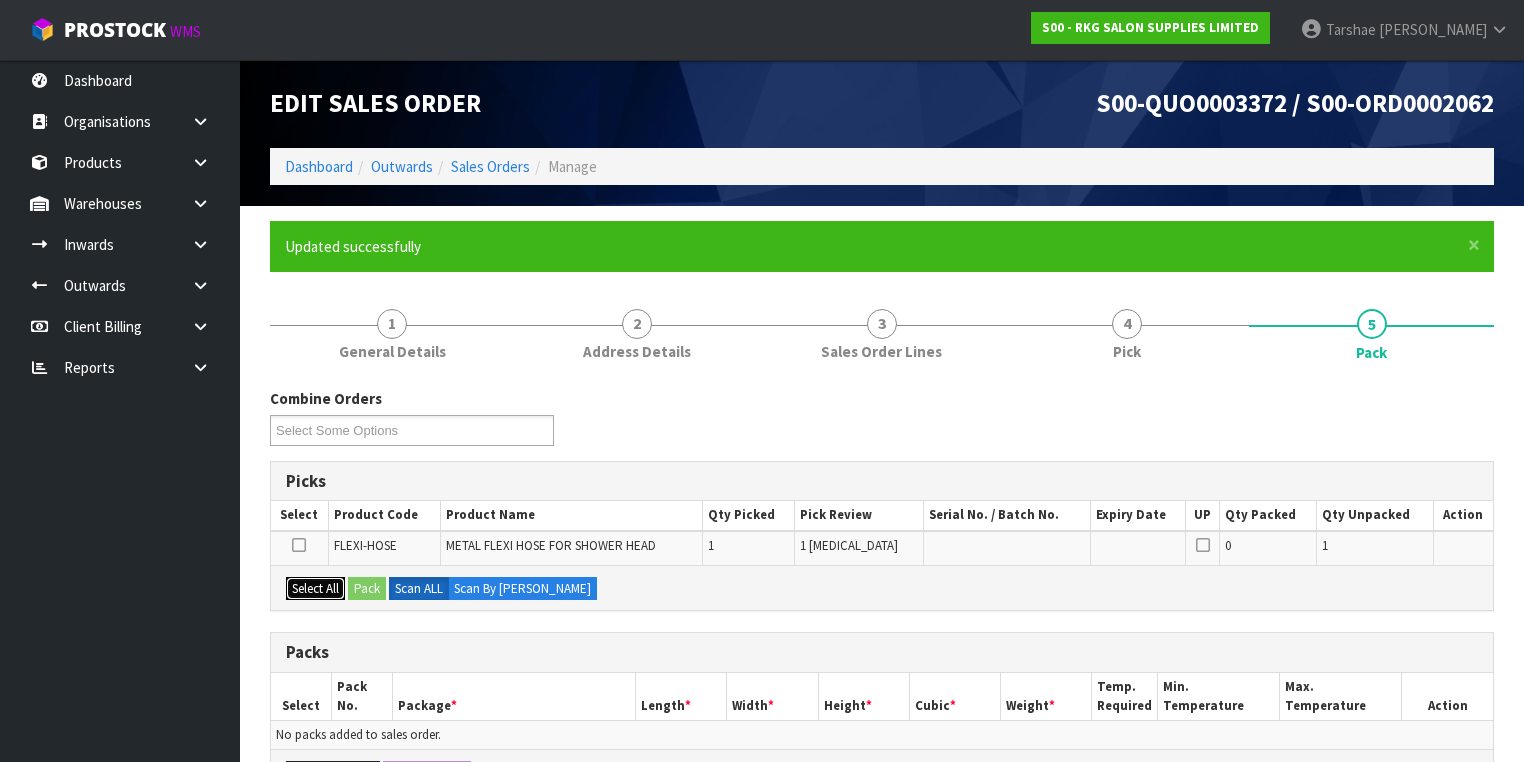 drag, startPoint x: 317, startPoint y: 586, endPoint x: 350, endPoint y: 578, distance: 33.955853 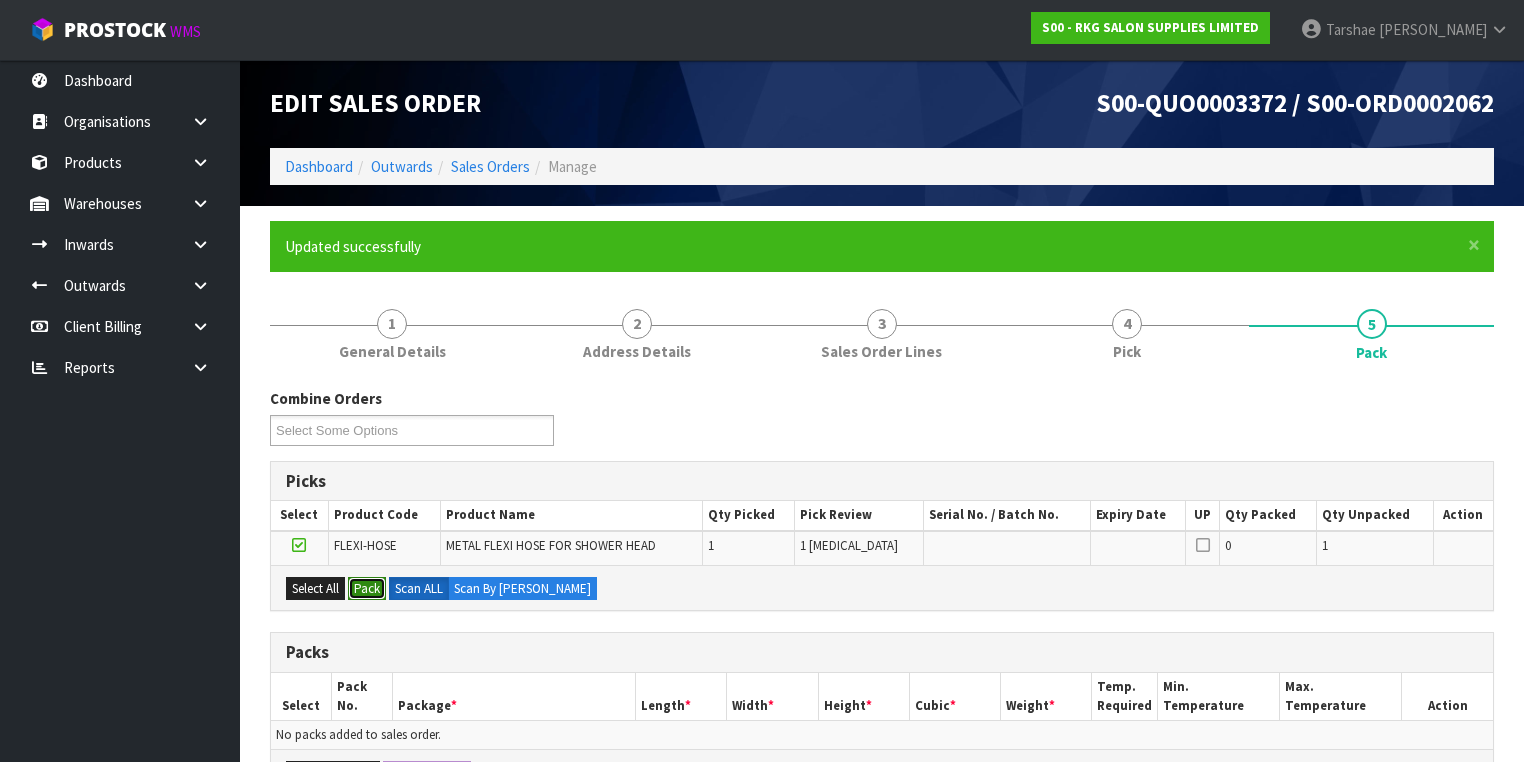 click on "Pack" at bounding box center (367, 589) 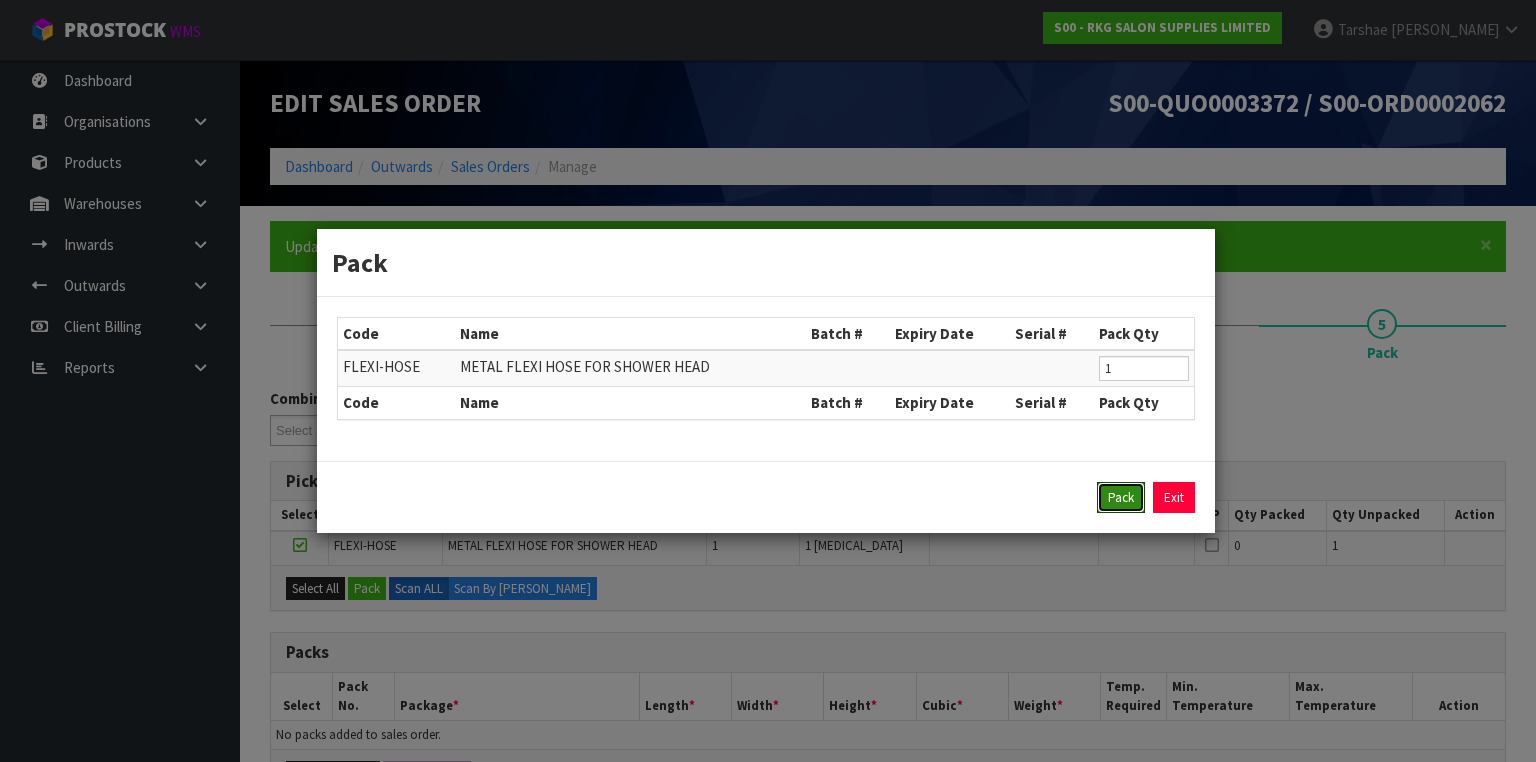 click on "Pack" at bounding box center [1121, 498] 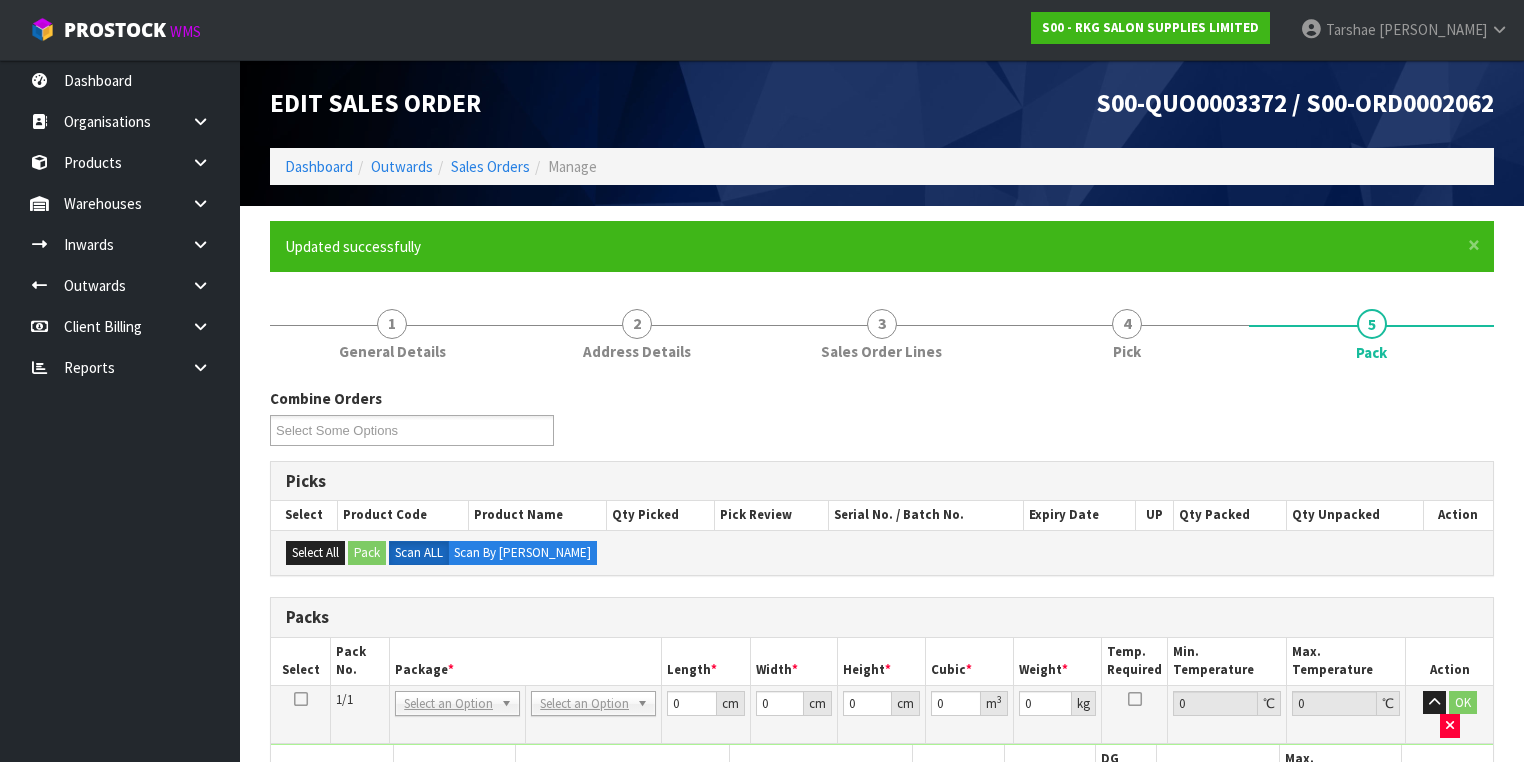 drag, startPoint x: 548, startPoint y: 688, endPoint x: 552, endPoint y: 716, distance: 28.284271 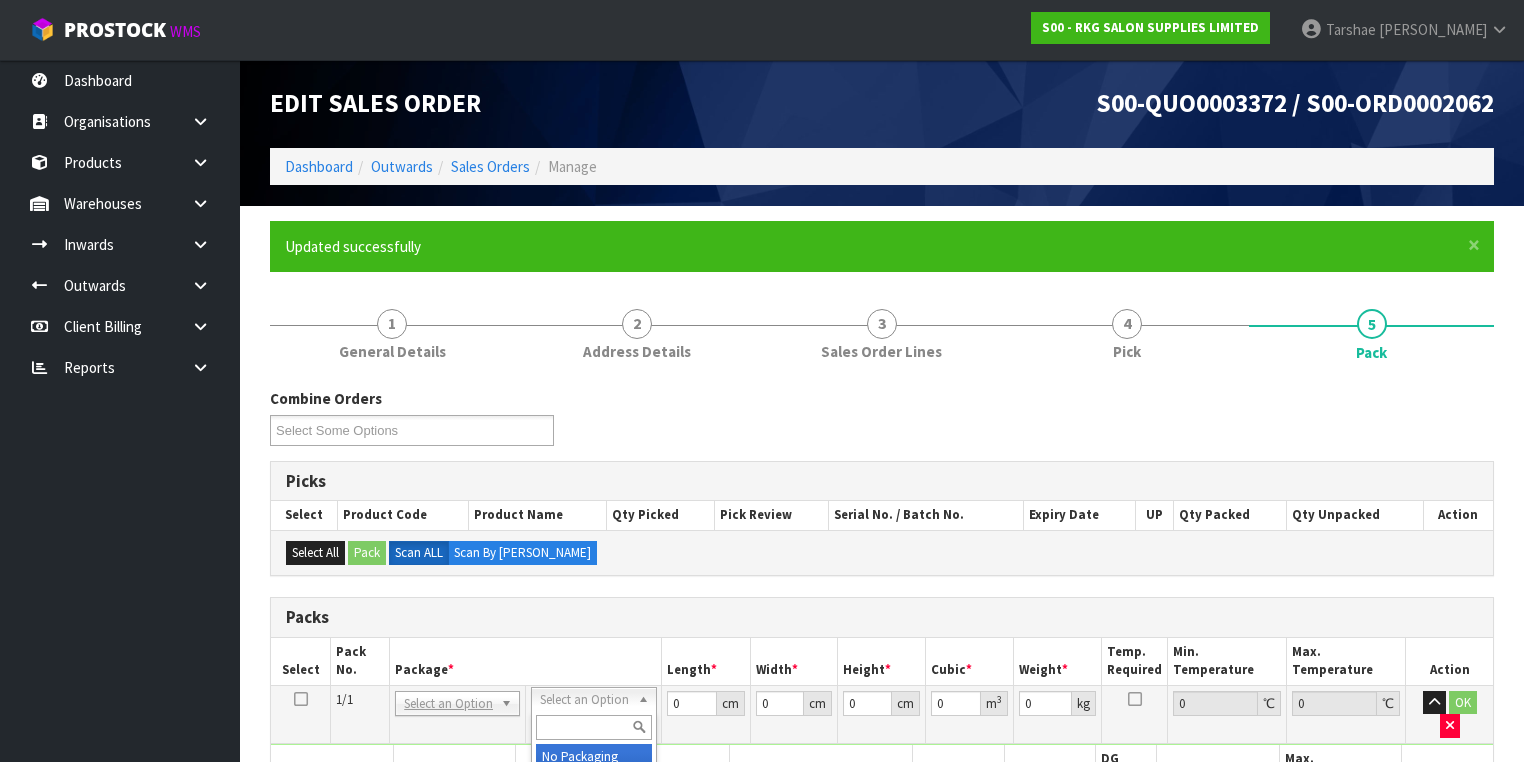 click at bounding box center (593, 727) 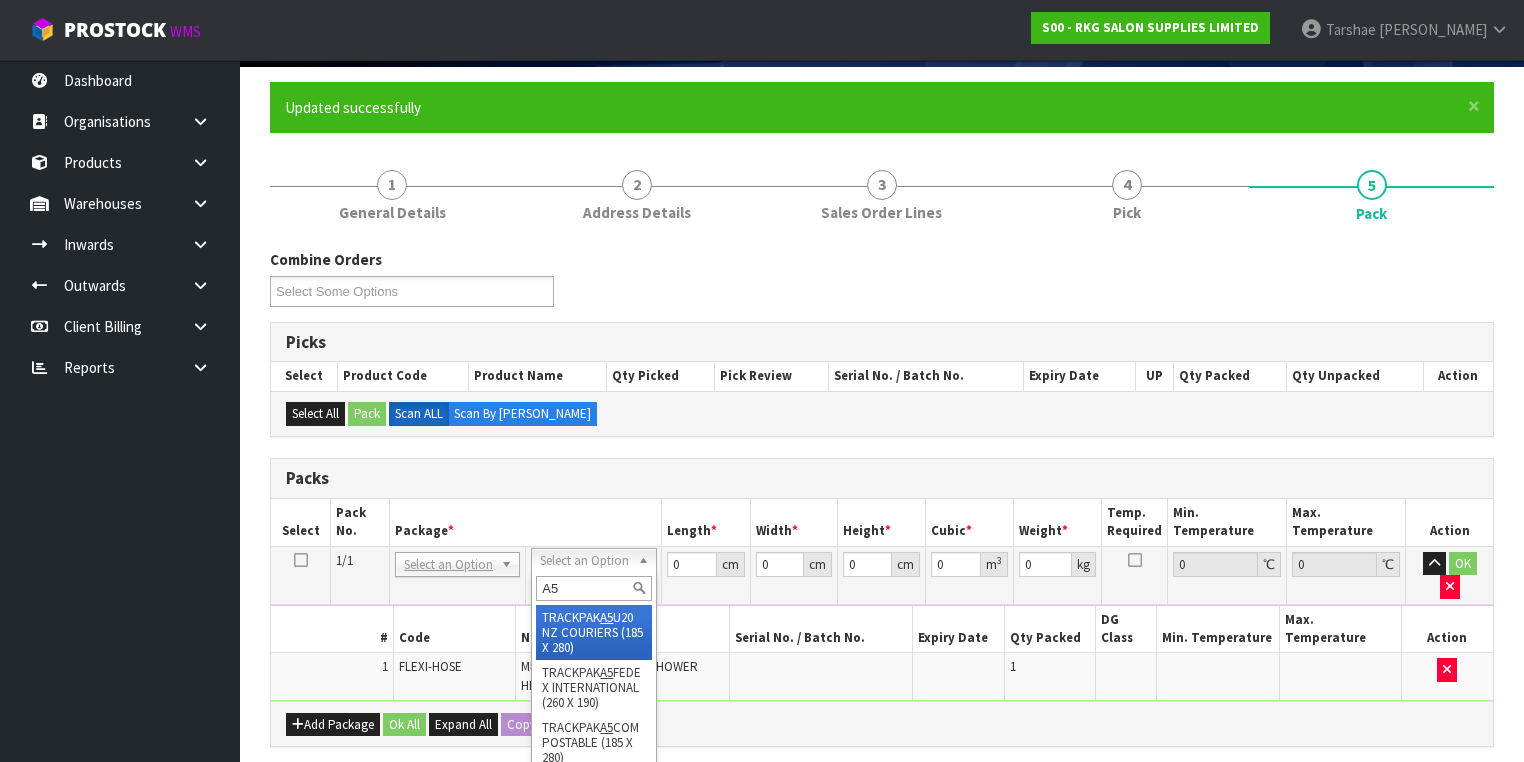 scroll, scrollTop: 160, scrollLeft: 0, axis: vertical 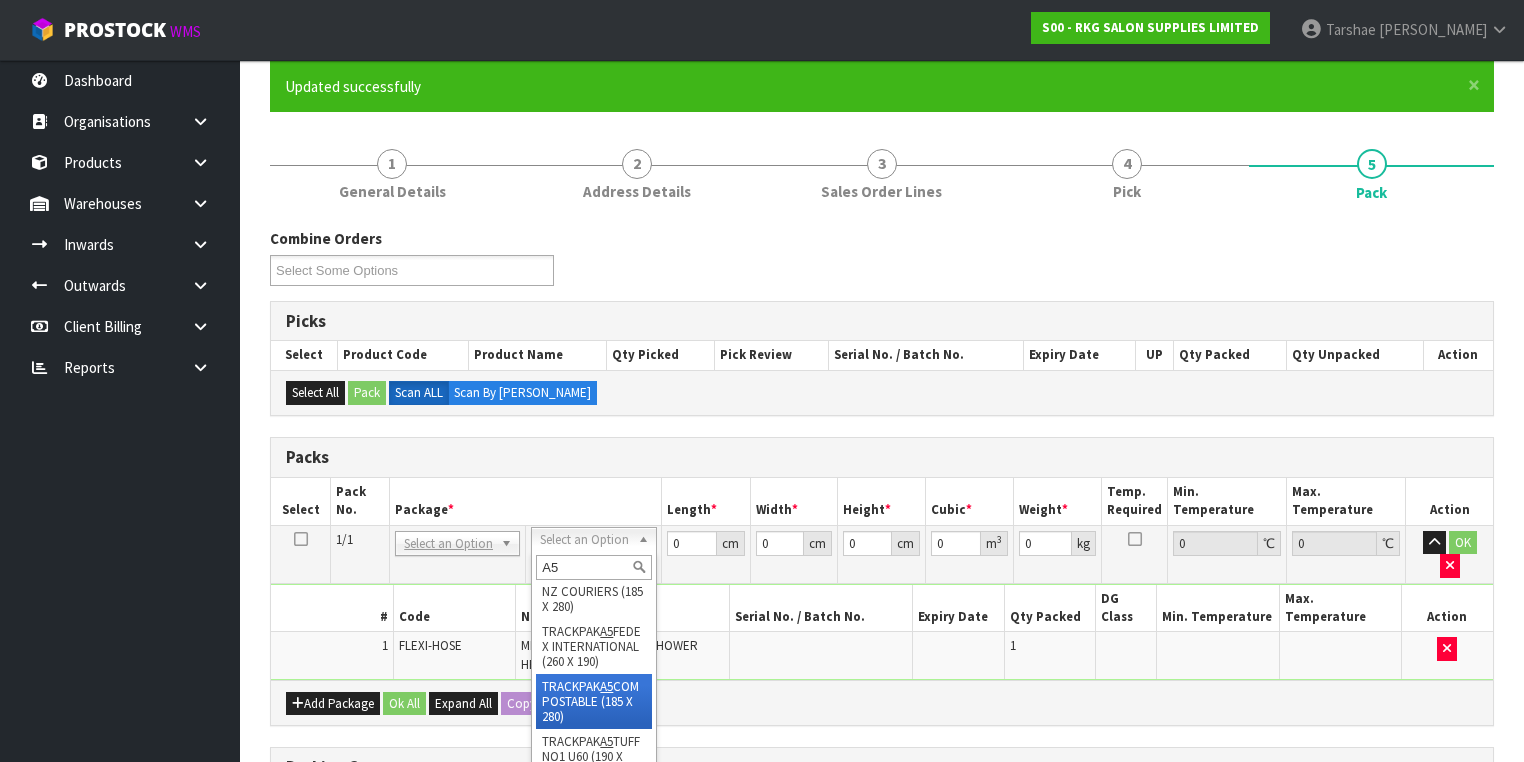 type on "A5" 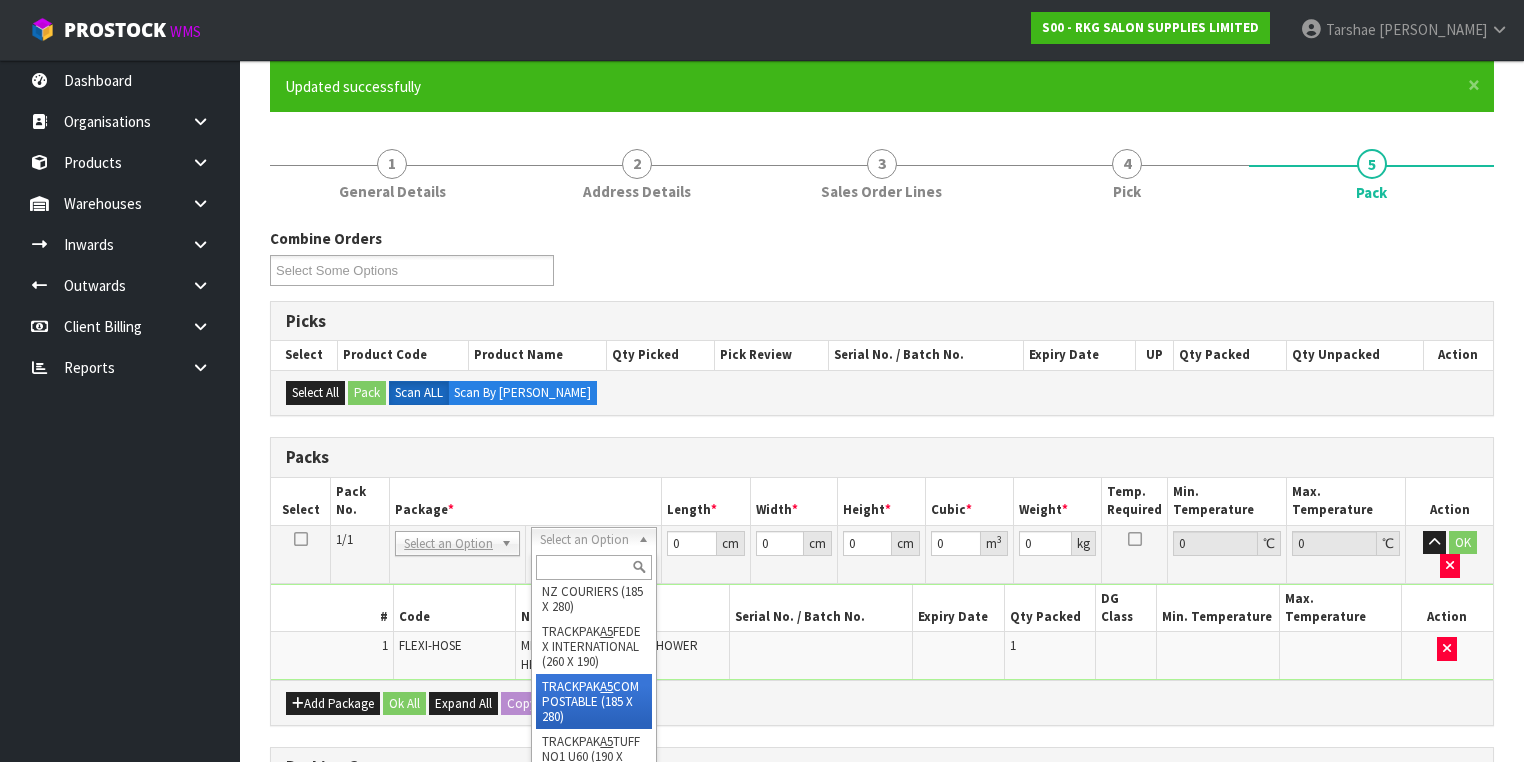 type on "18.5" 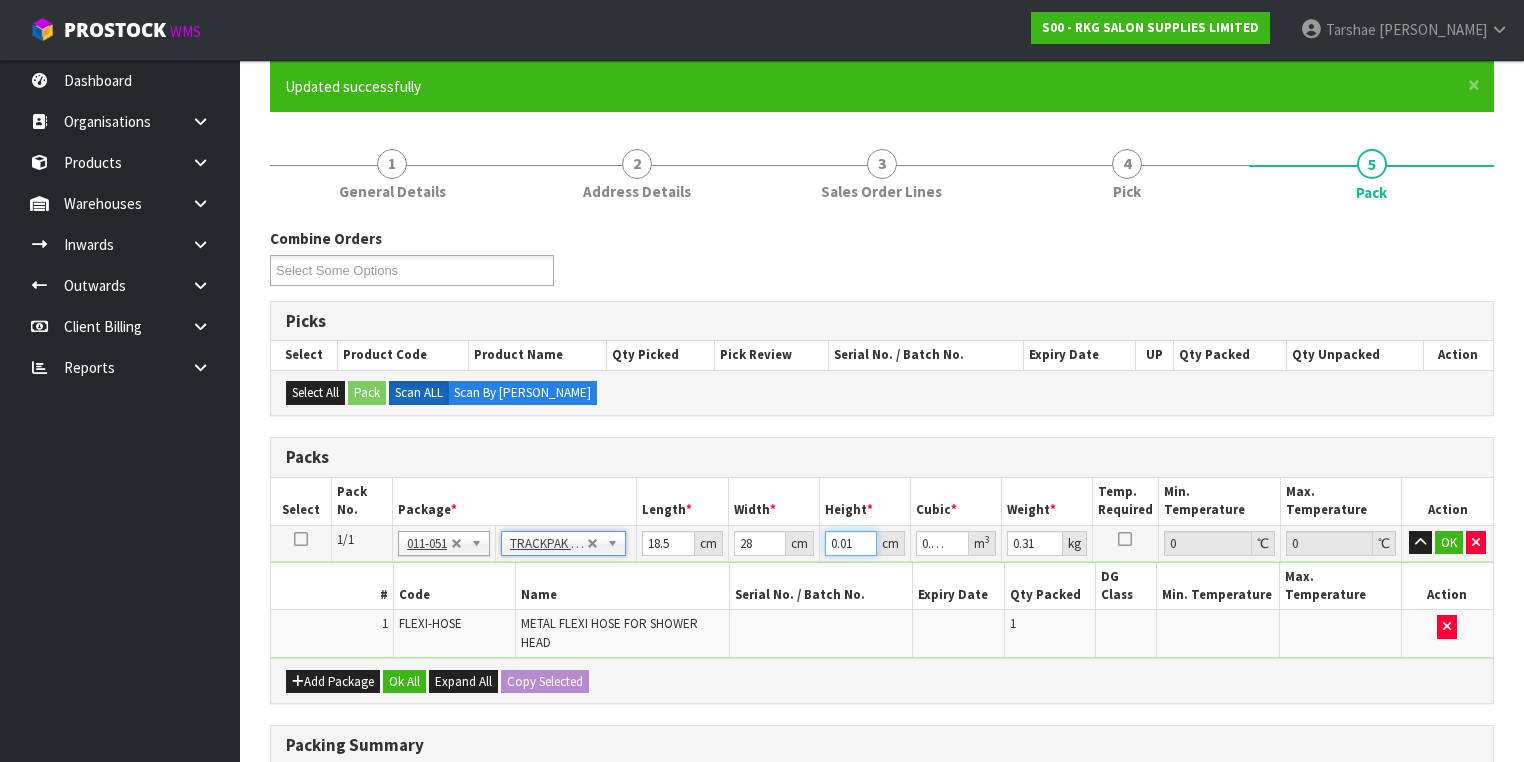 click on "0.01" at bounding box center [851, 543] 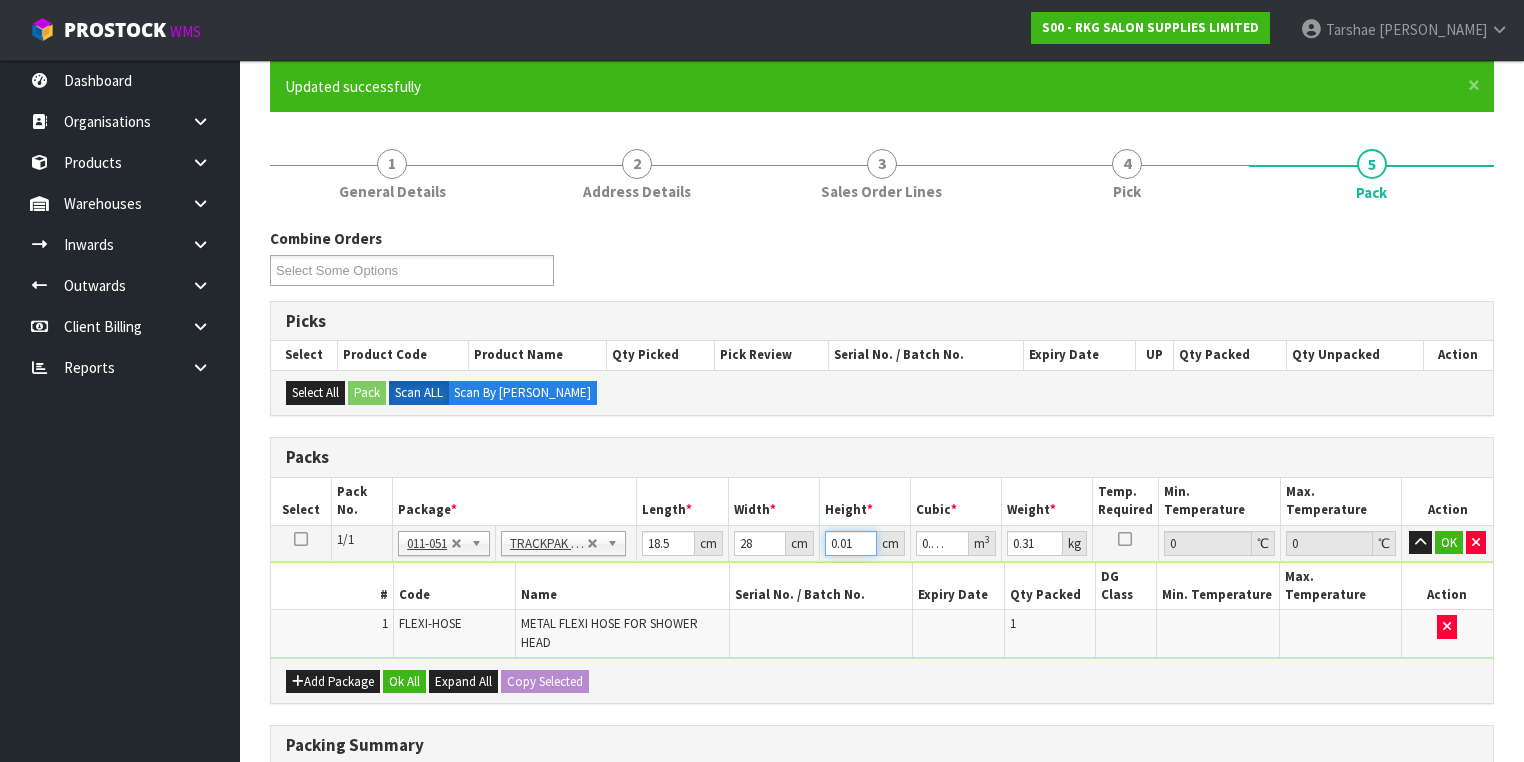 click on "0.01" at bounding box center [851, 543] 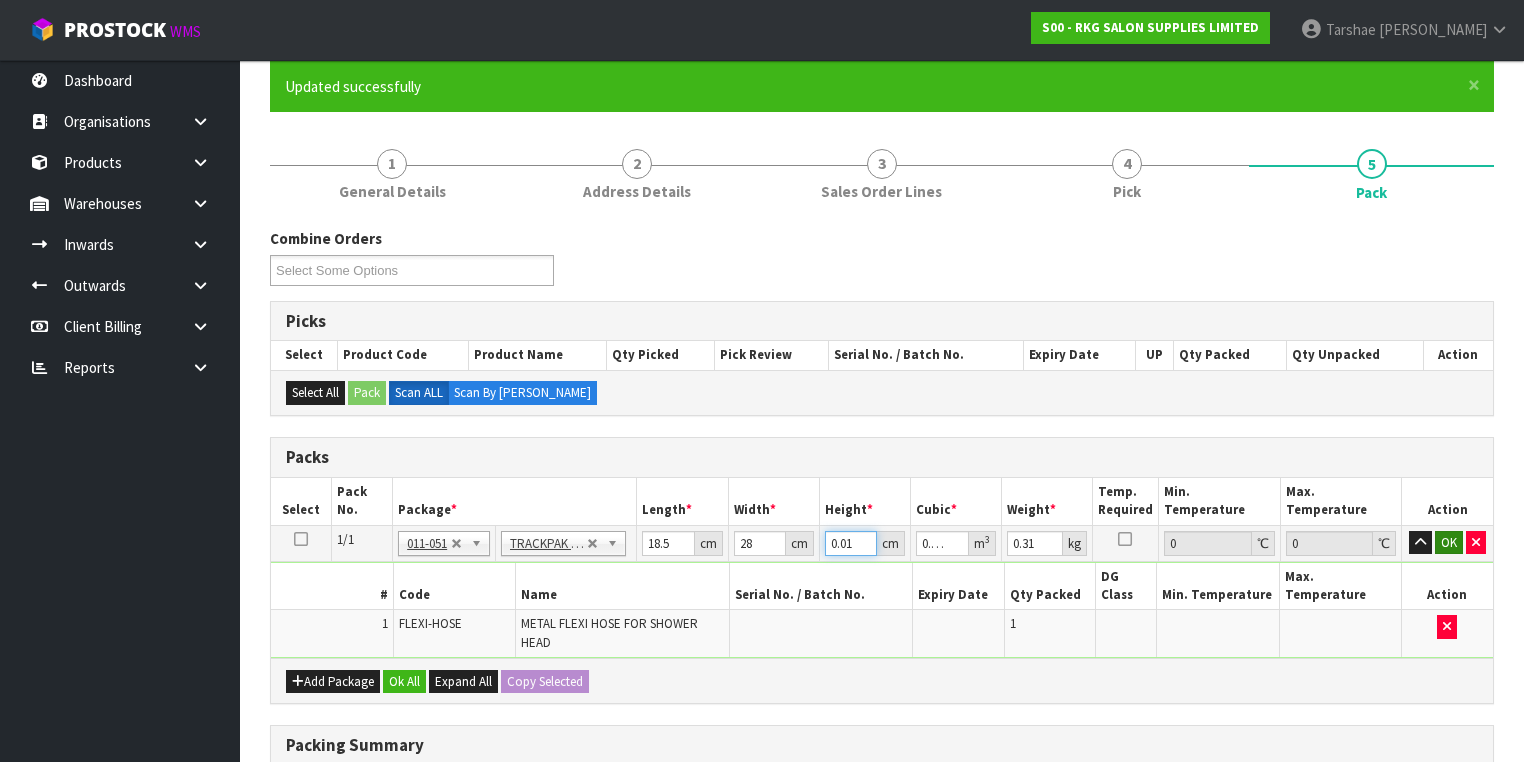 type on "5" 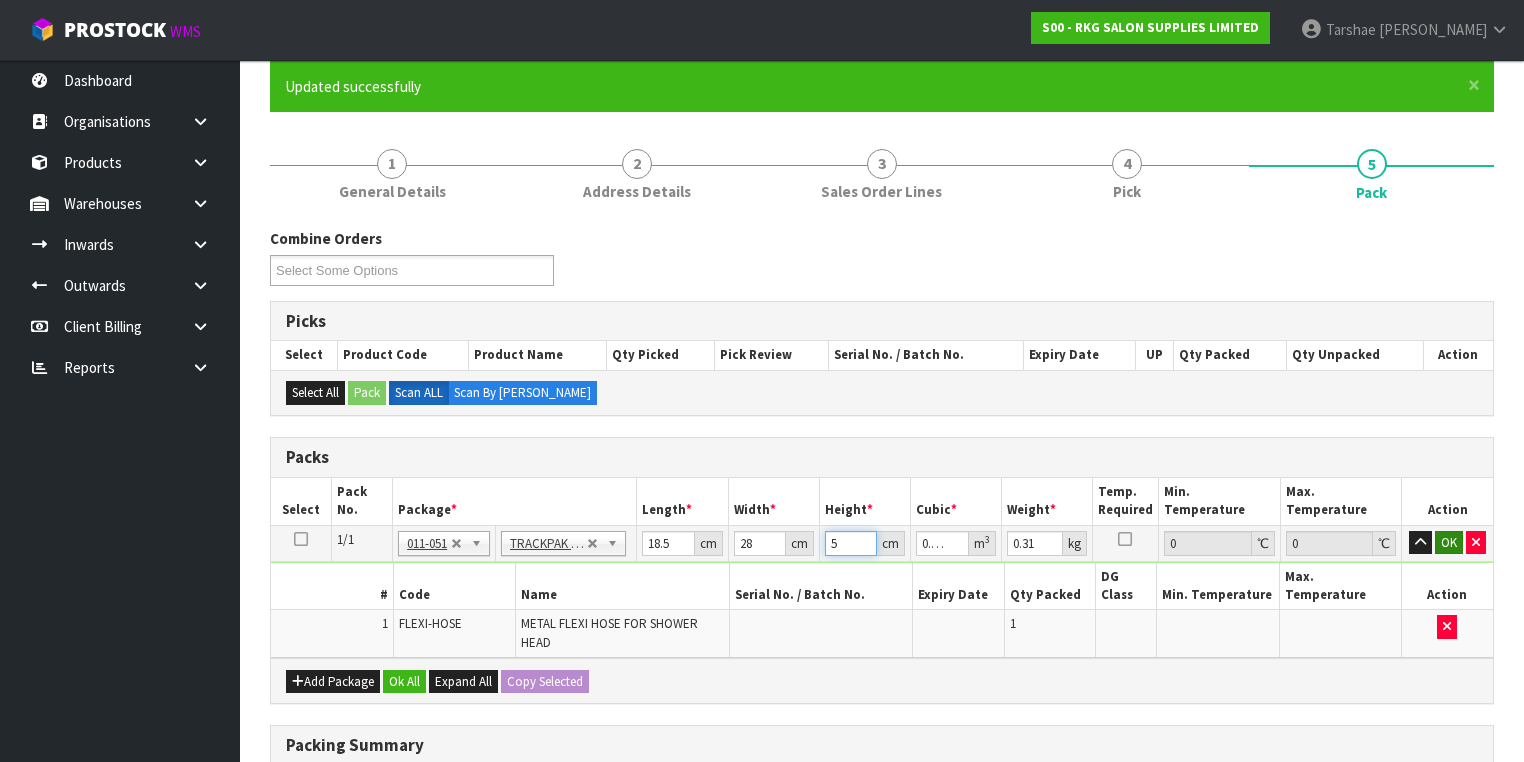 type on "5" 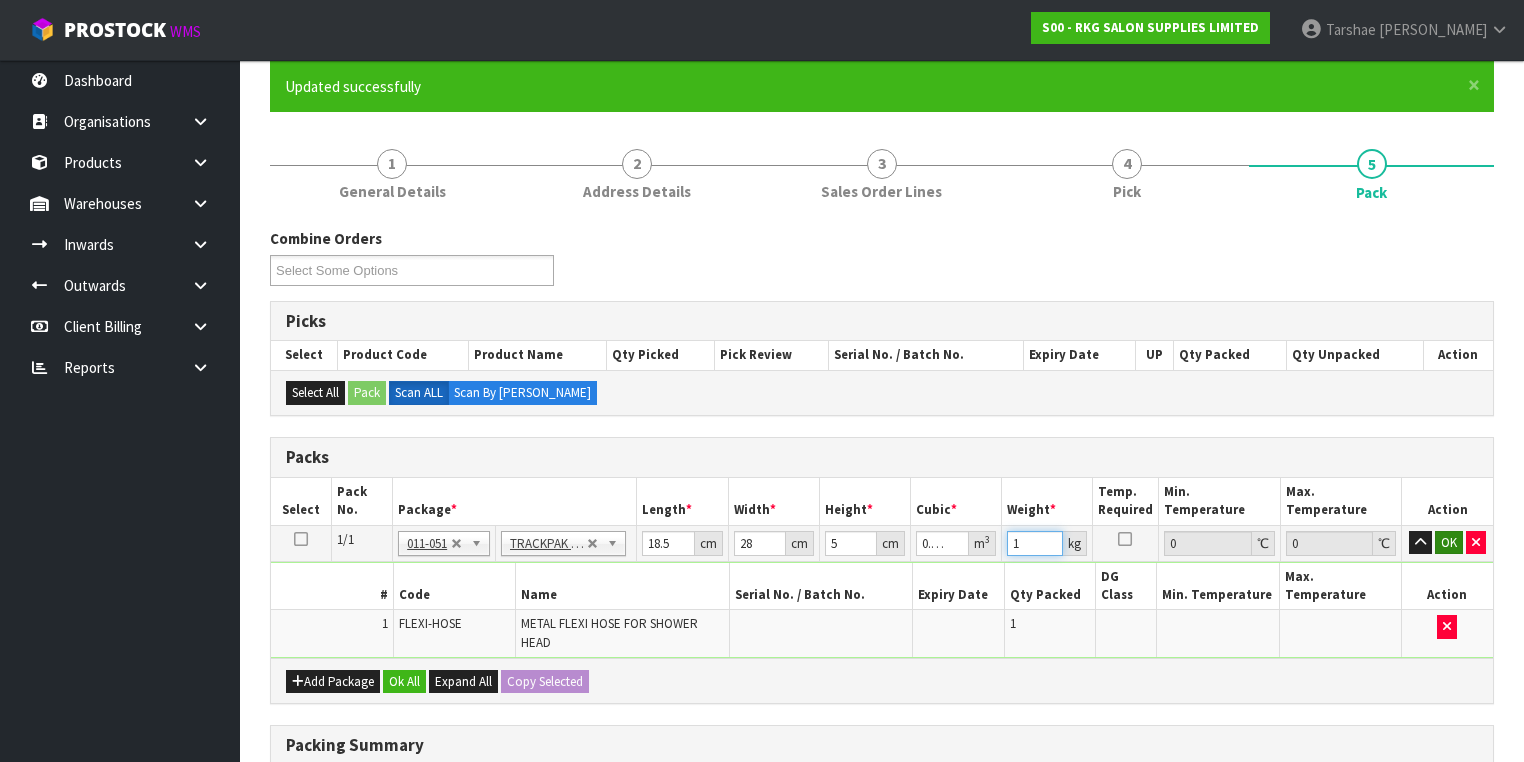 type on "1" 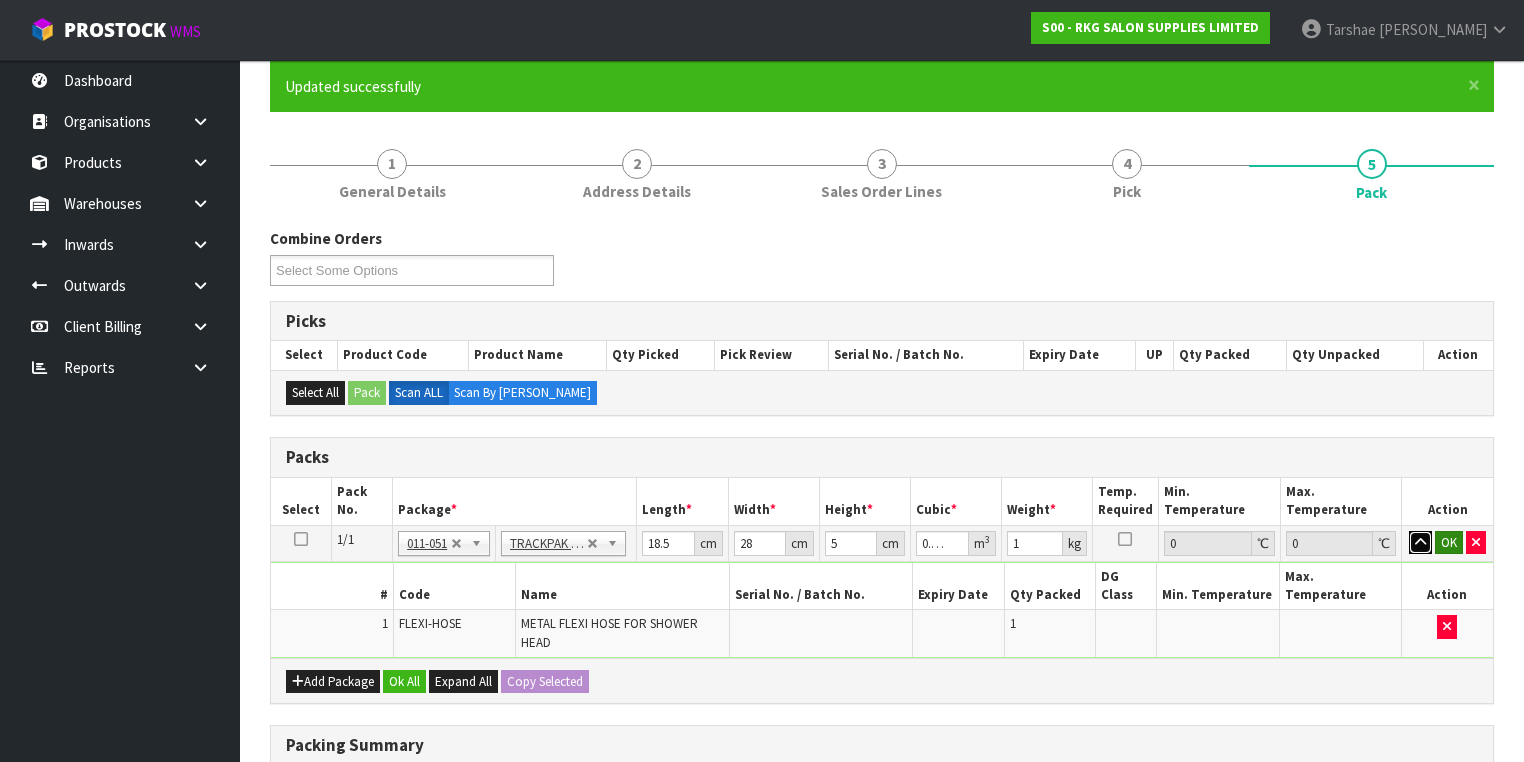 type 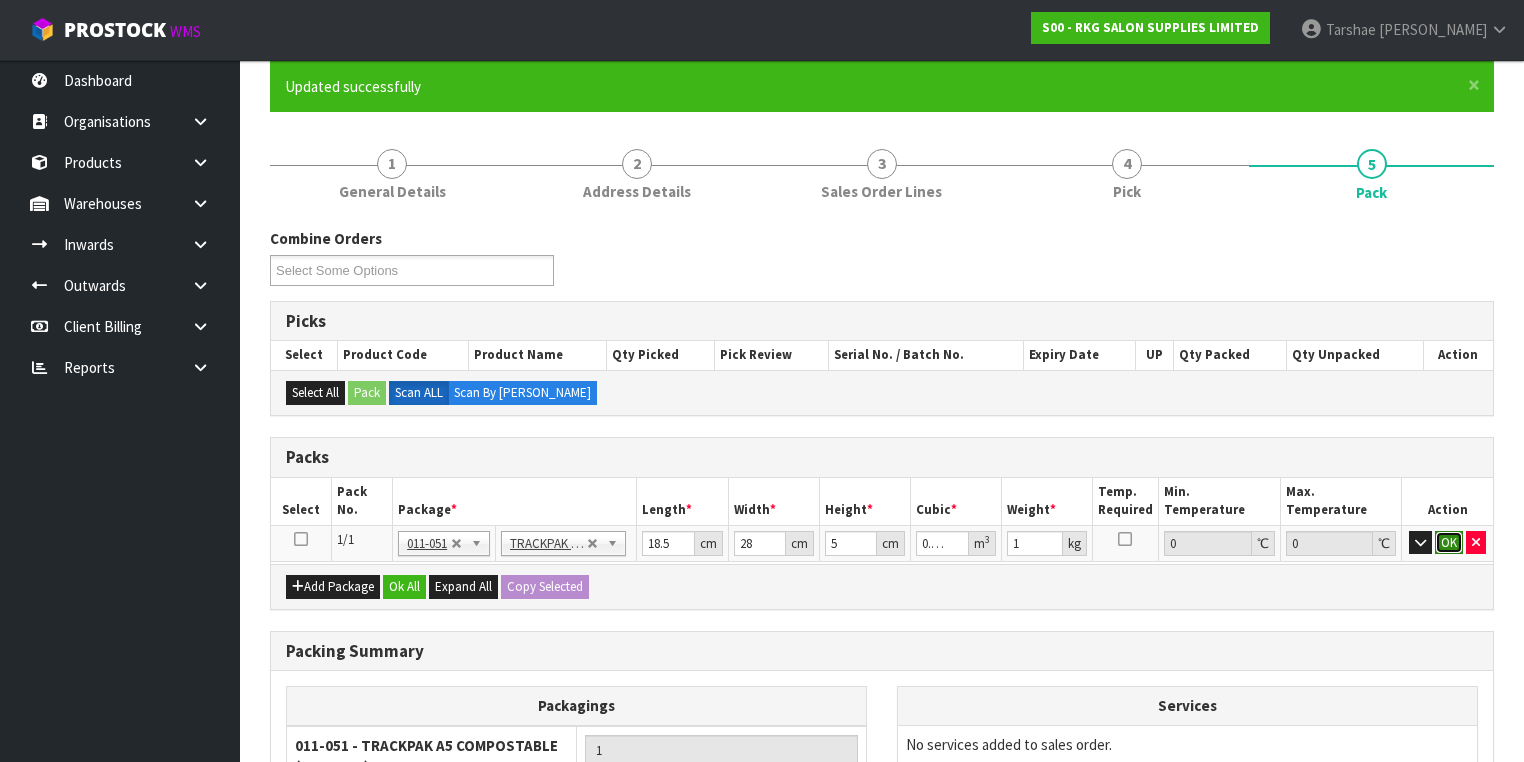 click on "OK" at bounding box center (1449, 543) 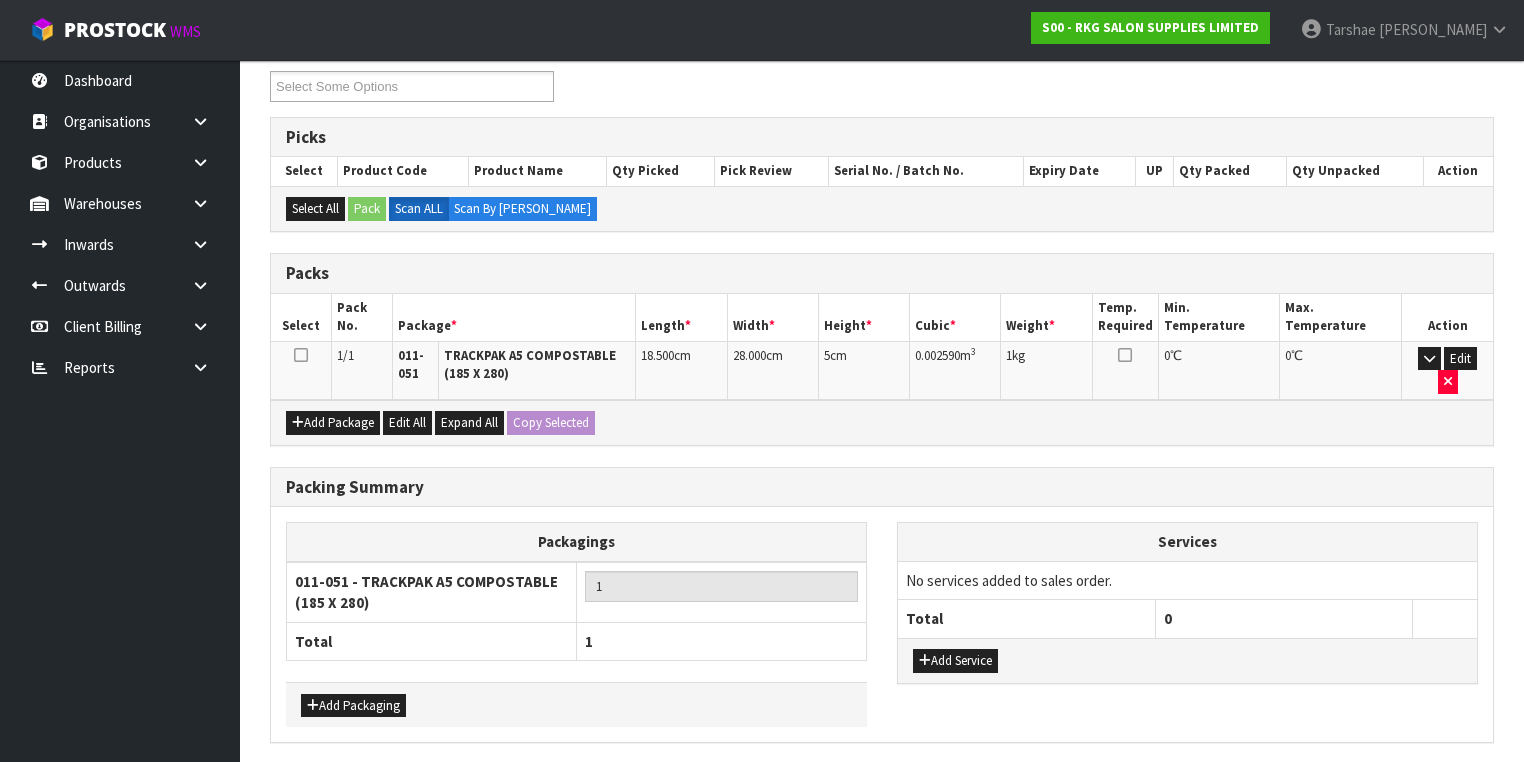 scroll, scrollTop: 400, scrollLeft: 0, axis: vertical 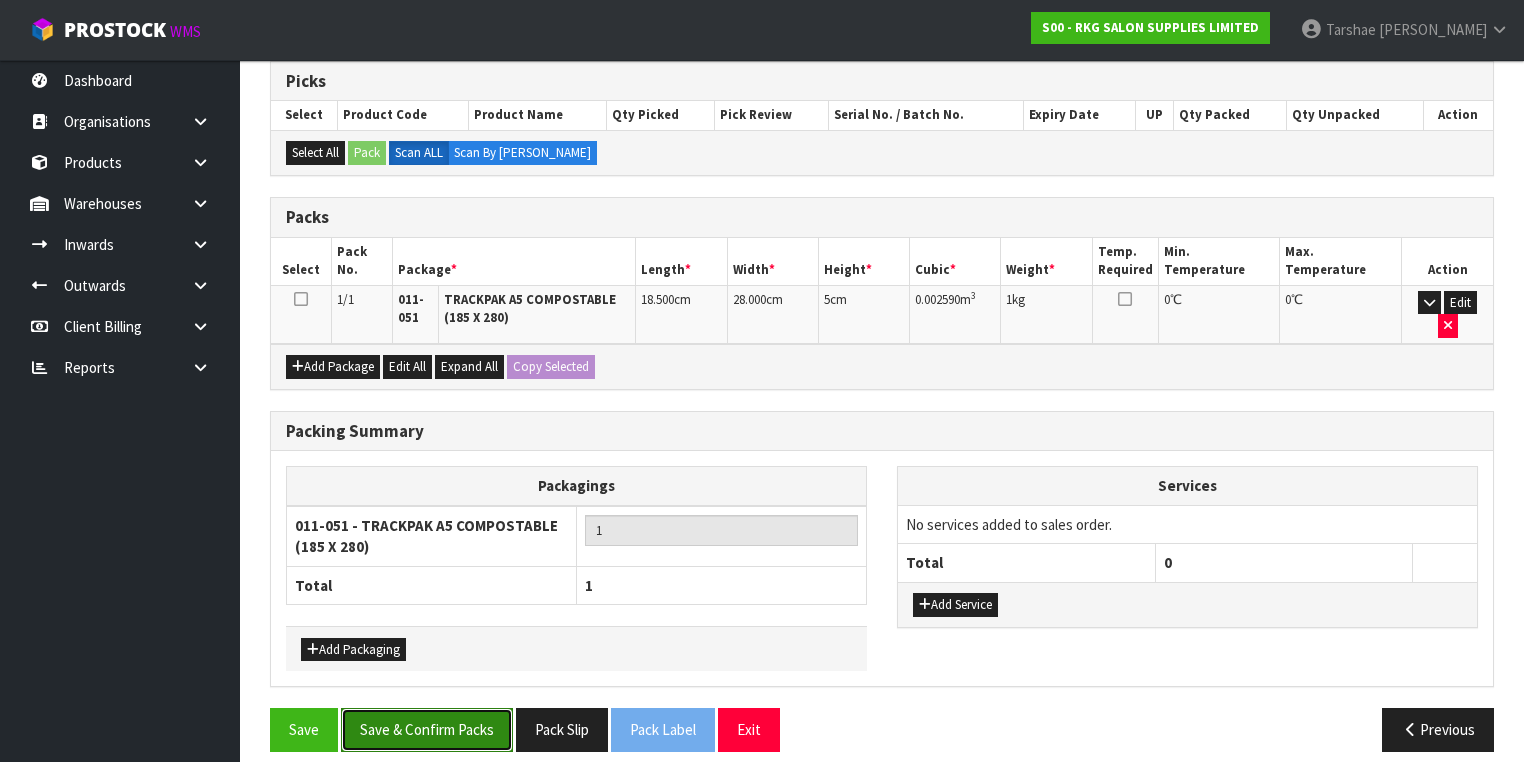click on "Save & Confirm Packs" at bounding box center (427, 729) 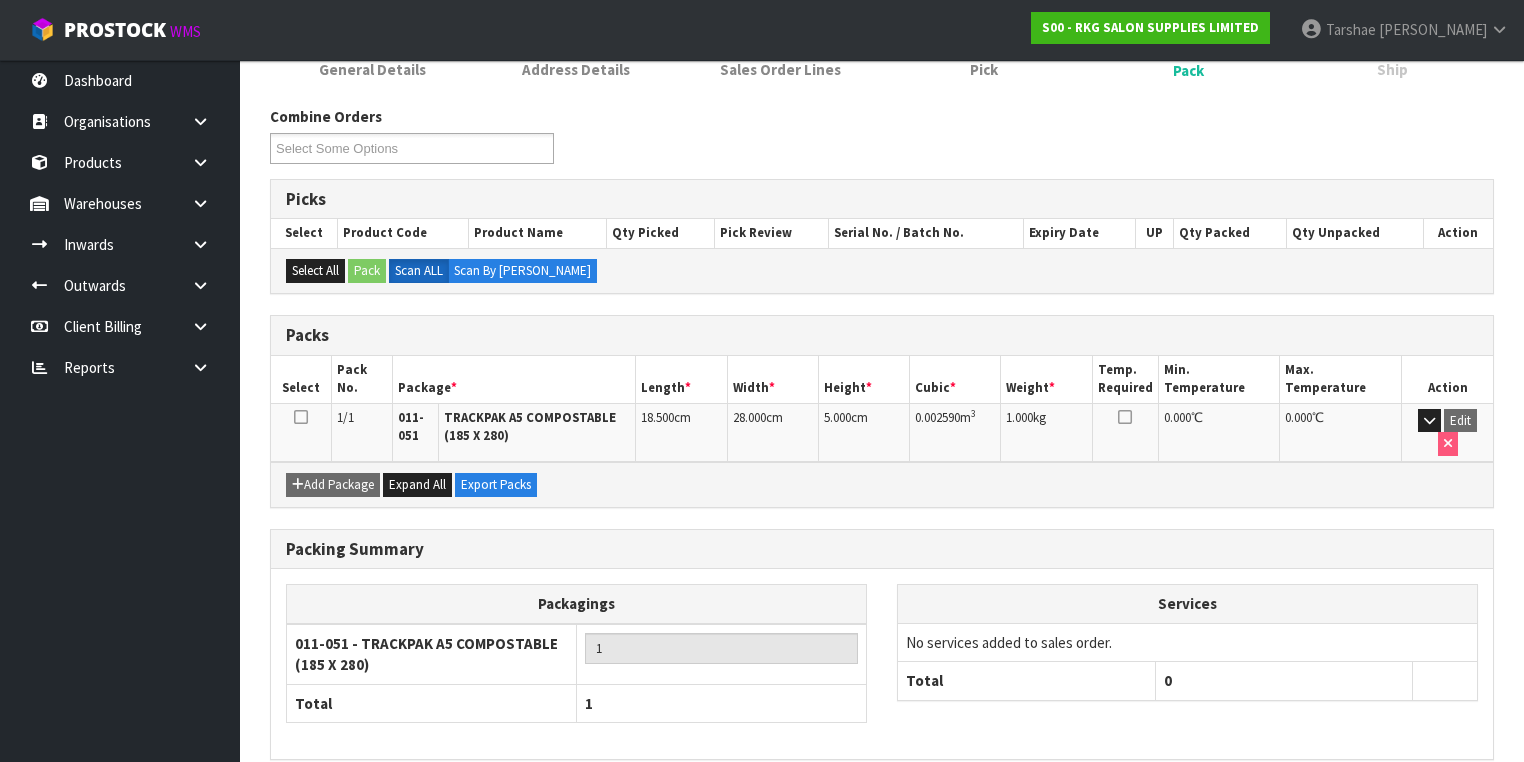 scroll, scrollTop: 356, scrollLeft: 0, axis: vertical 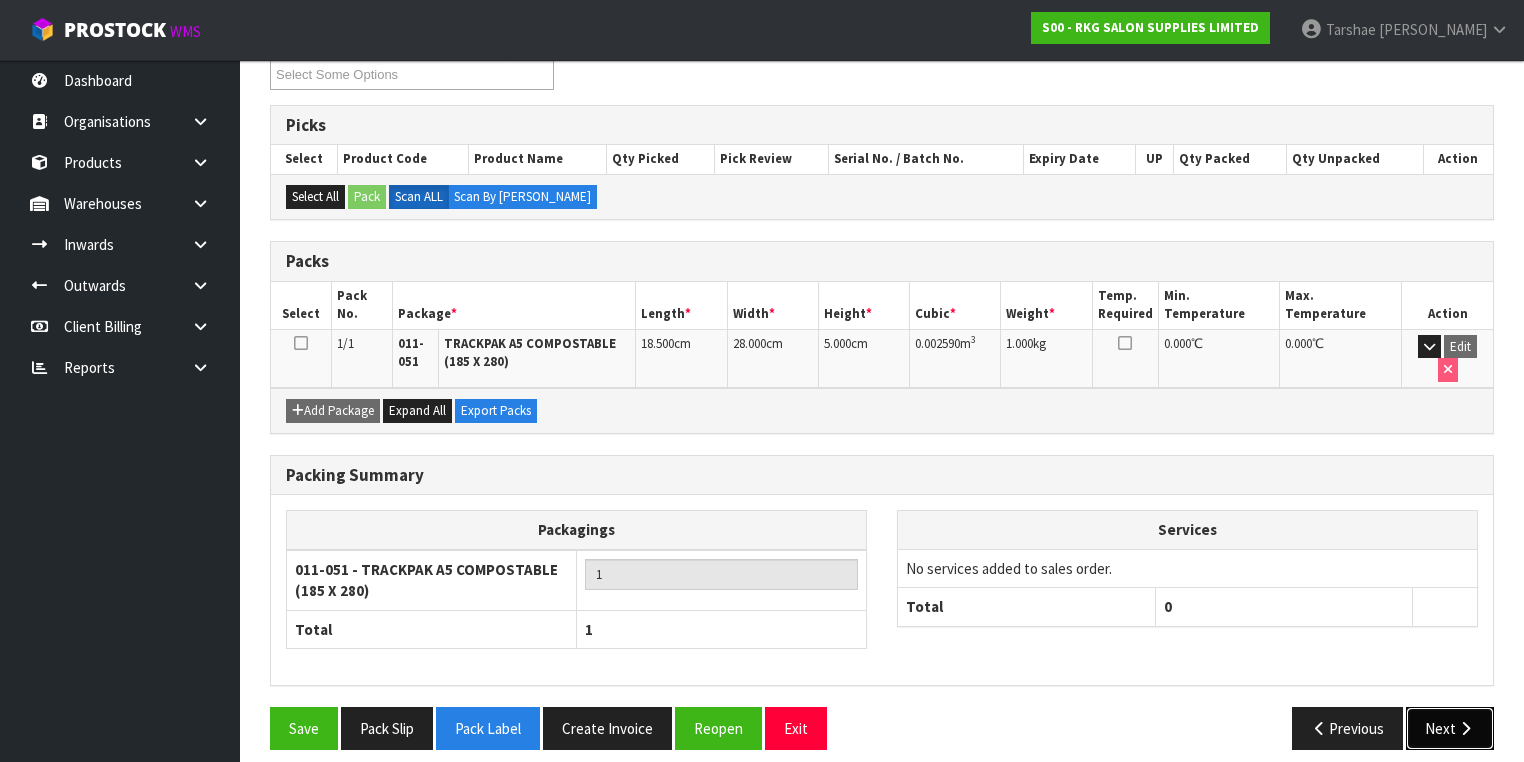 click on "Next" at bounding box center [1450, 728] 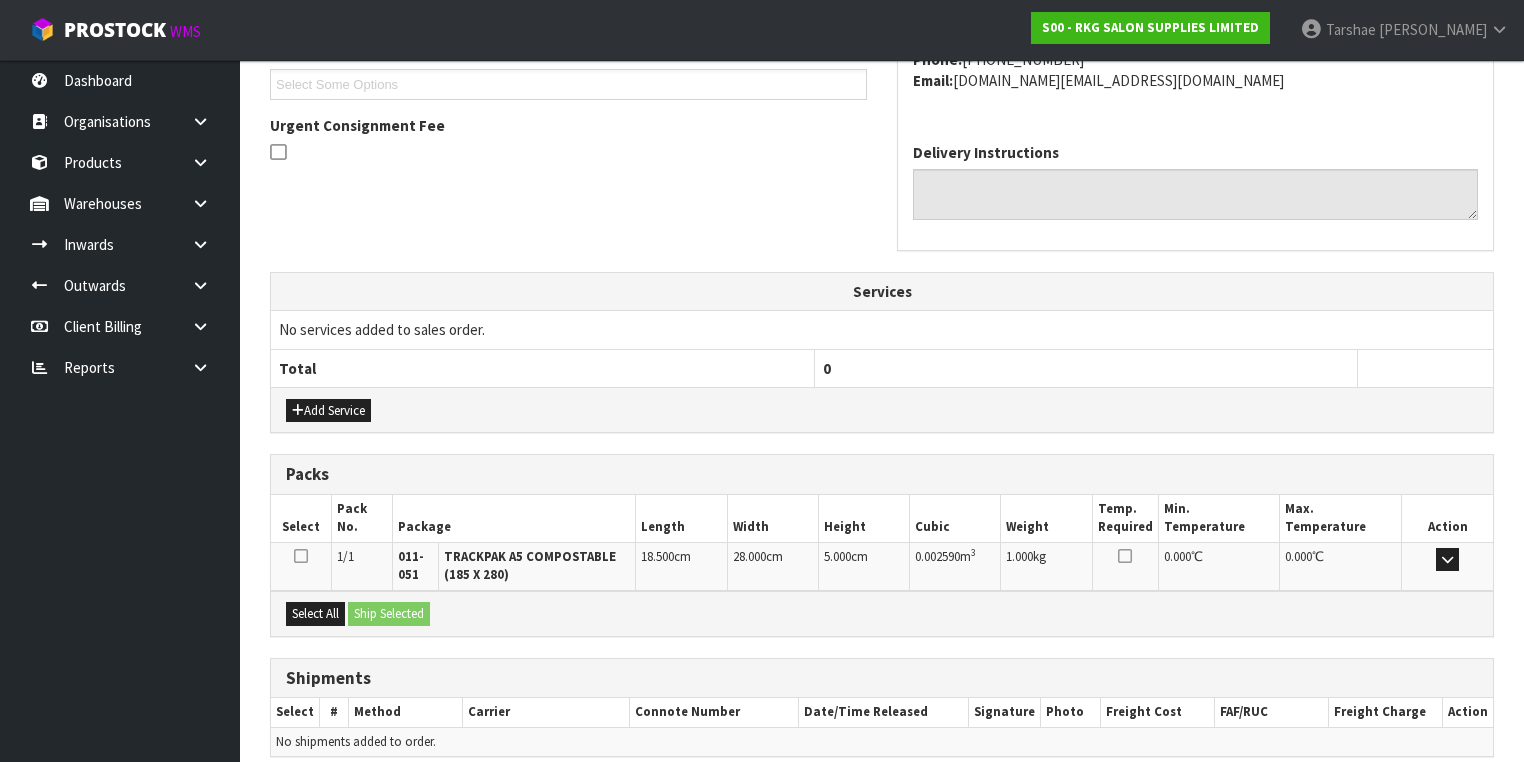 scroll, scrollTop: 627, scrollLeft: 0, axis: vertical 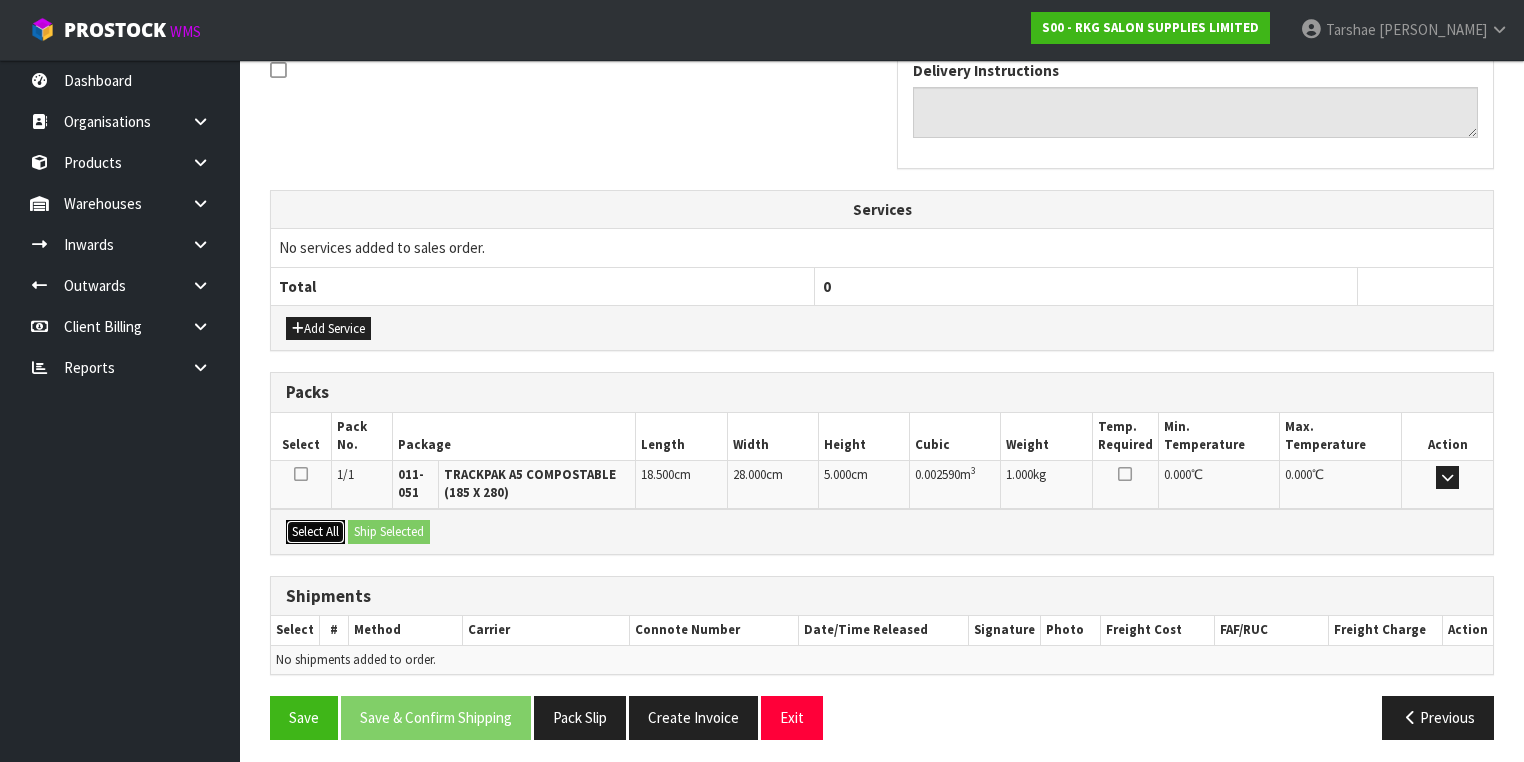click on "Select All" at bounding box center (315, 532) 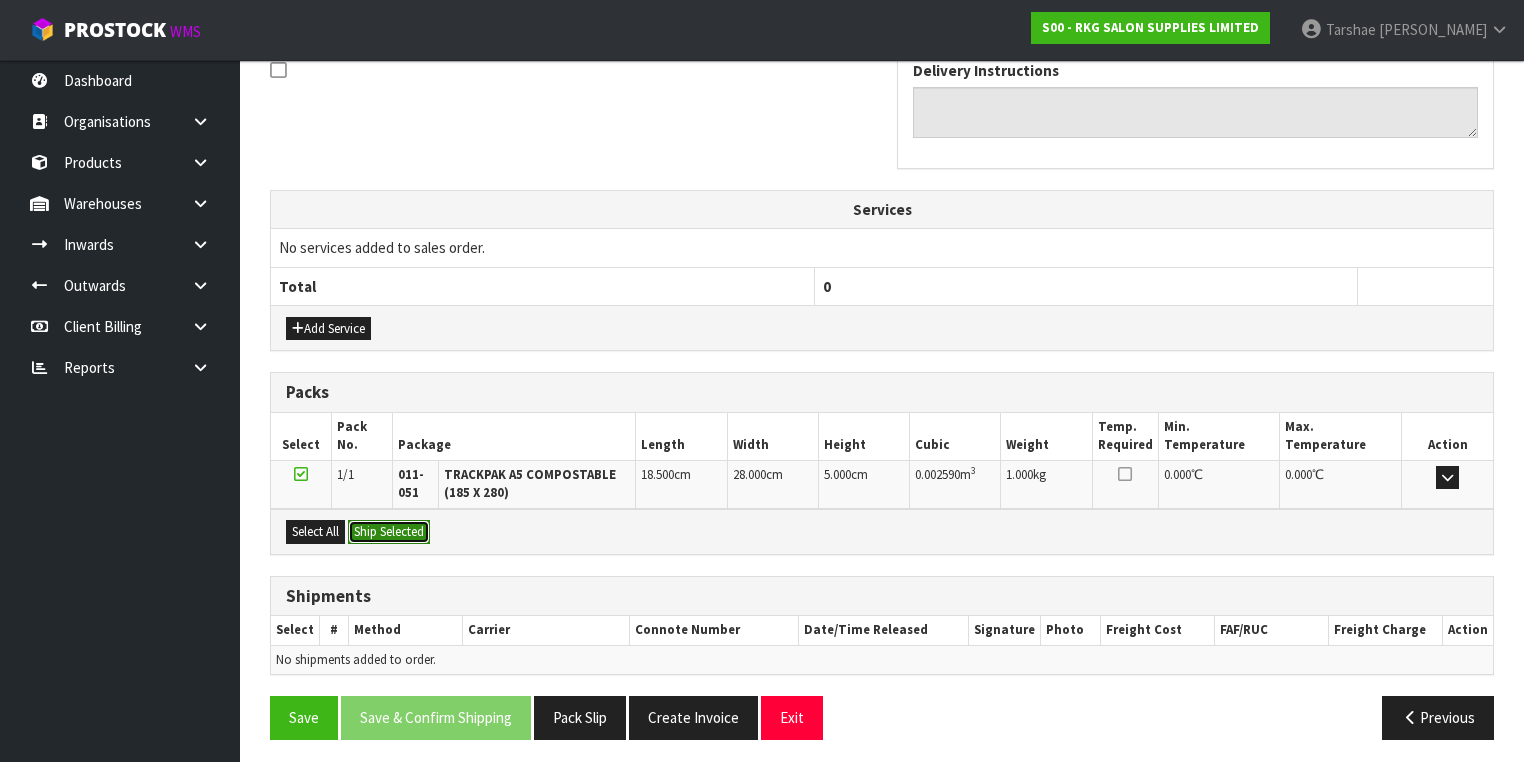 click on "Ship Selected" at bounding box center [389, 532] 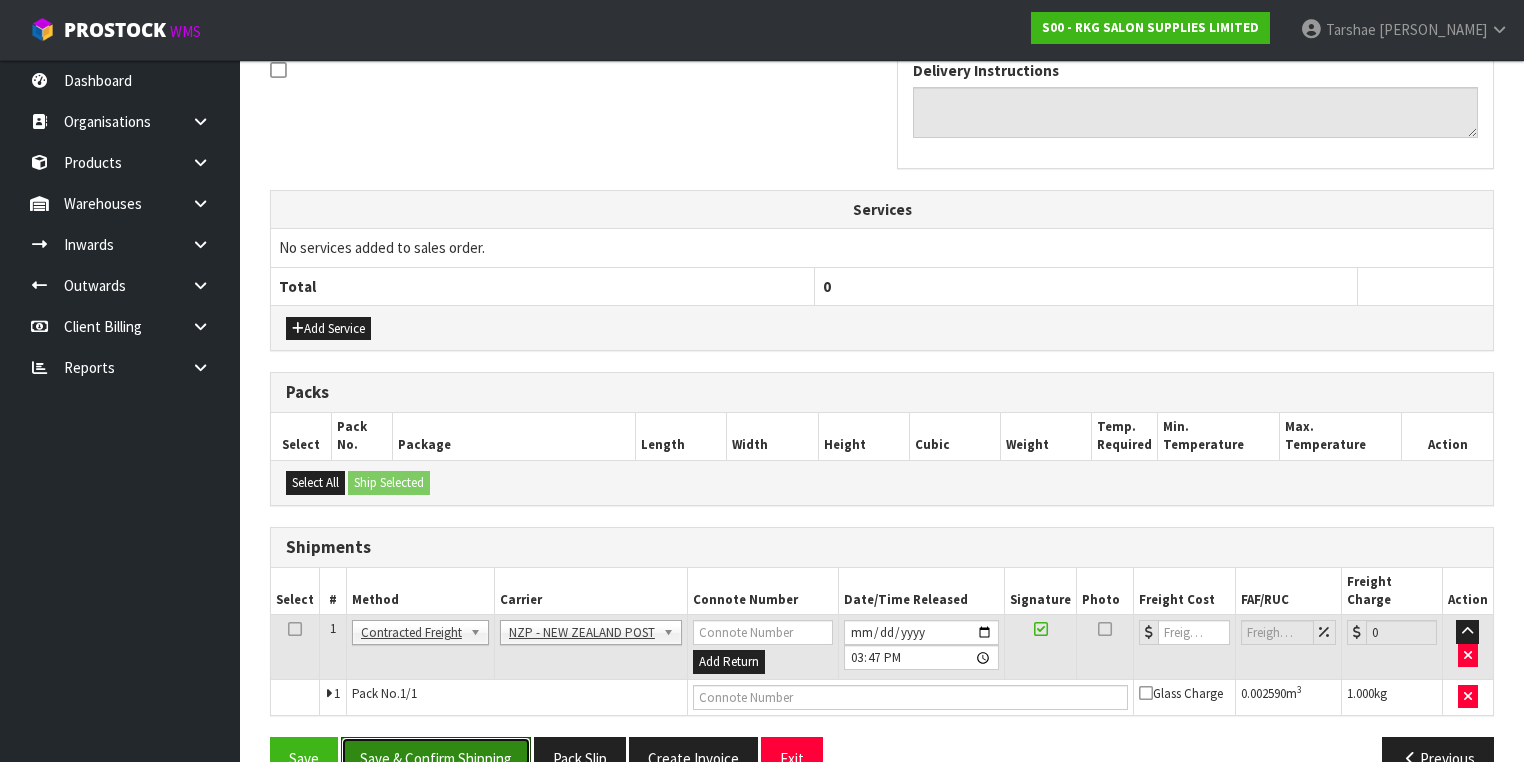 drag, startPoint x: 507, startPoint y: 738, endPoint x: 1127, endPoint y: 460, distance: 679.4733 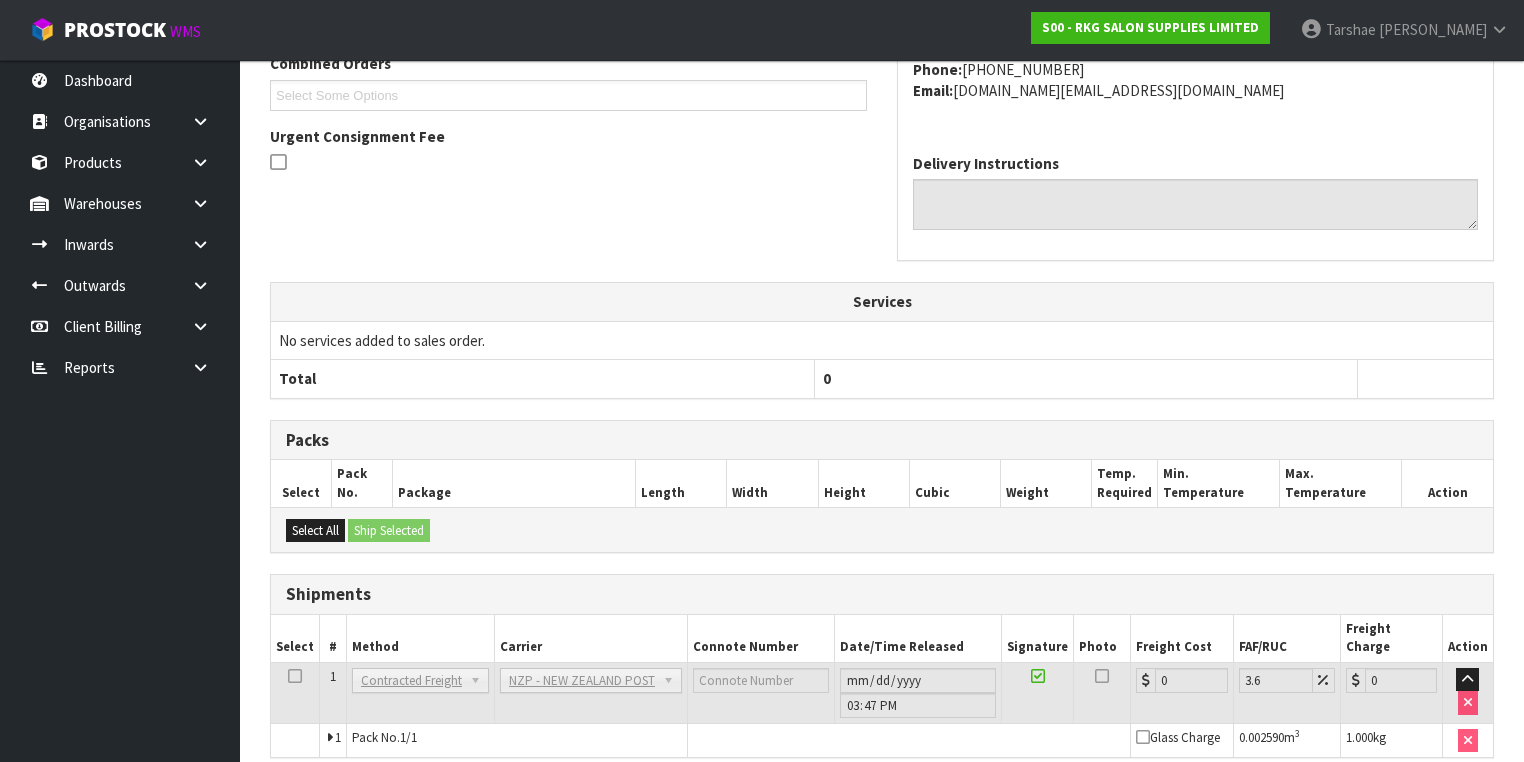 scroll, scrollTop: 622, scrollLeft: 0, axis: vertical 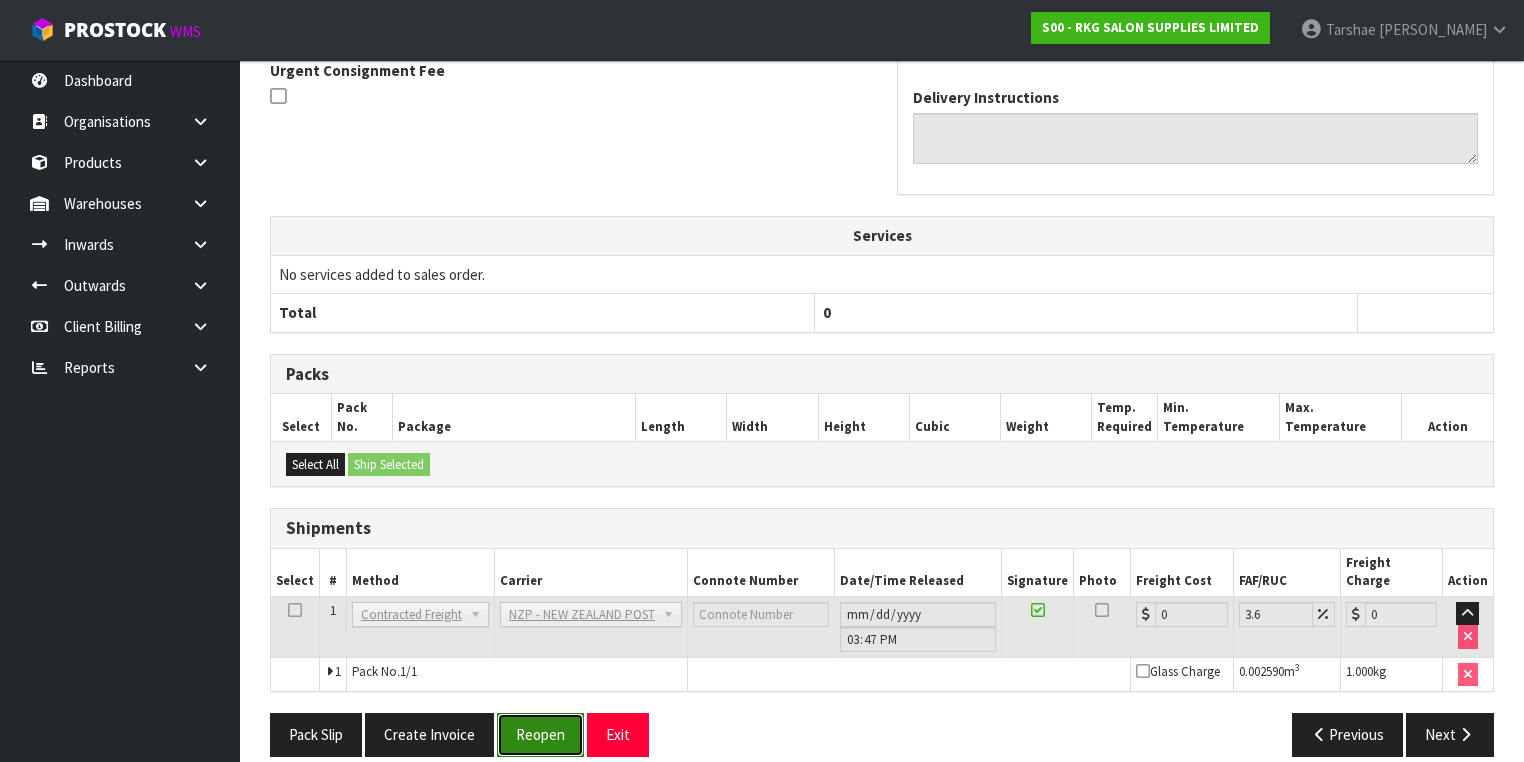click on "Reopen" at bounding box center (540, 734) 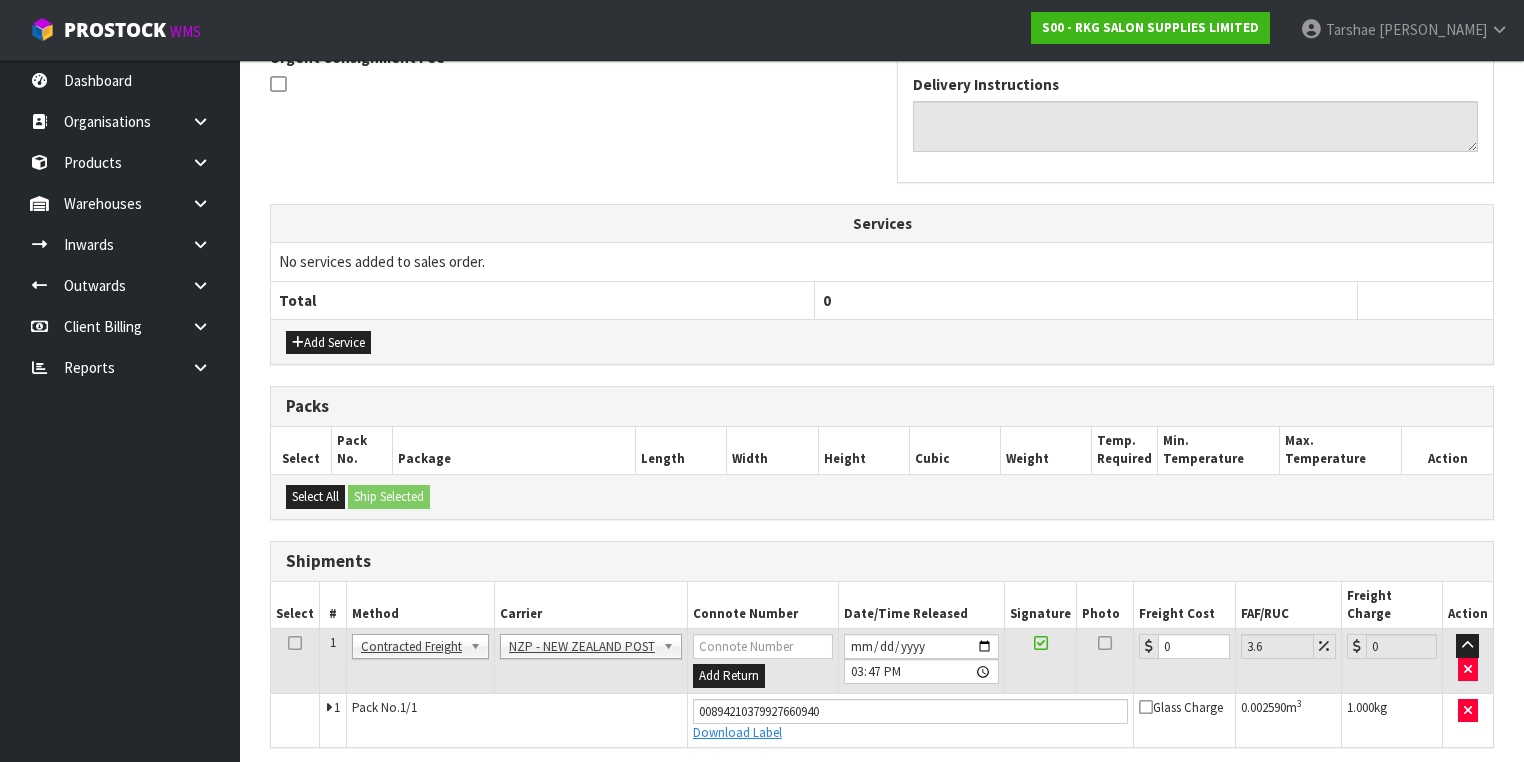 scroll, scrollTop: 668, scrollLeft: 0, axis: vertical 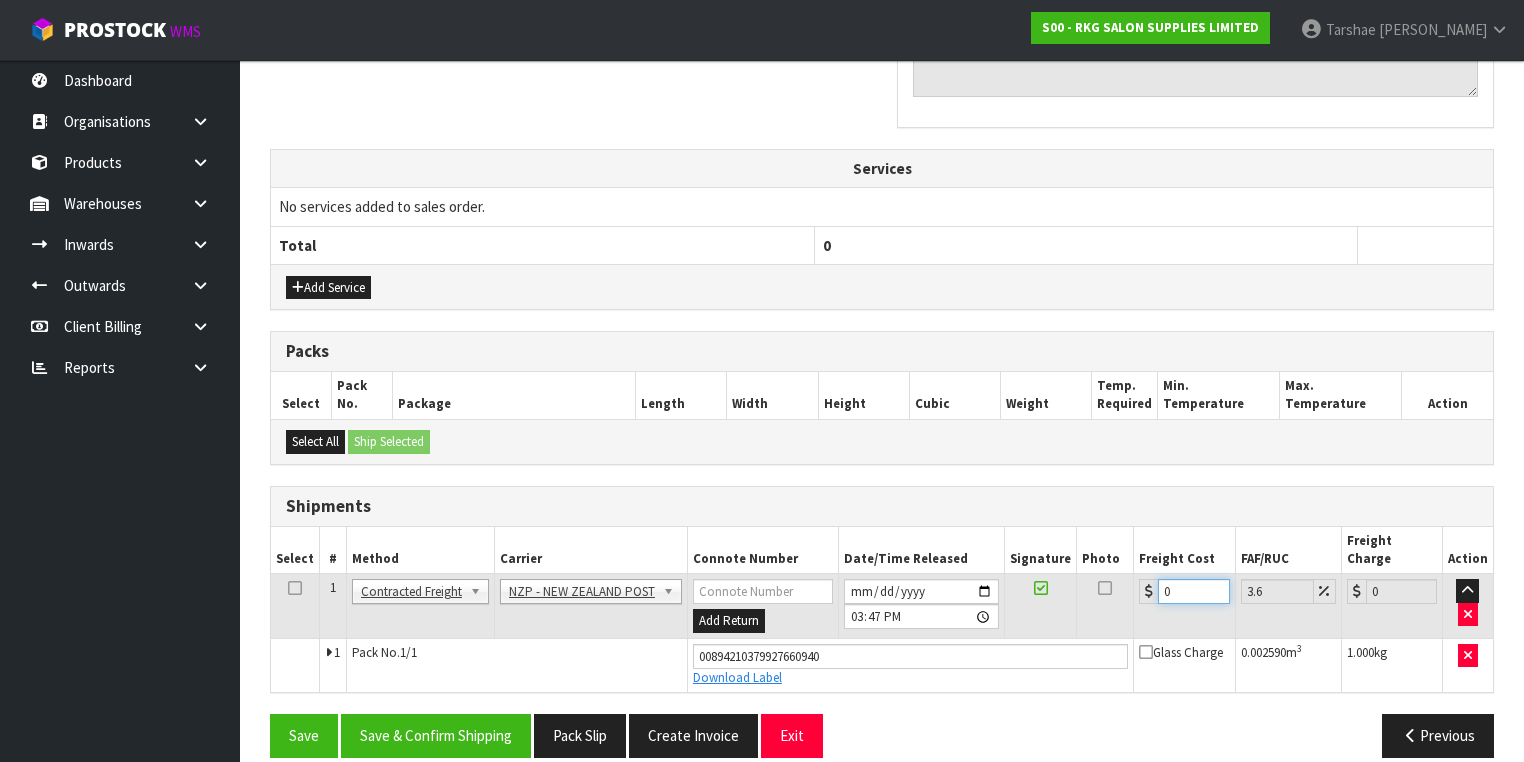 drag, startPoint x: 1175, startPoint y: 572, endPoint x: 1064, endPoint y: 564, distance: 111.28792 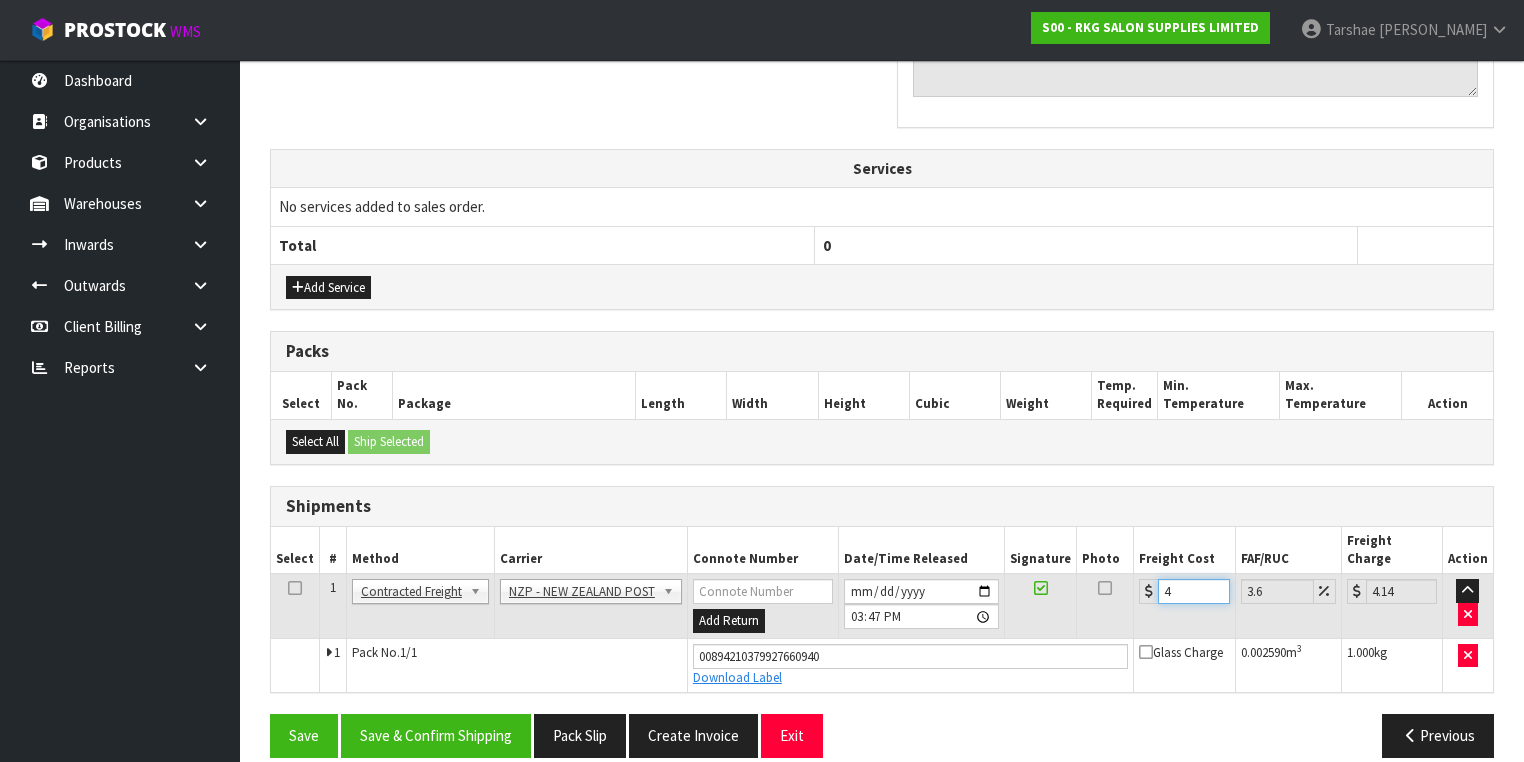 type on "4.3" 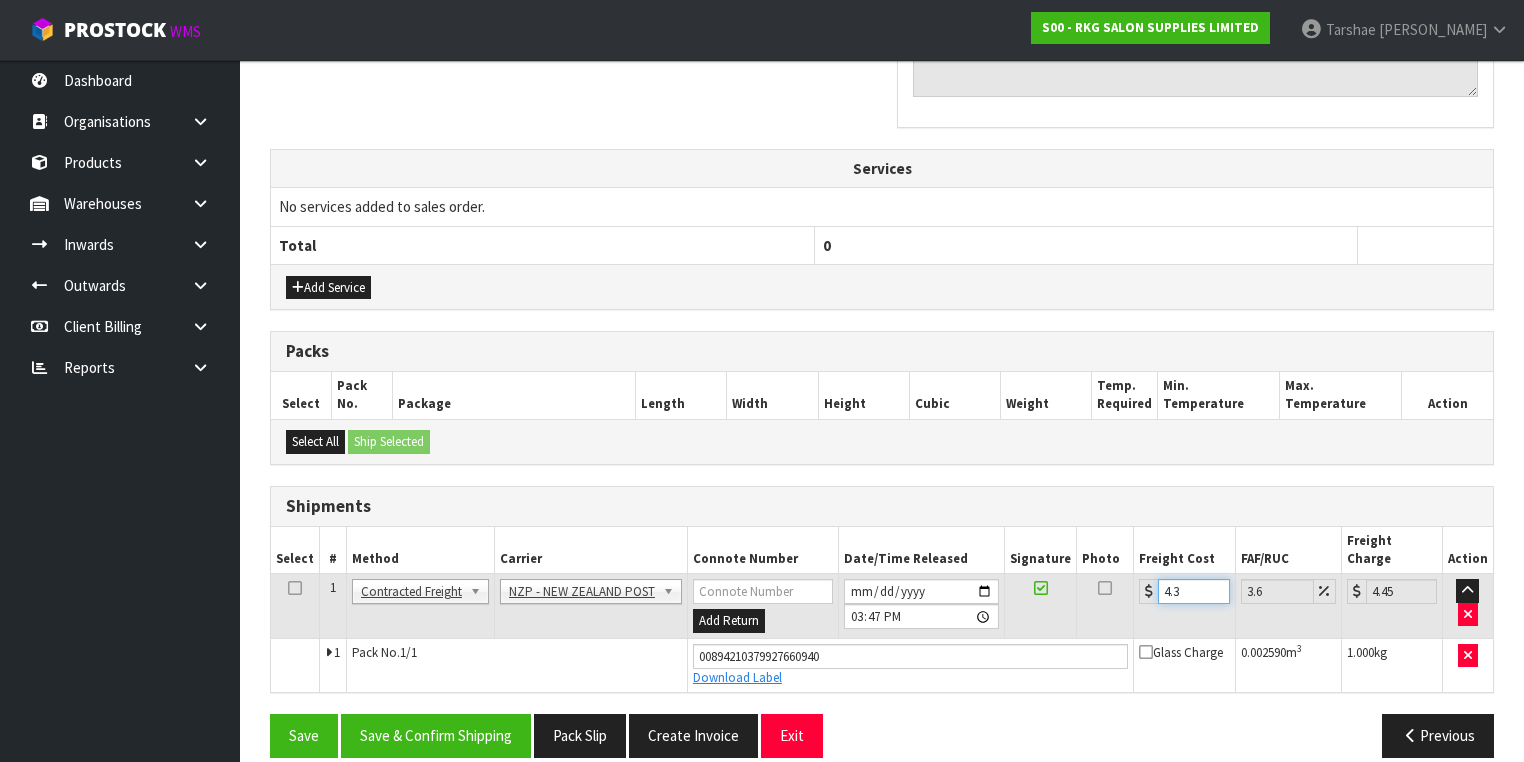 type on "4.33" 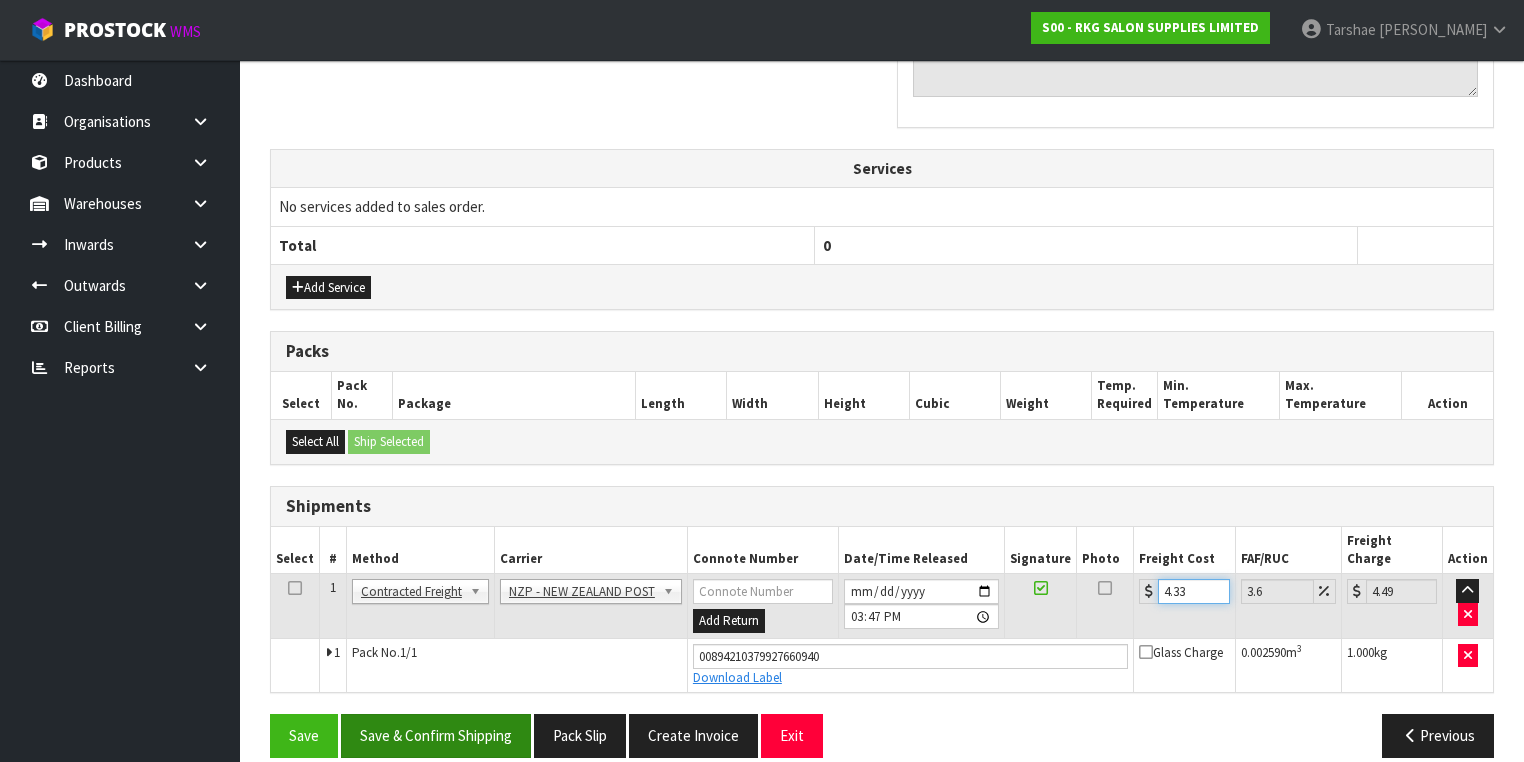 type on "4.33" 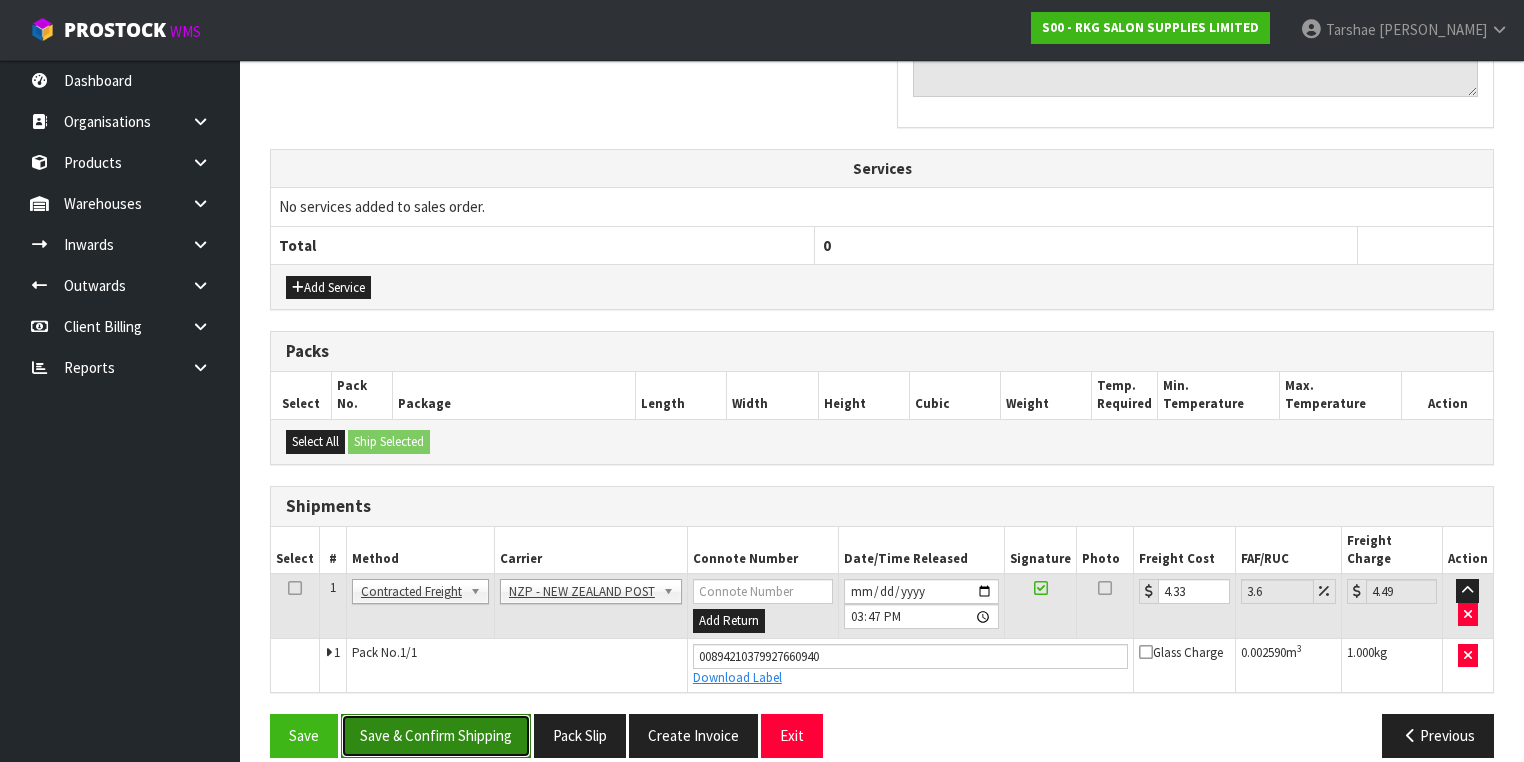 click on "Save & Confirm Shipping" at bounding box center (436, 735) 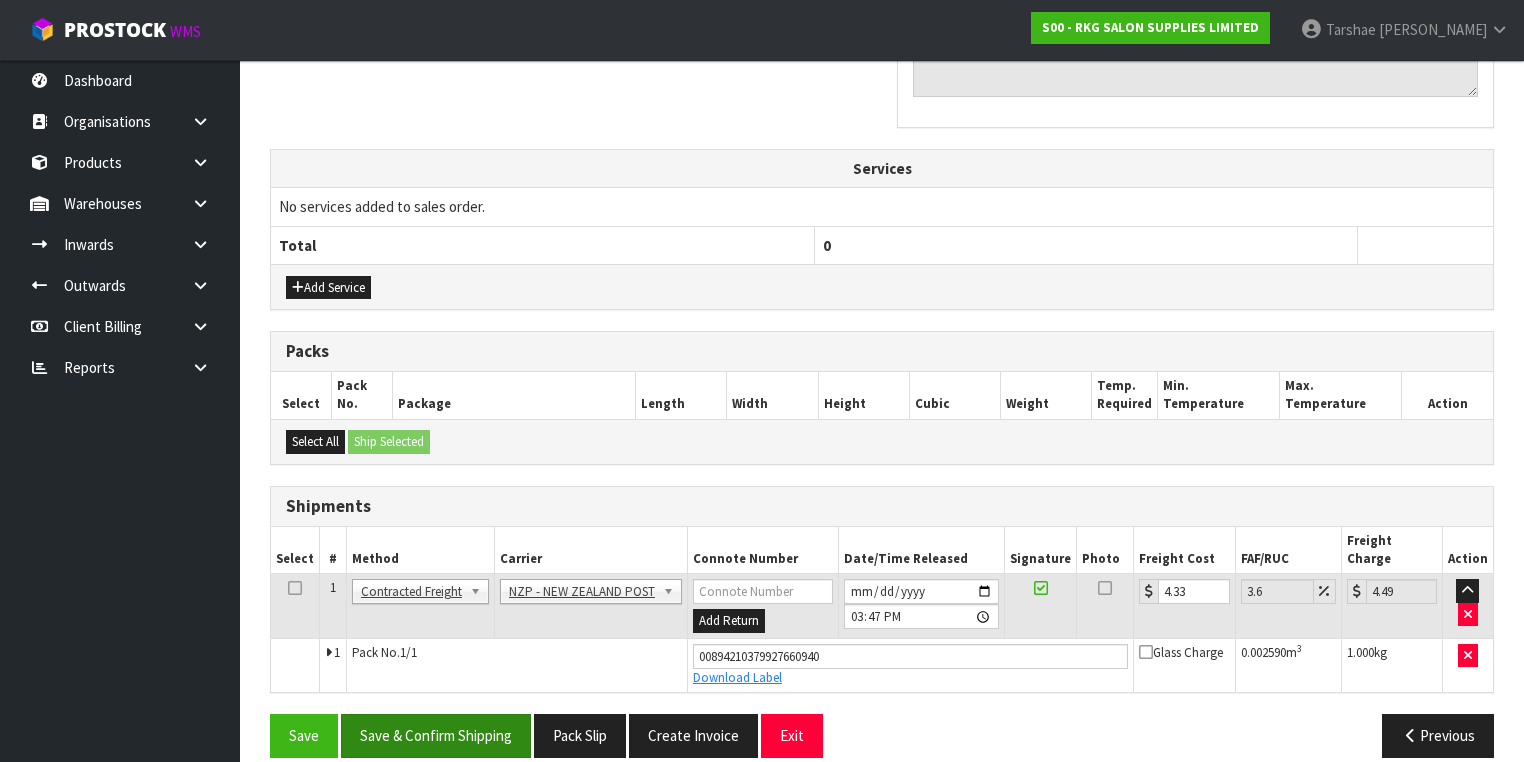 scroll, scrollTop: 0, scrollLeft: 0, axis: both 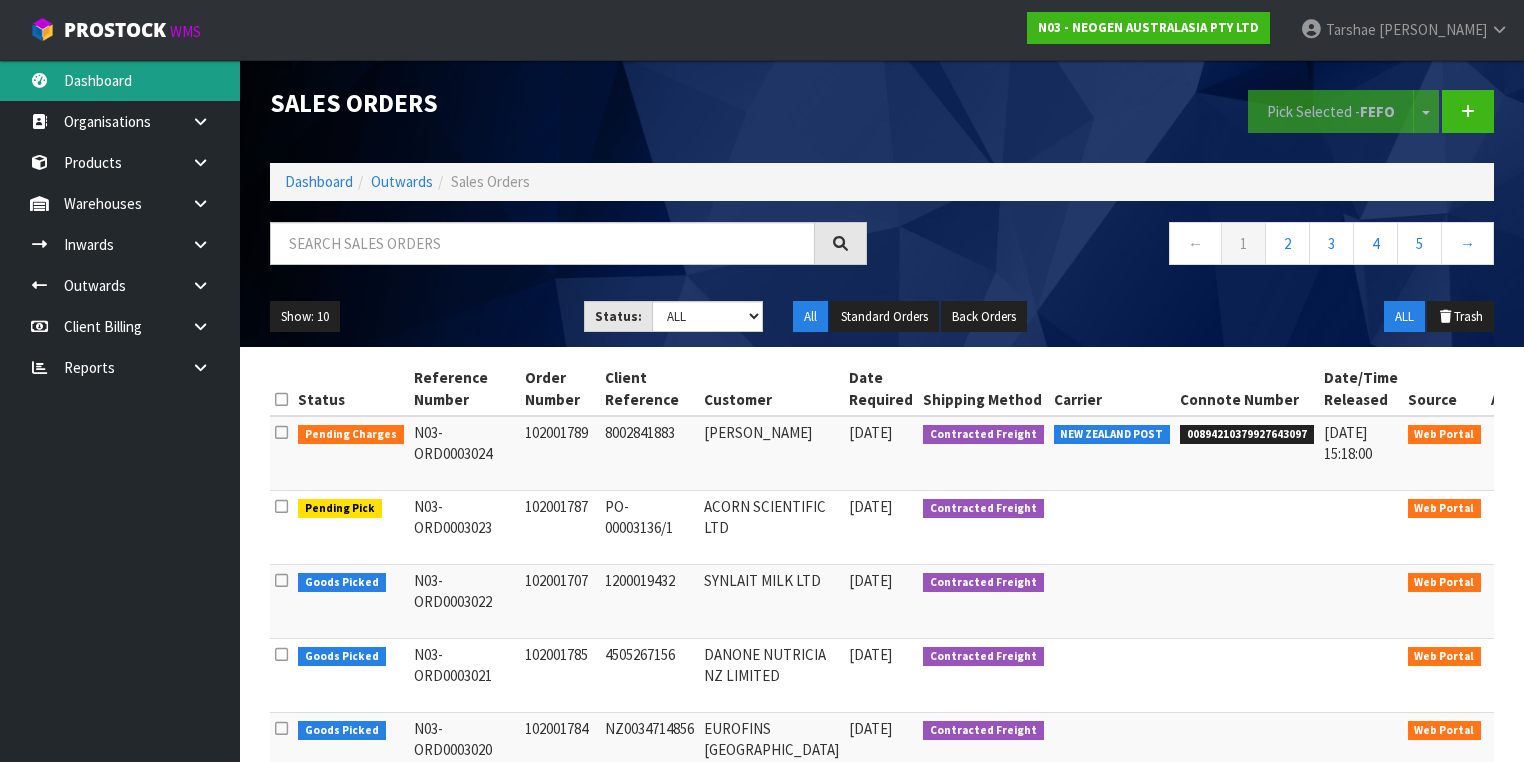 click on "Dashboard" at bounding box center (120, 80) 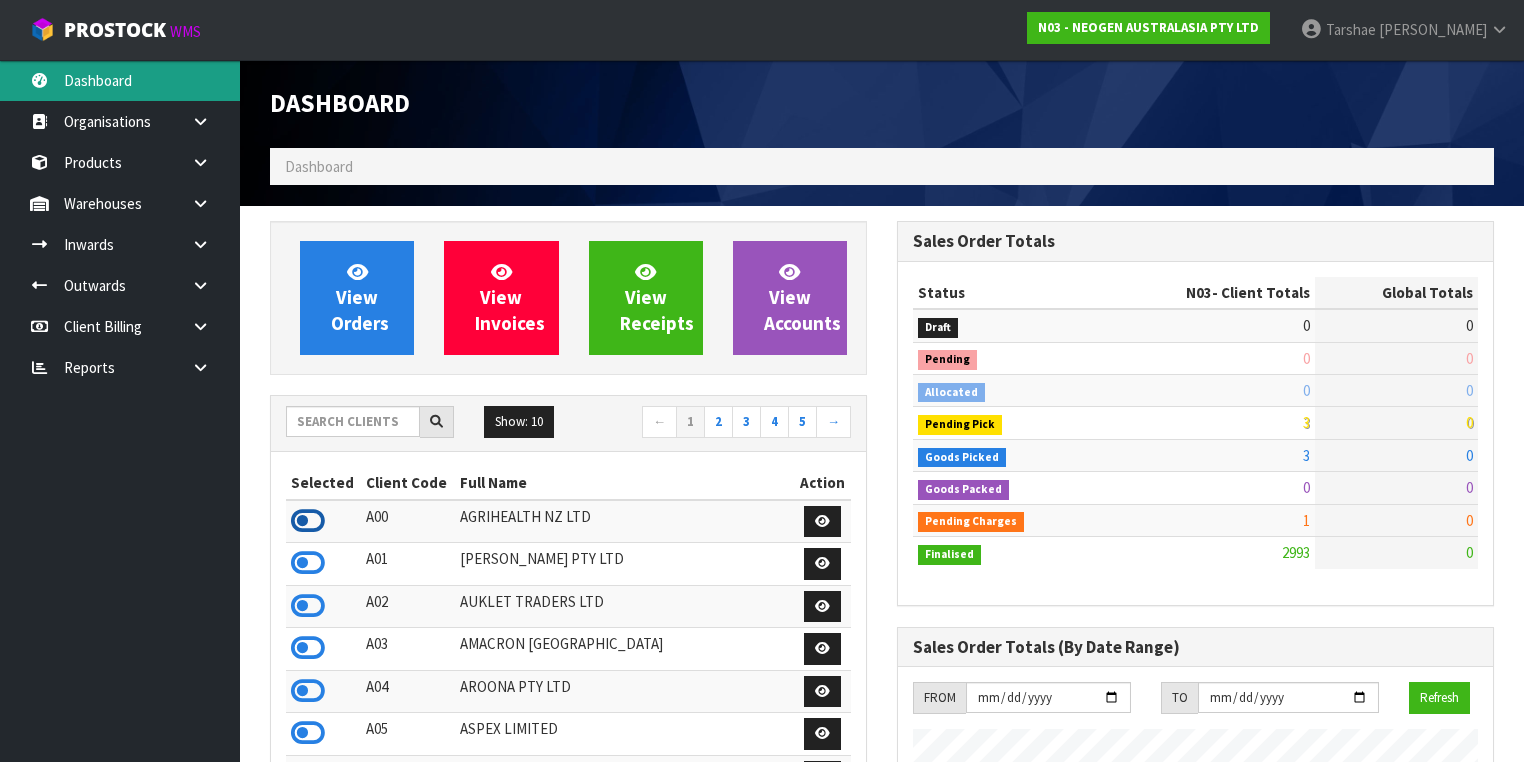 scroll, scrollTop: 998255, scrollLeft: 999372, axis: both 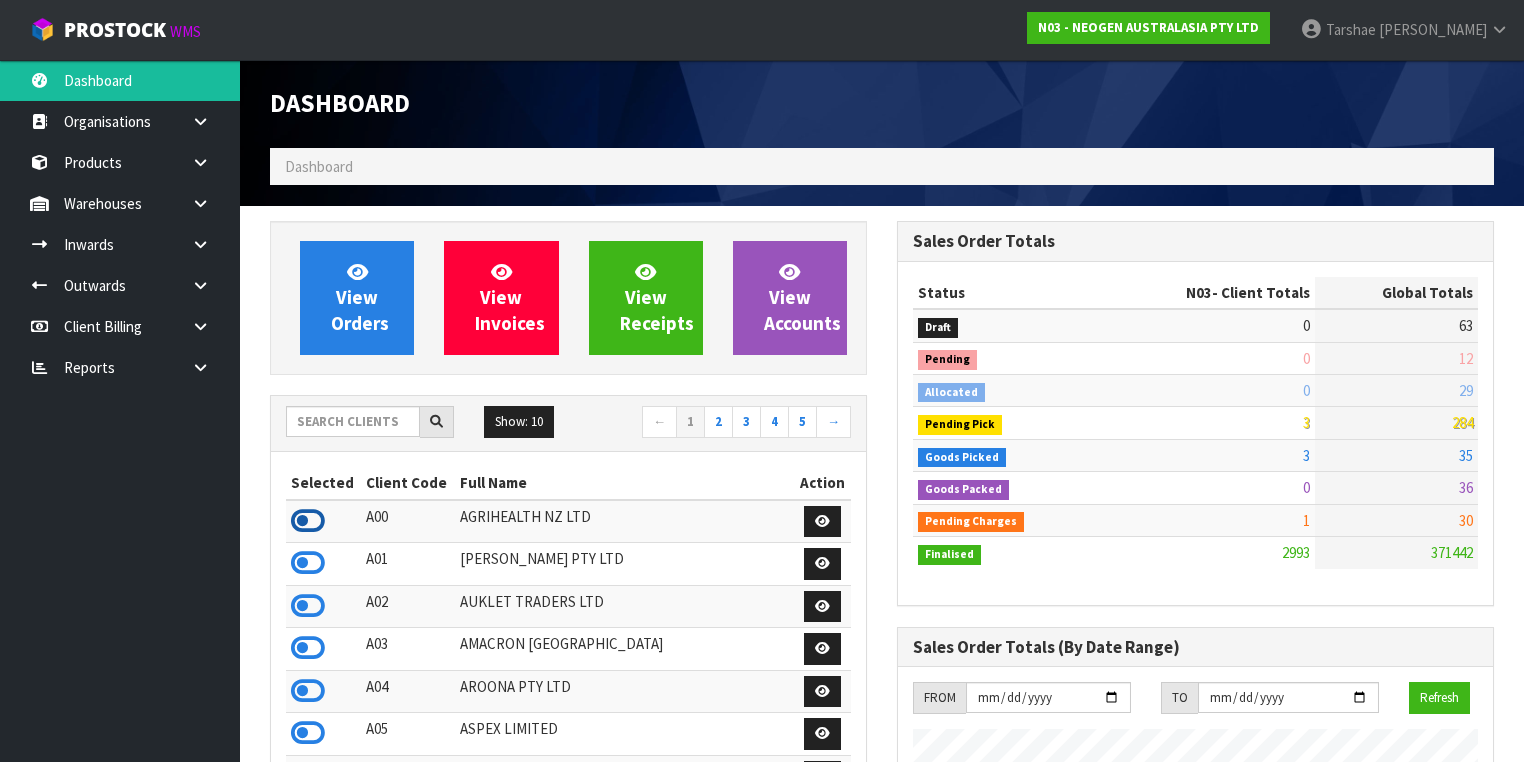 click at bounding box center [308, 521] 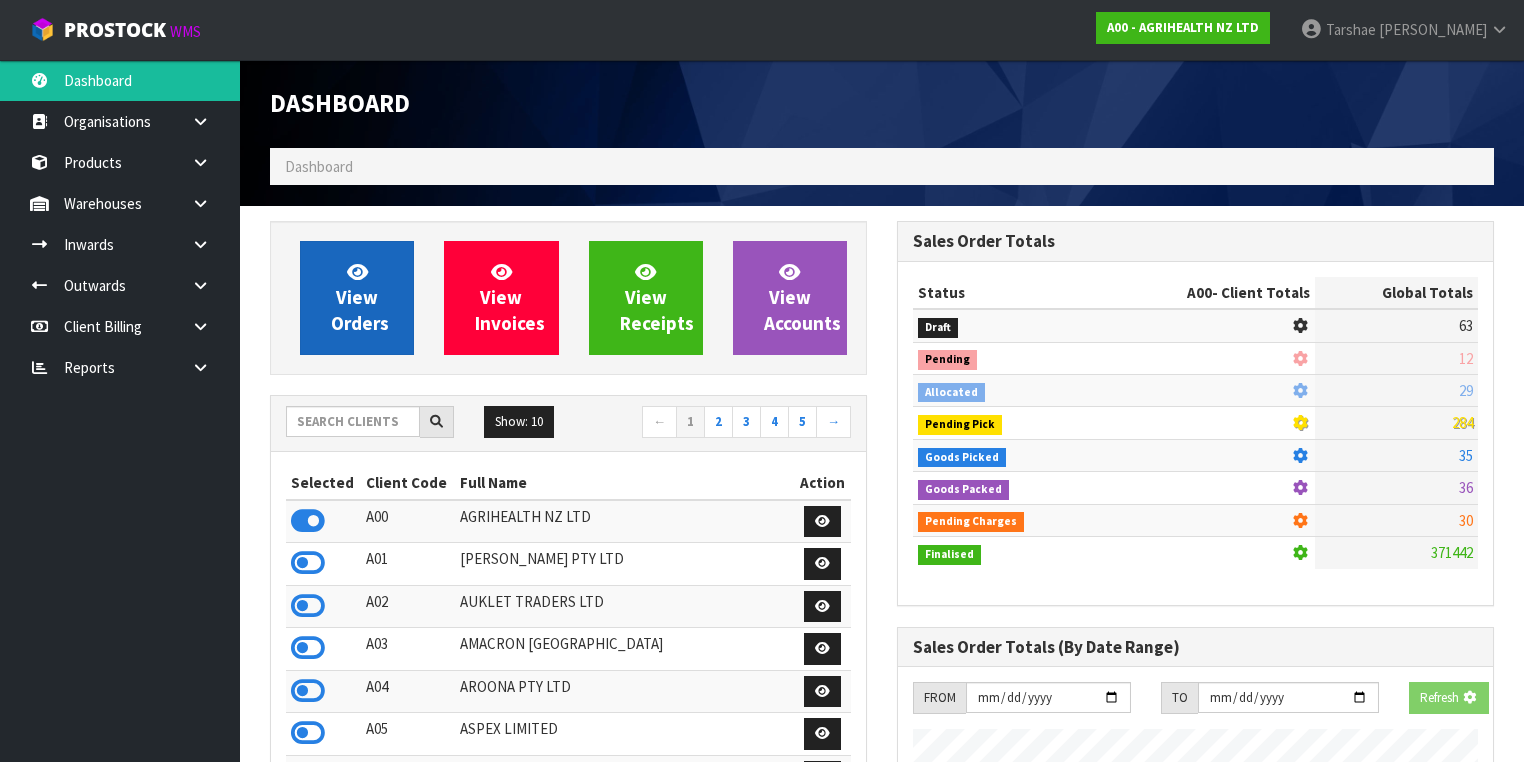 scroll, scrollTop: 1242, scrollLeft: 627, axis: both 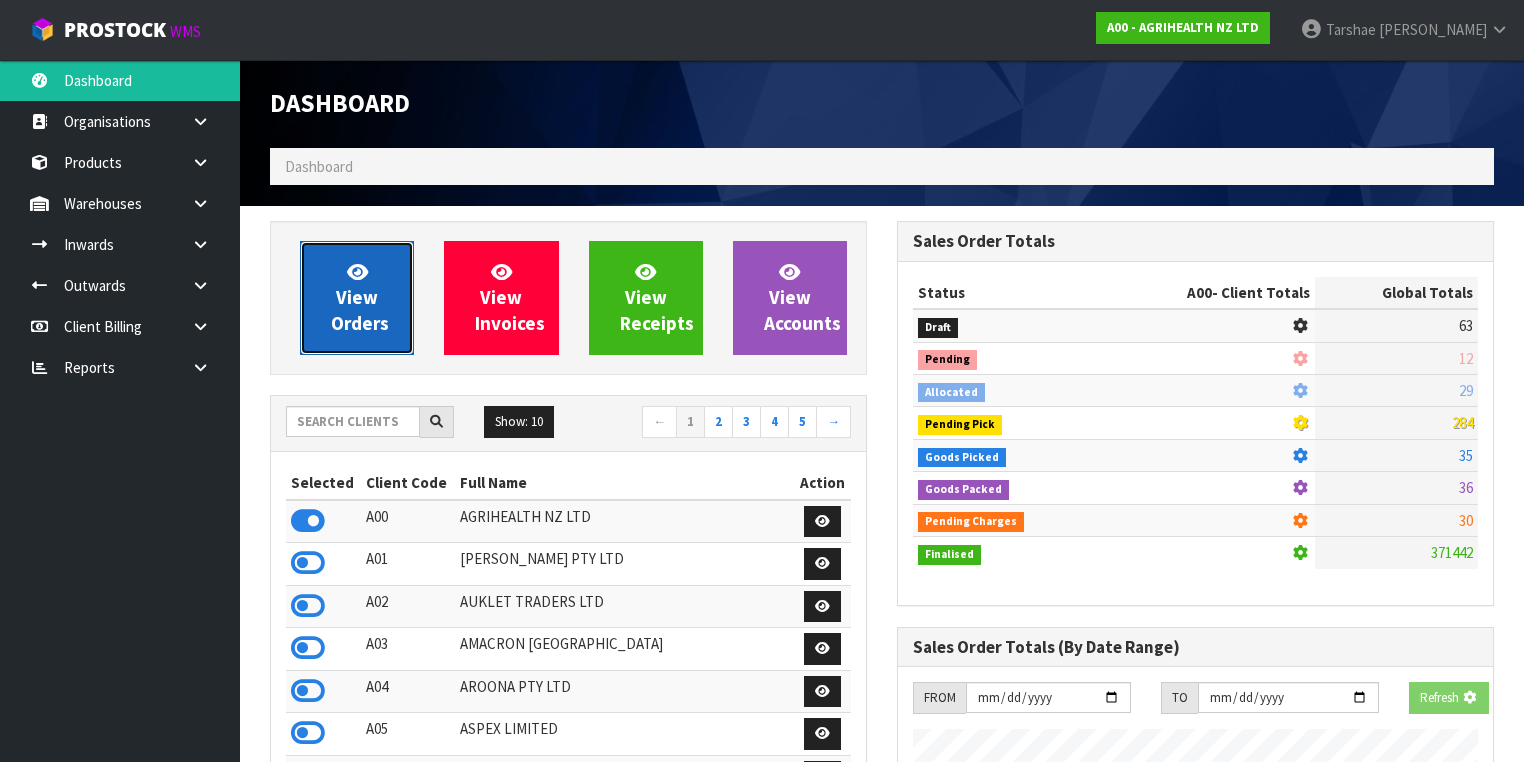 click on "View
Orders" at bounding box center [360, 297] 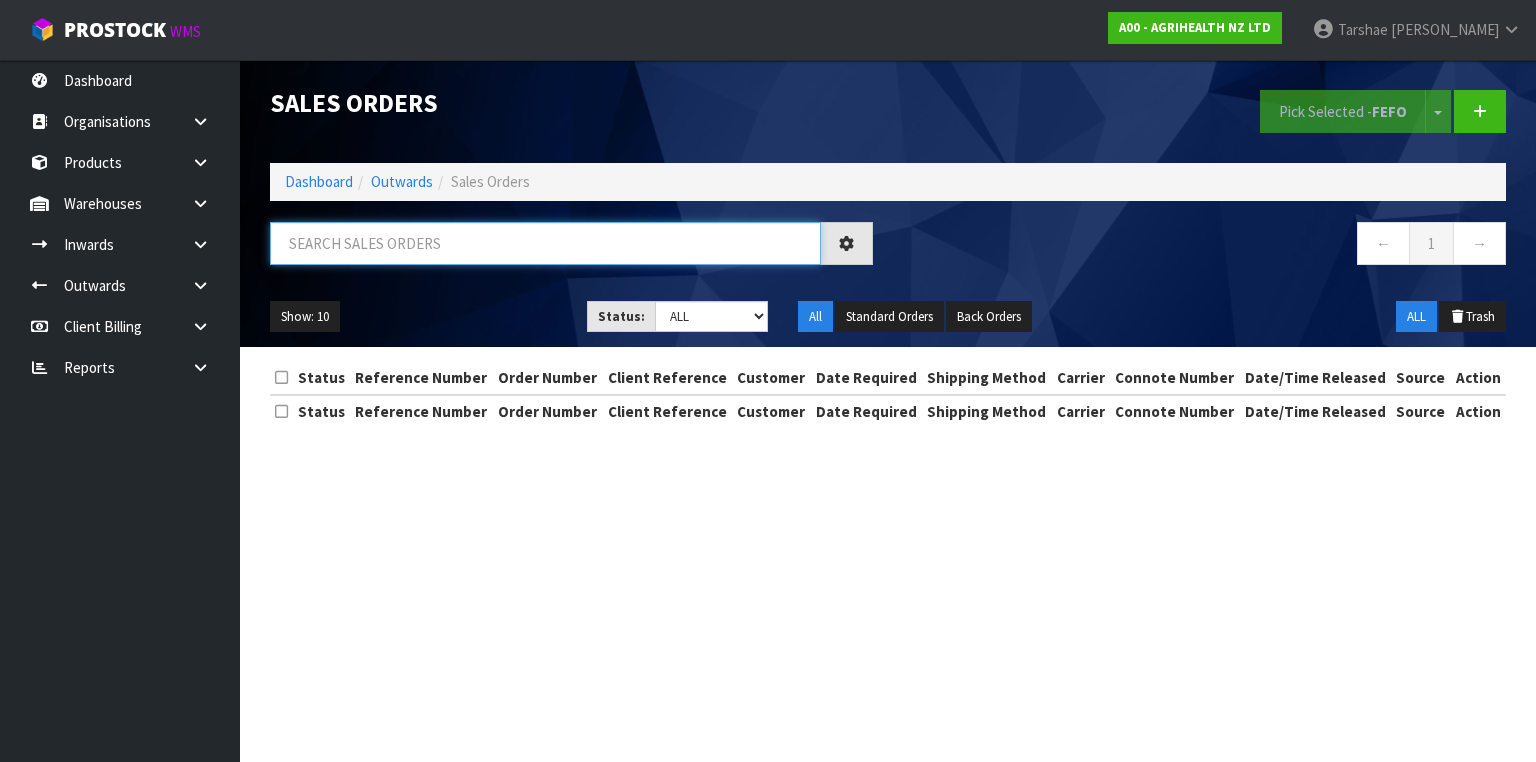 click at bounding box center (545, 243) 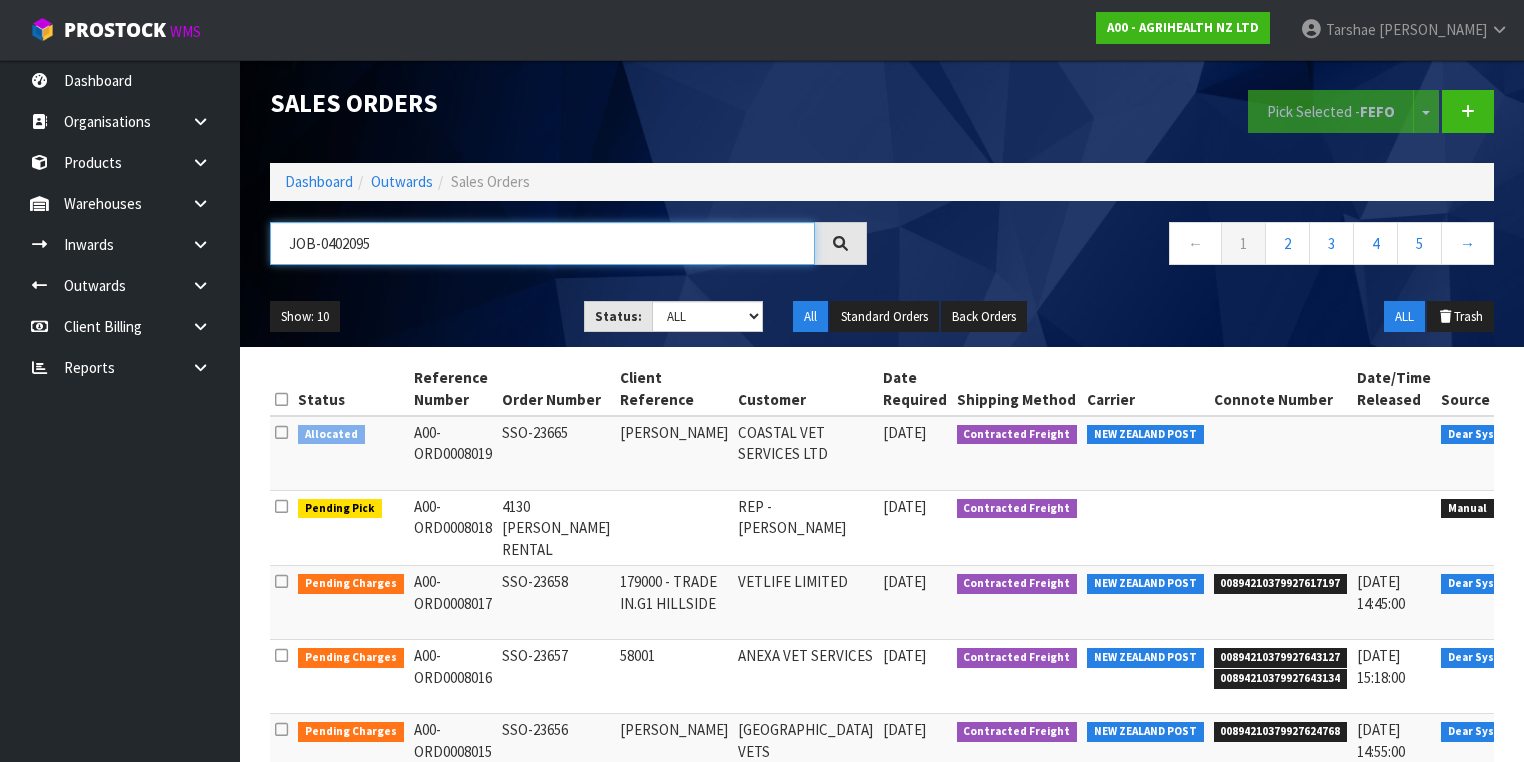 type on "JOB-0402095" 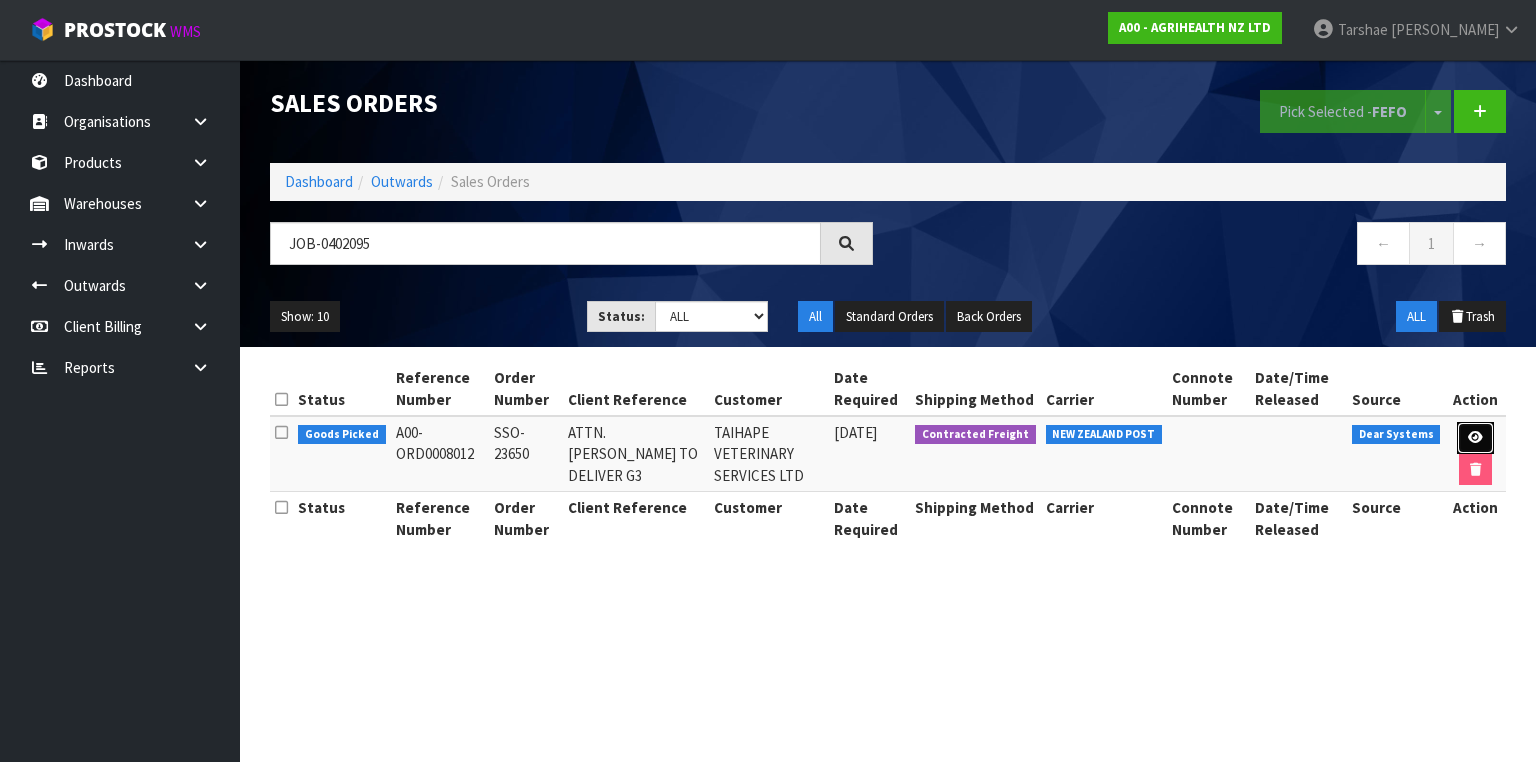 click at bounding box center [1475, 438] 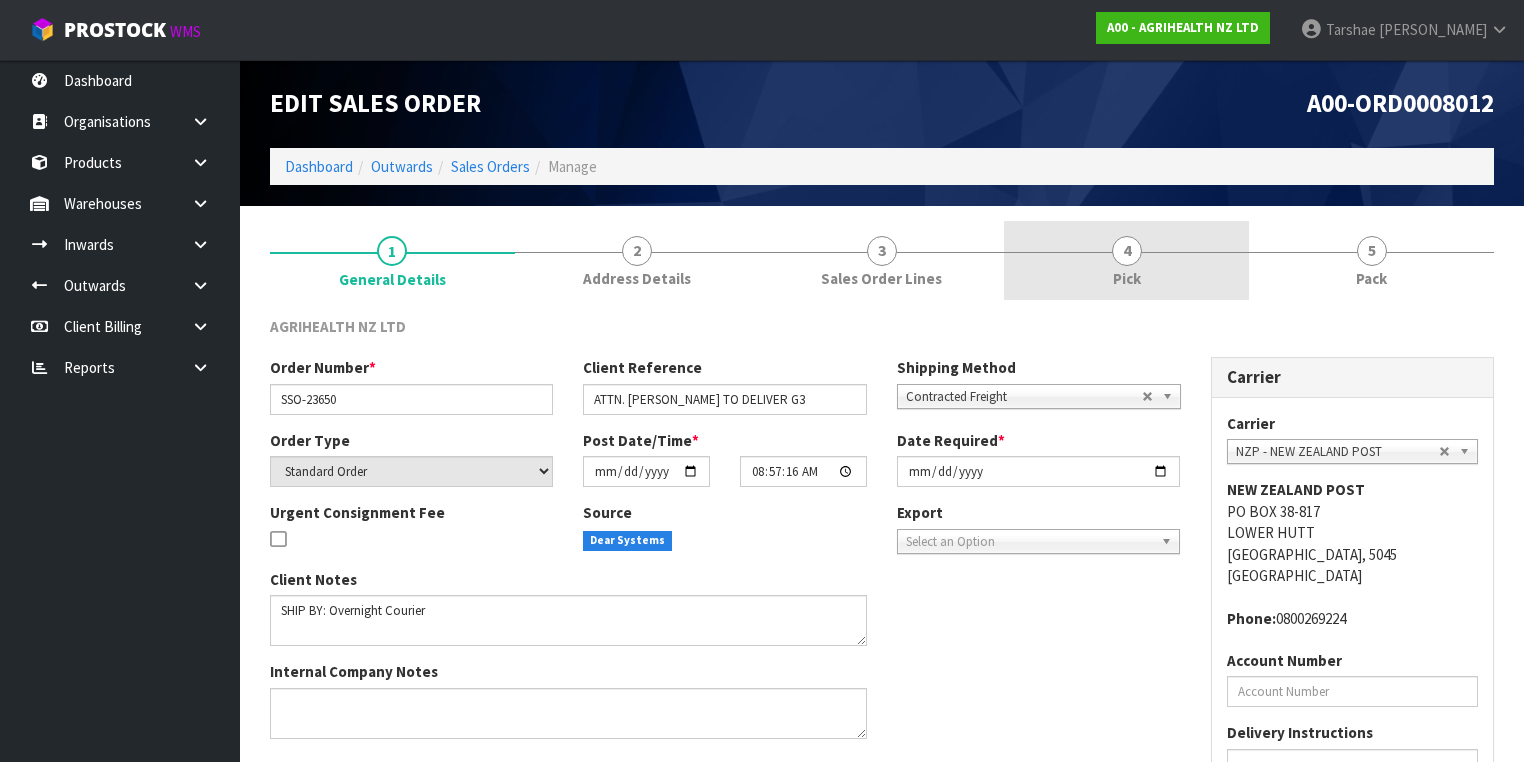 click on "4" at bounding box center [1127, 251] 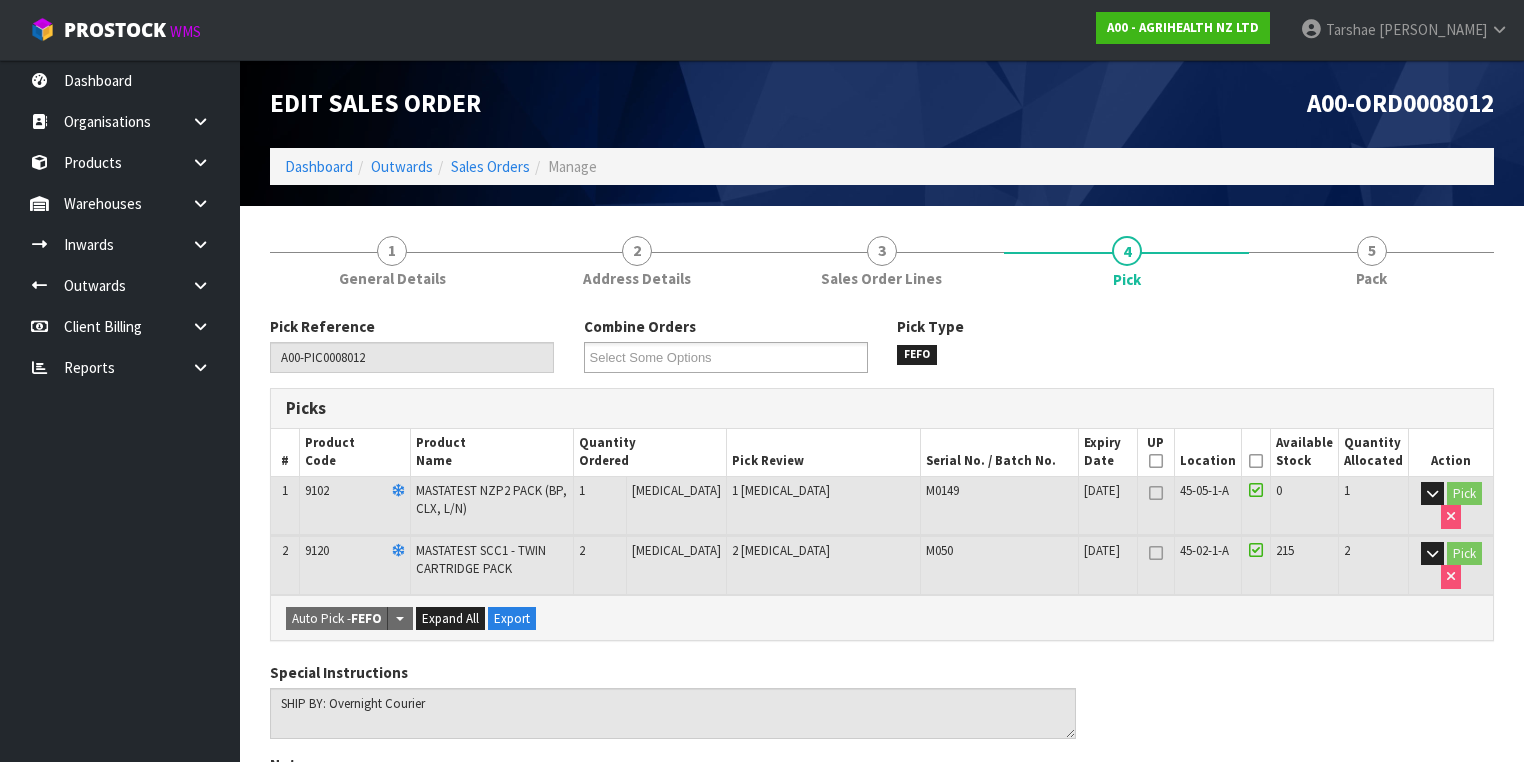 click at bounding box center (1256, 461) 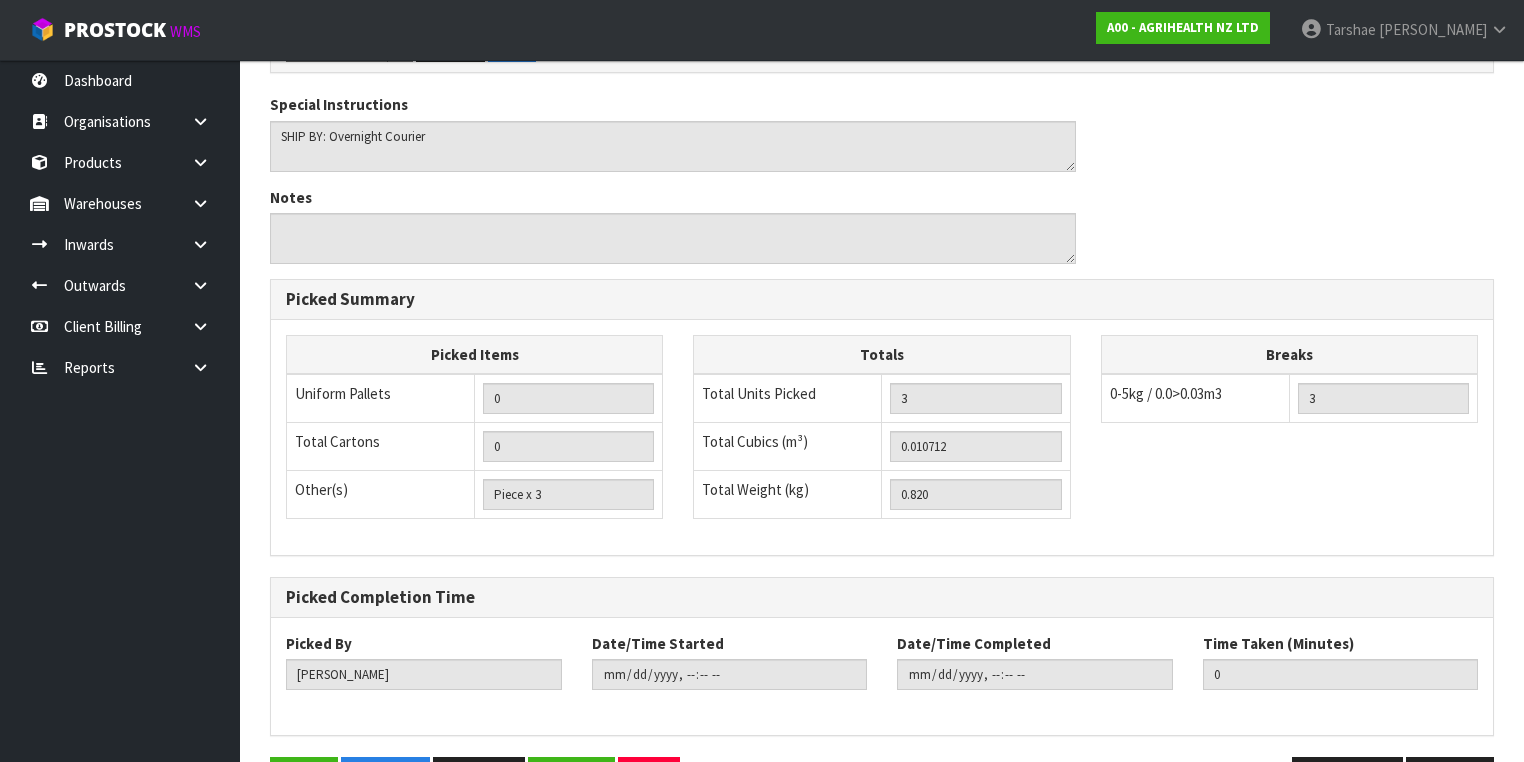 scroll, scrollTop: 700, scrollLeft: 0, axis: vertical 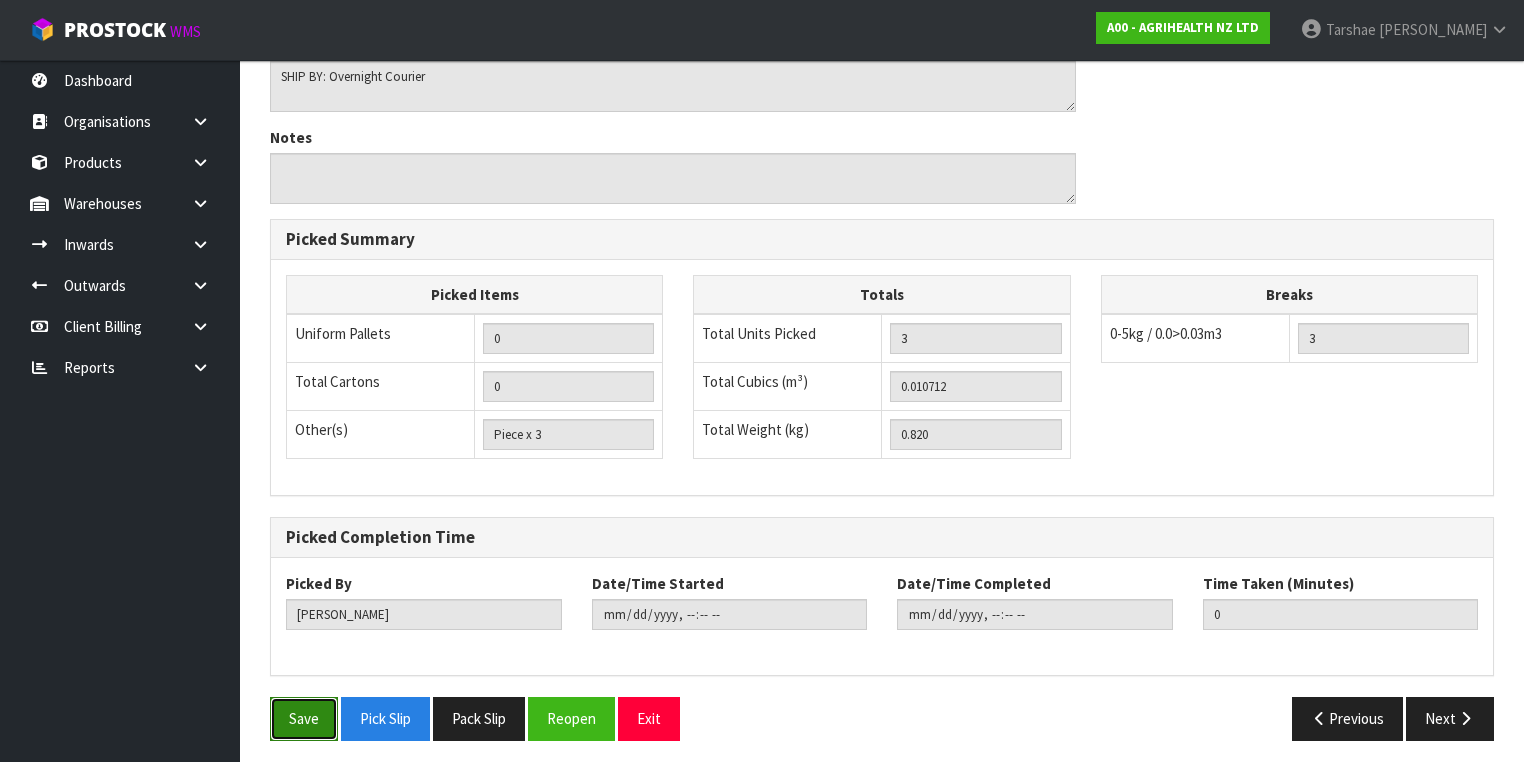 click on "Save" at bounding box center [304, 718] 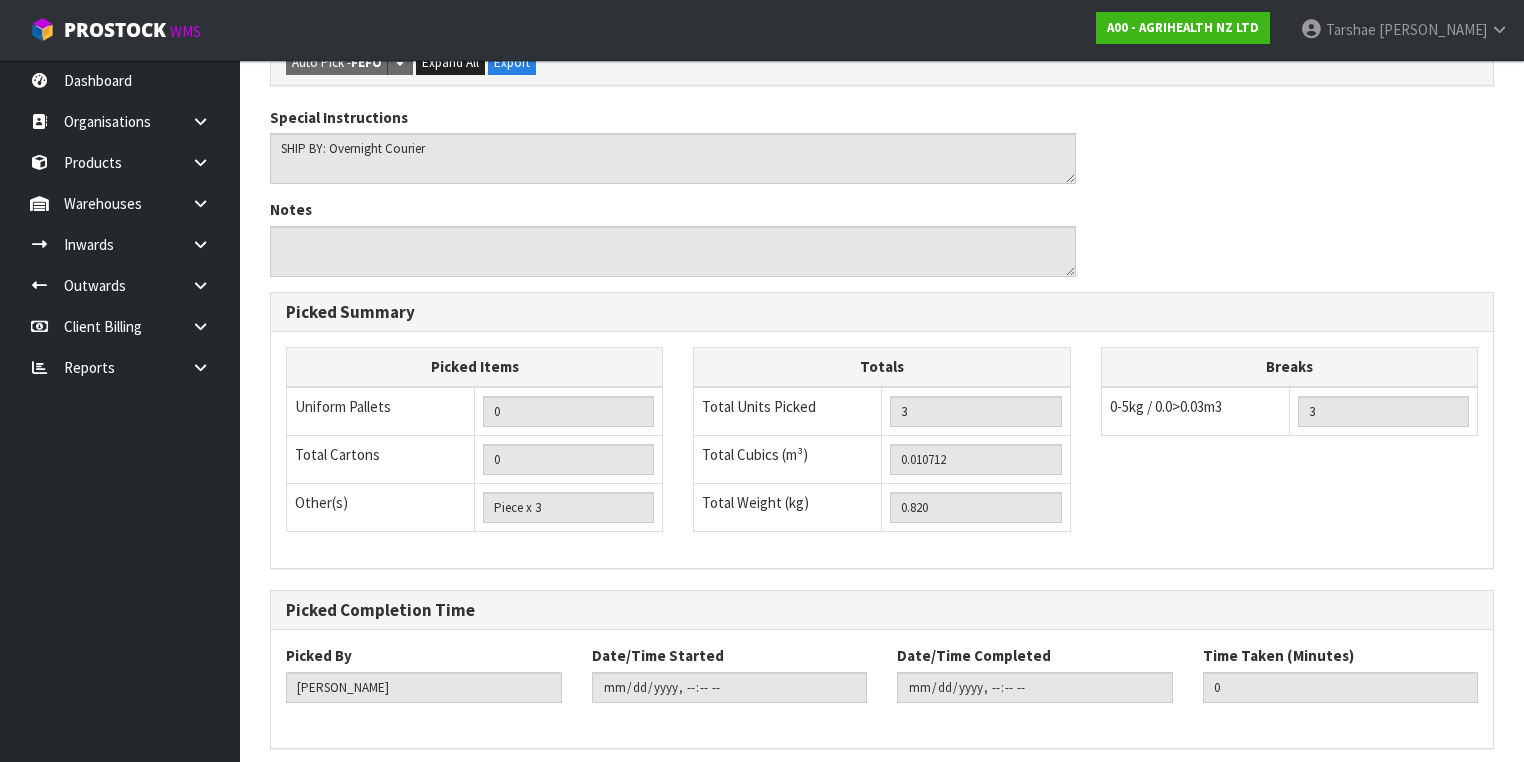 scroll, scrollTop: 0, scrollLeft: 0, axis: both 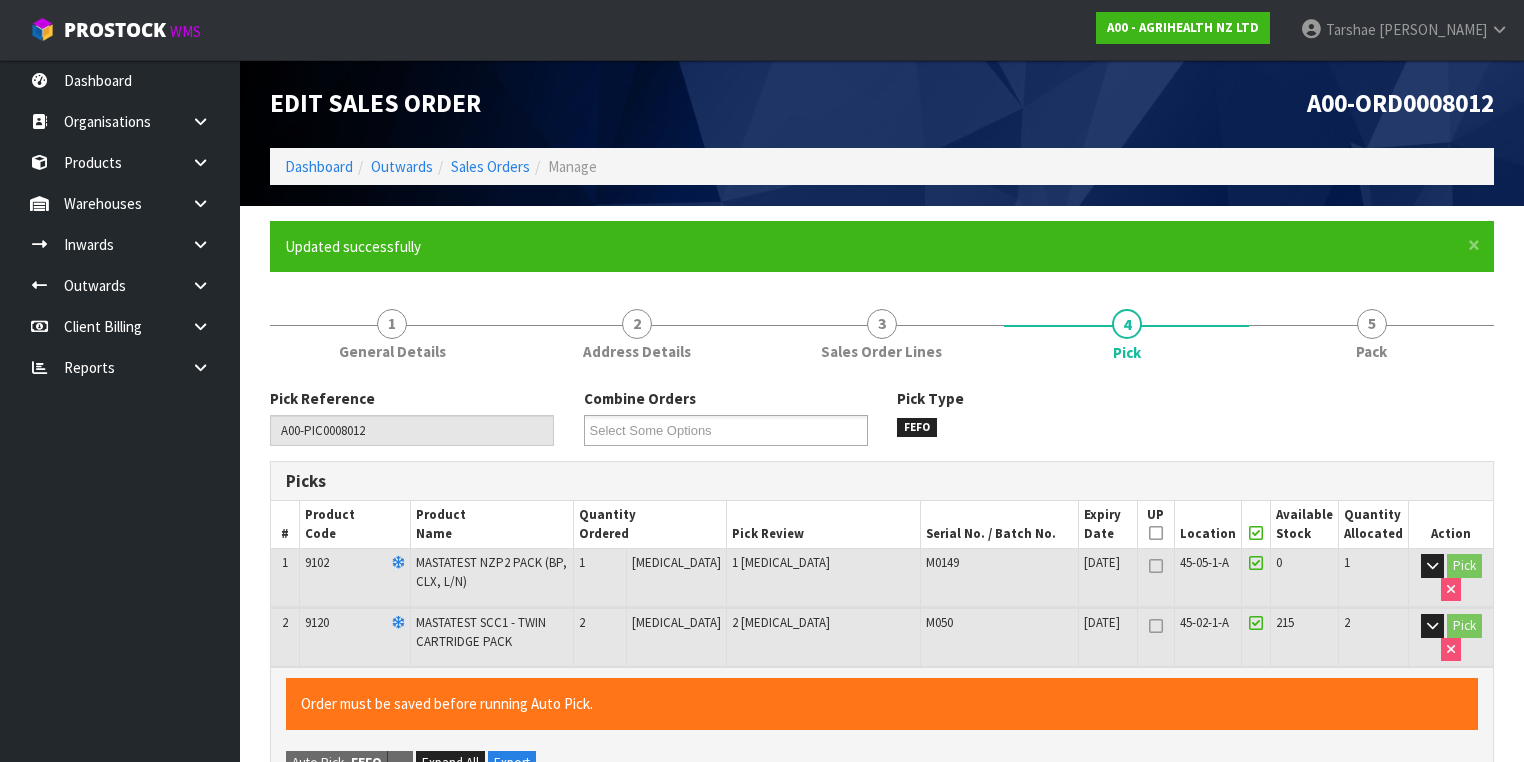 type on "[PERSON_NAME]" 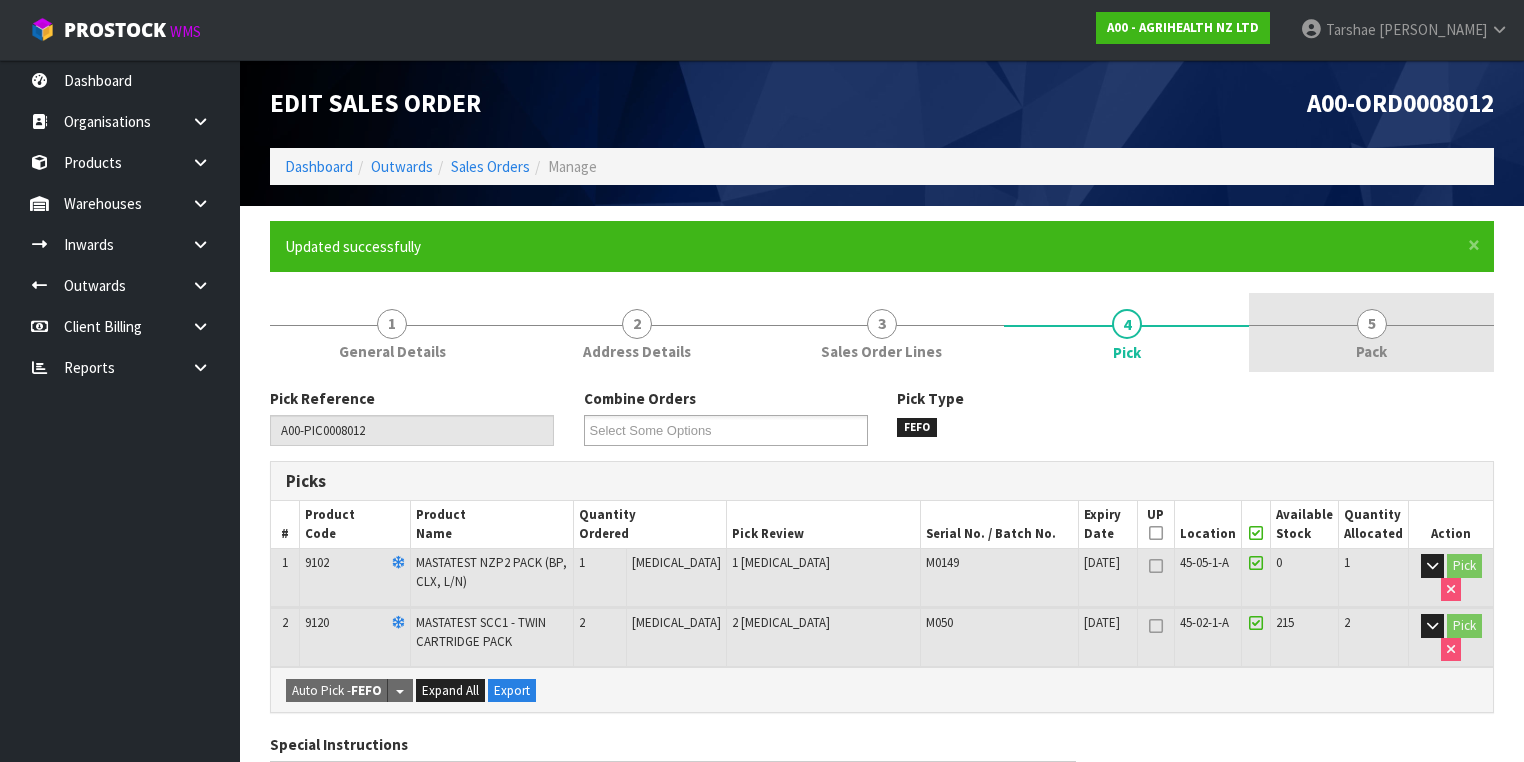 click on "5" at bounding box center [1372, 324] 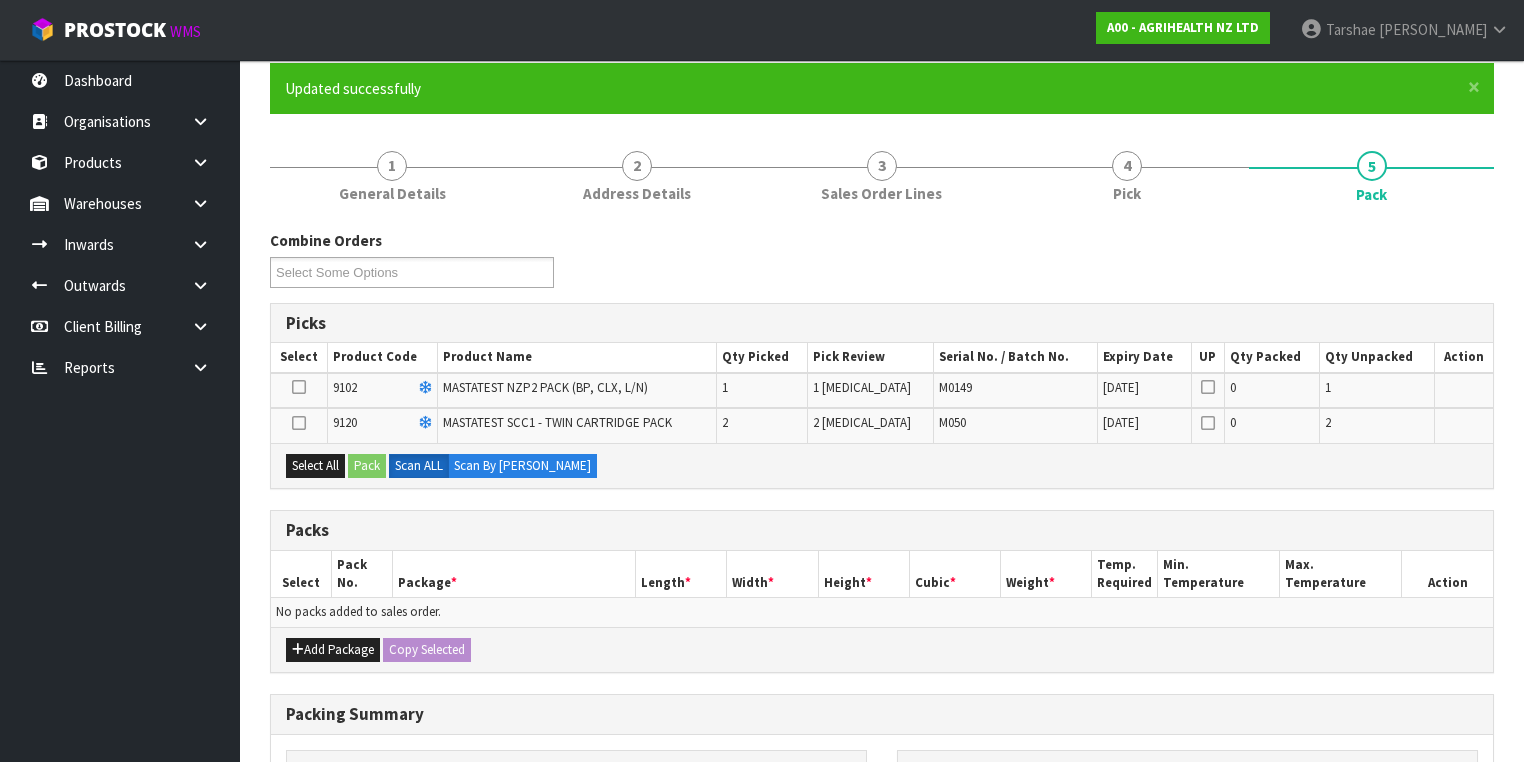 scroll, scrollTop: 160, scrollLeft: 0, axis: vertical 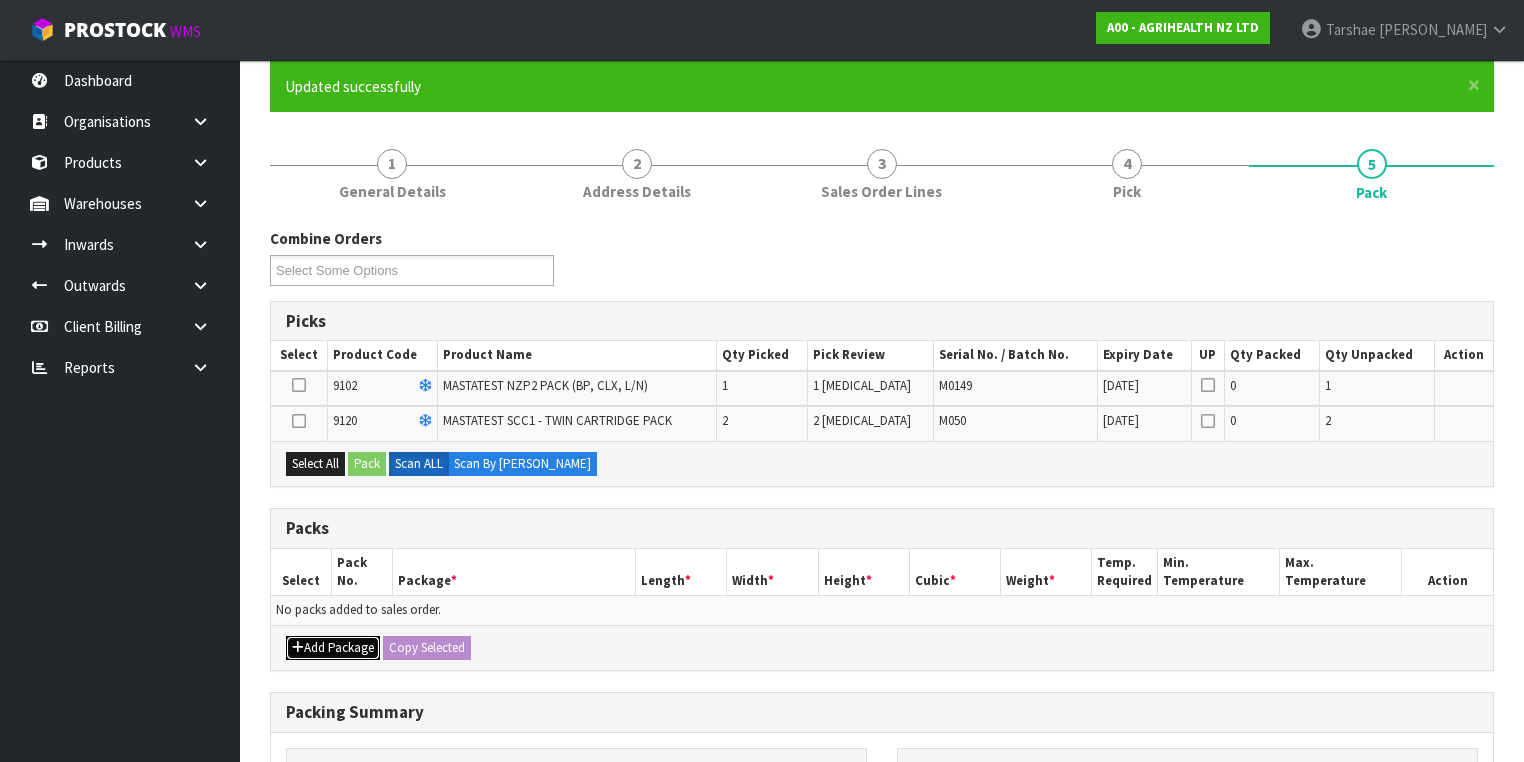 click on "Add Package" at bounding box center (333, 648) 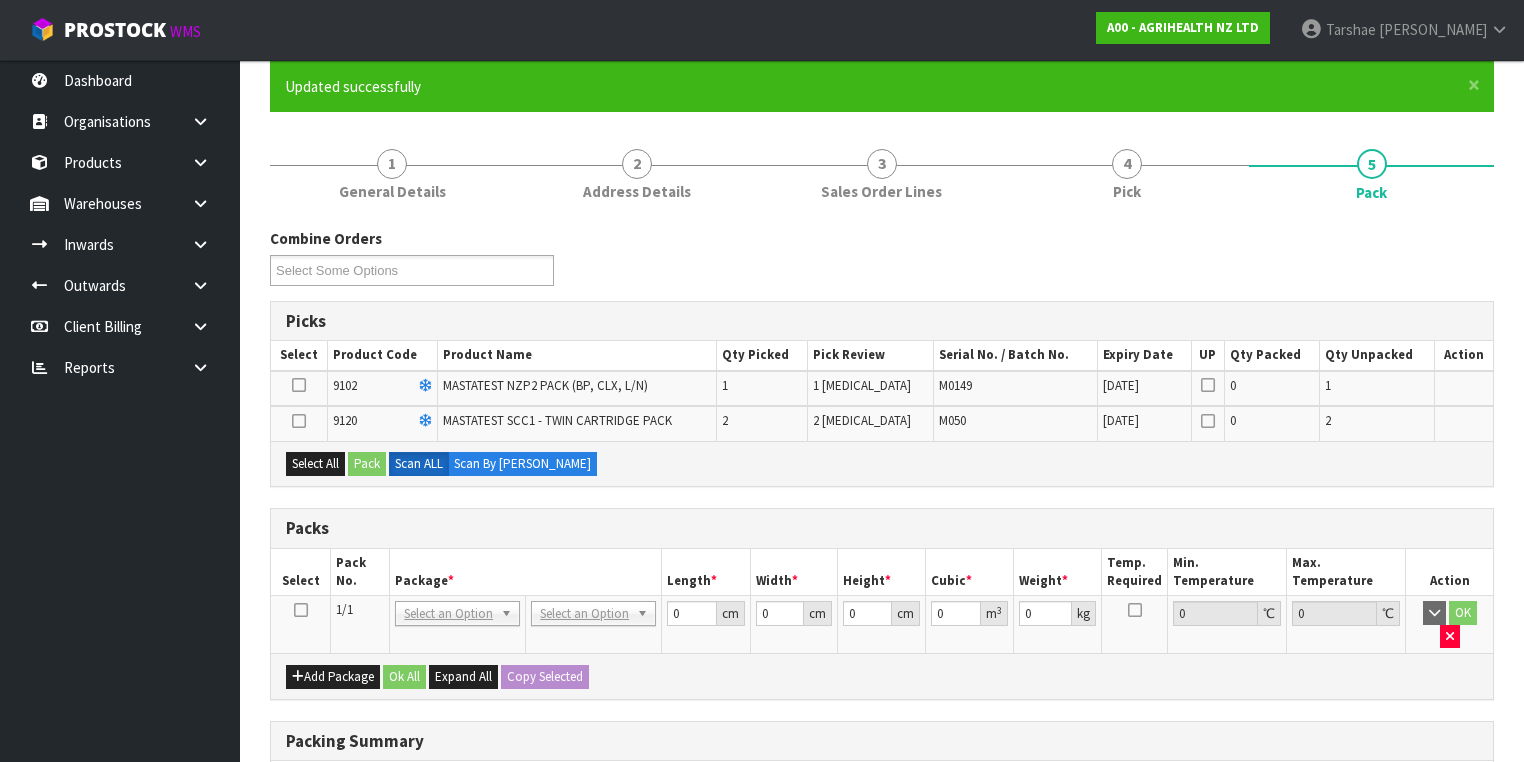drag, startPoint x: 300, startPoint y: 610, endPoint x: 299, endPoint y: 592, distance: 18.027756 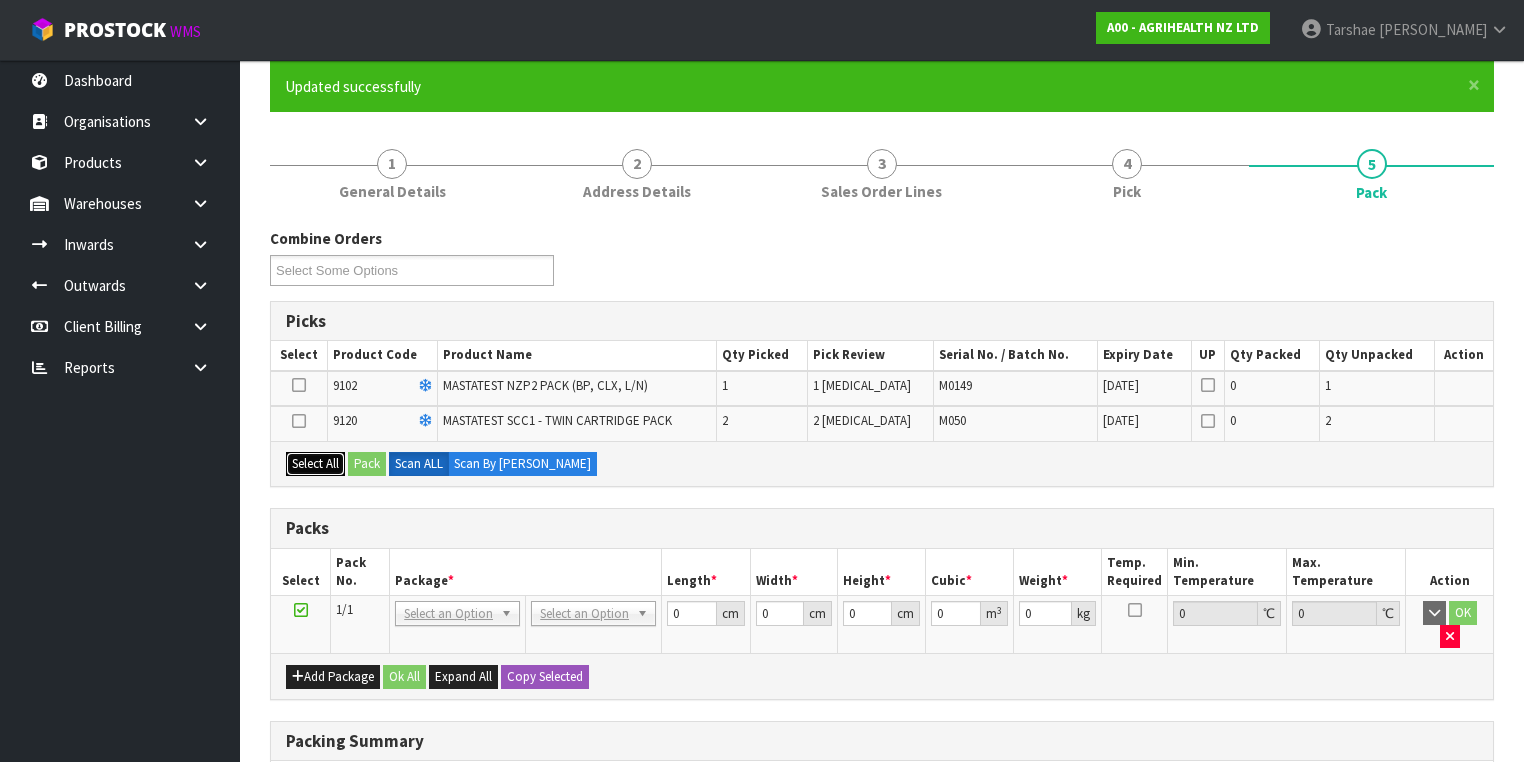 click on "Select All" at bounding box center [315, 464] 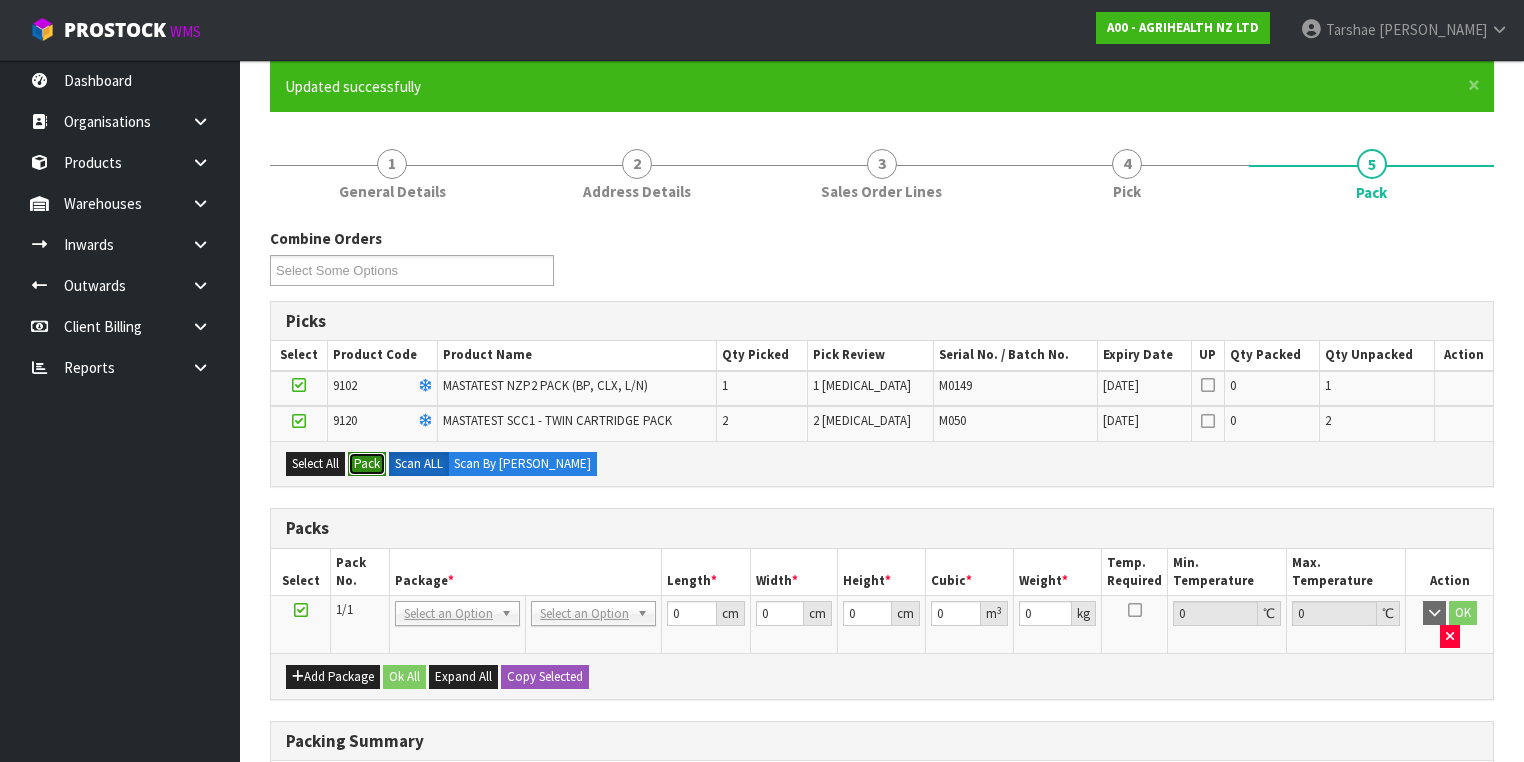 click on "Pack" at bounding box center [367, 464] 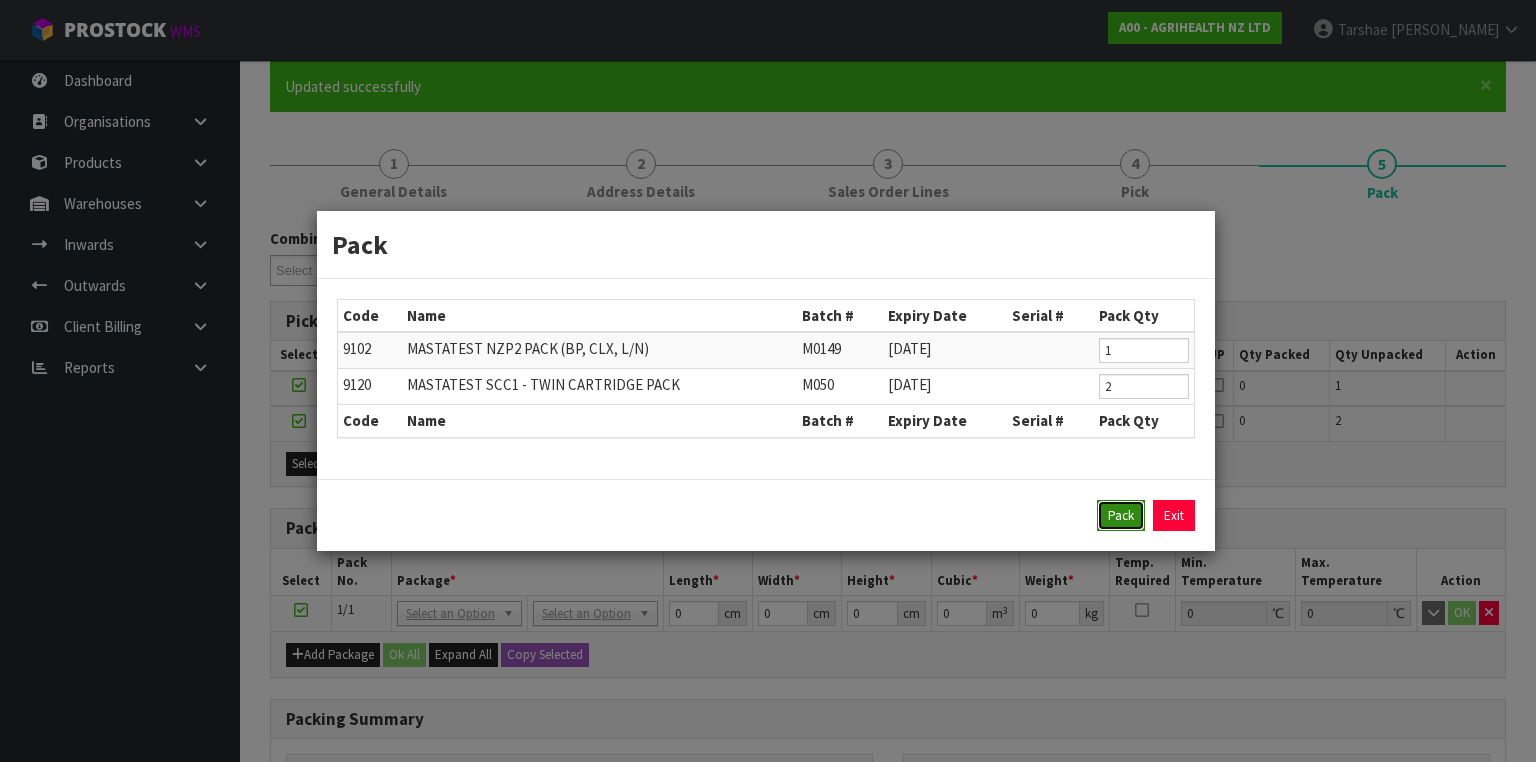 click on "Pack" at bounding box center (1121, 516) 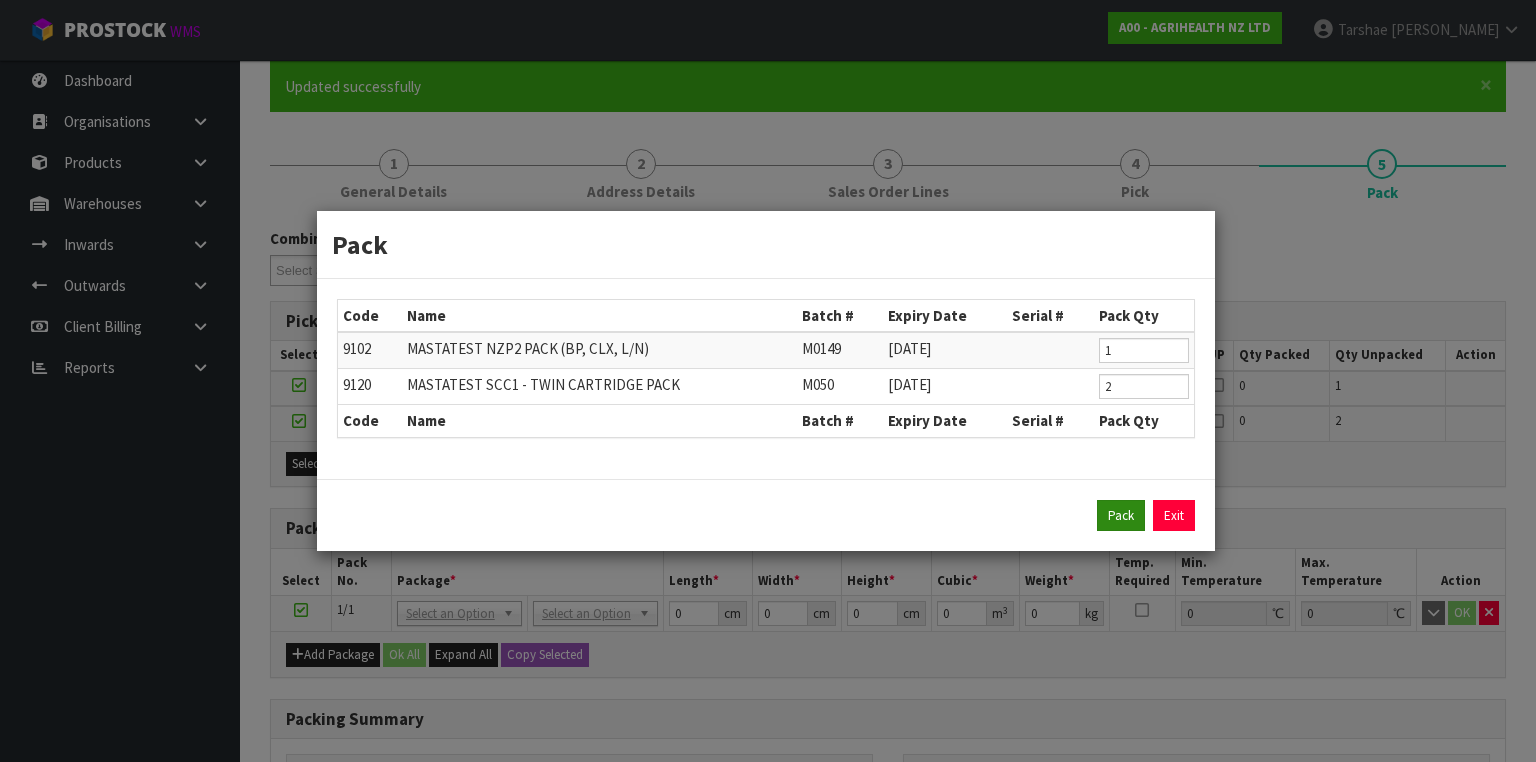 type on "0.000" 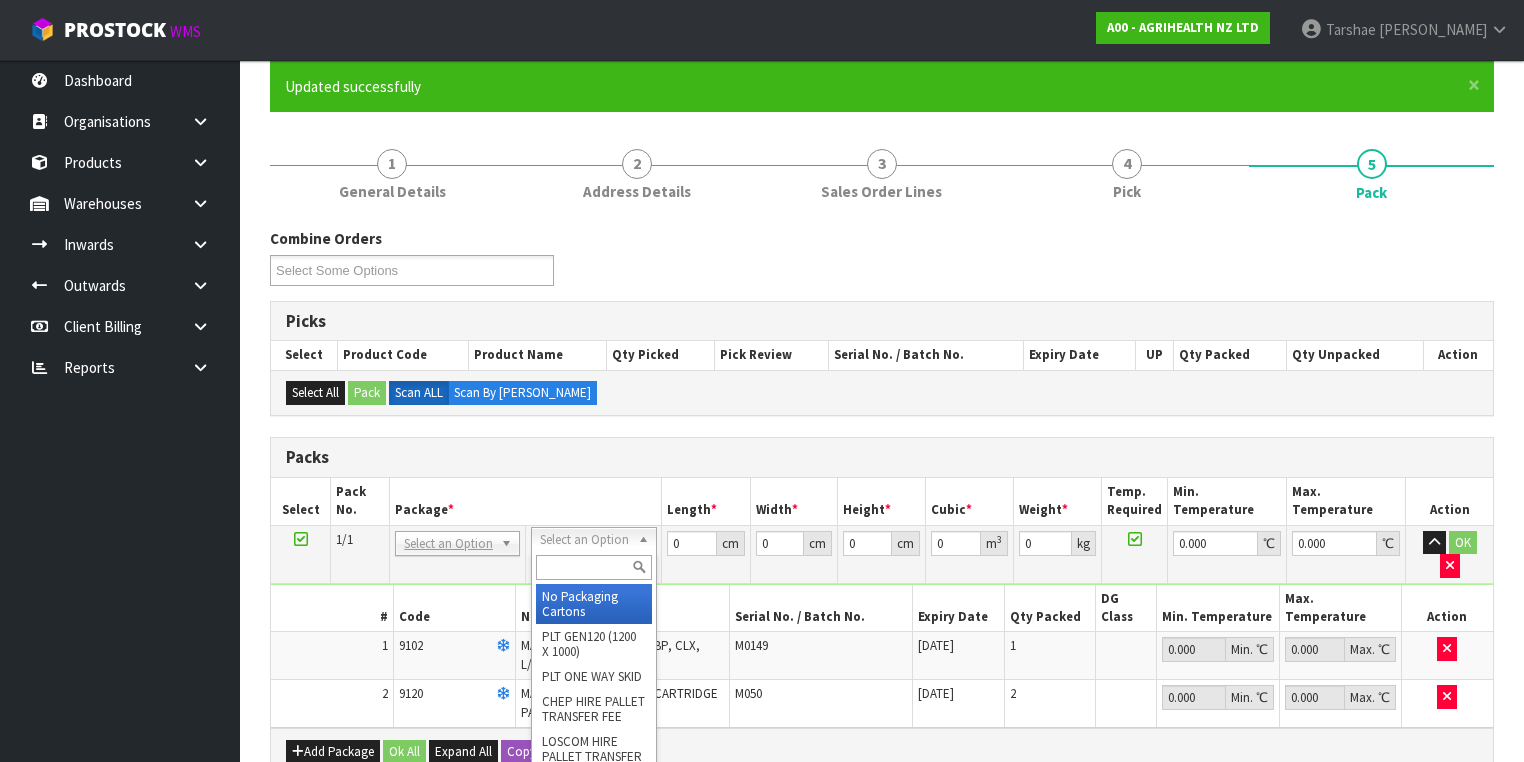 drag, startPoint x: 591, startPoint y: 540, endPoint x: 583, endPoint y: 568, distance: 29.12044 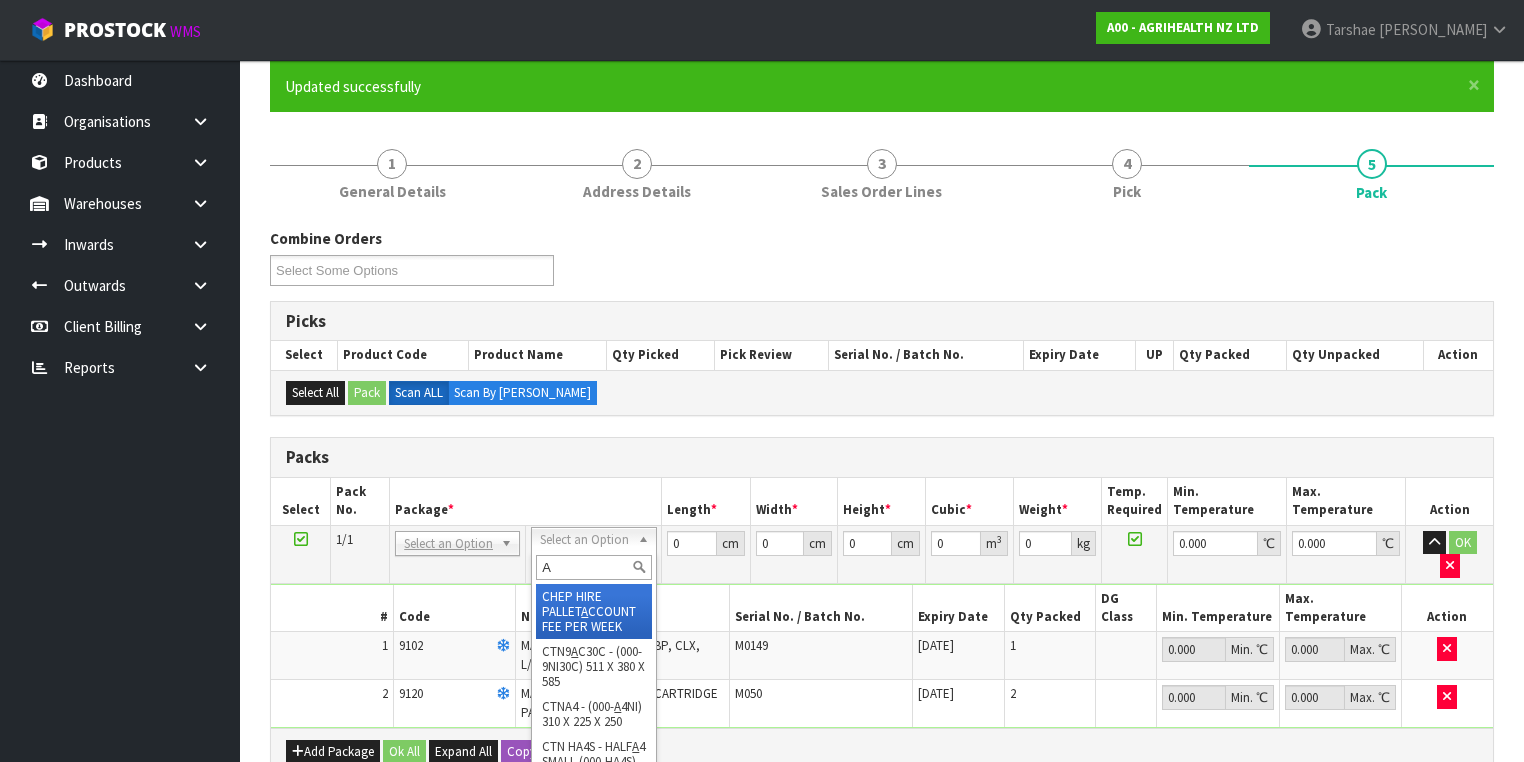 type on "A4" 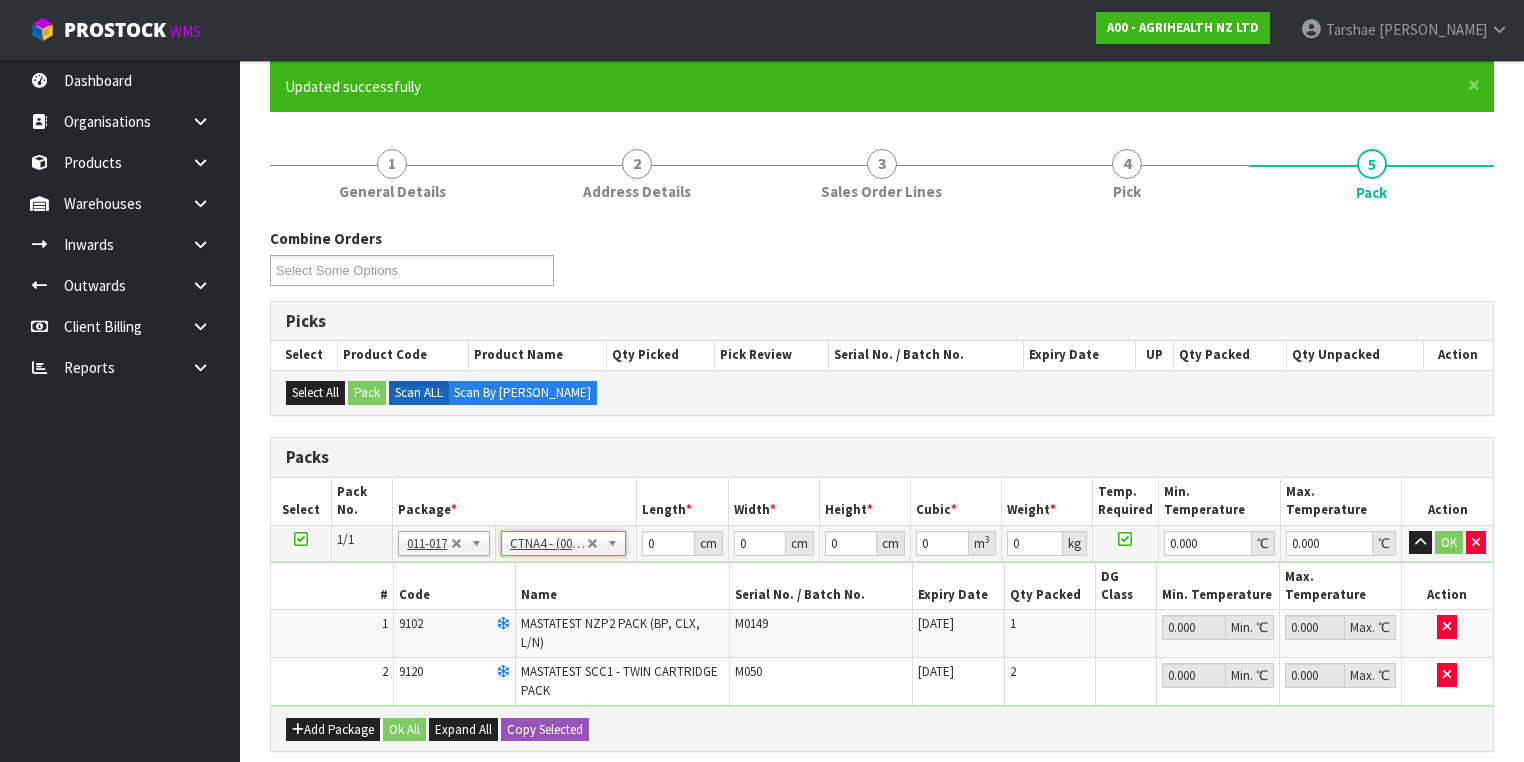 type on "31" 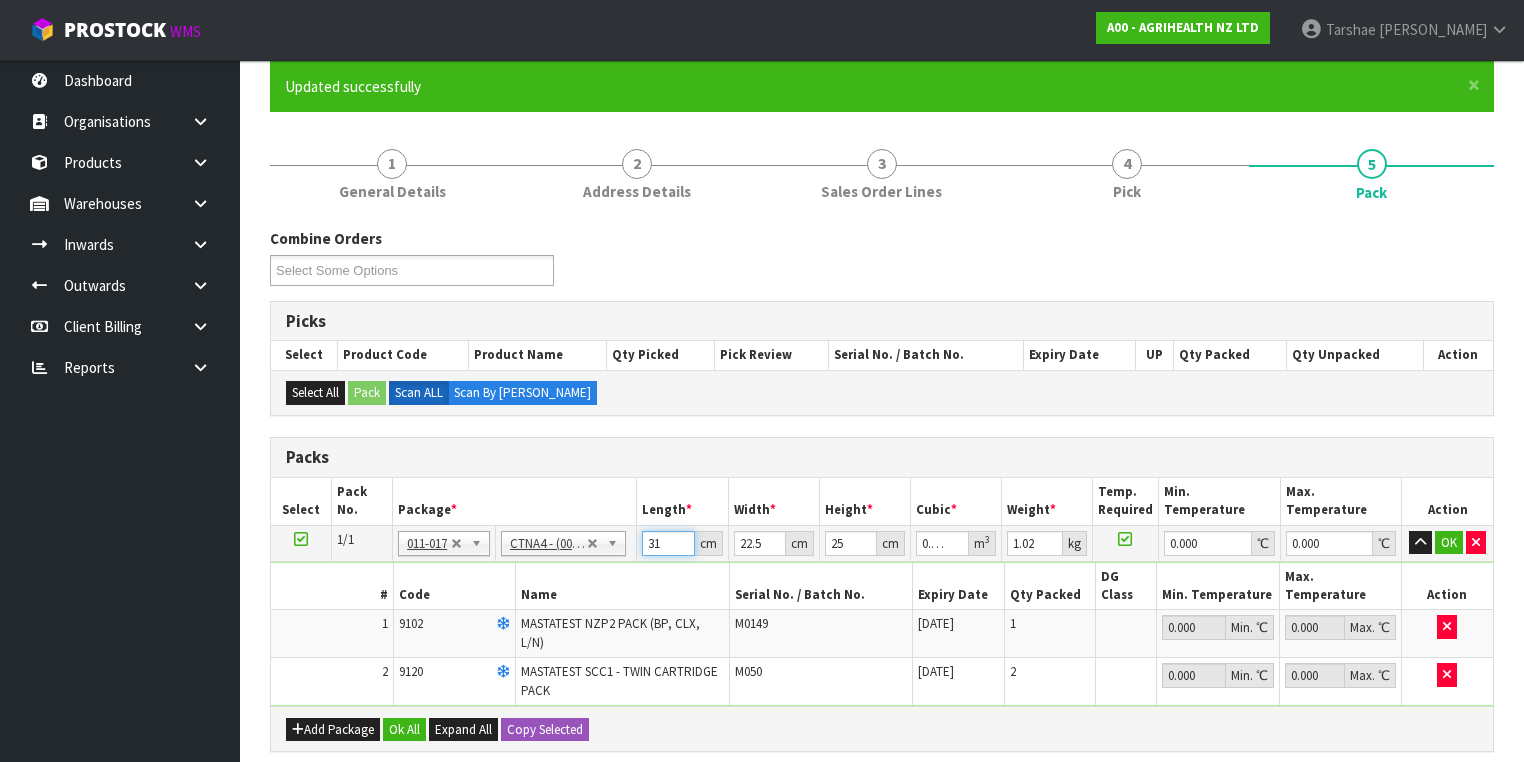 click on "31" at bounding box center (668, 543) 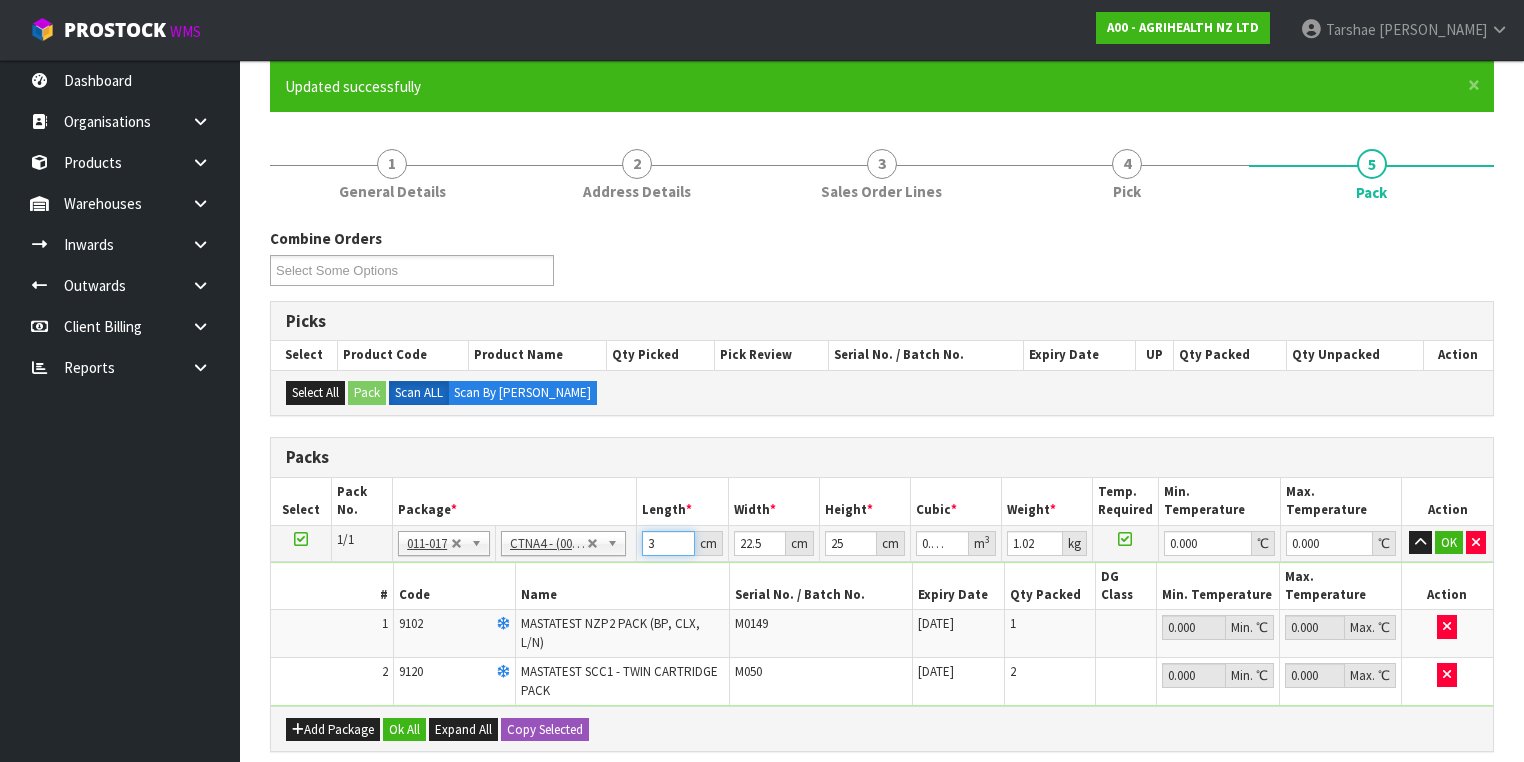 type on "32" 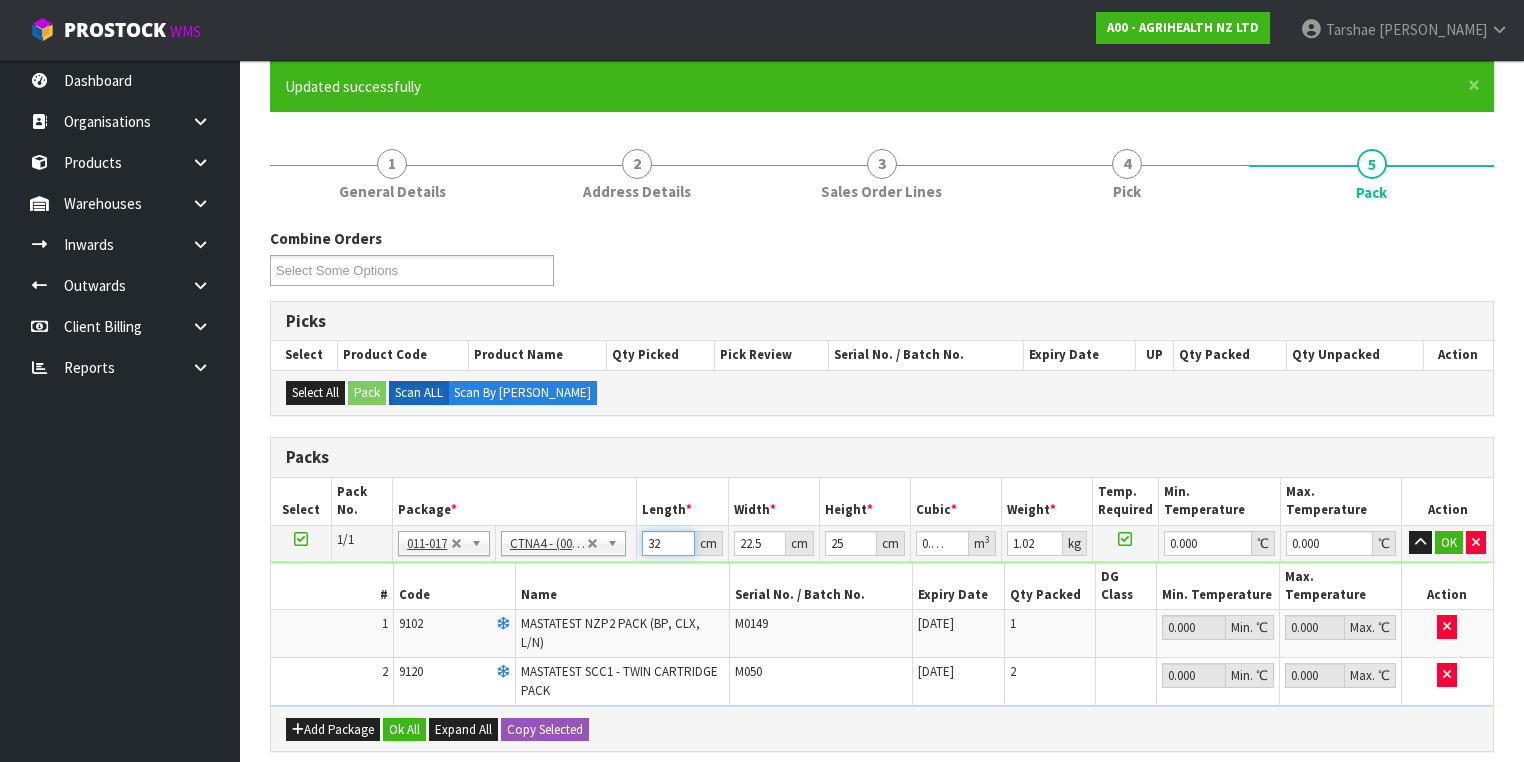 type on "32" 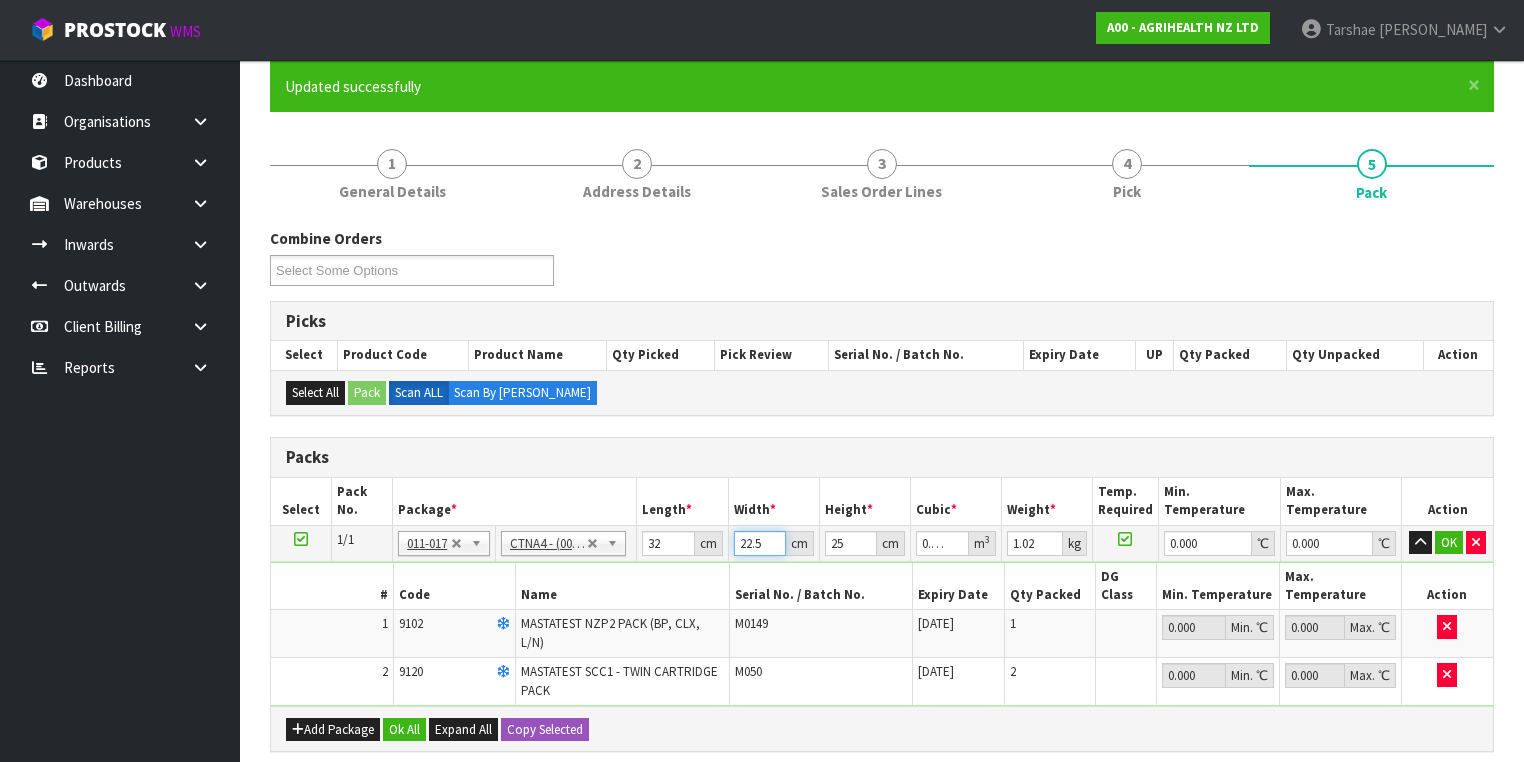 type on "2" 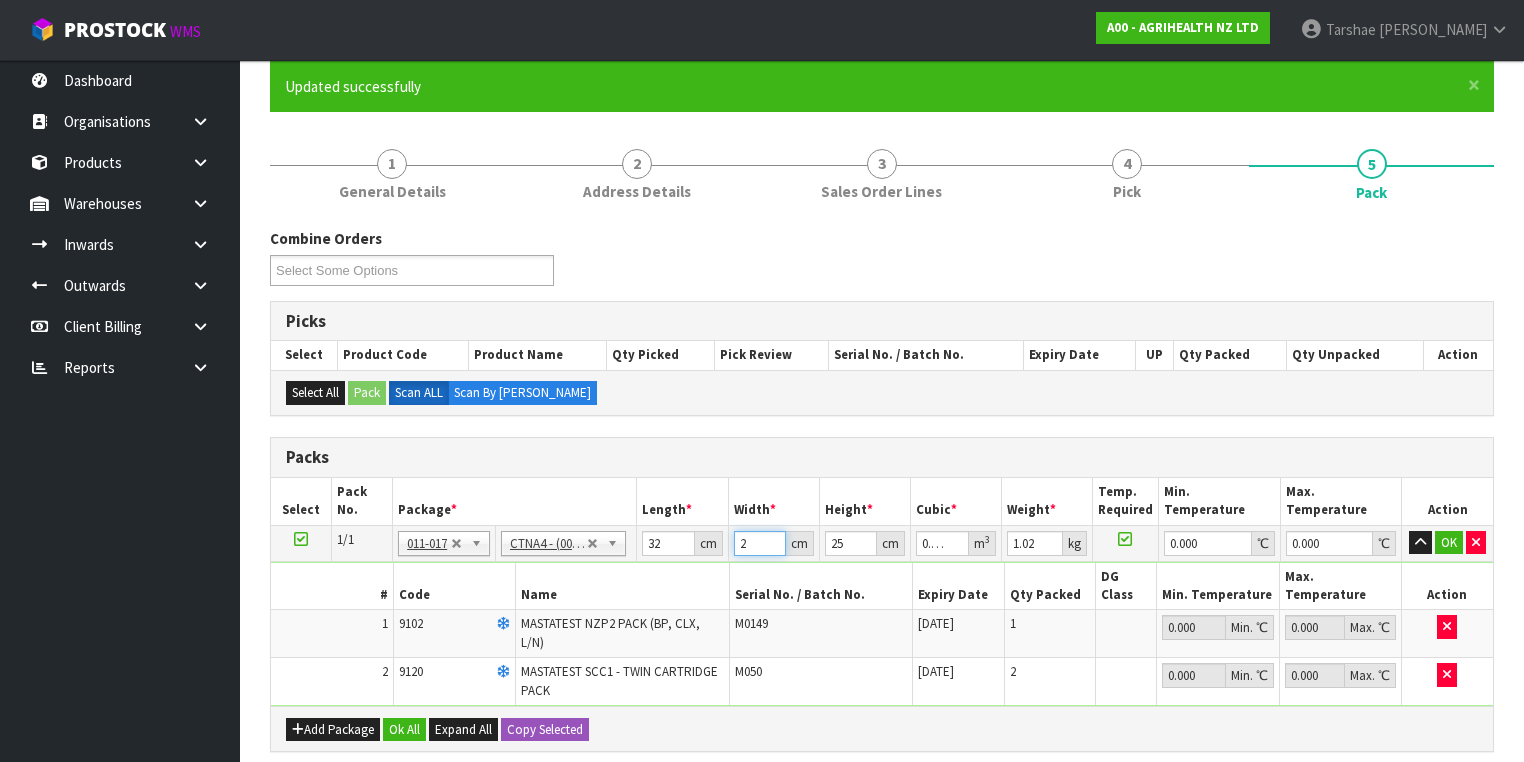 type on "24" 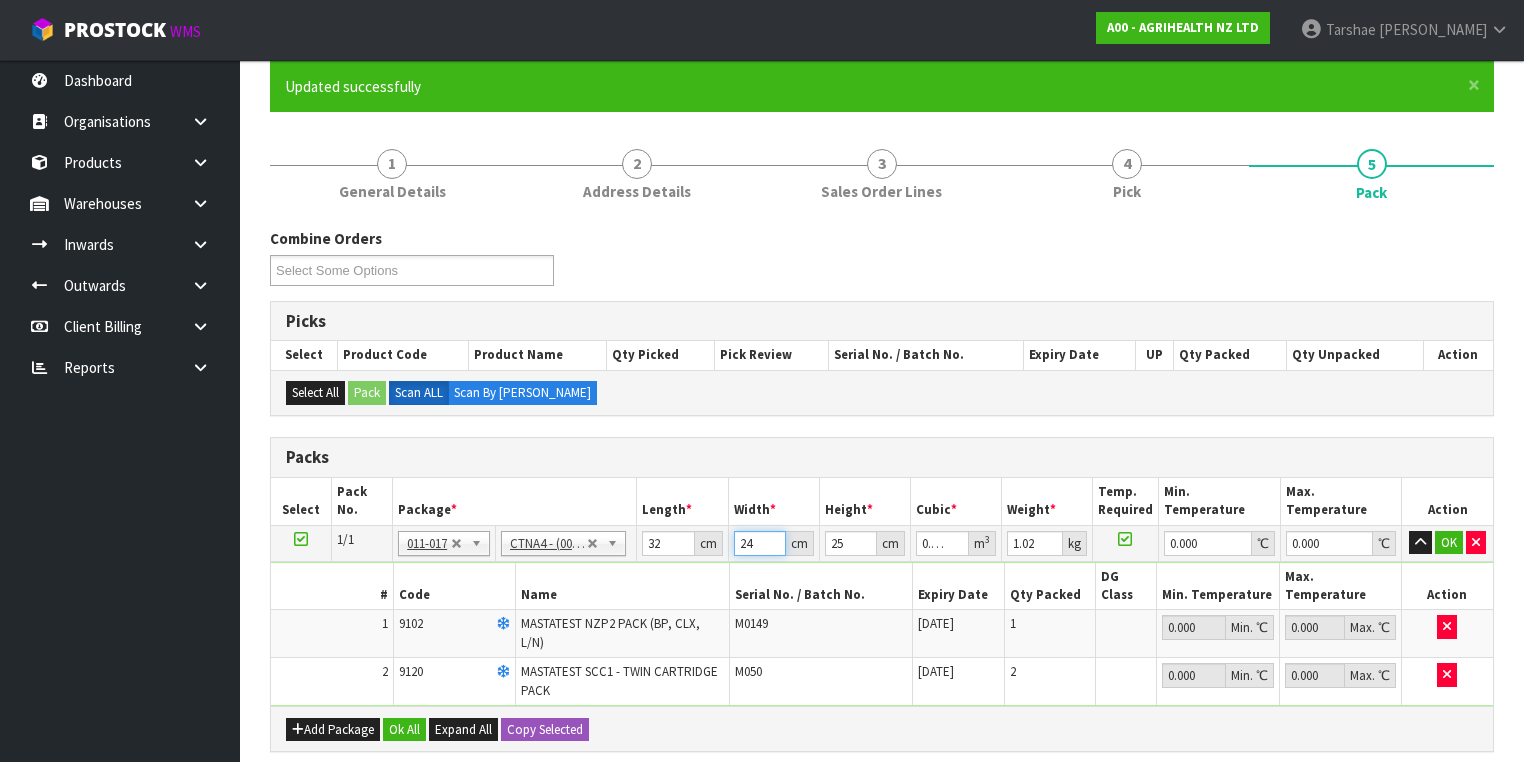 type on "24" 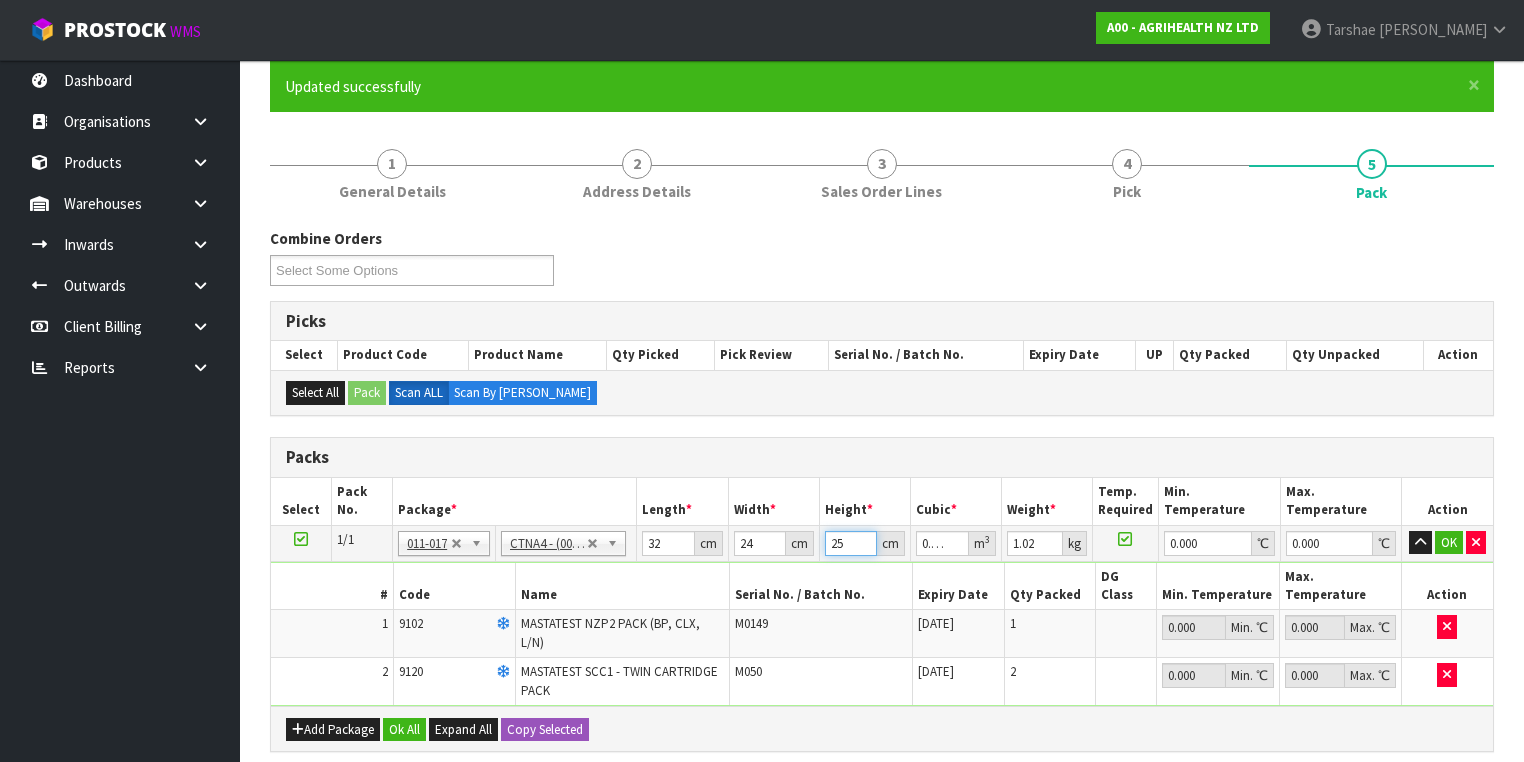 type on "2" 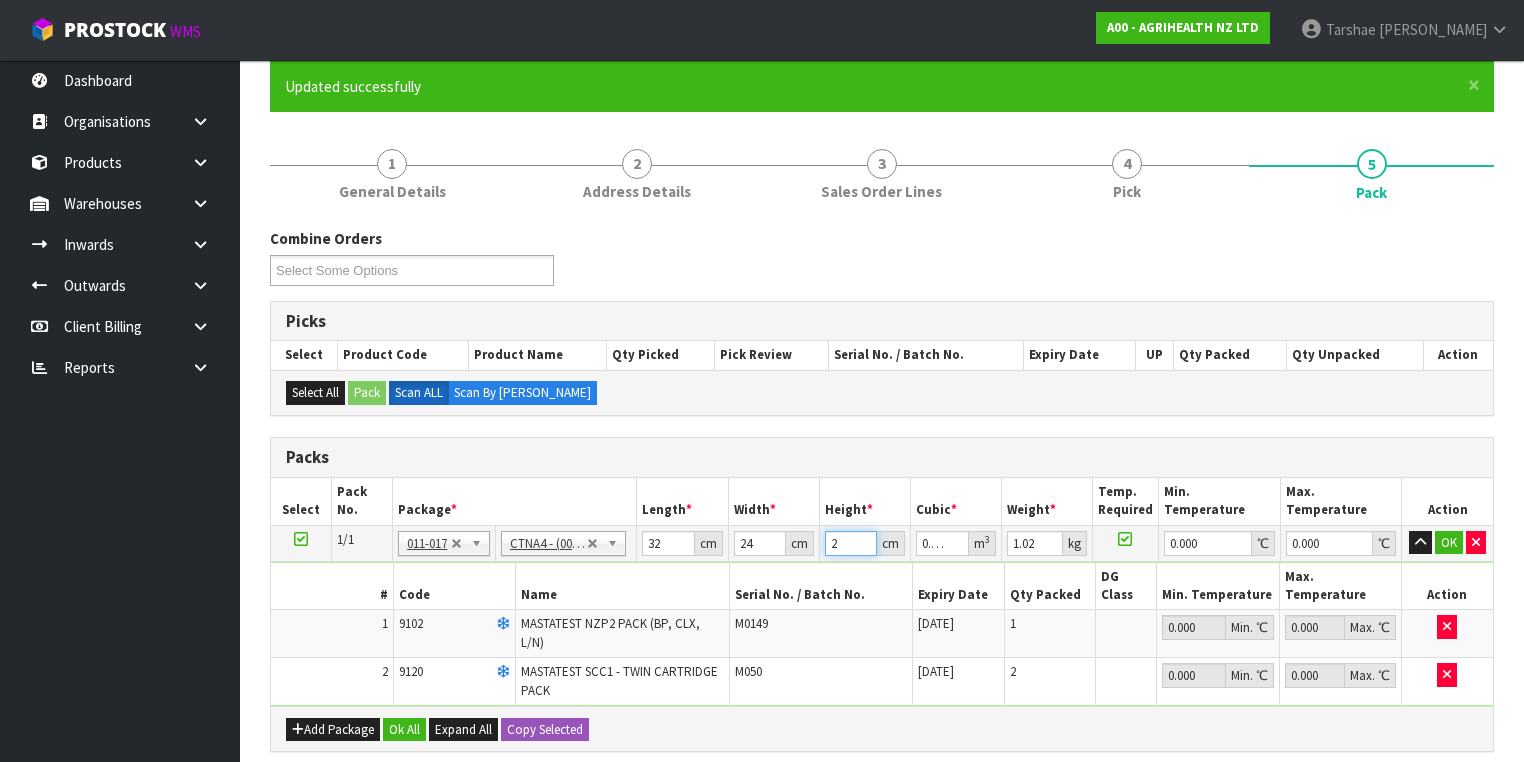 type on "21" 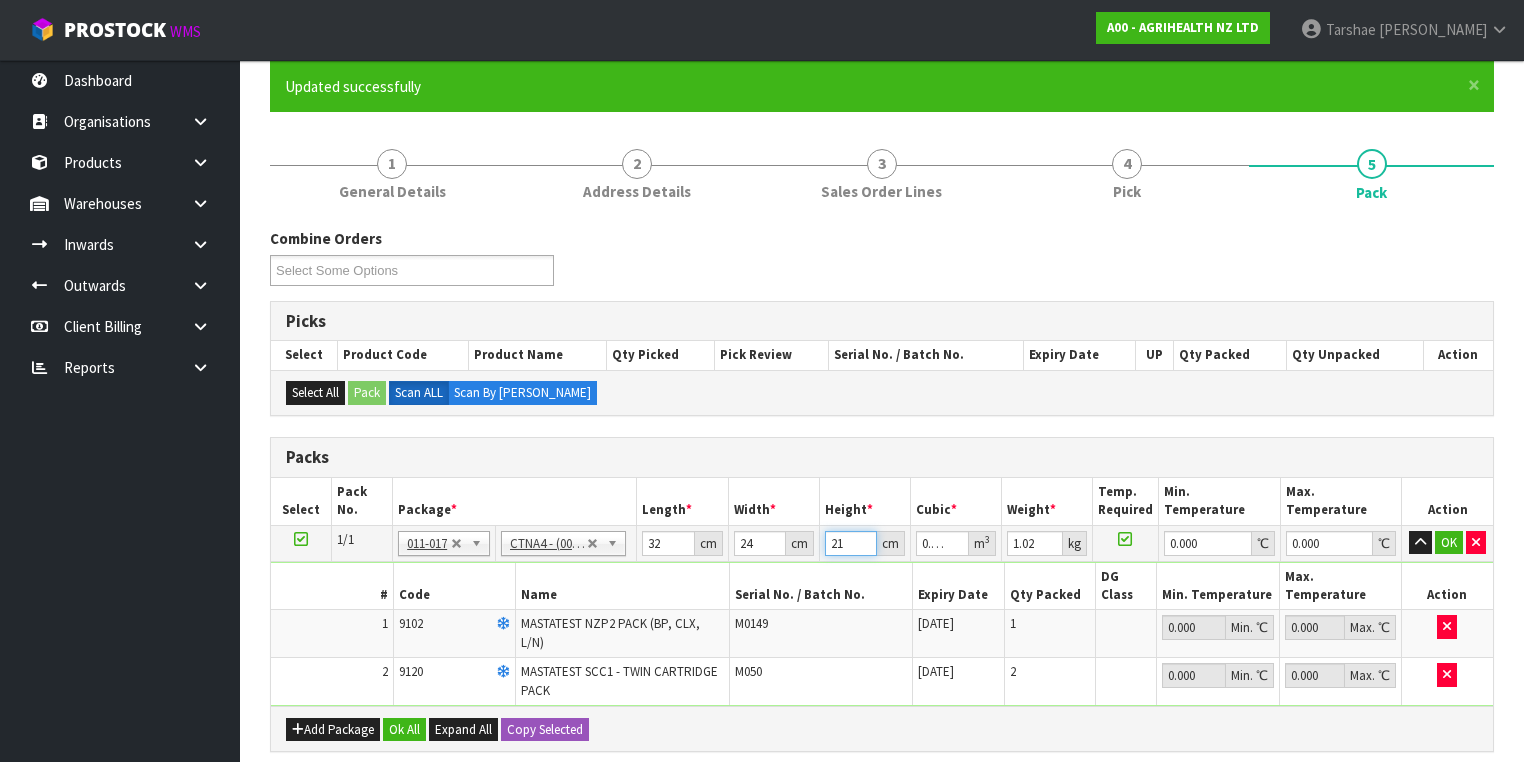 type on "21" 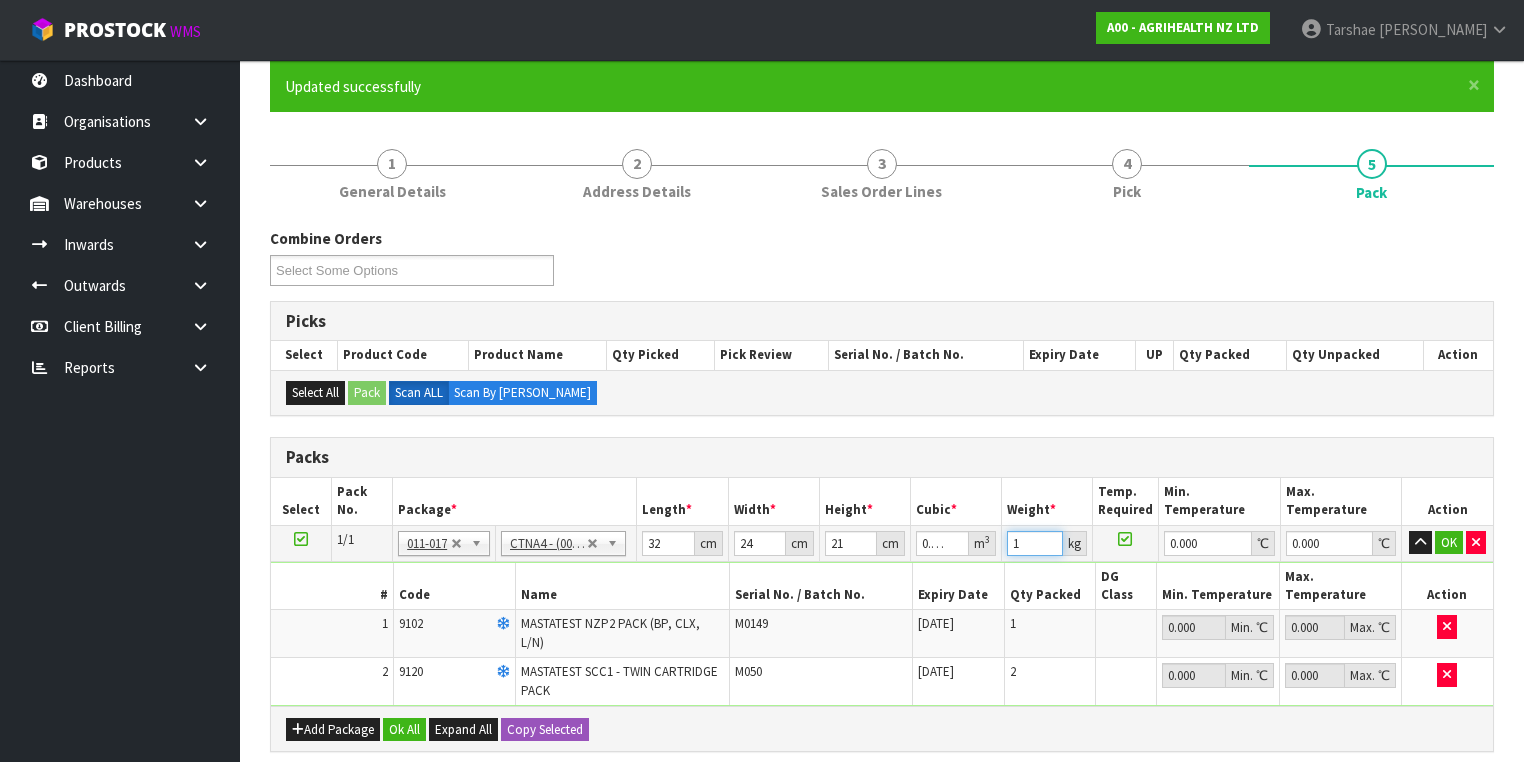 type on "1" 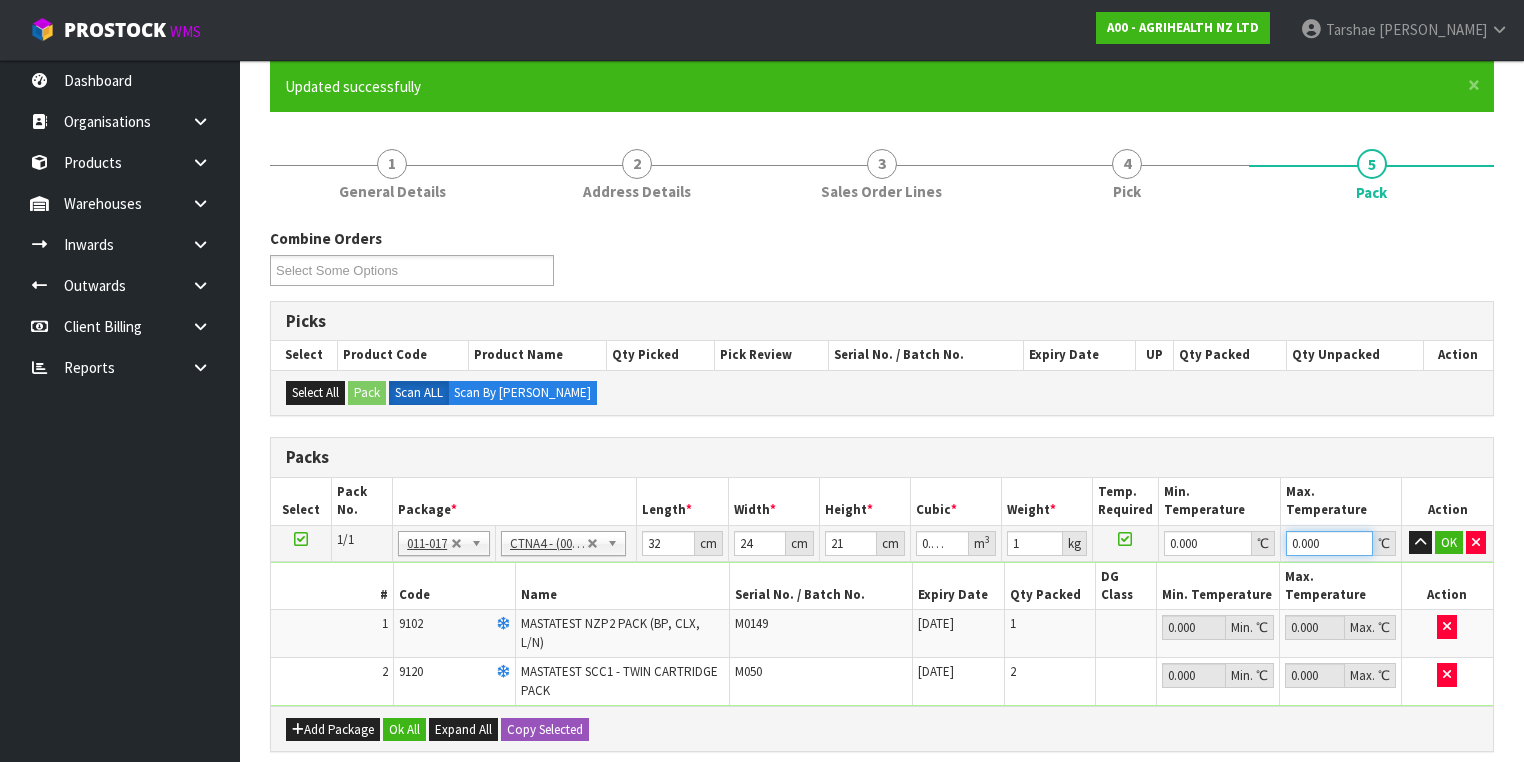 type on "0" 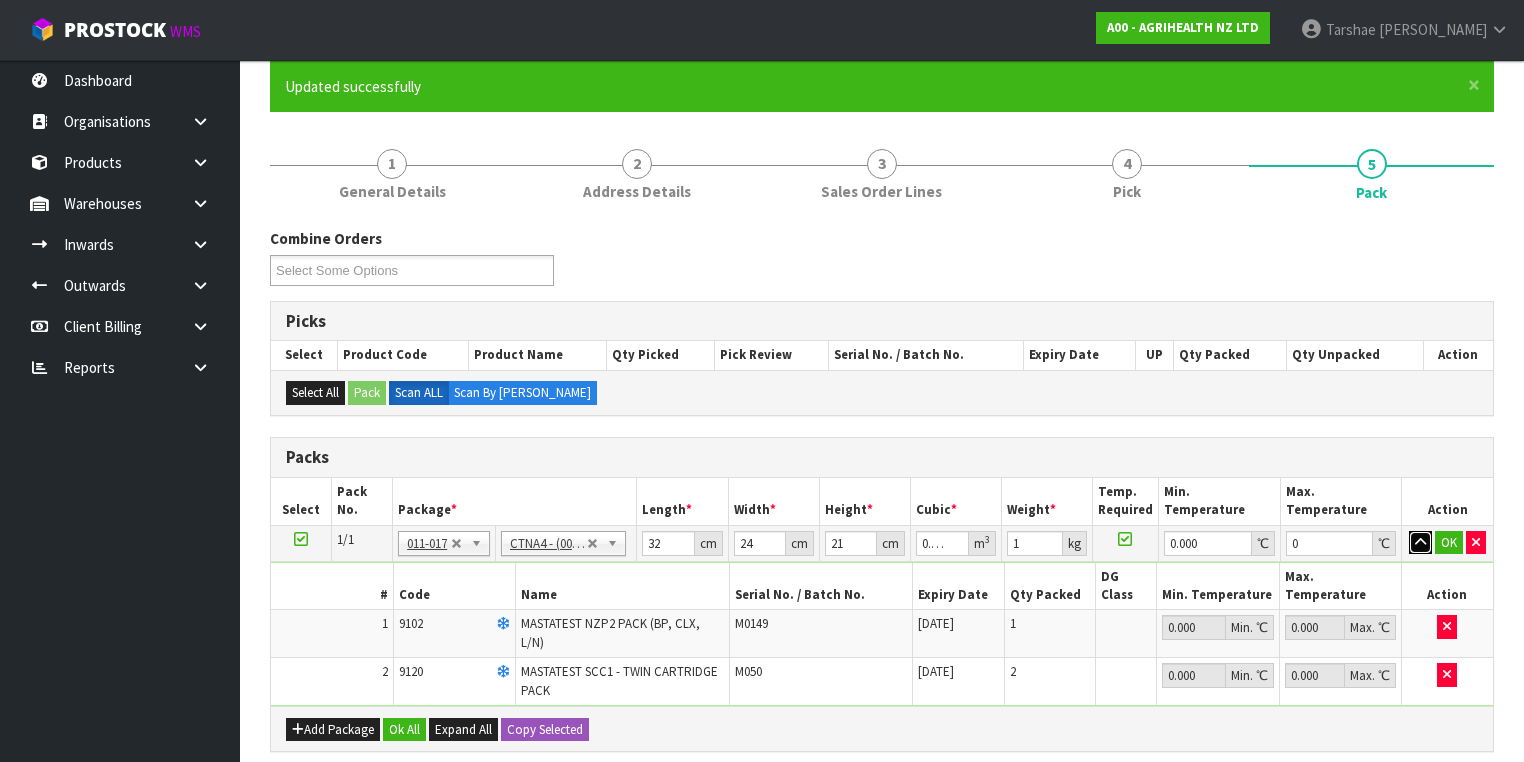 type 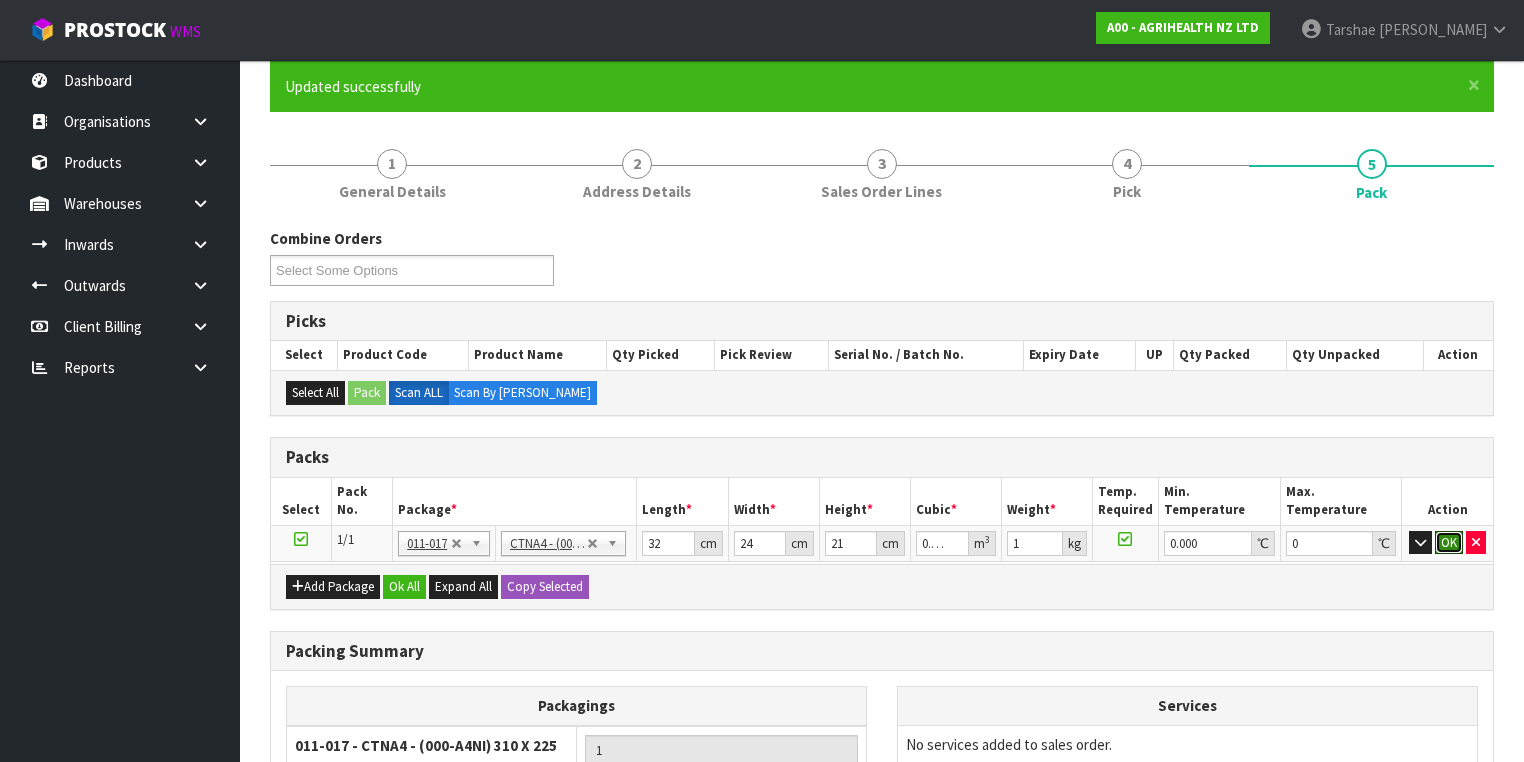click on "OK" at bounding box center (1449, 543) 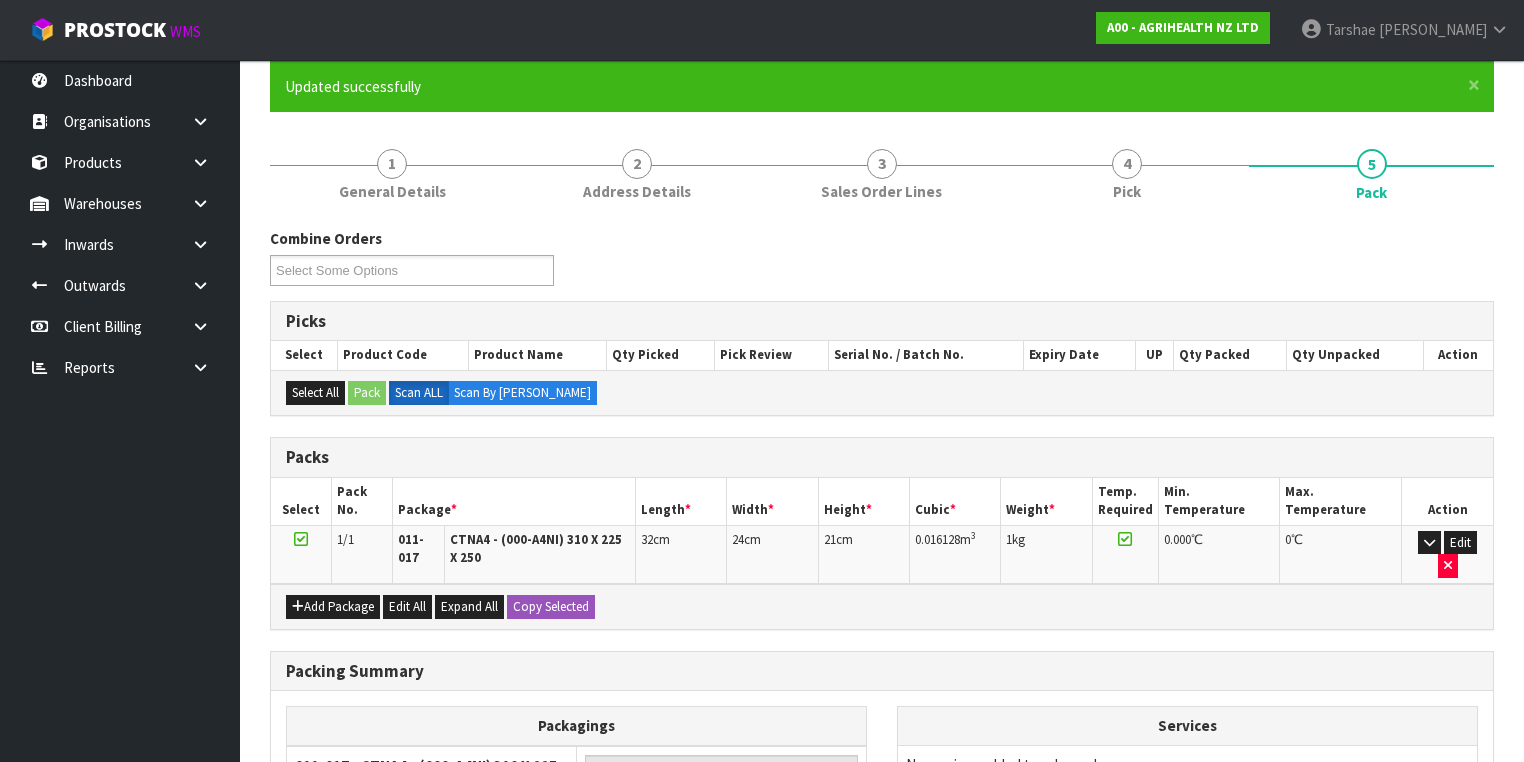 scroll, scrollTop: 400, scrollLeft: 0, axis: vertical 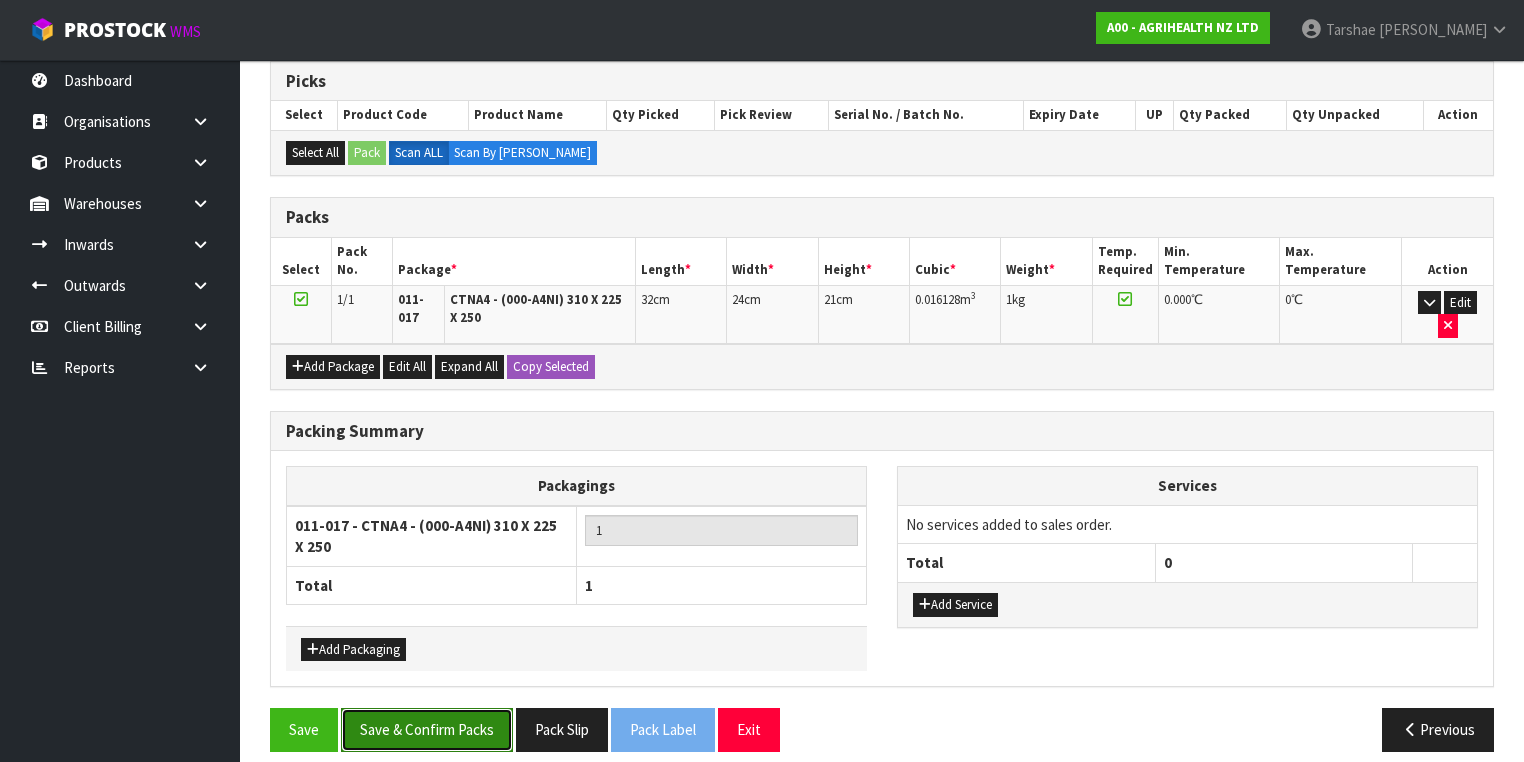 click on "Save & Confirm Packs" at bounding box center (427, 729) 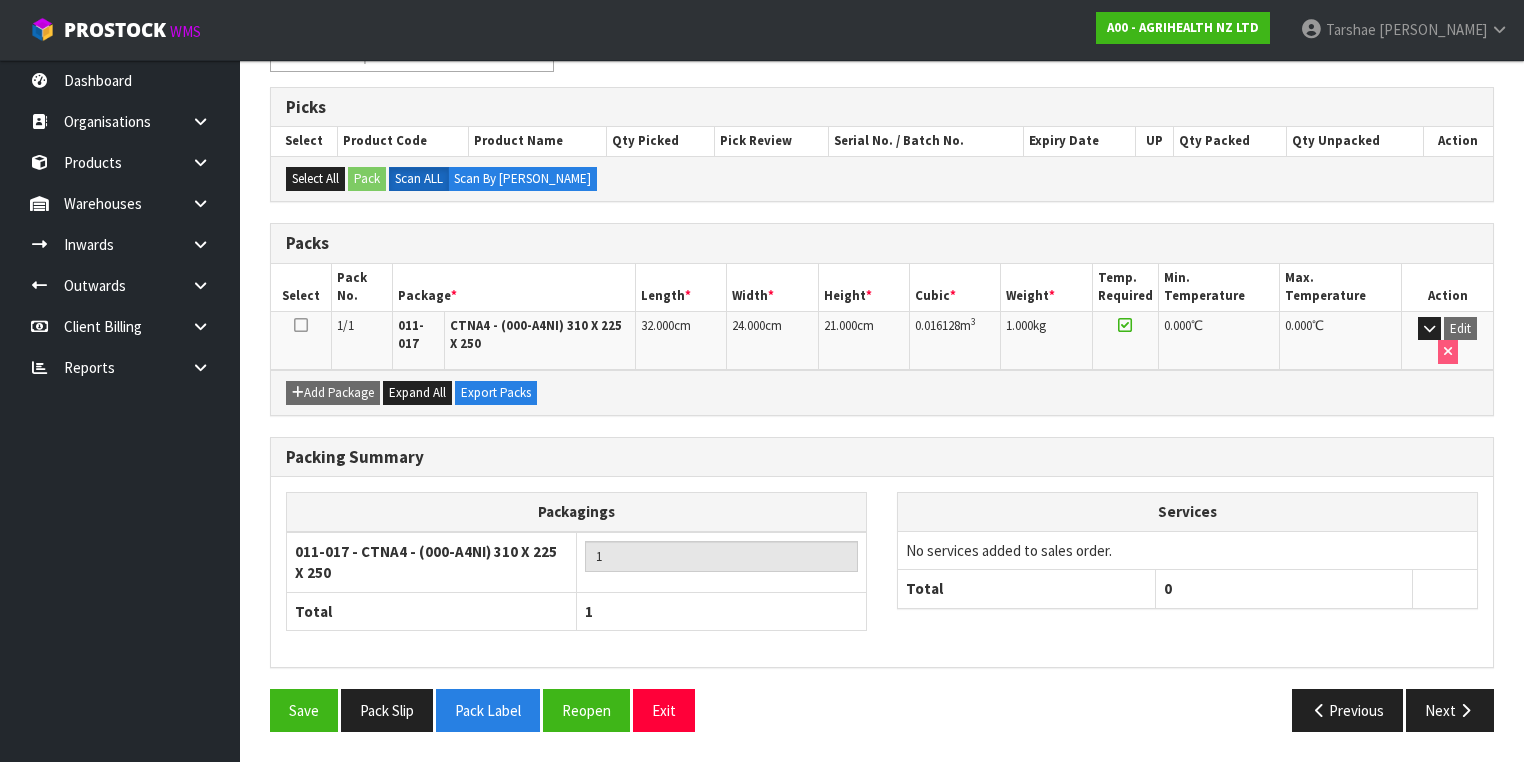 scroll, scrollTop: 356, scrollLeft: 0, axis: vertical 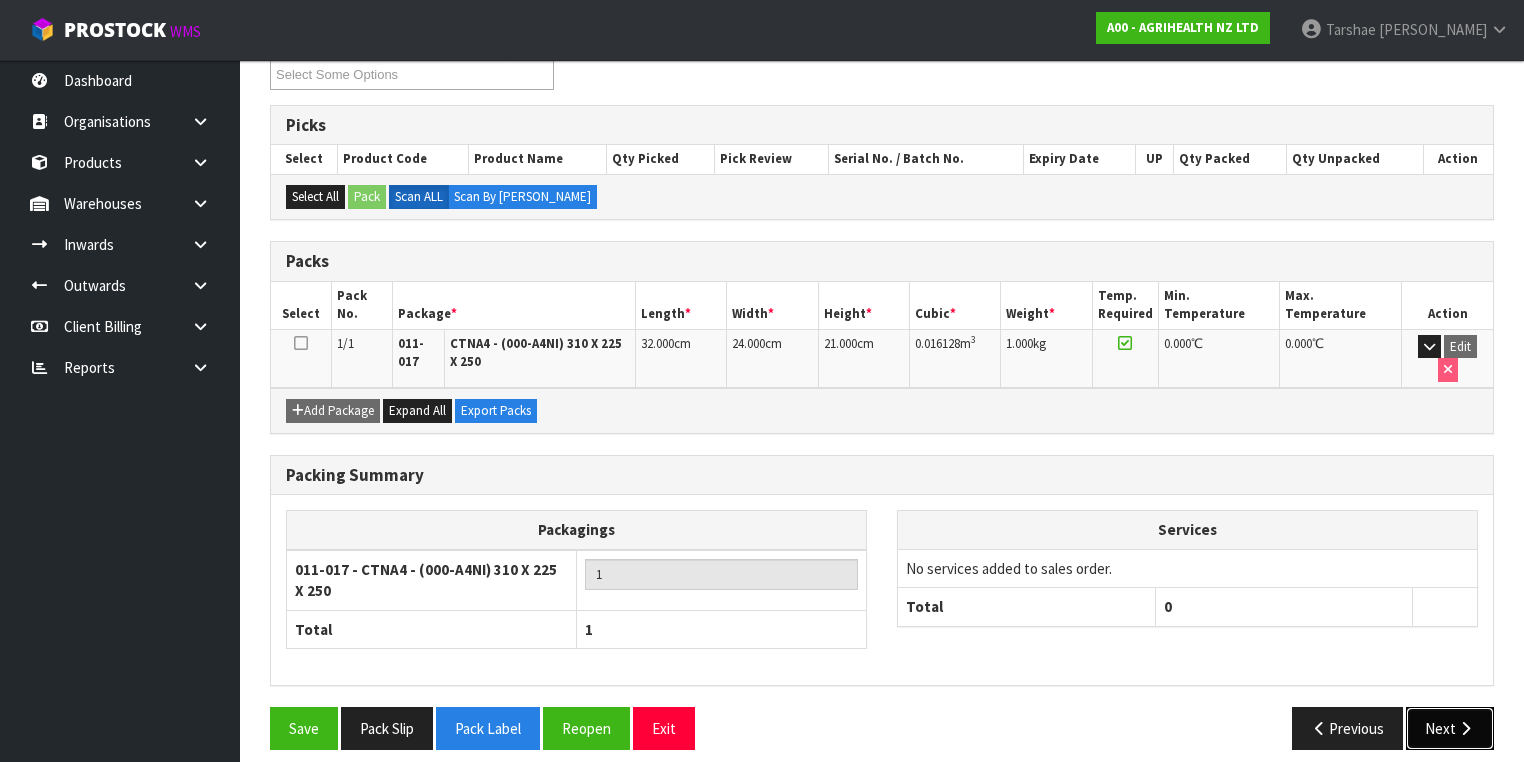 click on "Next" at bounding box center (1450, 728) 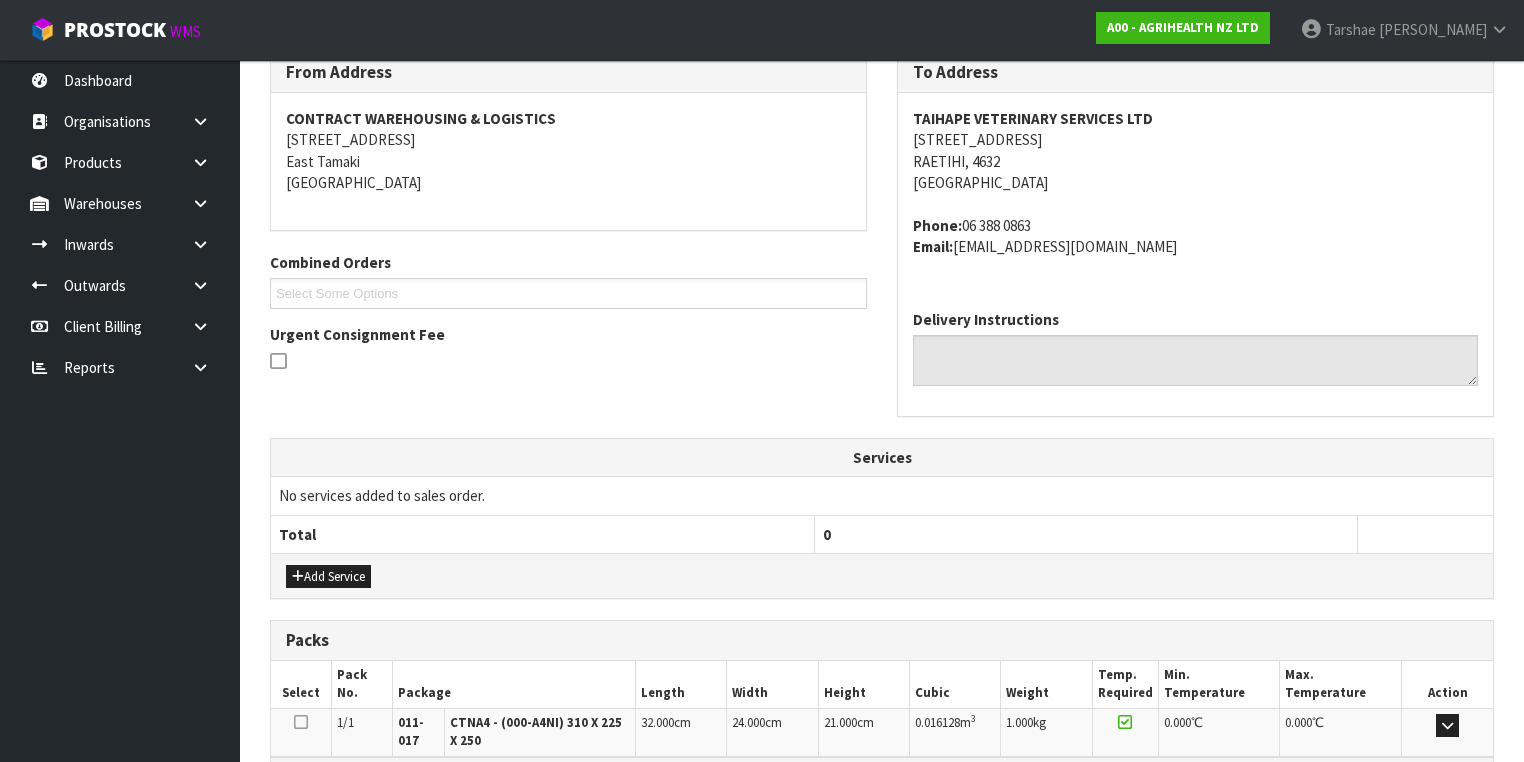 scroll, scrollTop: 480, scrollLeft: 0, axis: vertical 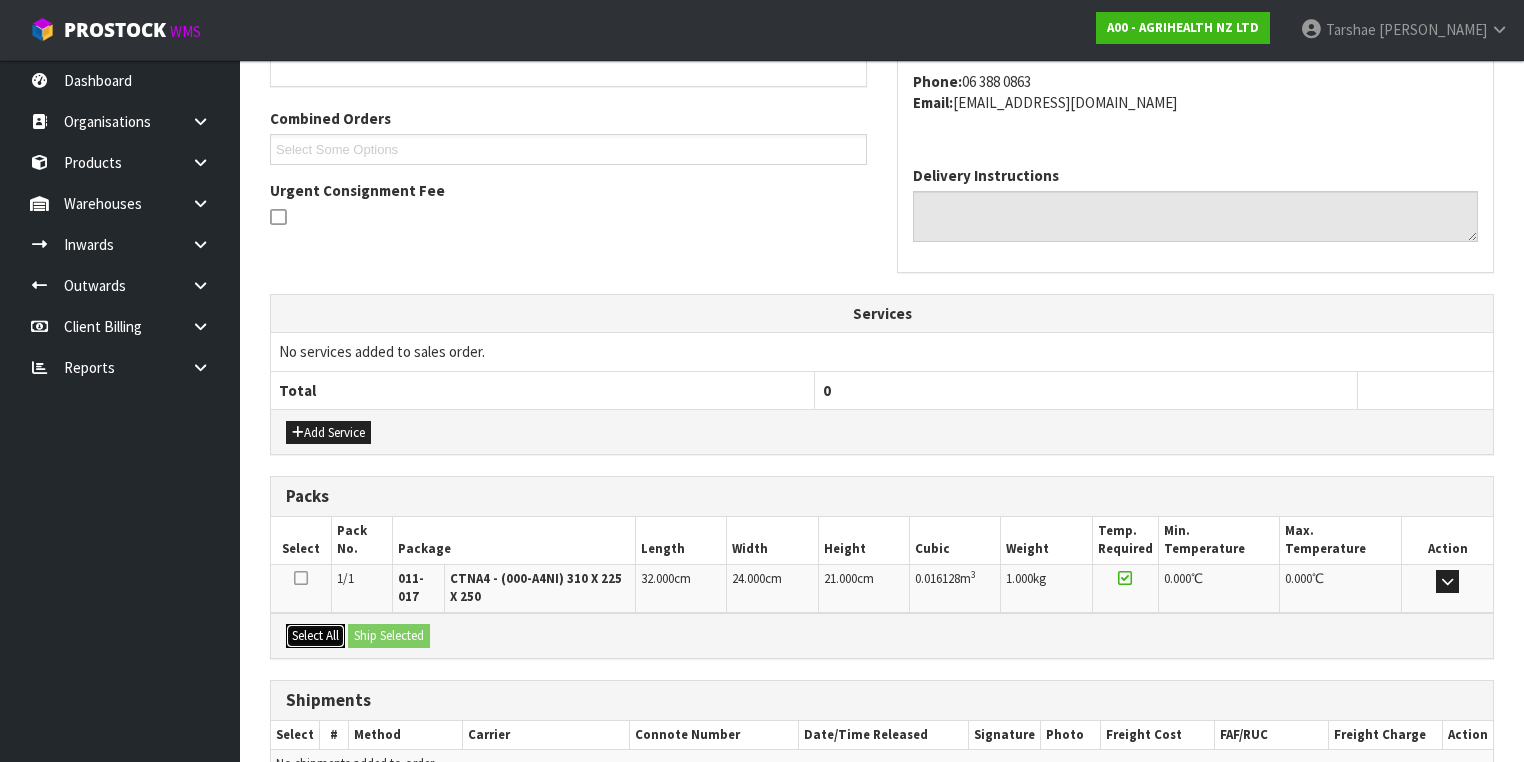 drag, startPoint x: 335, startPoint y: 640, endPoint x: 405, endPoint y: 626, distance: 71.38628 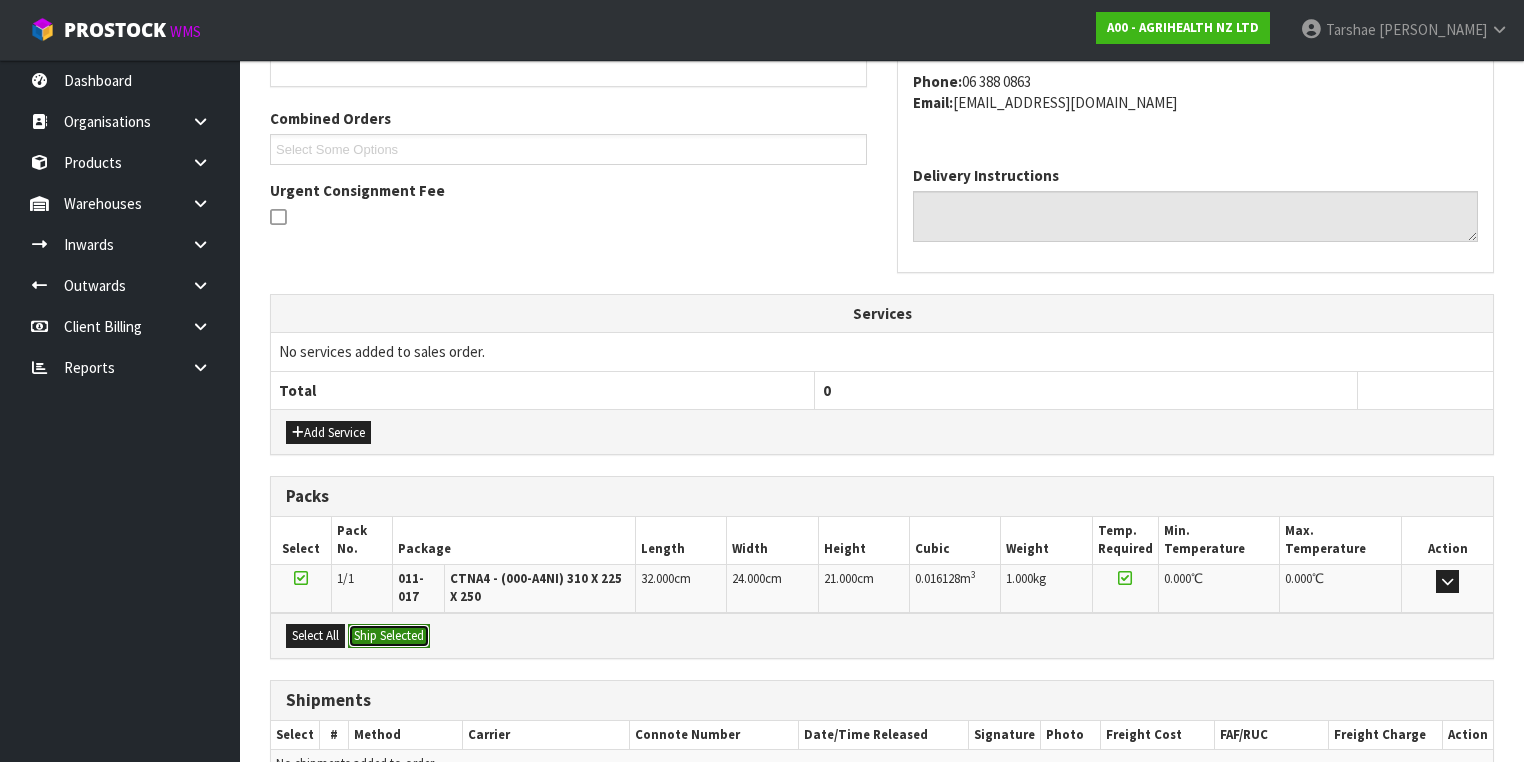 click on "Ship Selected" at bounding box center (389, 636) 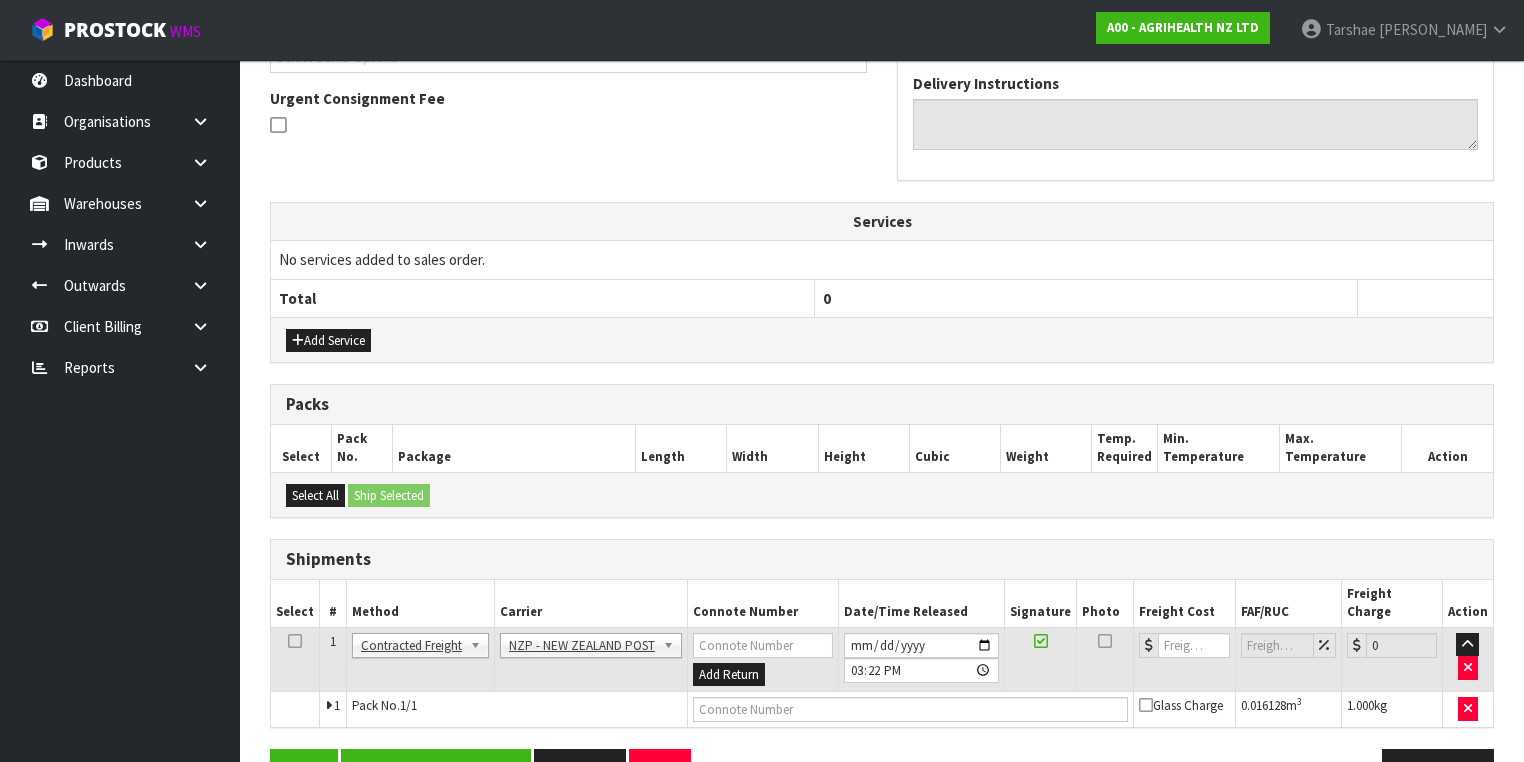 scroll, scrollTop: 606, scrollLeft: 0, axis: vertical 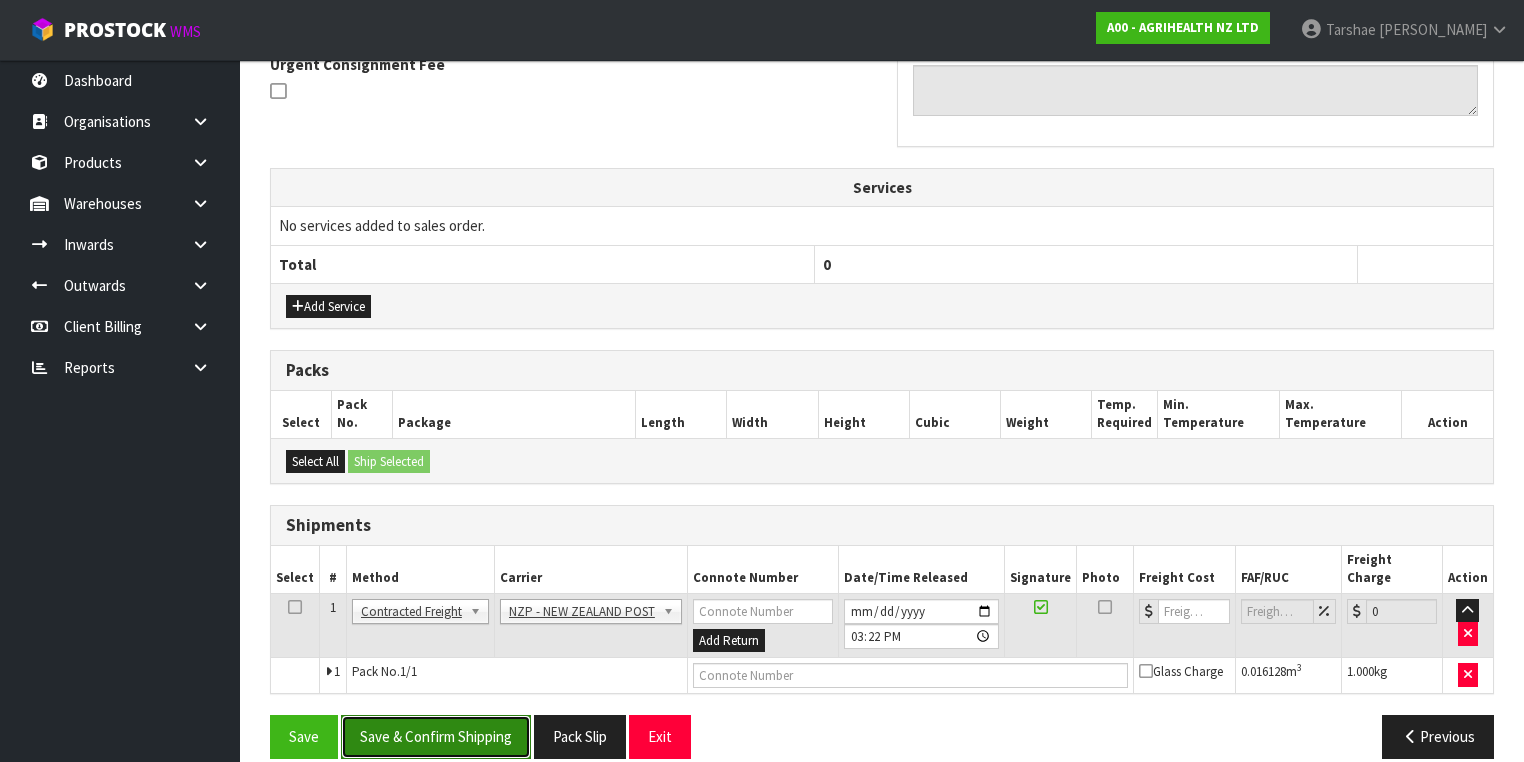 click on "Save & Confirm Shipping" at bounding box center [436, 736] 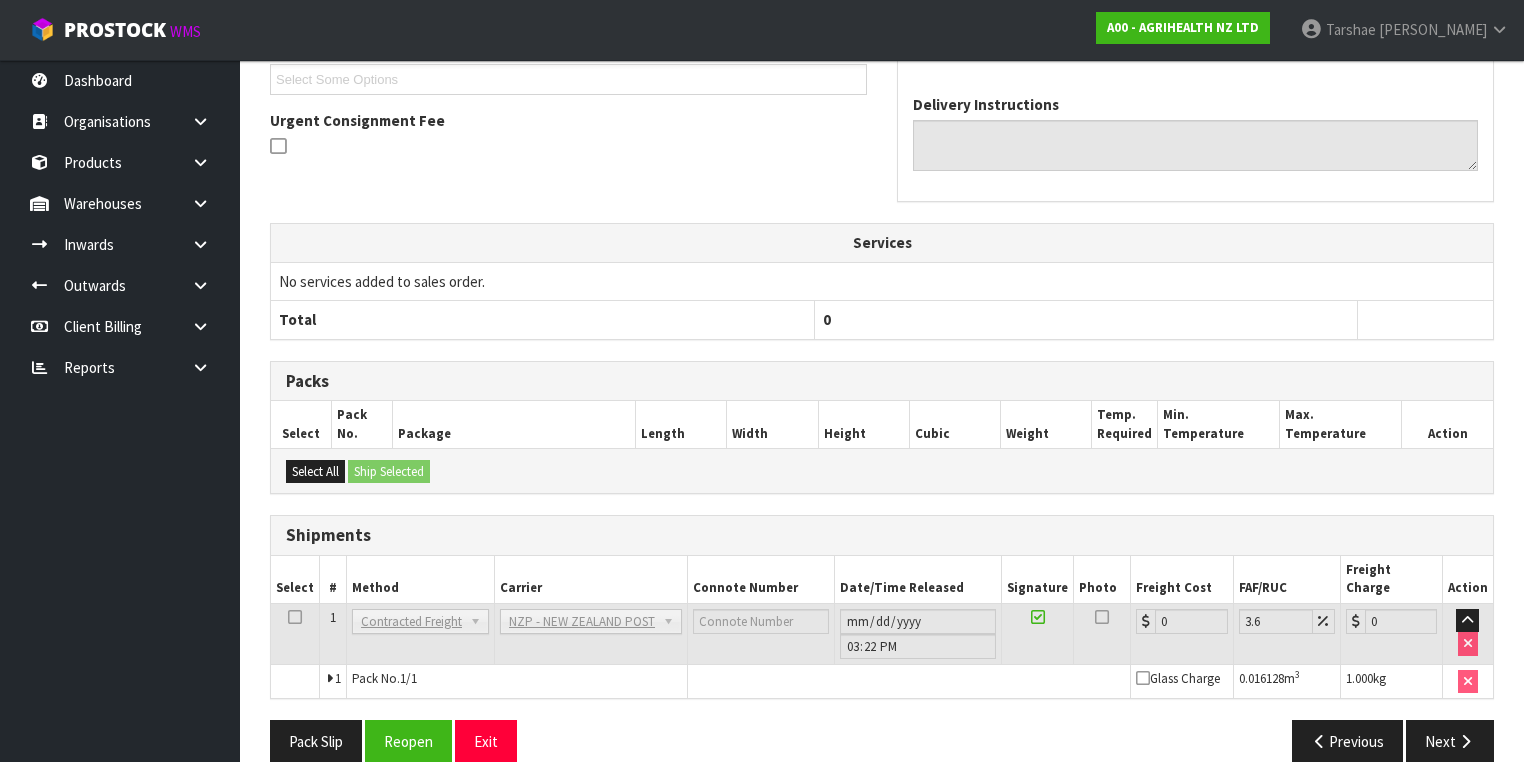 scroll, scrollTop: 579, scrollLeft: 0, axis: vertical 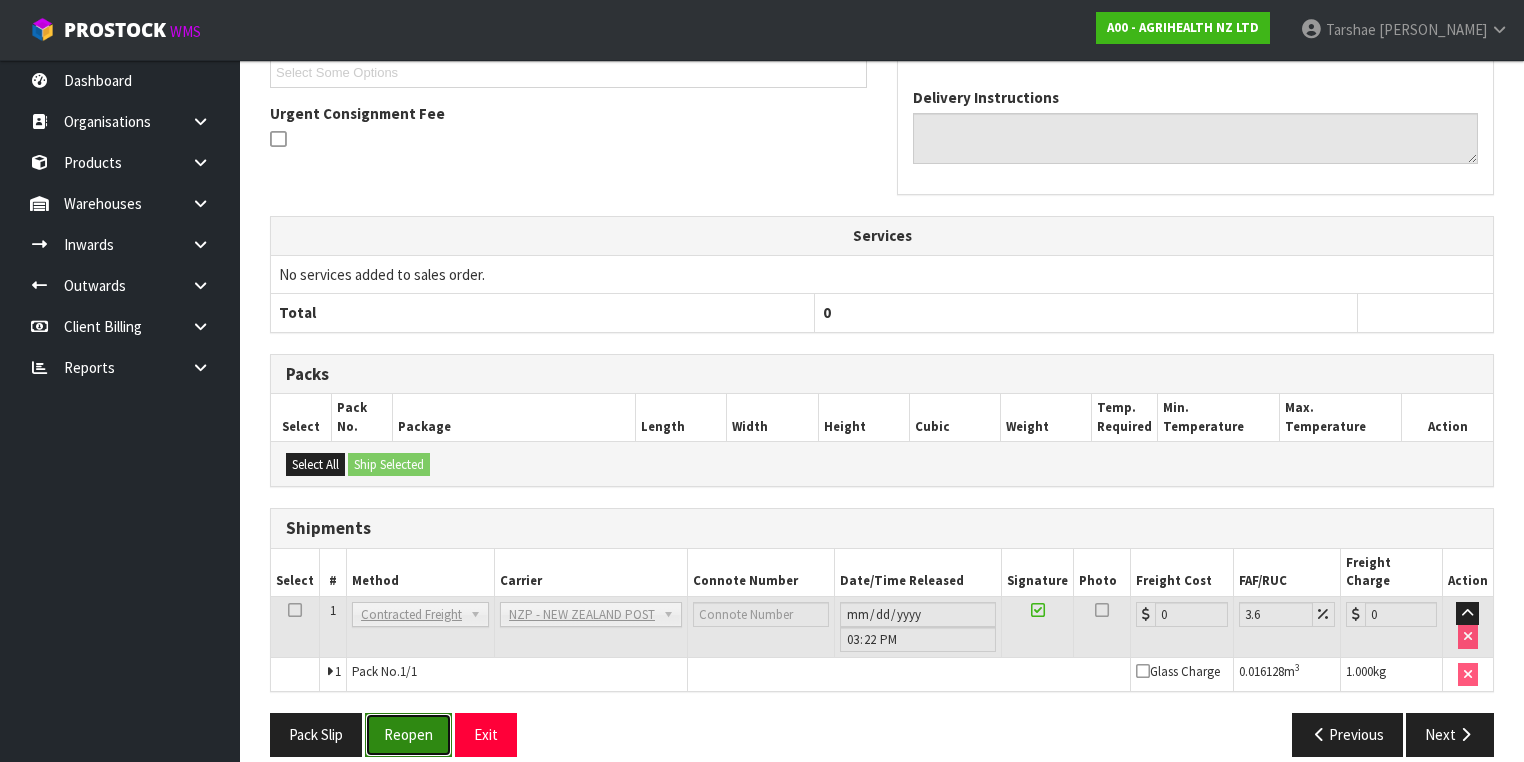click on "Reopen" at bounding box center (408, 734) 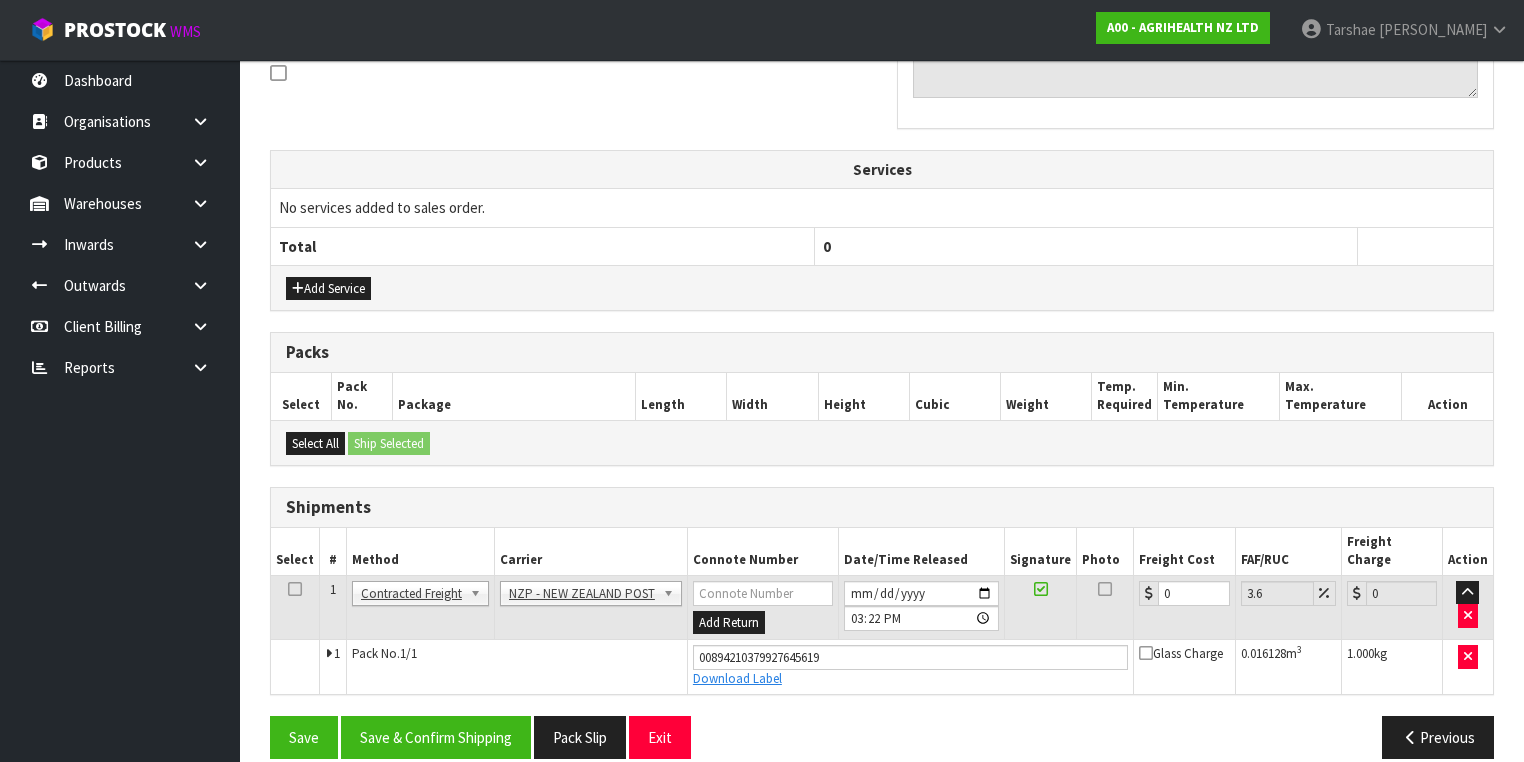 scroll, scrollTop: 624, scrollLeft: 0, axis: vertical 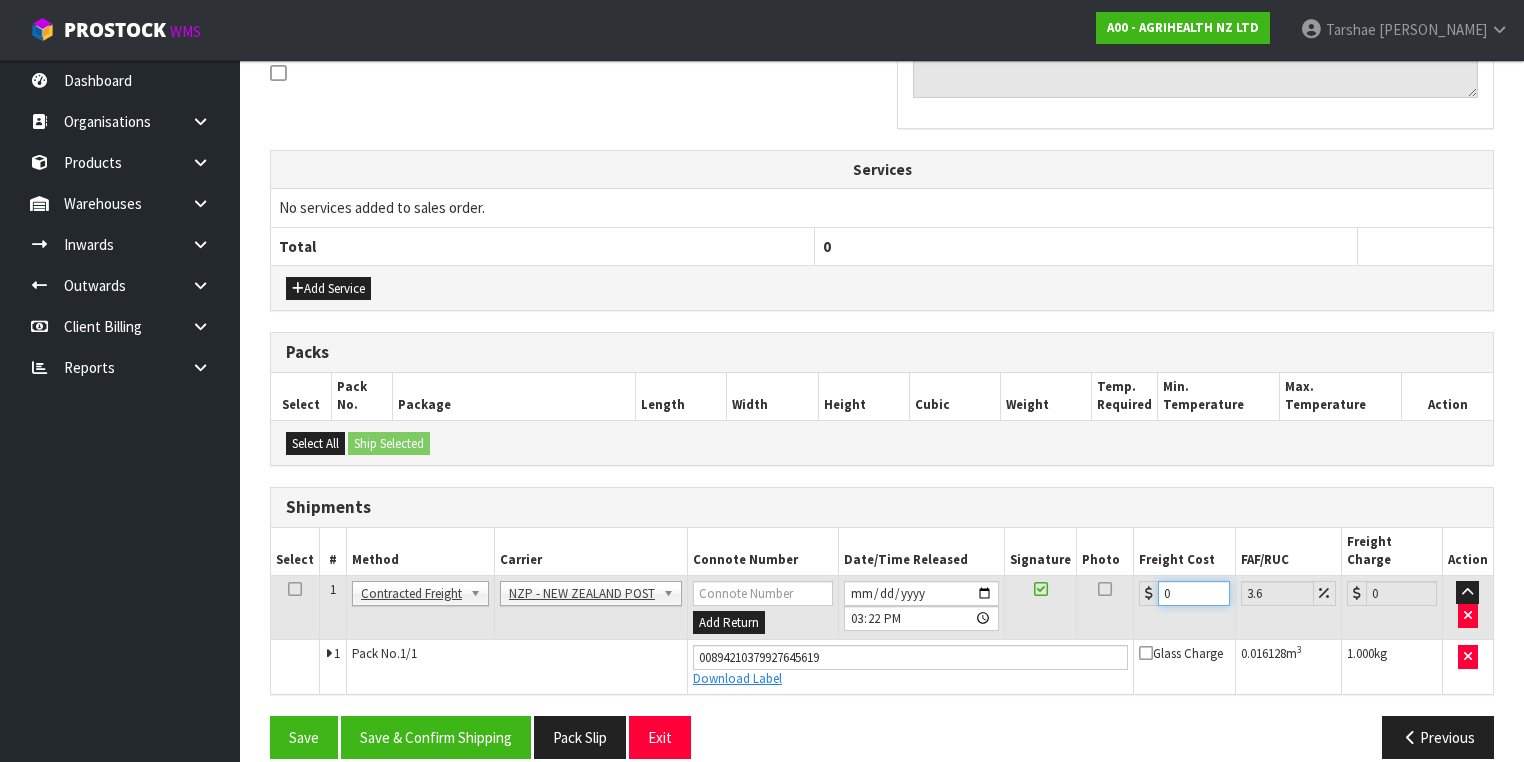 drag, startPoint x: 1194, startPoint y: 565, endPoint x: 888, endPoint y: 609, distance: 309.14722 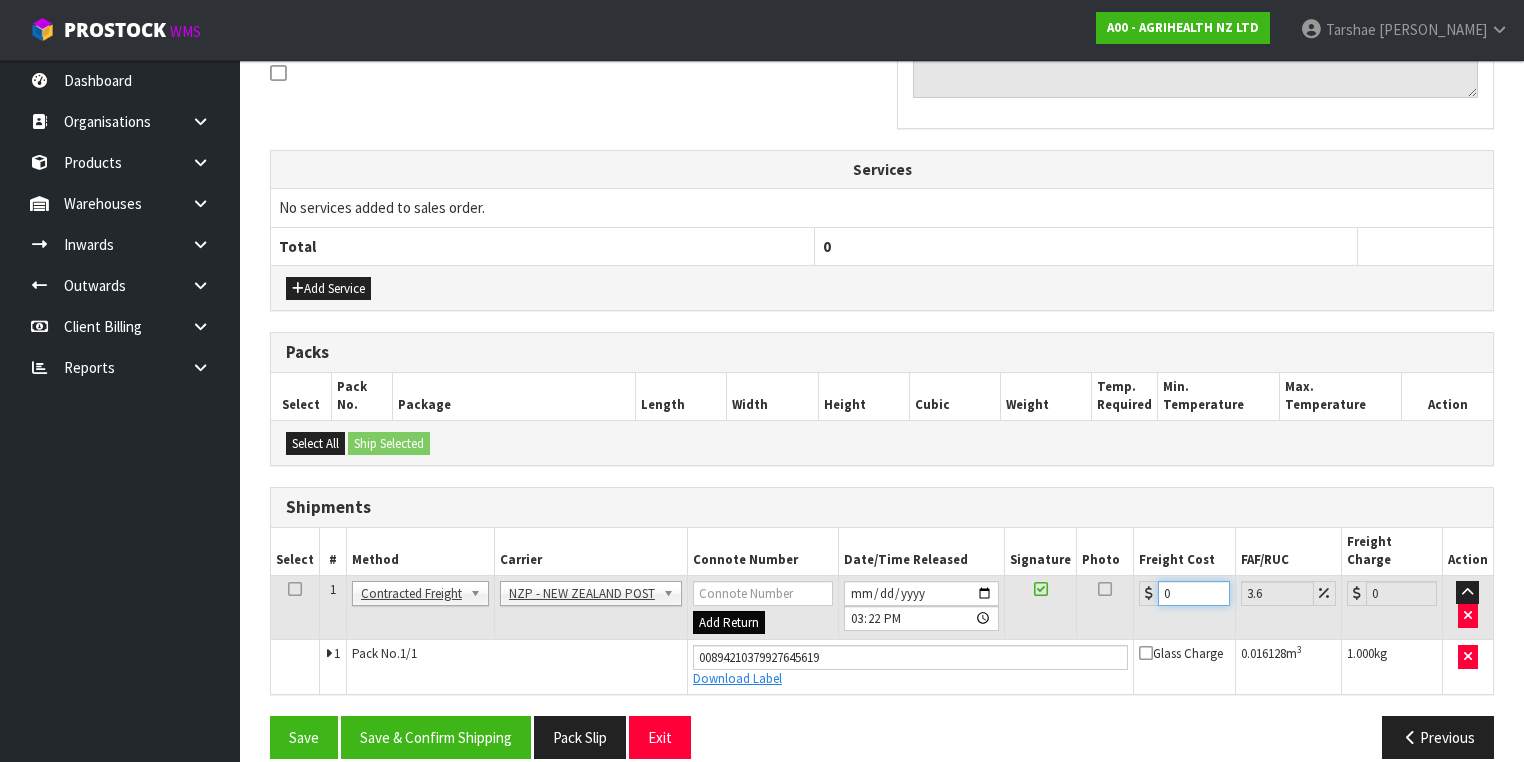 type on "8" 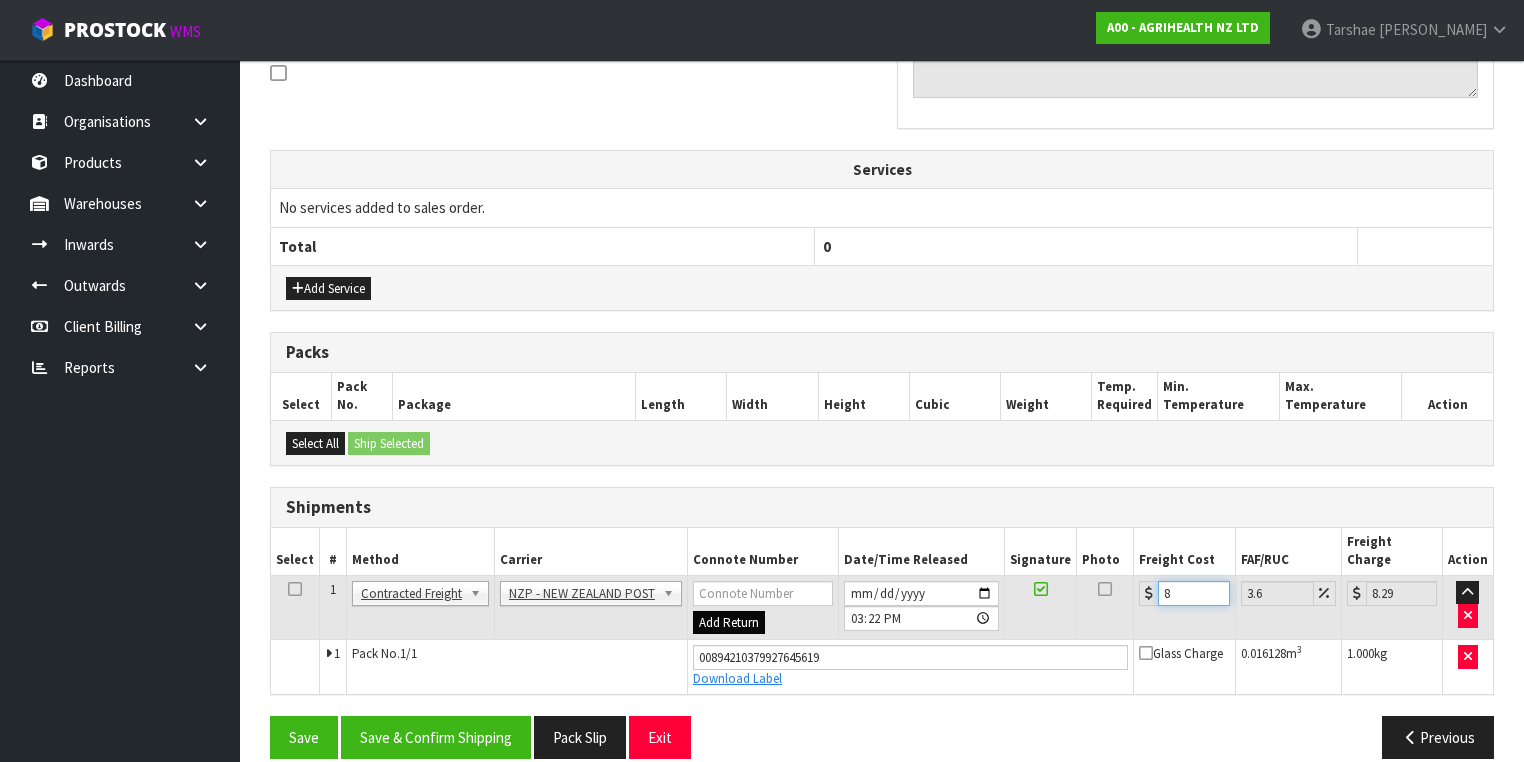 type on "8.4" 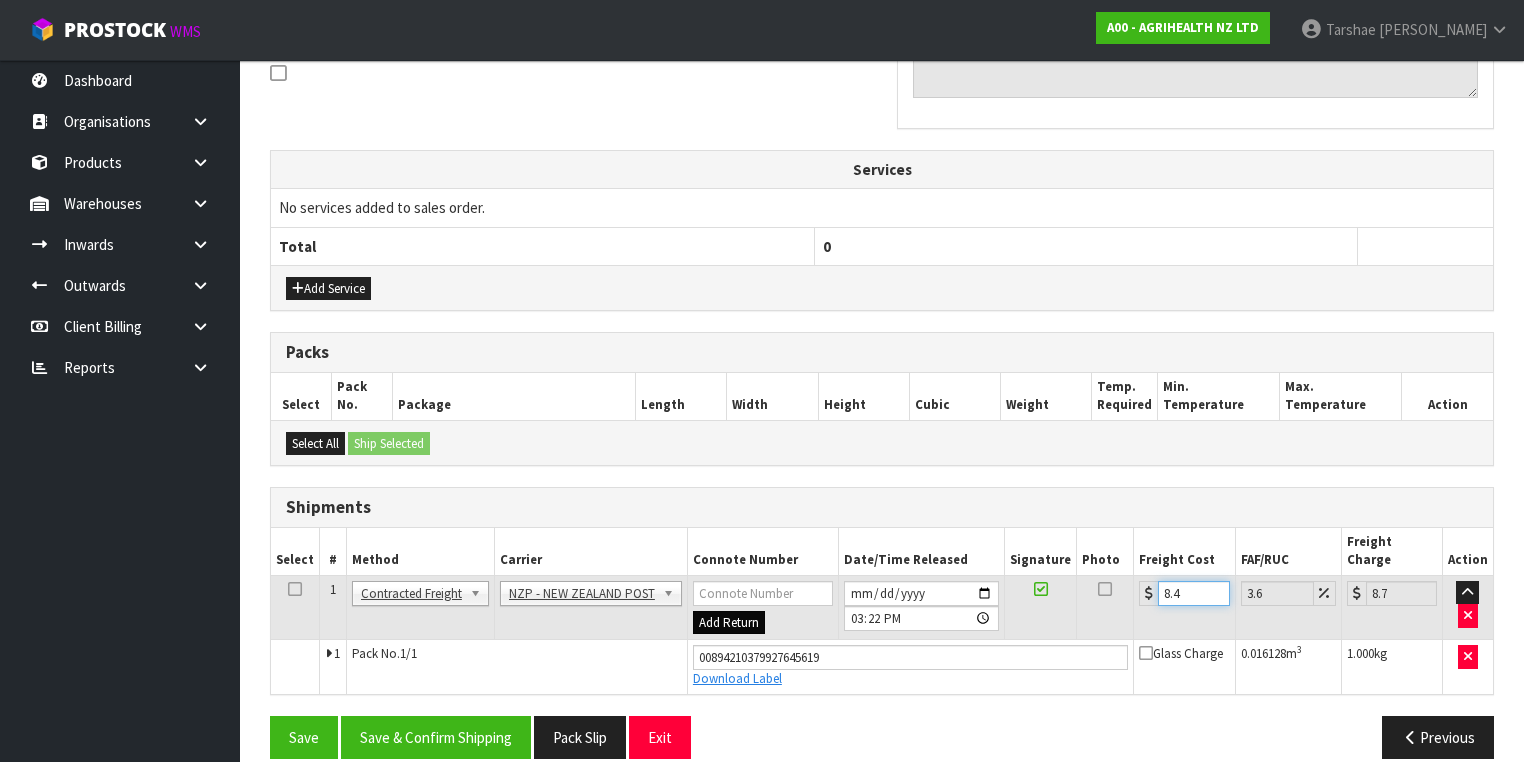type on "8.45" 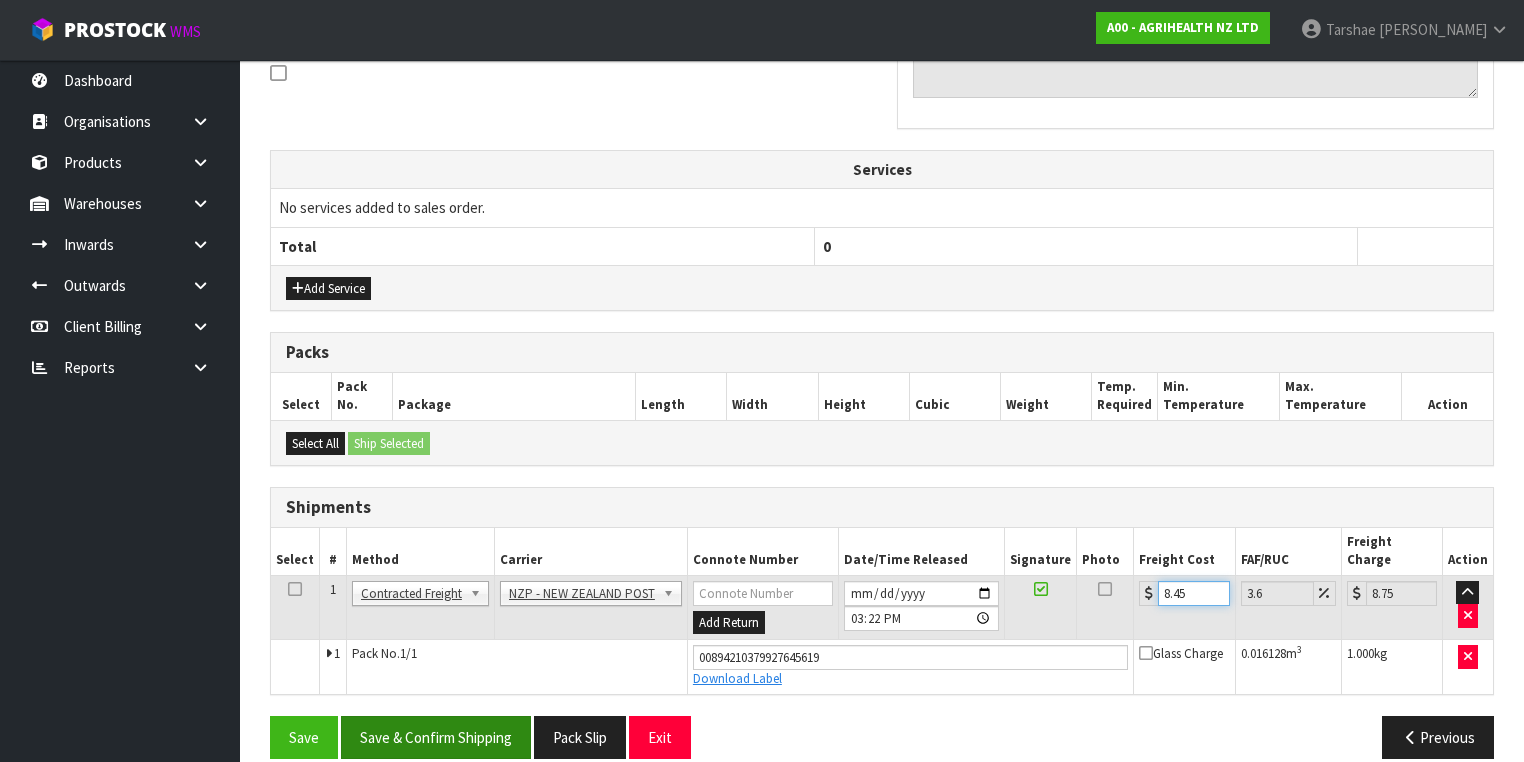 type on "8.45" 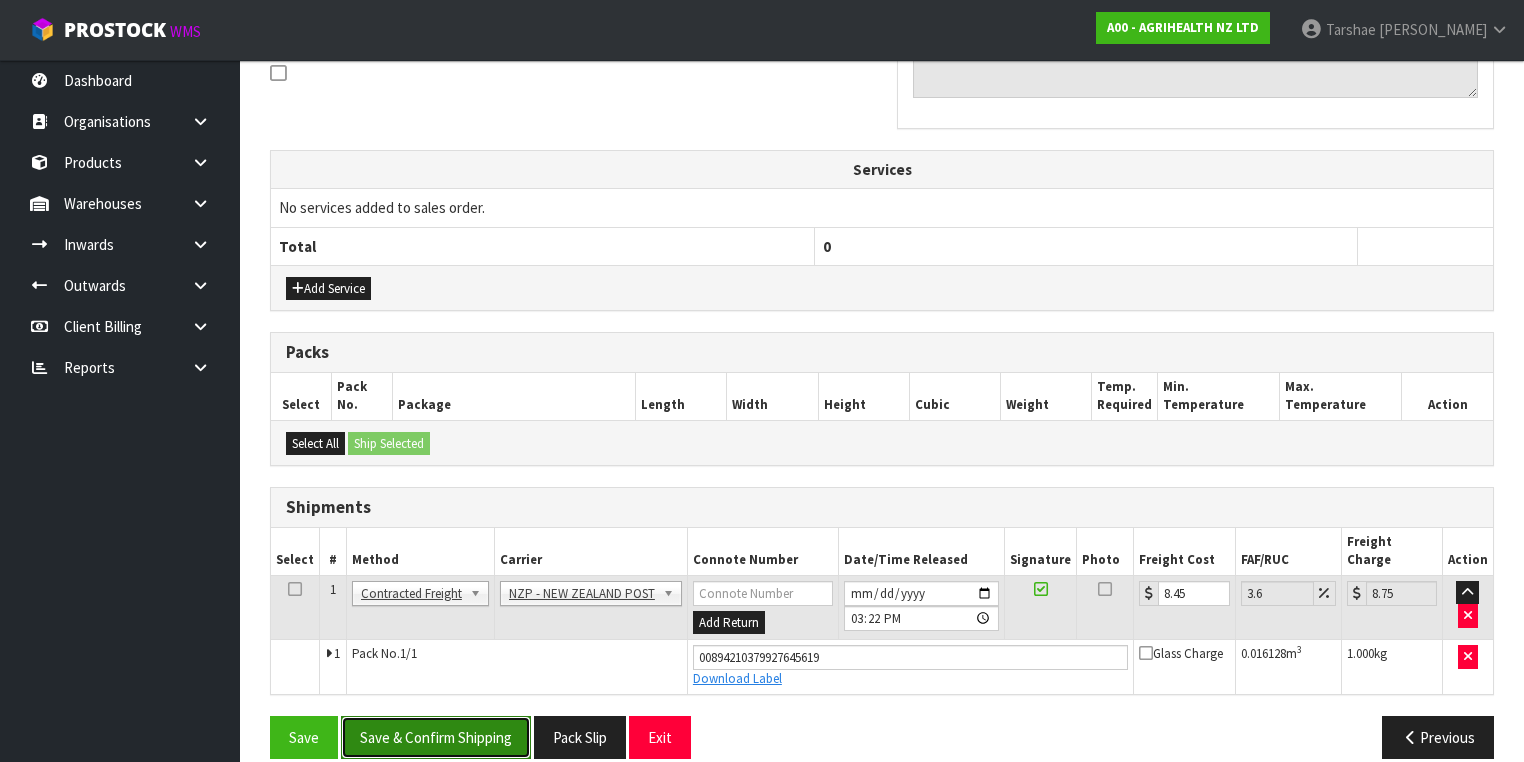 click on "Save & Confirm Shipping" at bounding box center [436, 737] 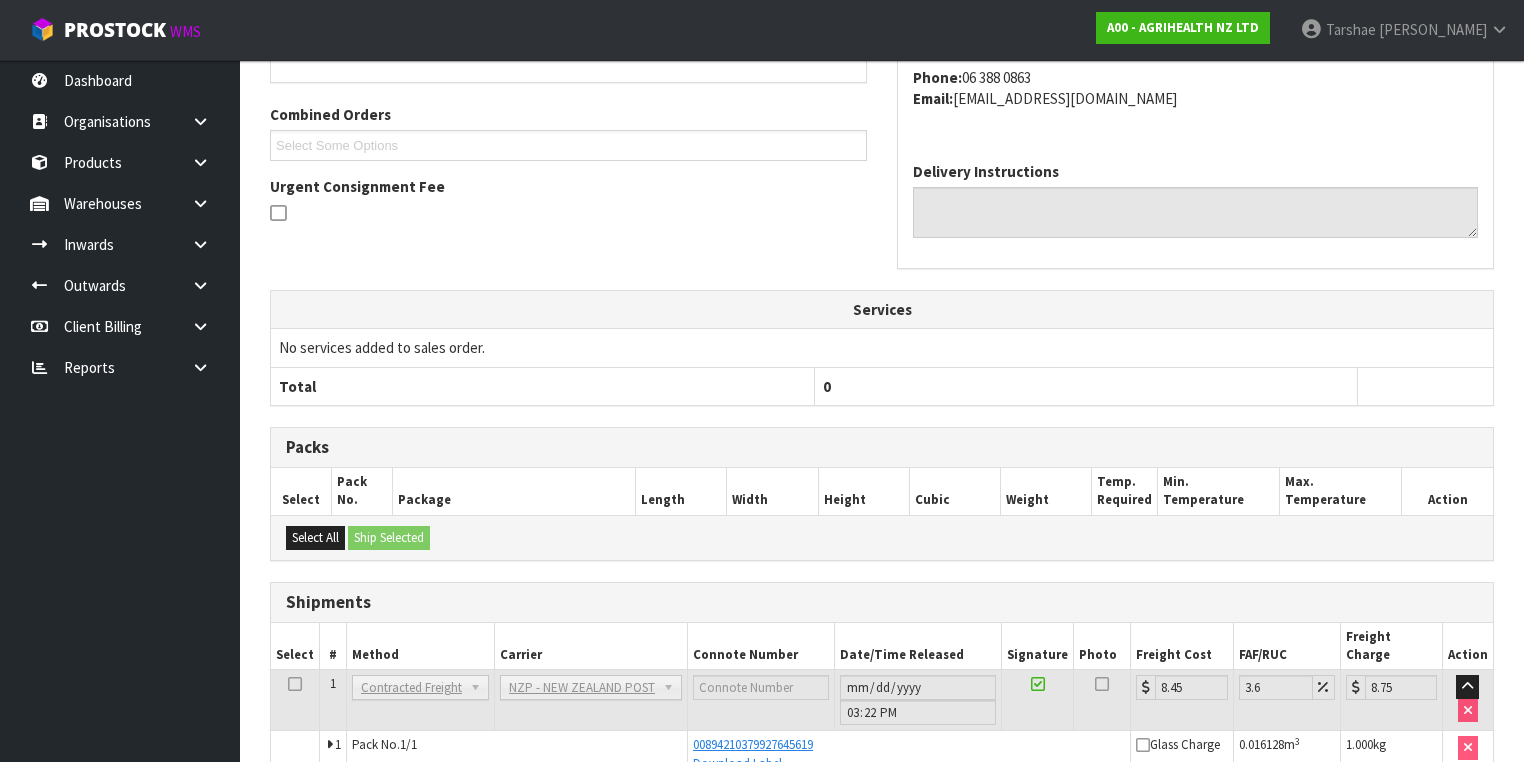 scroll, scrollTop: 571, scrollLeft: 0, axis: vertical 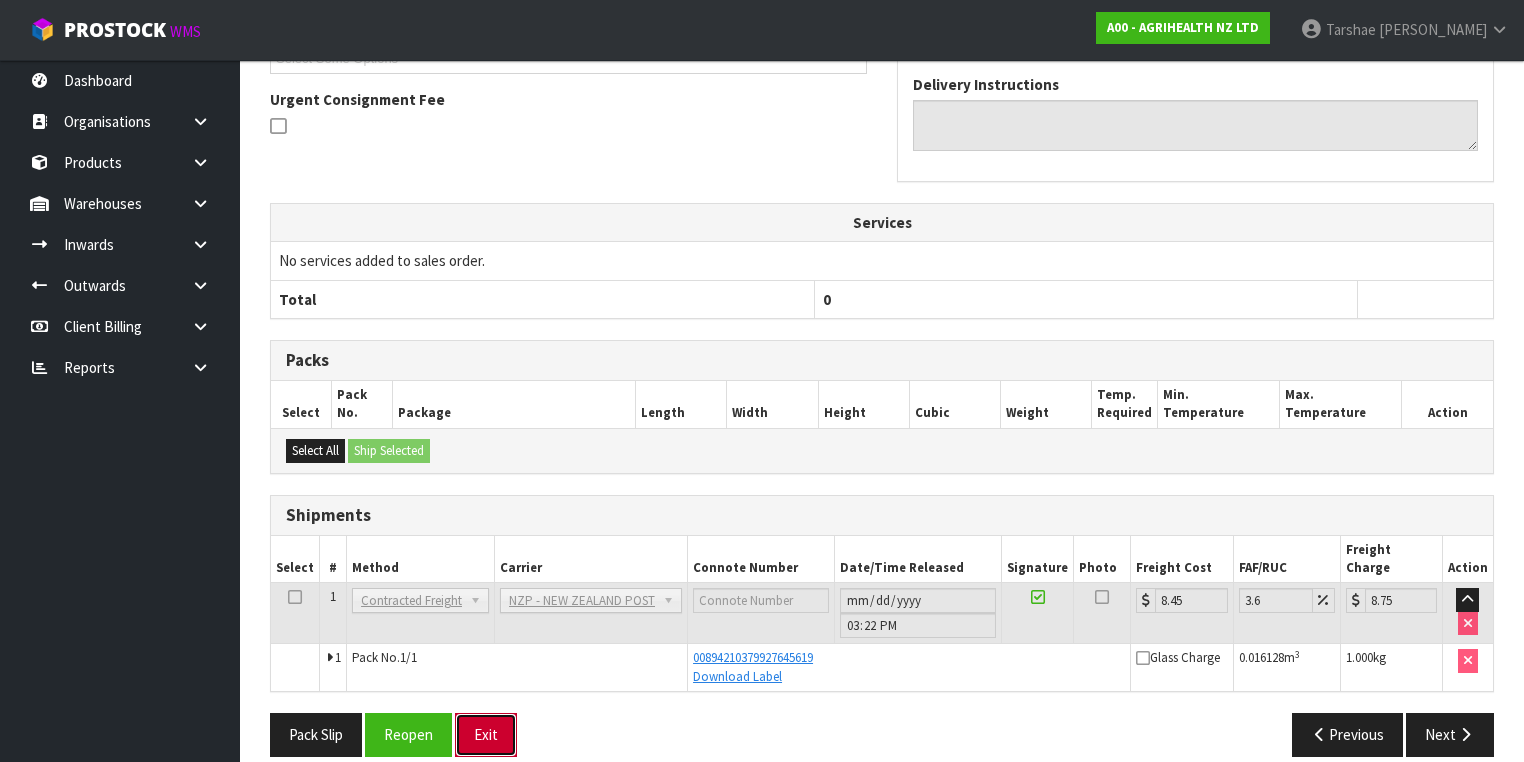 click on "Exit" at bounding box center (486, 734) 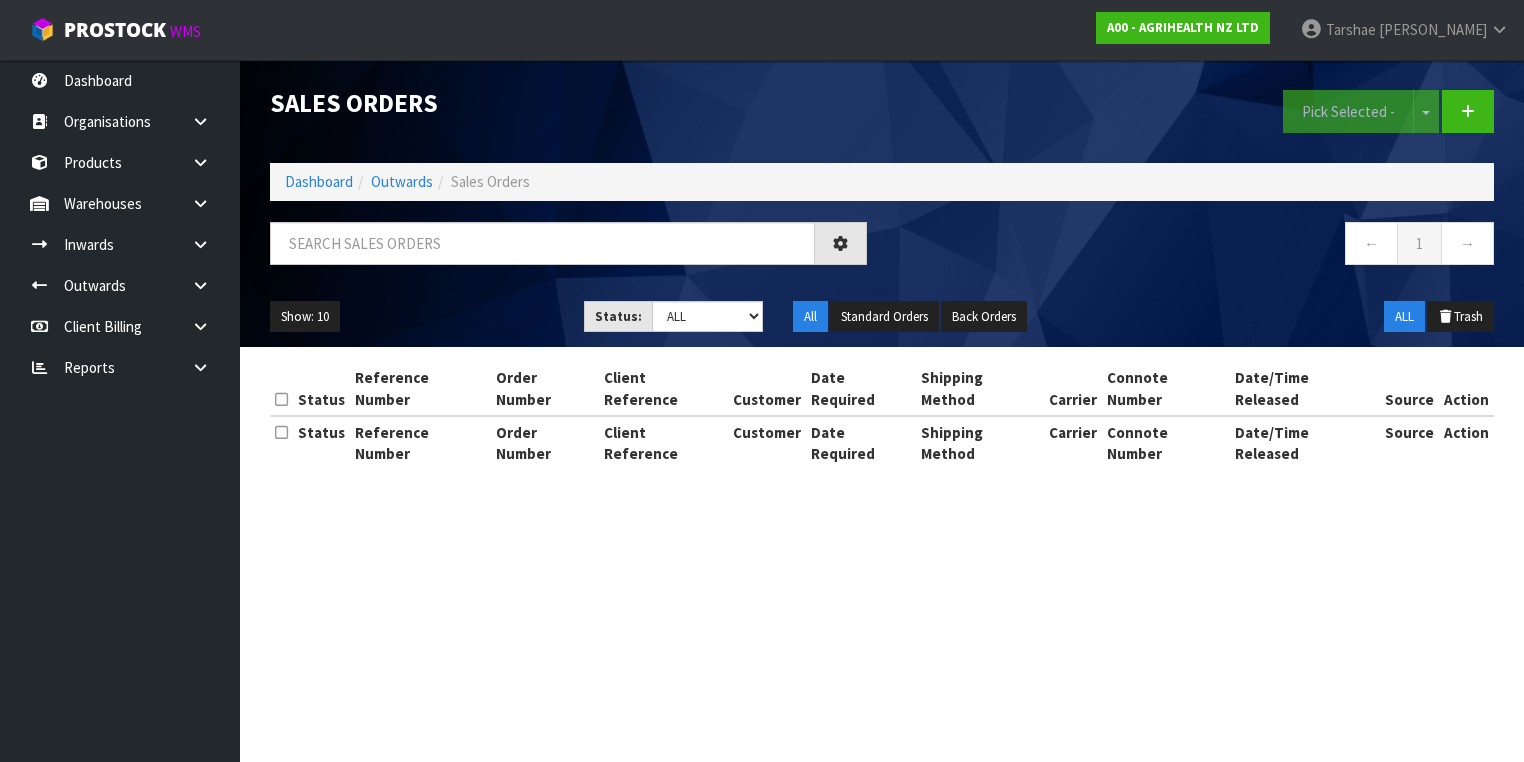 scroll, scrollTop: 0, scrollLeft: 0, axis: both 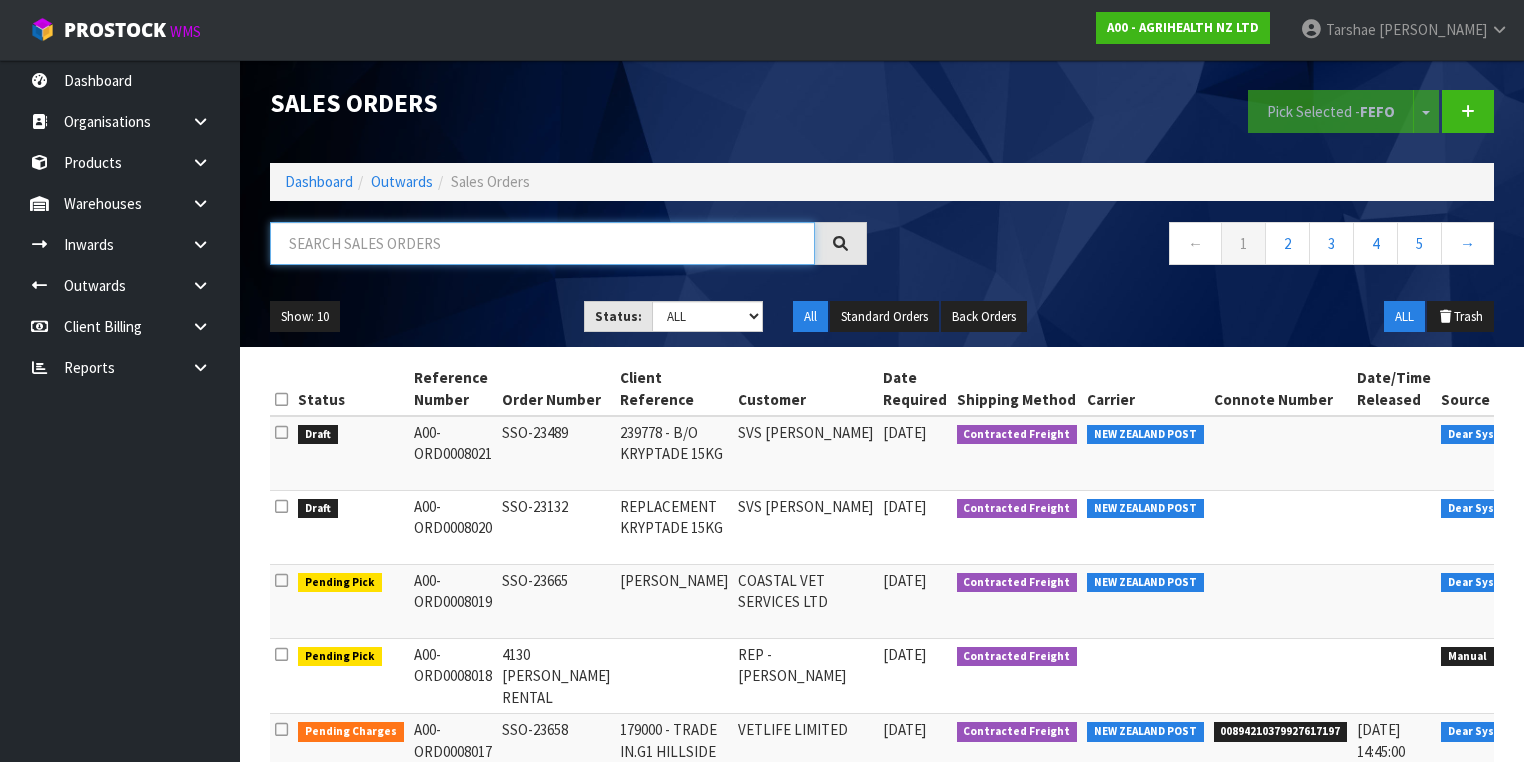 click at bounding box center (542, 243) 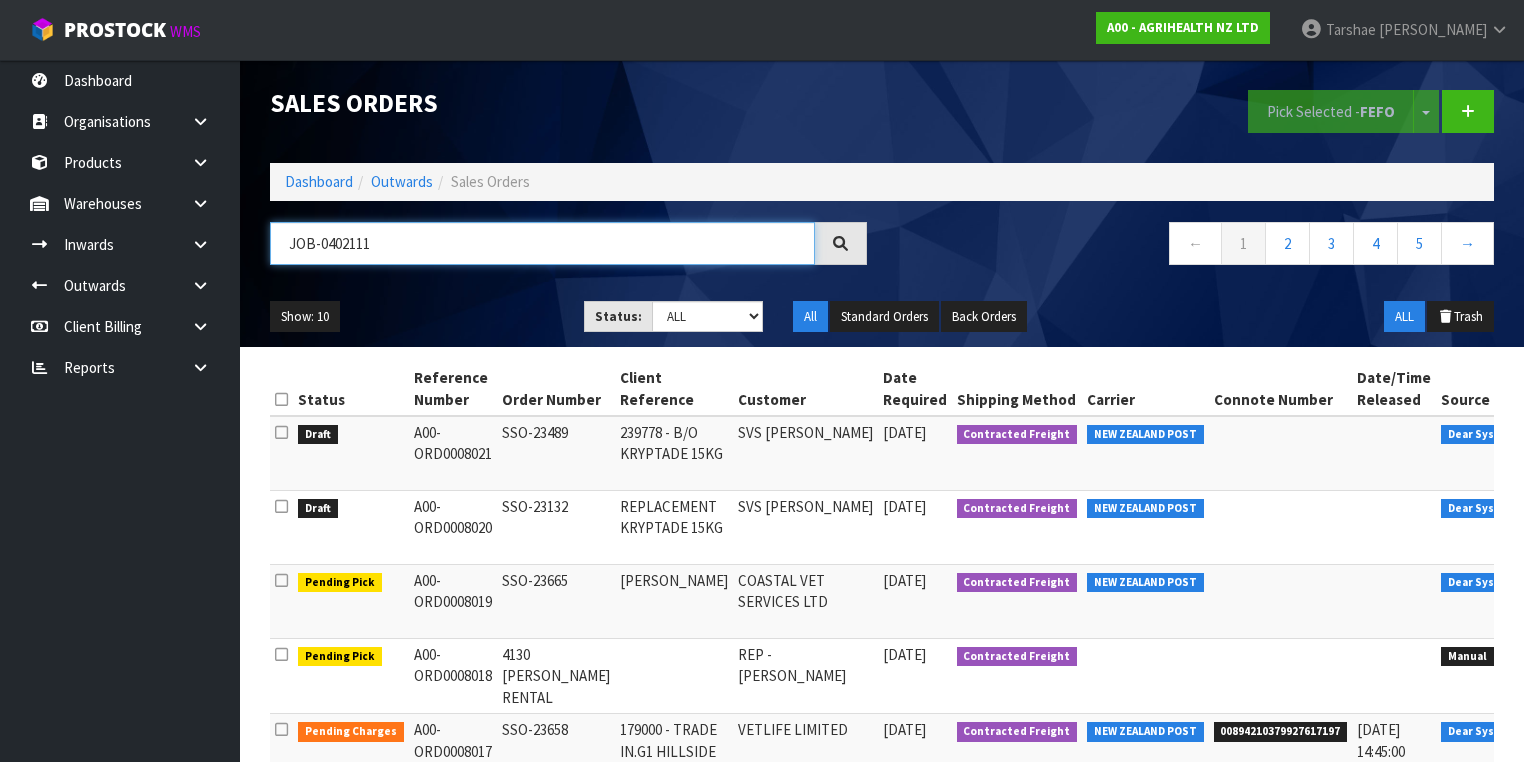 type on "JOB-0402111" 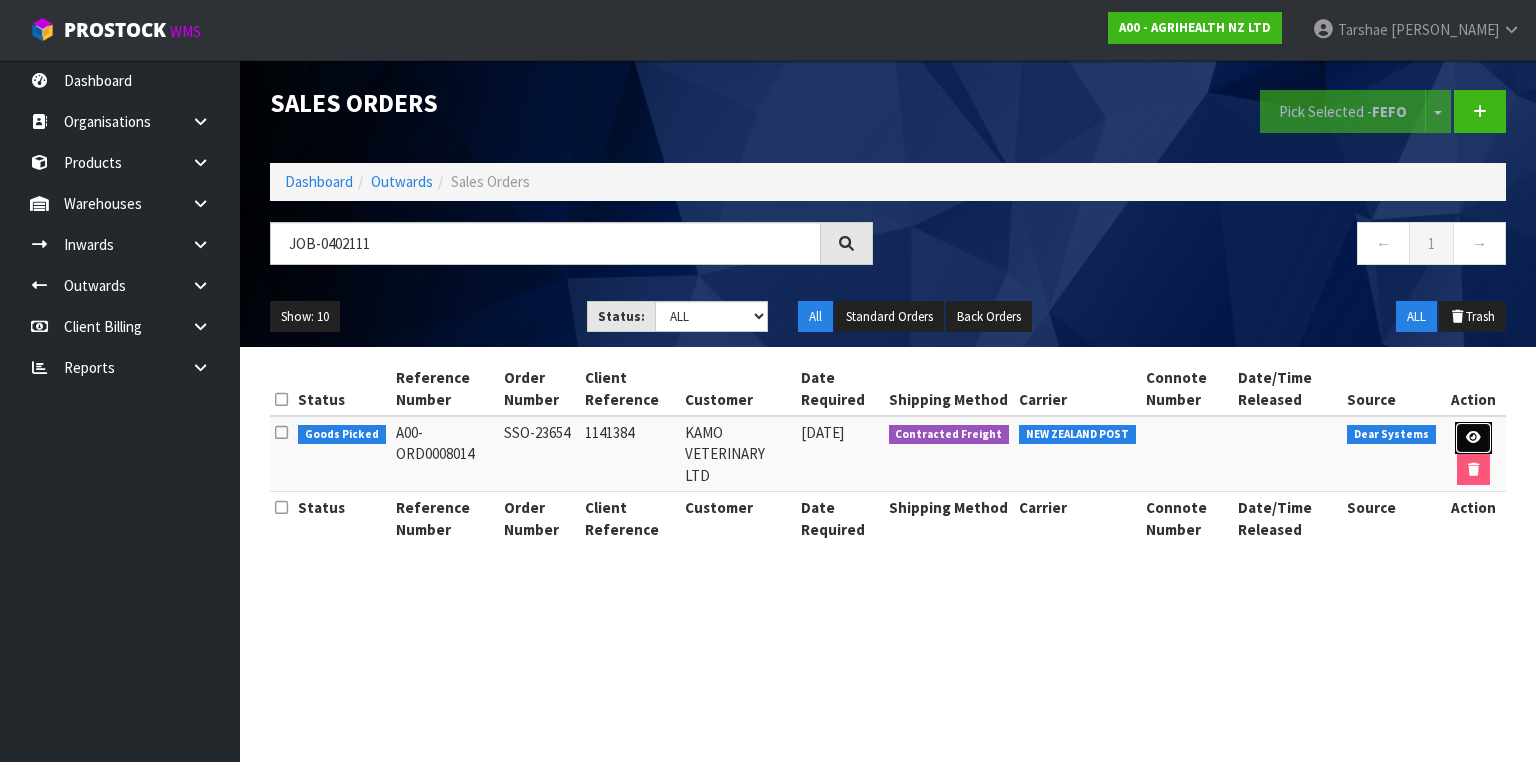 click at bounding box center (1473, 438) 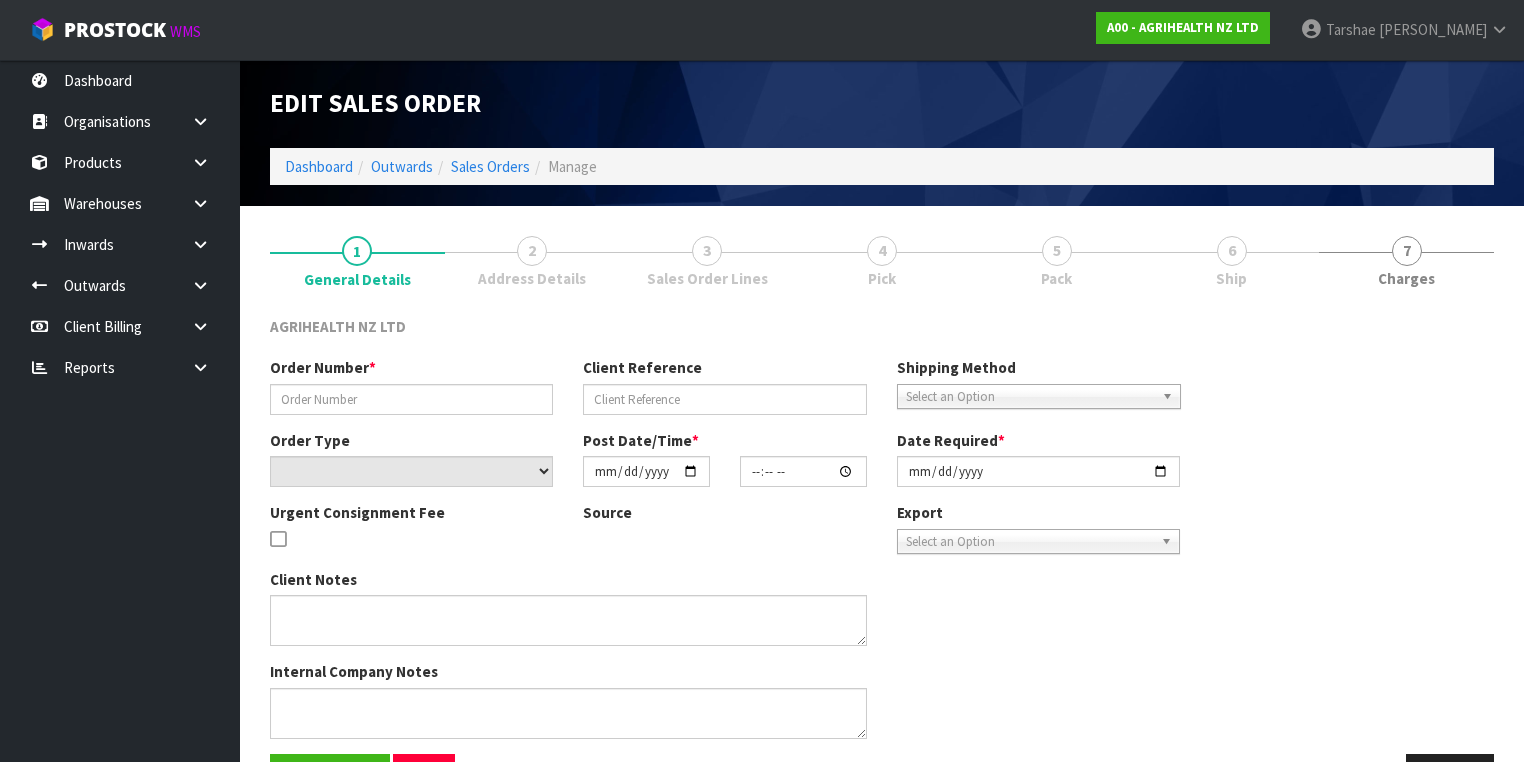 type on "SSO-23654" 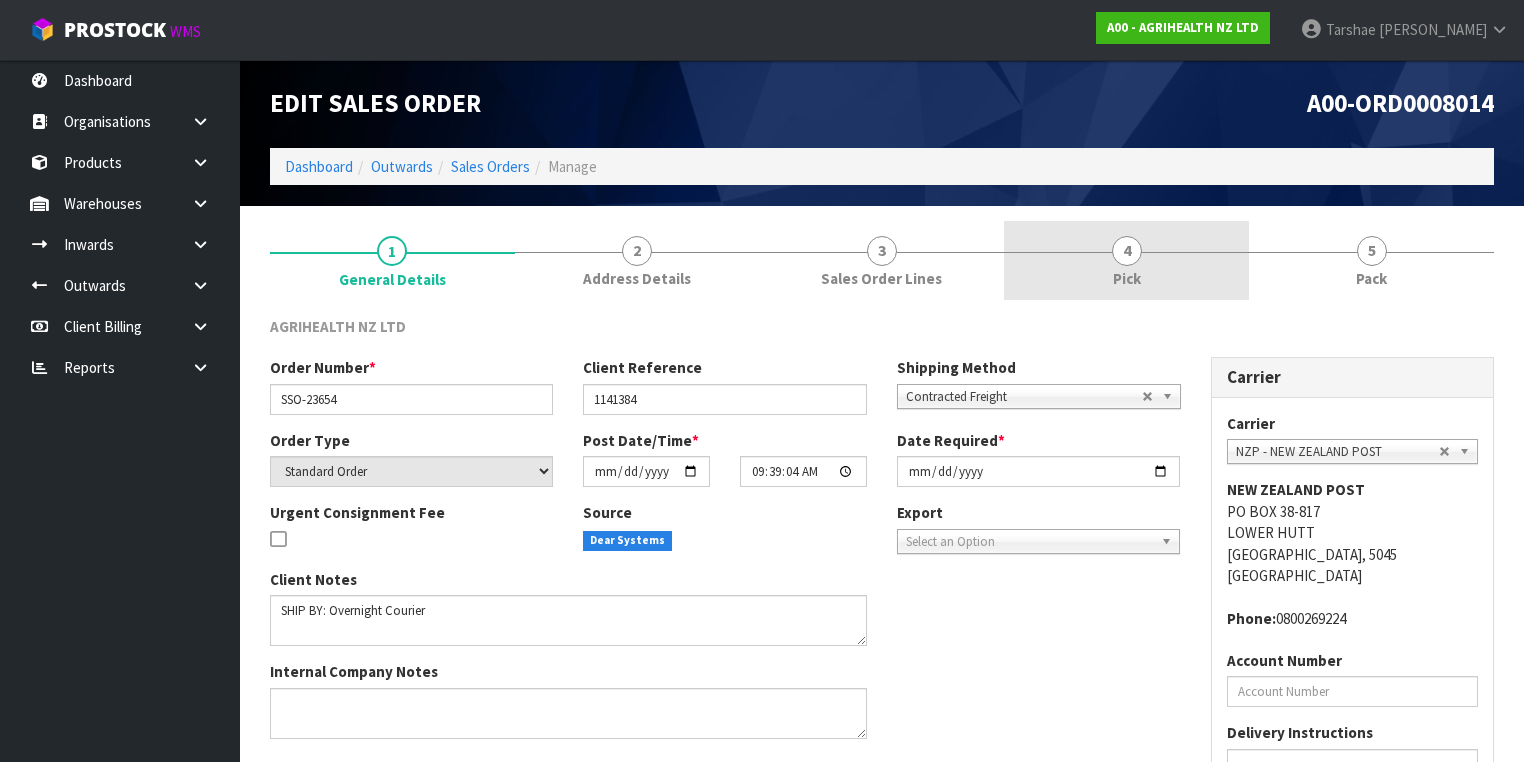 click on "4
Pick" at bounding box center [1126, 260] 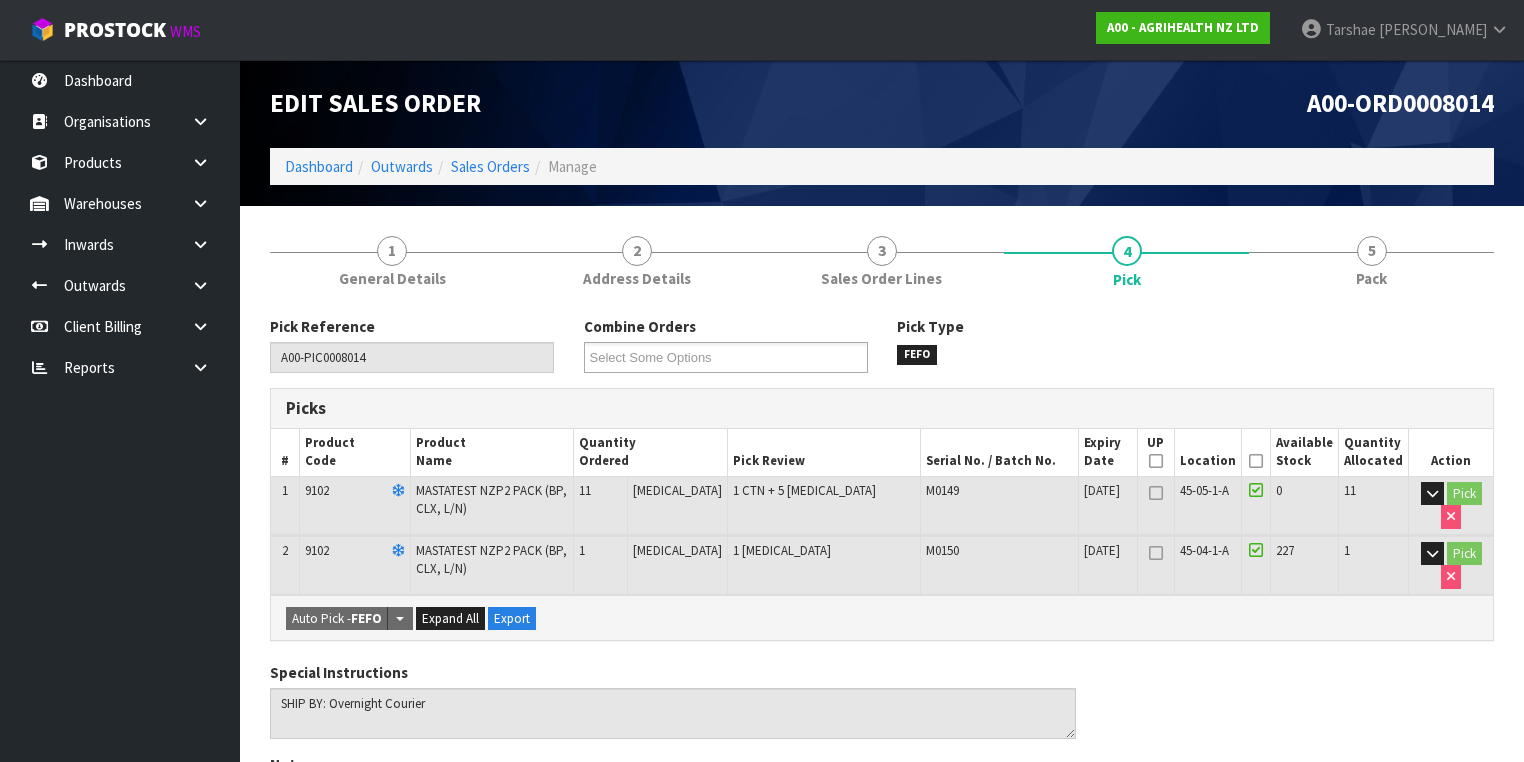 click at bounding box center [1256, 461] 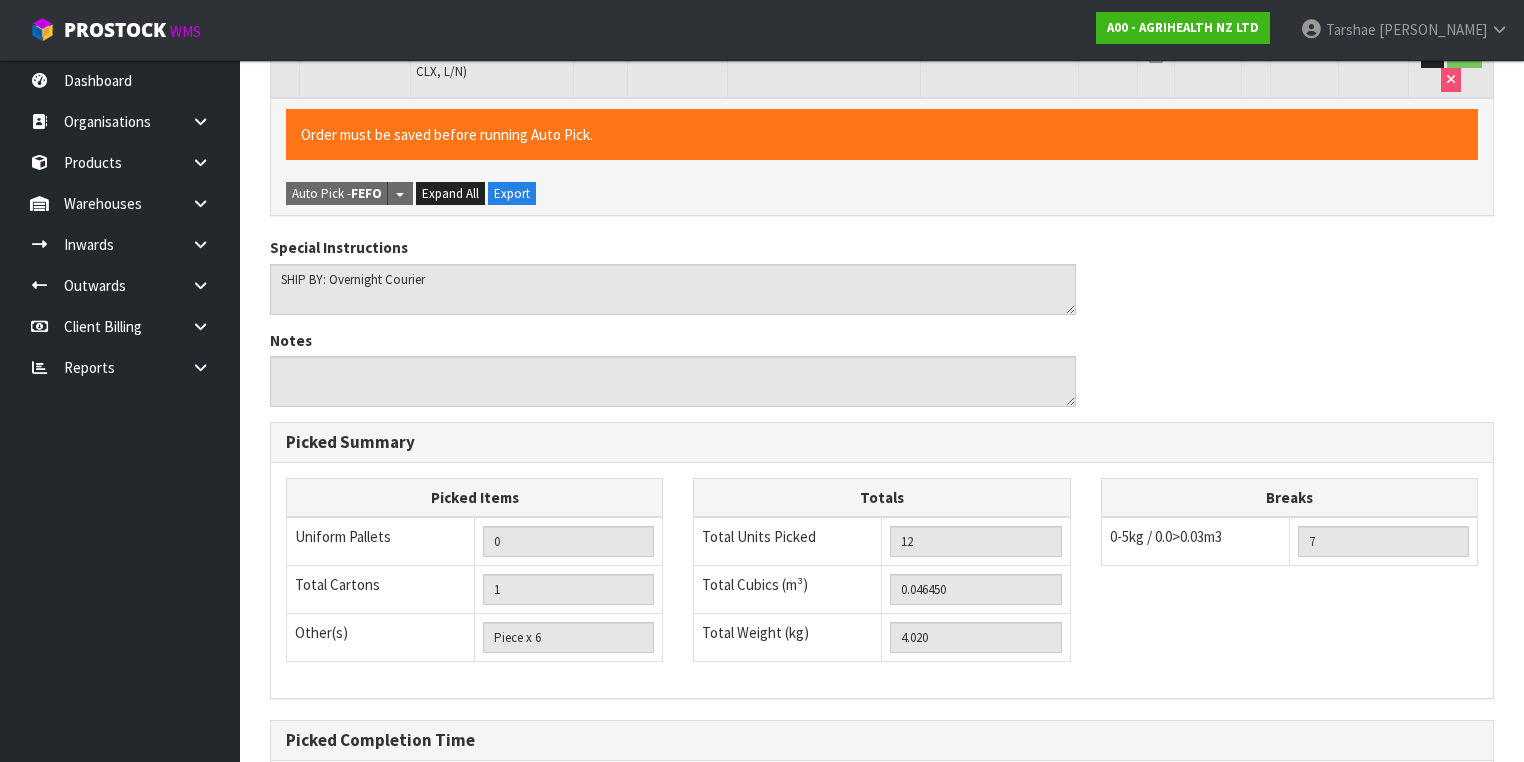 scroll, scrollTop: 700, scrollLeft: 0, axis: vertical 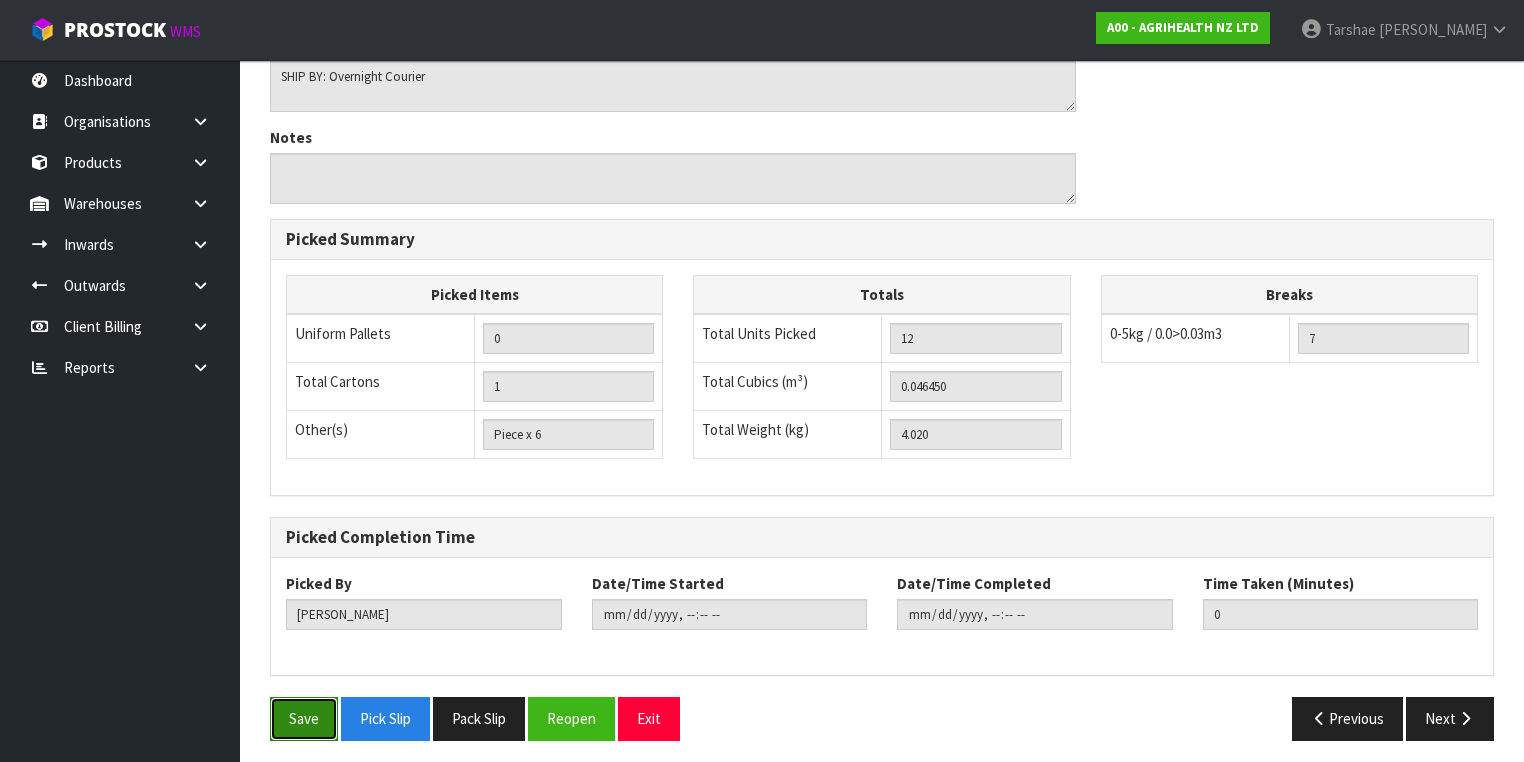 click on "Save" at bounding box center [304, 718] 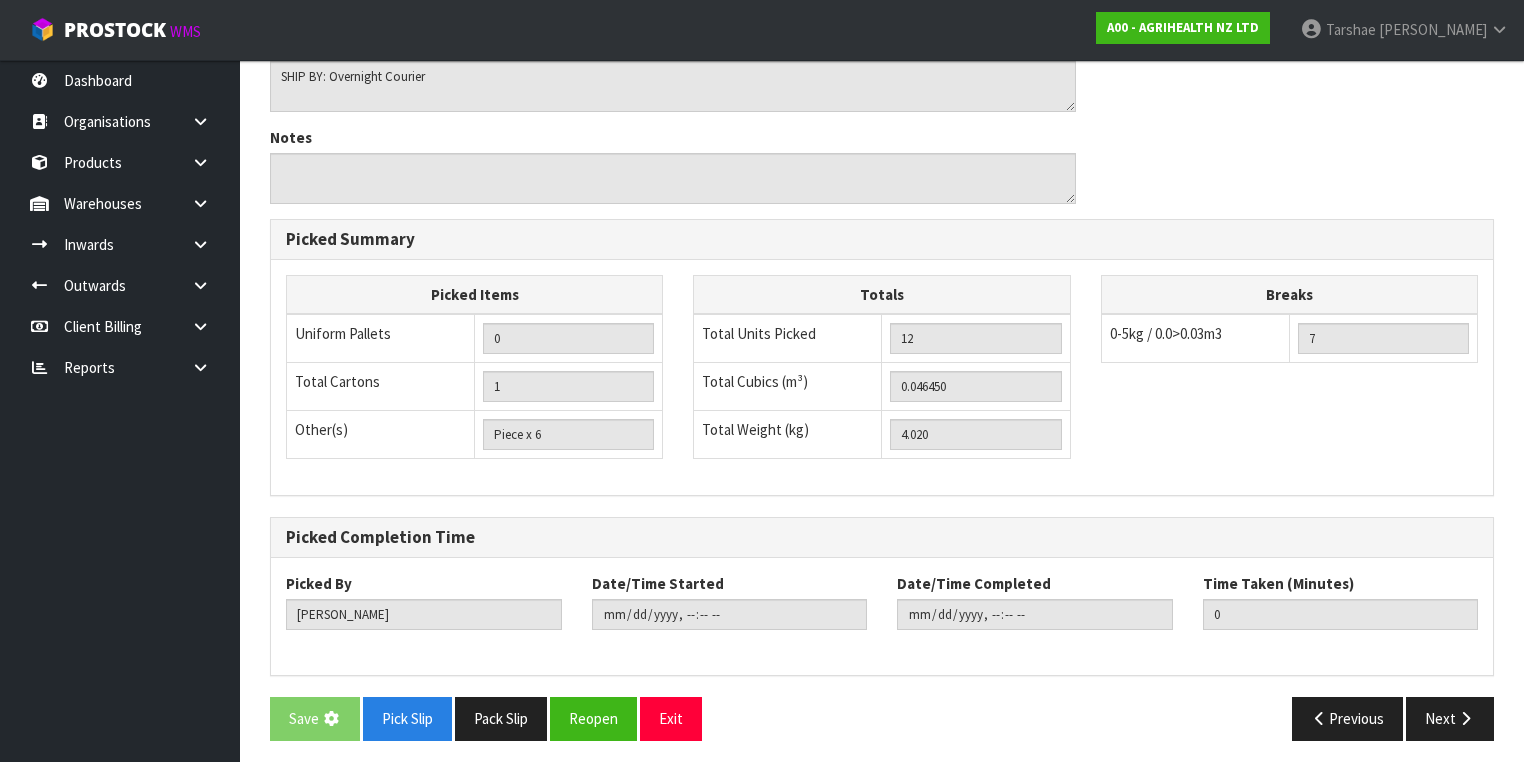 scroll, scrollTop: 0, scrollLeft: 0, axis: both 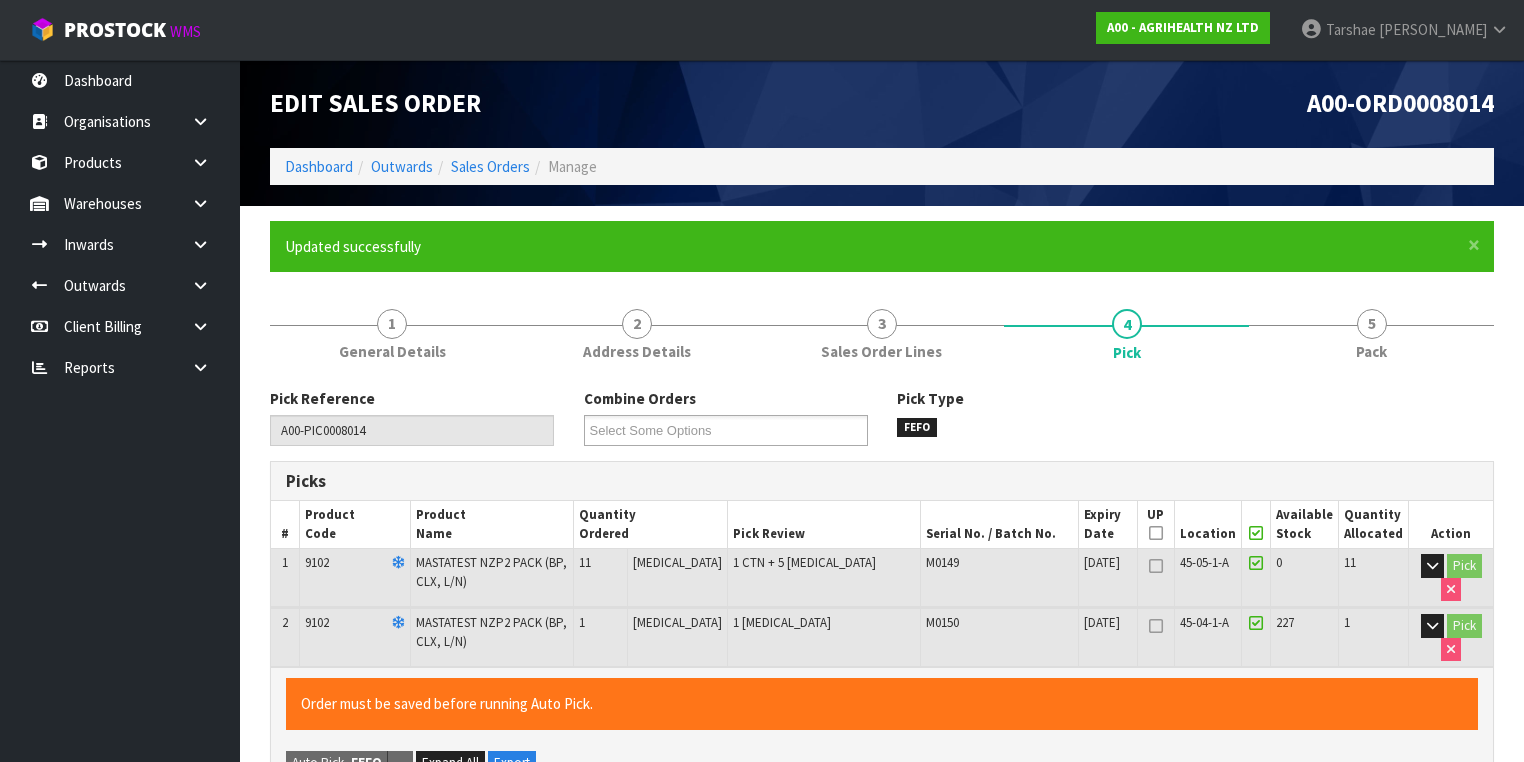 type on "[PERSON_NAME]" 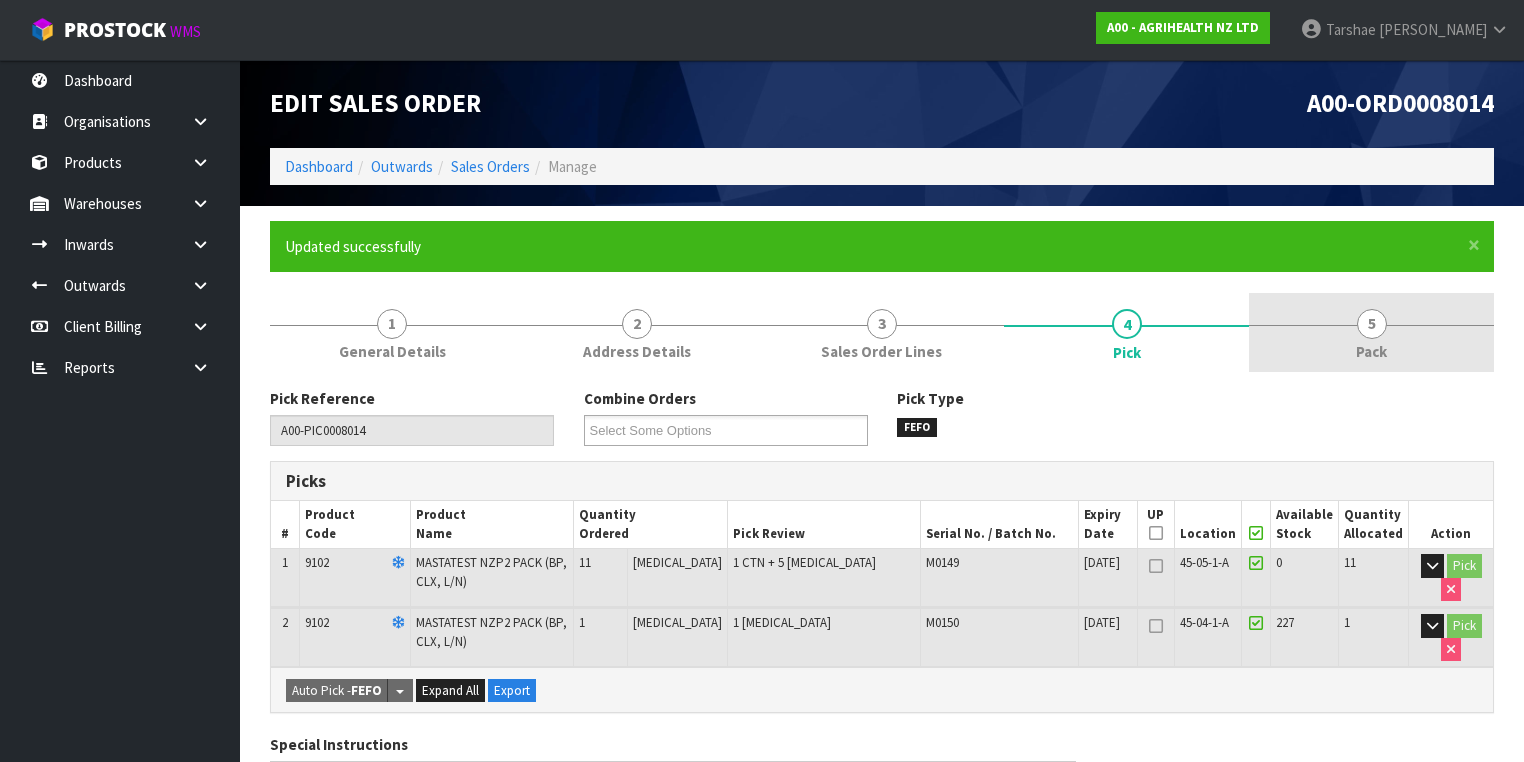 click on "5" at bounding box center (1372, 324) 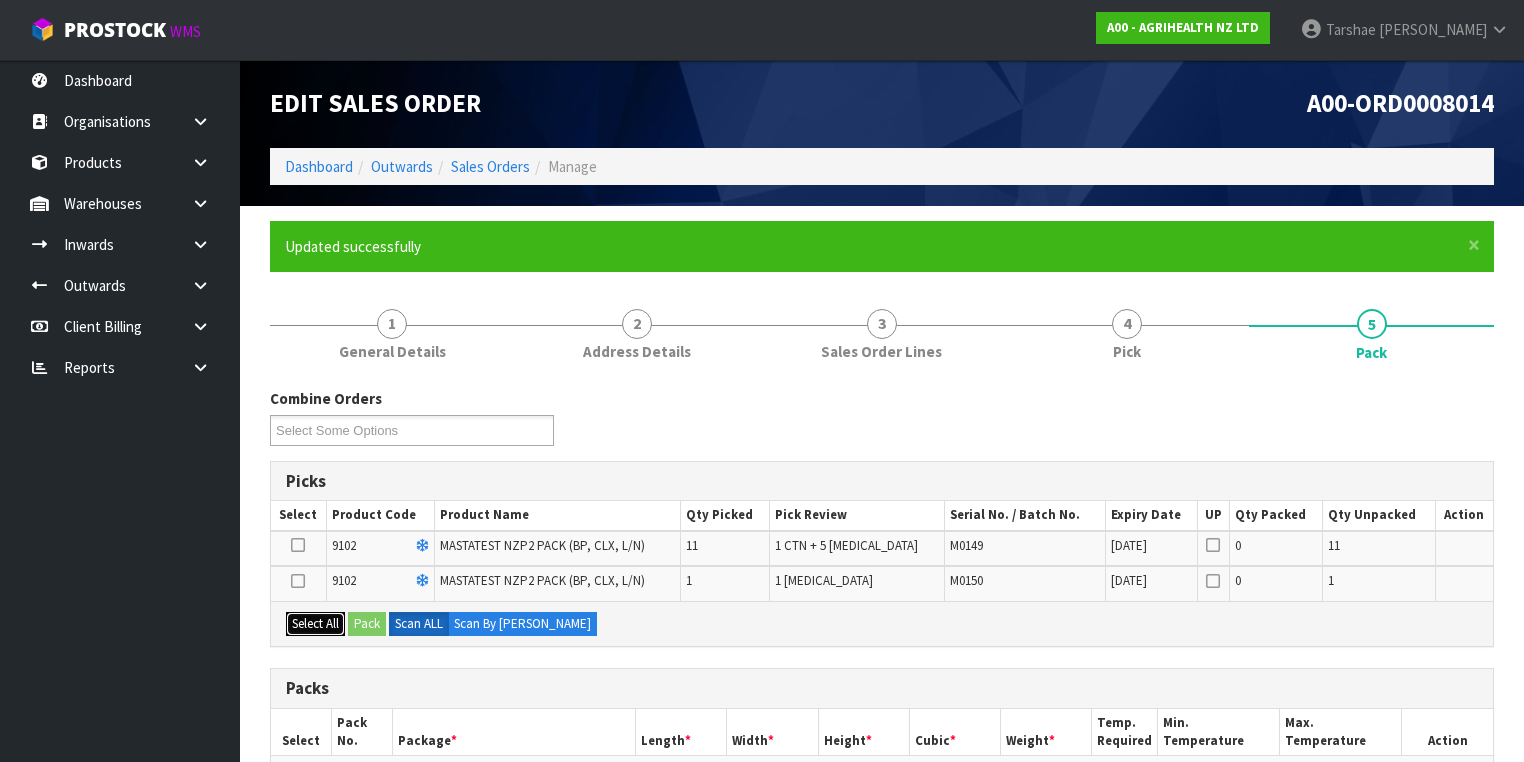 click on "Select All" at bounding box center (315, 624) 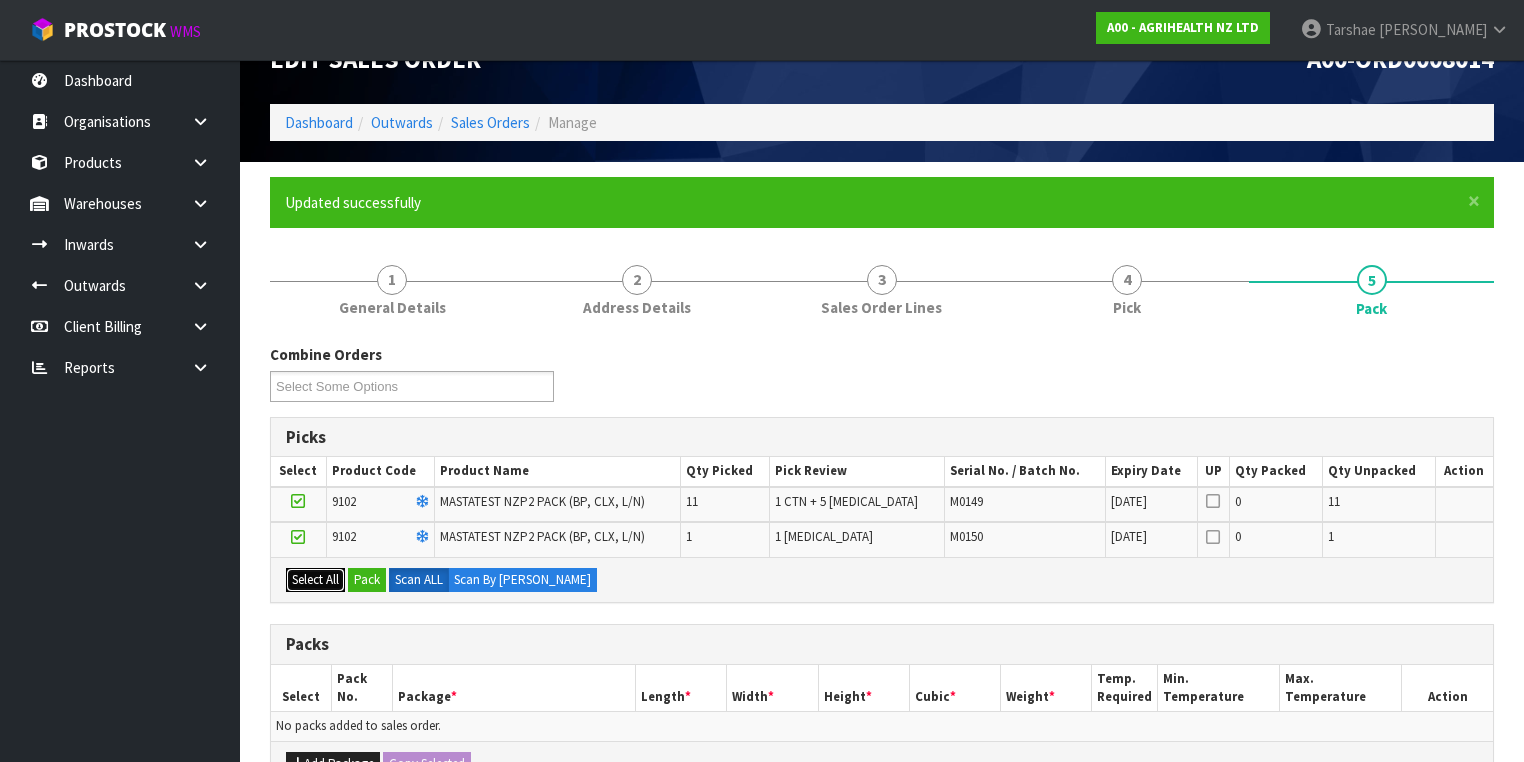 scroll, scrollTop: 80, scrollLeft: 0, axis: vertical 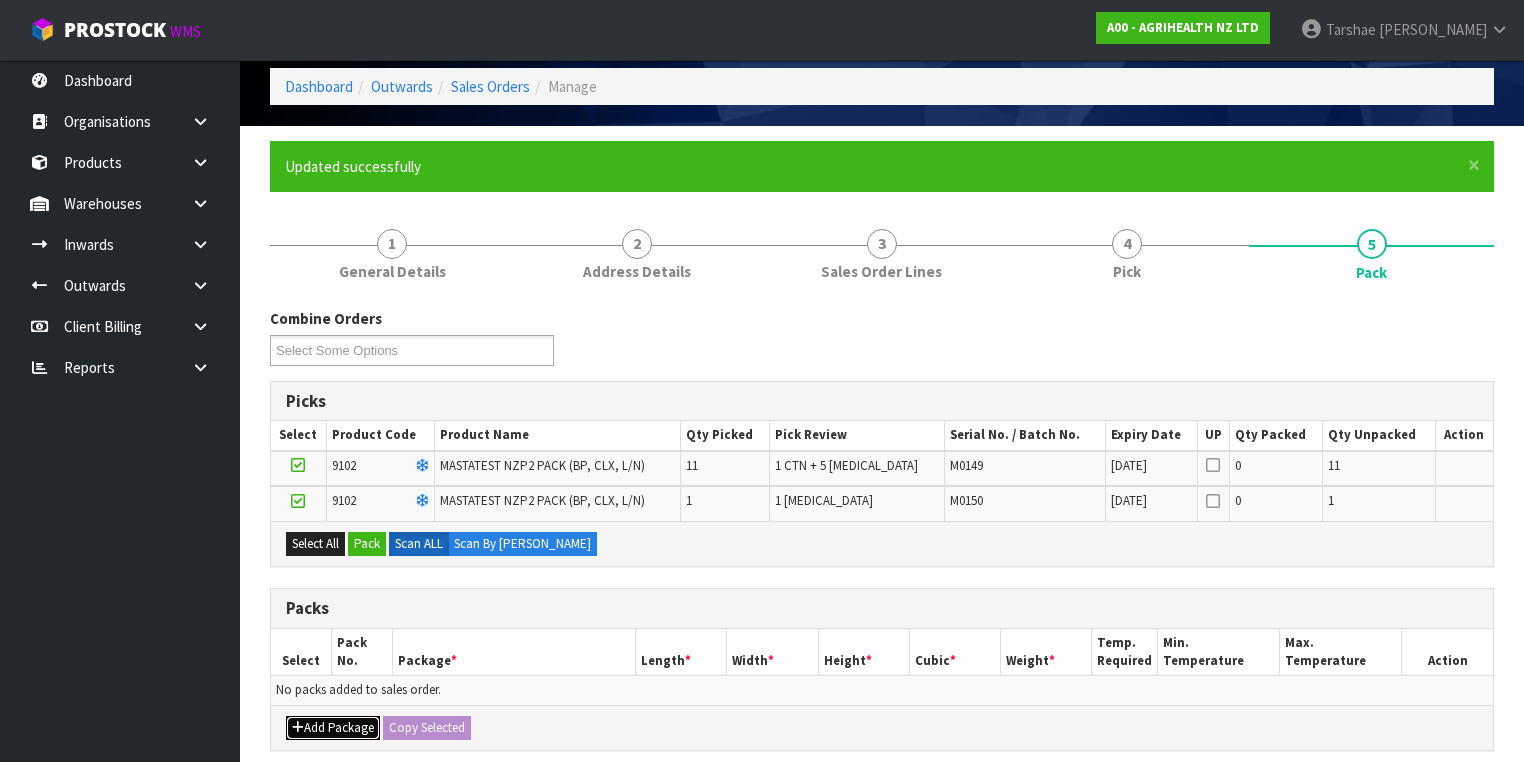 click on "Add Package" at bounding box center (333, 728) 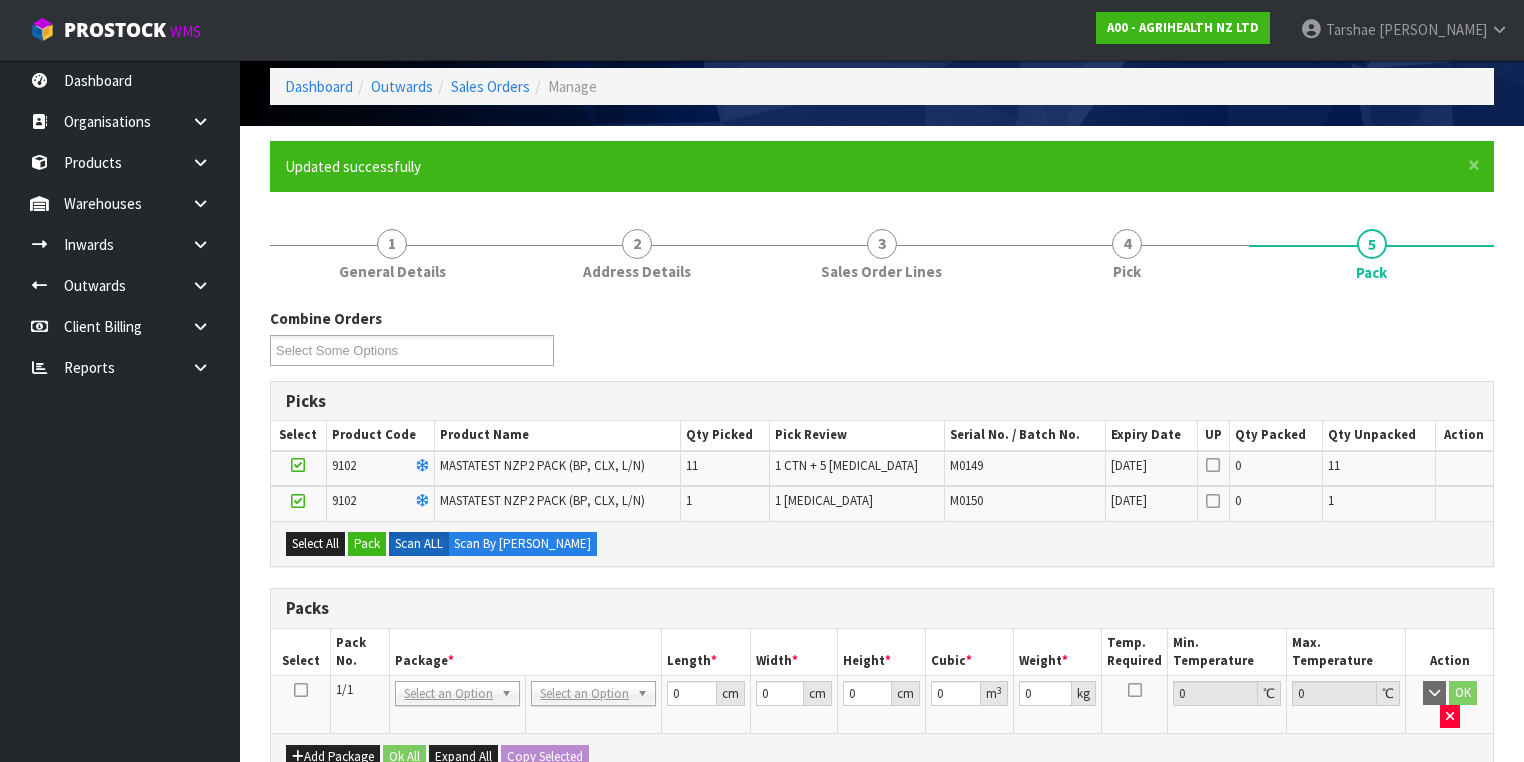 click at bounding box center (301, 705) 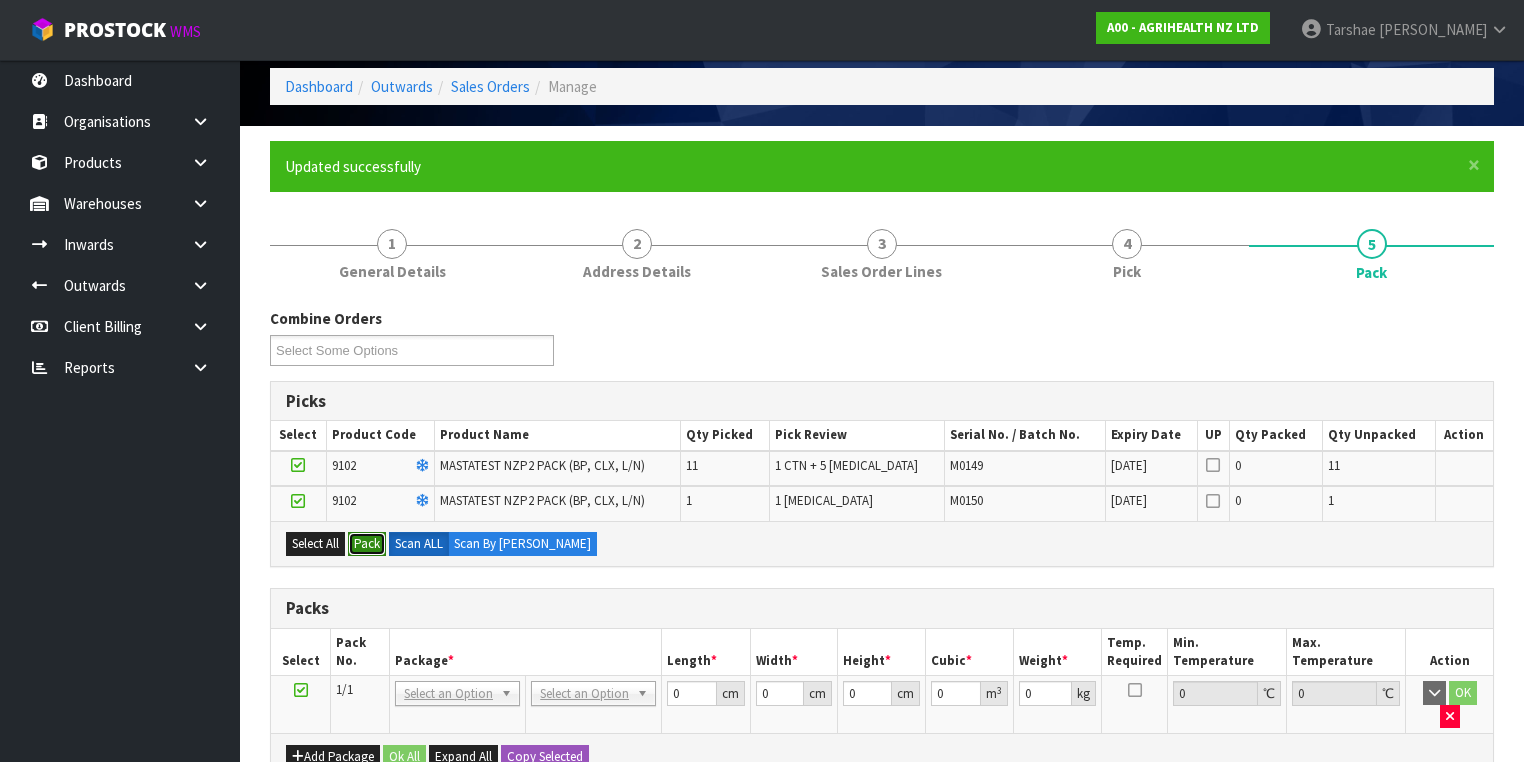 click on "Pack" at bounding box center (367, 544) 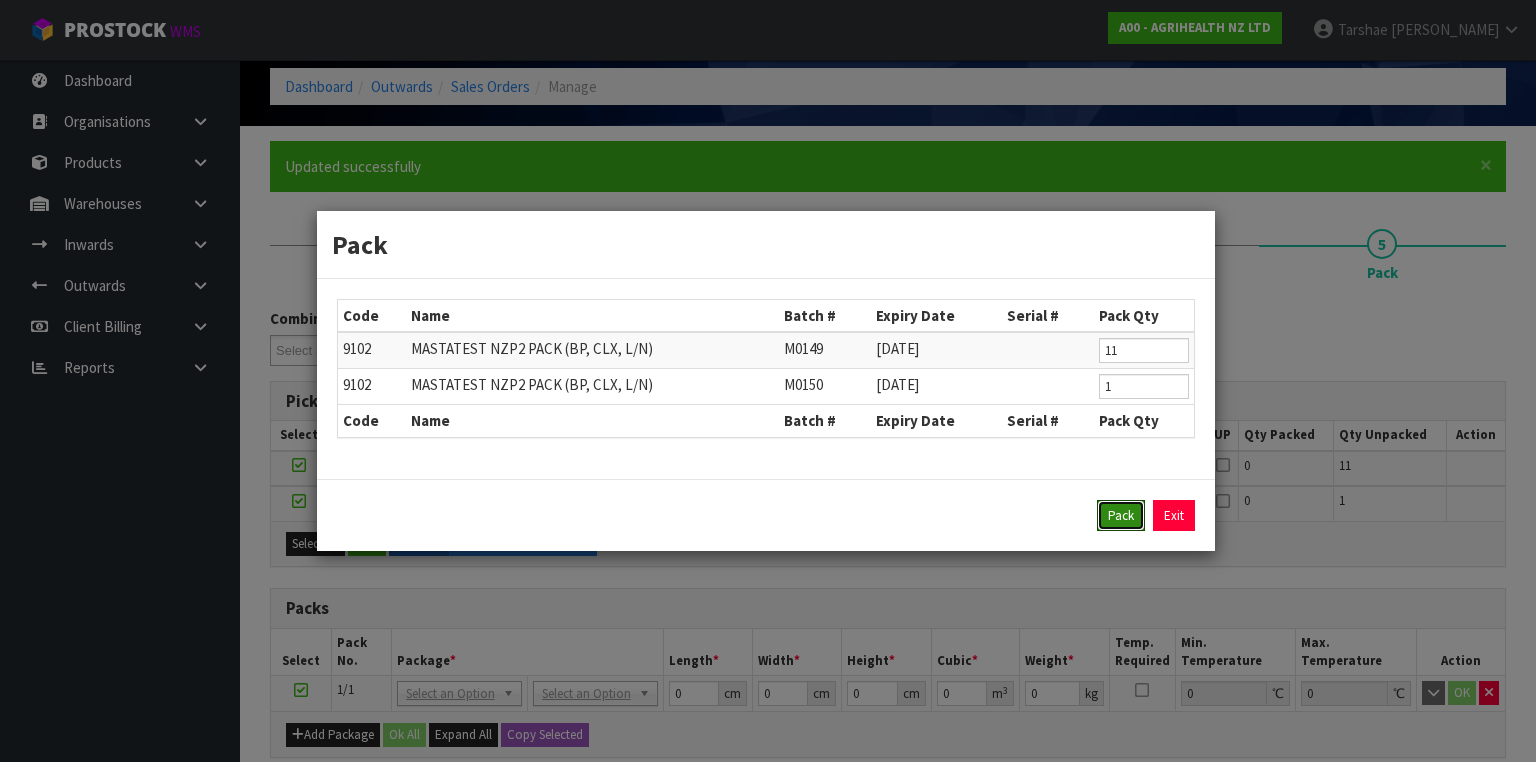 drag, startPoint x: 1116, startPoint y: 516, endPoint x: 964, endPoint y: 536, distance: 153.31015 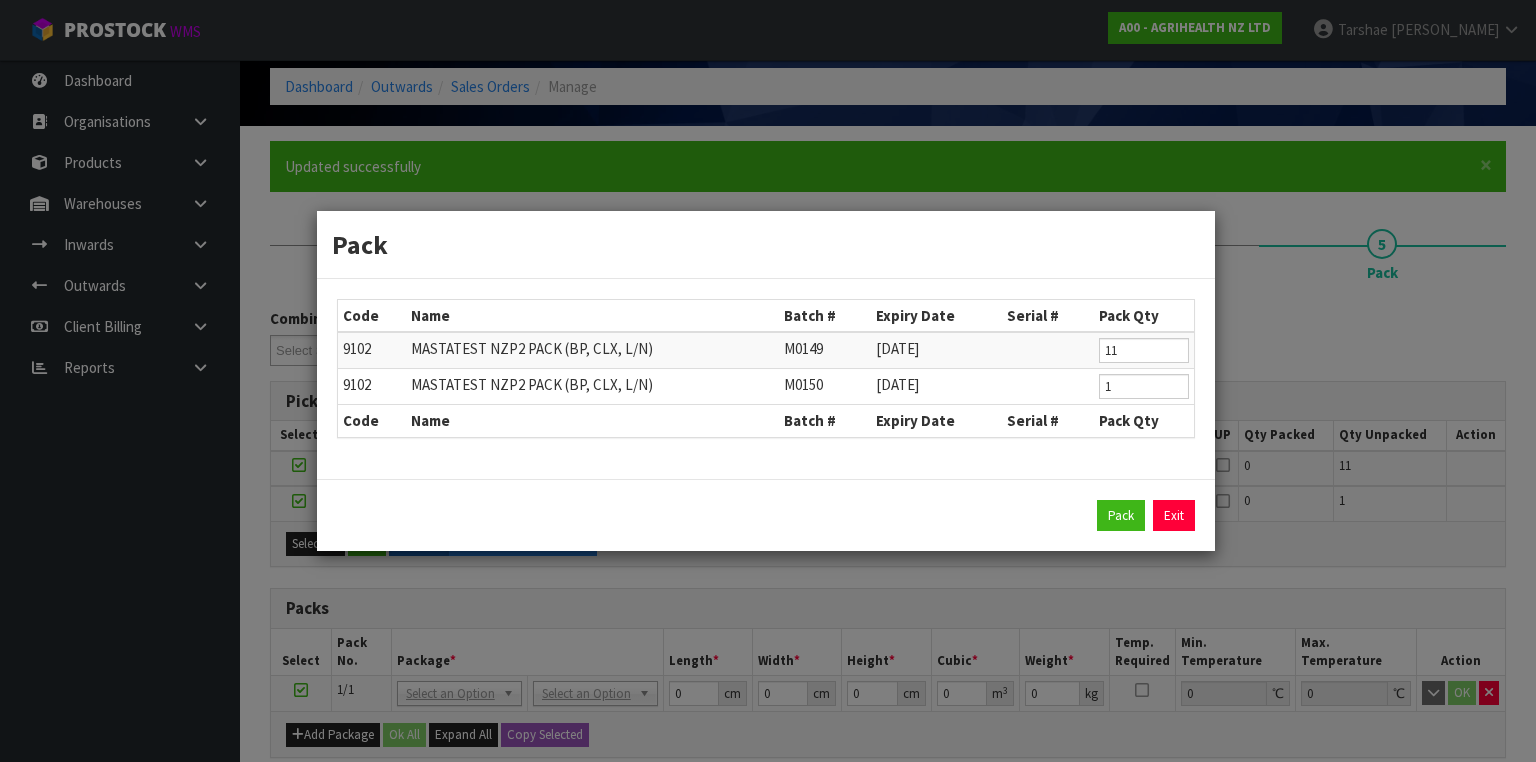 type on "0.000" 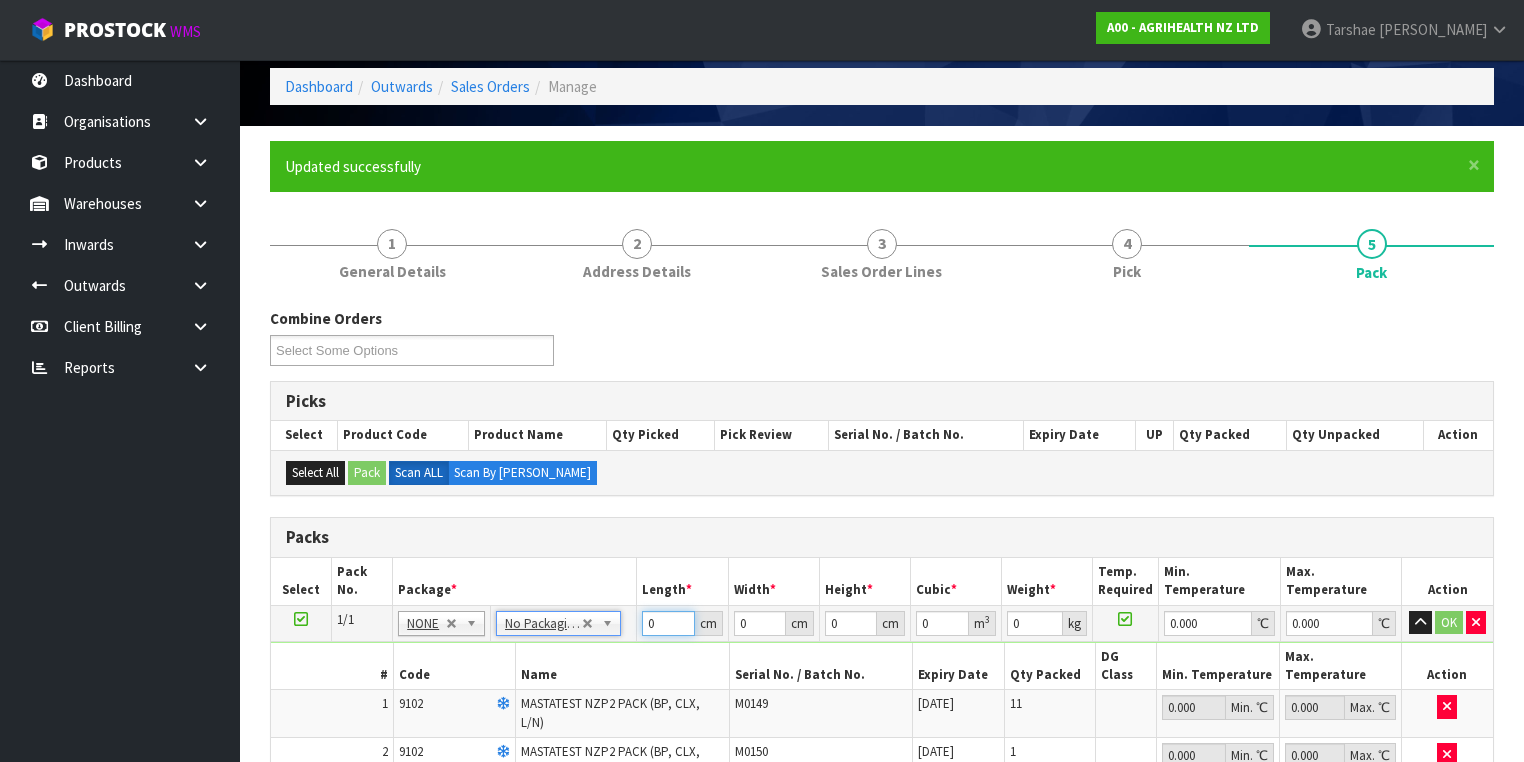 click on "0" at bounding box center (668, 623) 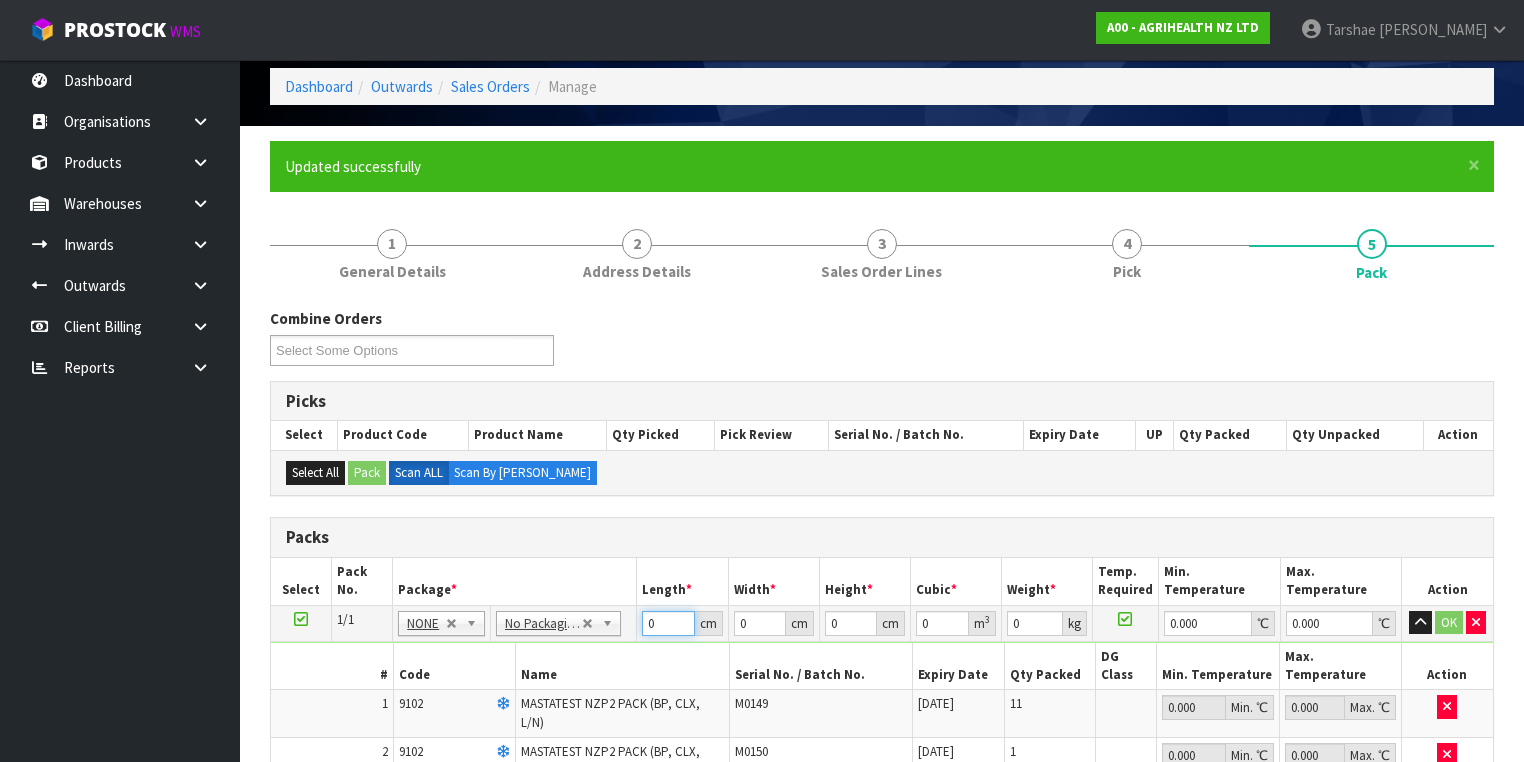 click on "0" at bounding box center (668, 623) 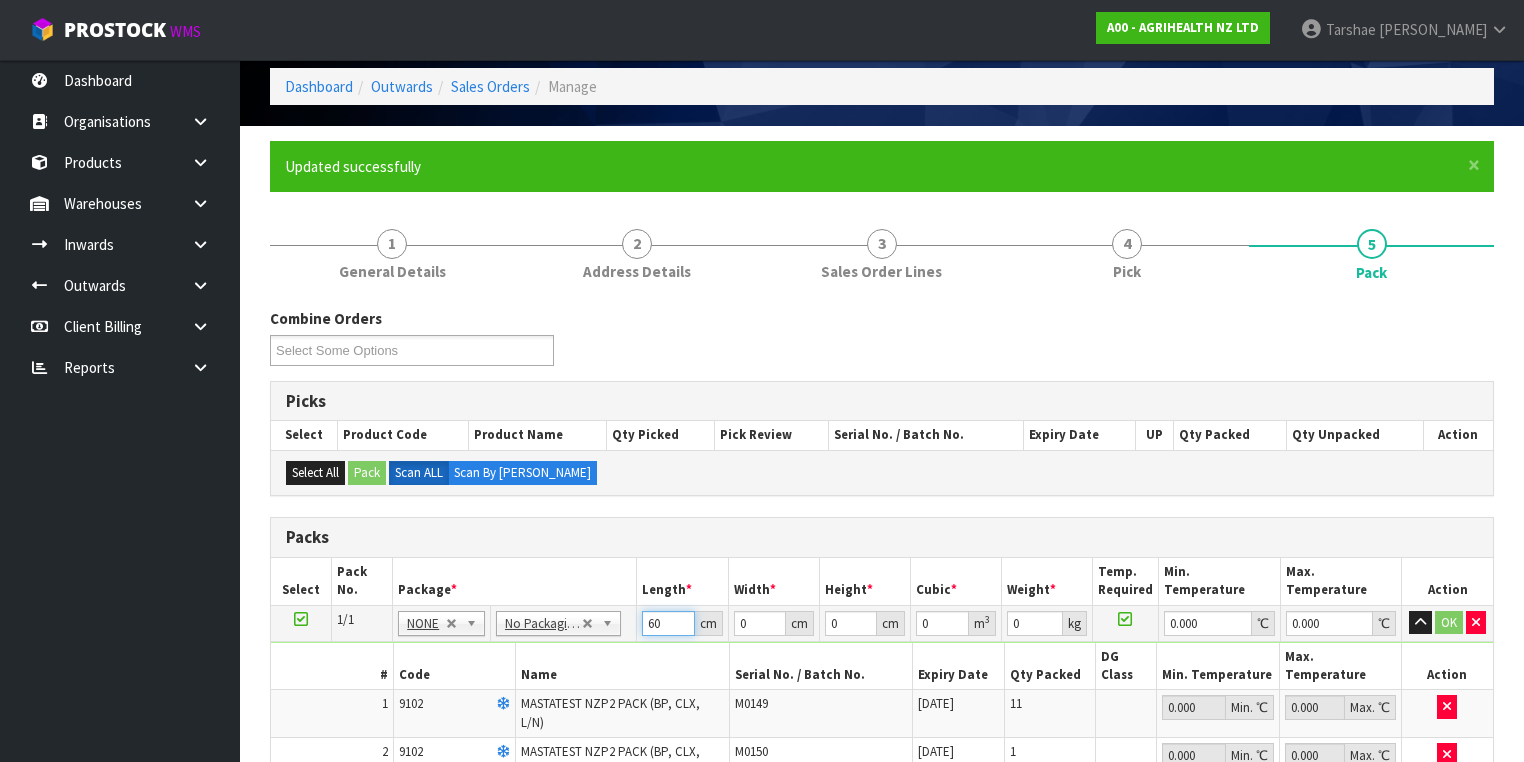 type on "60" 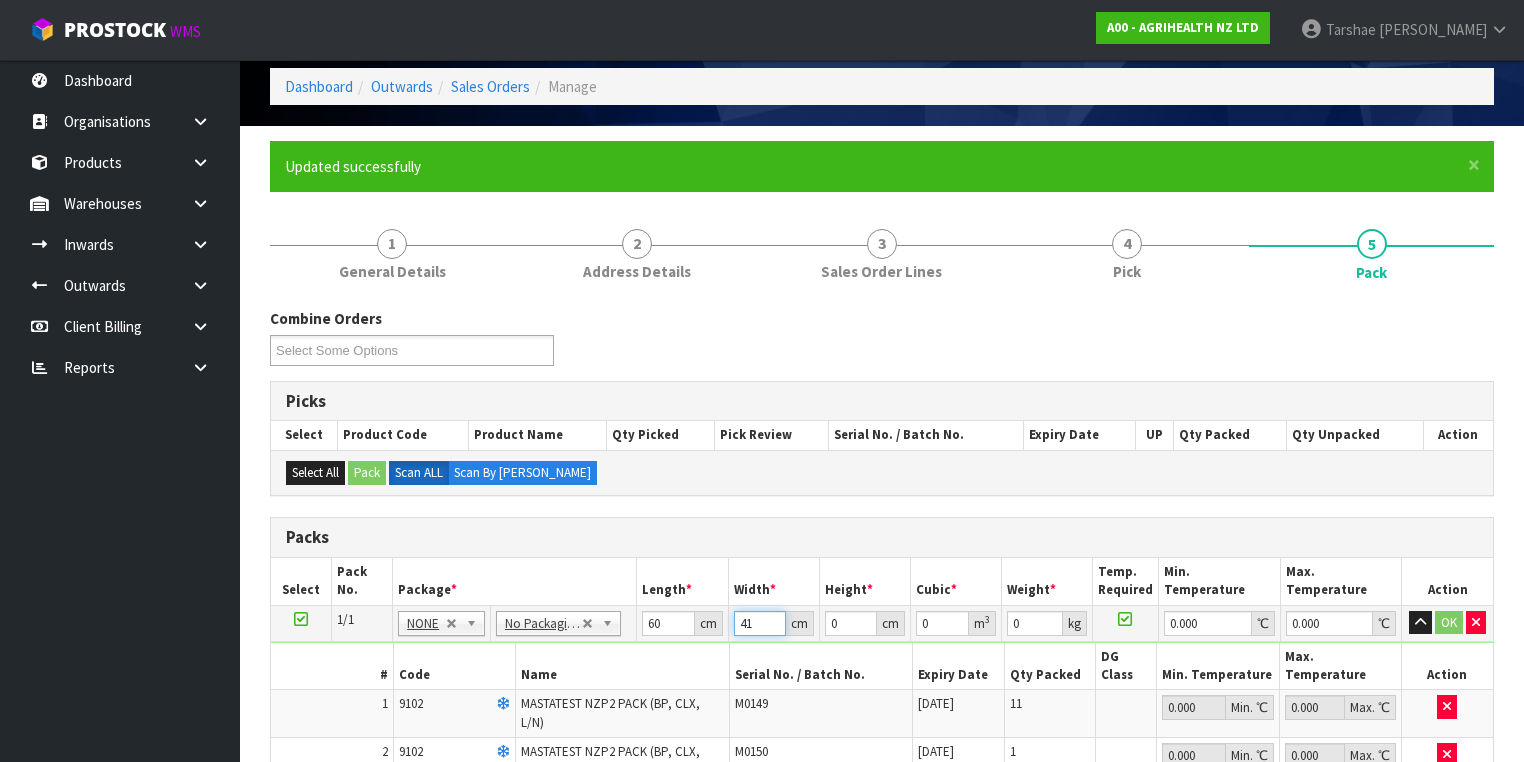 type on "41" 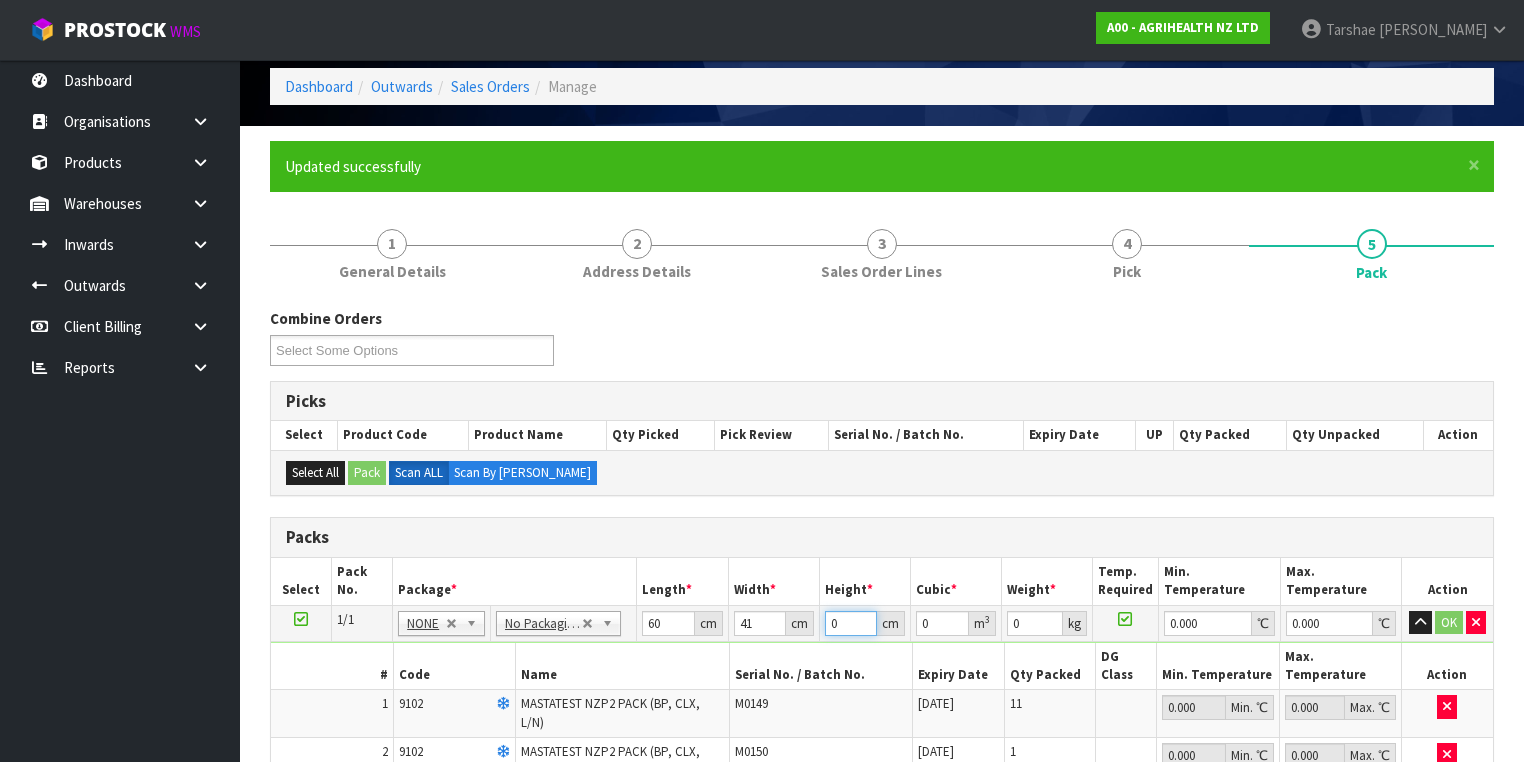 type on "2" 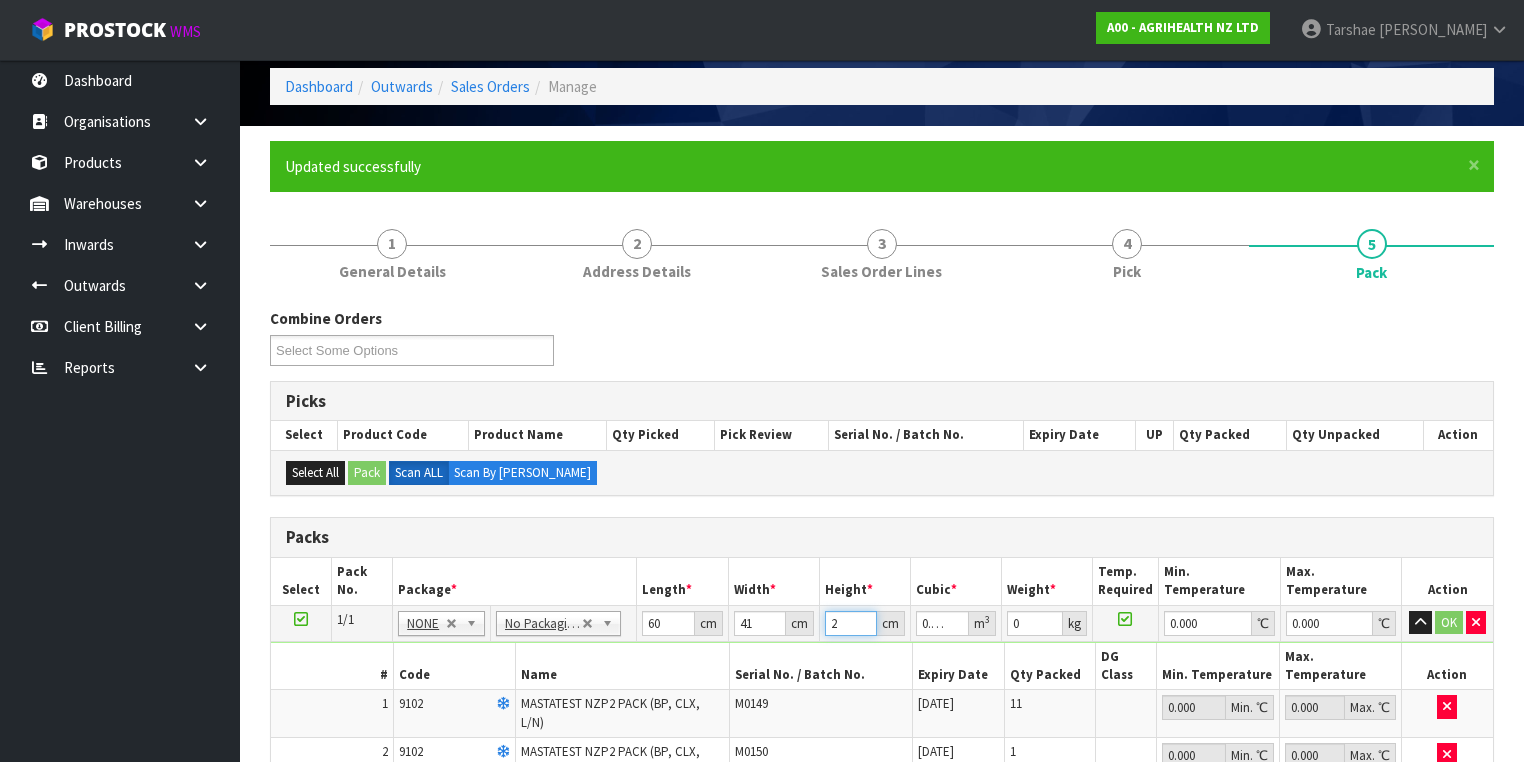 type on "21" 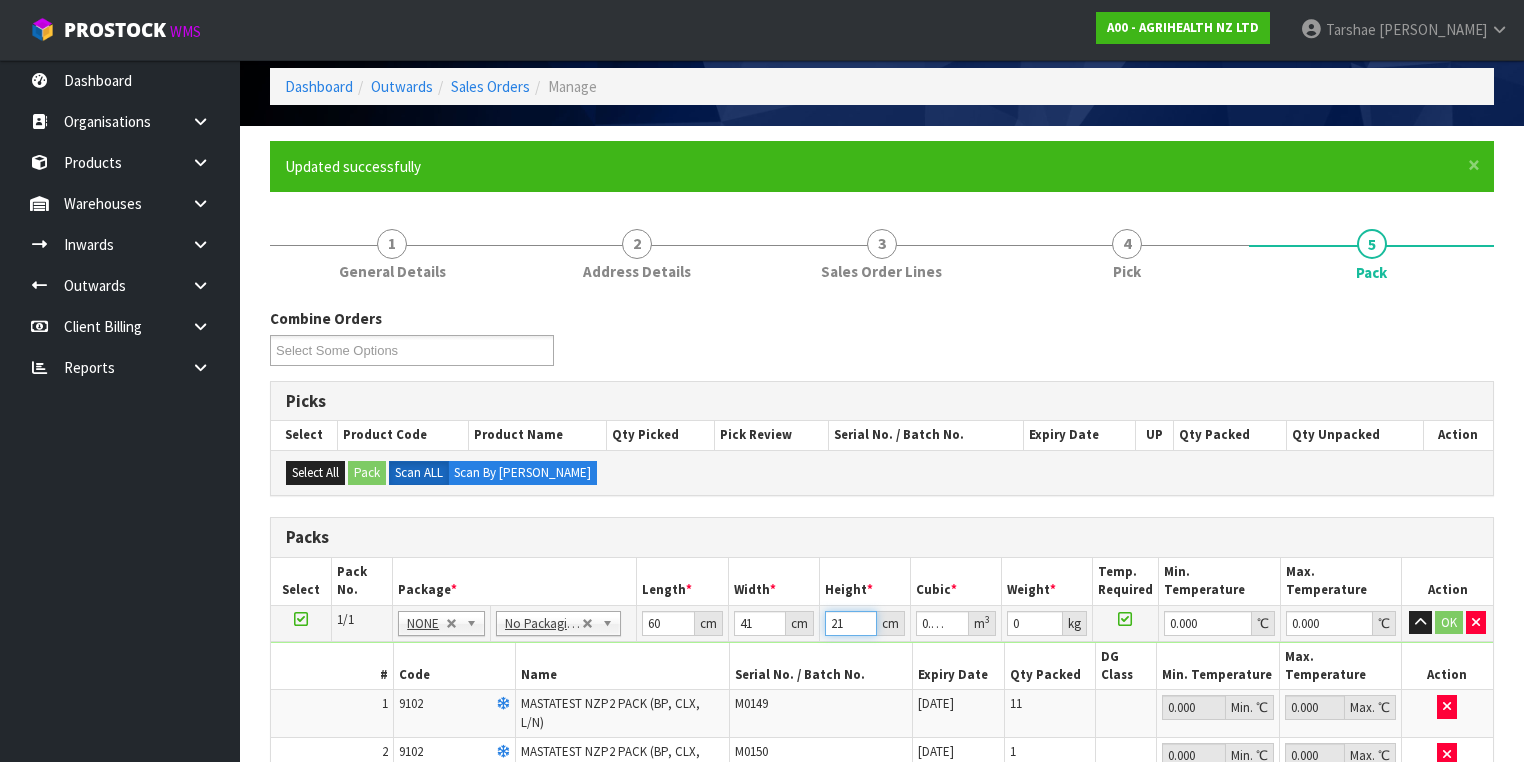 type on "21" 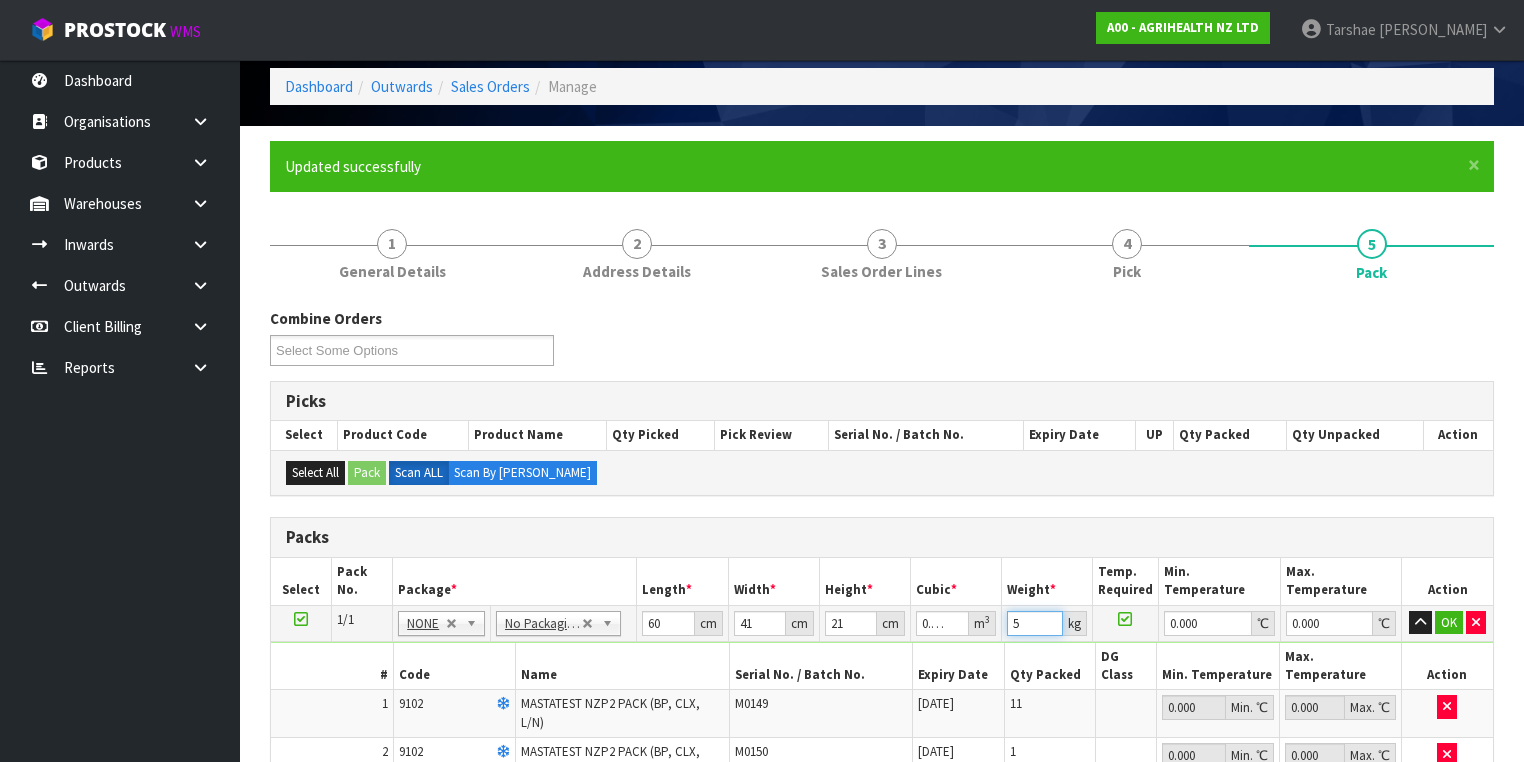 type on "5" 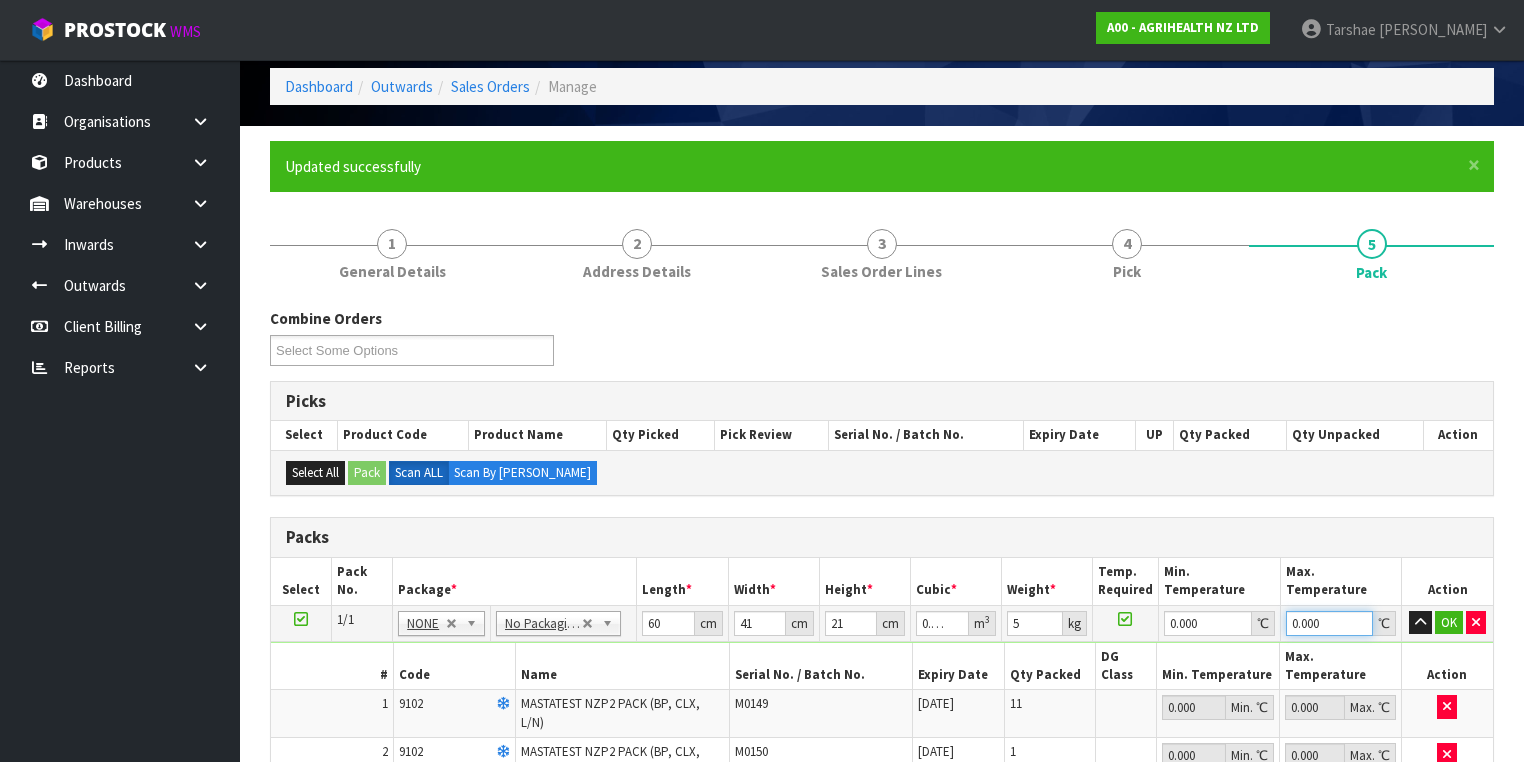 type on "0" 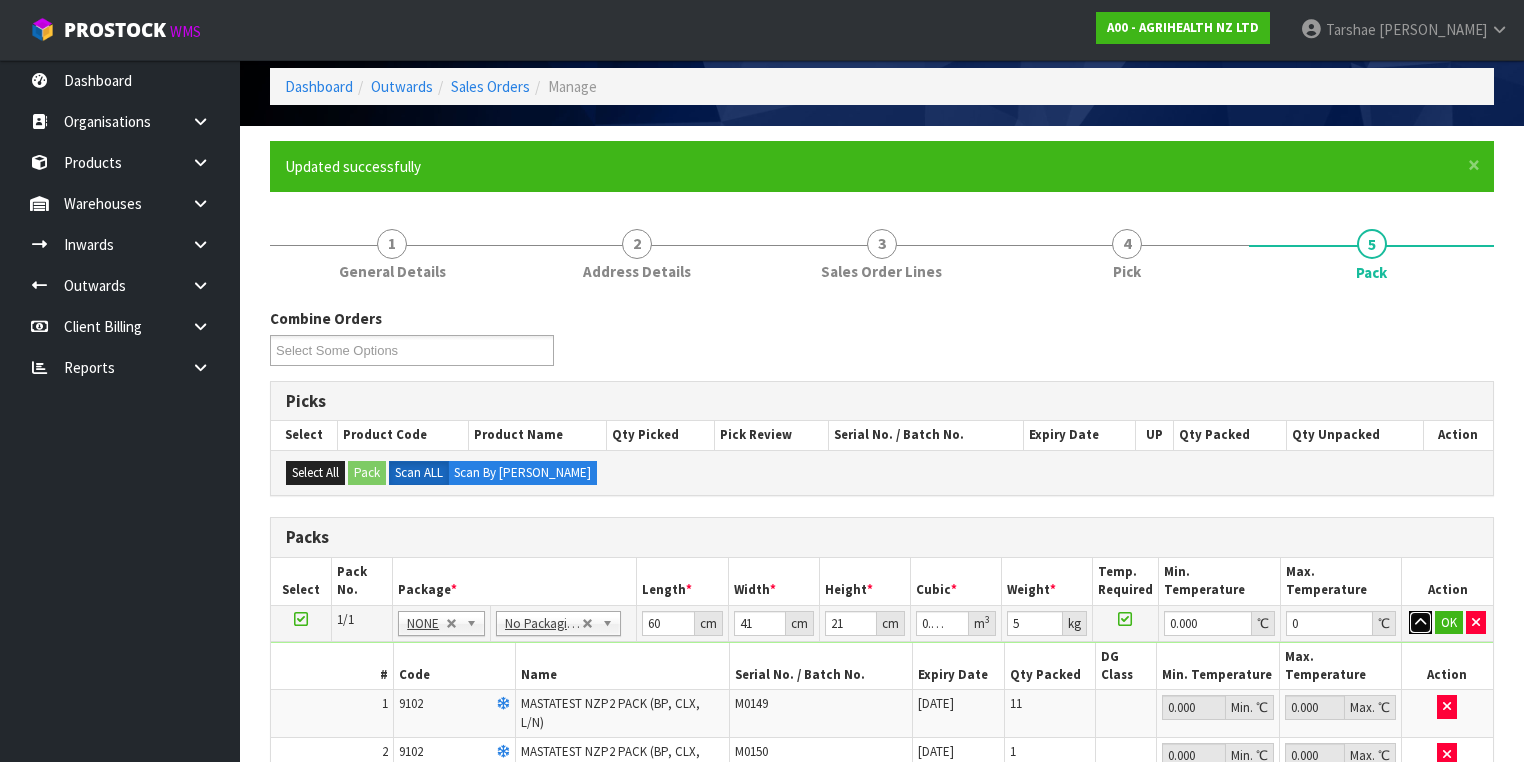 type 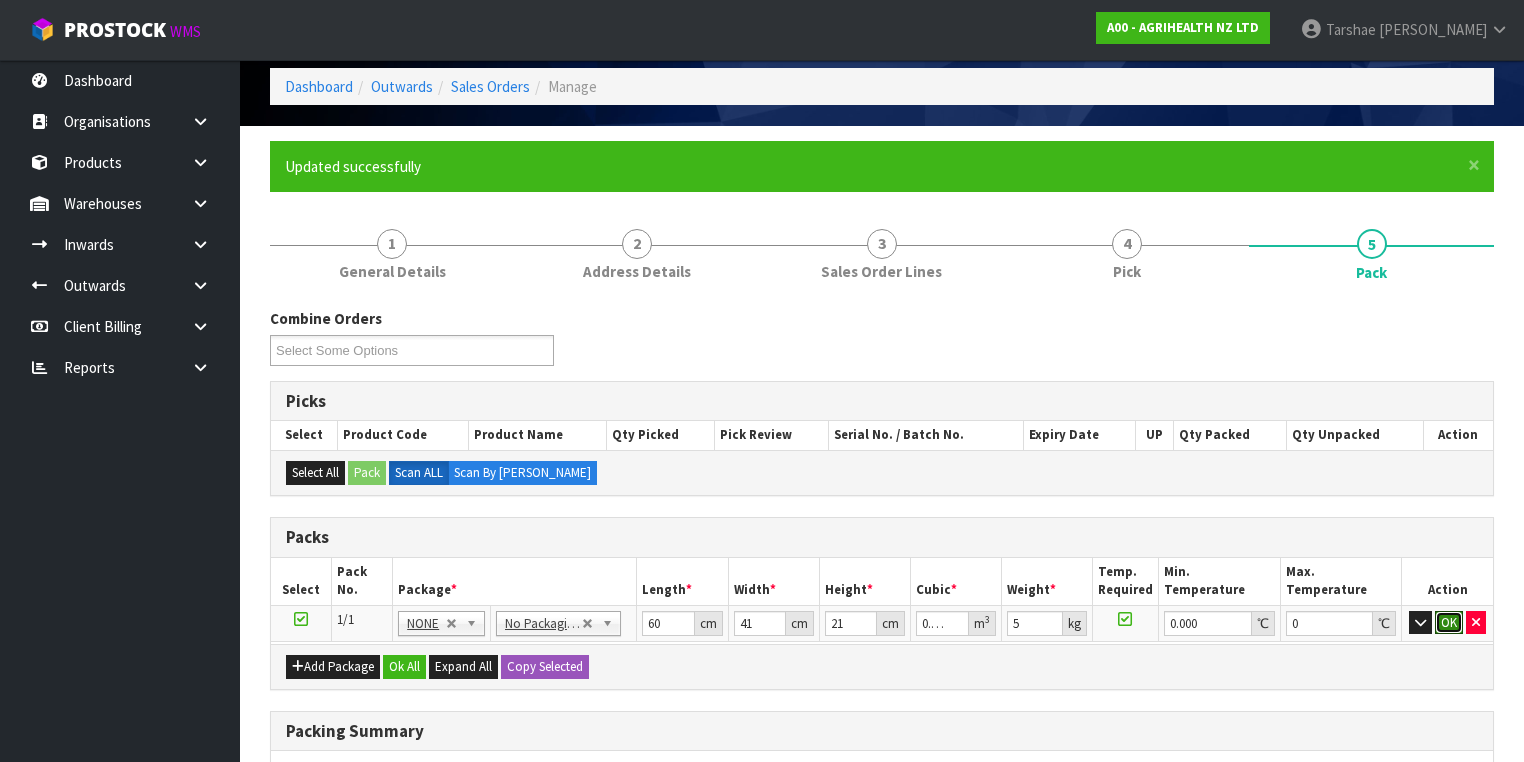 click on "OK" at bounding box center [1449, 623] 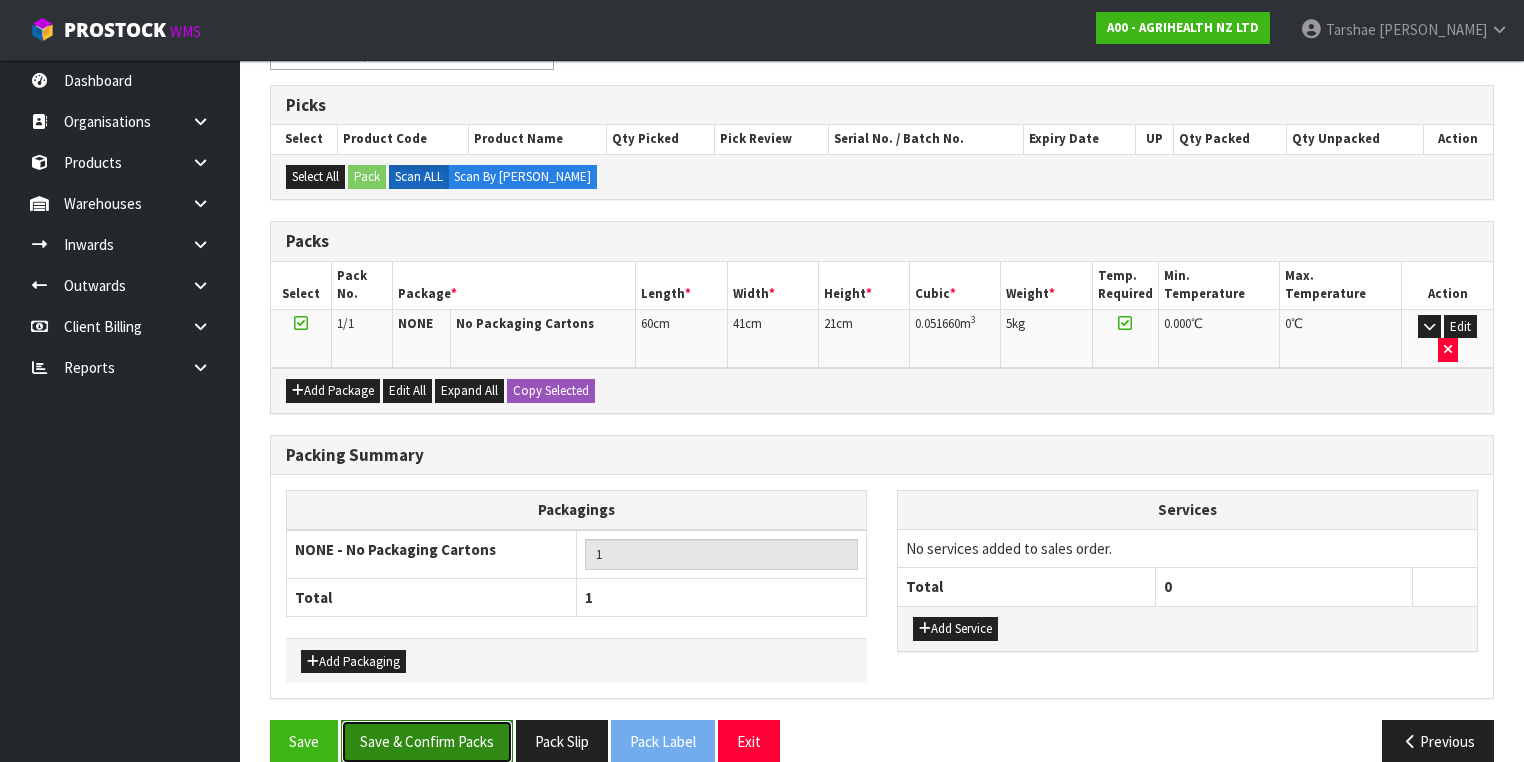 click on "Save & Confirm Packs" at bounding box center [427, 741] 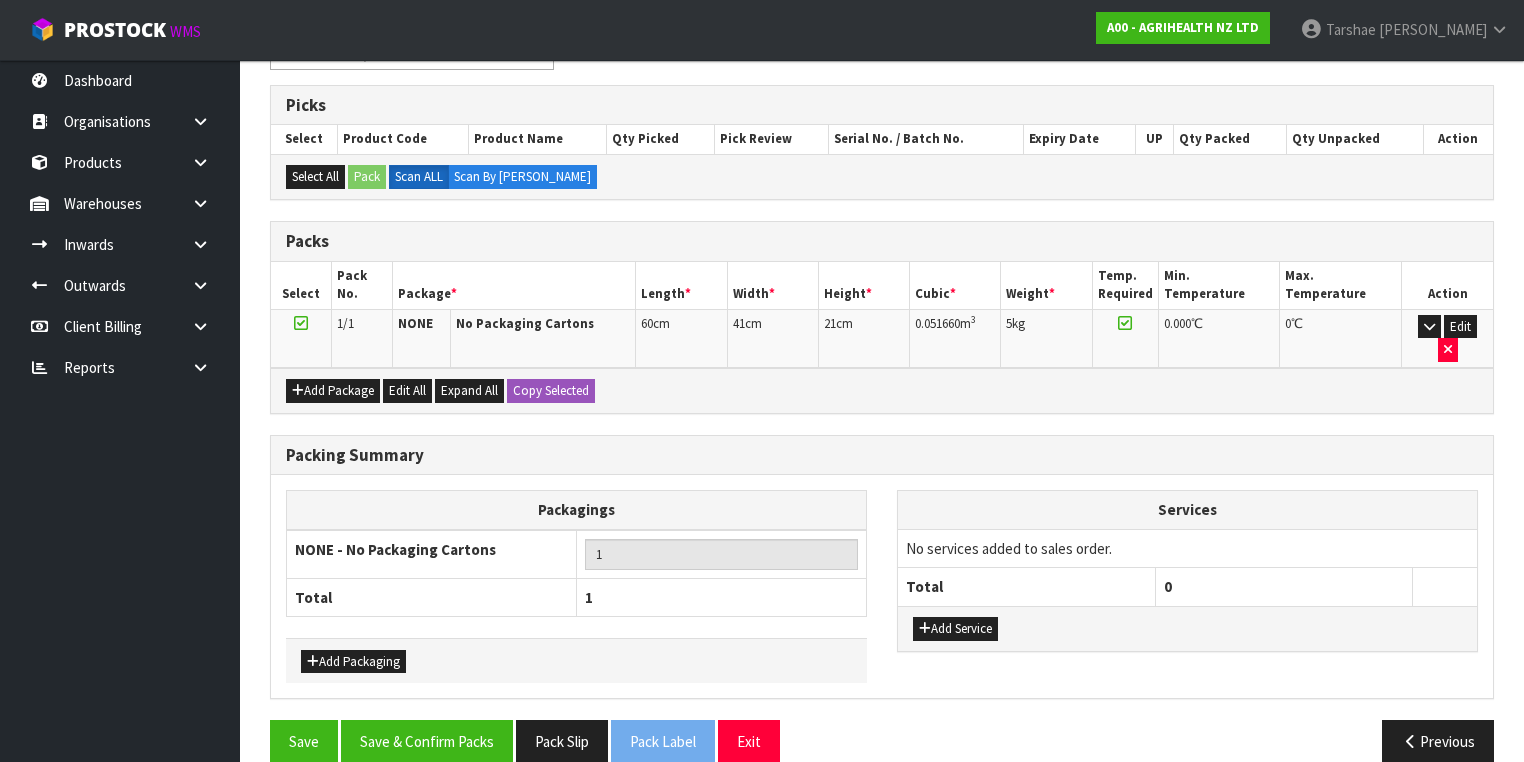 scroll, scrollTop: 332, scrollLeft: 0, axis: vertical 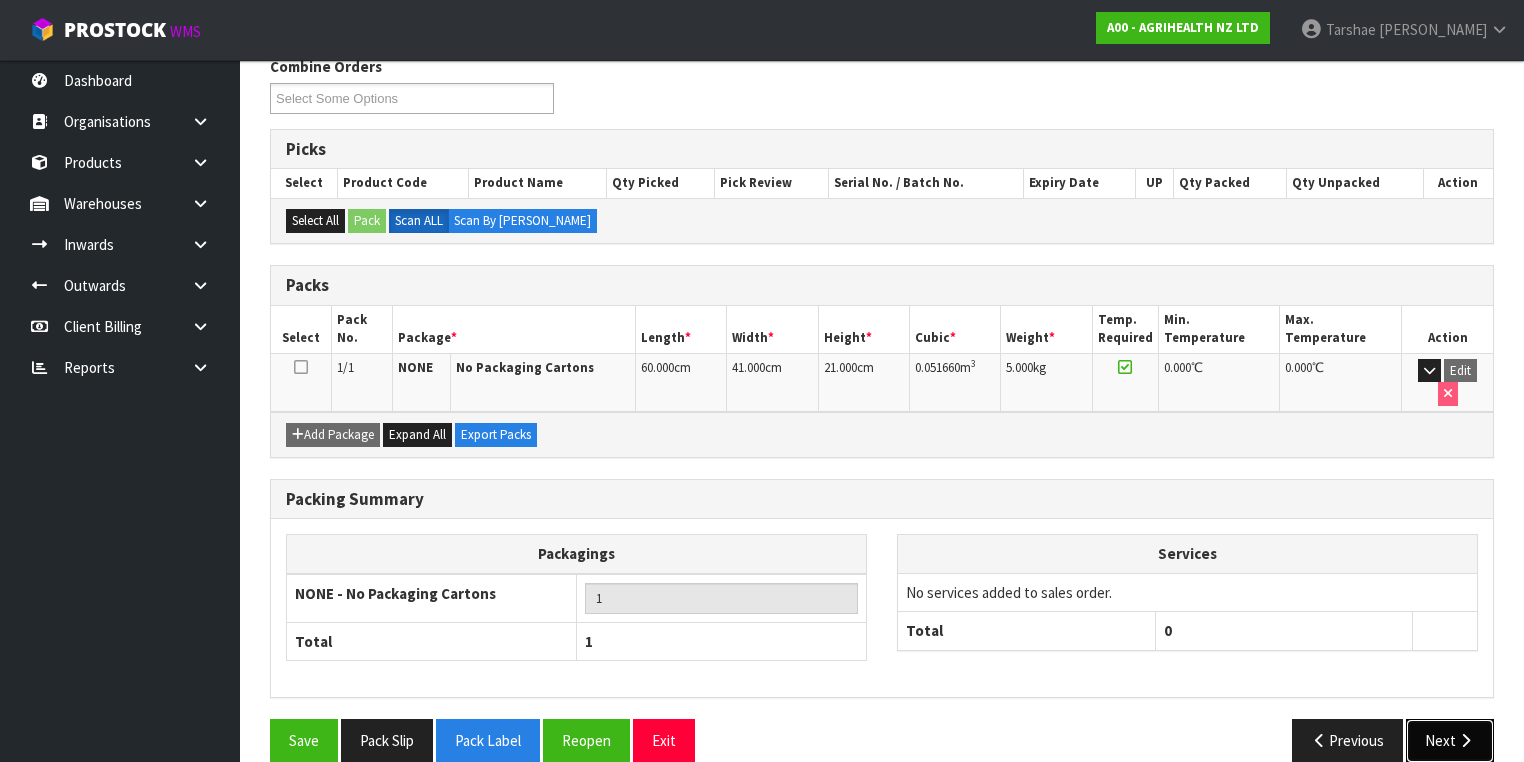click on "Next" at bounding box center (1450, 740) 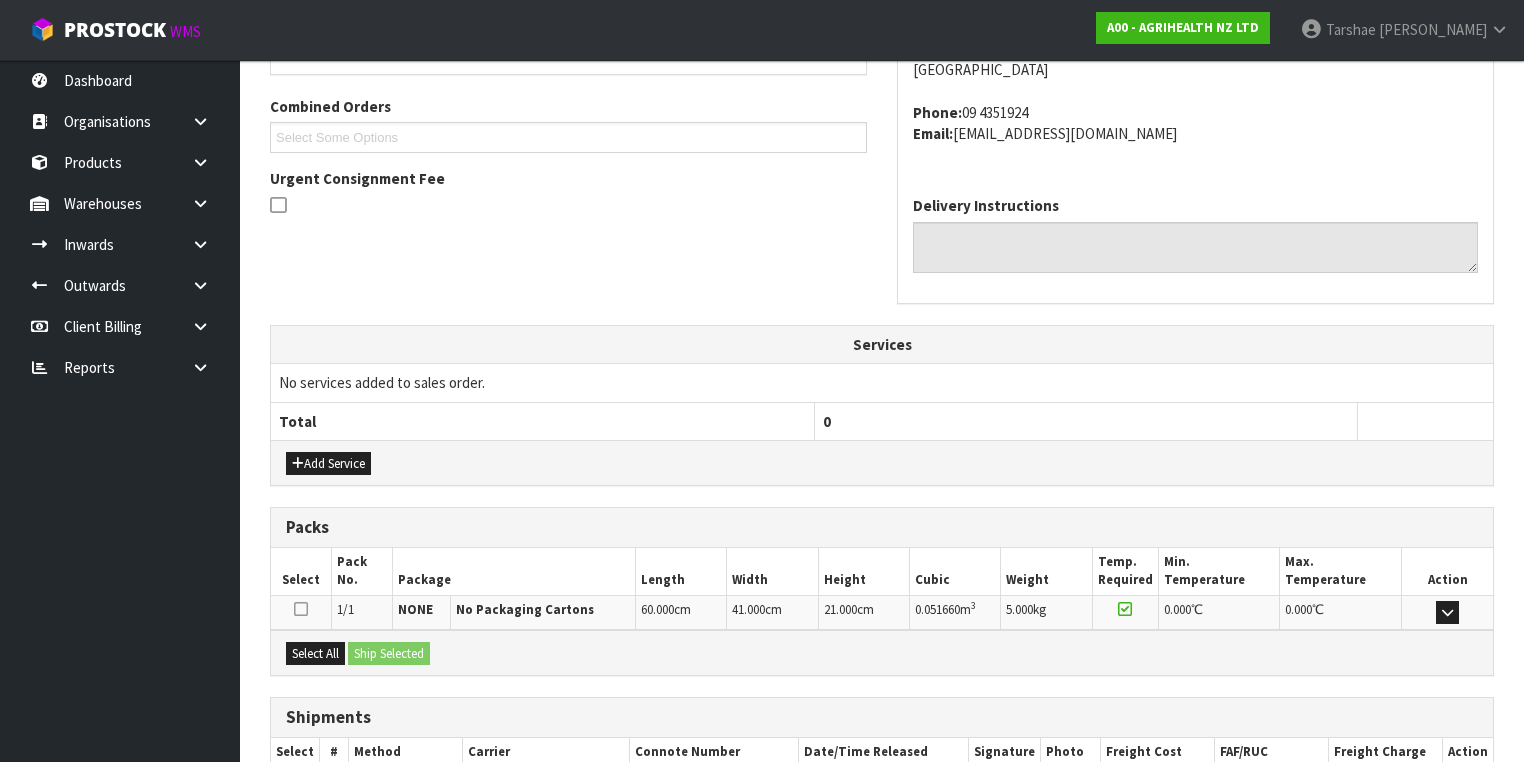 scroll, scrollTop: 614, scrollLeft: 0, axis: vertical 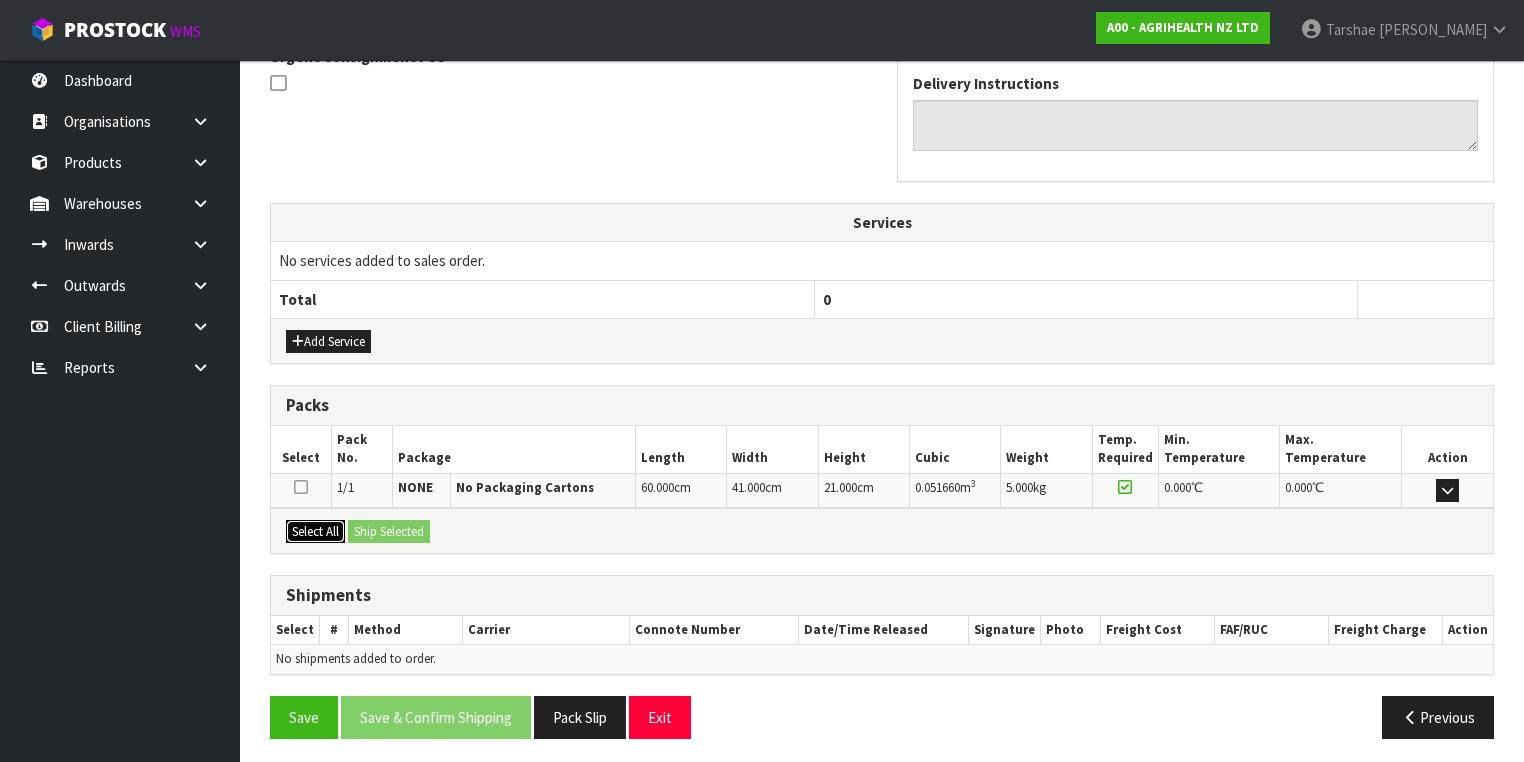 click on "Select All" at bounding box center [315, 532] 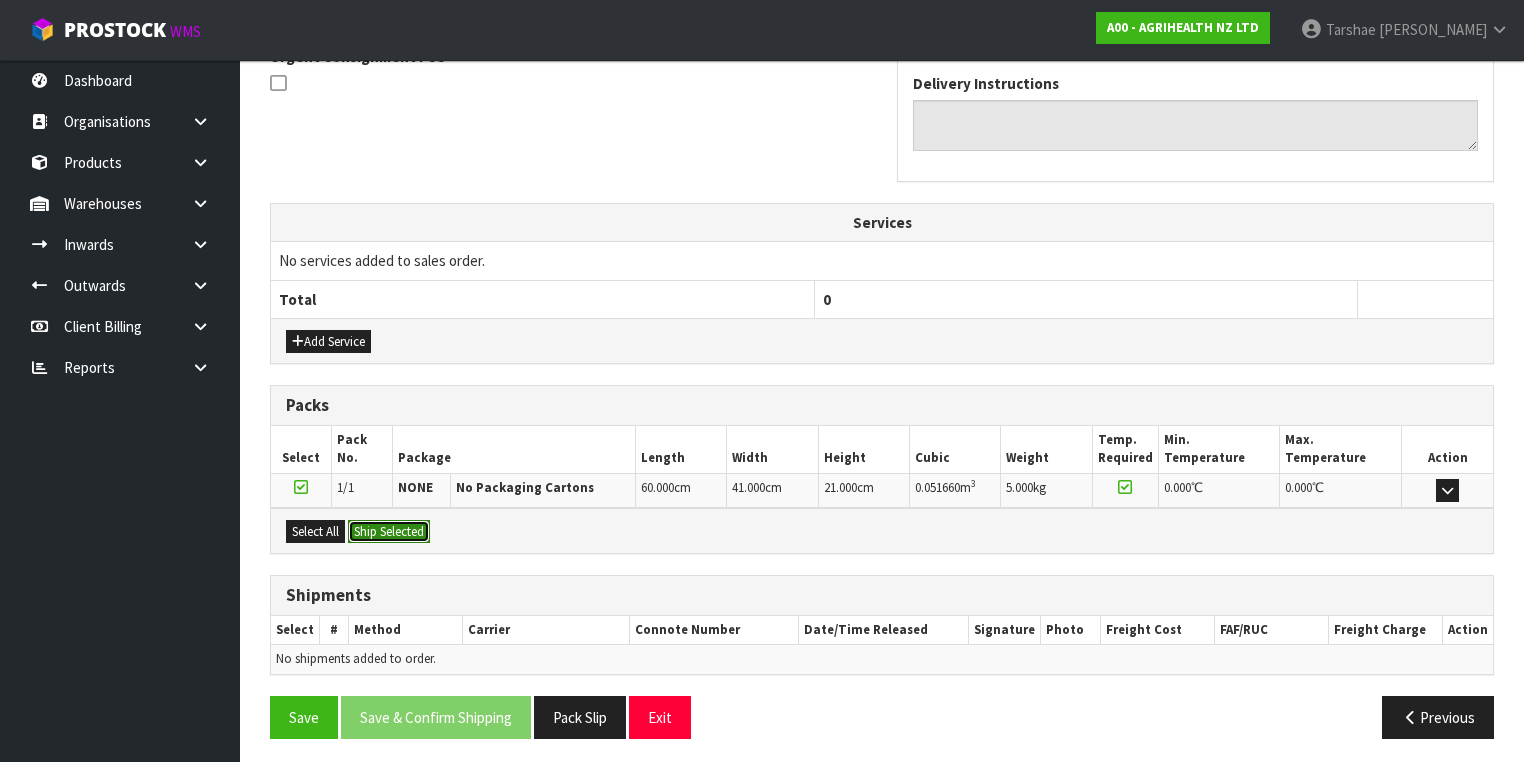 click on "Ship Selected" at bounding box center [389, 532] 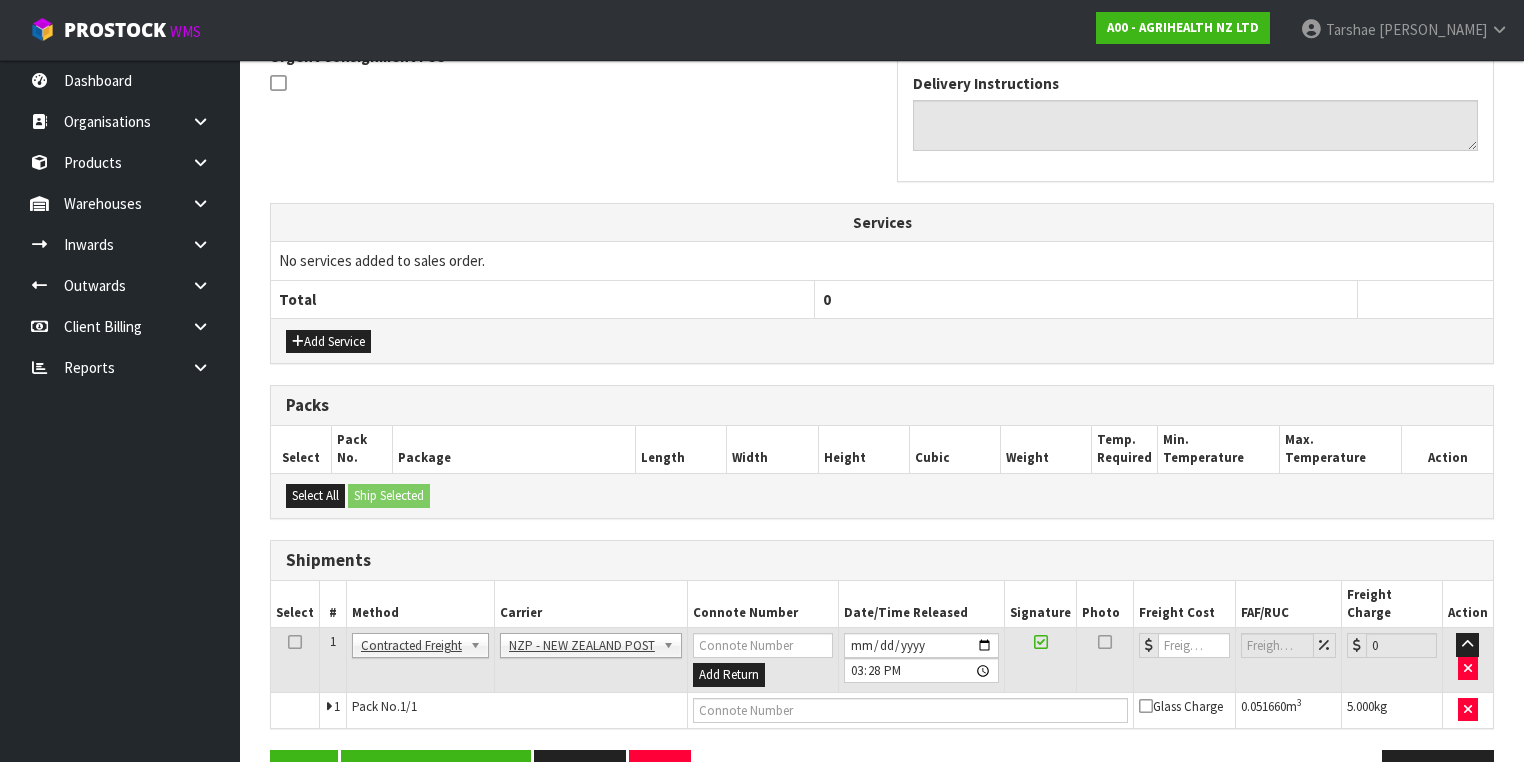 click on "From Address
CONTRACT WAREHOUSING & LOGISTICS 17 Allens Road East Tamaki Auckland
Combined Orders
A00-ORD0008007 A00-ORD0008014 A00-ORD0008018 A00-ORD0008019
Select Some Options
Urgent Consignment Fee
To Address
KAMO VETERINARY LTD 3 SPRINGS FLAT ROAD KAMO KAMO WHANGAREI, 0112 New Zealand Phone:   09 4351924 Email:   accounts@kamovets.co.nz
Delivery Instructions
Services
No services added to sales order.
Total
0
Add Service
Packs
Select
Pack No.
Package
Length" at bounding box center [882, 291] 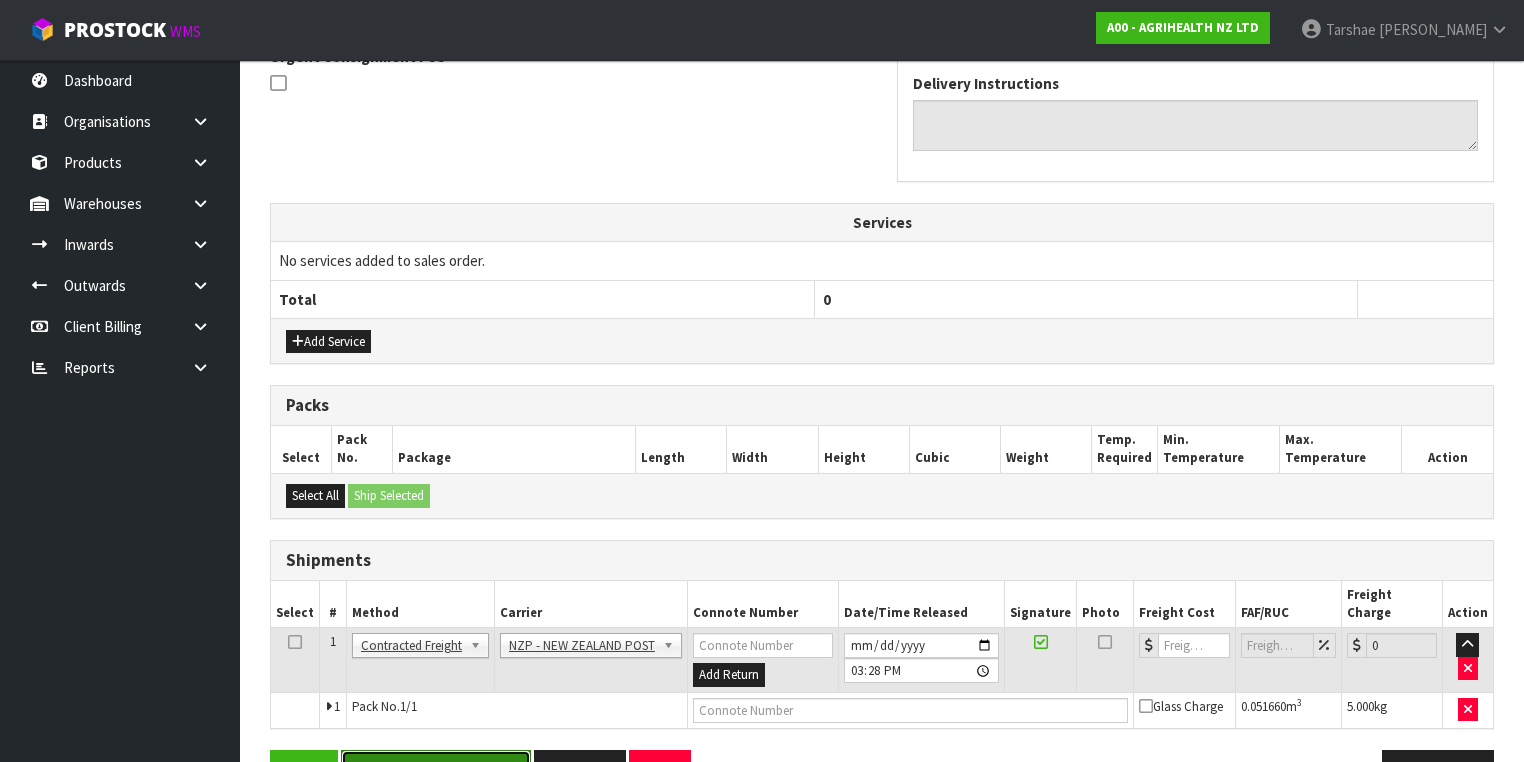 click on "Save & Confirm Shipping" at bounding box center (436, 771) 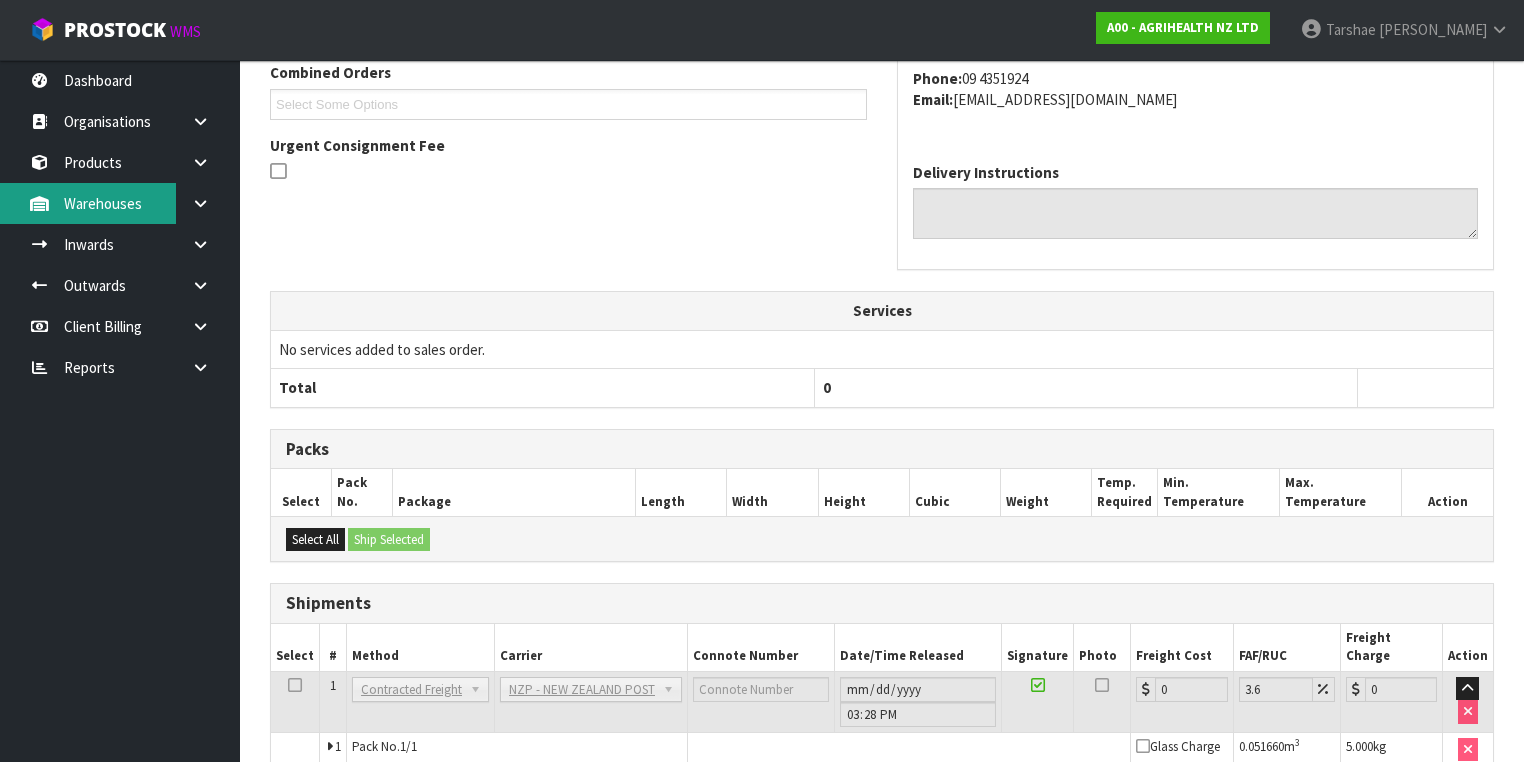 scroll, scrollTop: 622, scrollLeft: 0, axis: vertical 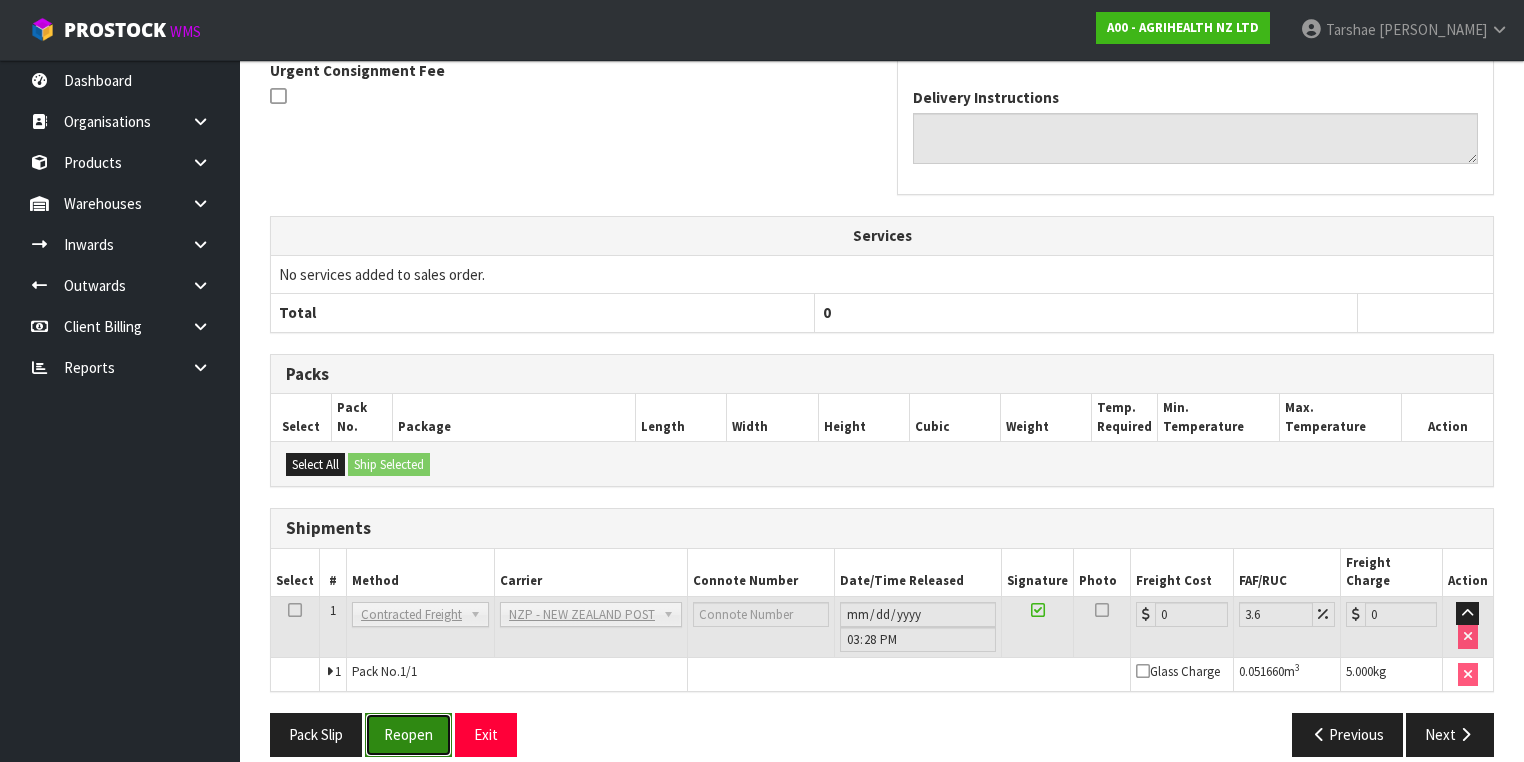 click on "Reopen" at bounding box center [408, 734] 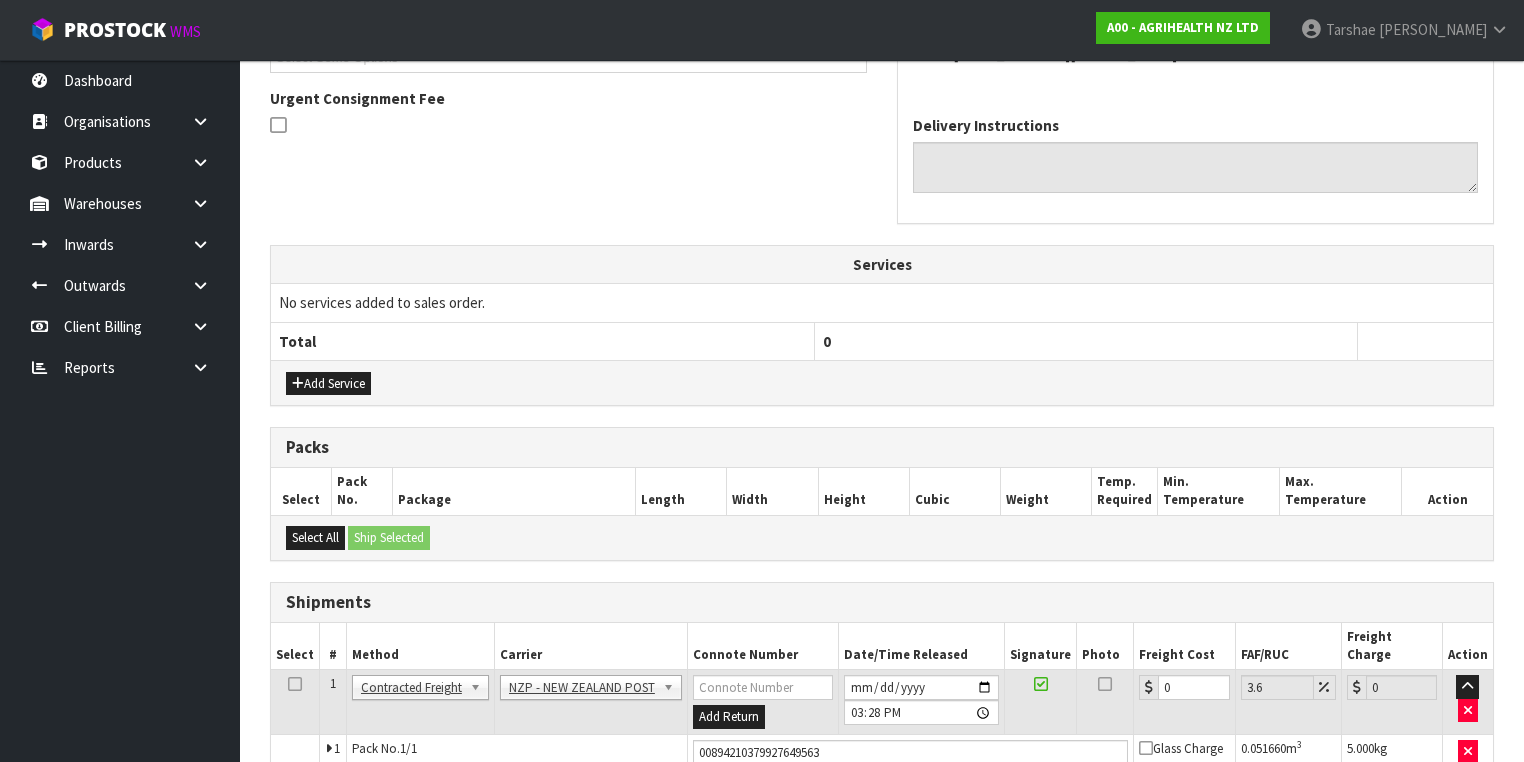 scroll, scrollTop: 668, scrollLeft: 0, axis: vertical 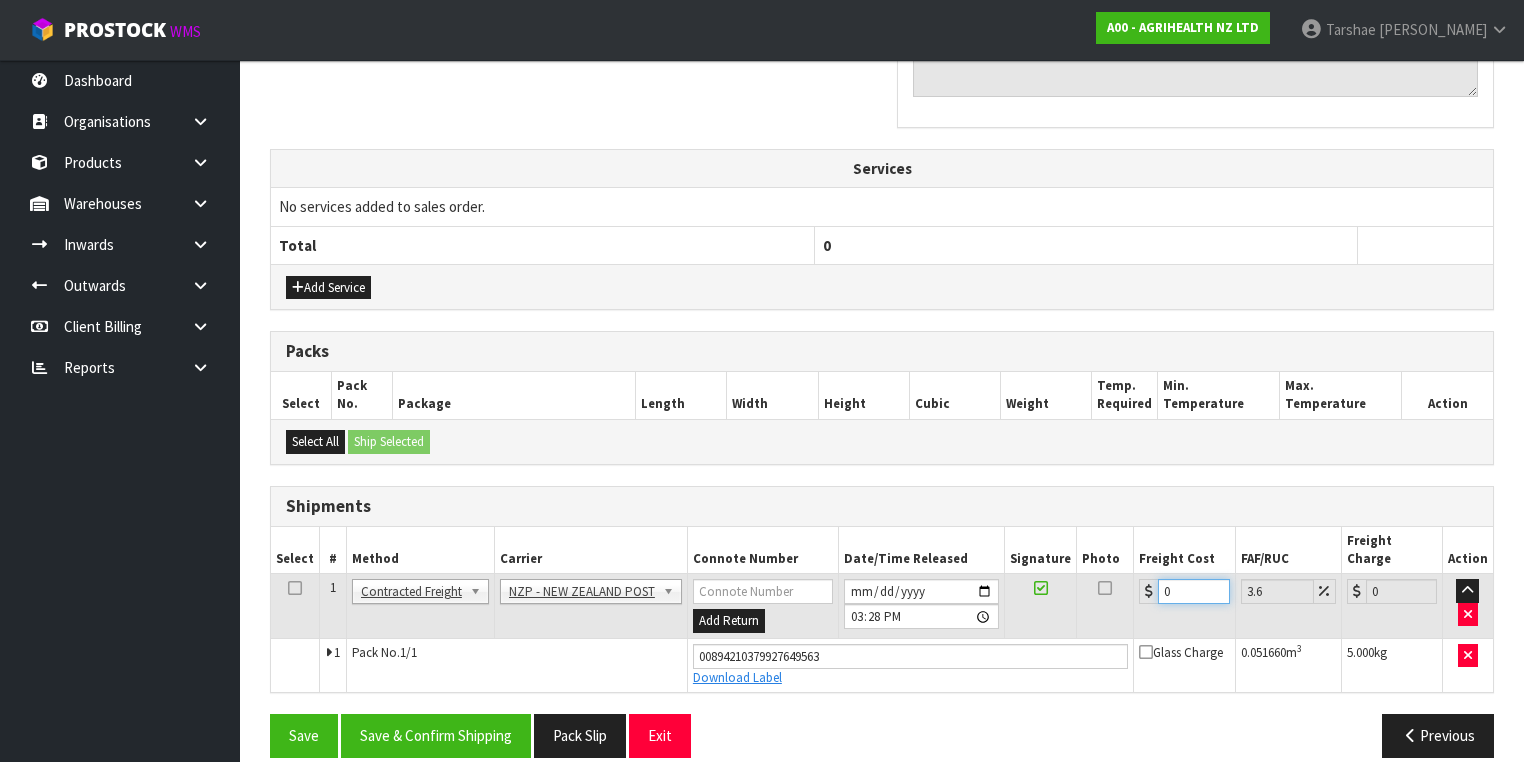 drag, startPoint x: 1180, startPoint y: 568, endPoint x: 1007, endPoint y: 528, distance: 177.56407 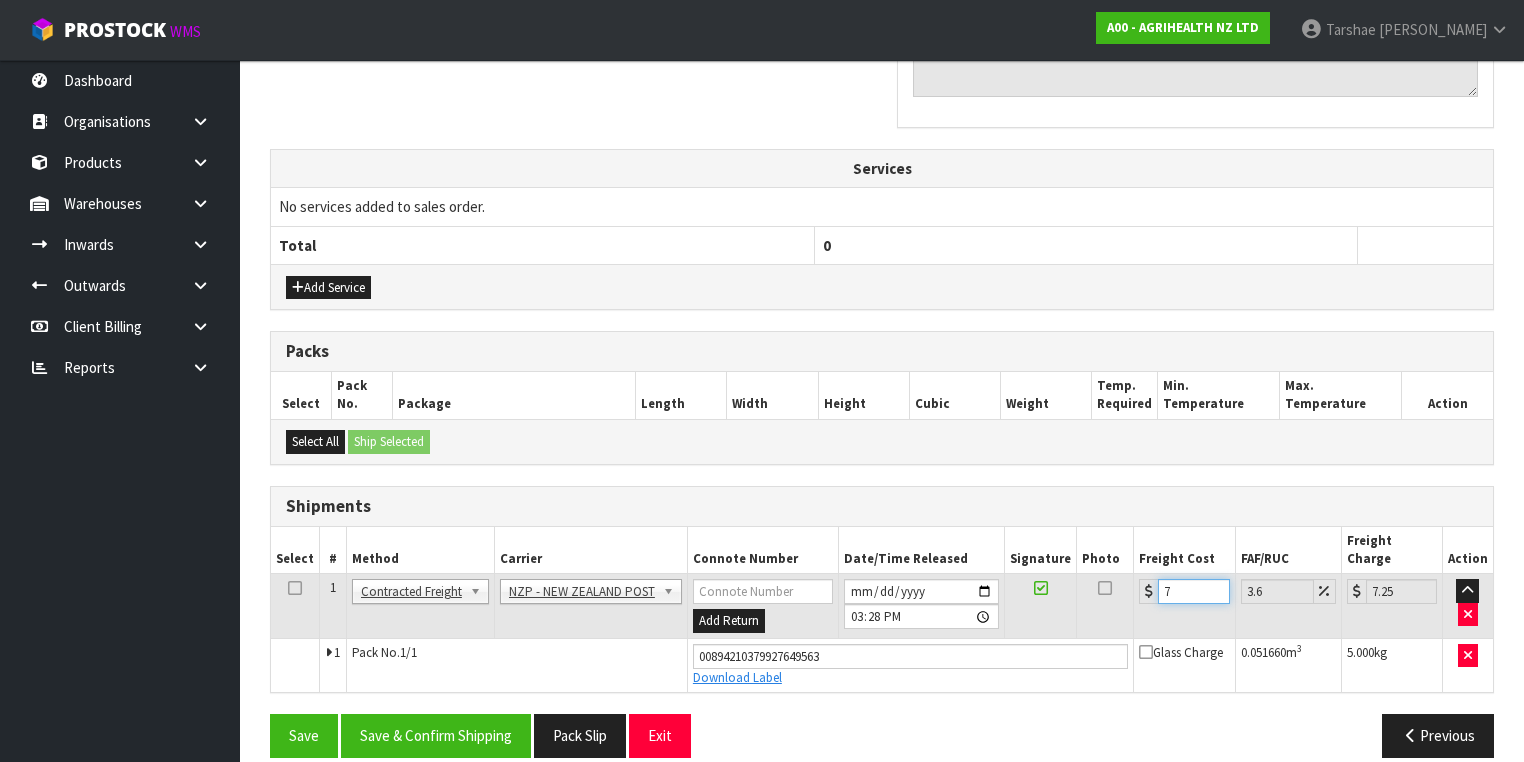 type on "7.3" 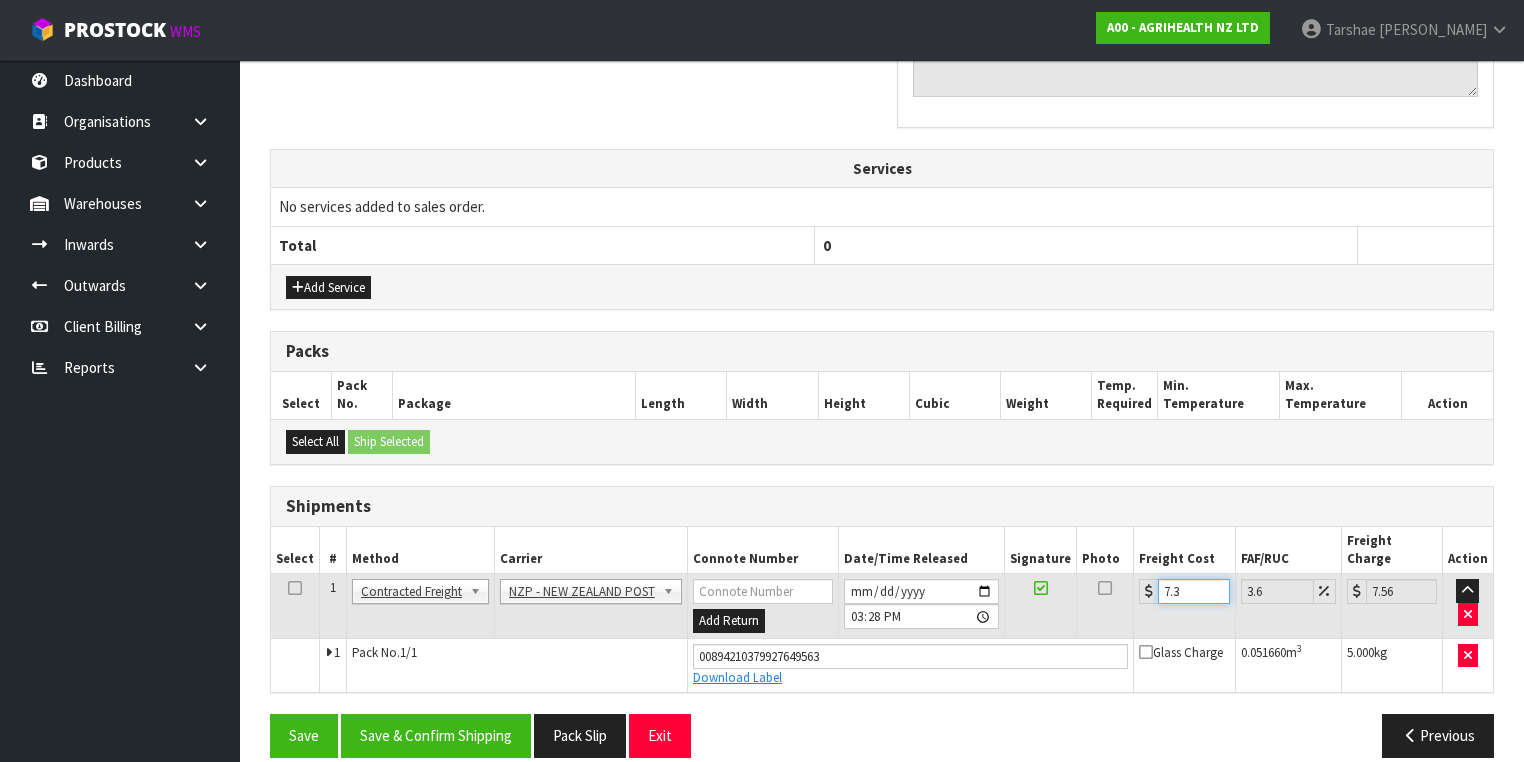 type on "7.31" 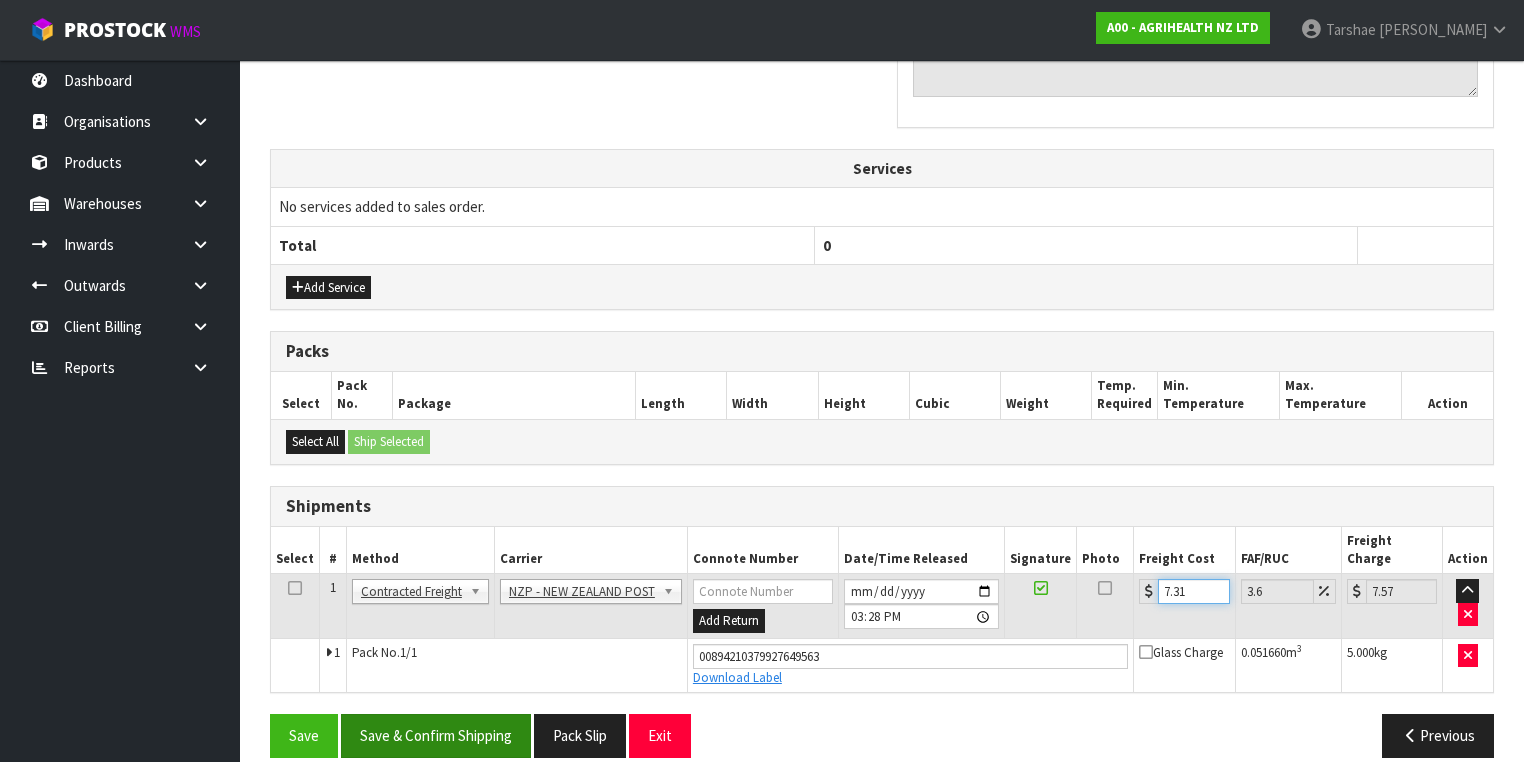 type on "7.31" 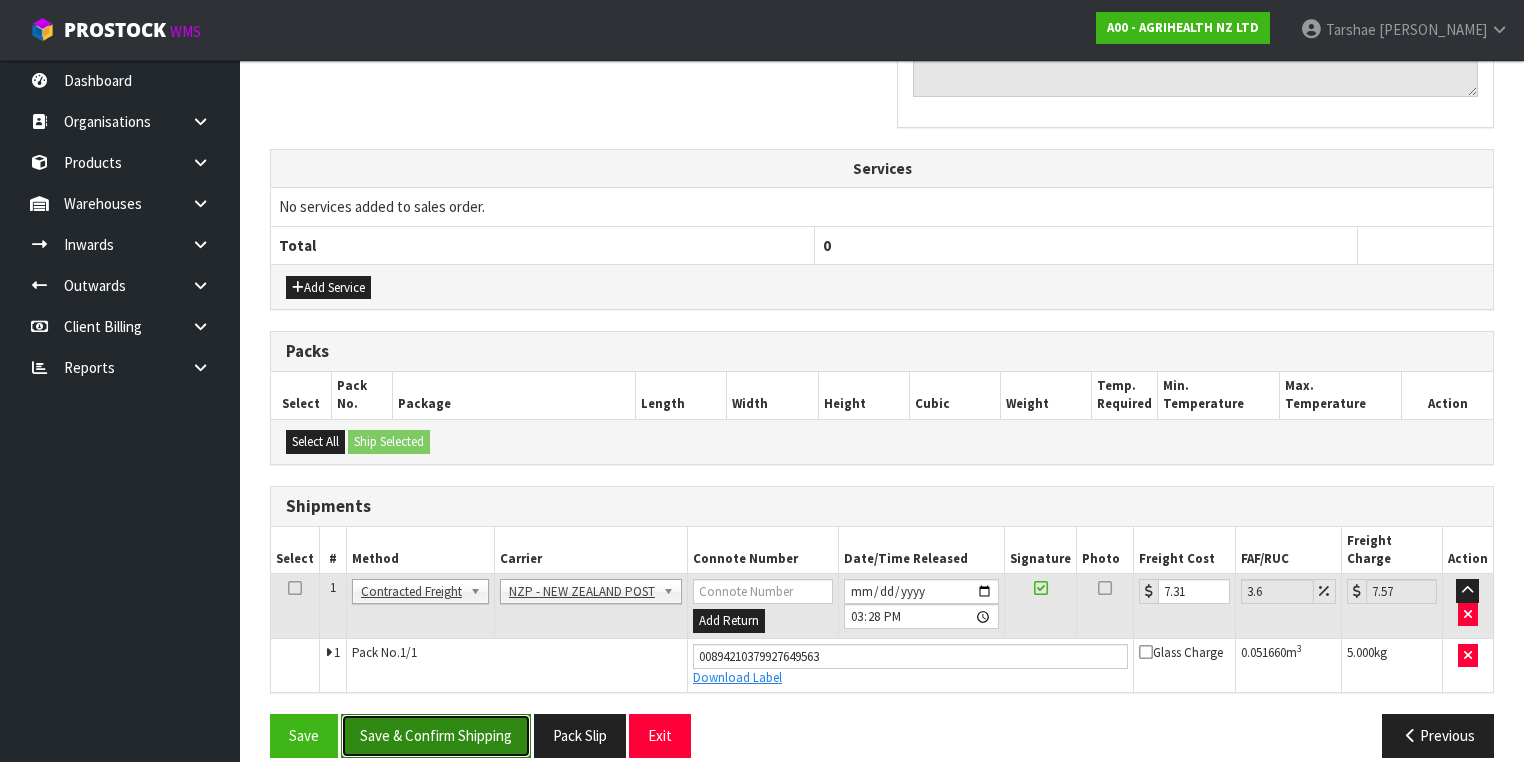 click on "Save & Confirm Shipping" at bounding box center (436, 735) 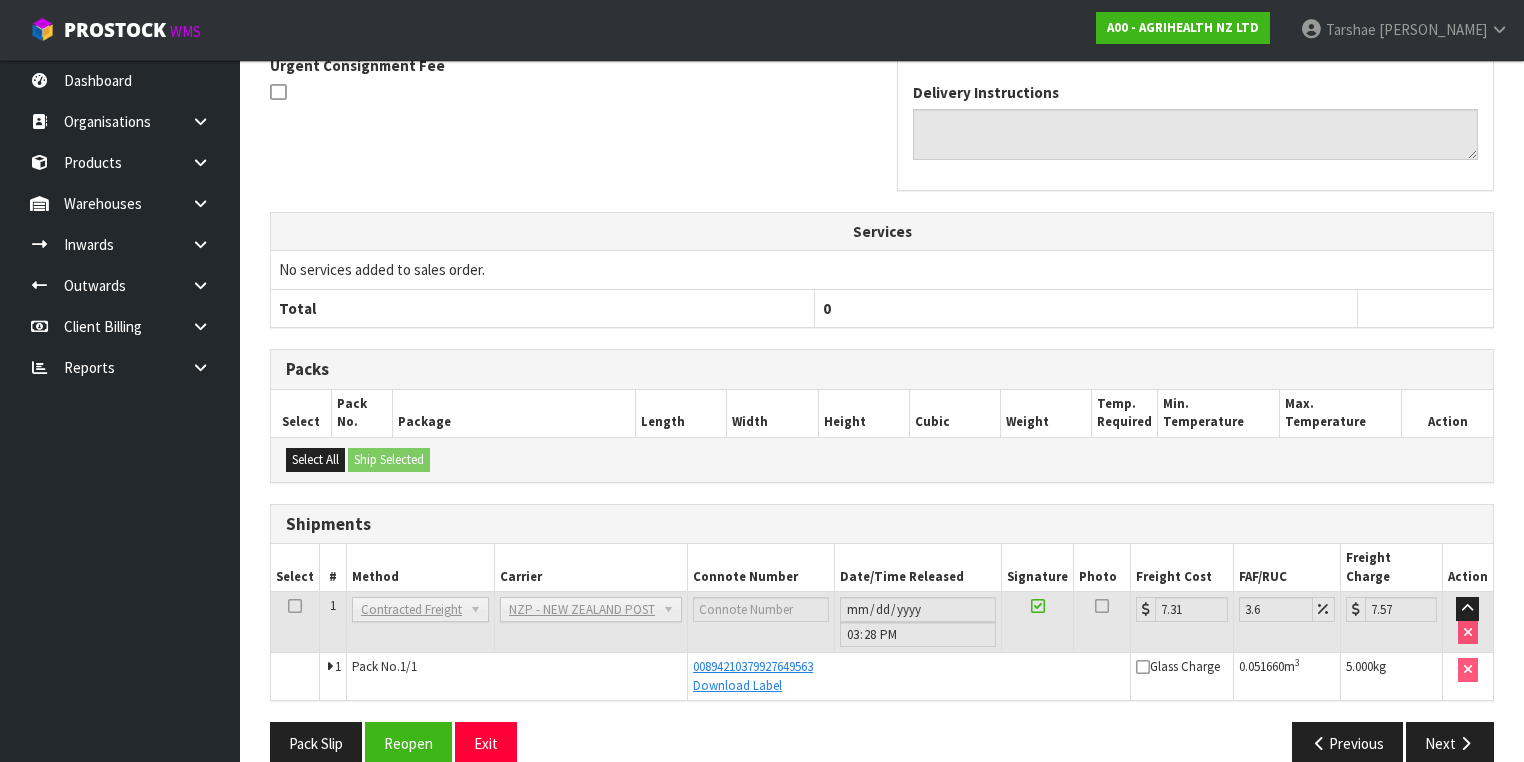 scroll, scrollTop: 614, scrollLeft: 0, axis: vertical 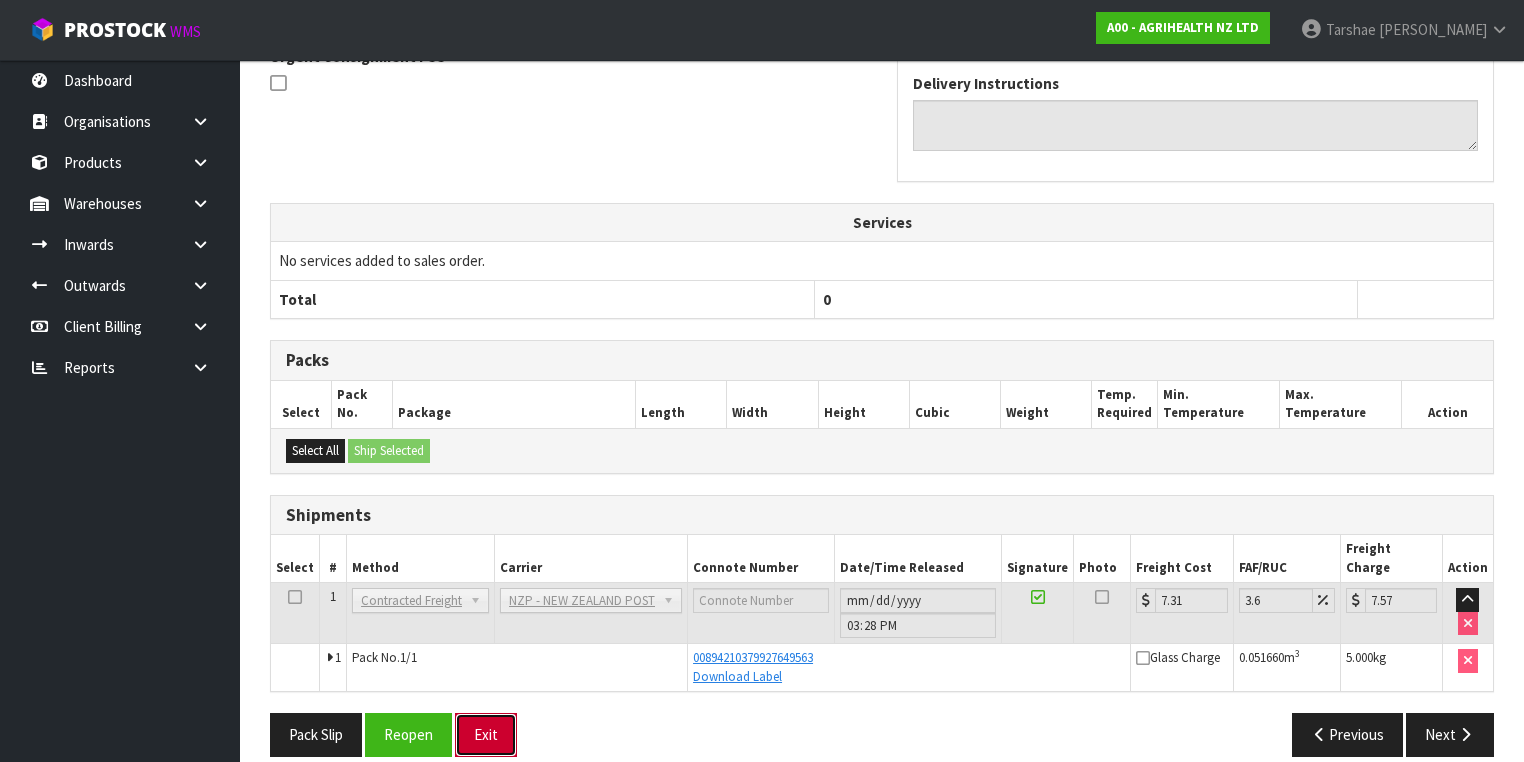 click on "Exit" at bounding box center [486, 734] 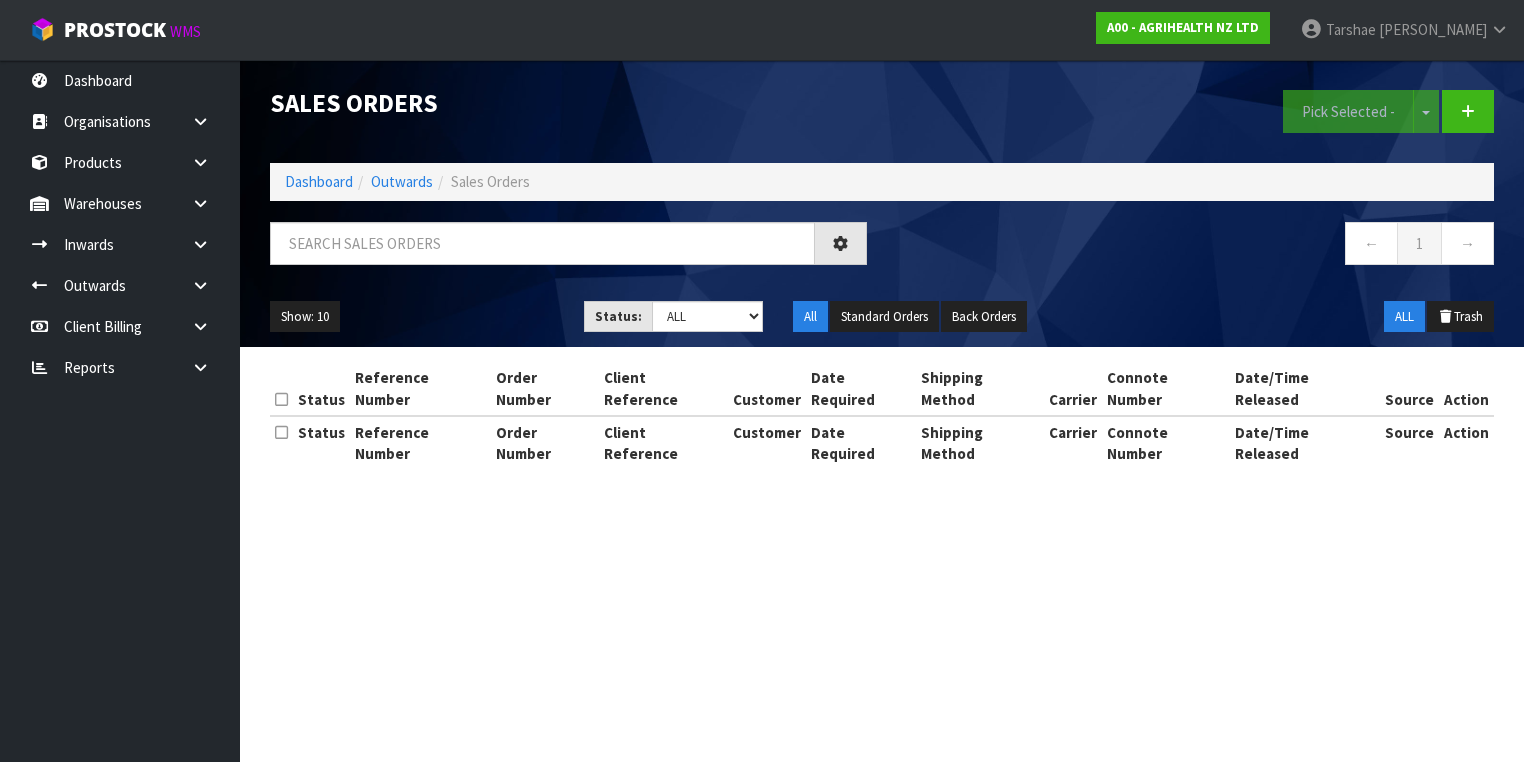 scroll, scrollTop: 0, scrollLeft: 0, axis: both 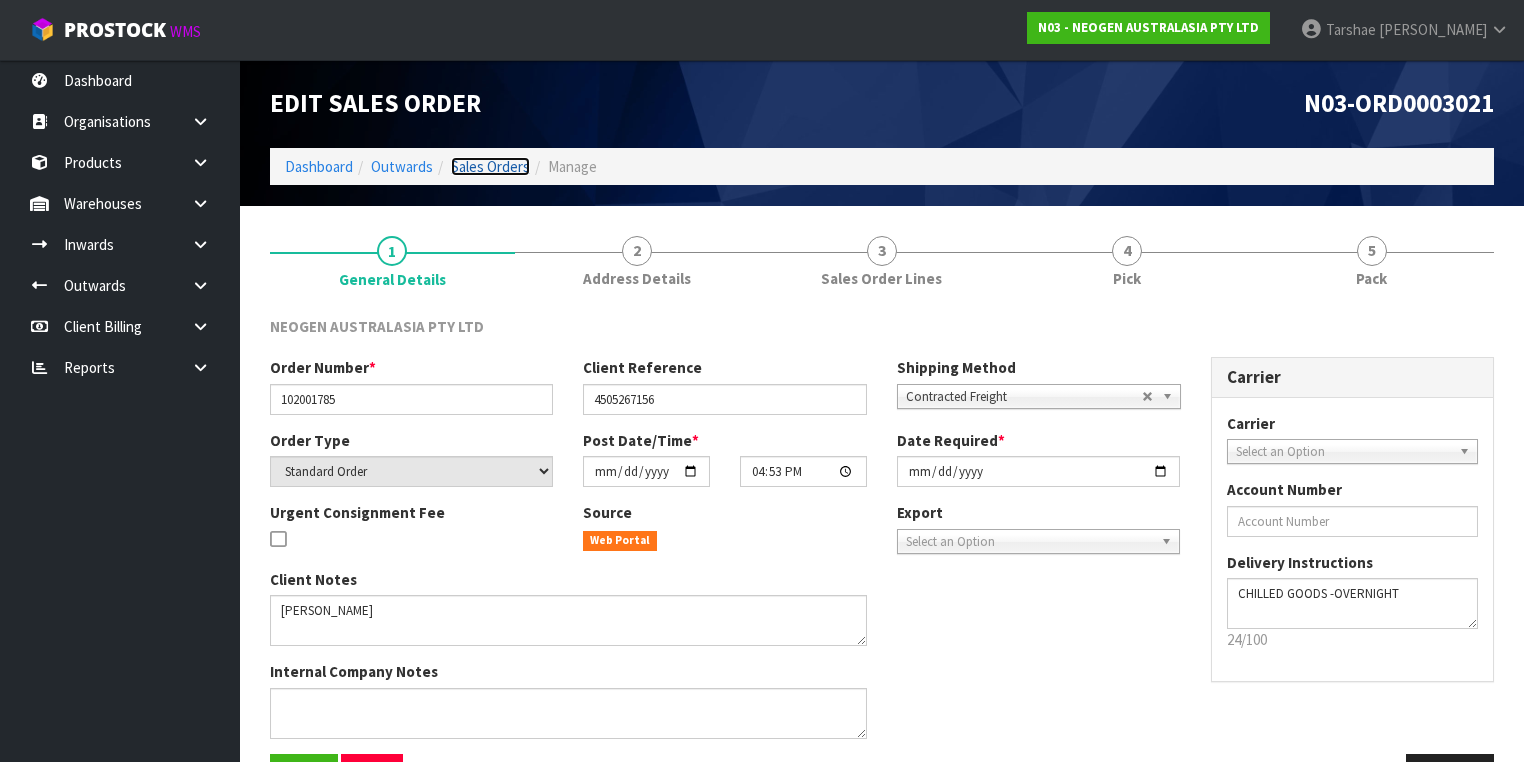 click on "Sales Orders" at bounding box center (490, 166) 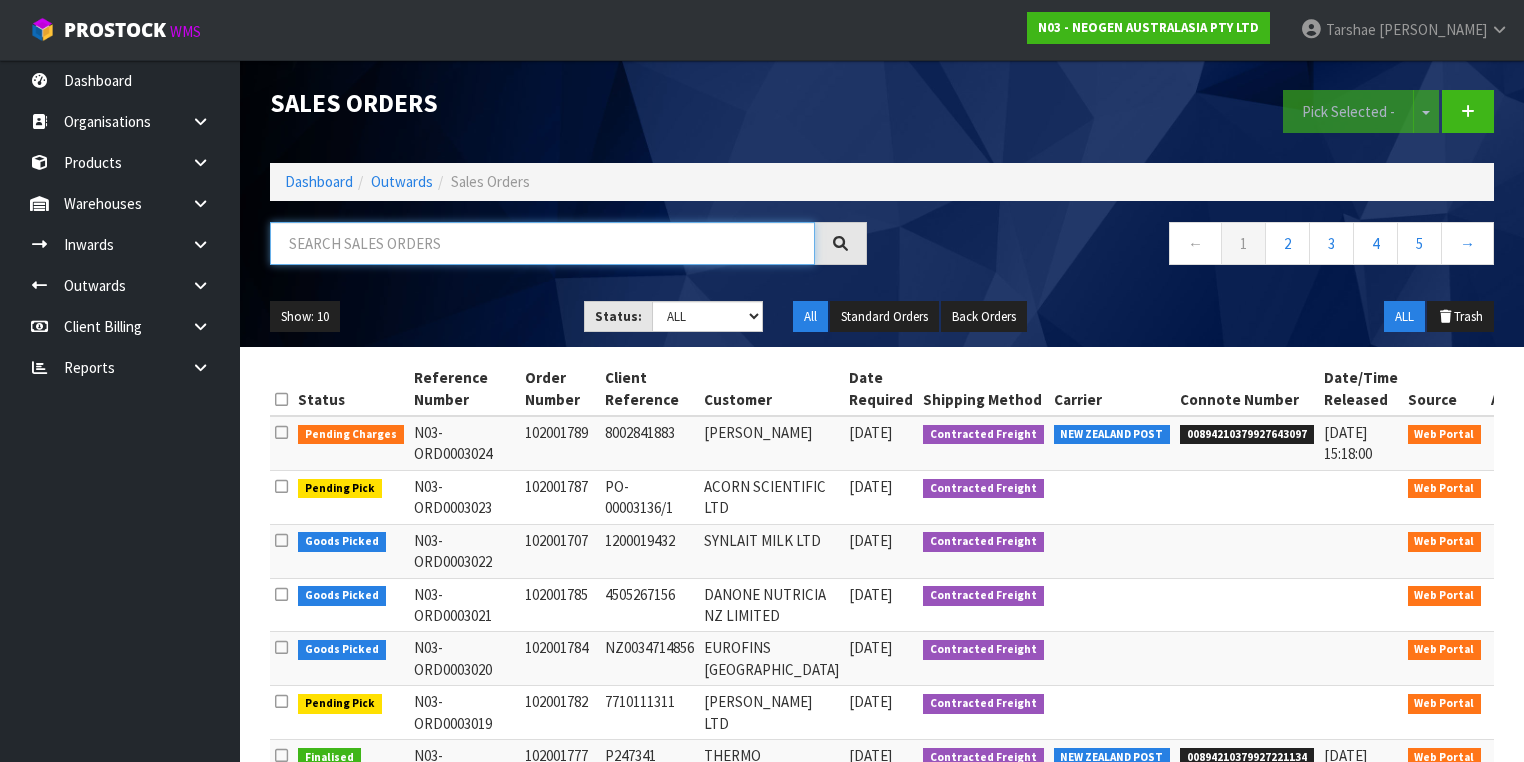 click at bounding box center [542, 243] 